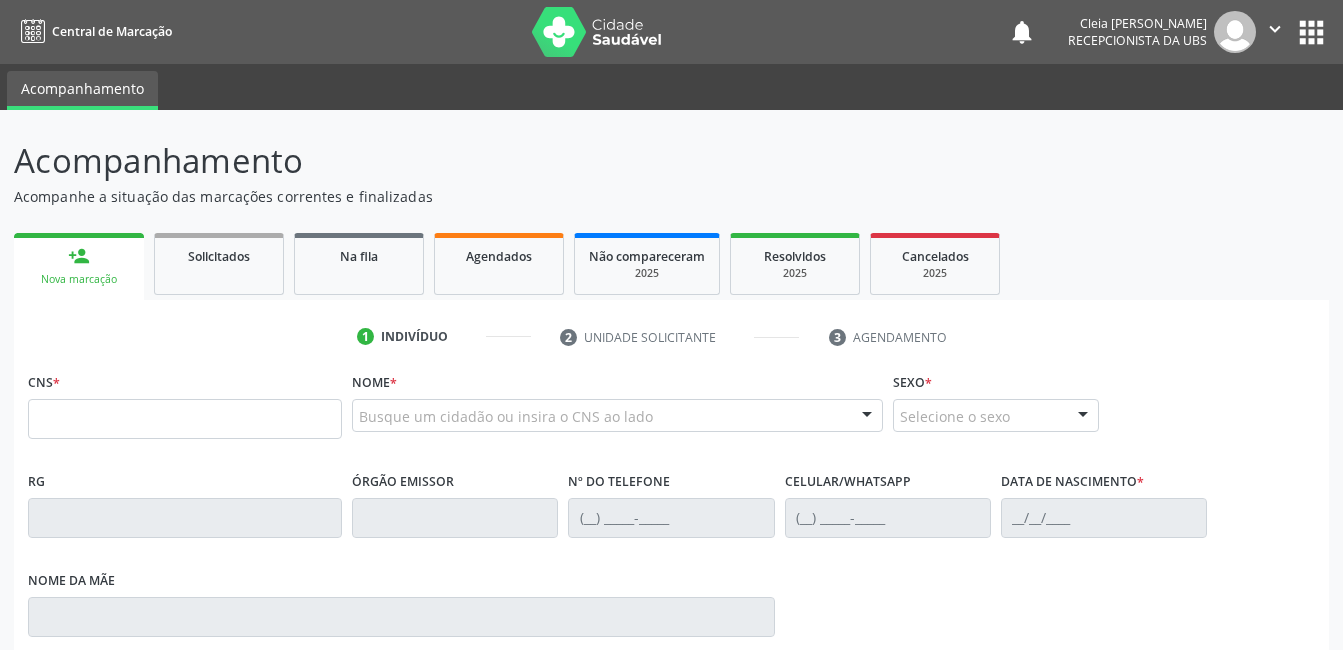 scroll, scrollTop: 0, scrollLeft: 0, axis: both 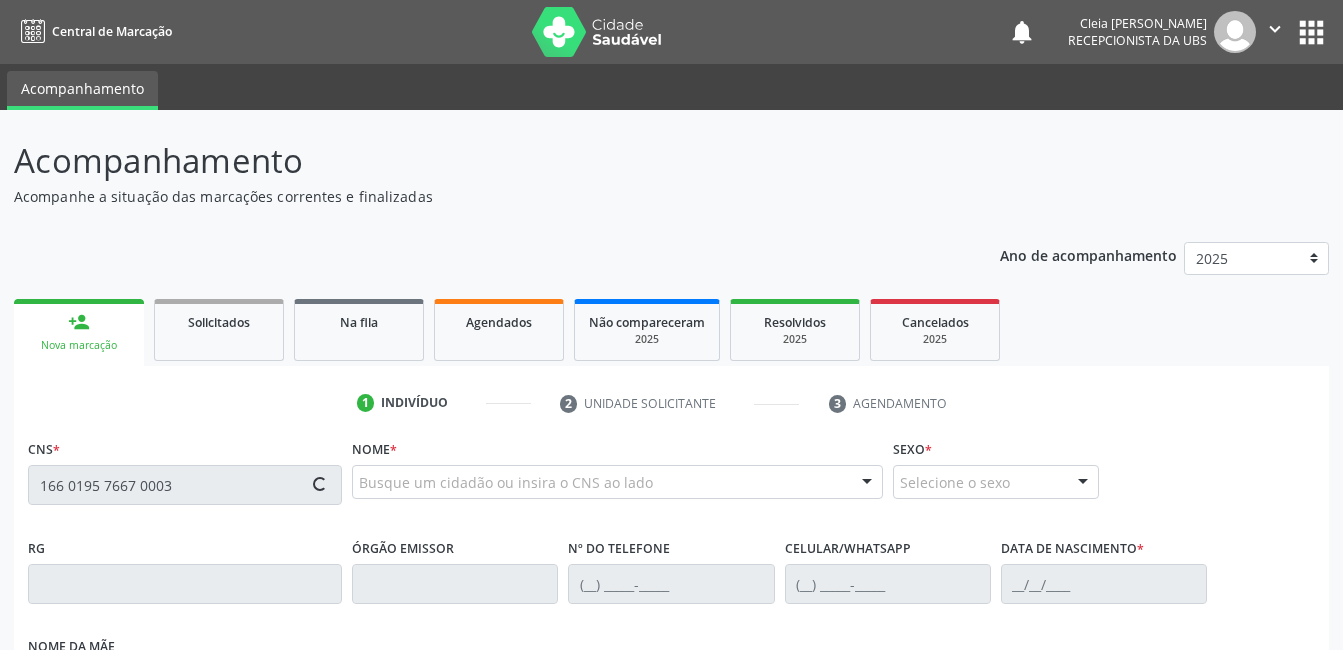 type on "166 0195 7667 0003" 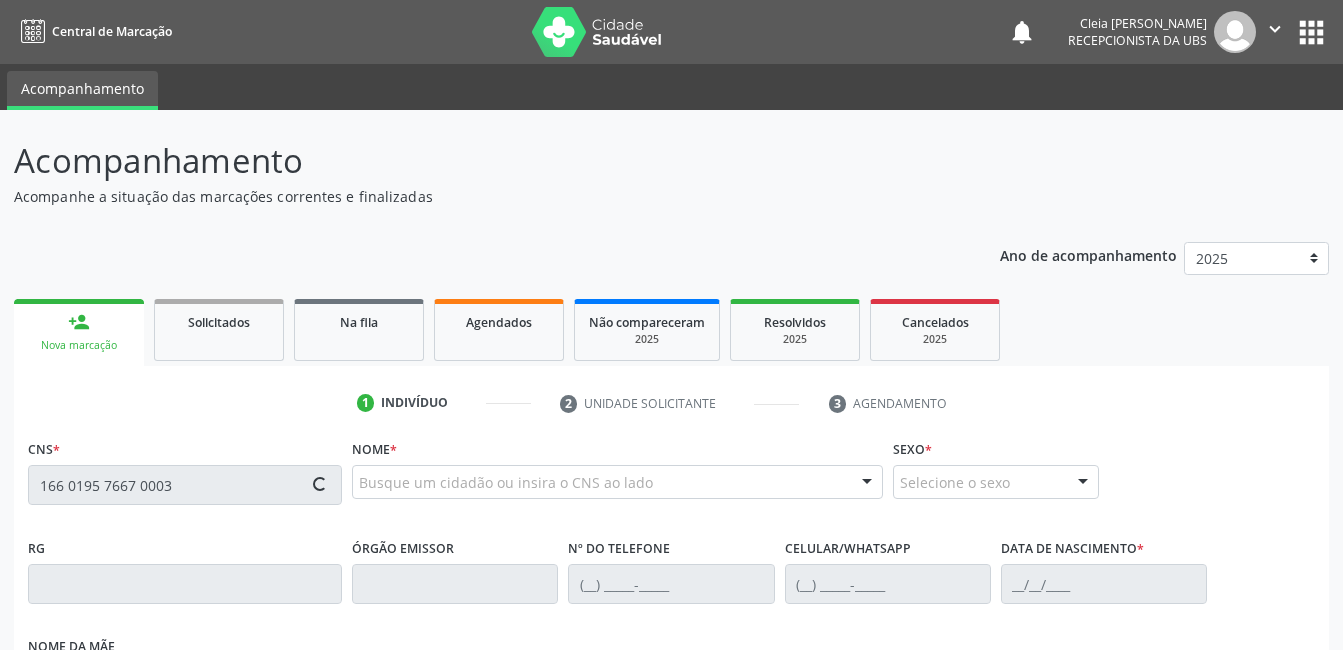 type 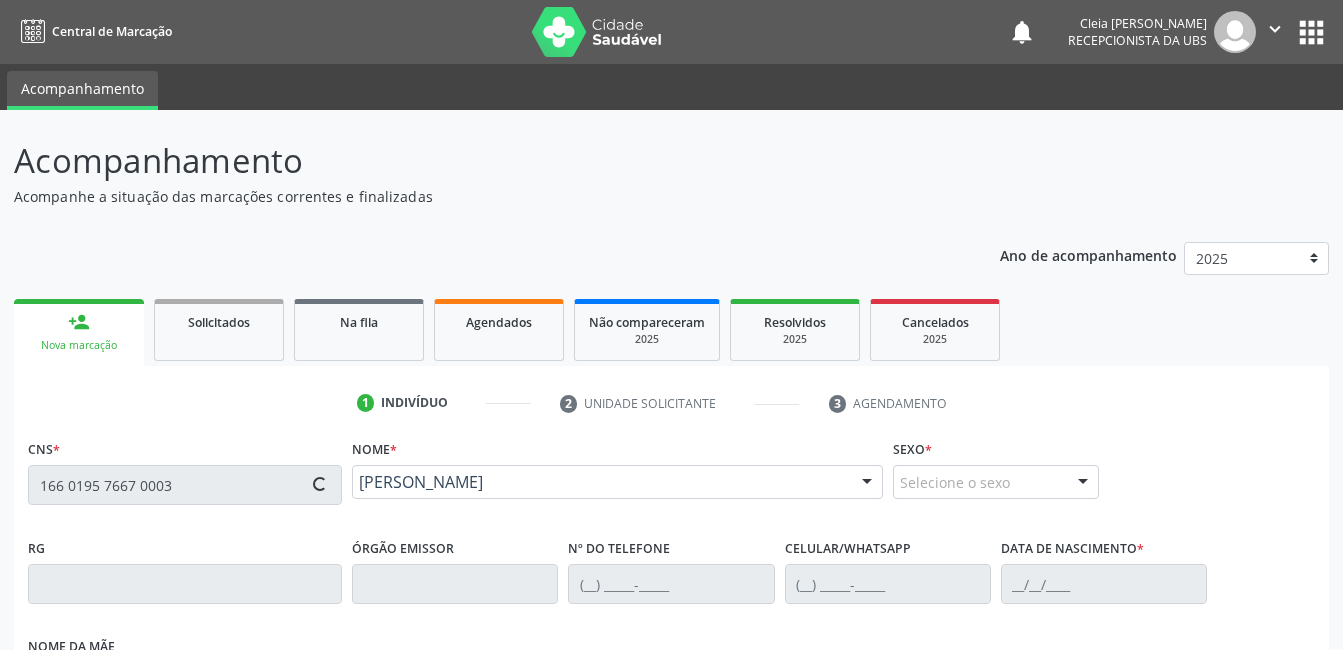 type on "[PHONE_NUMBER]" 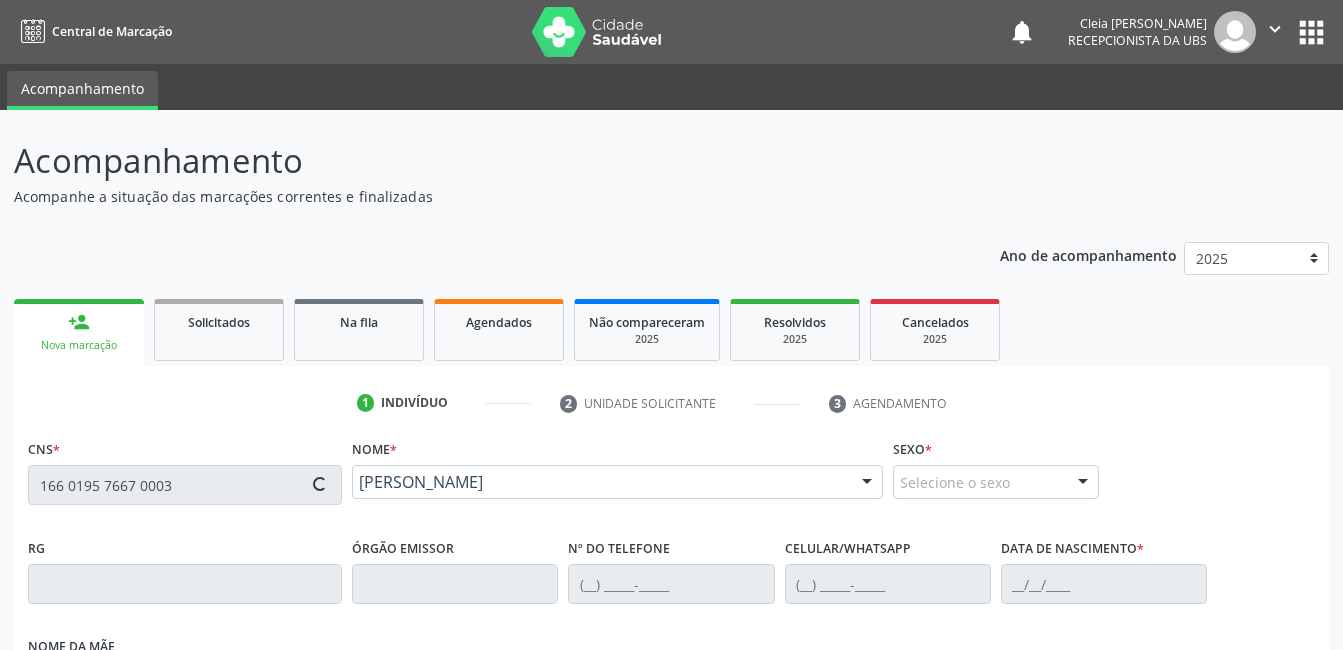 type on "[DATE]" 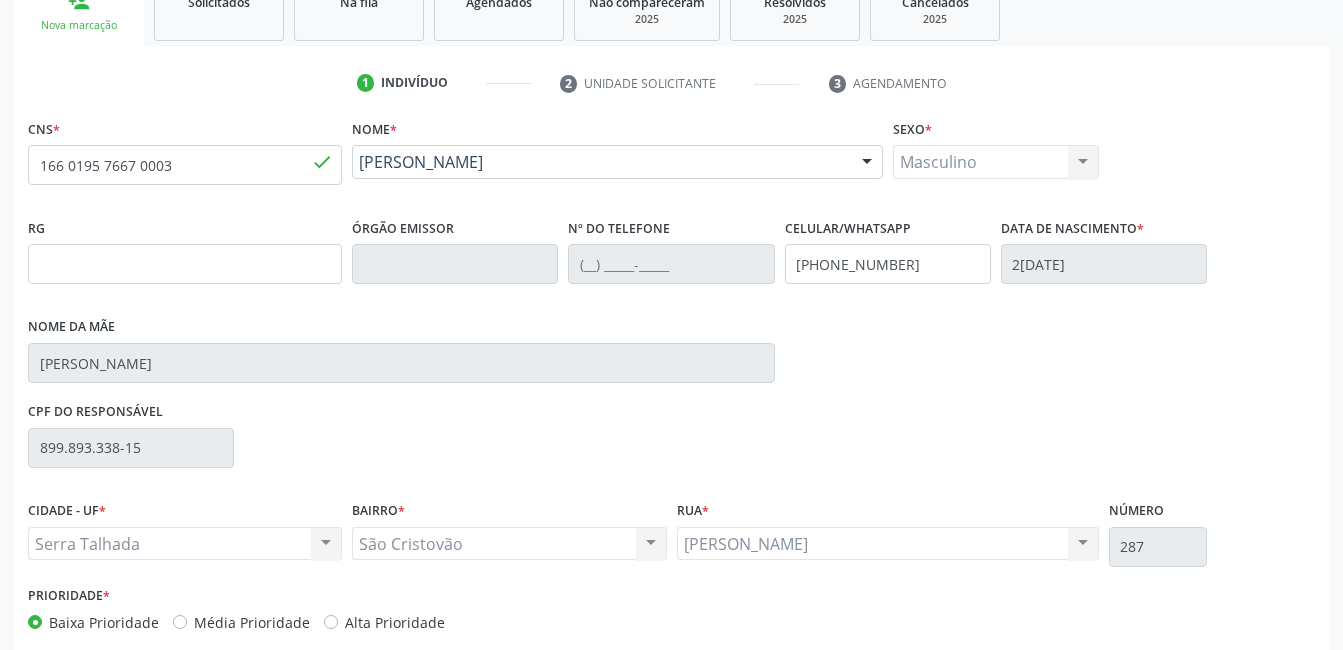 scroll, scrollTop: 420, scrollLeft: 0, axis: vertical 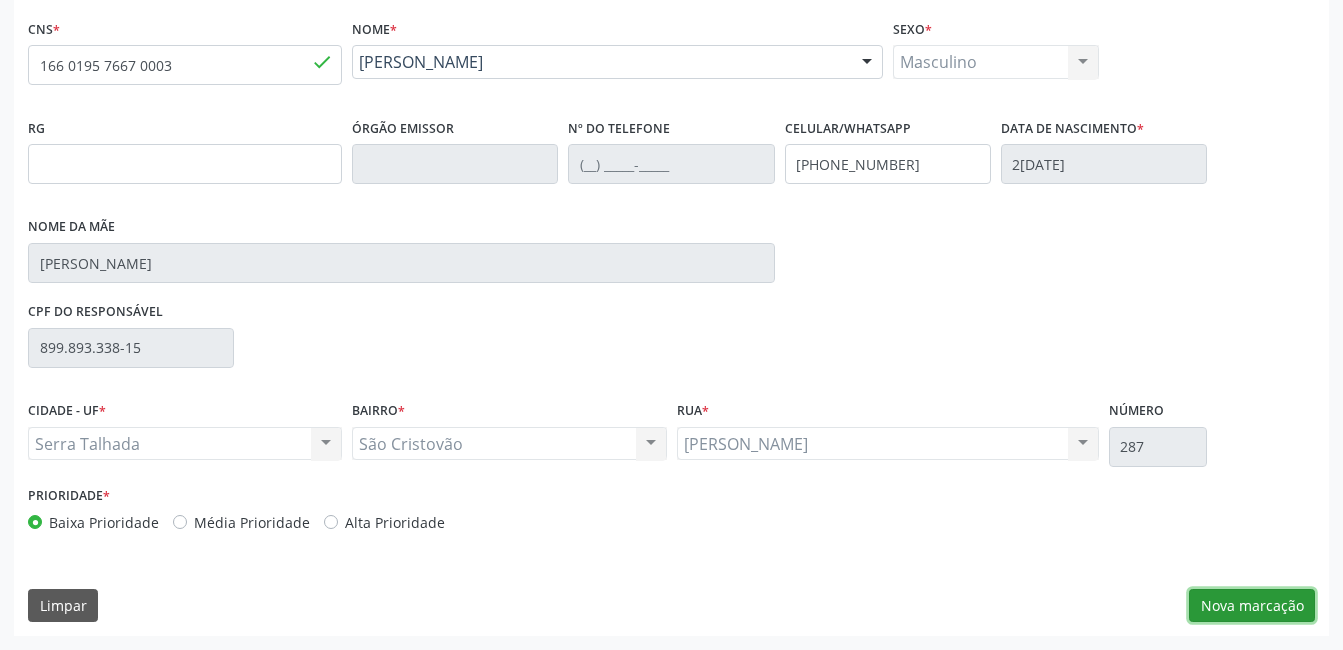 click on "Nova marcação" at bounding box center (1252, 606) 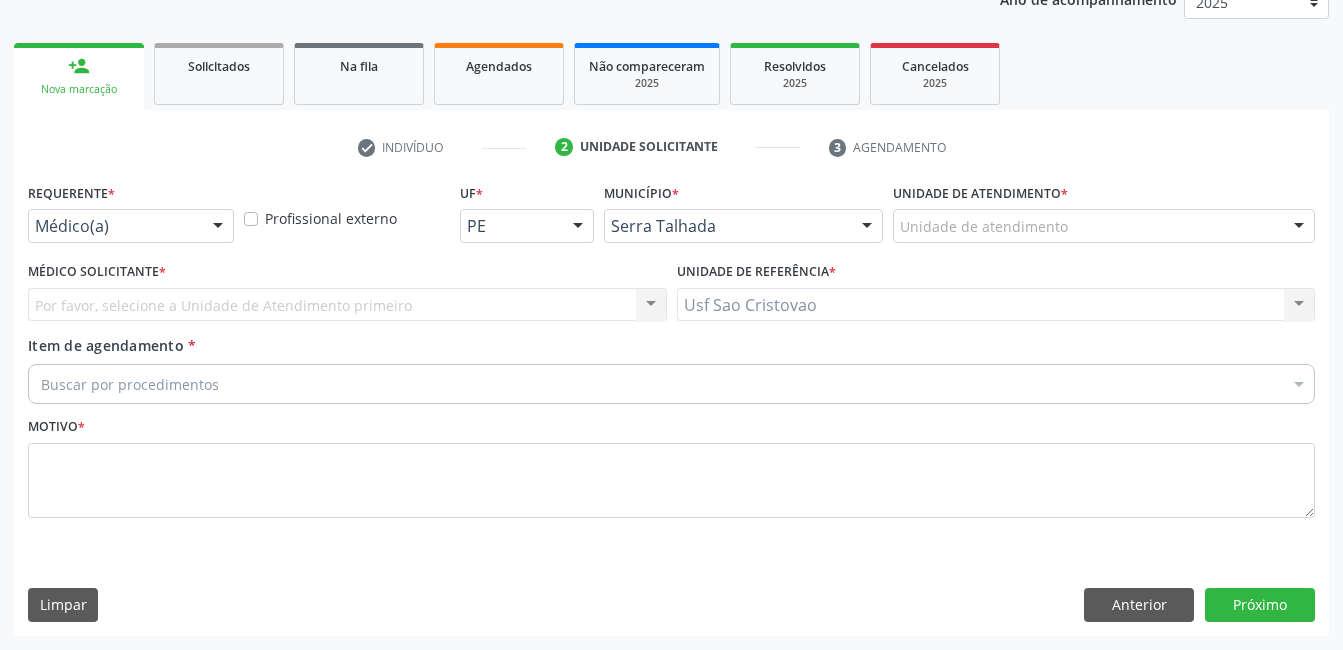 scroll, scrollTop: 256, scrollLeft: 0, axis: vertical 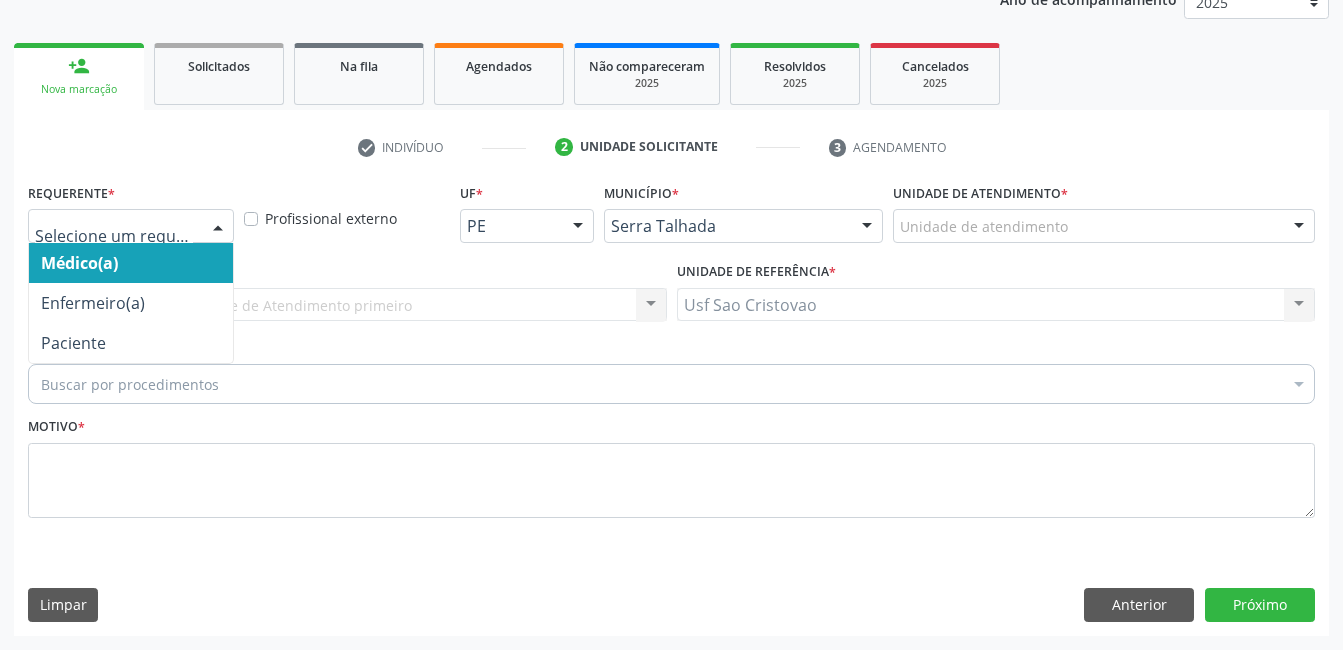 click at bounding box center [218, 227] 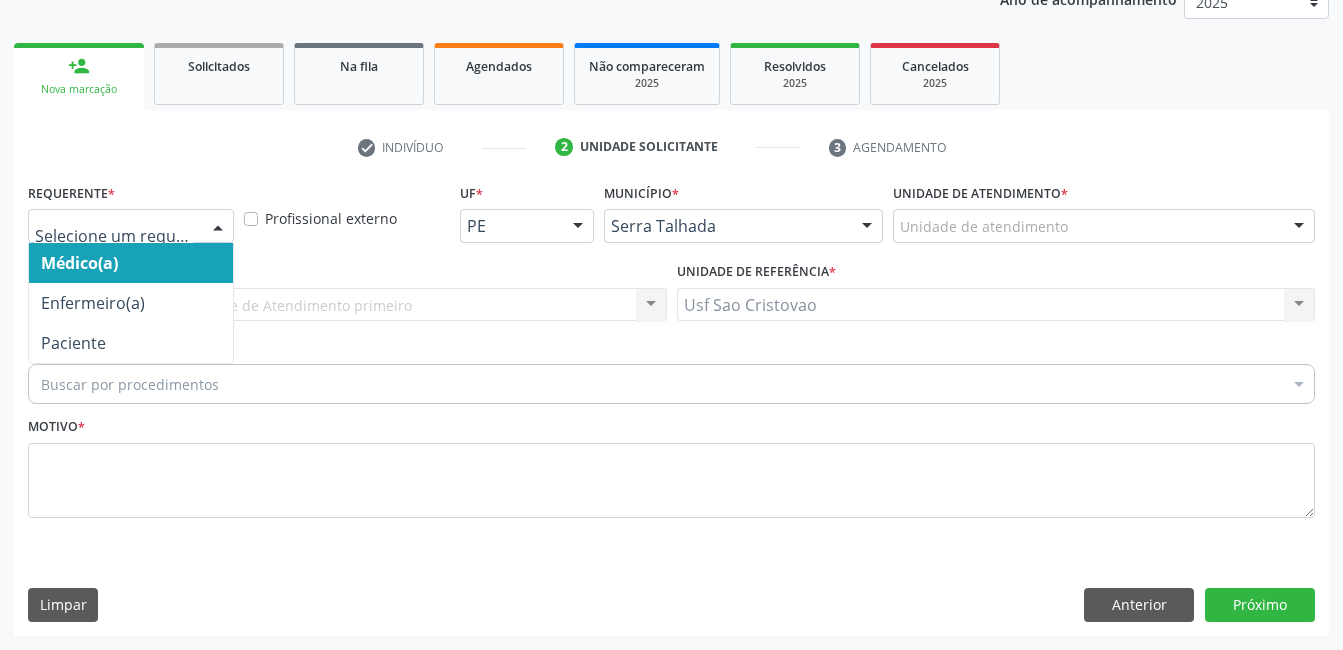 type 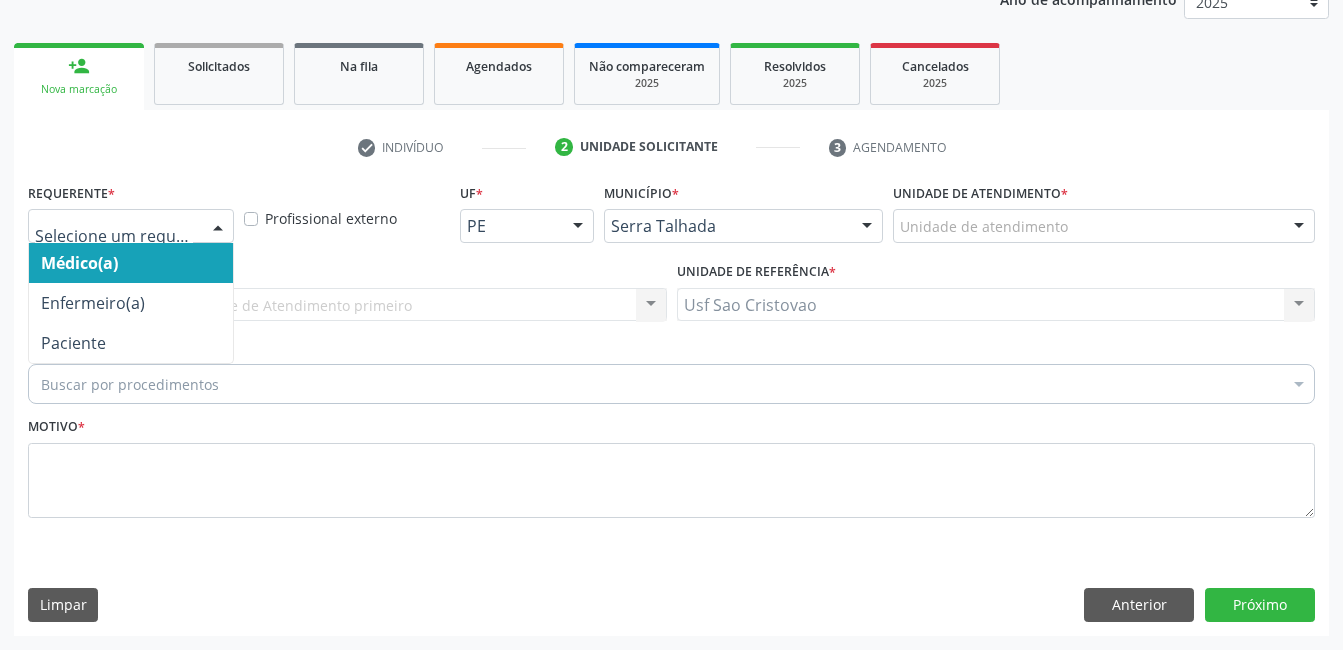 click at bounding box center [218, 227] 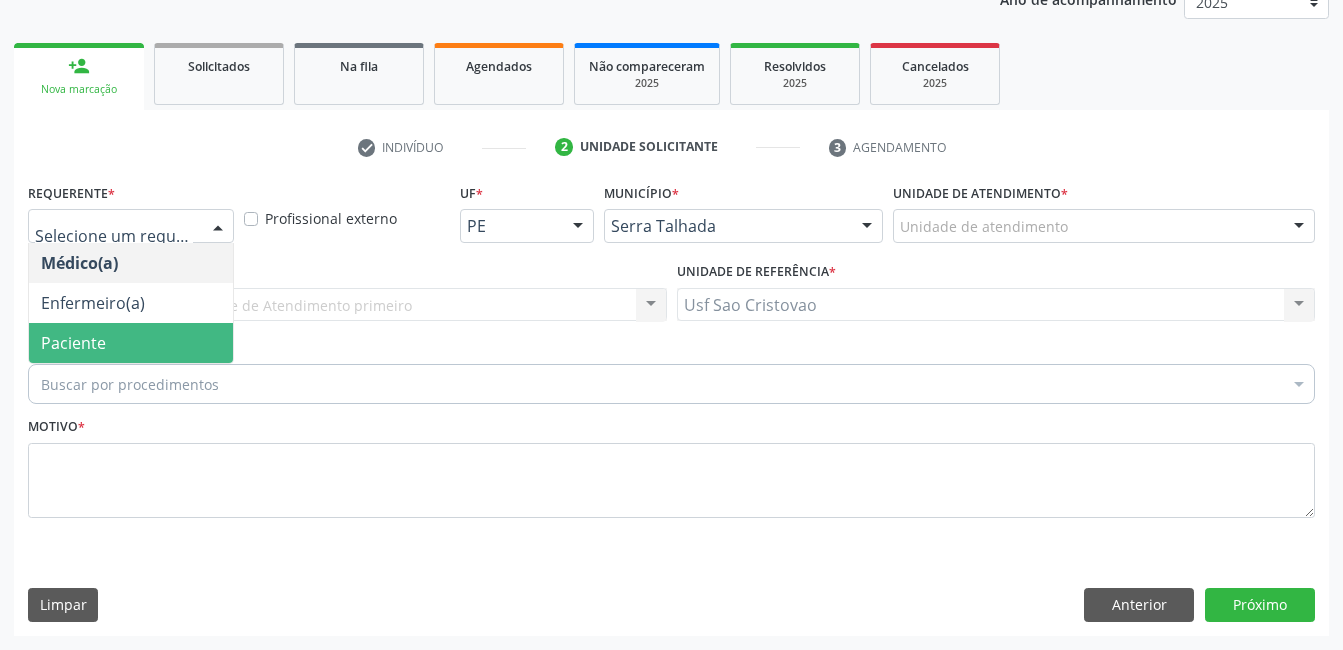 click on "Paciente" at bounding box center [131, 343] 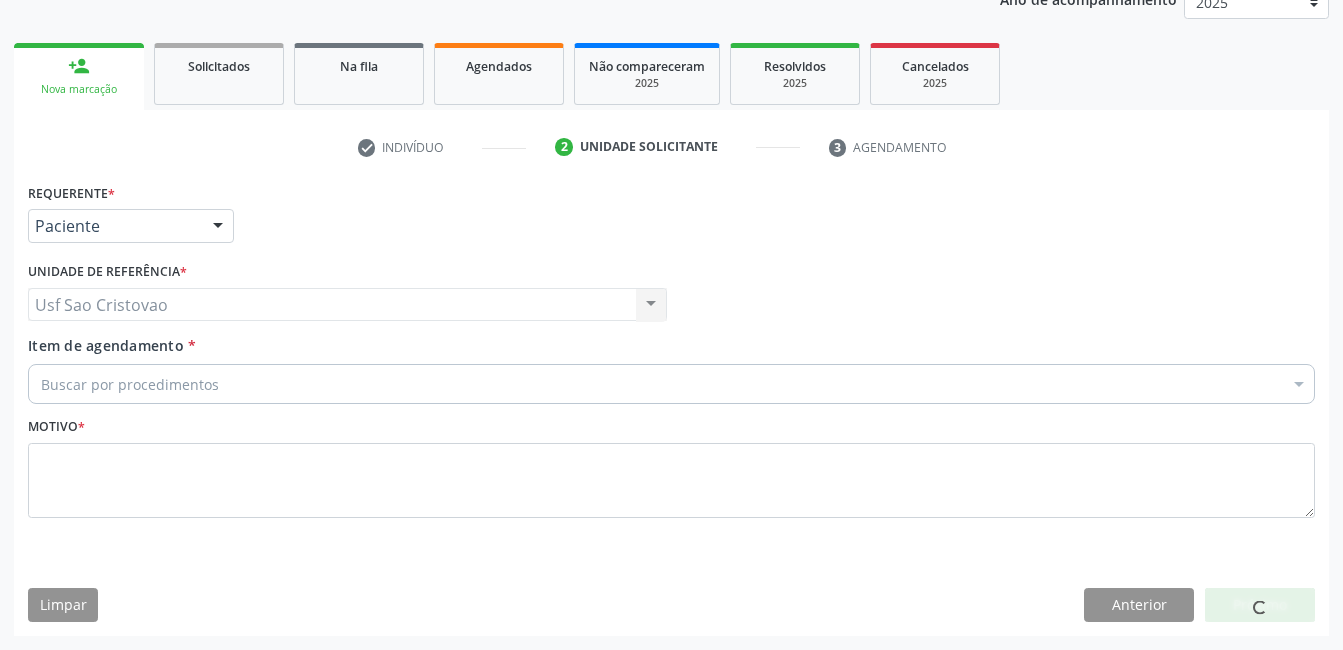 click on "Buscar por procedimentos" at bounding box center (671, 384) 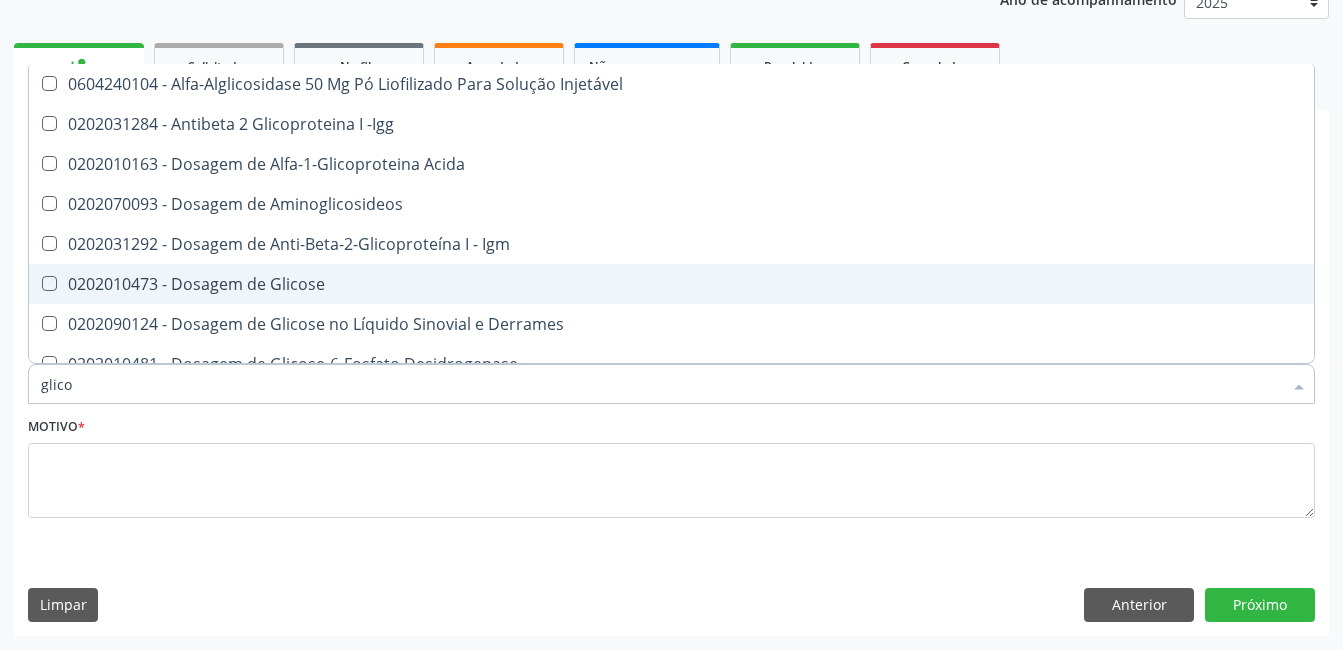 type on "glicos" 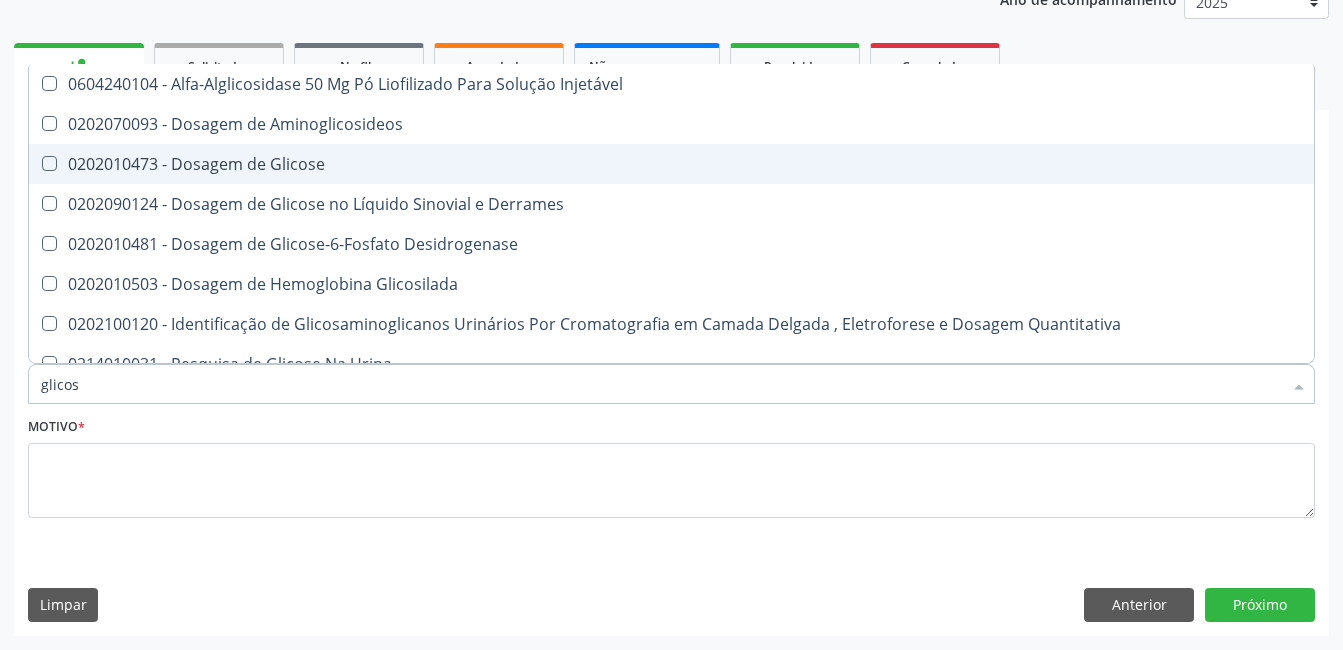 click at bounding box center (49, 163) 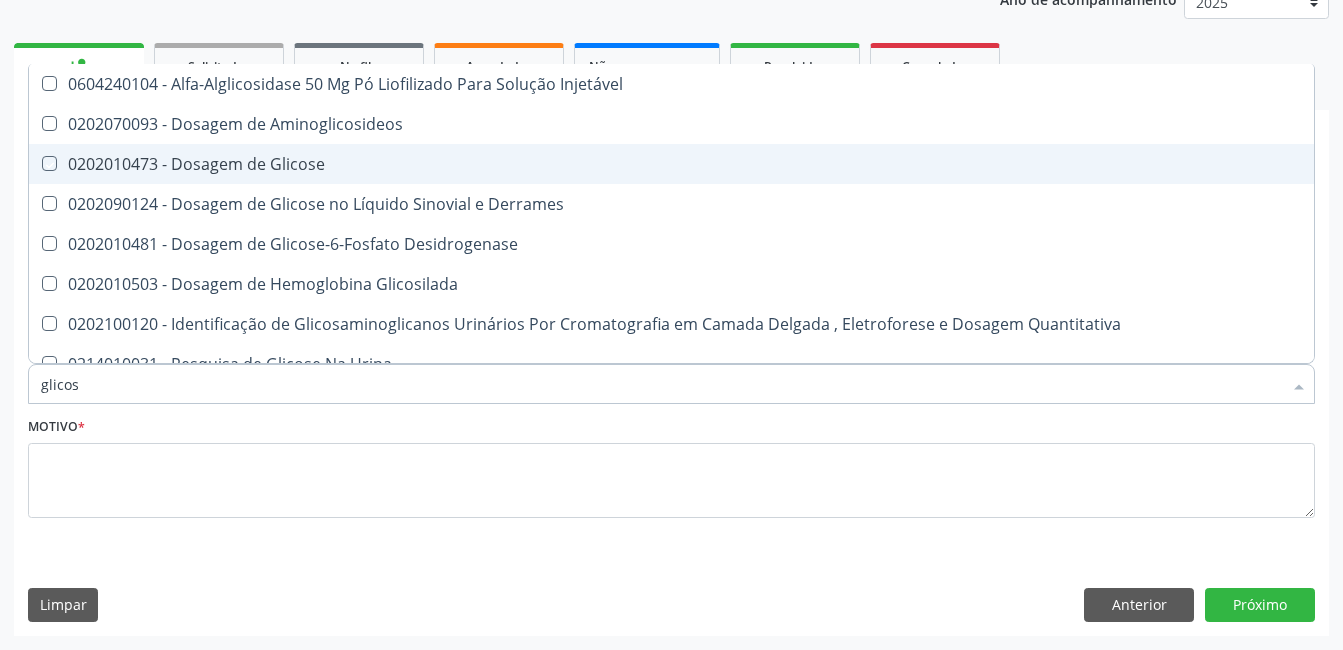 click at bounding box center [35, 163] 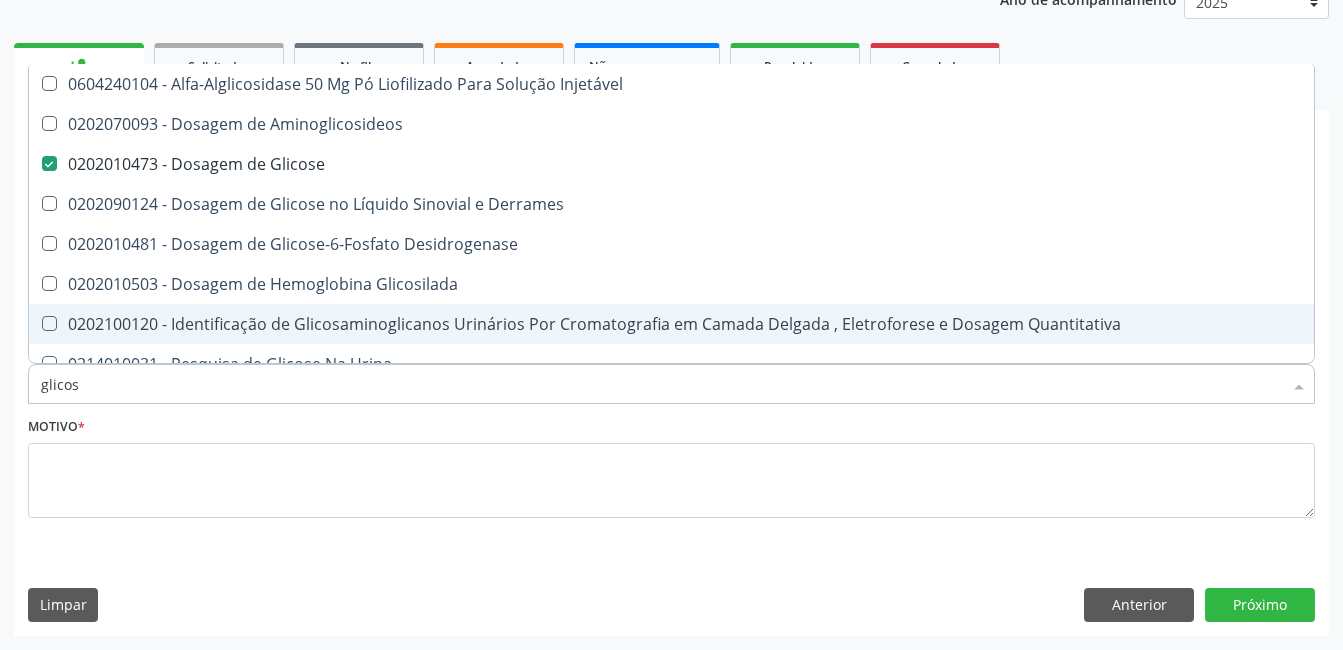 type on "glico" 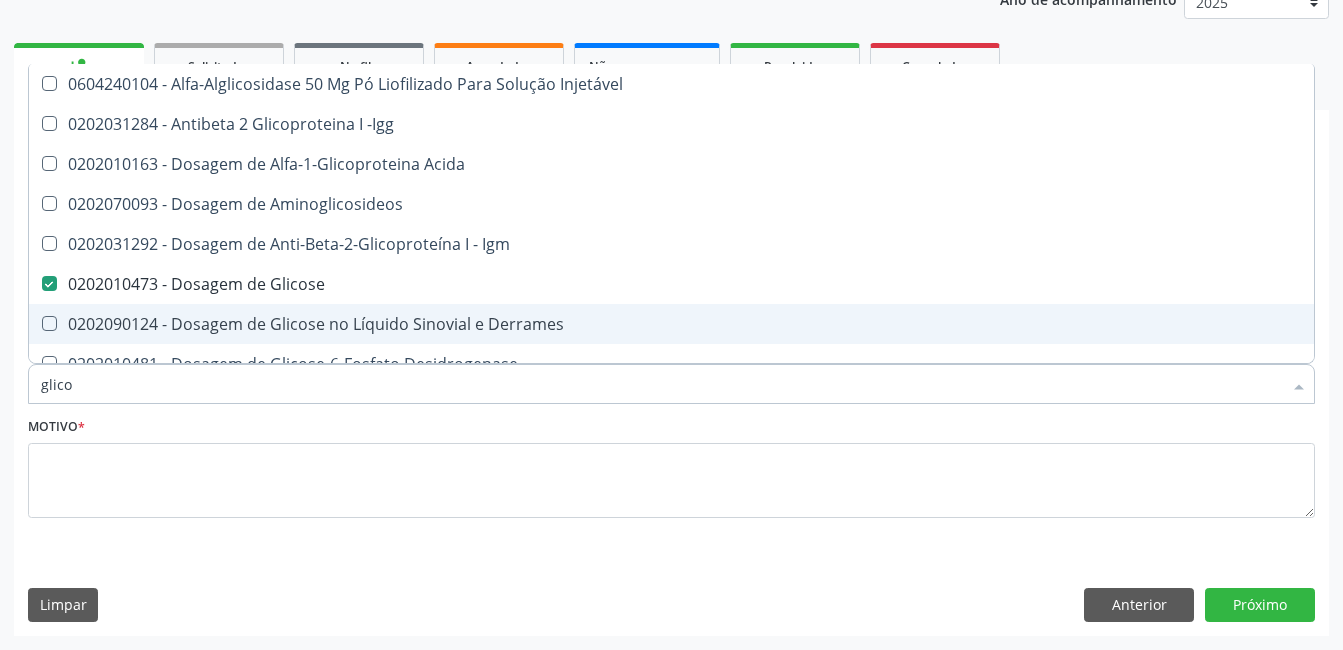 type on "glic" 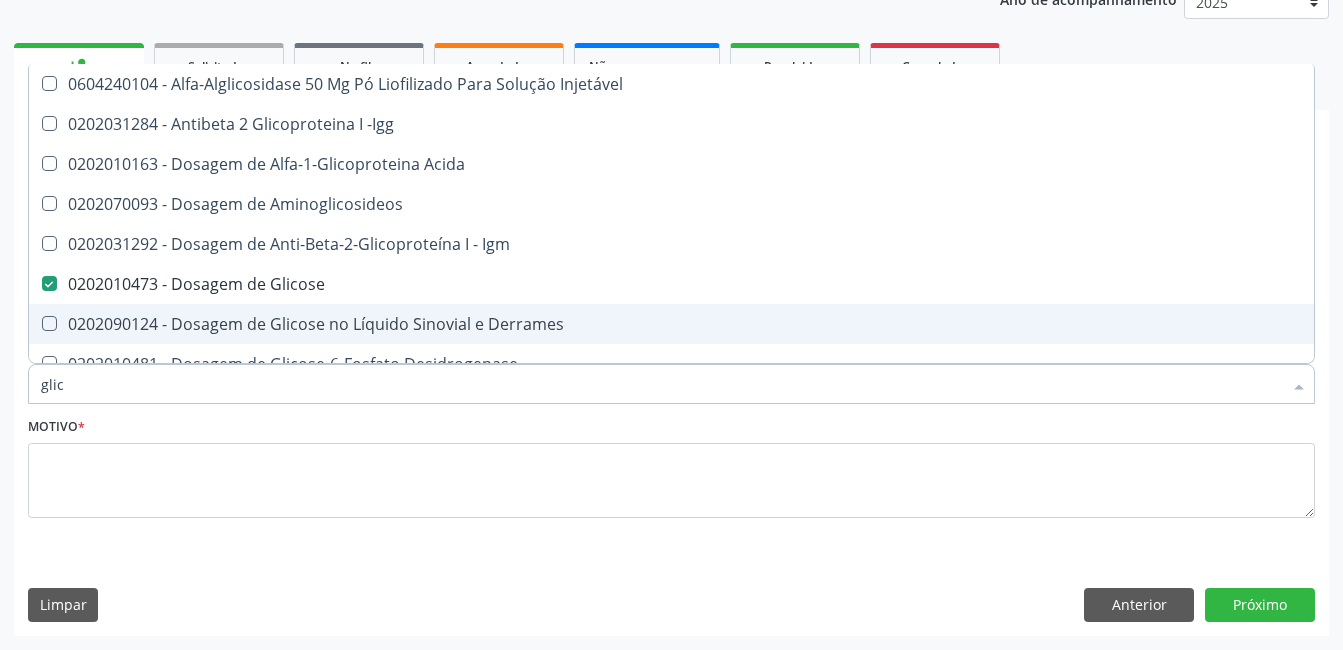checkbox on "false" 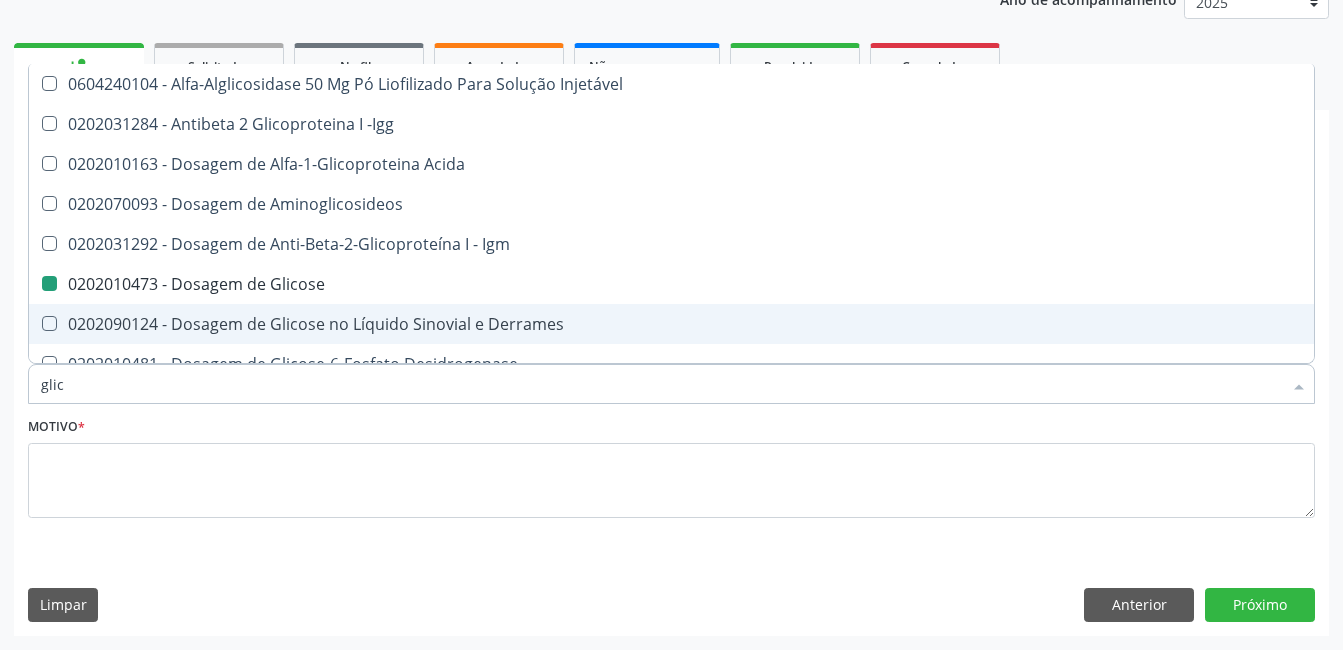 type on "gli" 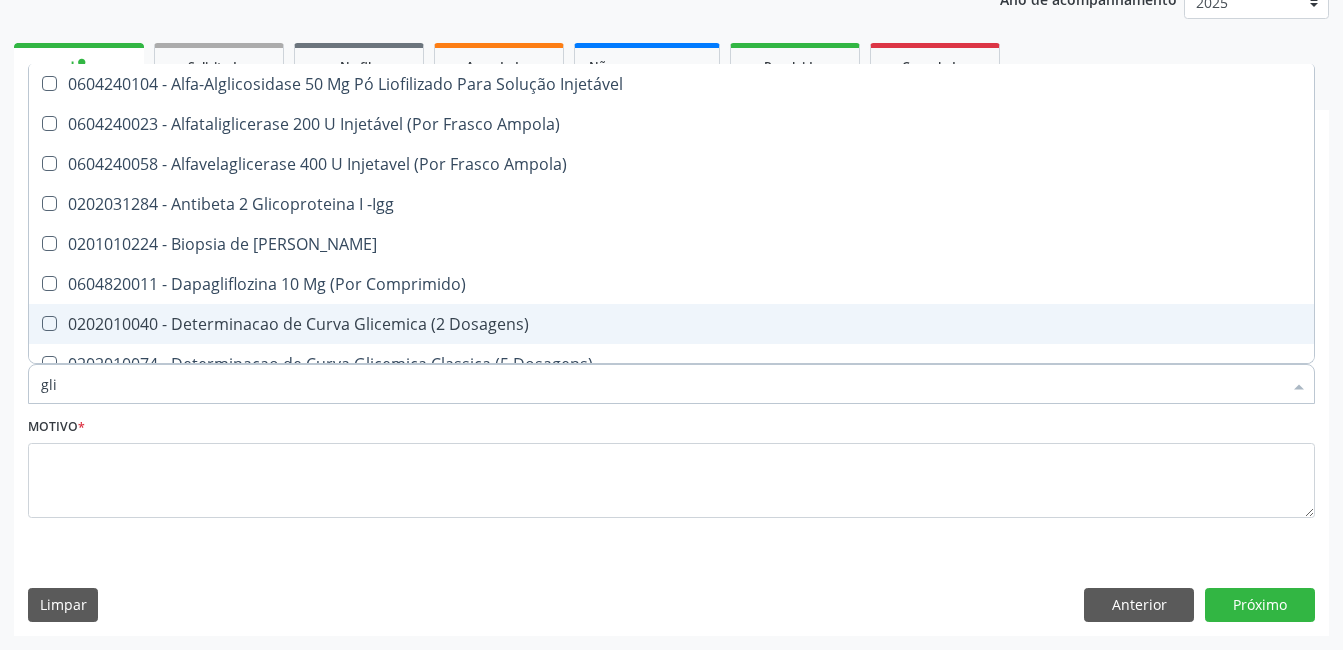 type on "gl" 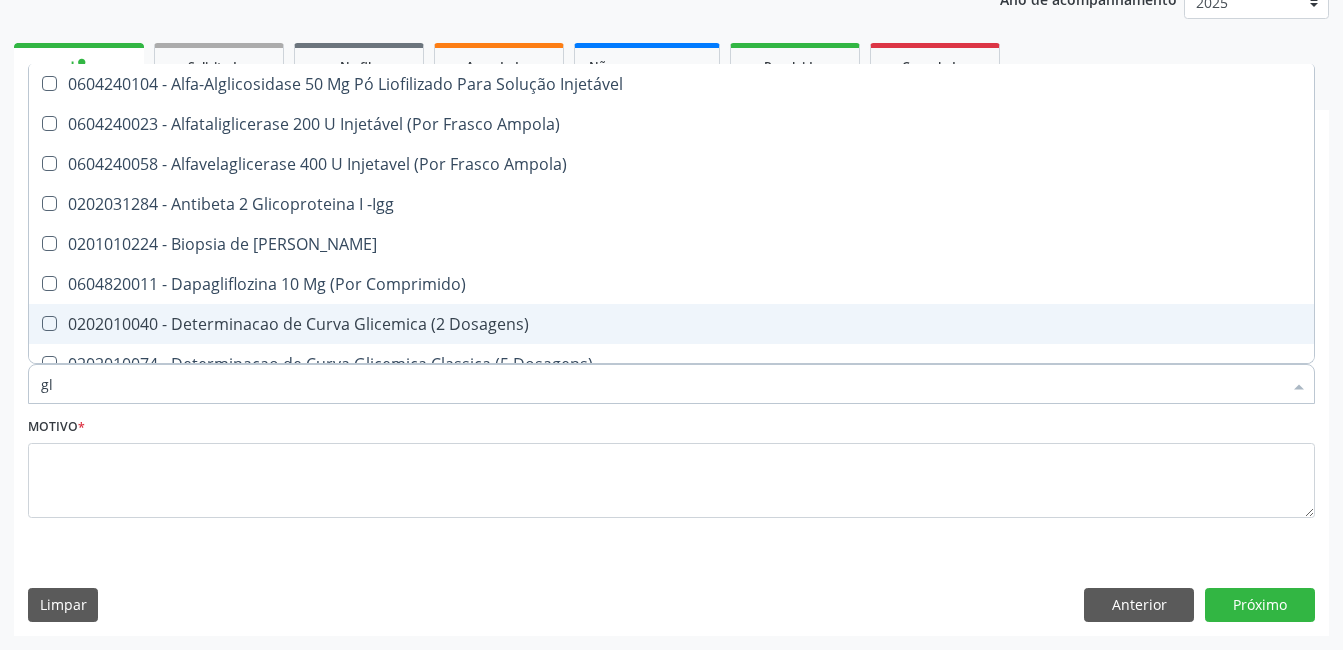 checkbox on "false" 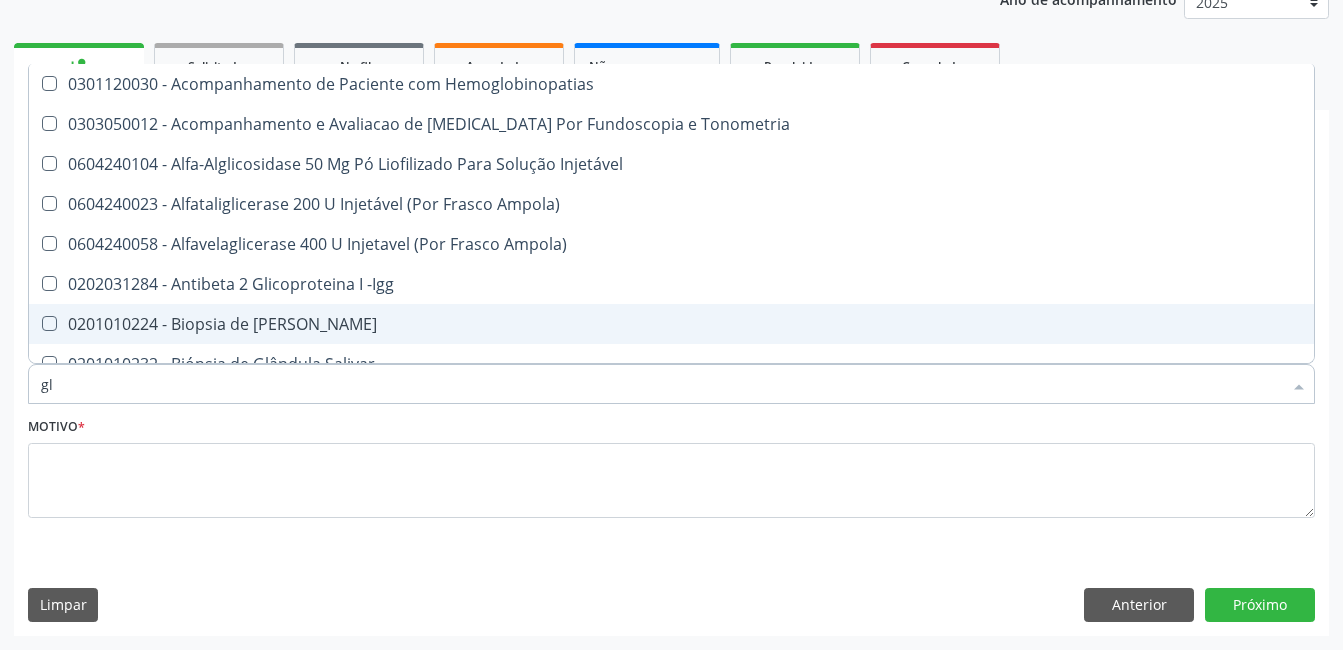 type on "g" 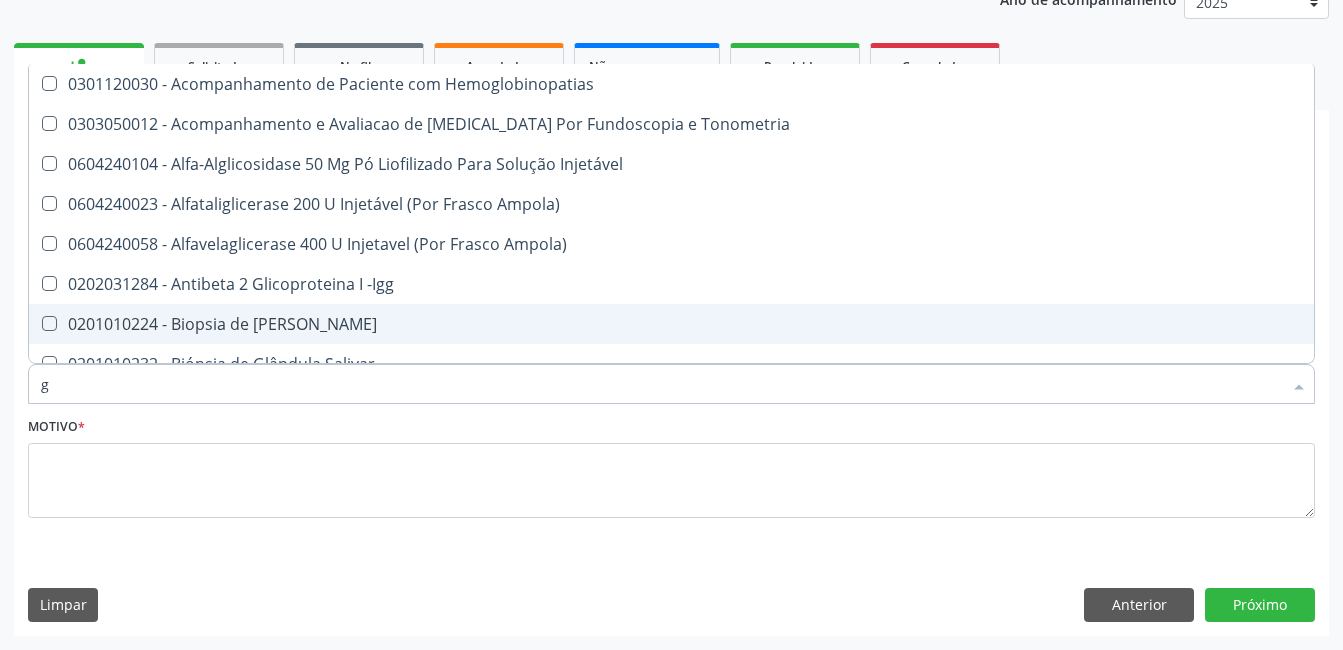 type 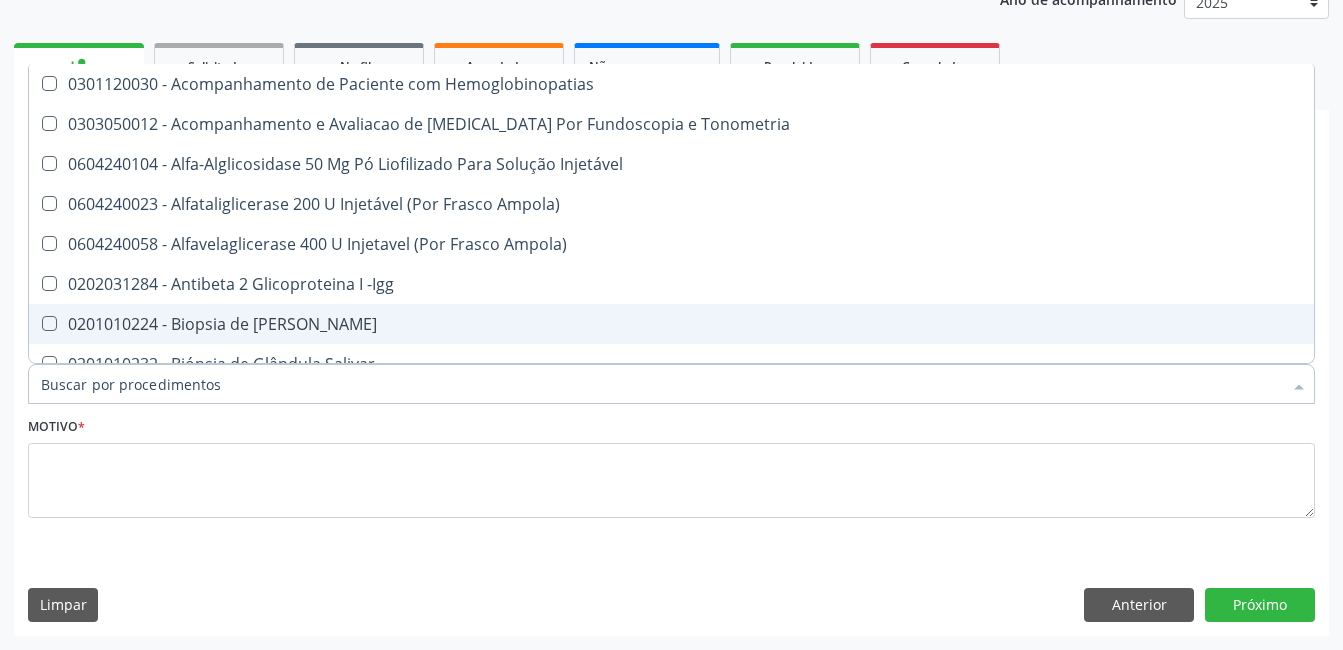 checkbox on "false" 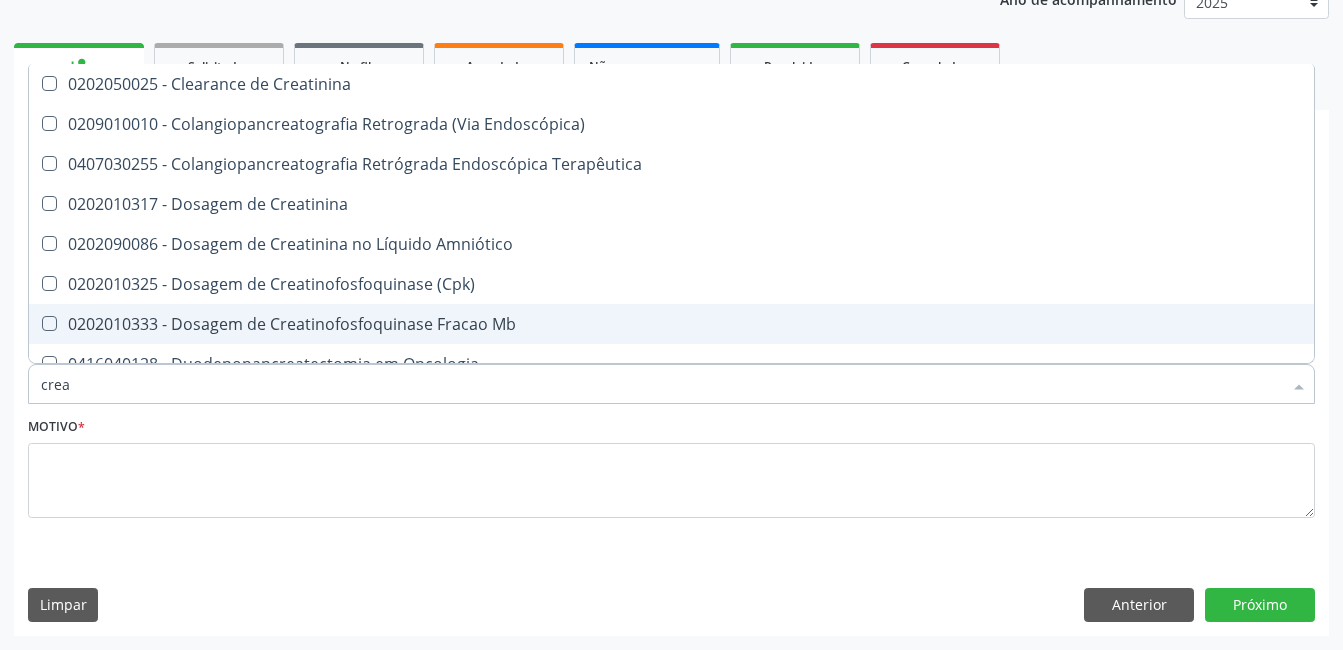 type on "creat" 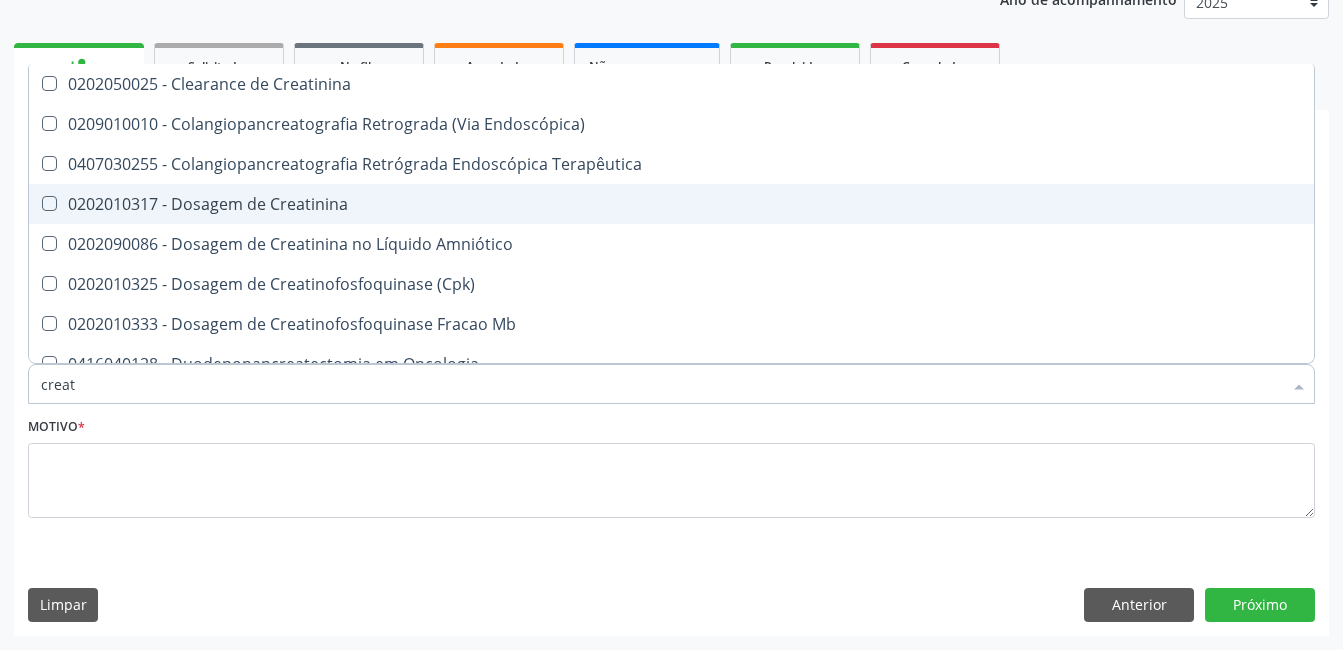 click at bounding box center (49, 203) 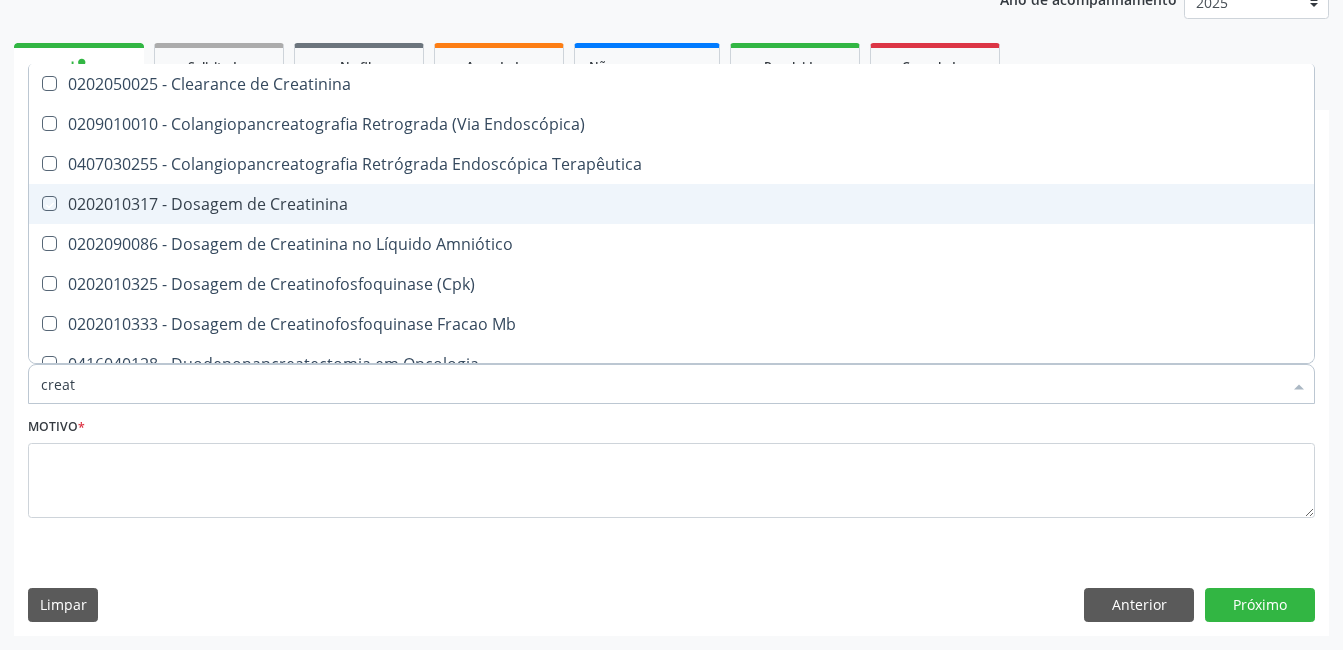 click at bounding box center [35, 203] 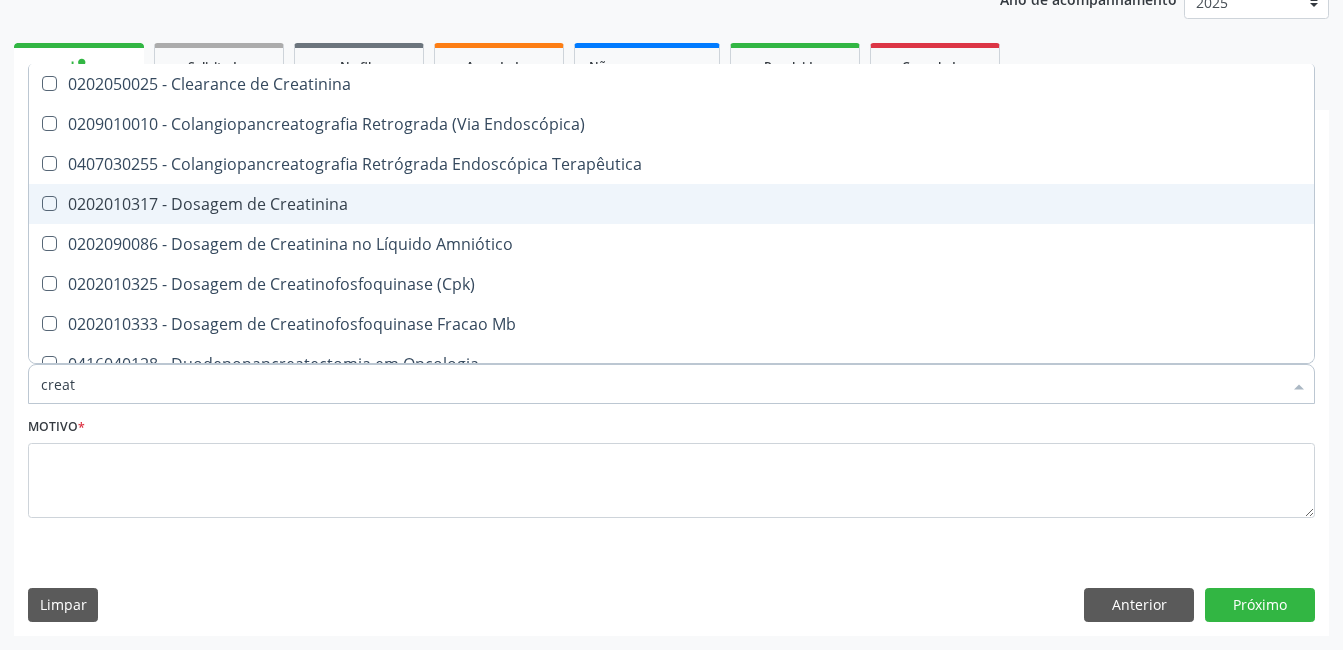 checkbox on "true" 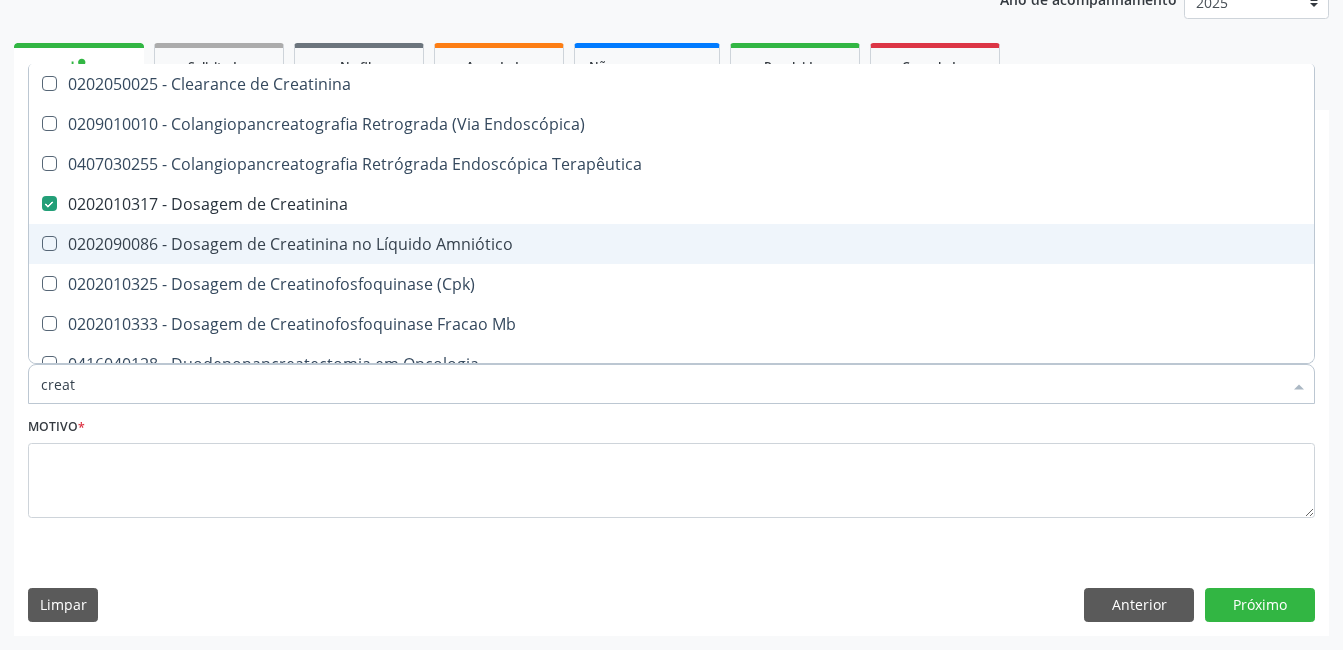 type on "crea" 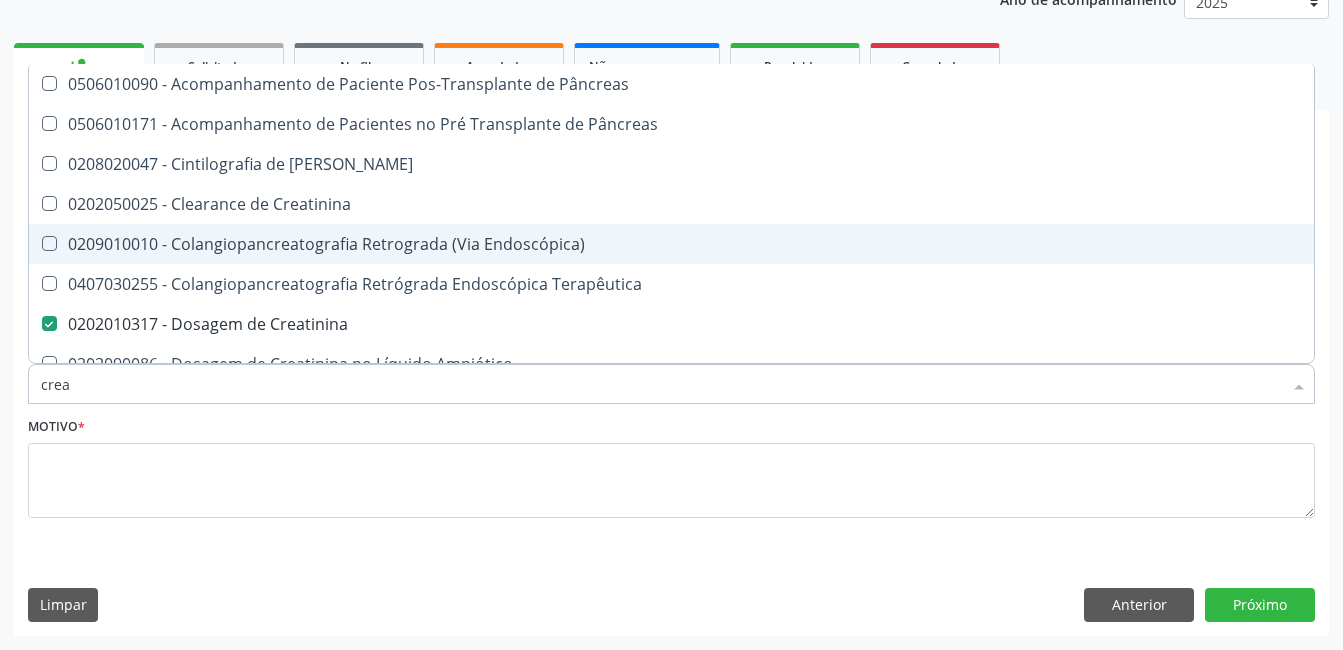 type on "cre" 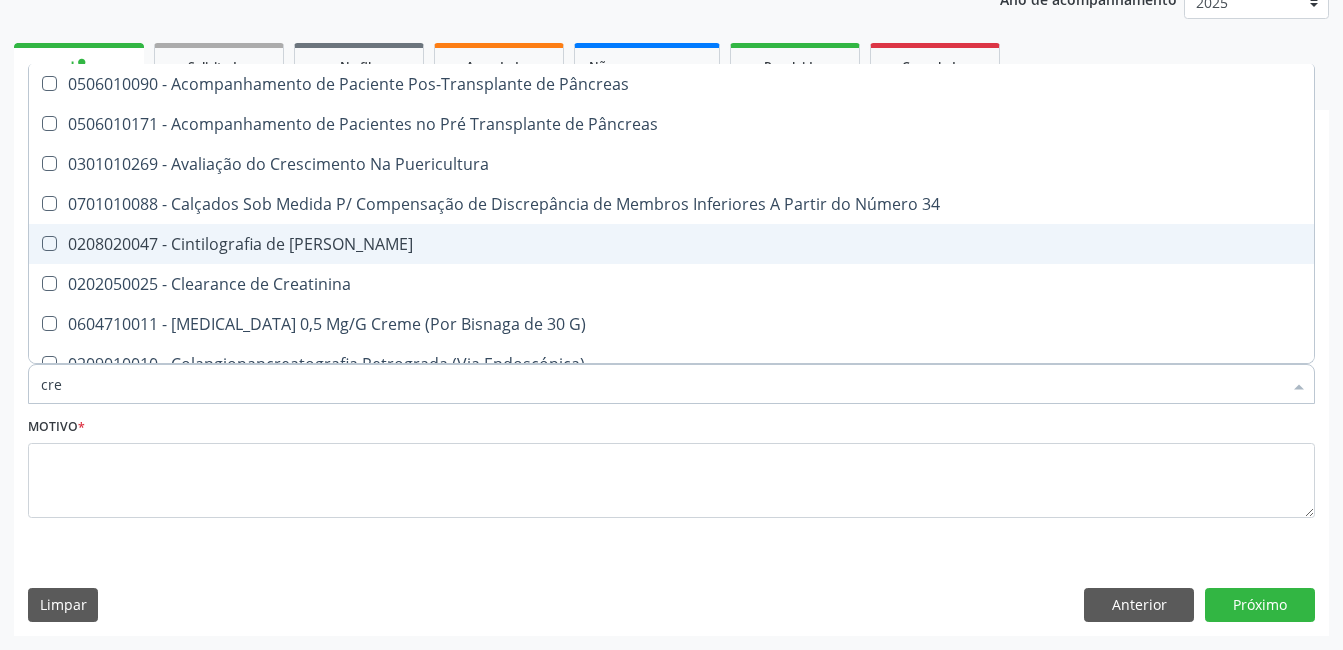 type on "cr" 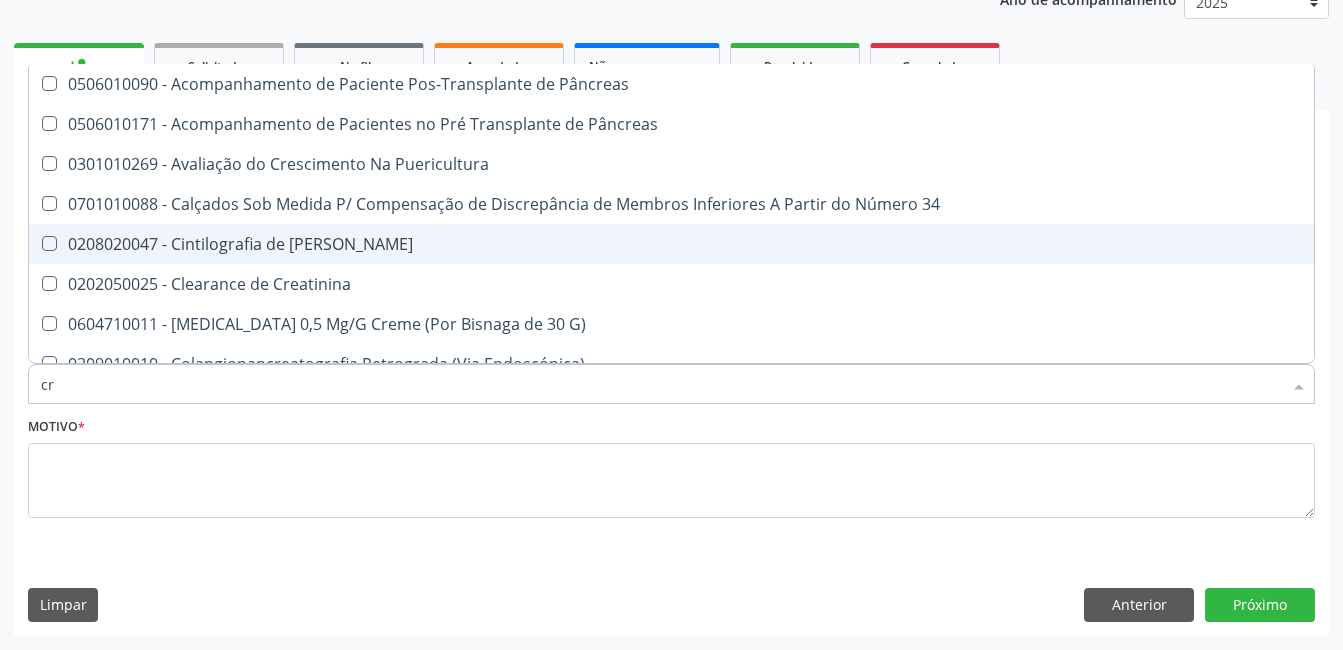 checkbox on "false" 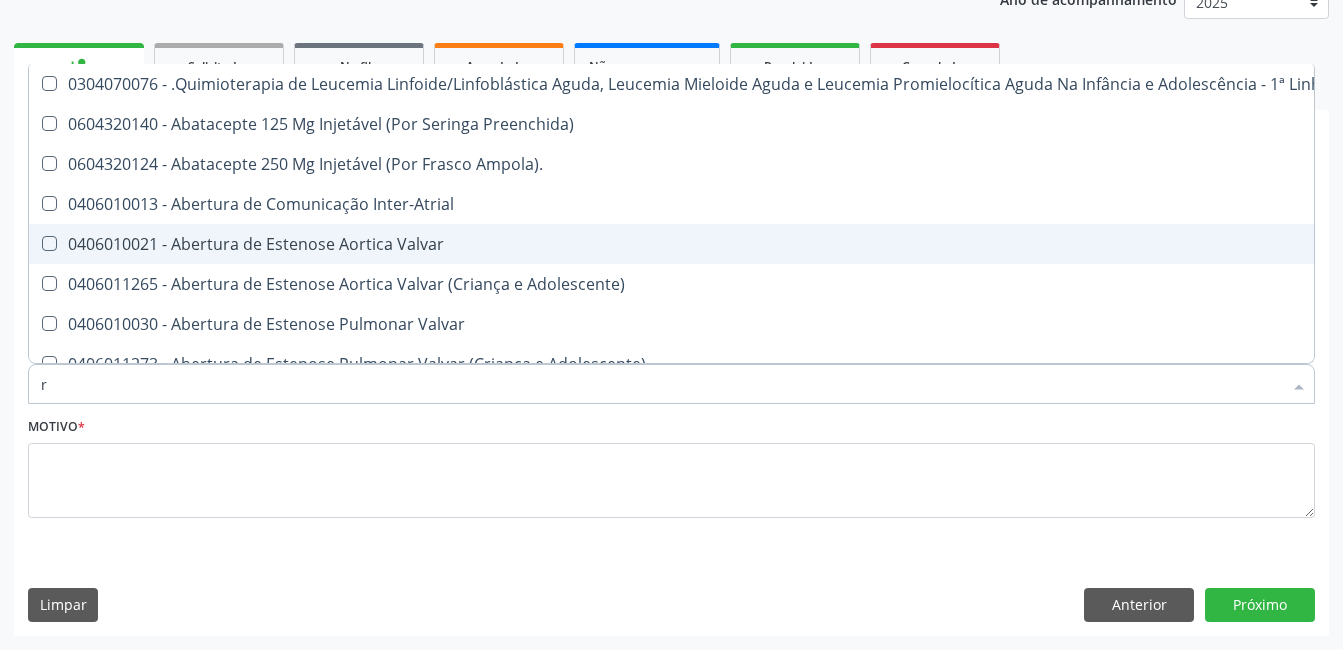 type on "re" 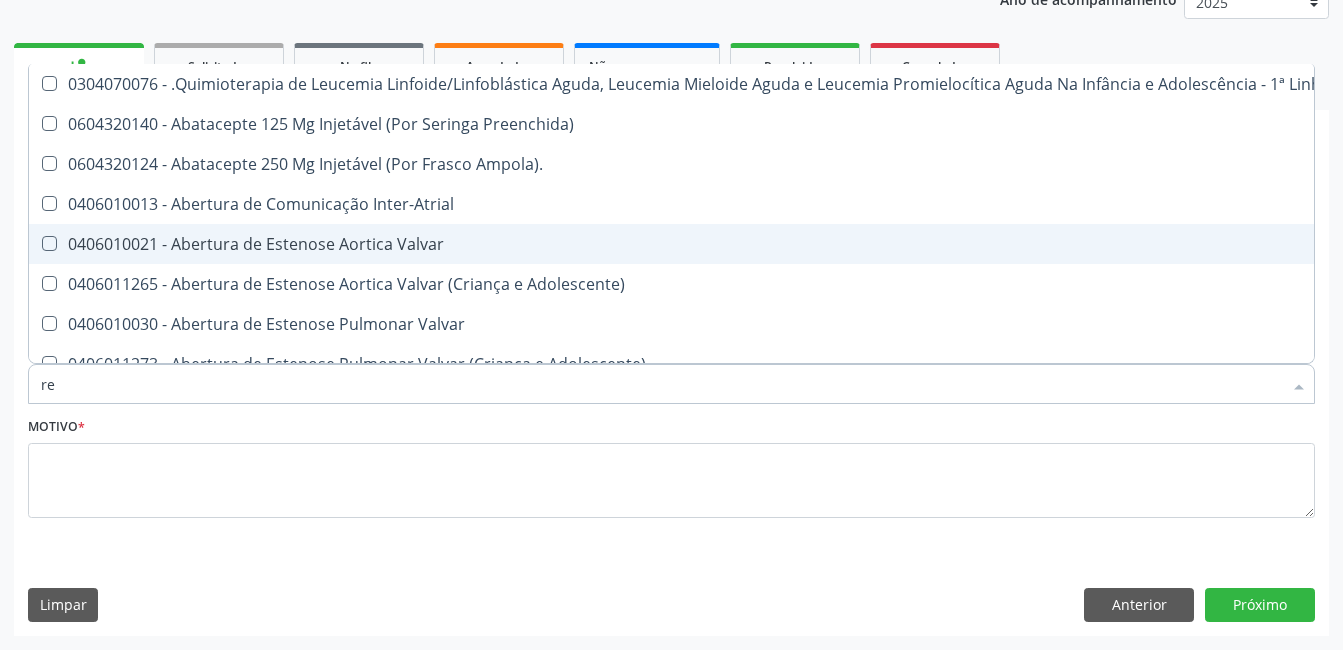 checkbox on "true" 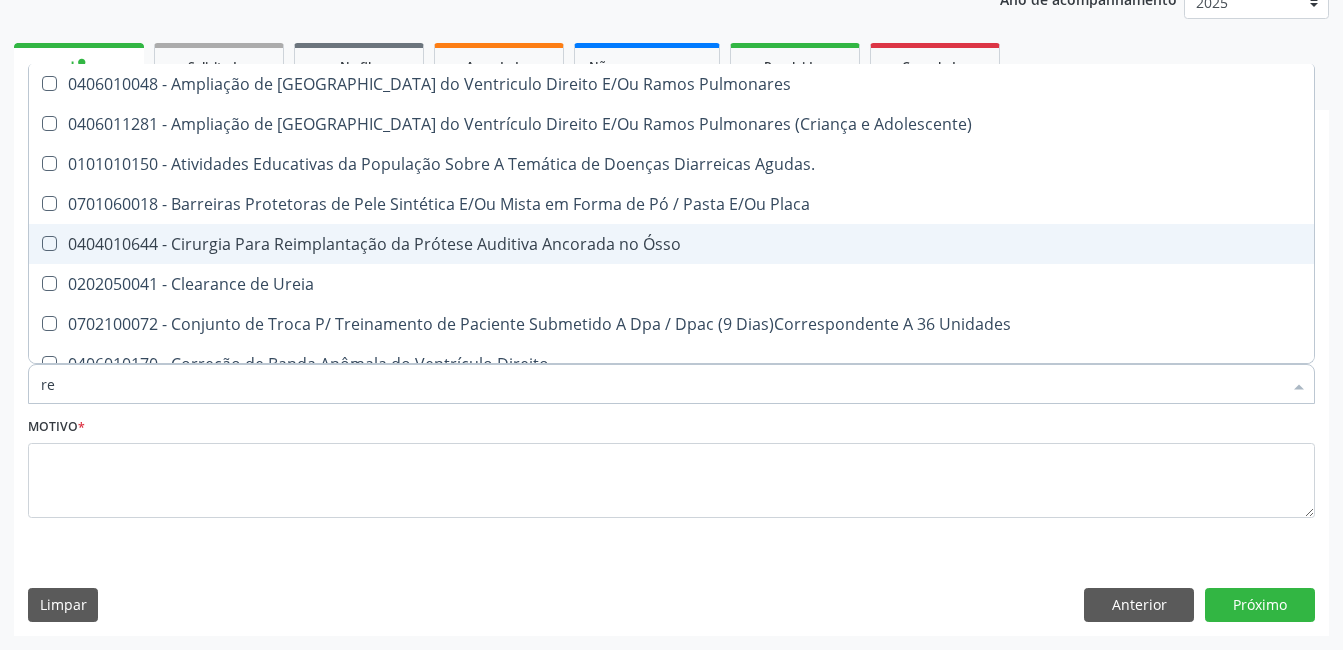 type on "r" 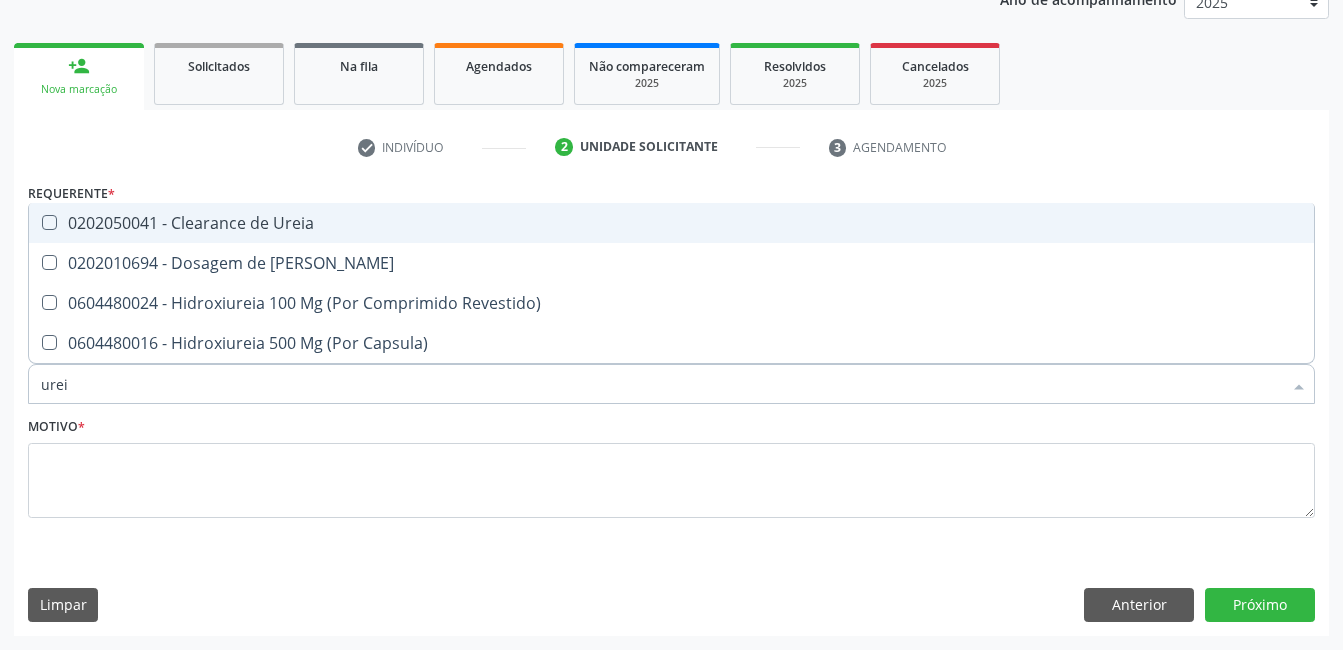 type on "ureia" 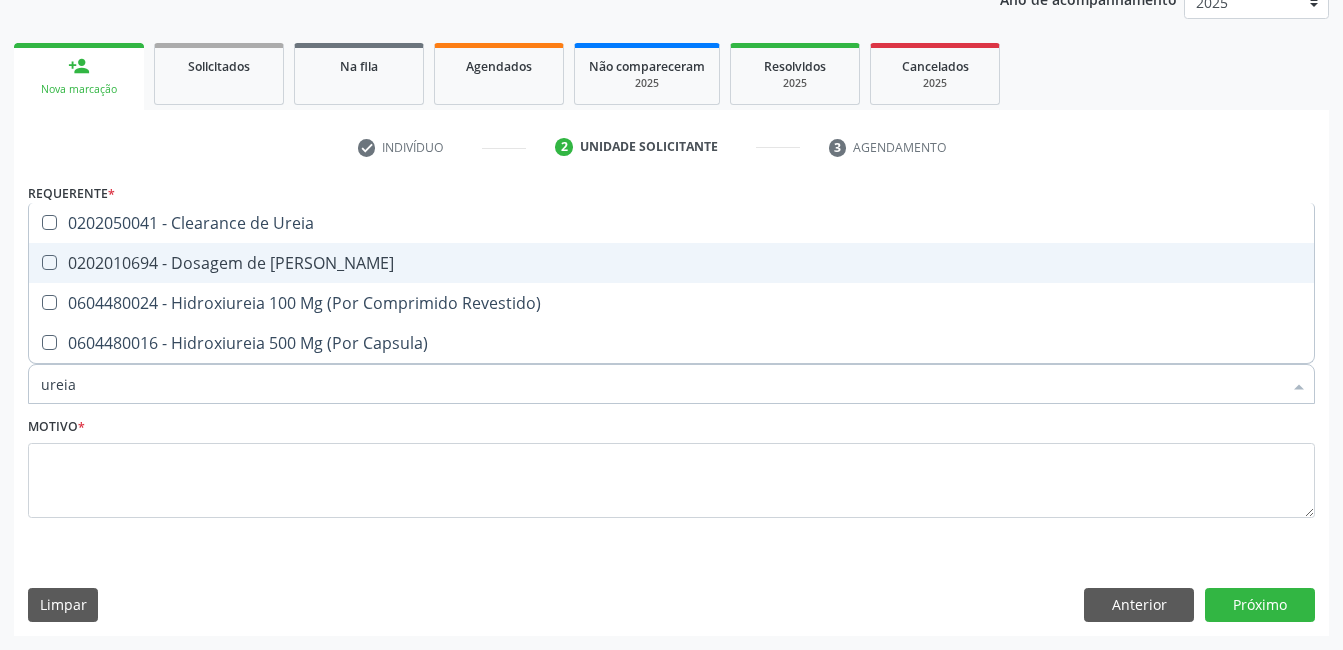 click at bounding box center [49, 262] 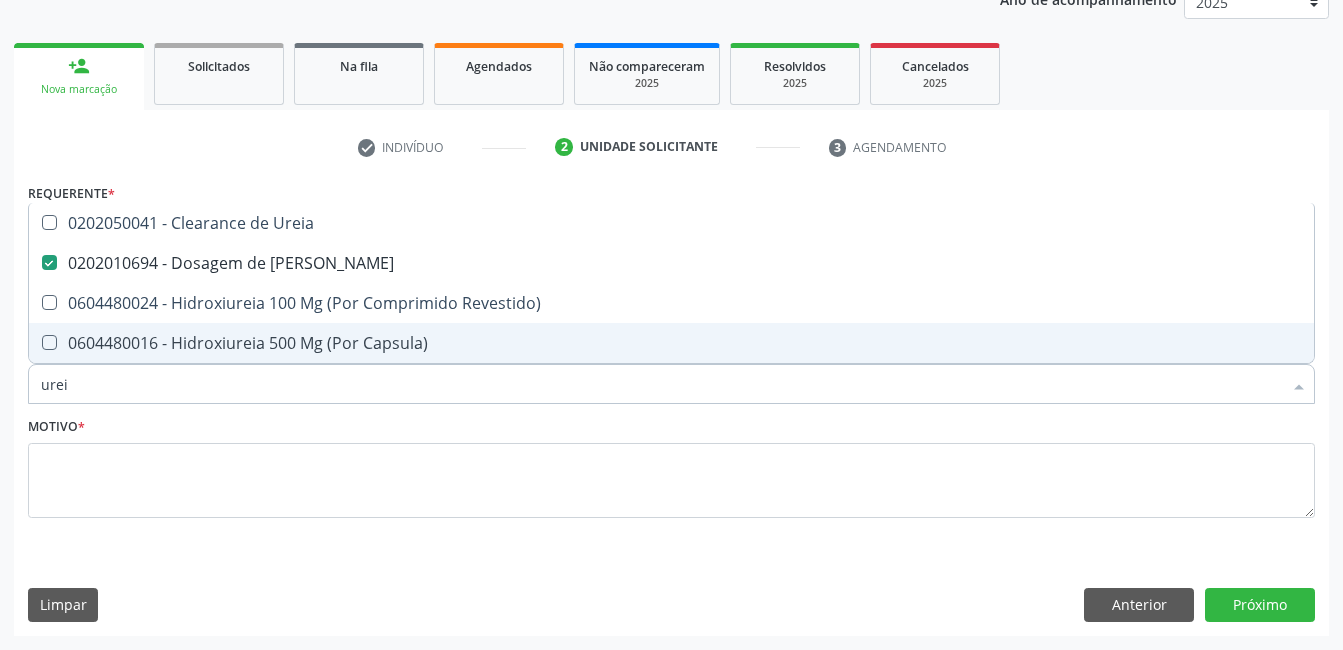 type on "ure" 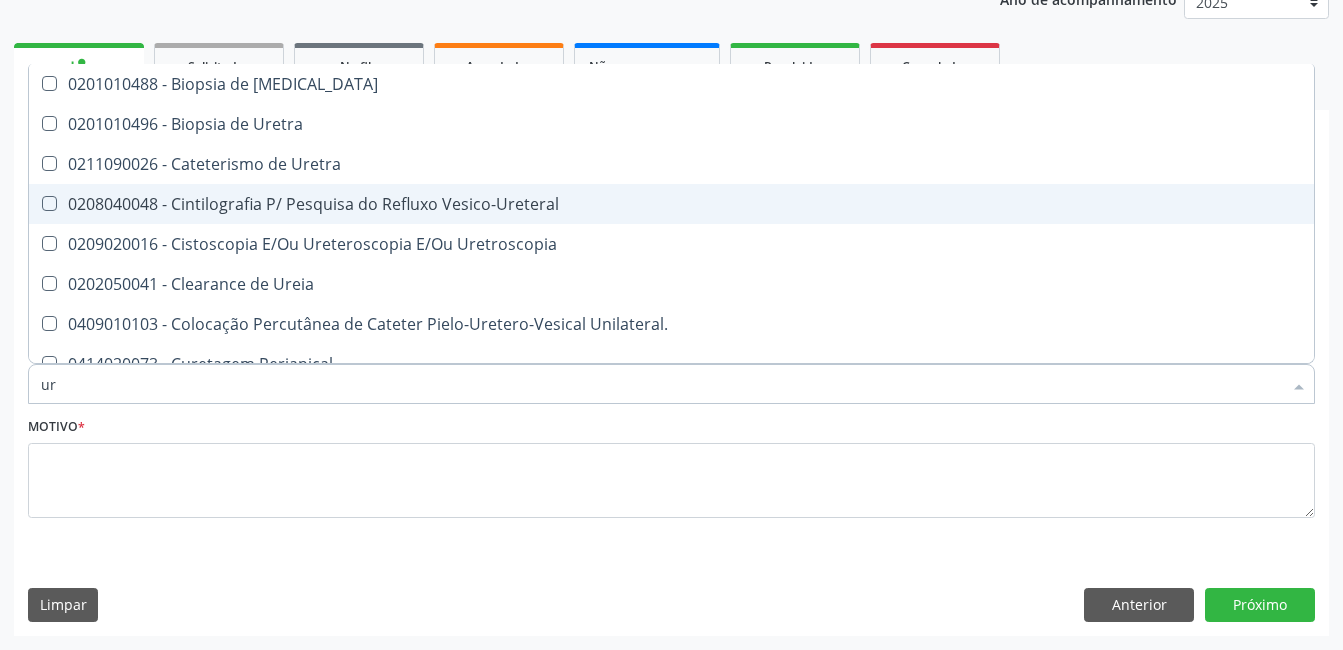 type on "u" 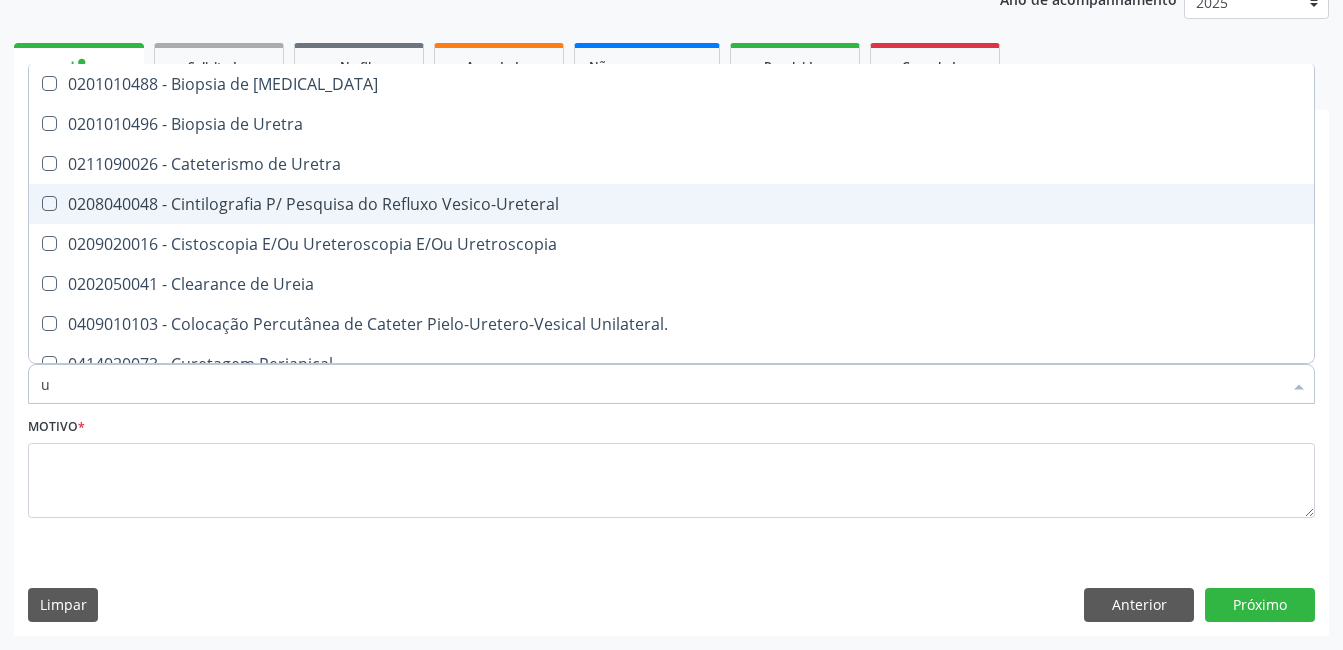 type 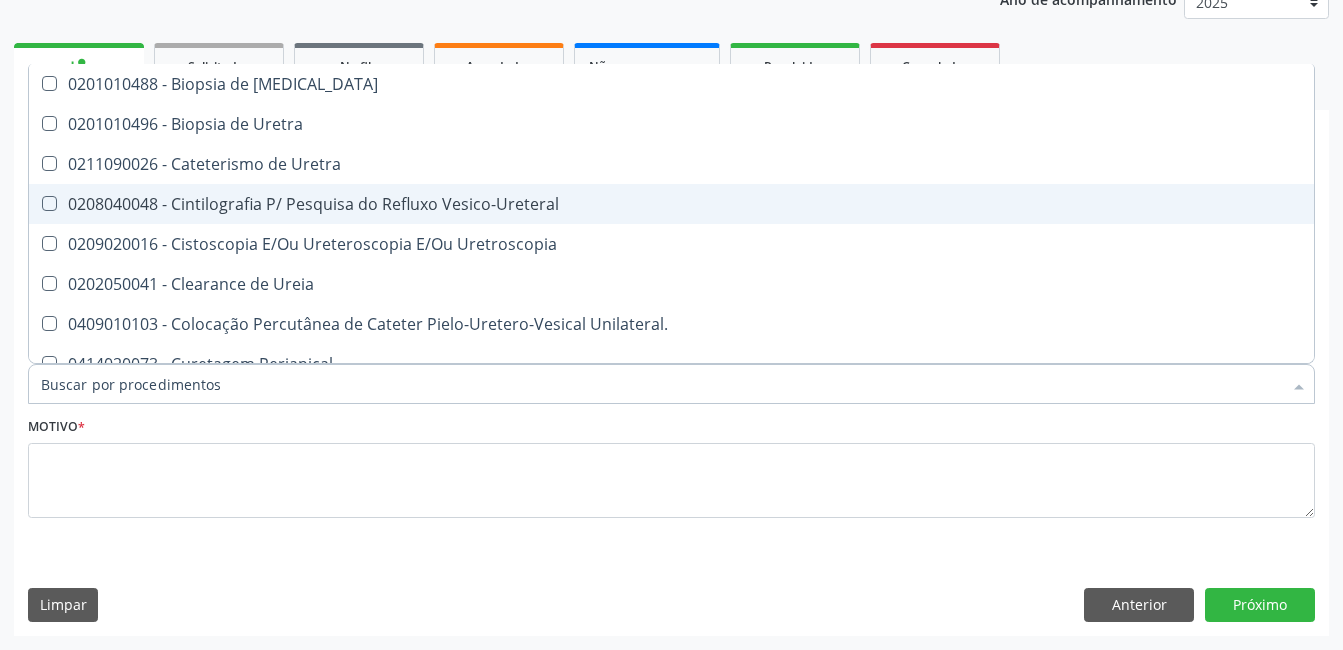 checkbox on "false" 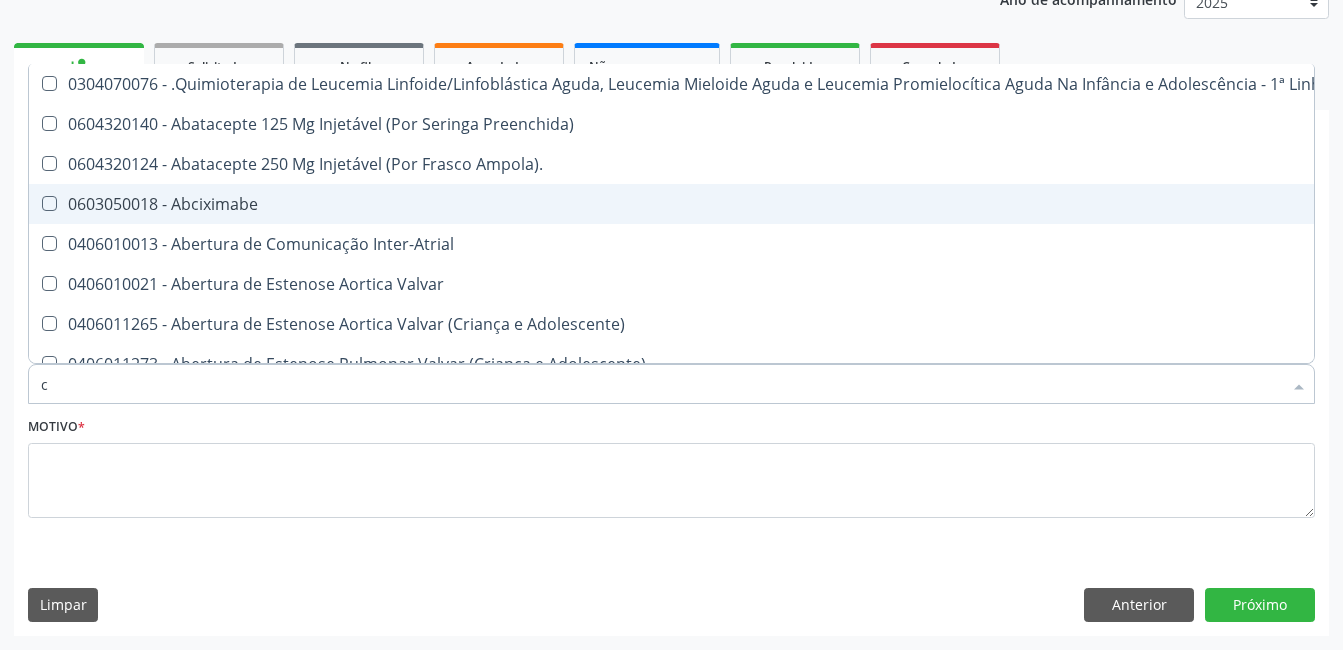 type on "co" 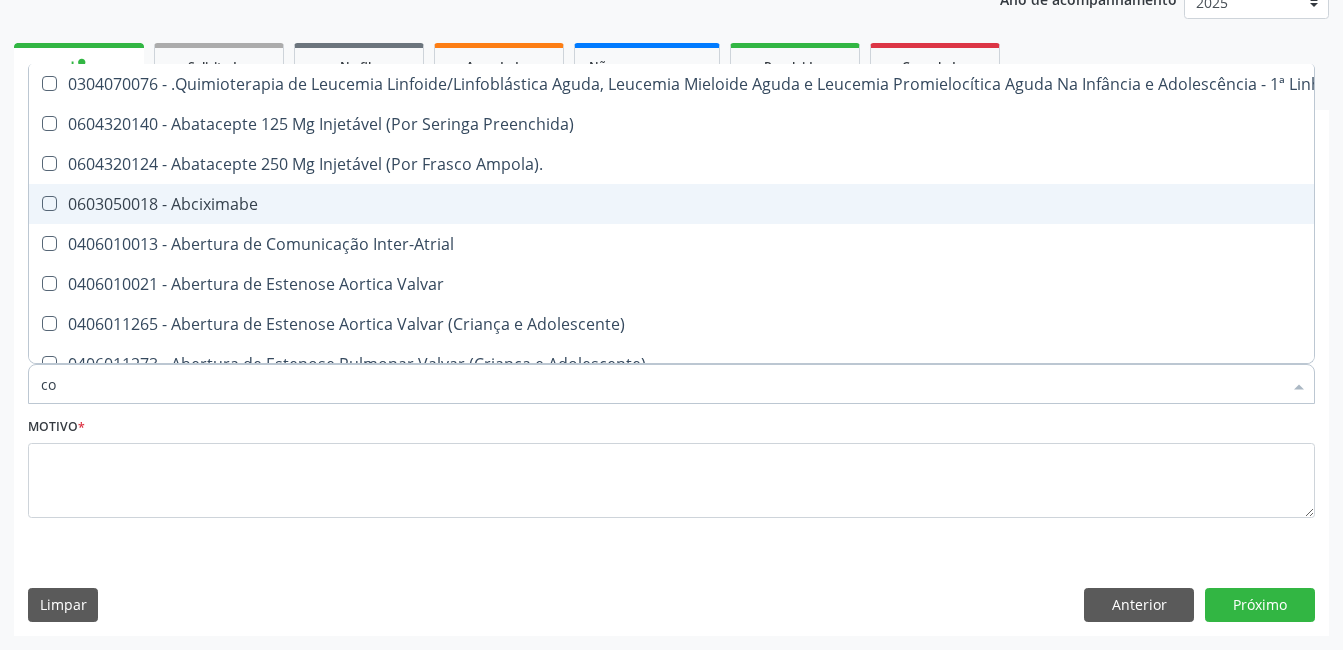 checkbox on "true" 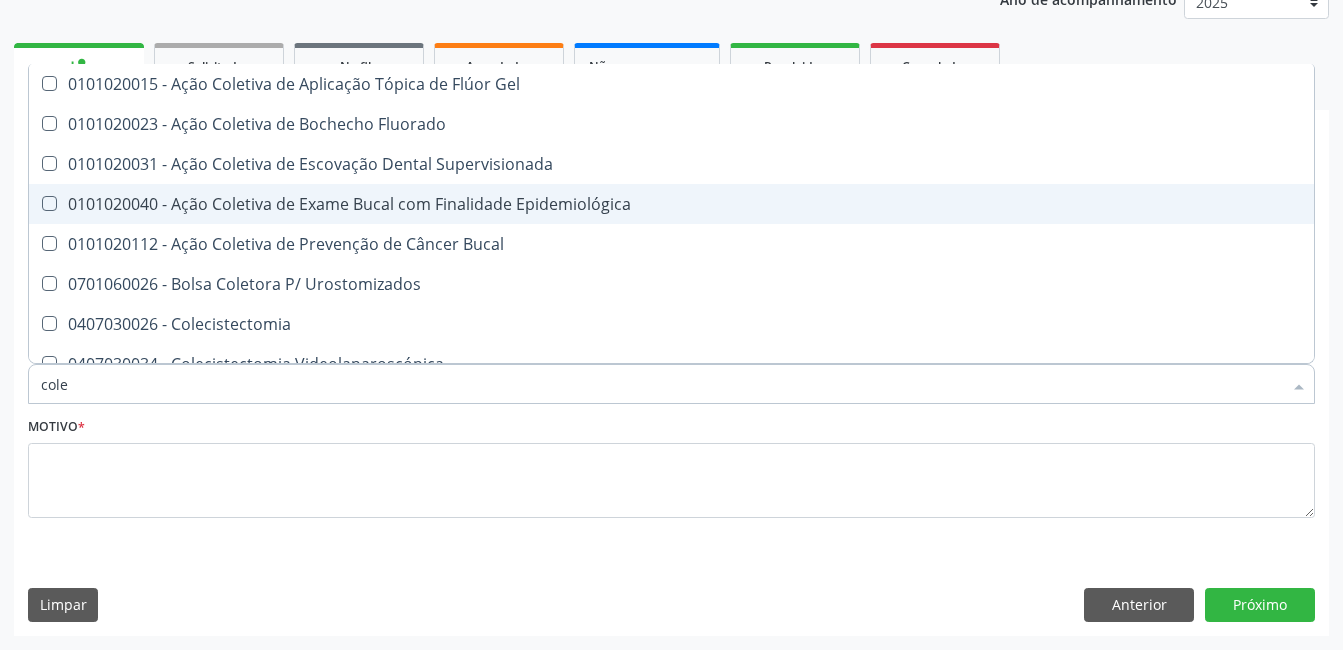 type on "coles" 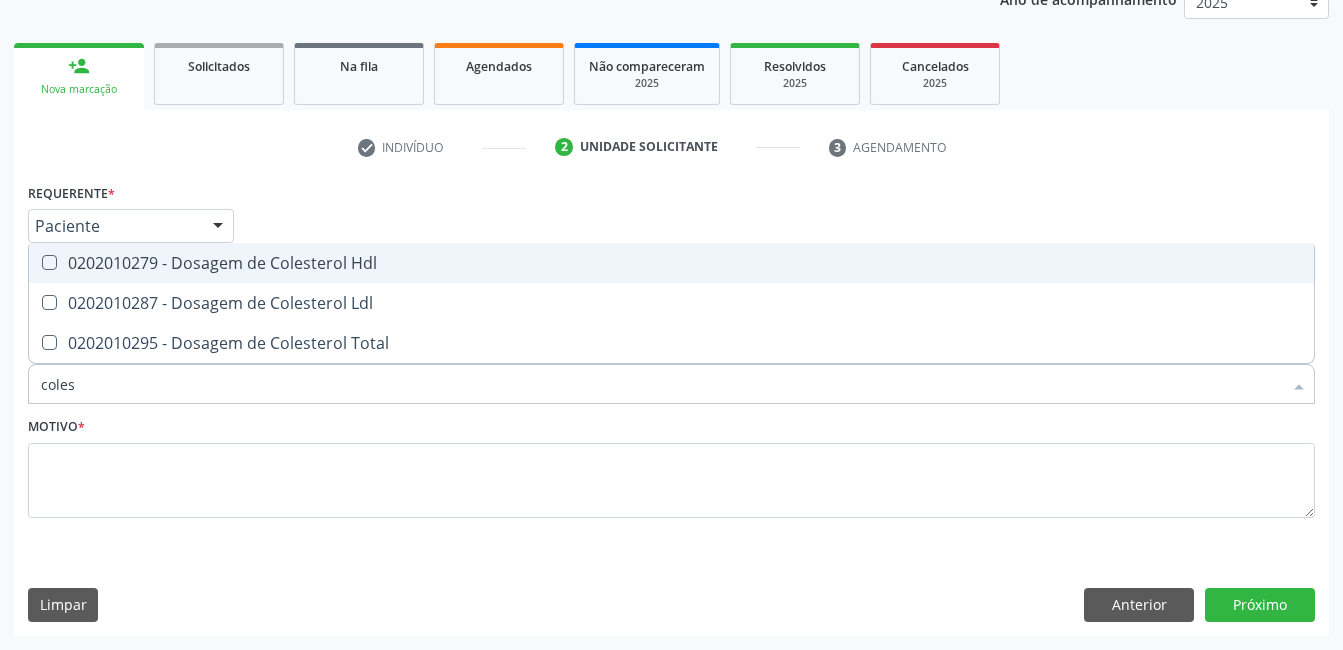 click at bounding box center (49, 262) 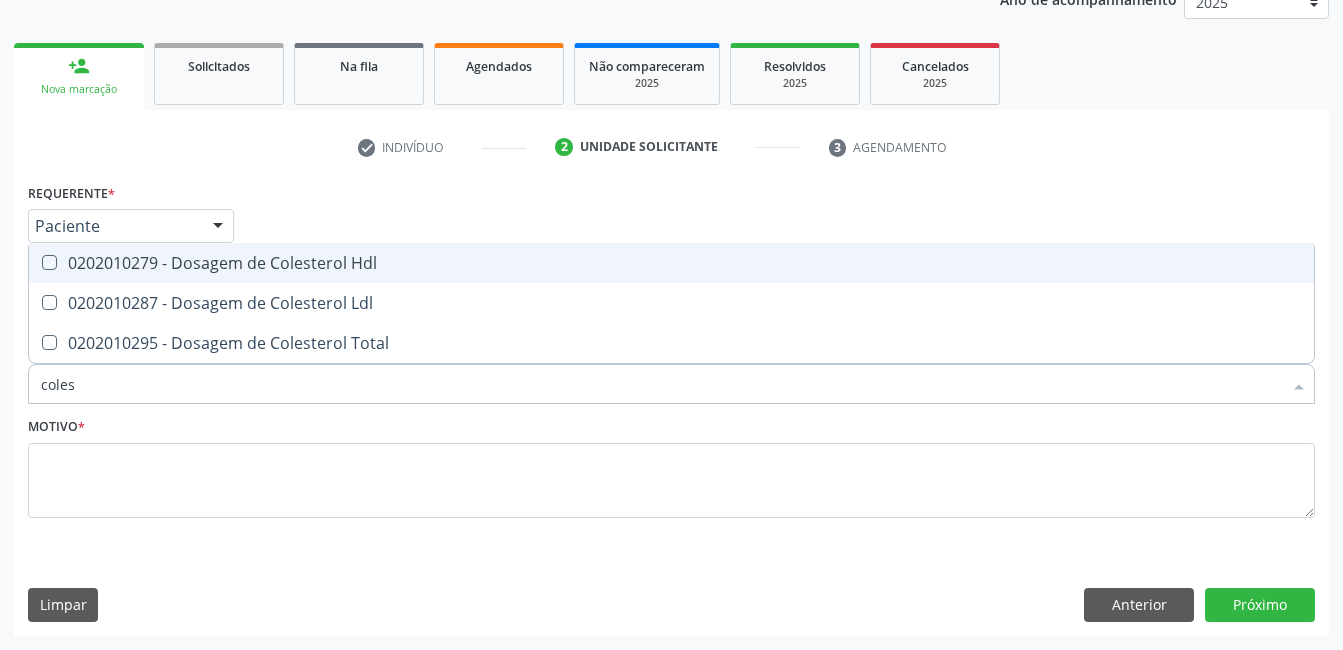 click at bounding box center (35, 262) 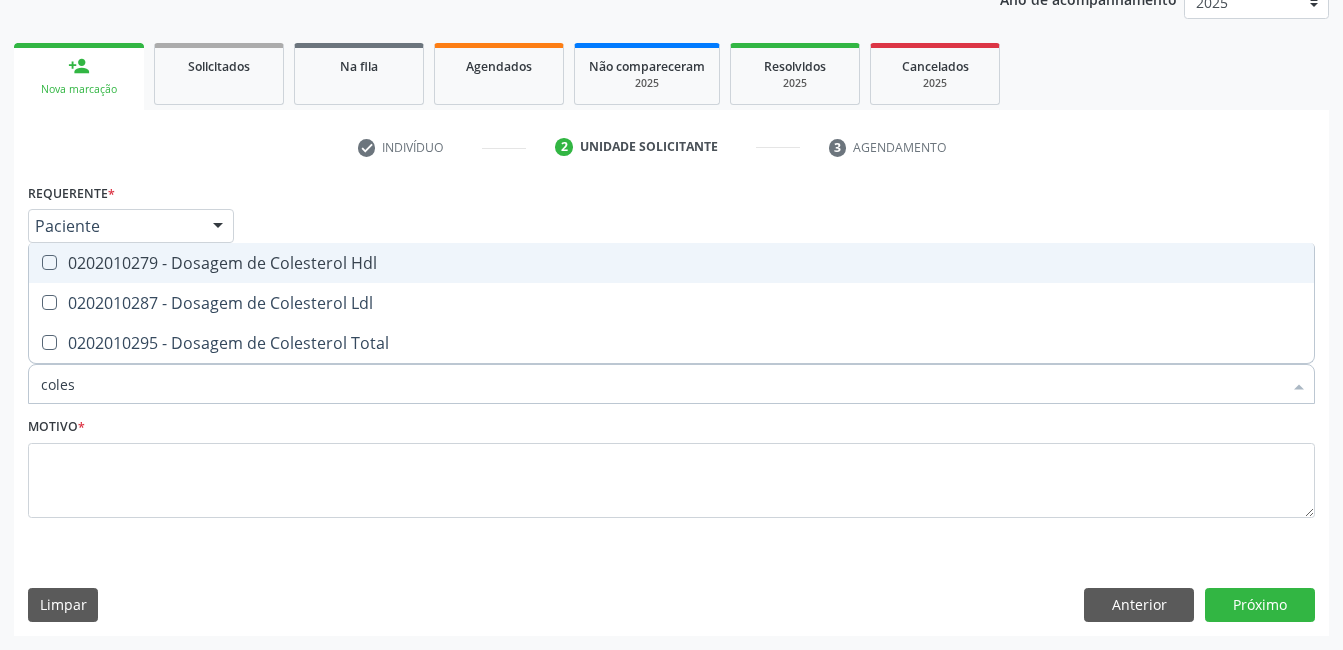 checkbox on "true" 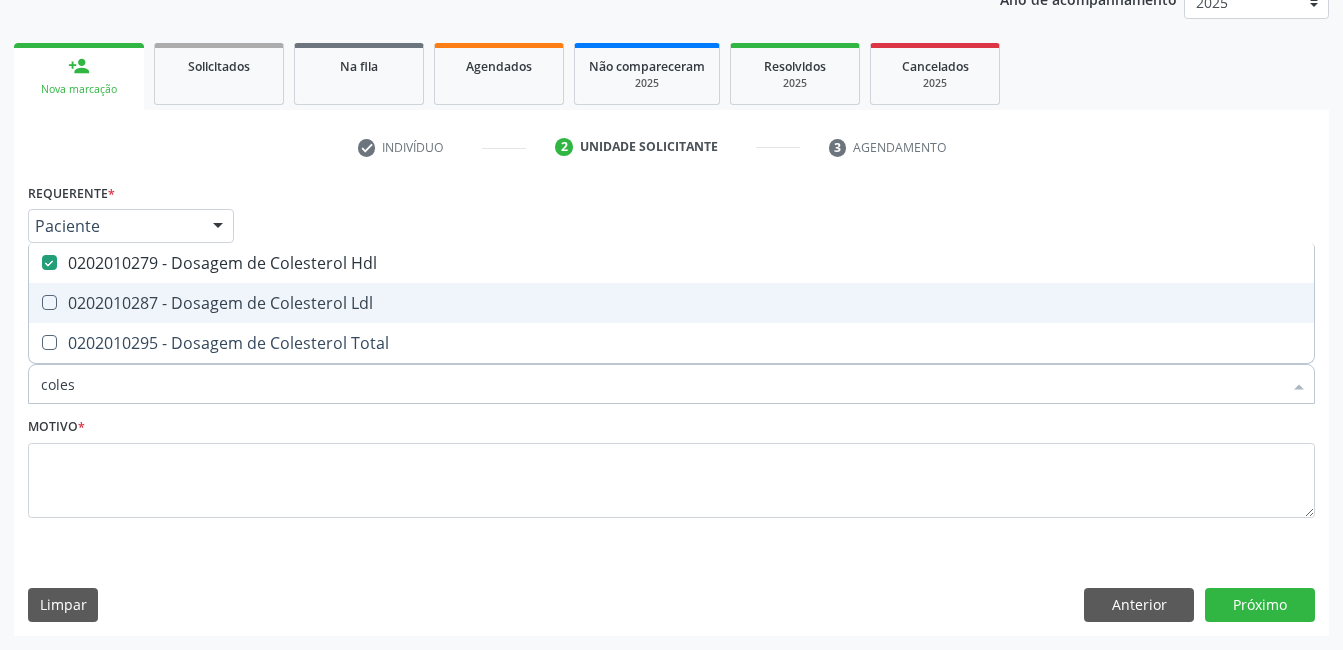 click at bounding box center (49, 302) 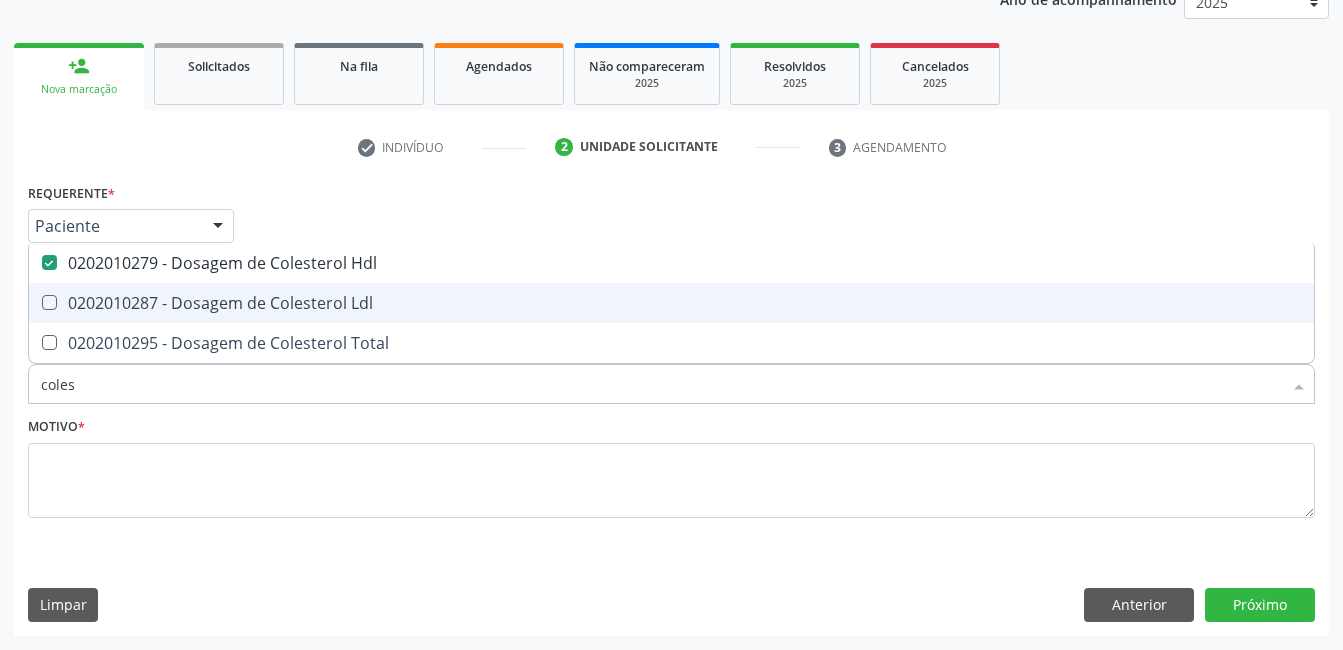 click at bounding box center (35, 302) 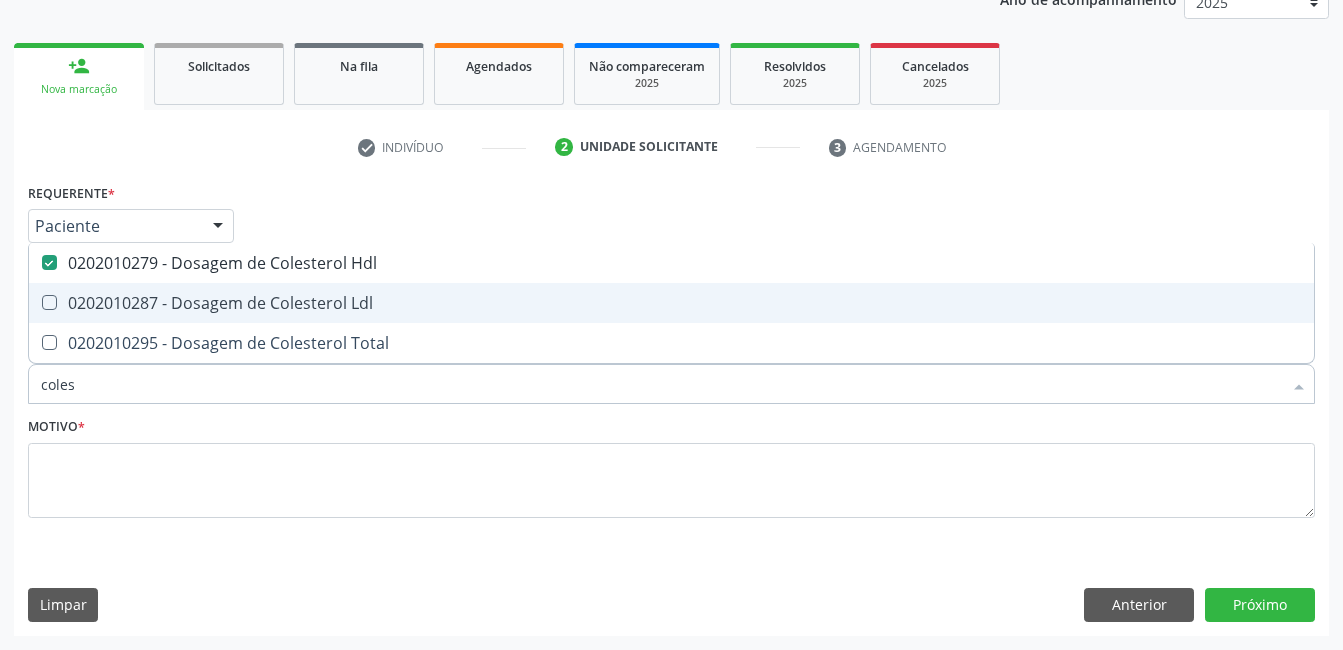 checkbox on "true" 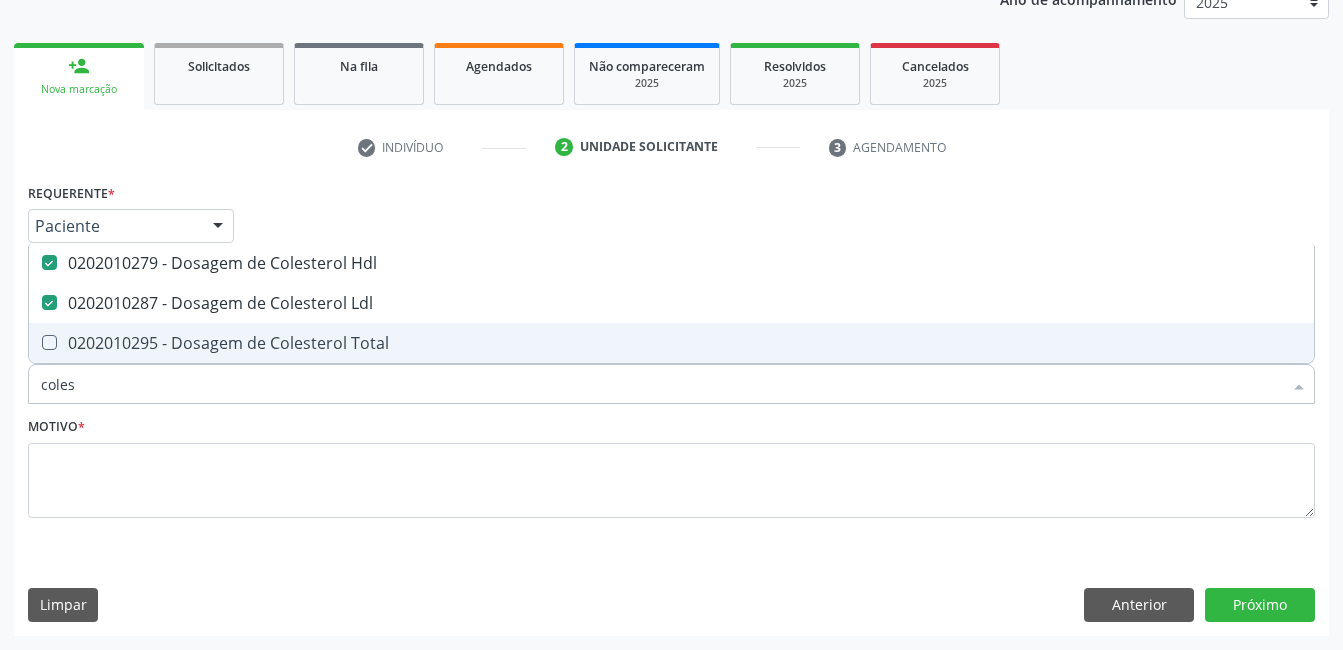 click at bounding box center (49, 342) 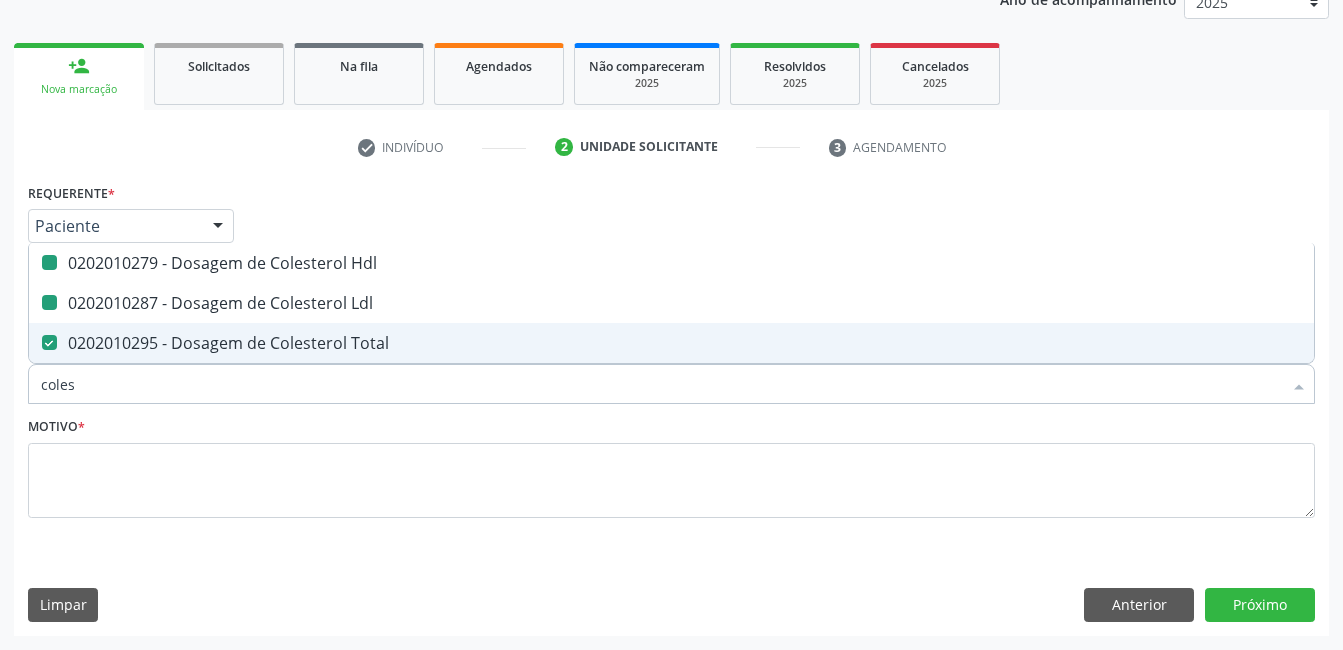 type on "cole" 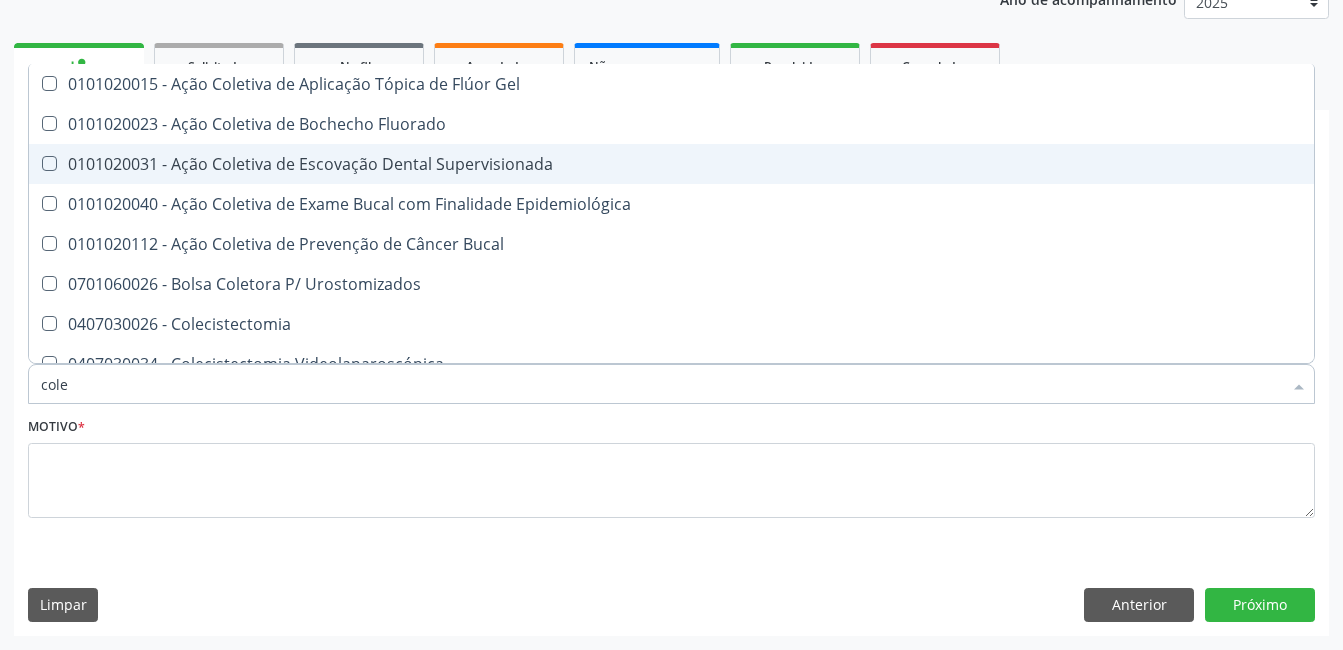 type on "col" 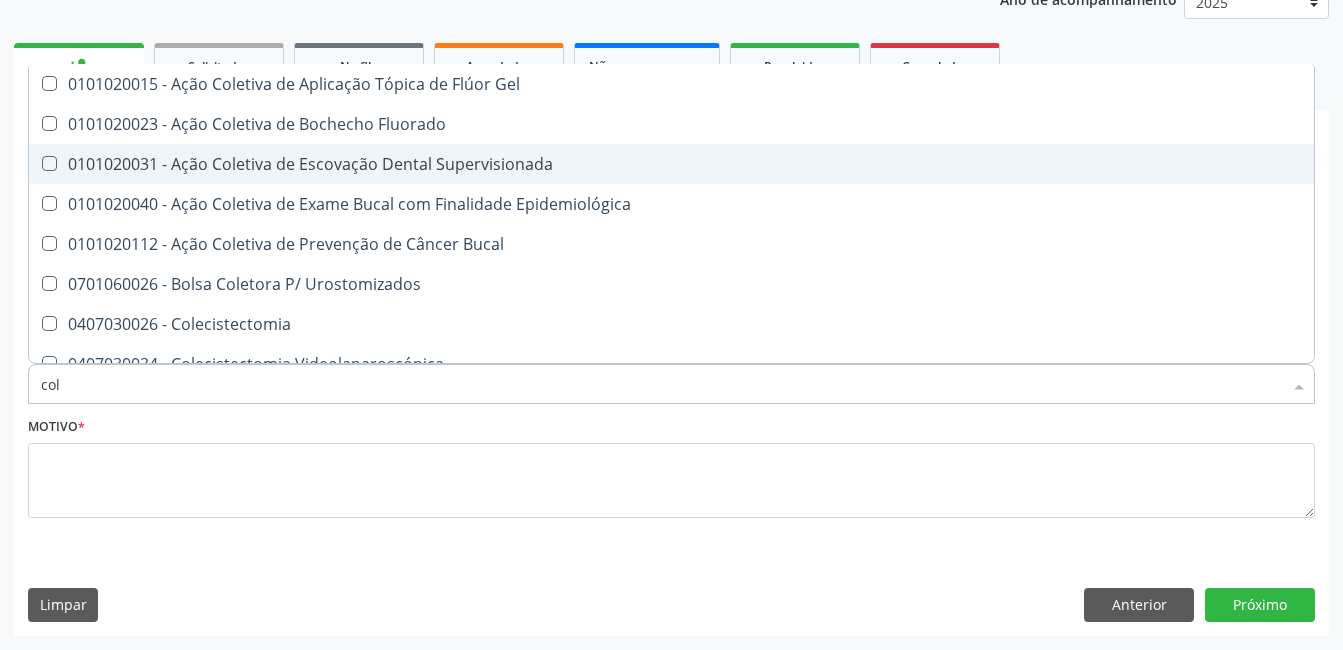 checkbox on "false" 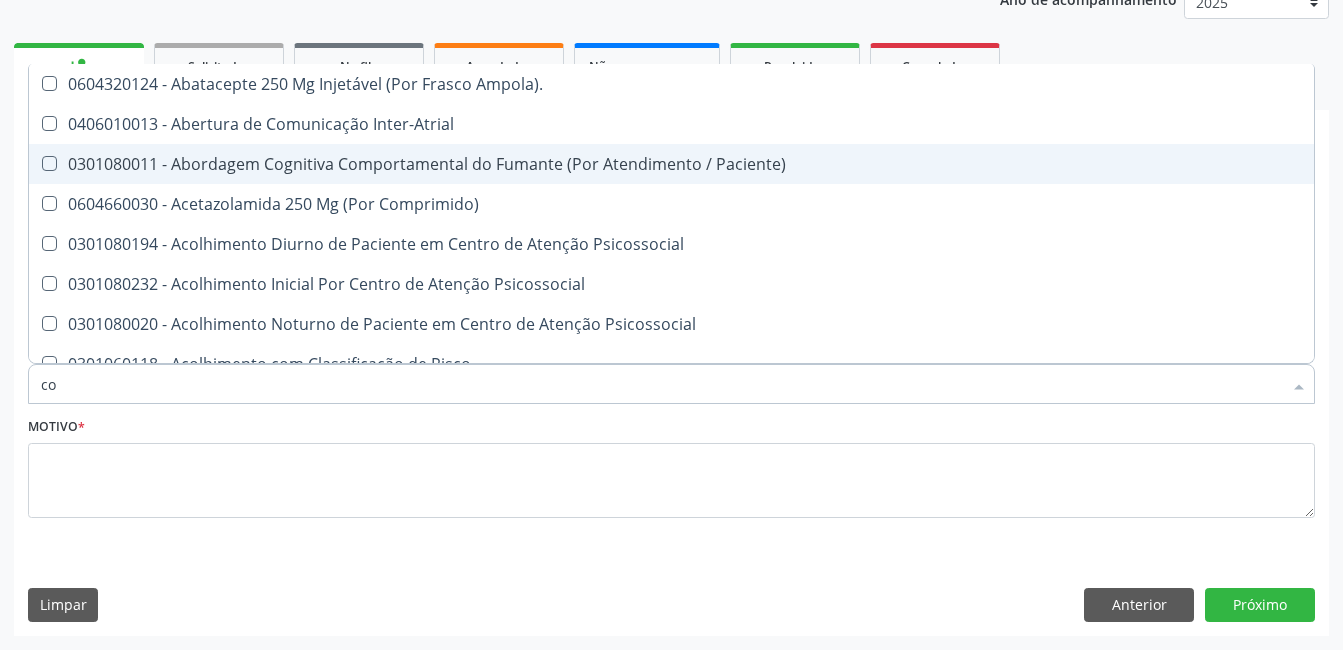 type on "c" 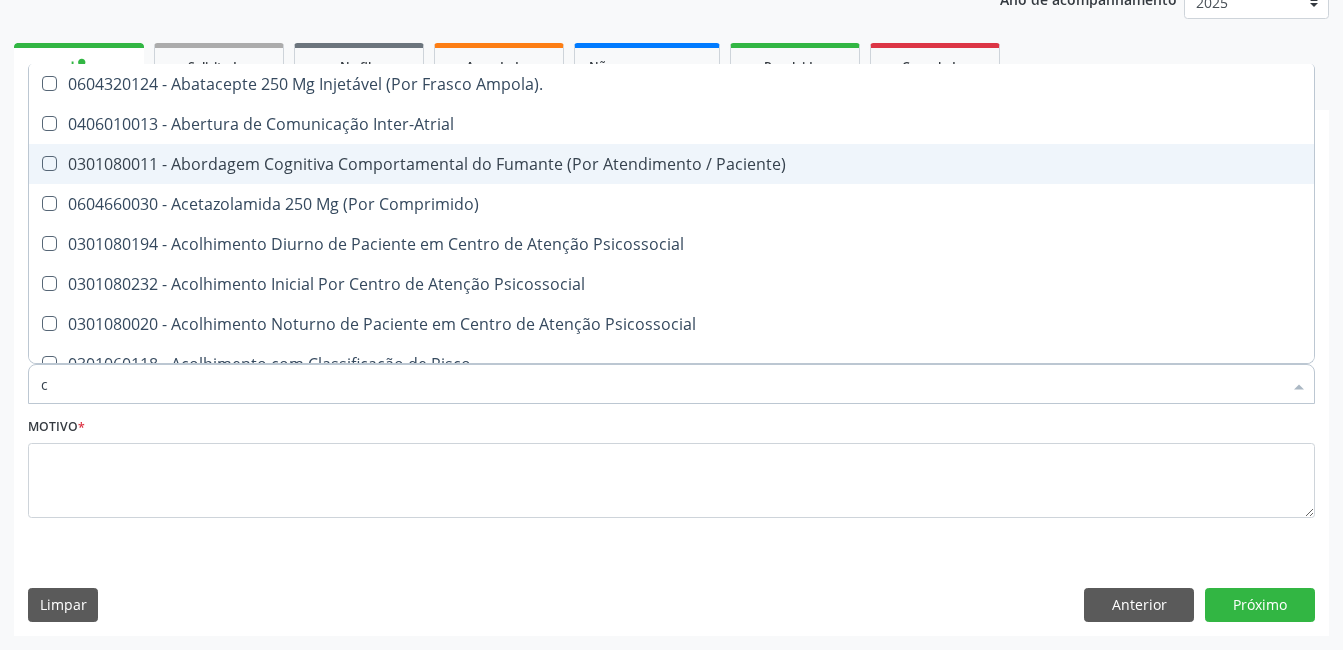 checkbox on "false" 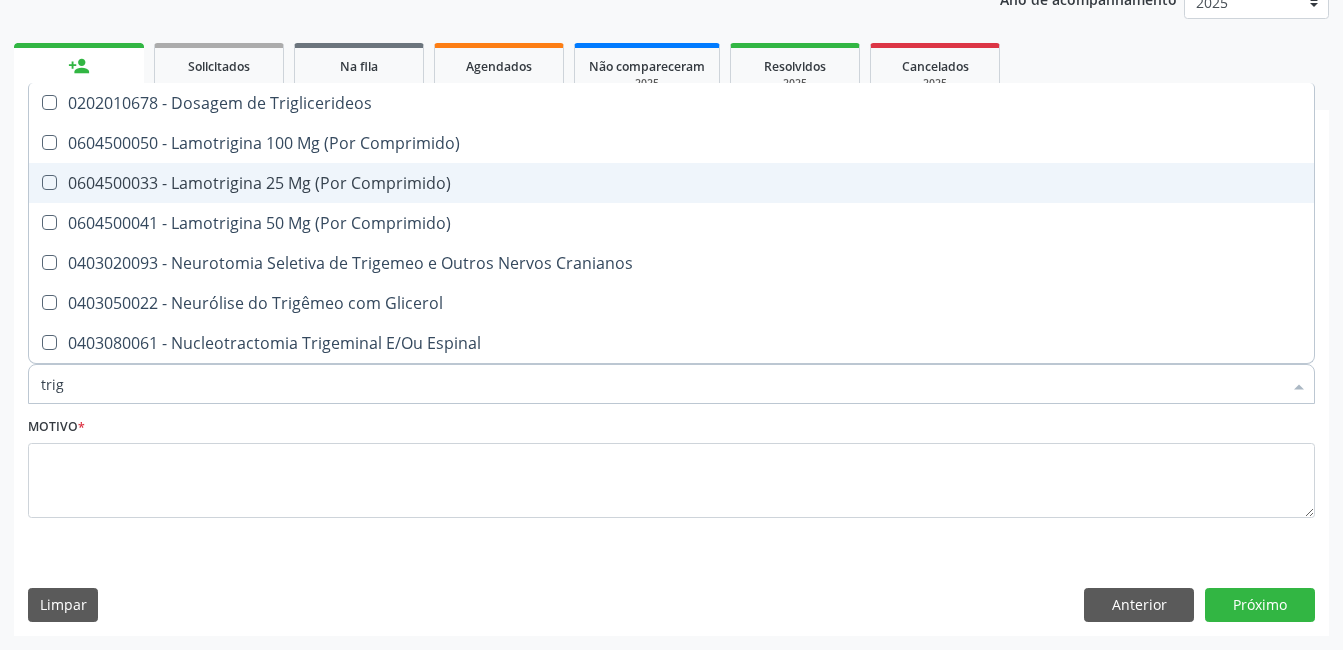 type on "trigl" 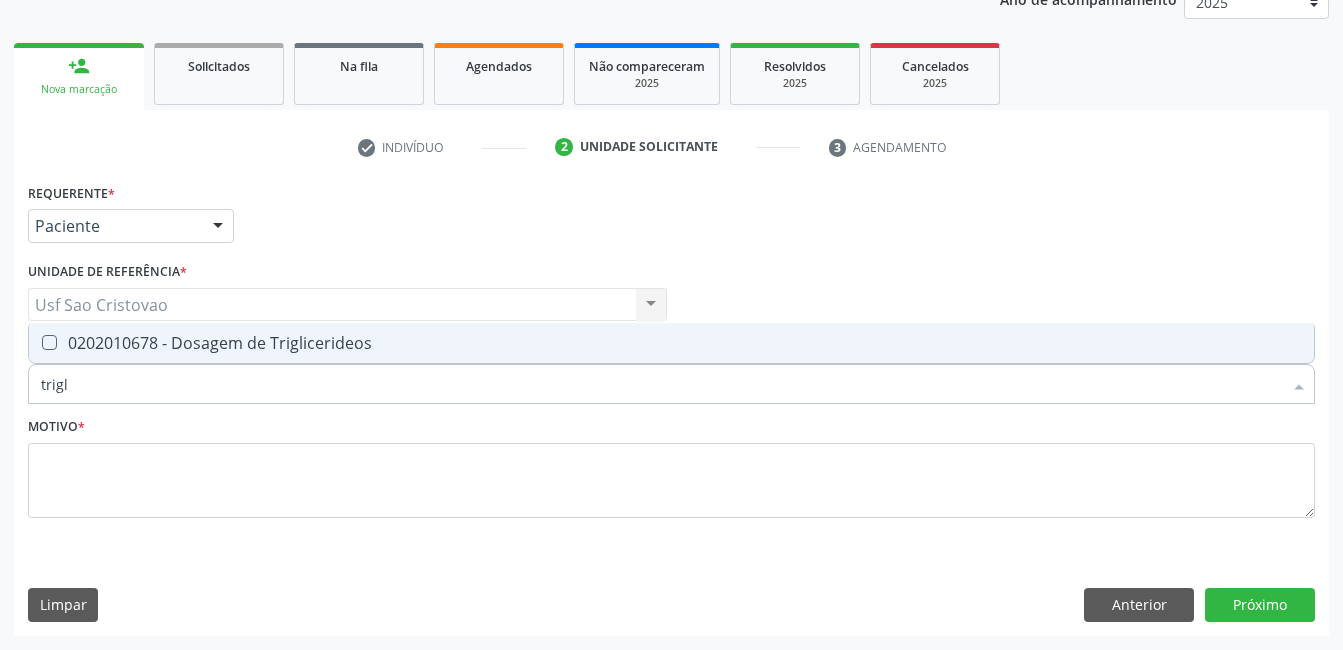 click at bounding box center [49, 342] 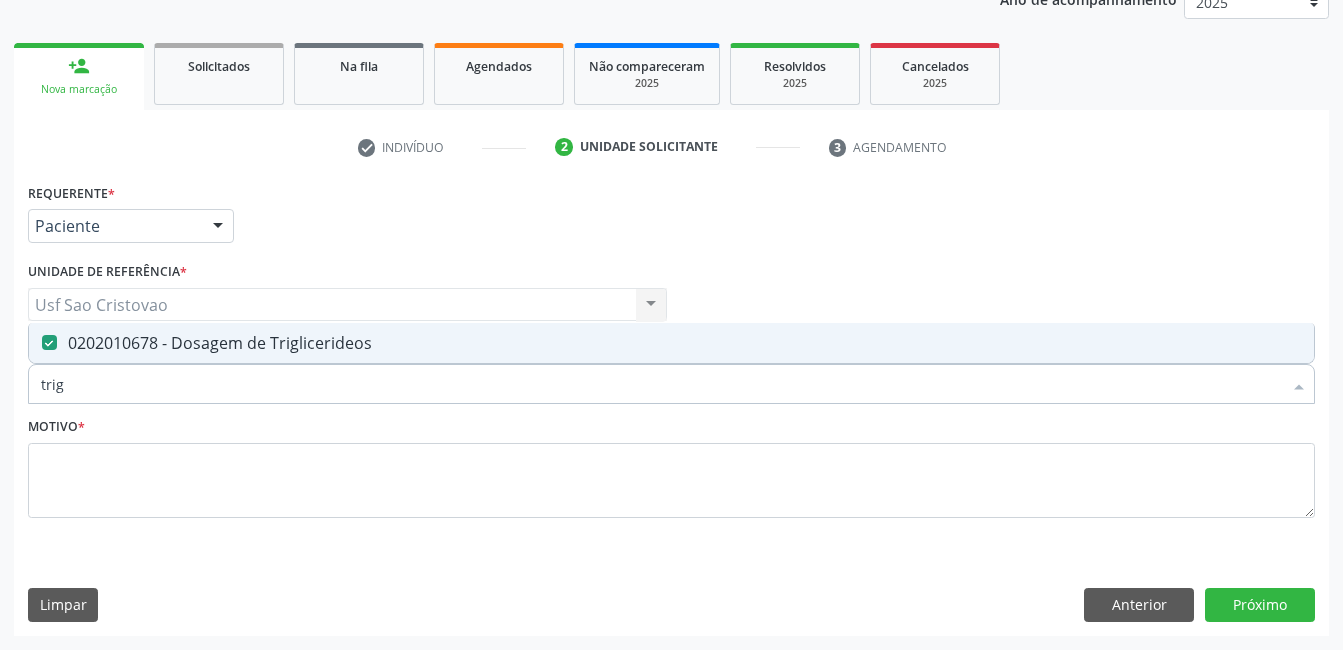type on "tri" 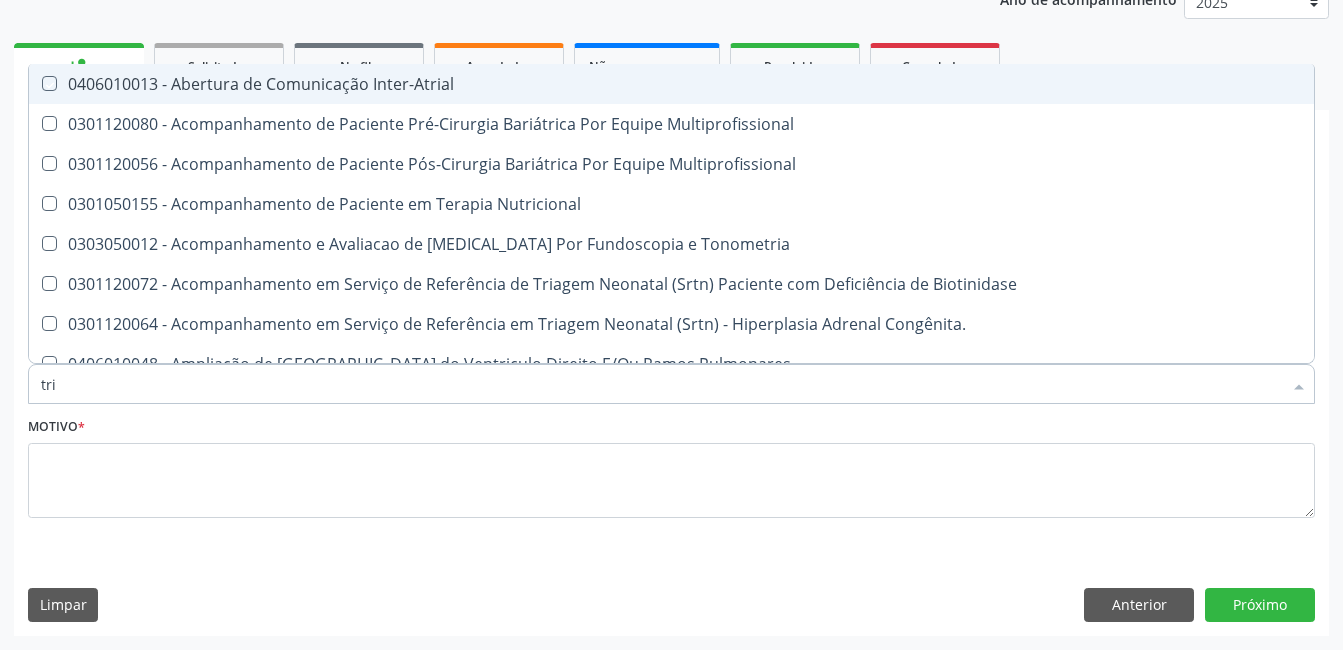 checkbox on "false" 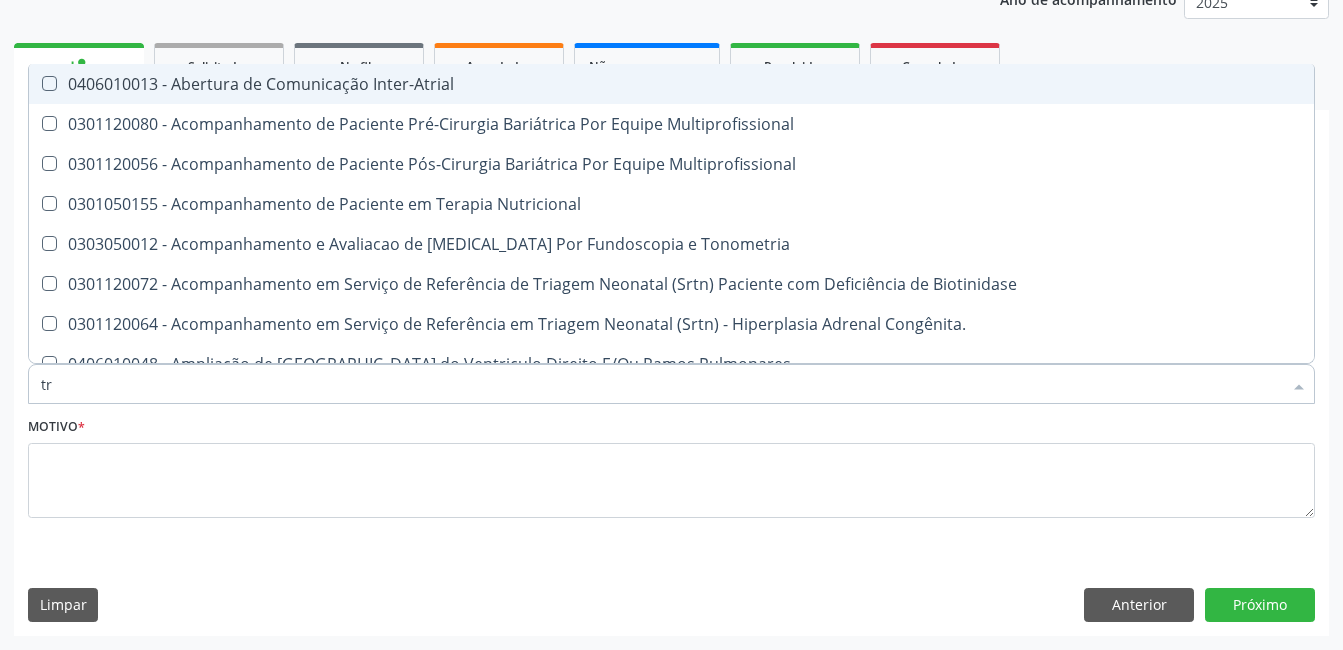 type on "t" 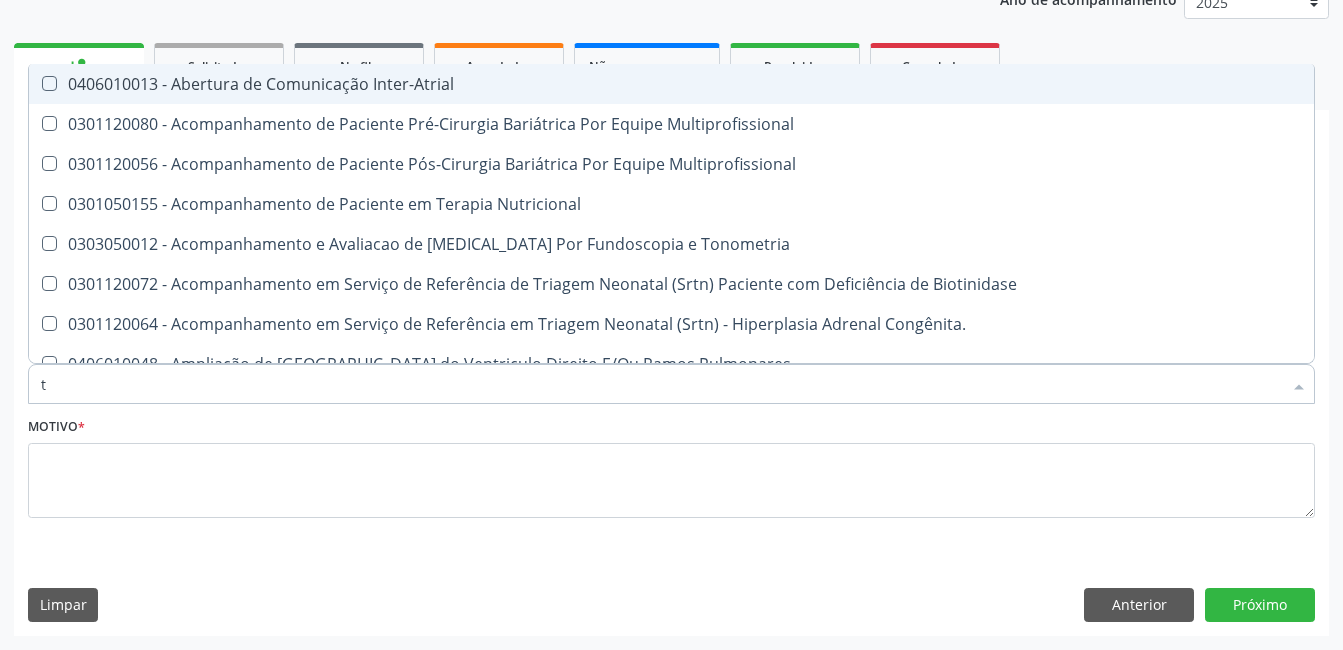 checkbox on "false" 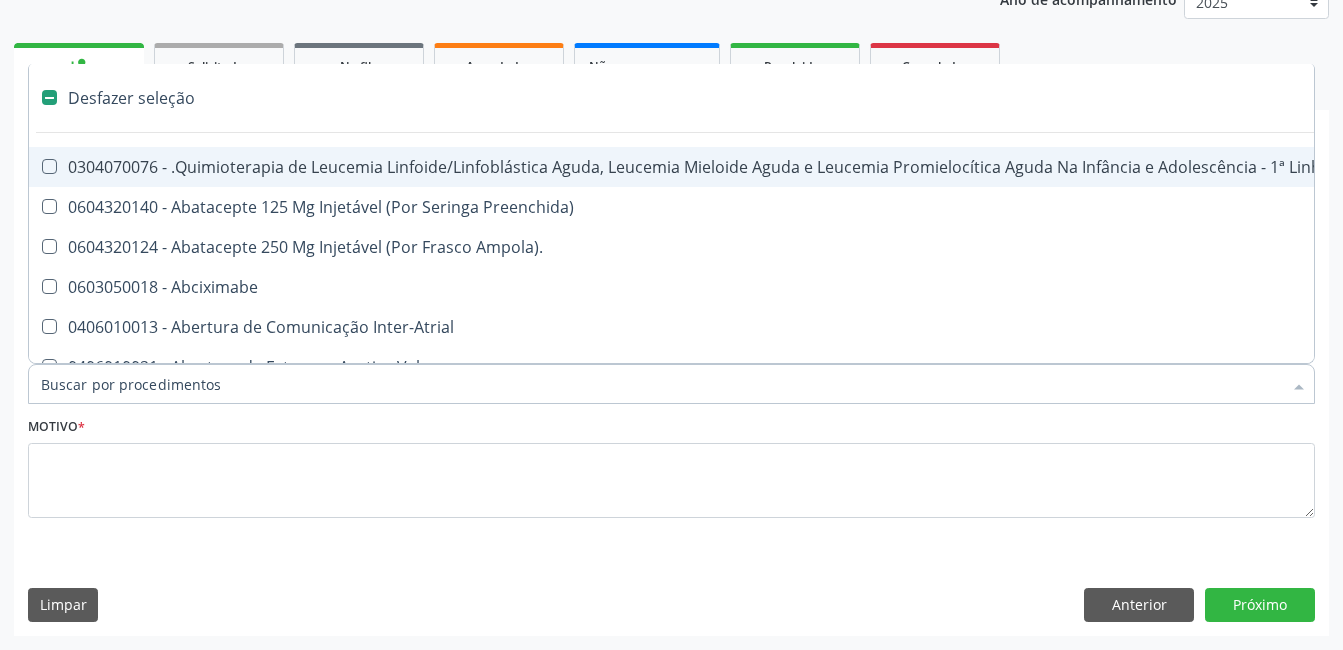 type on "h" 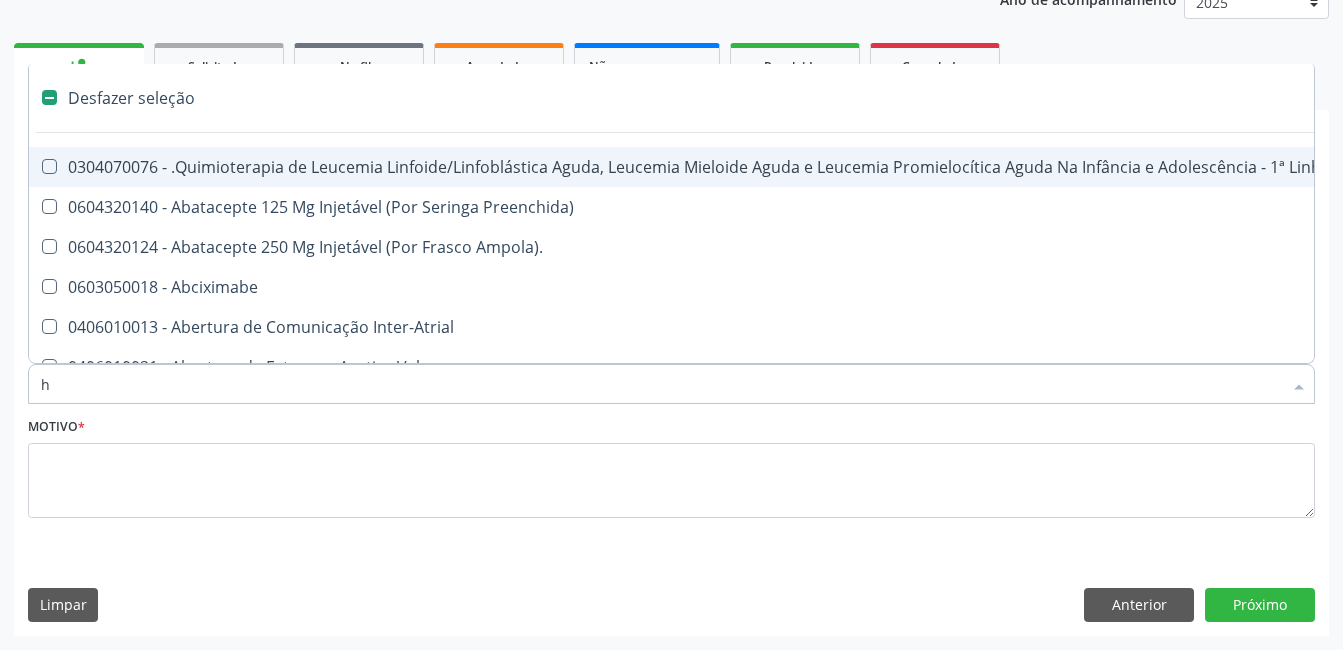 checkbox on "true" 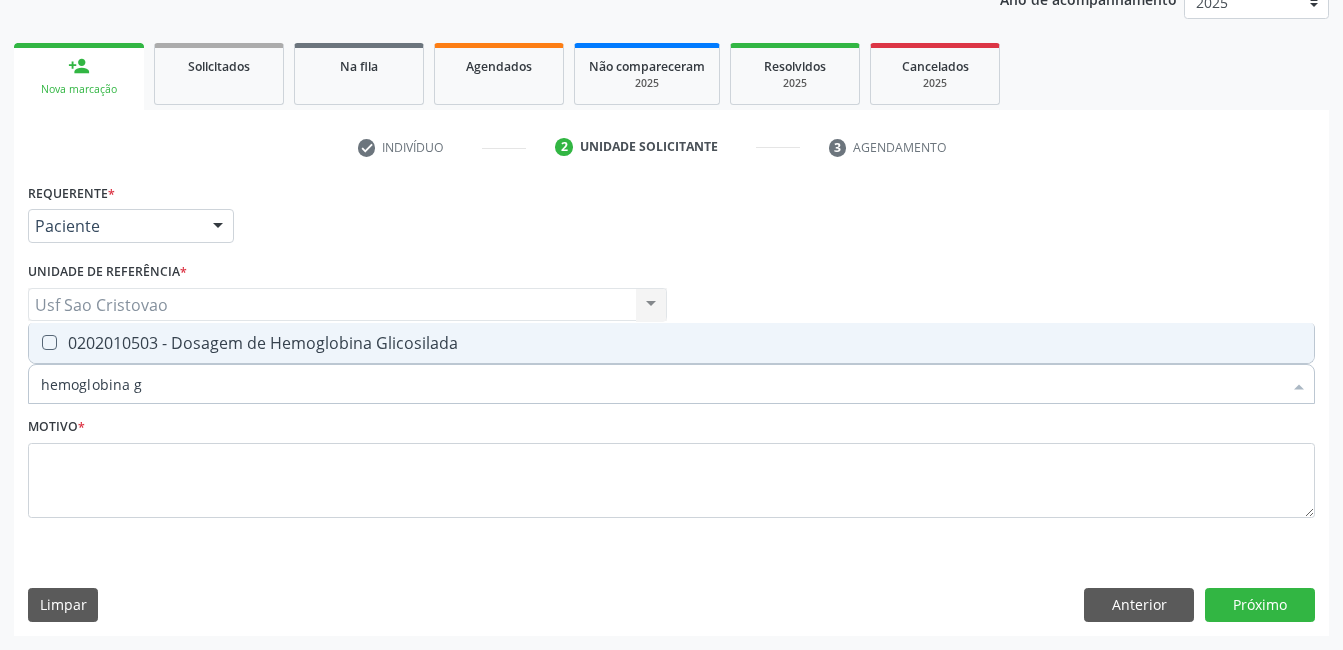 type on "hemoglobina gl" 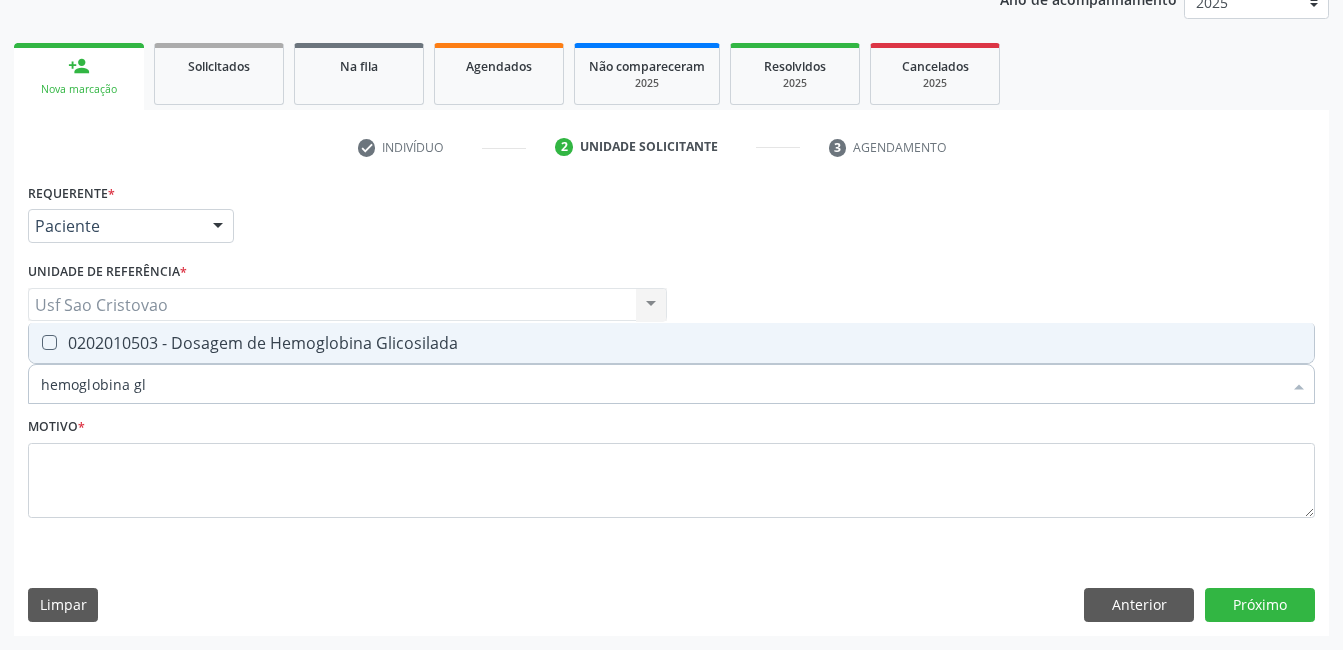 click at bounding box center [49, 342] 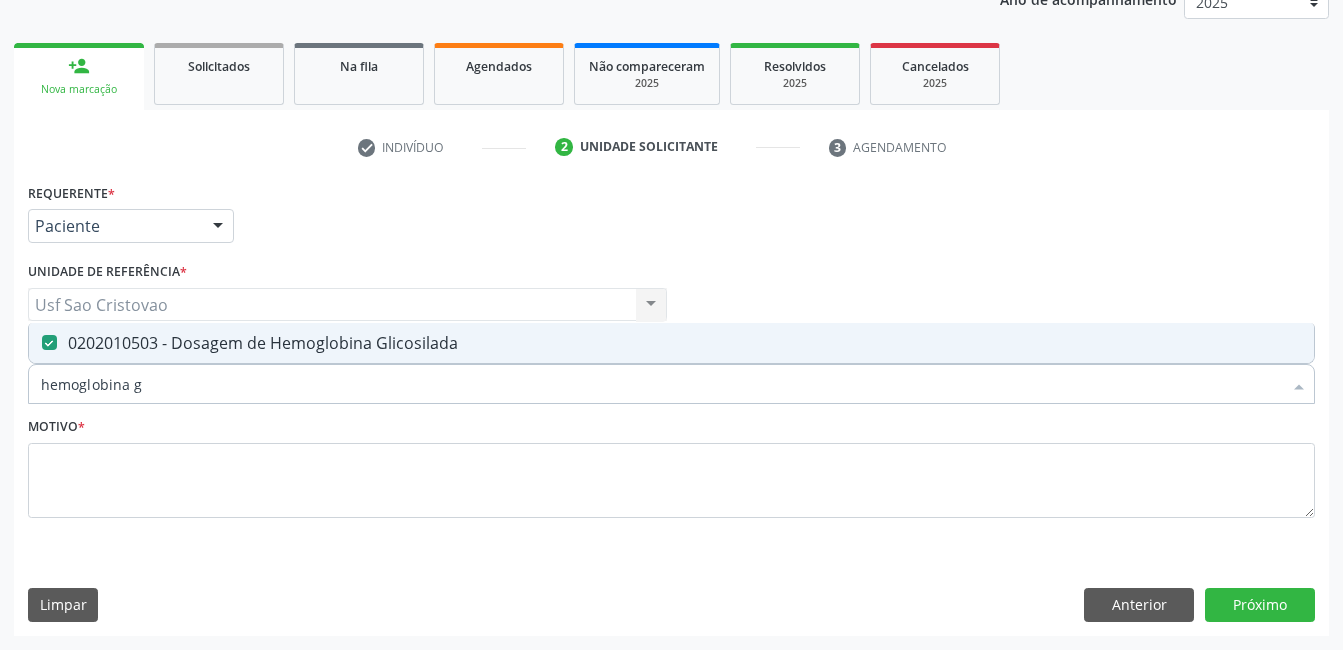 type on "hemoglobina" 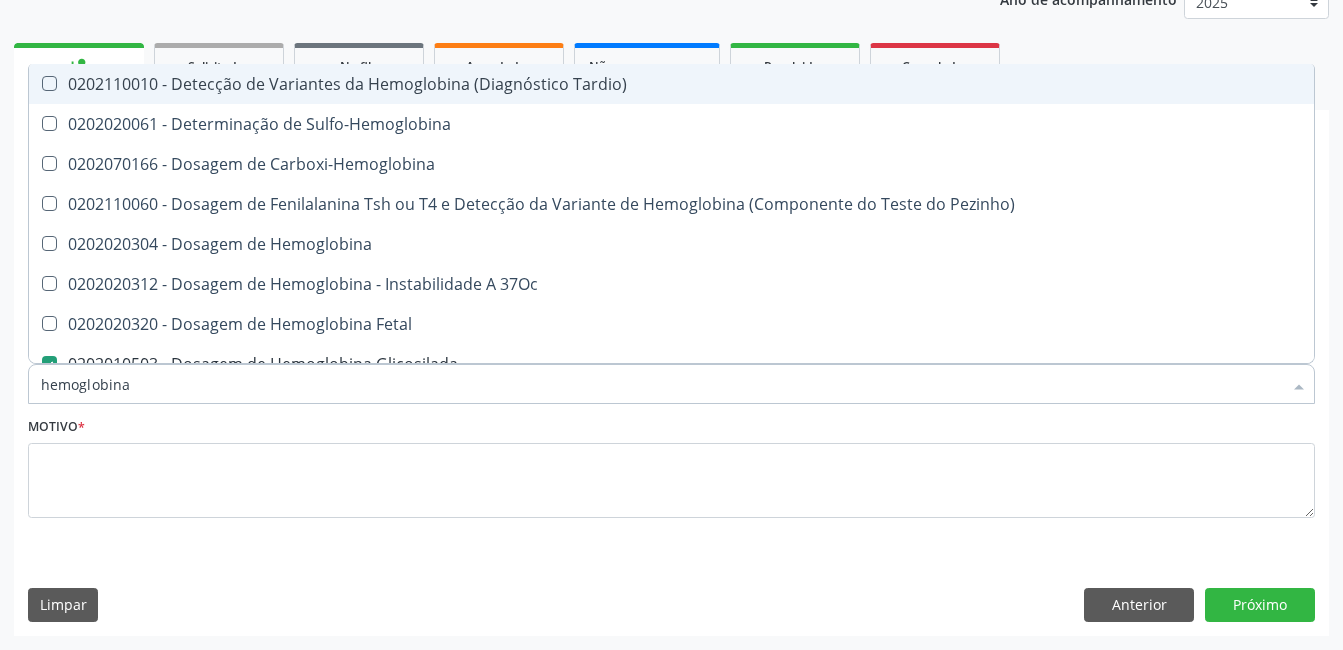 type on "hemoglobin" 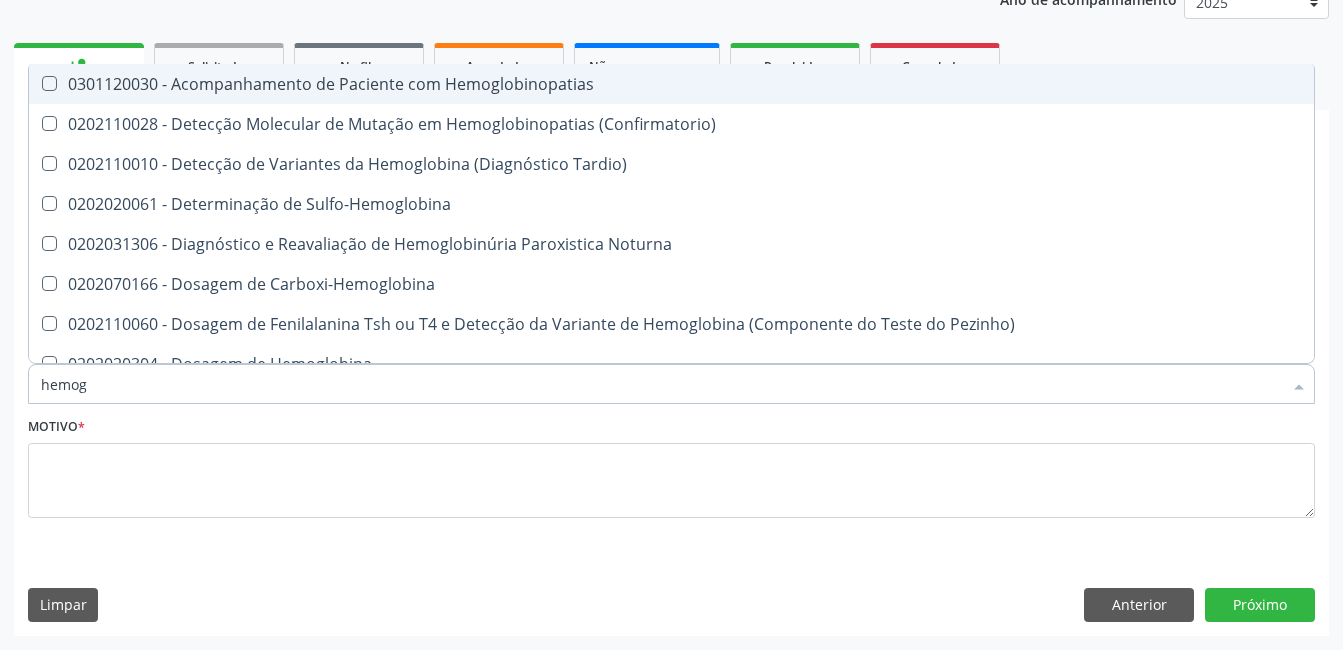 type on "hemo" 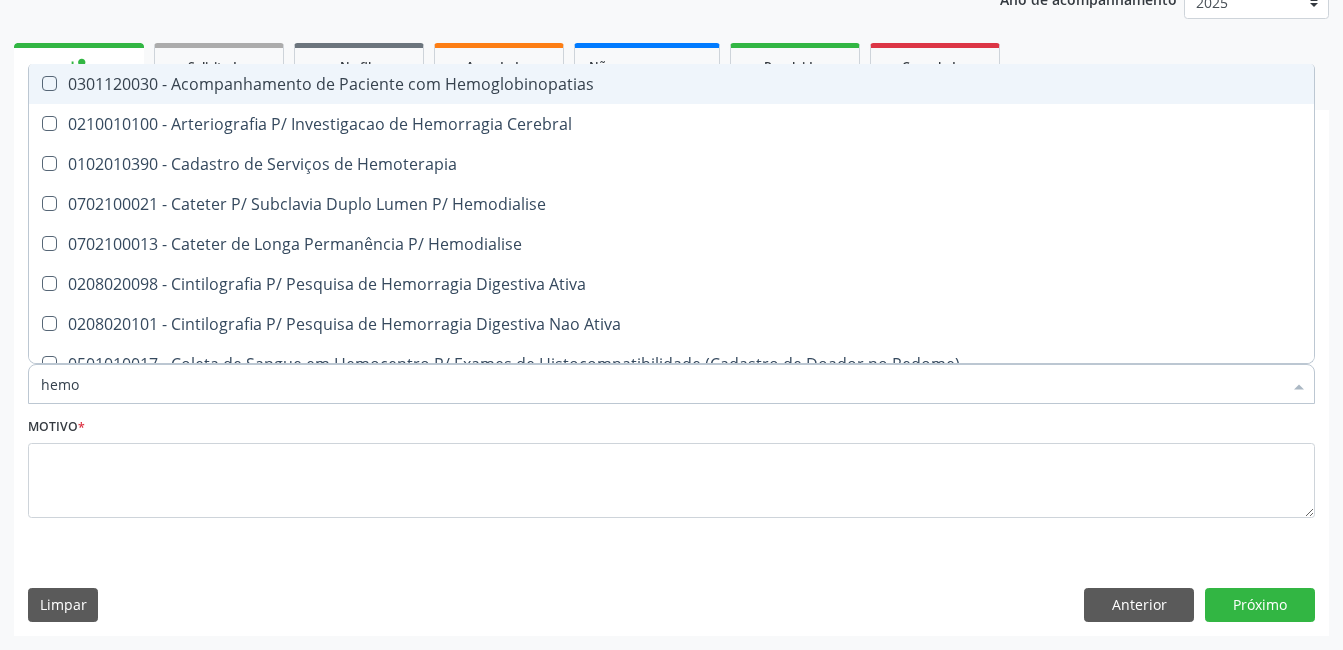 type on "hem" 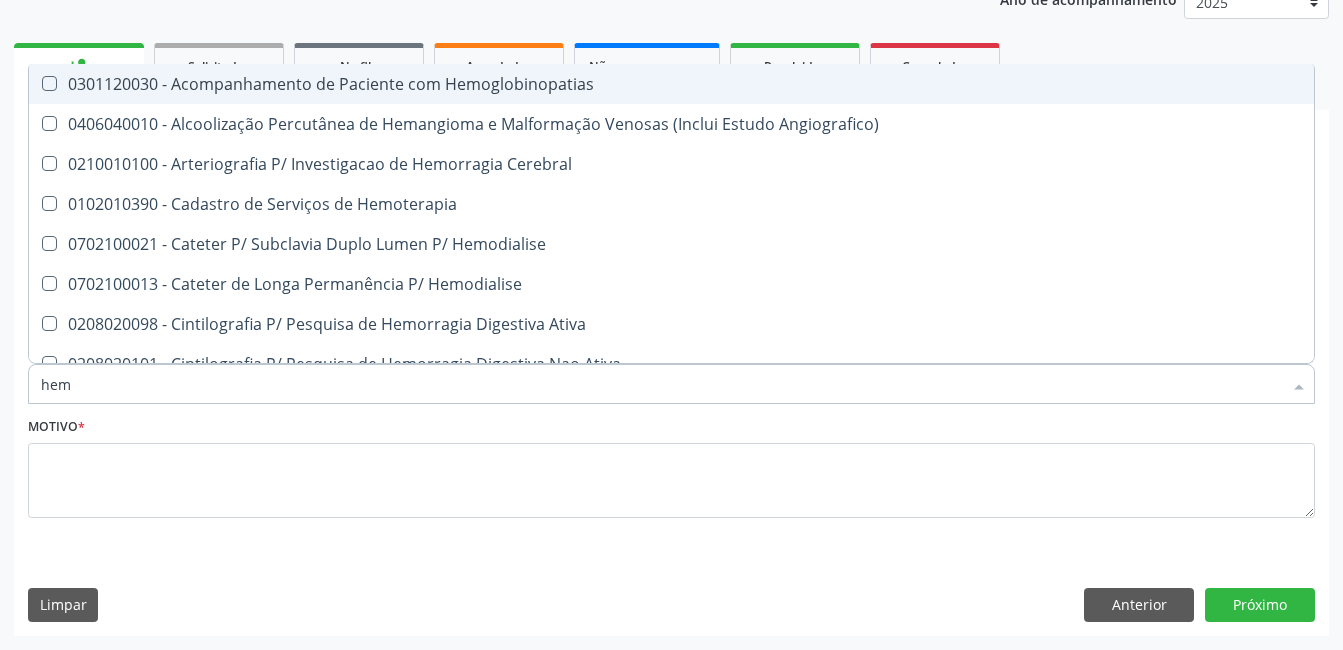 type on "he" 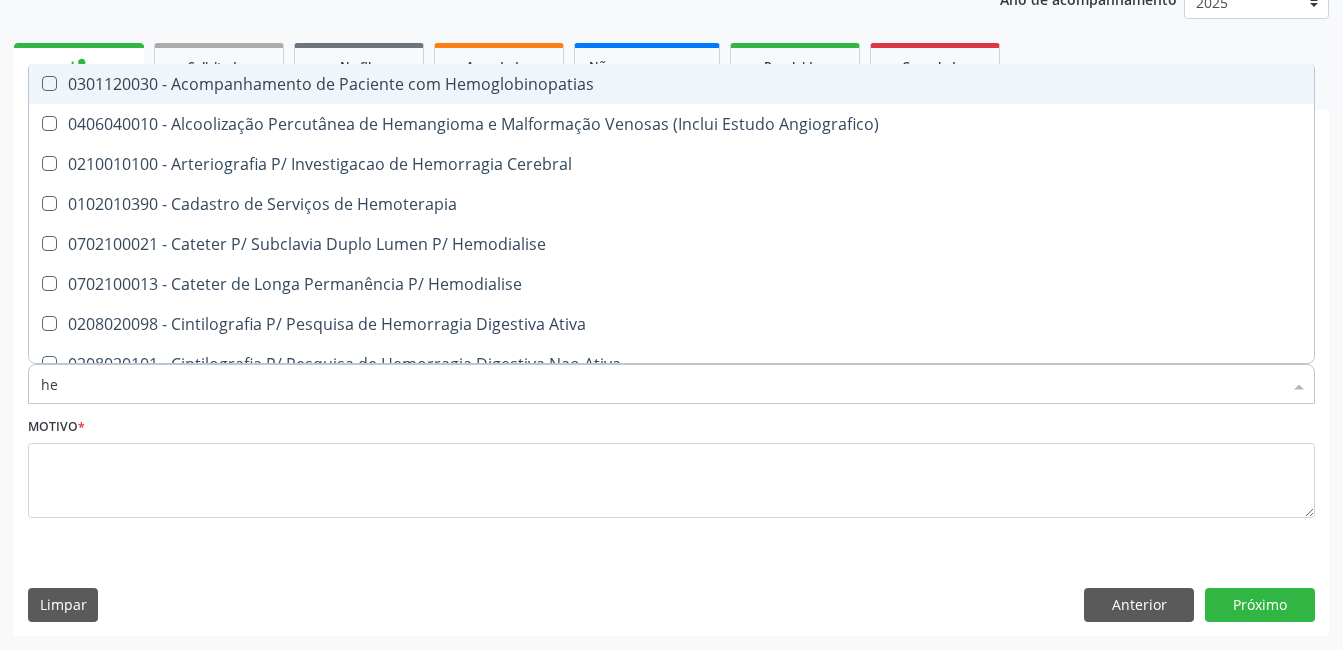 type on "h" 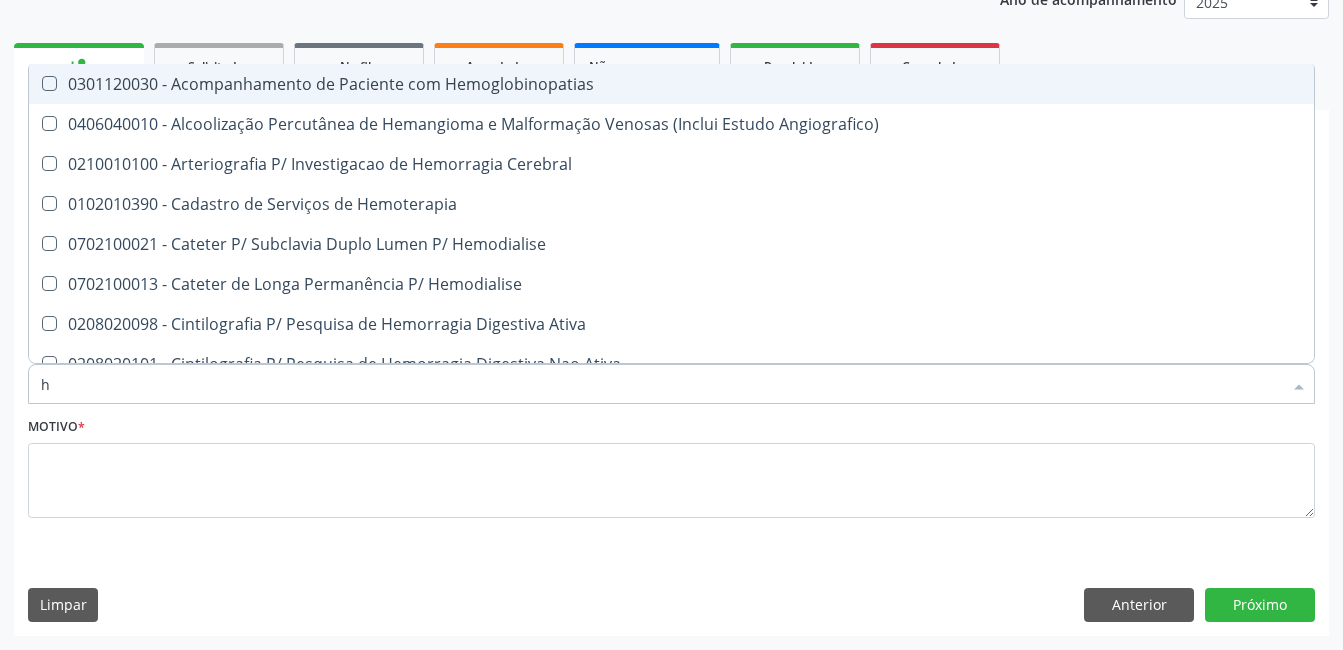 type 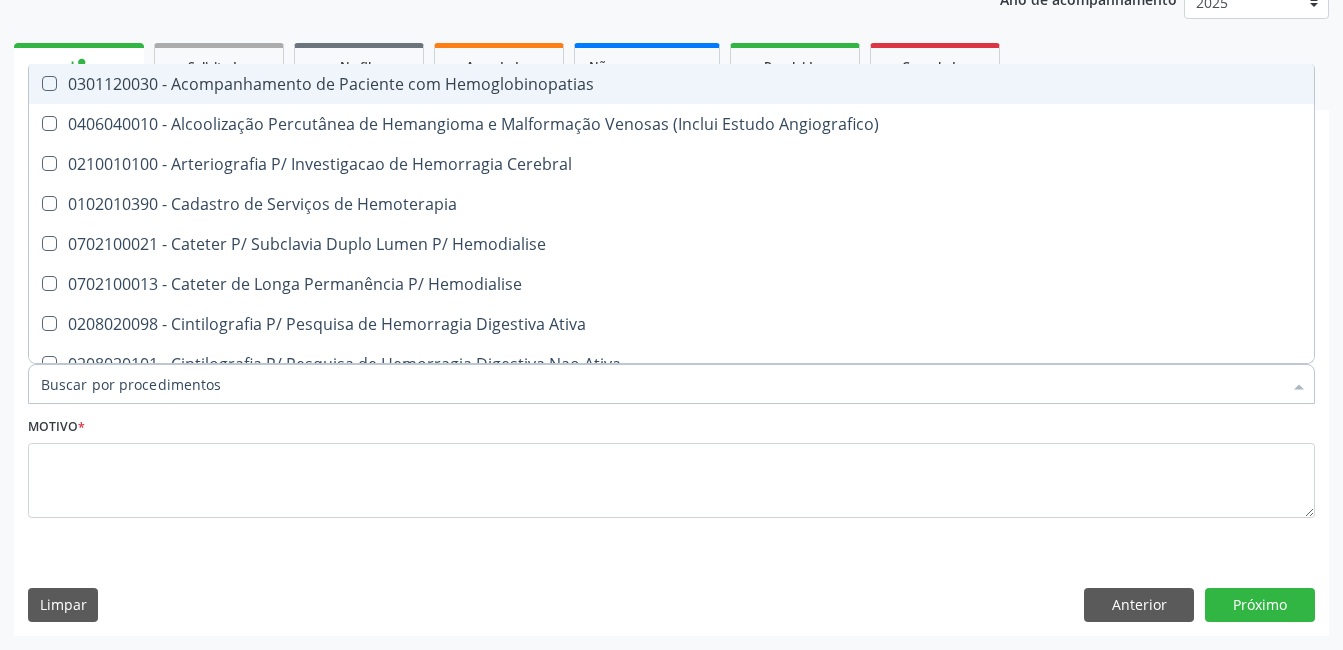 checkbox on "false" 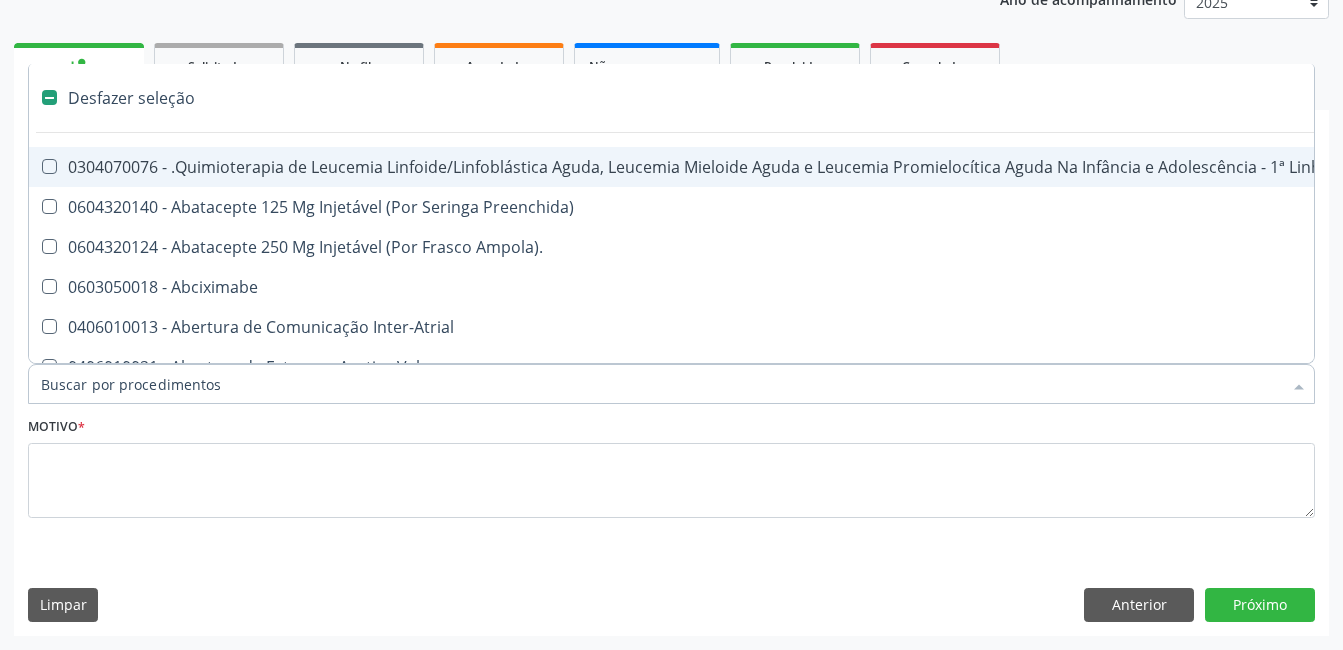 type on "h" 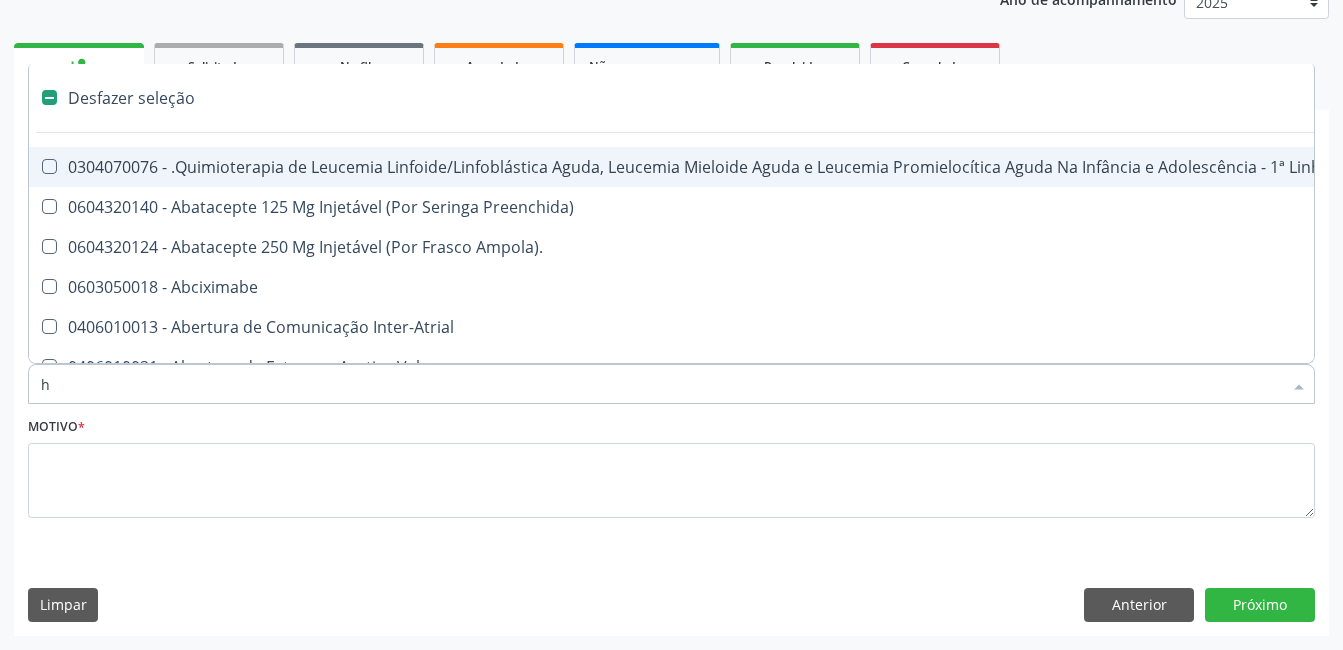 checkbox on "true" 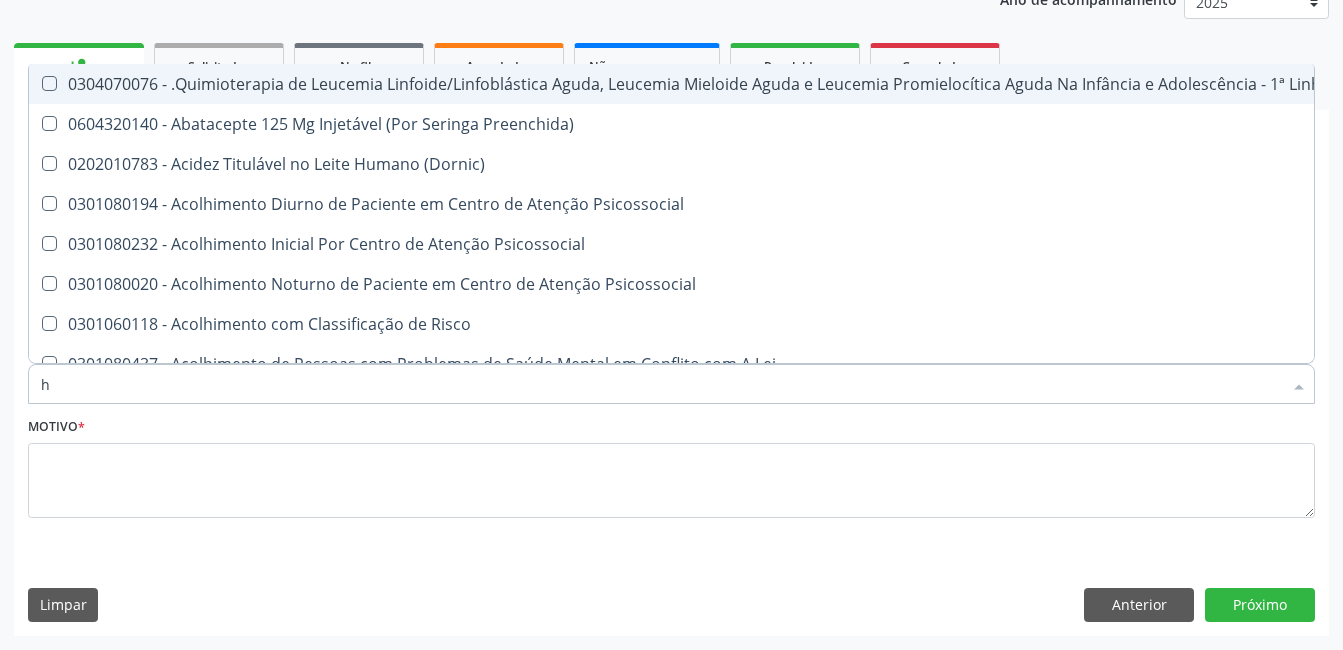 type on "he" 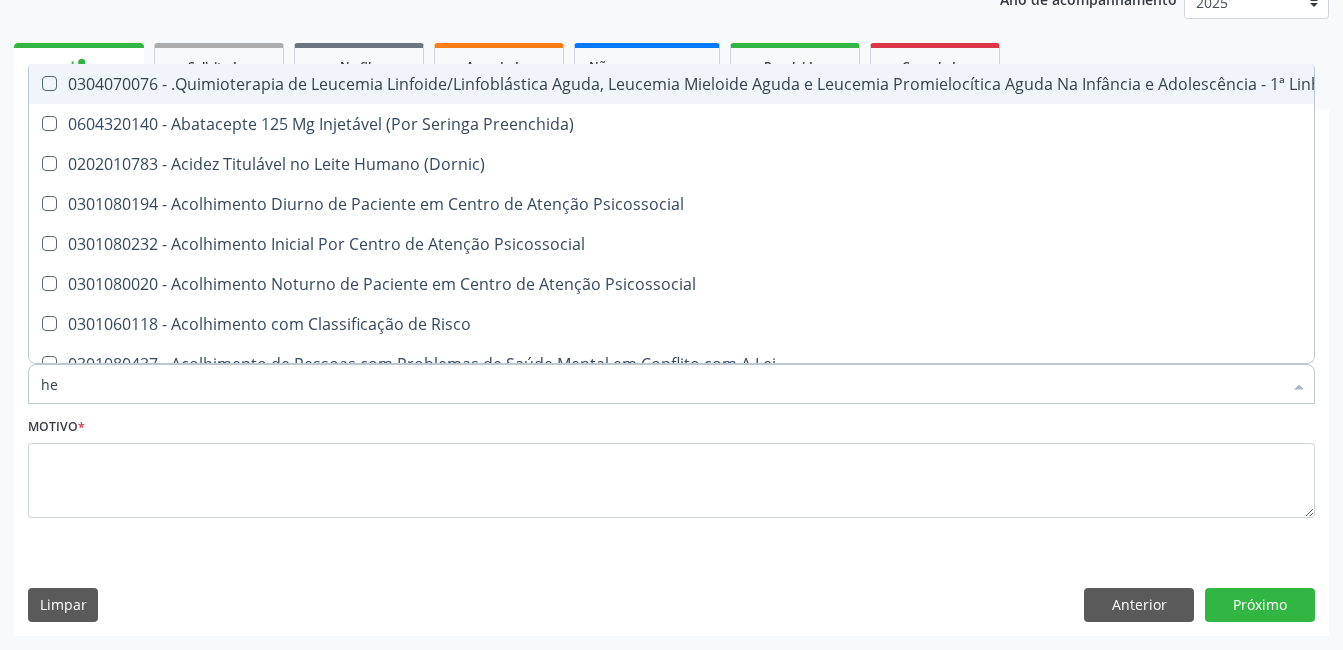 checkbox on "true" 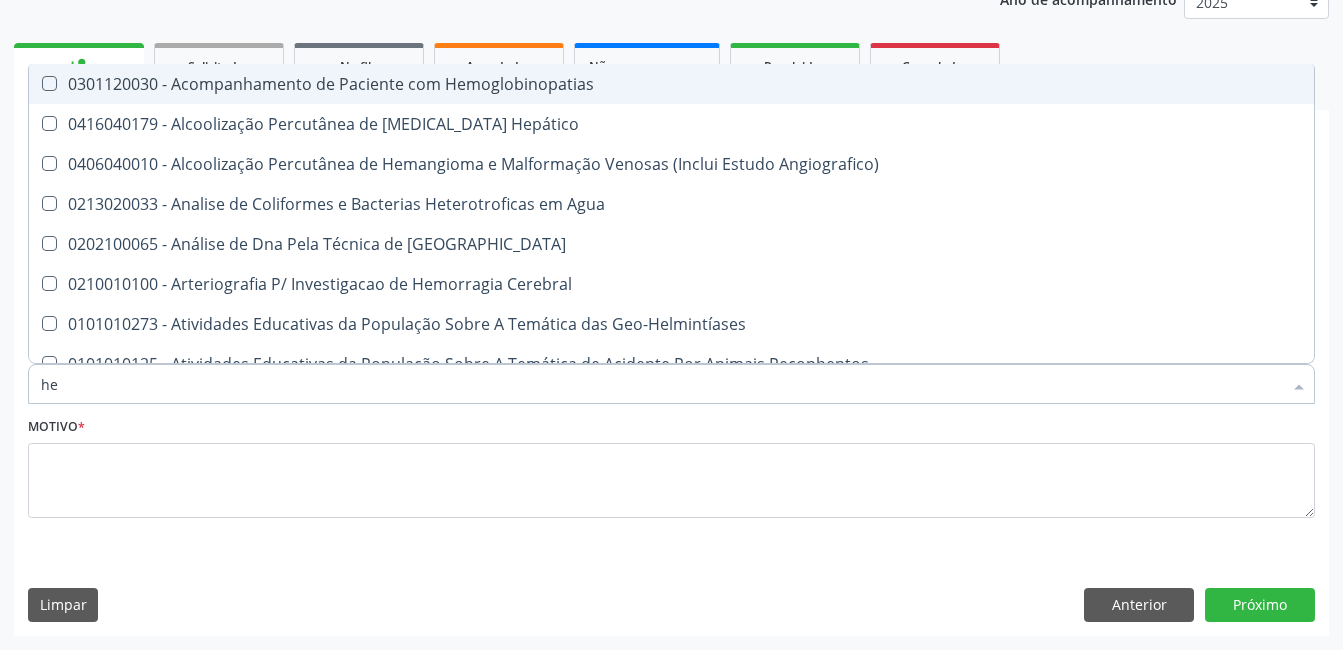 type on "hem" 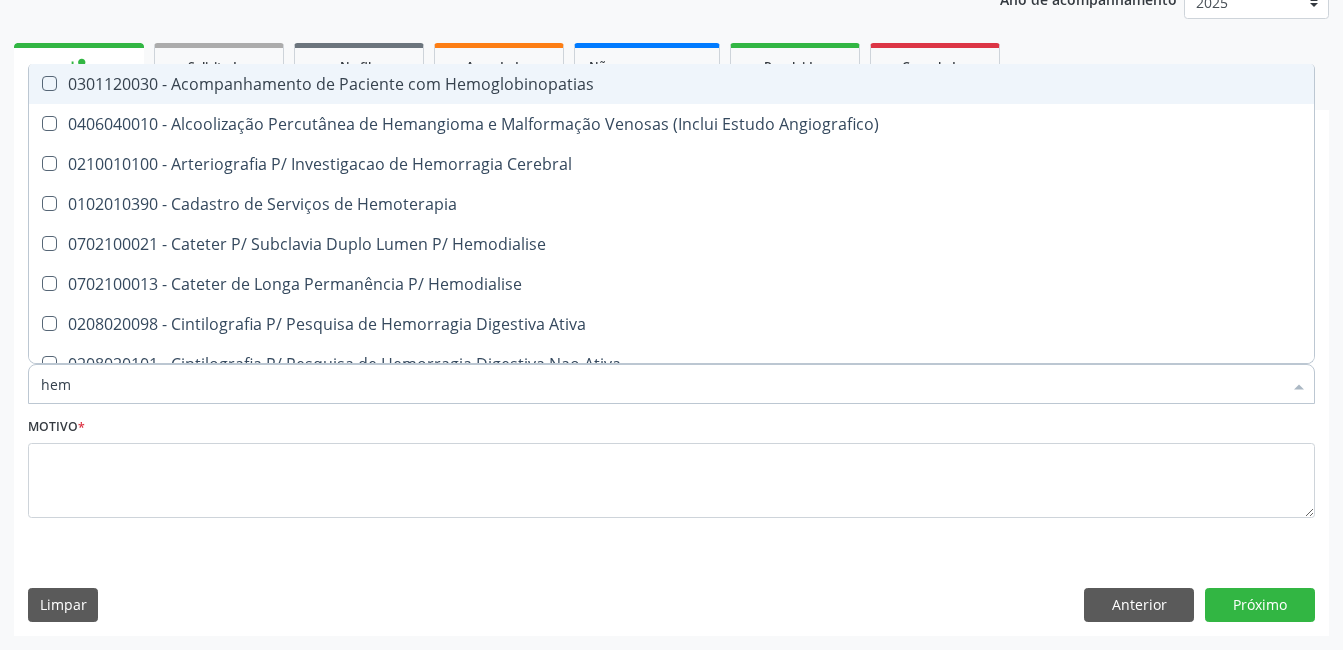 type on "hemo" 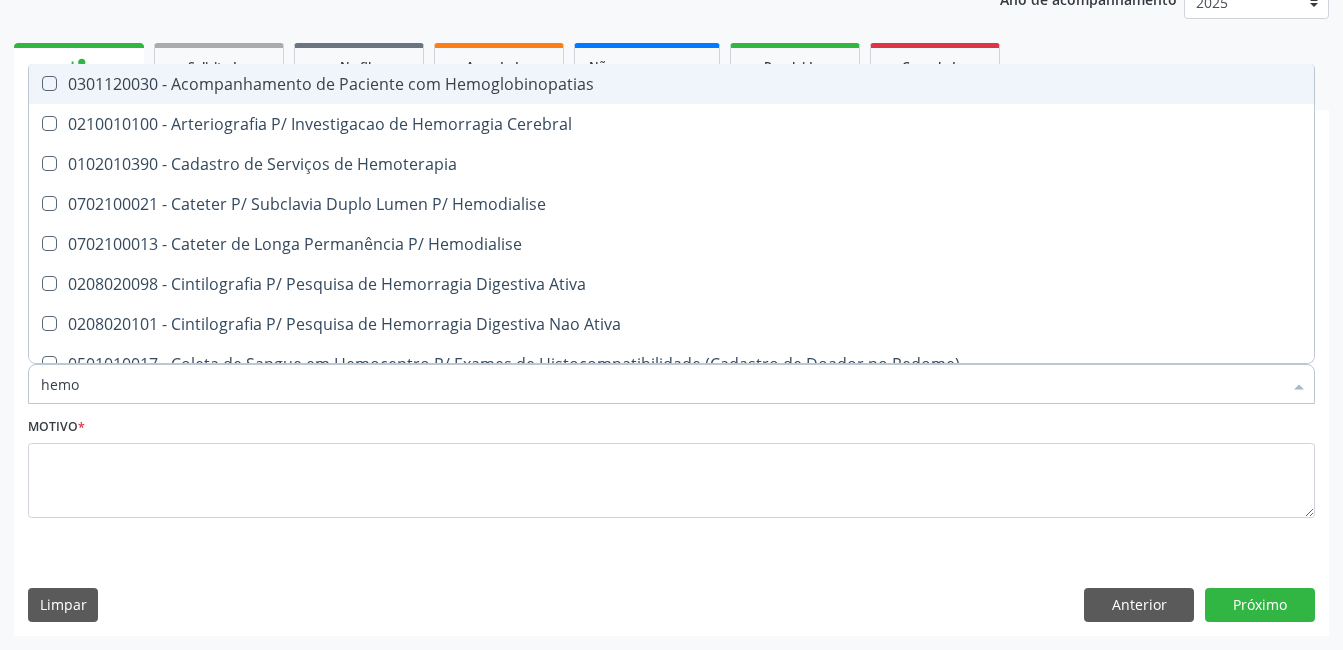 type on "hemog" 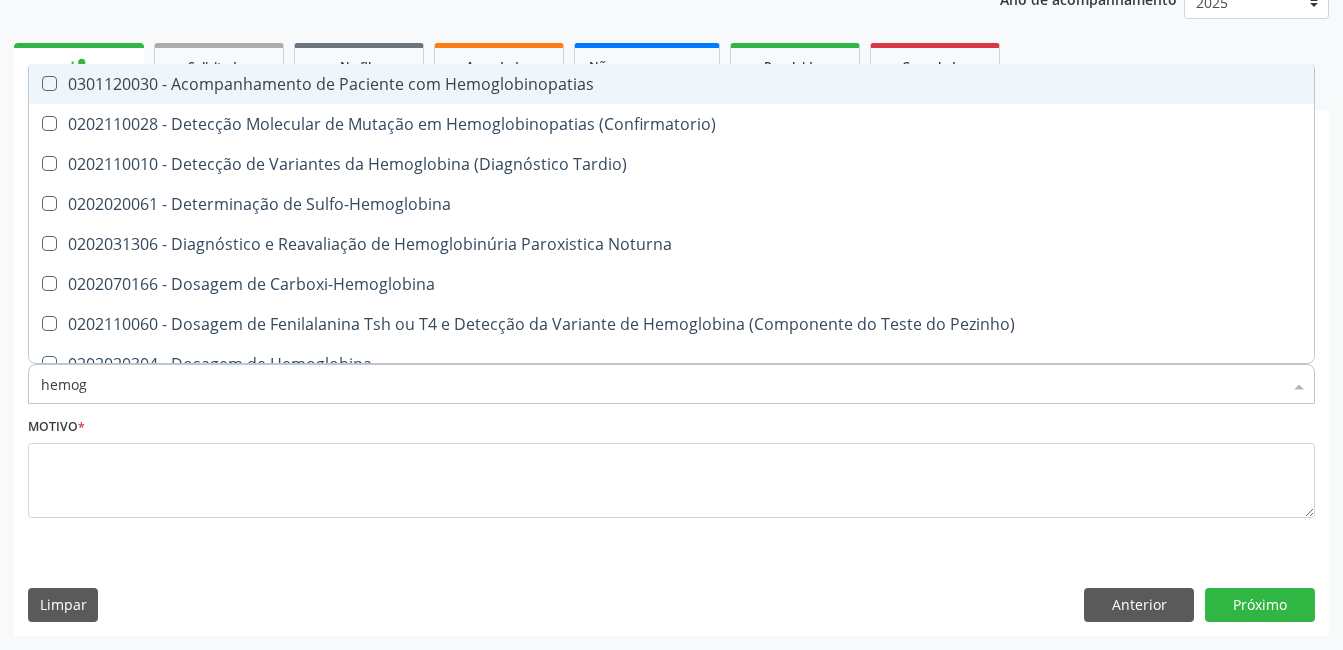type on "hemogr" 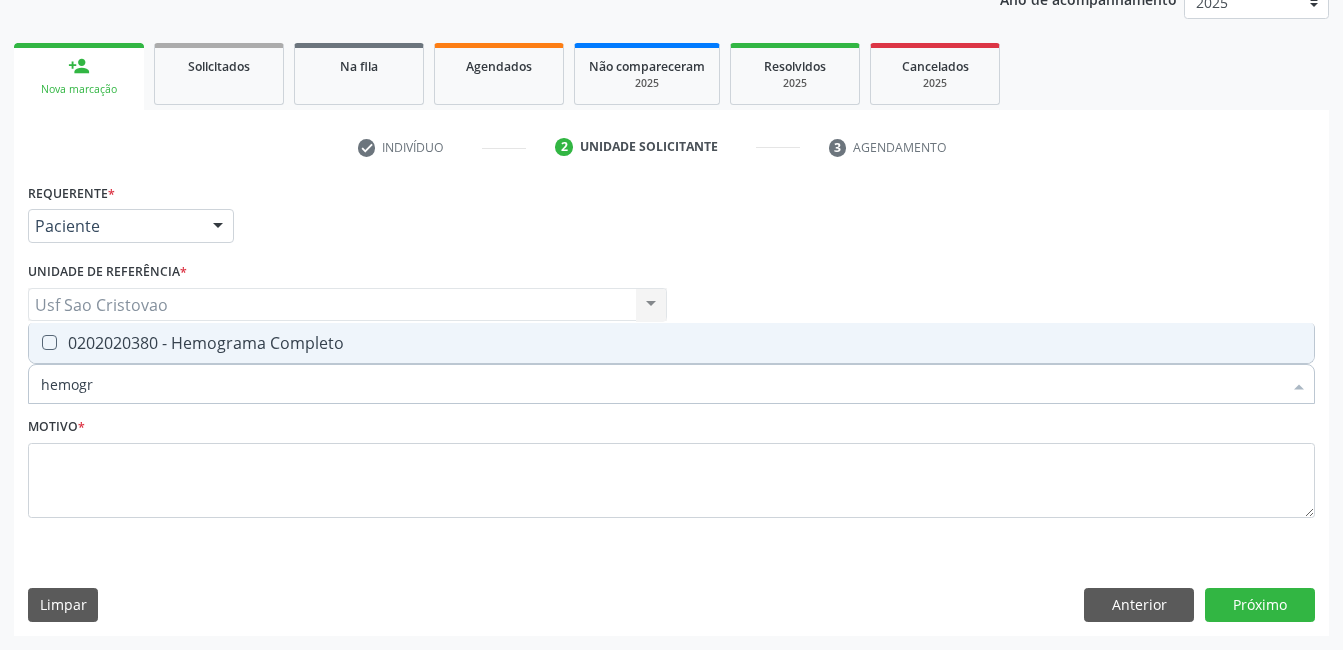 click at bounding box center (49, 342) 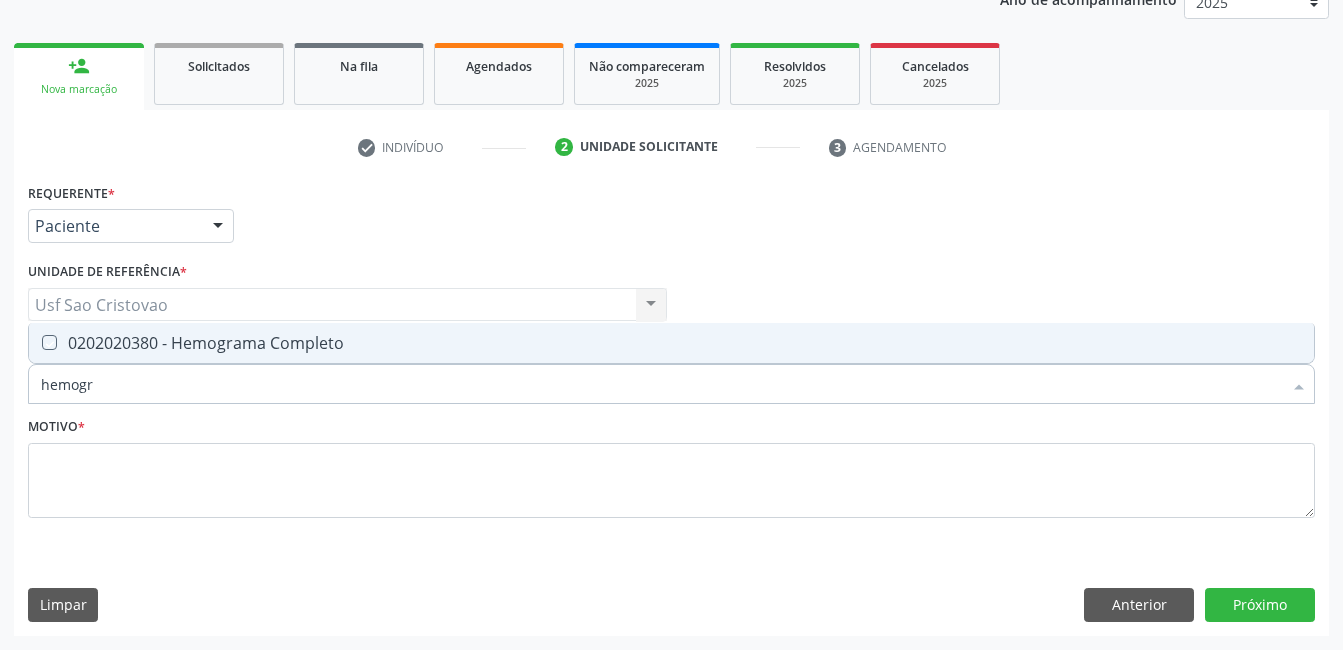 click at bounding box center [35, 342] 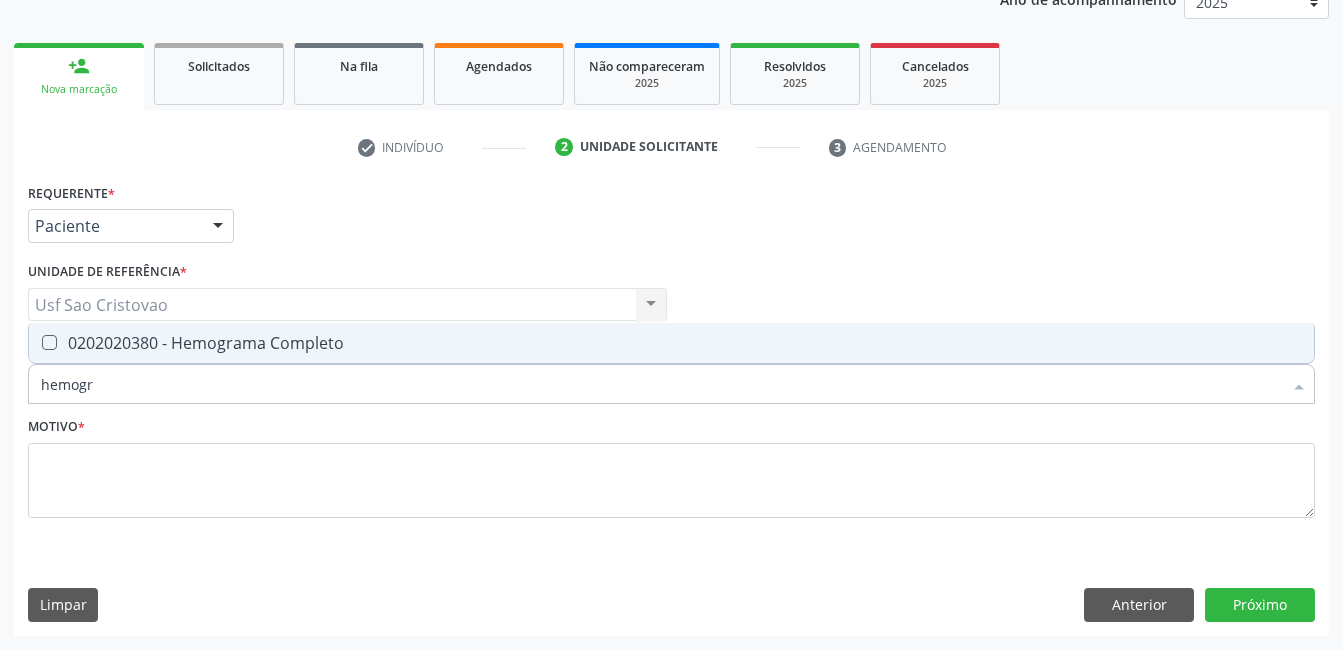 checkbox on "true" 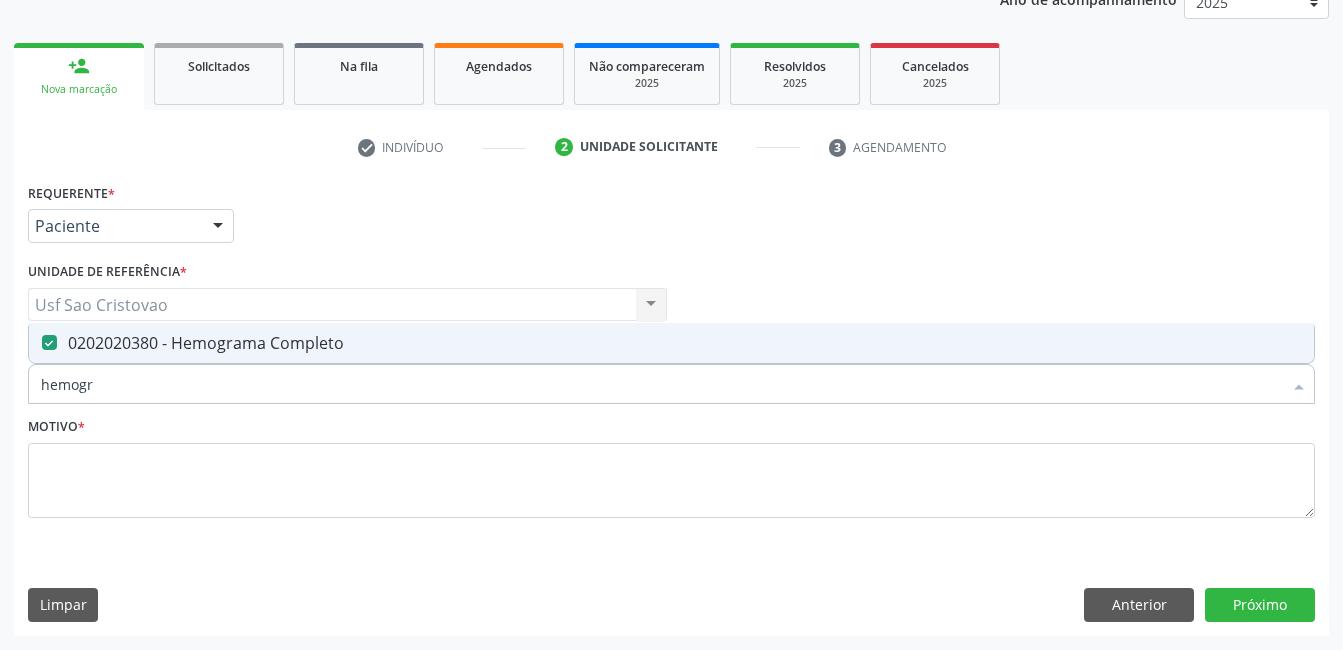 type on "hemog" 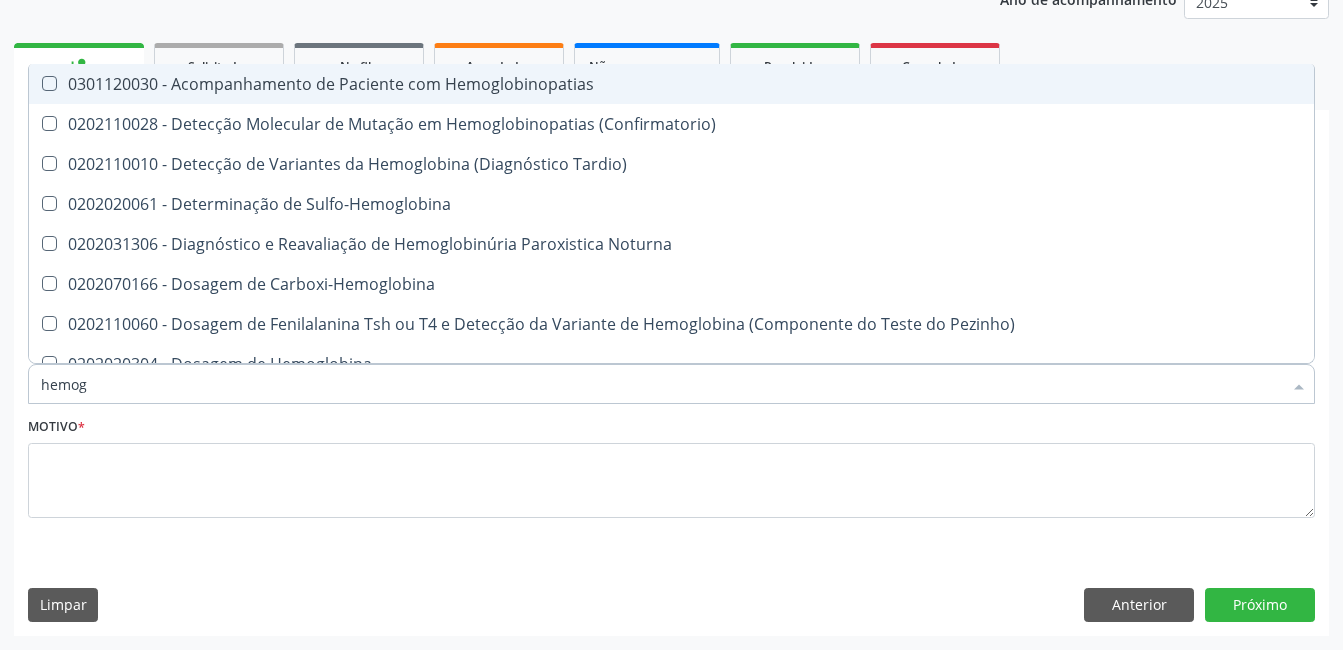 type on "hemo" 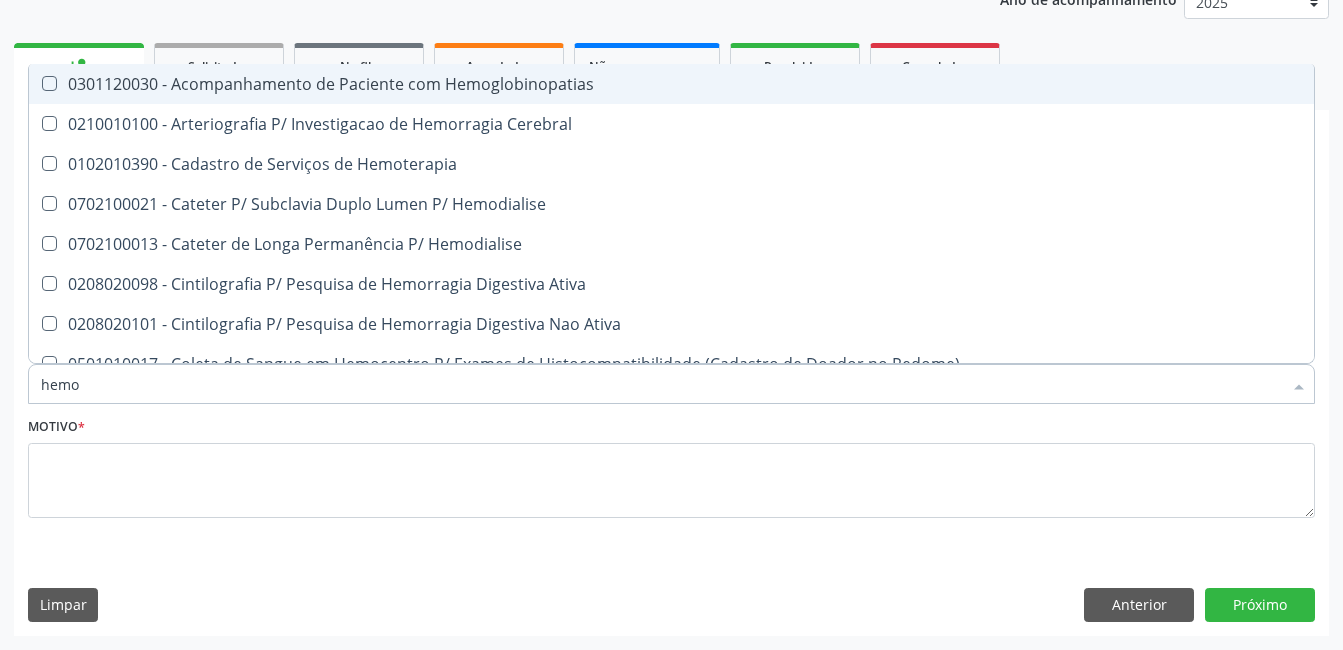 type on "hem" 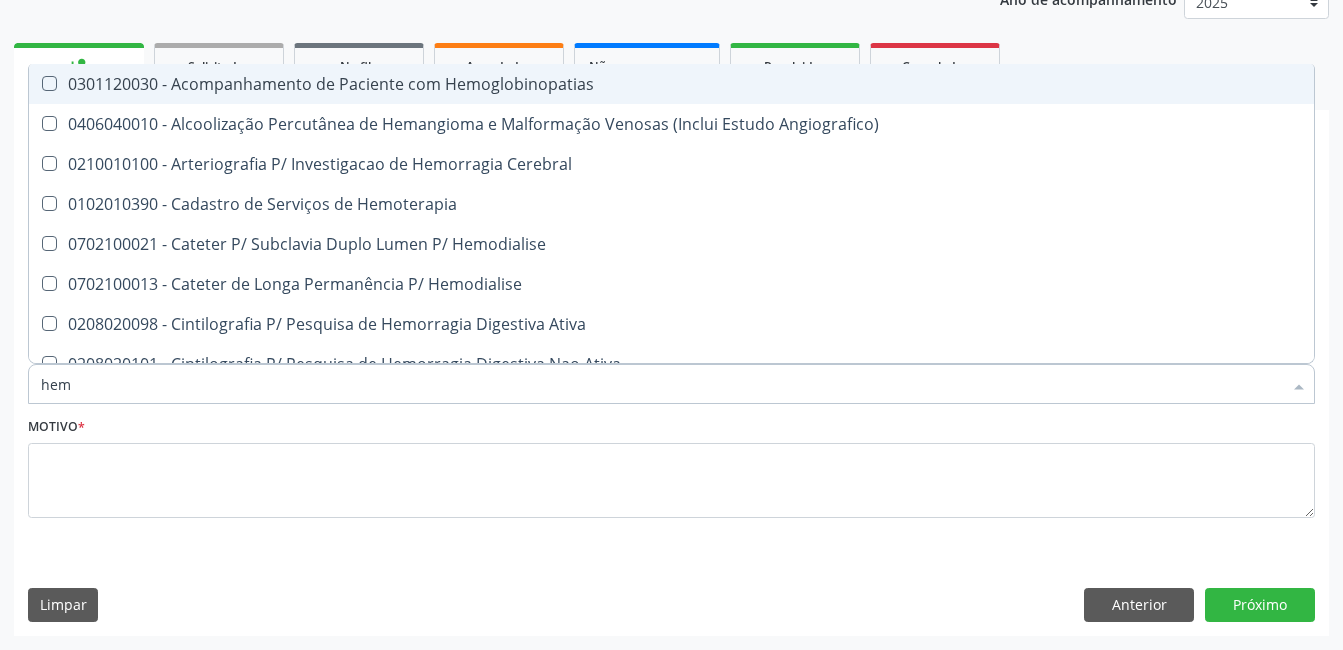 type on "he" 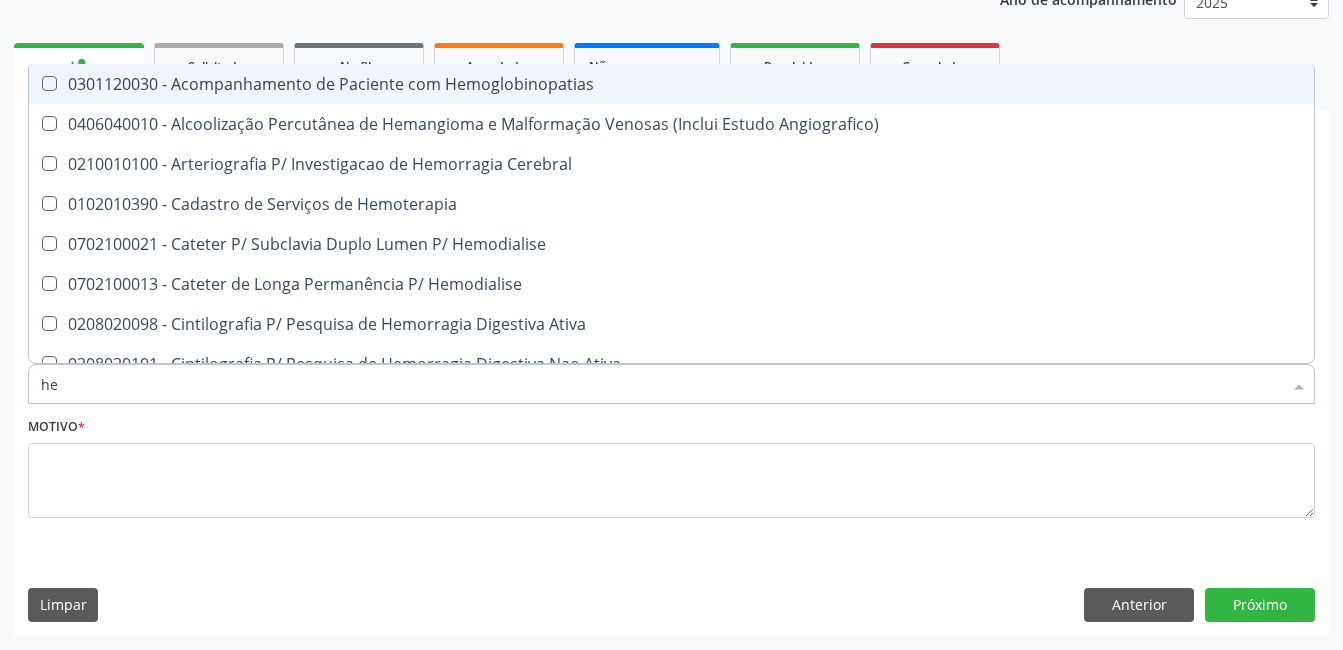 checkbox on "false" 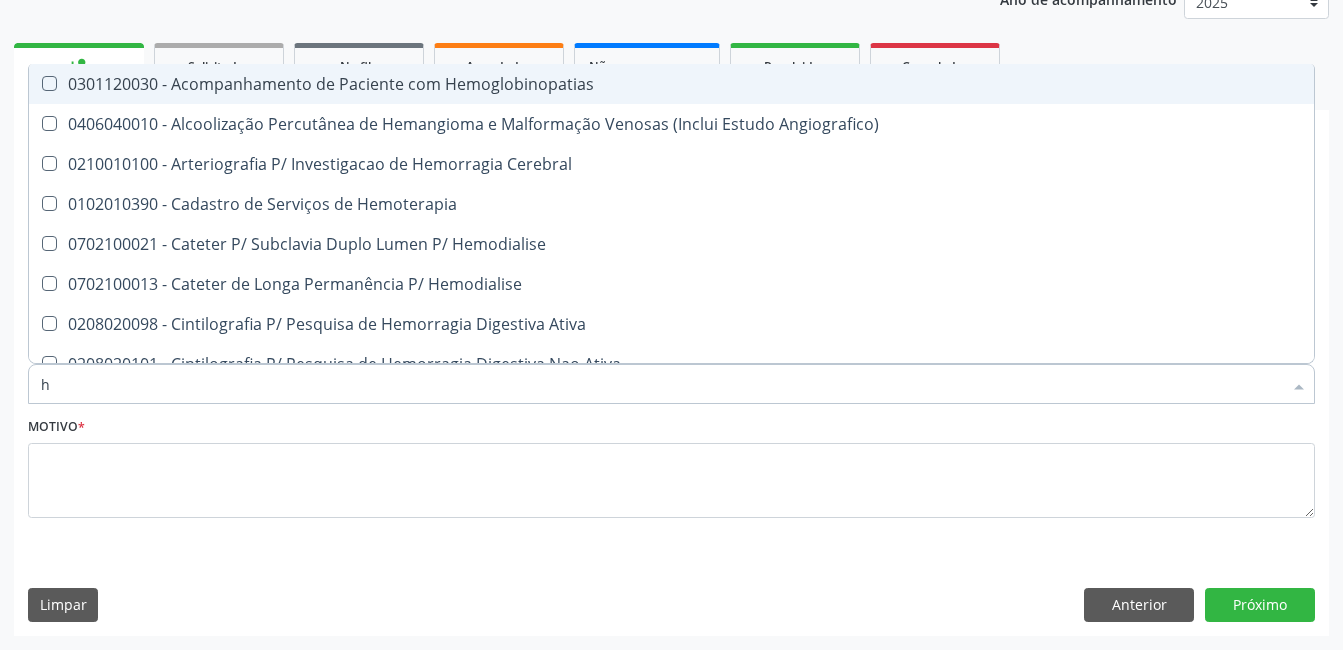type 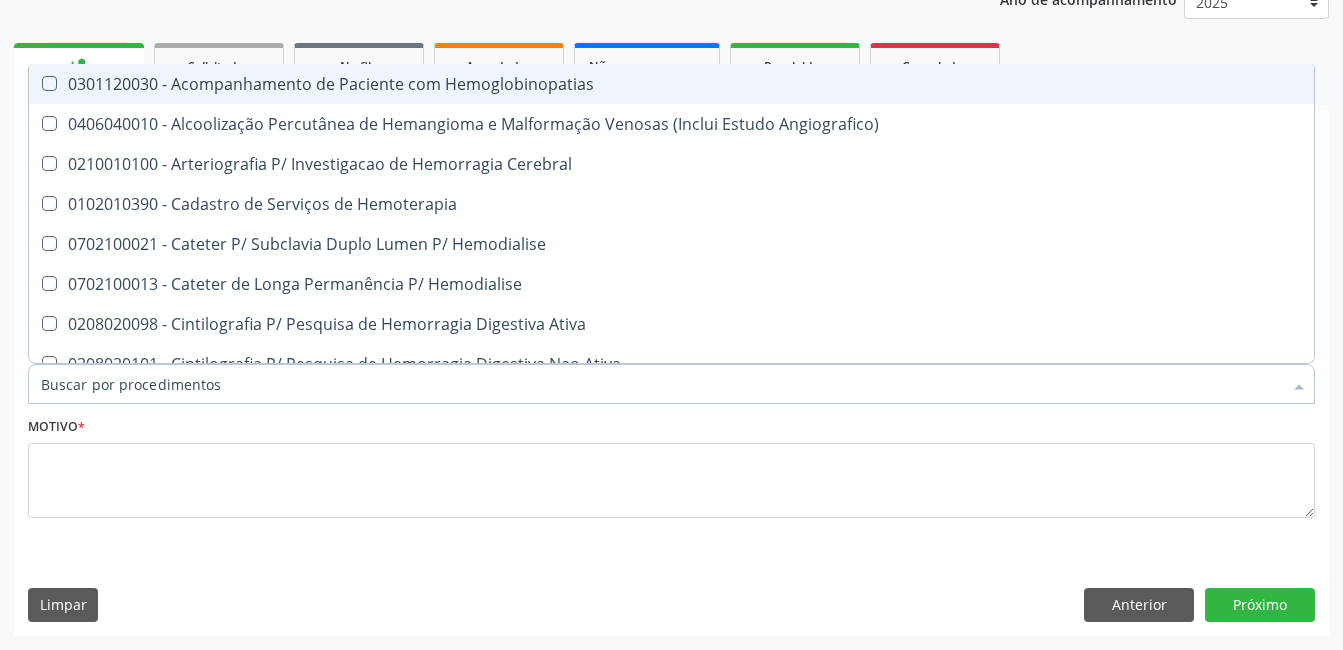 checkbox on "false" 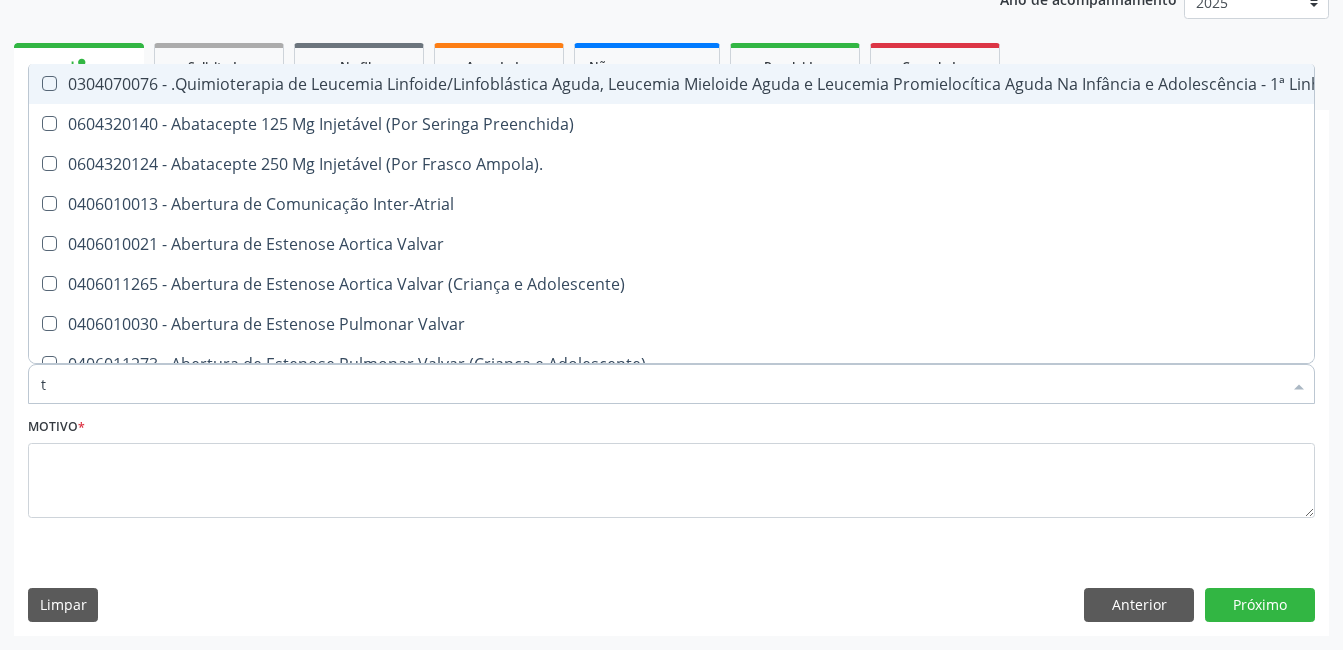 type on "t4" 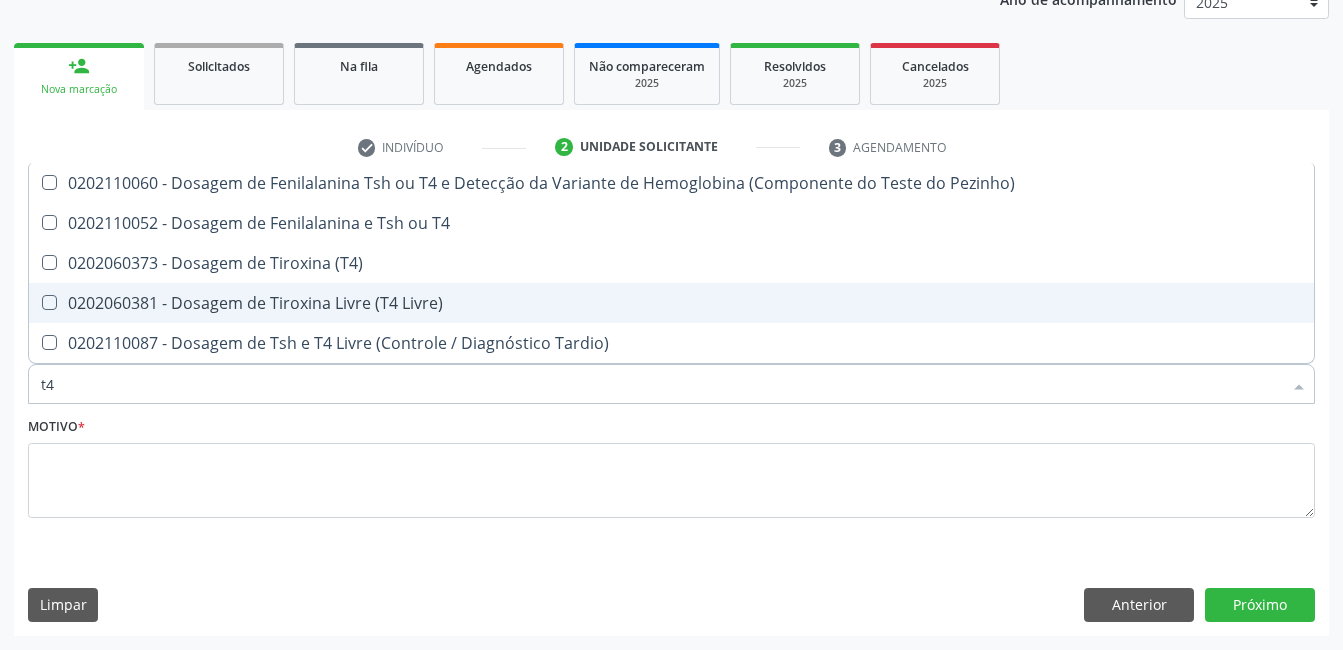 click at bounding box center [49, 302] 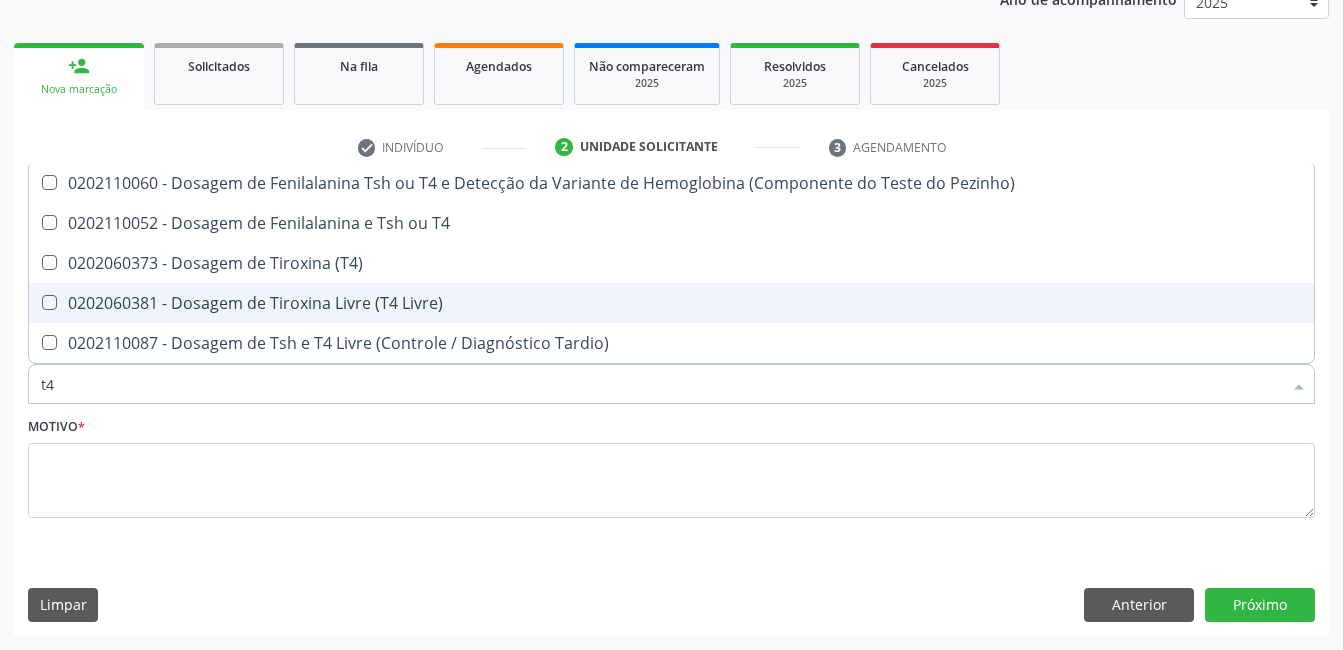 checkbox on "true" 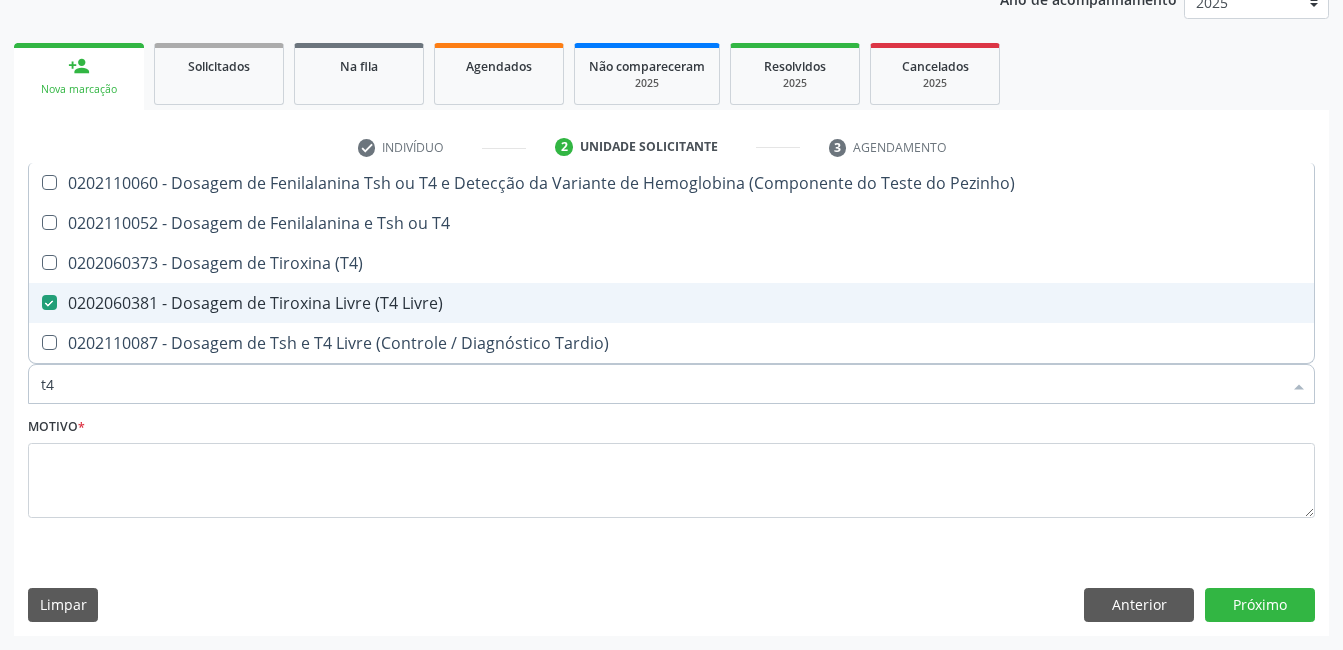 type on "t" 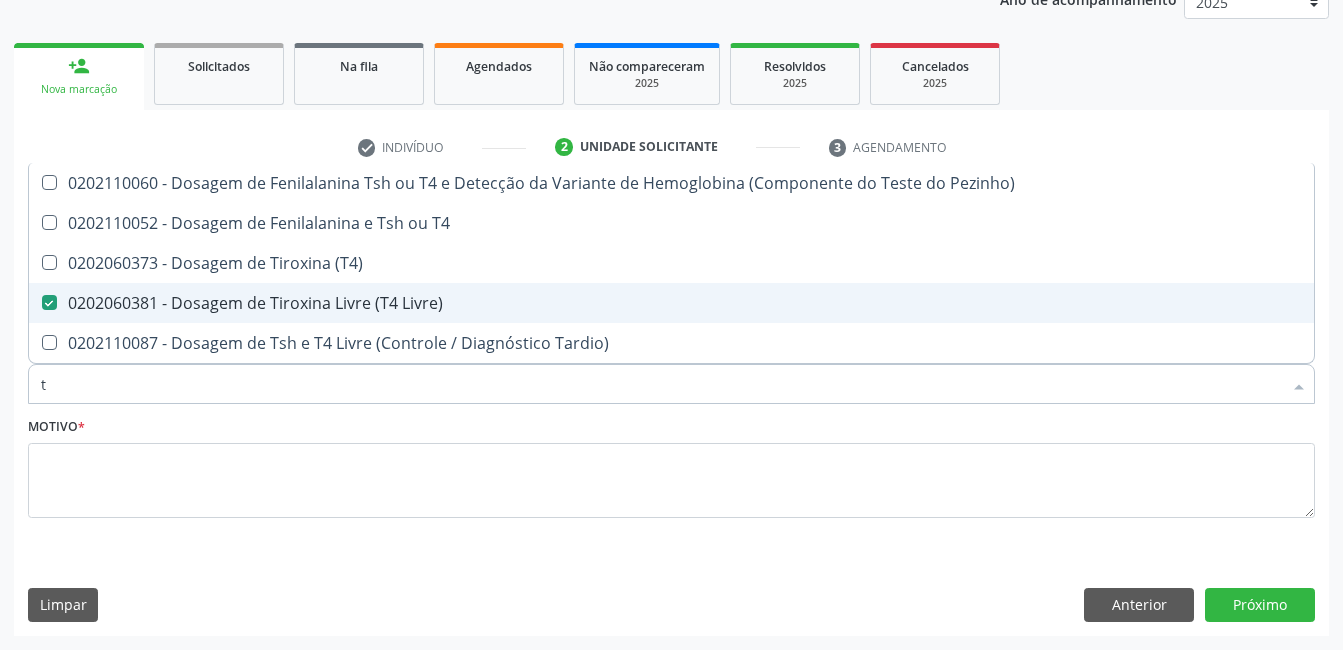 type 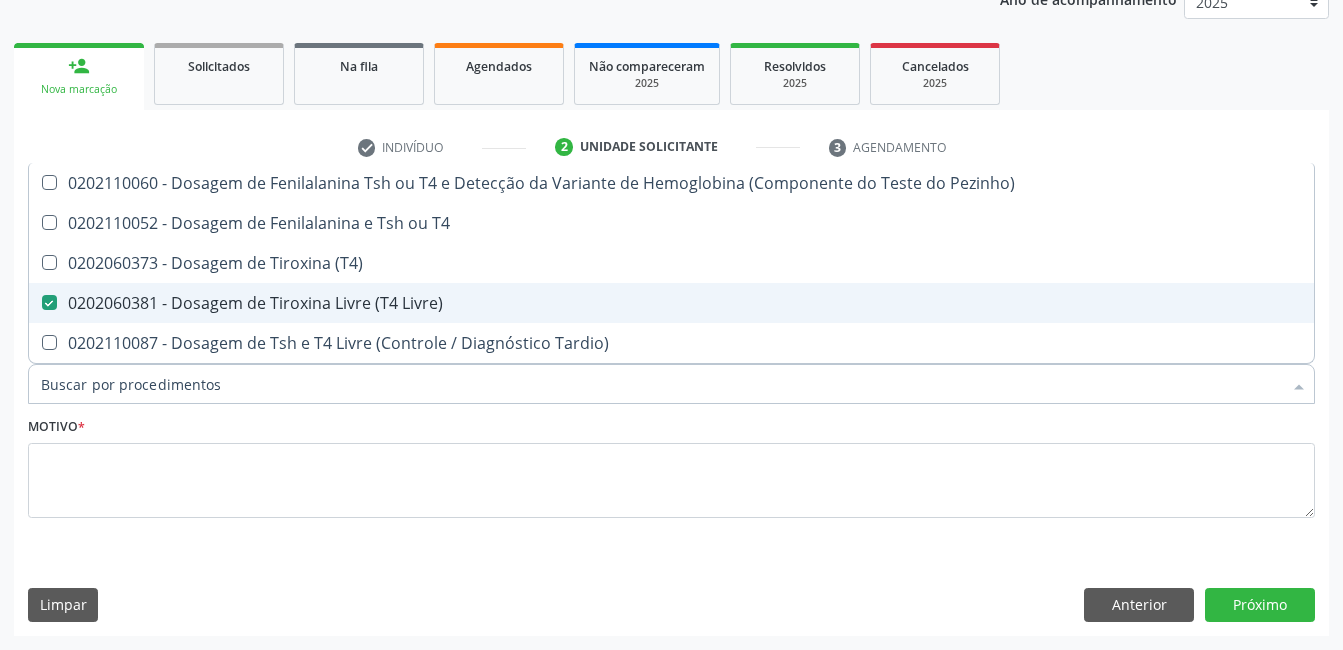 checkbox on "false" 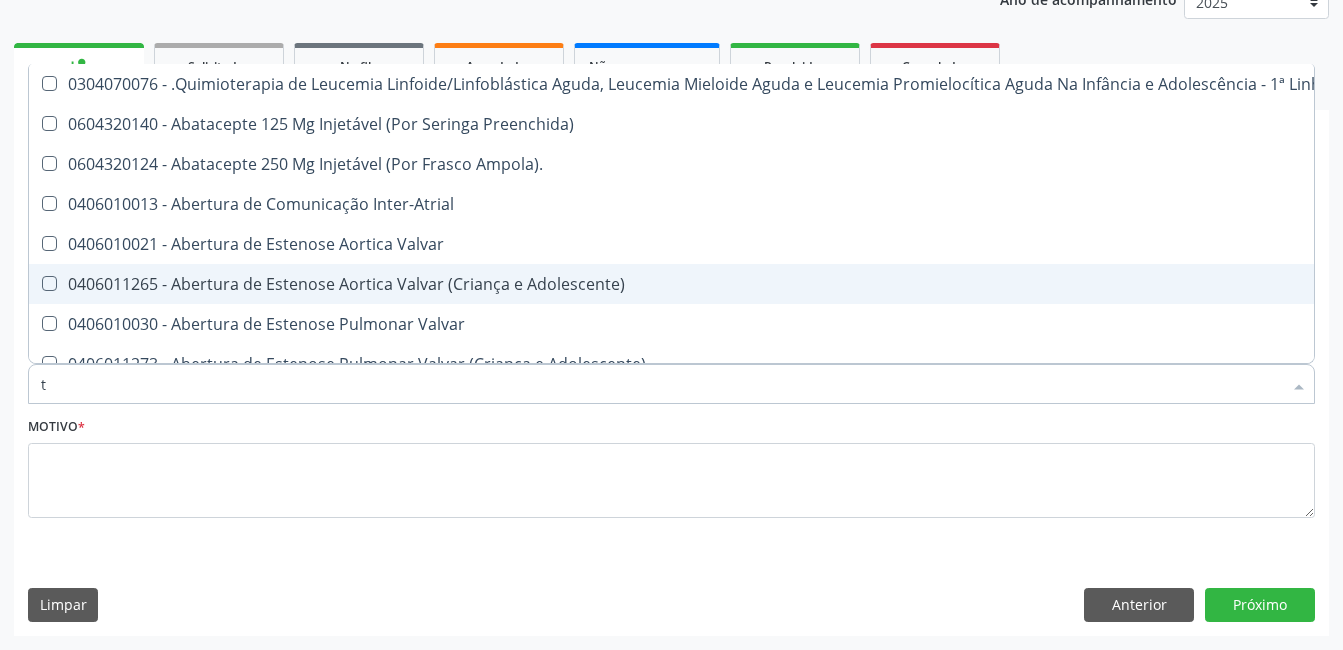 type on "ts" 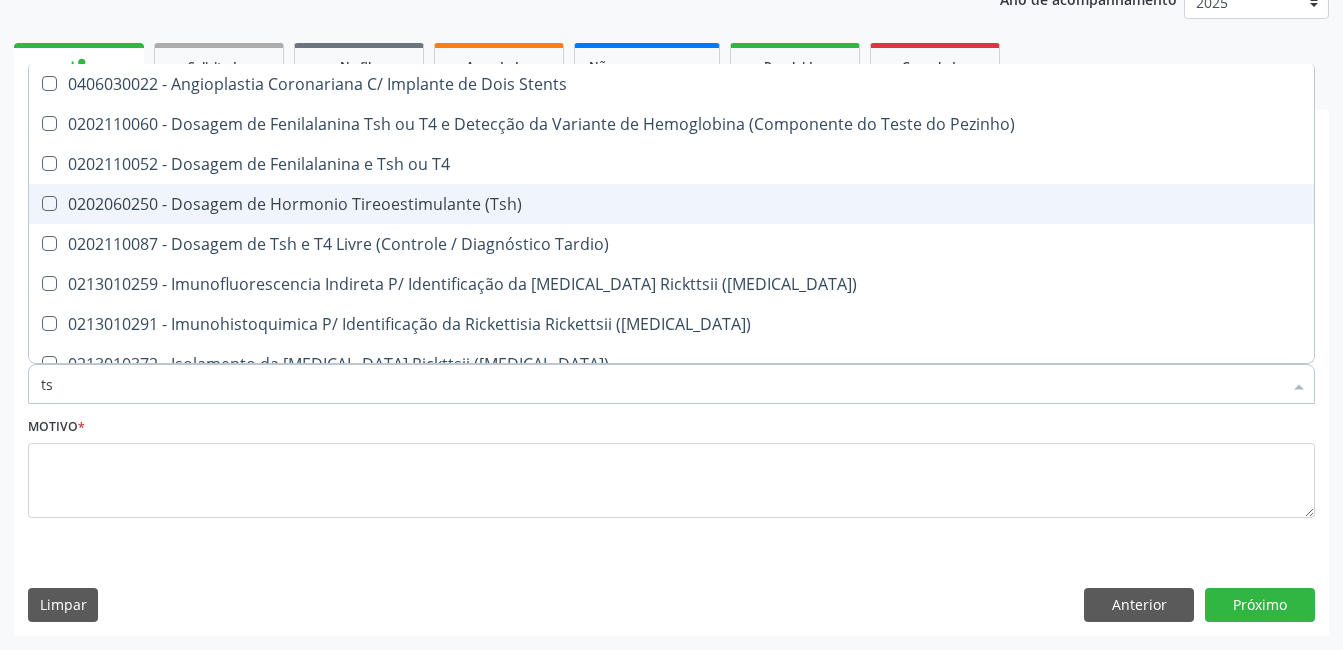 click at bounding box center (49, 203) 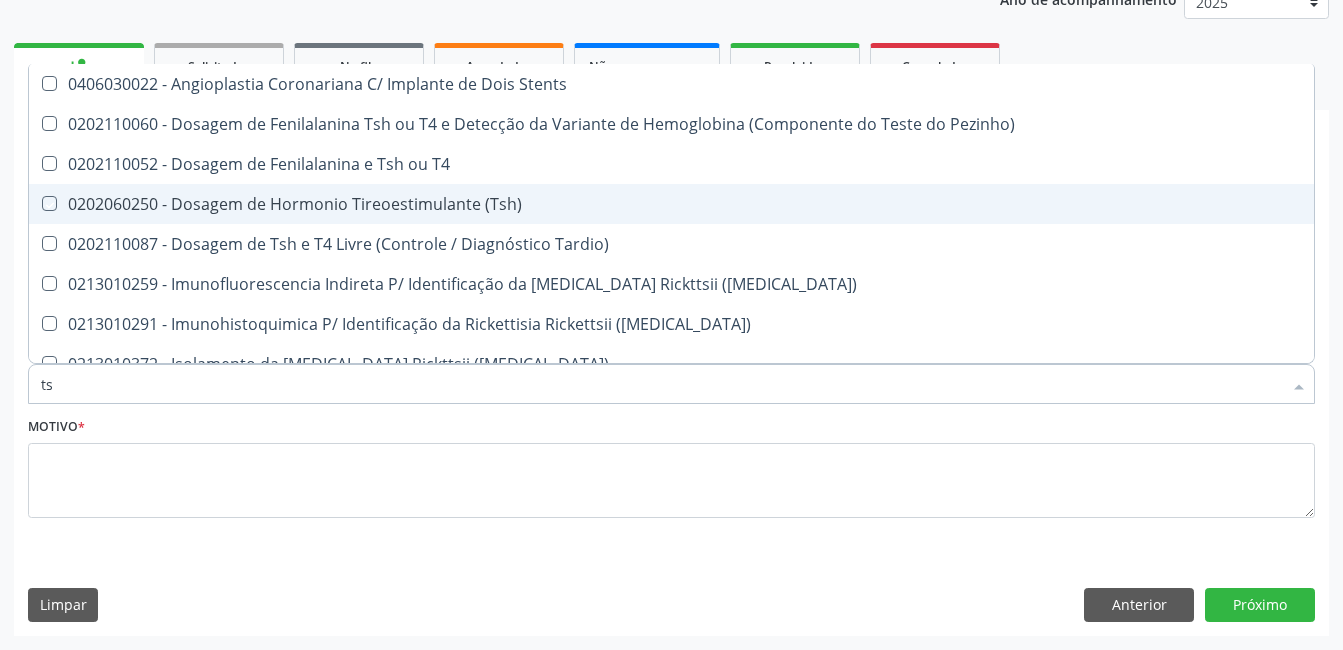 click at bounding box center (35, 203) 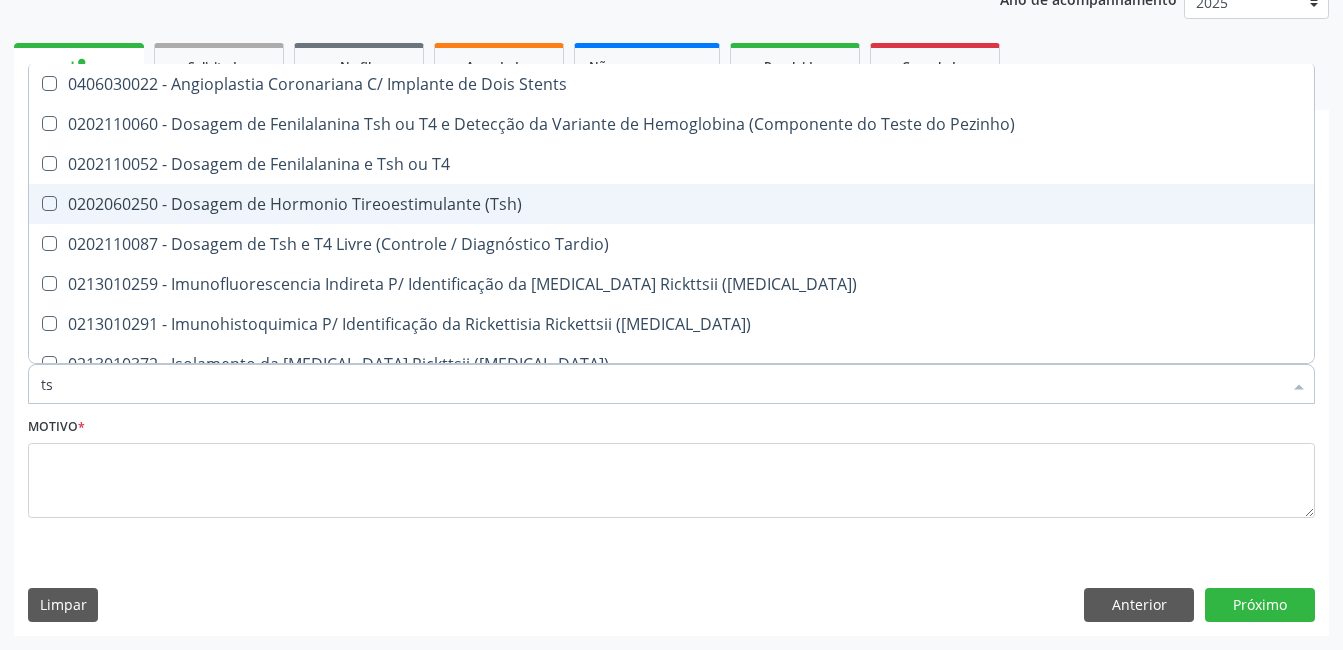 checkbox on "true" 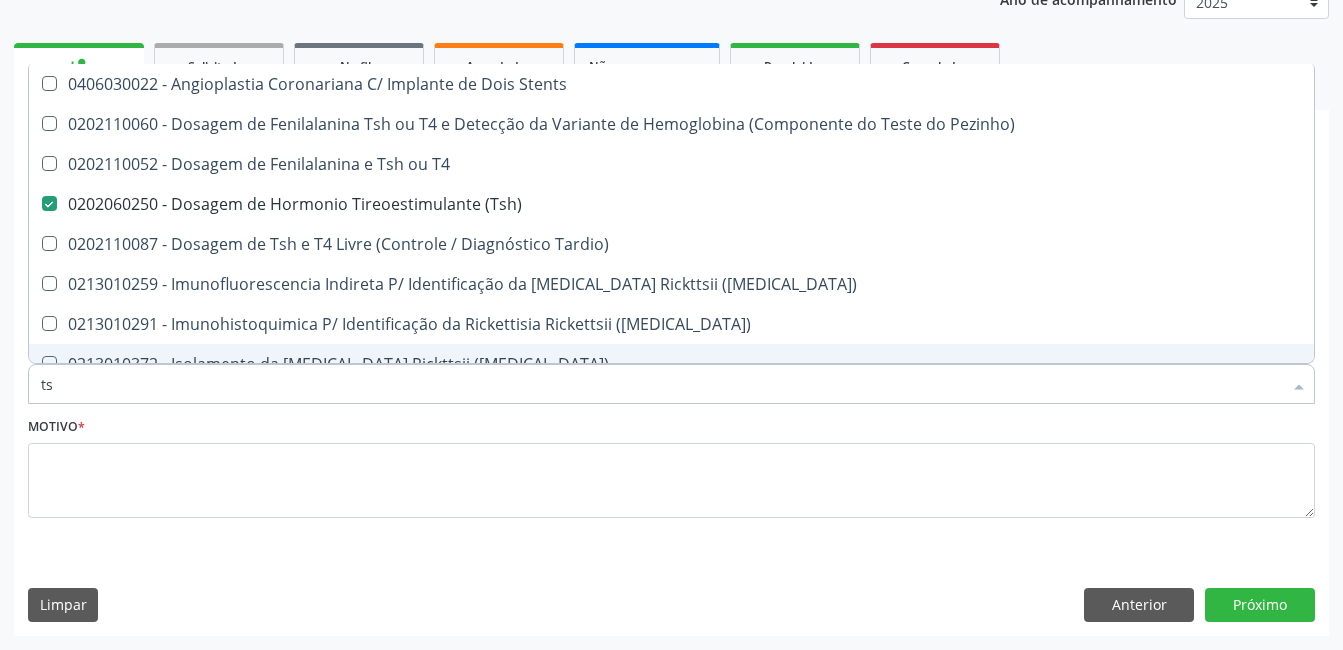 type on "t" 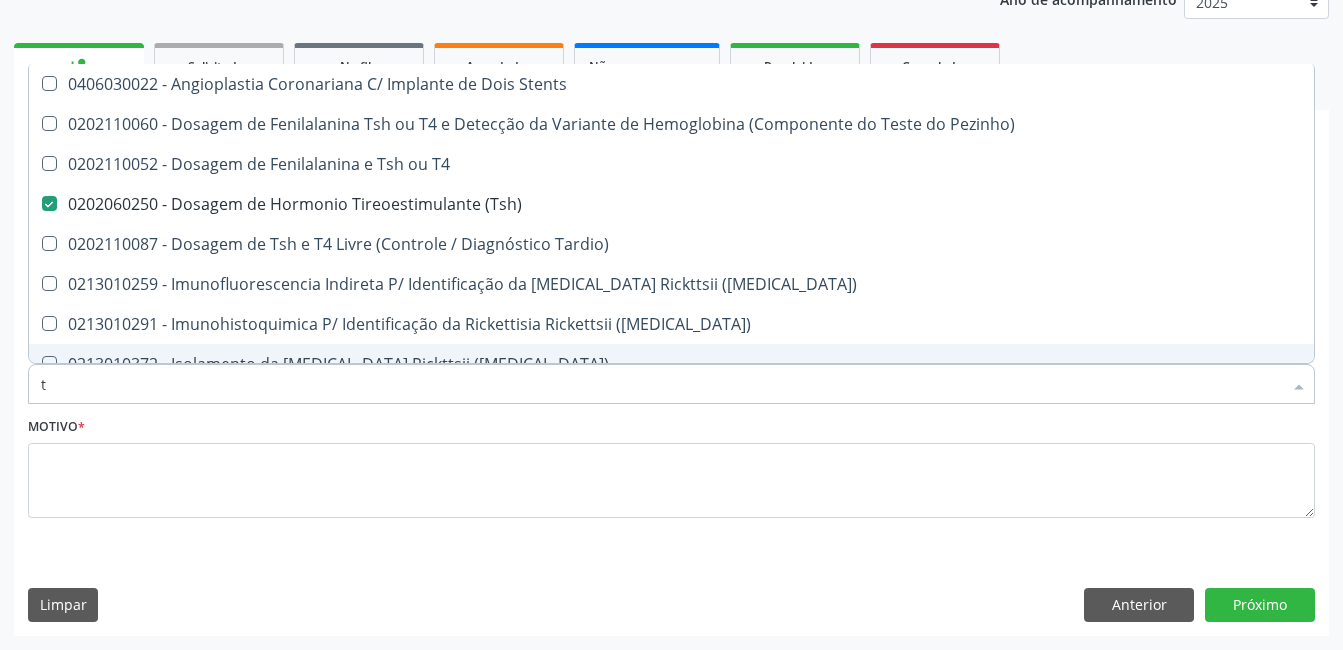 type 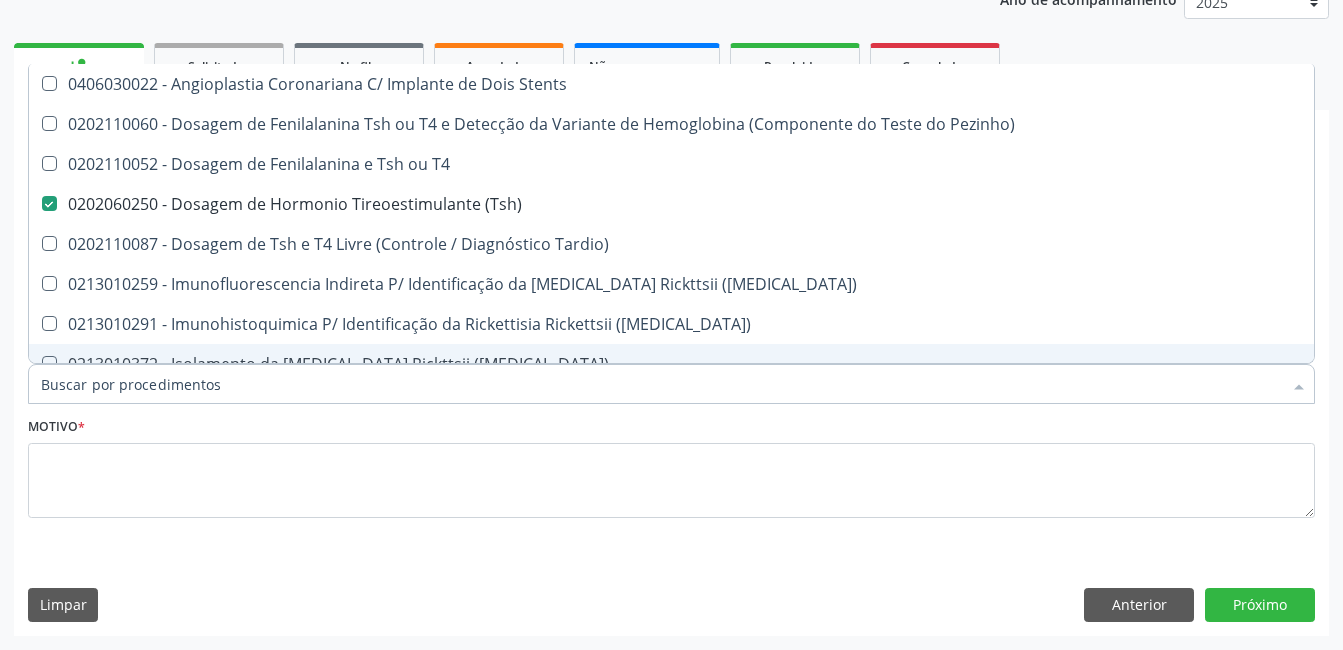 checkbox on "false" 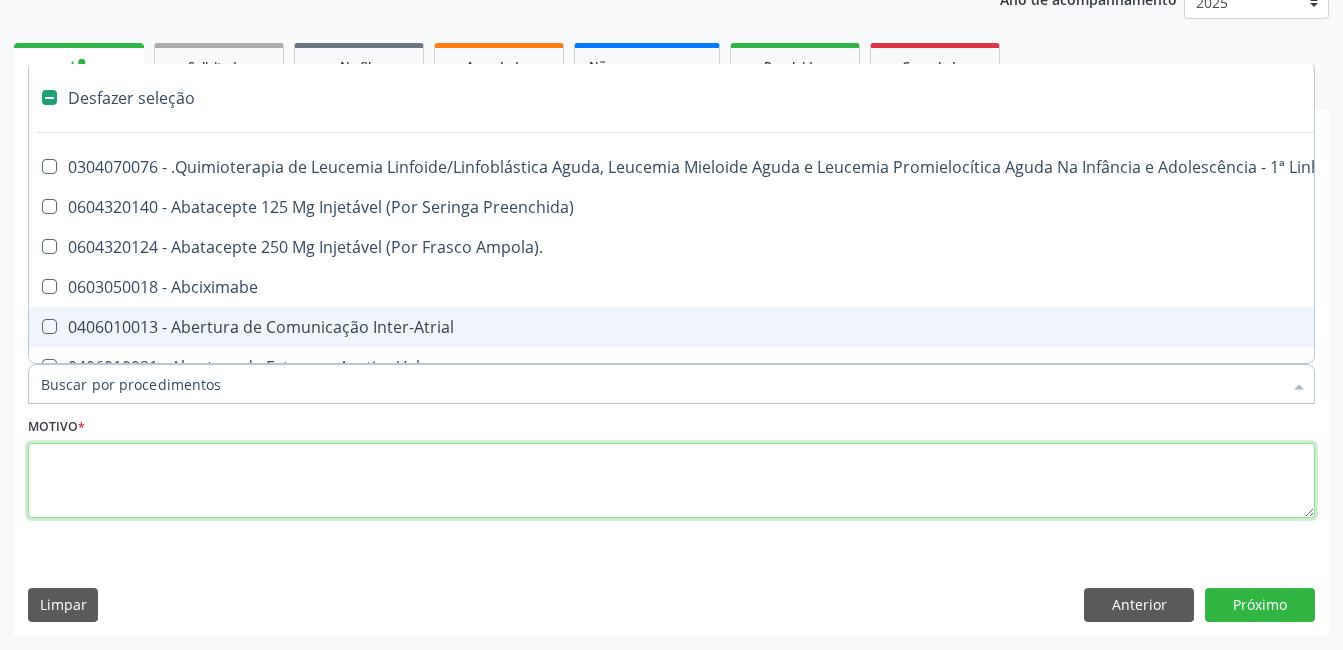 click at bounding box center (671, 481) 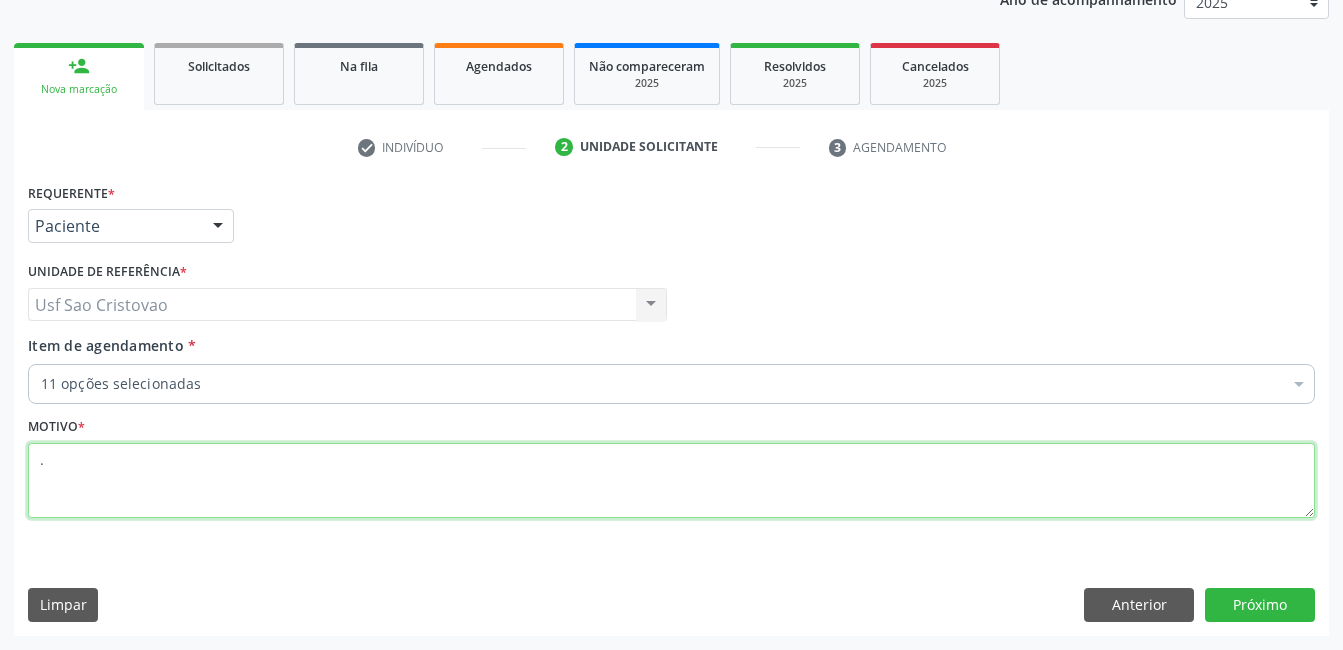 type on "." 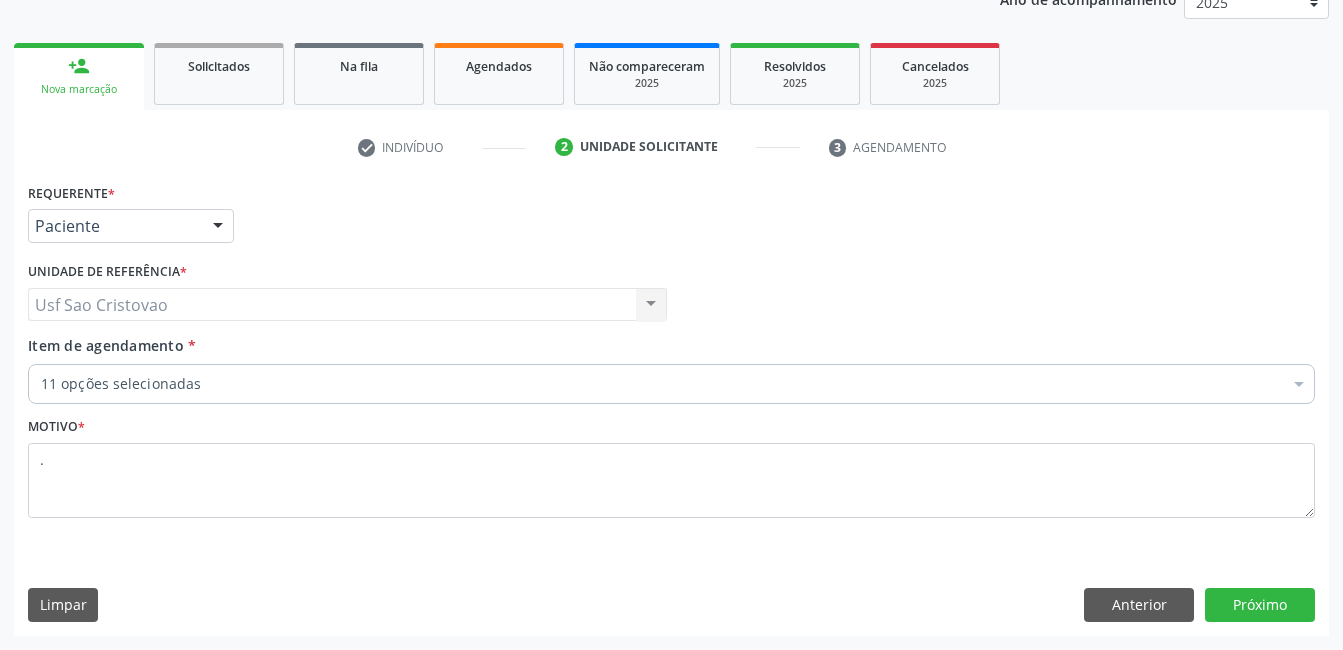 click on "Limpar
Anterior
Próximo" at bounding box center (671, 605) 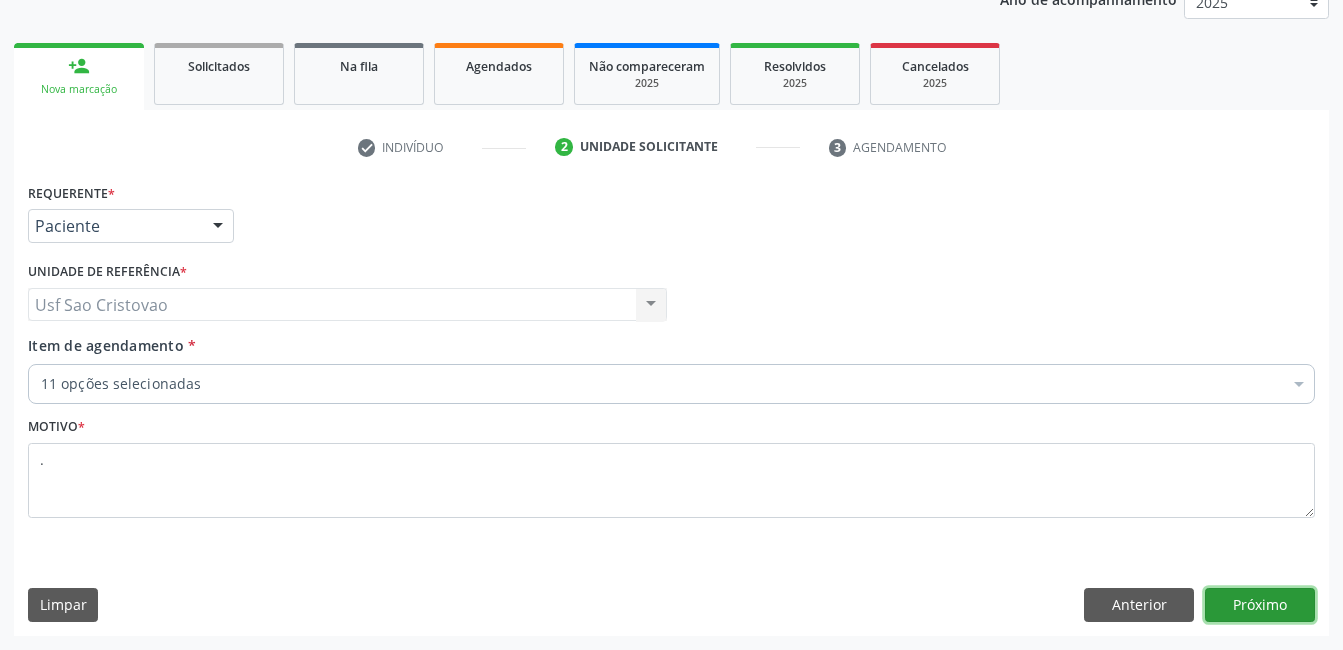 click on "Próximo" at bounding box center [1260, 605] 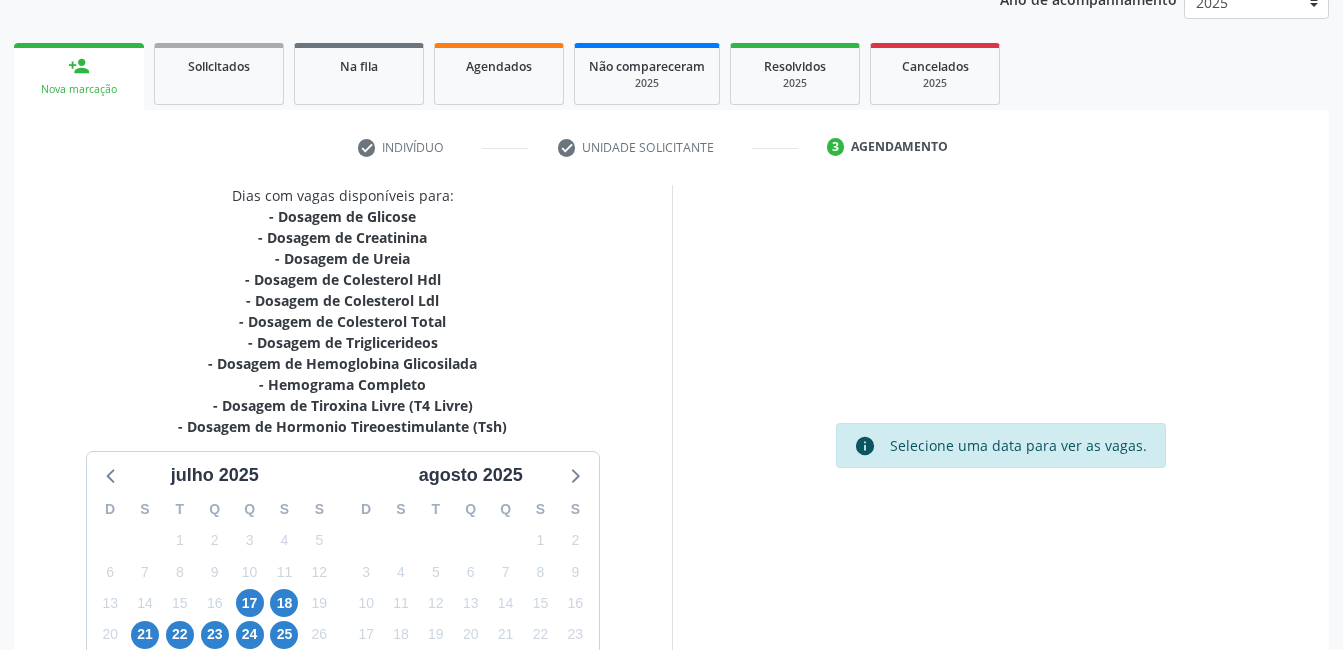 scroll, scrollTop: 430, scrollLeft: 0, axis: vertical 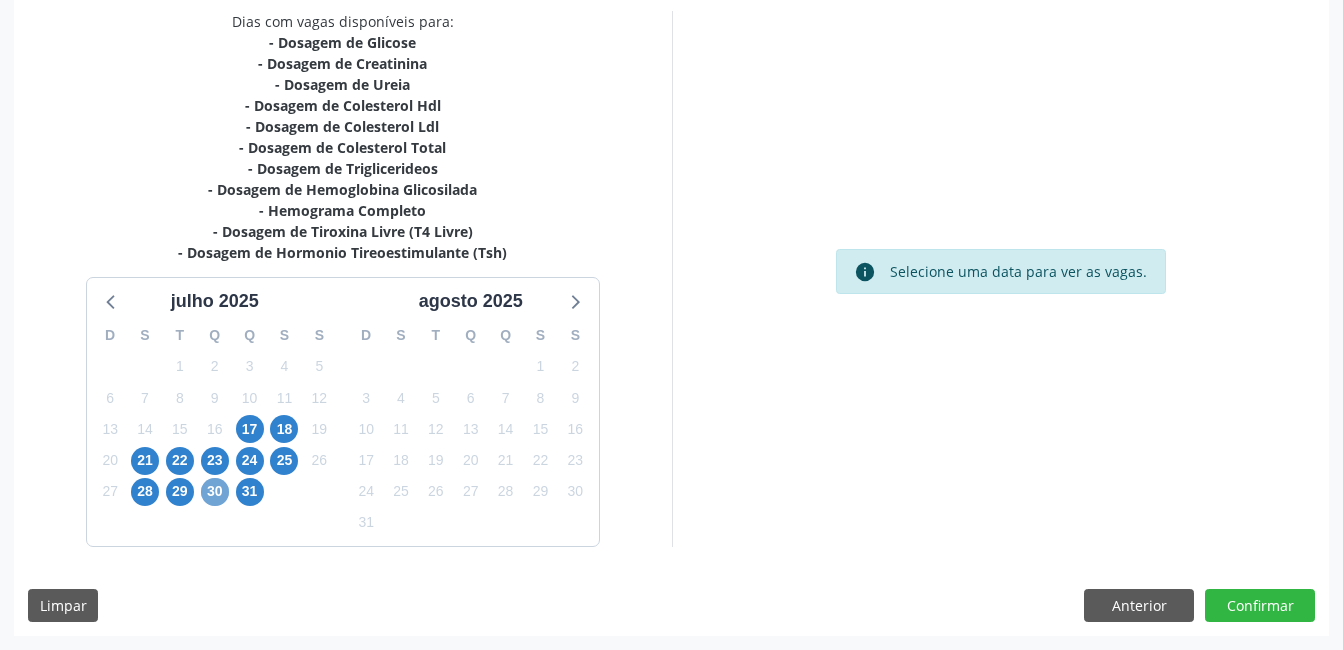 click on "30" at bounding box center [215, 492] 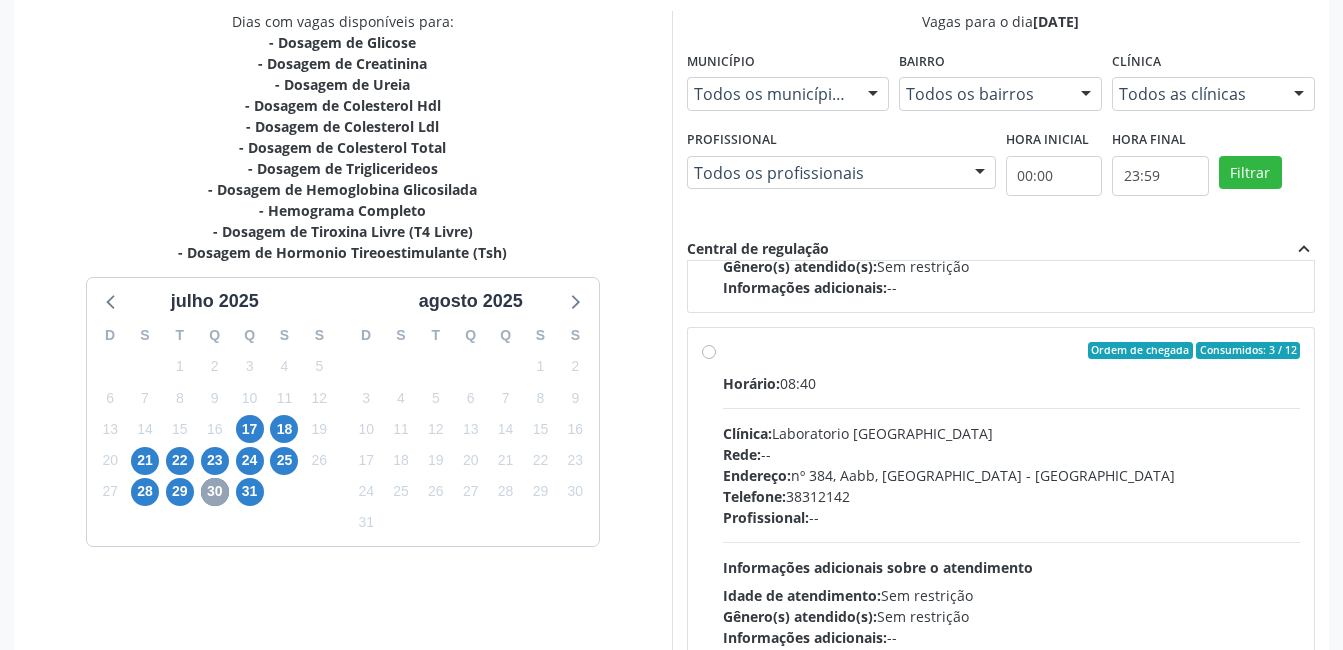 scroll, scrollTop: 1016, scrollLeft: 0, axis: vertical 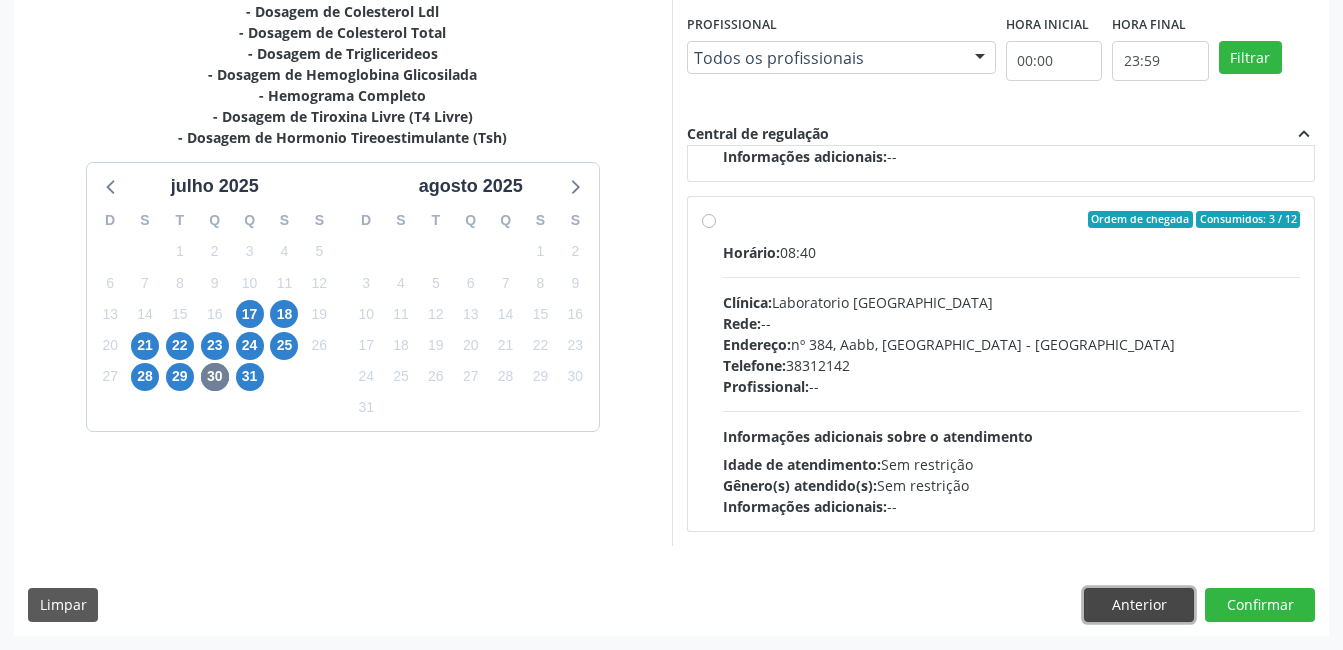 click on "Anterior" at bounding box center (1139, 605) 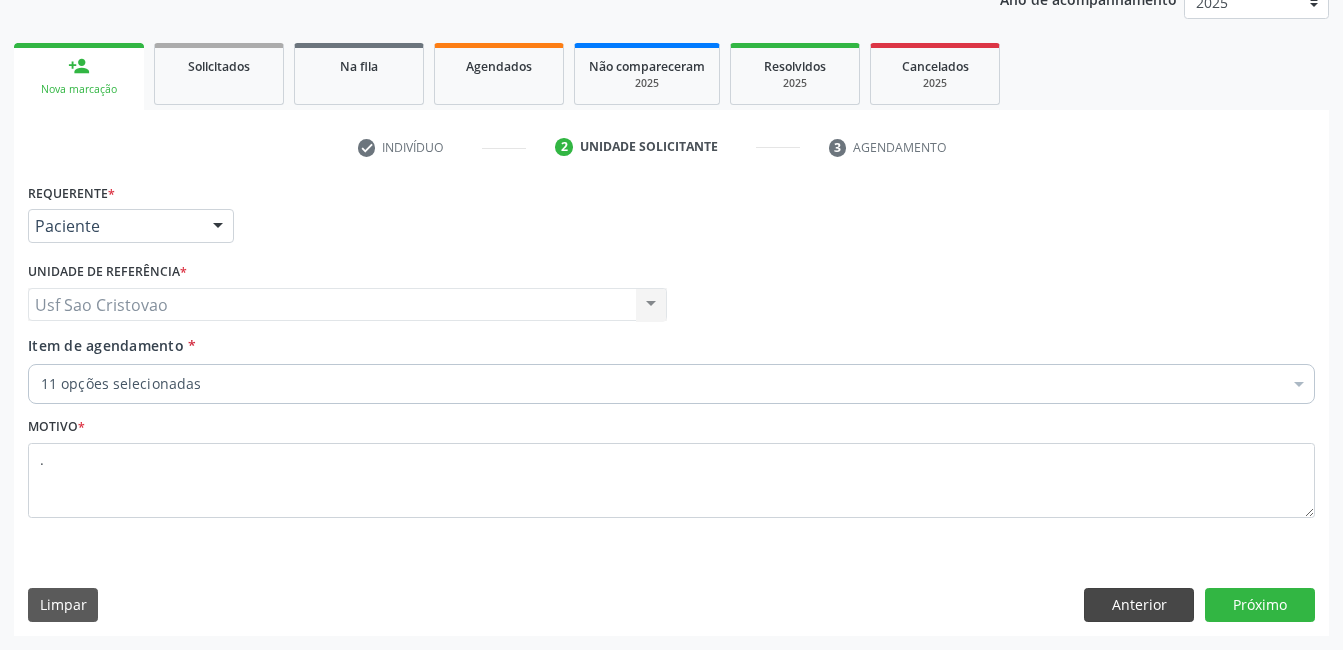 scroll, scrollTop: 256, scrollLeft: 0, axis: vertical 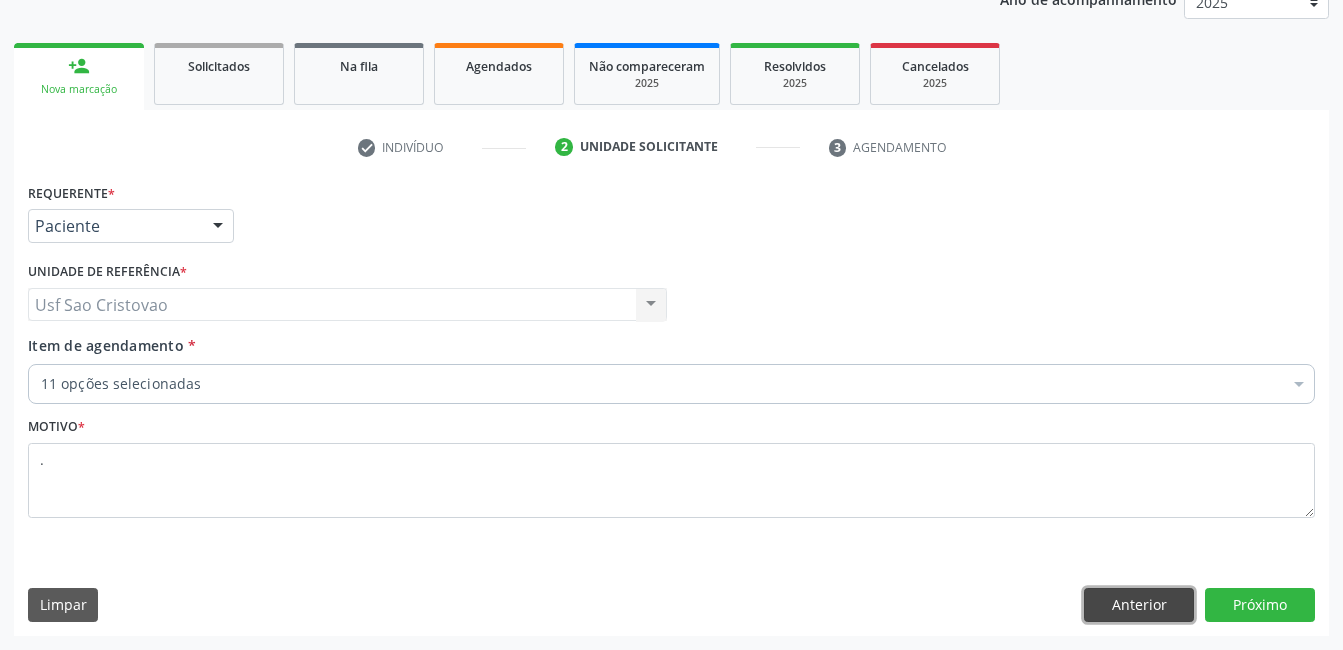 click on "Anterior" at bounding box center [1139, 605] 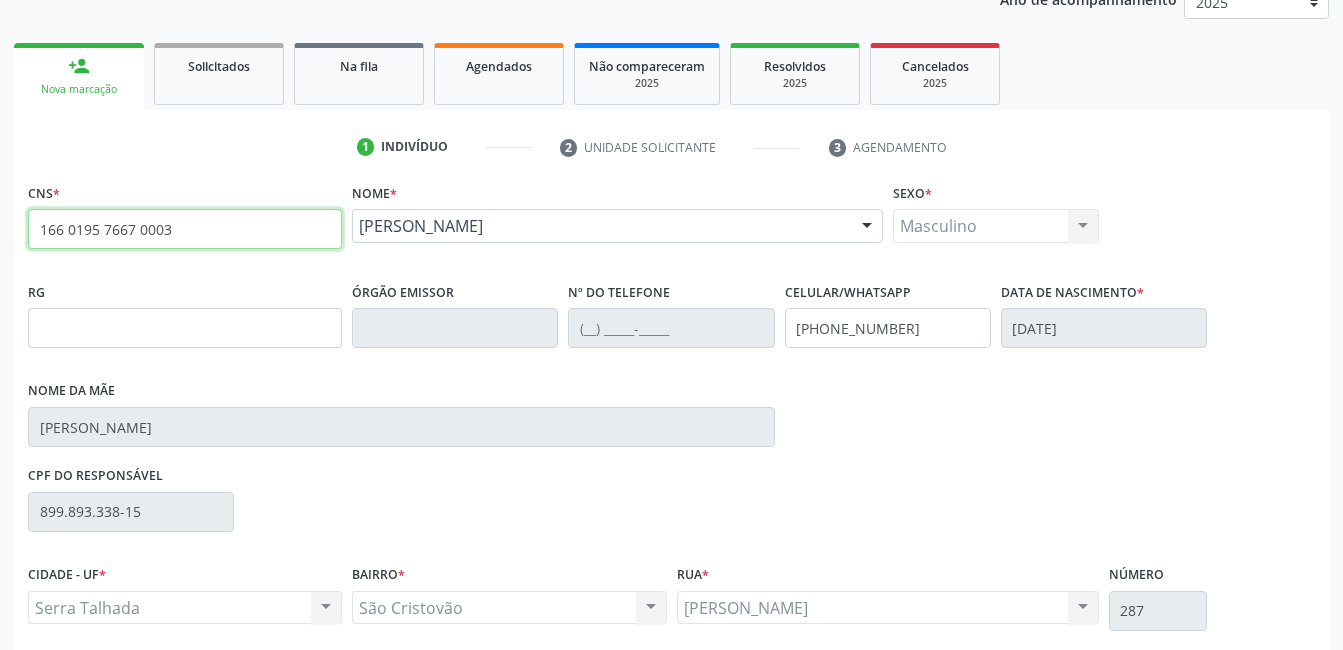 drag, startPoint x: 172, startPoint y: 225, endPoint x: -4, endPoint y: 259, distance: 179.25401 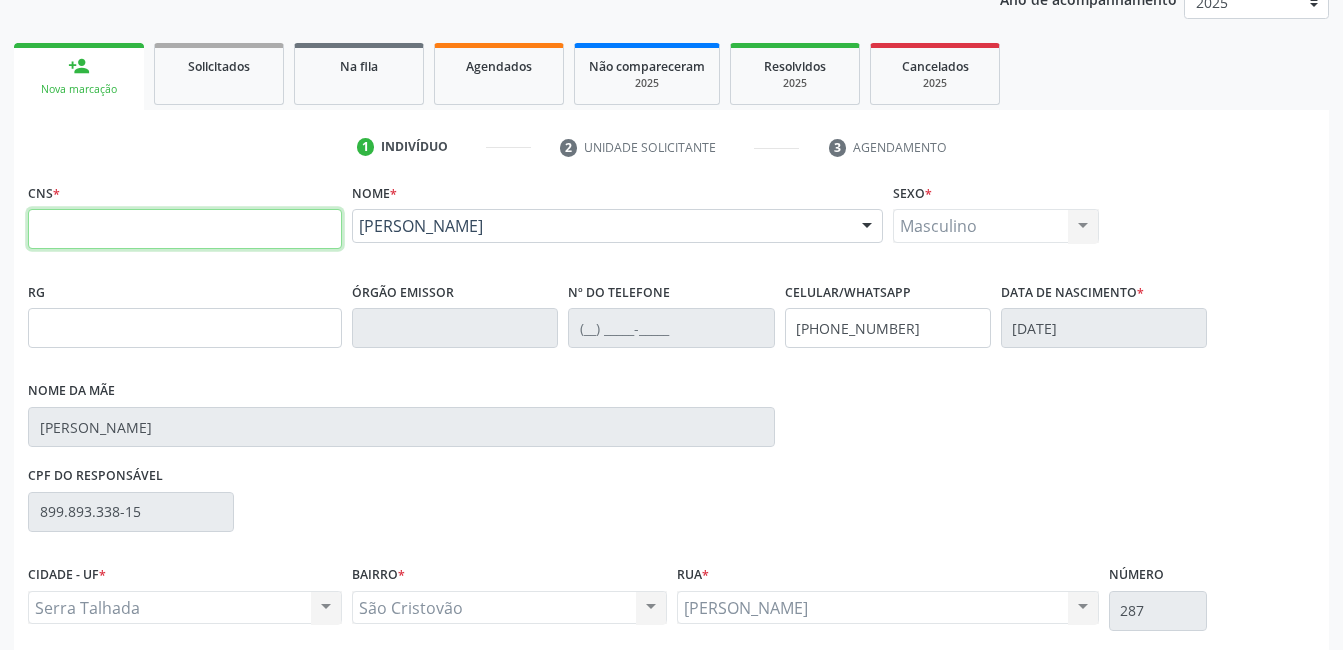 type 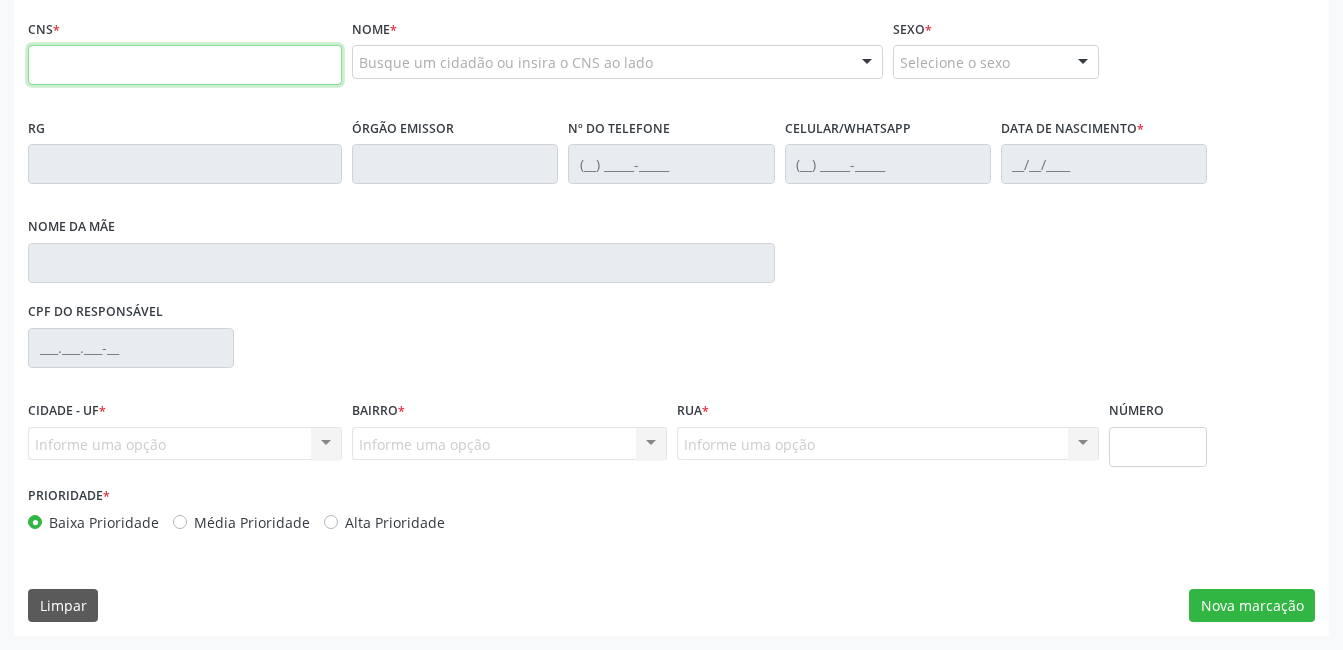 scroll, scrollTop: 20, scrollLeft: 0, axis: vertical 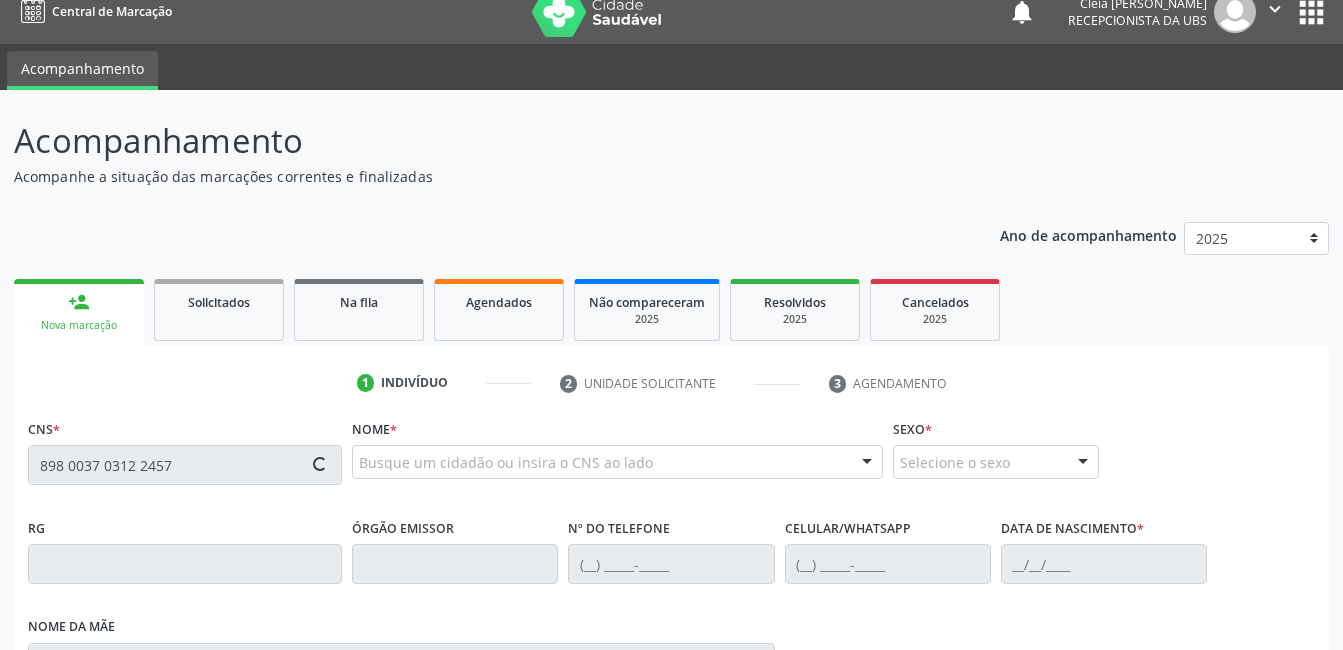 type on "898 0037 0312 2457" 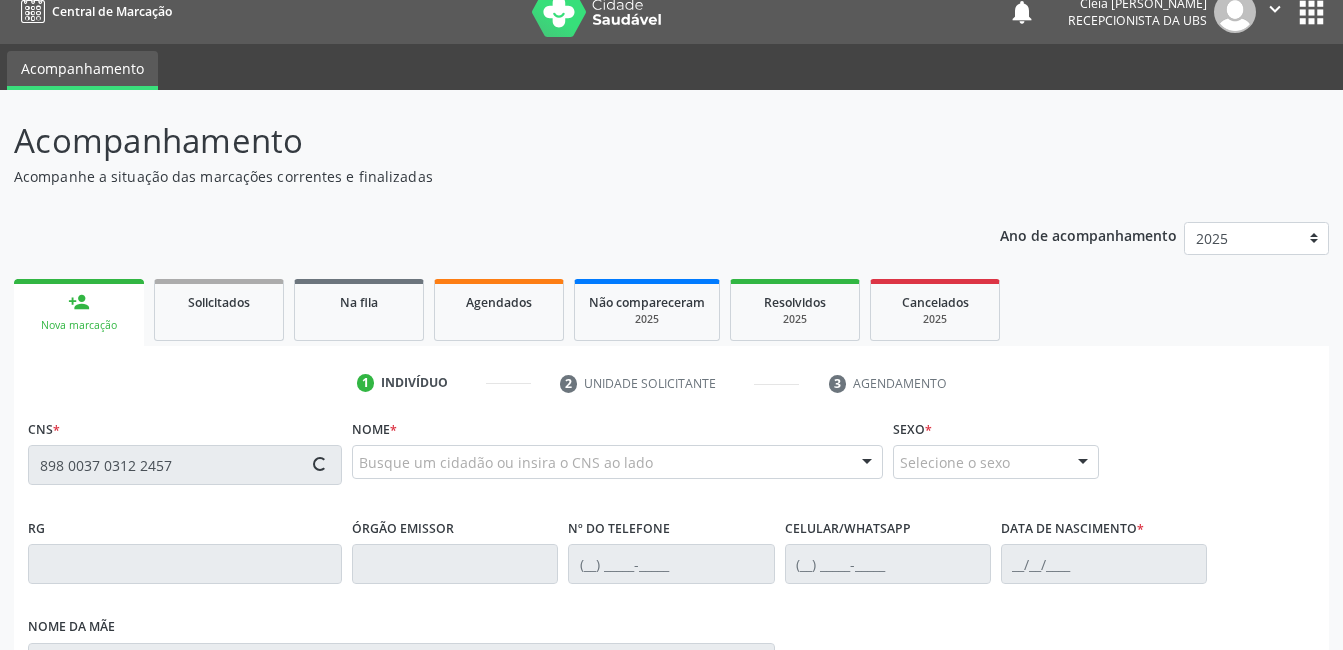 type 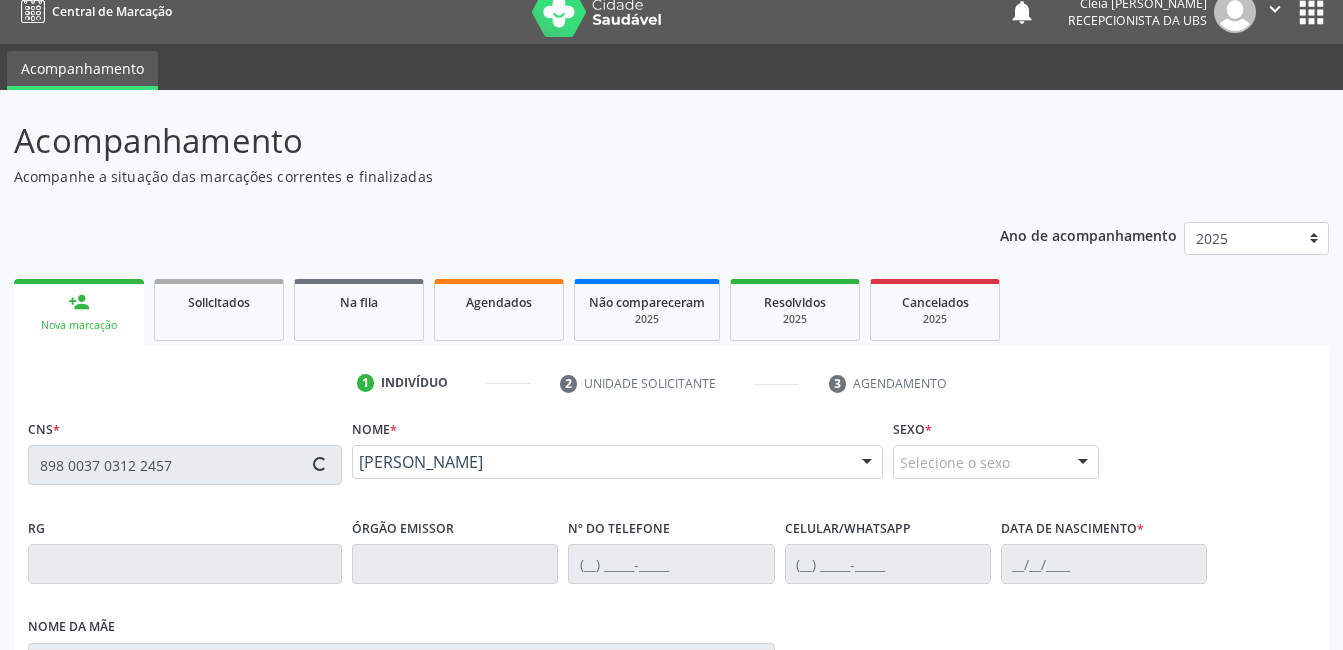 type on "[PHONE_NUMBER]" 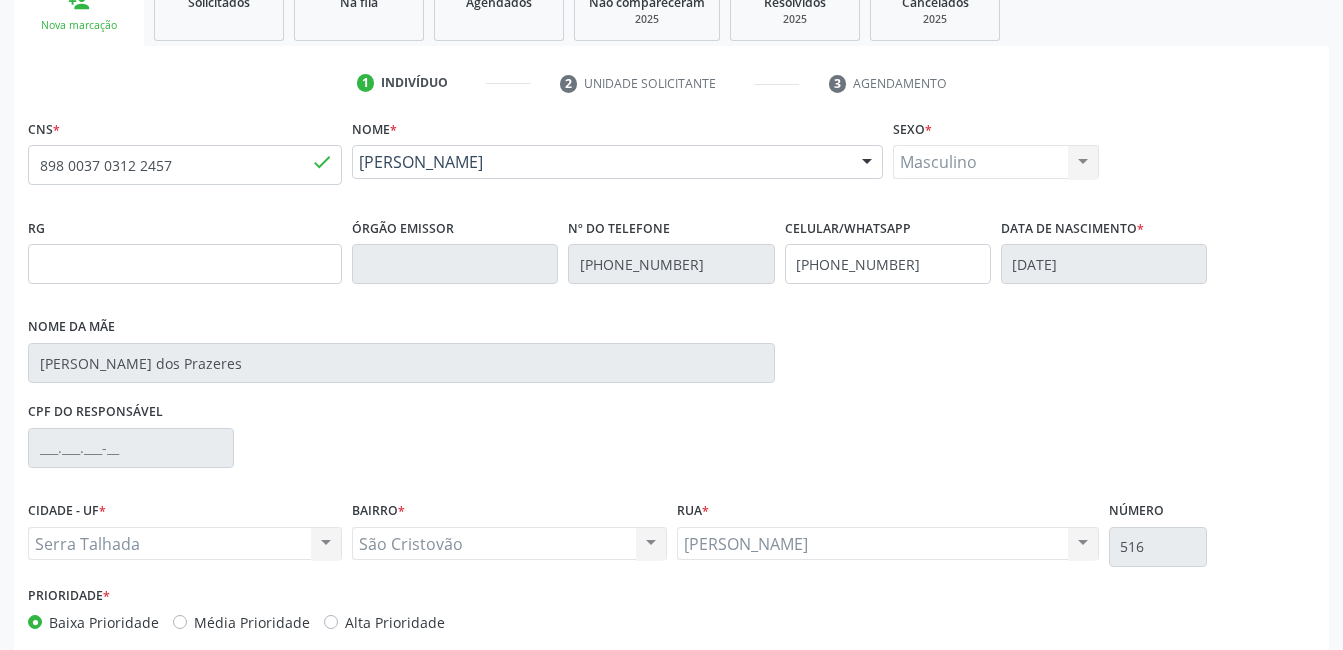 scroll, scrollTop: 420, scrollLeft: 0, axis: vertical 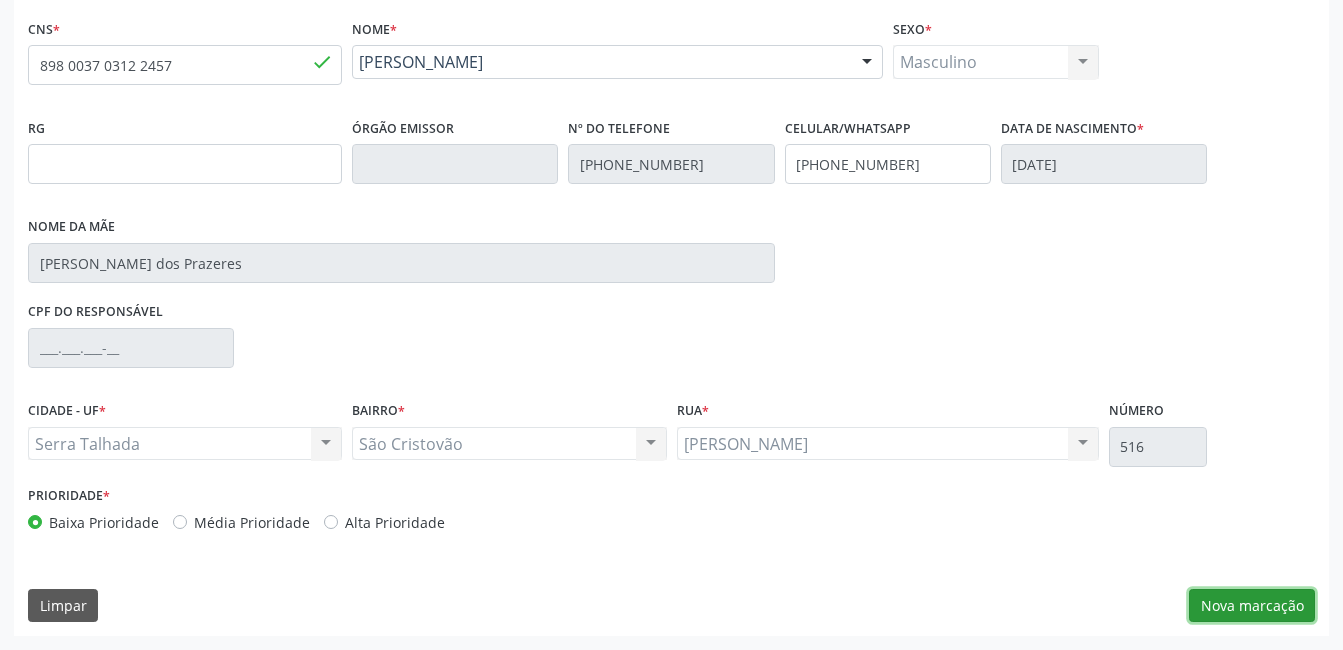 click on "Nova marcação" at bounding box center [1252, 606] 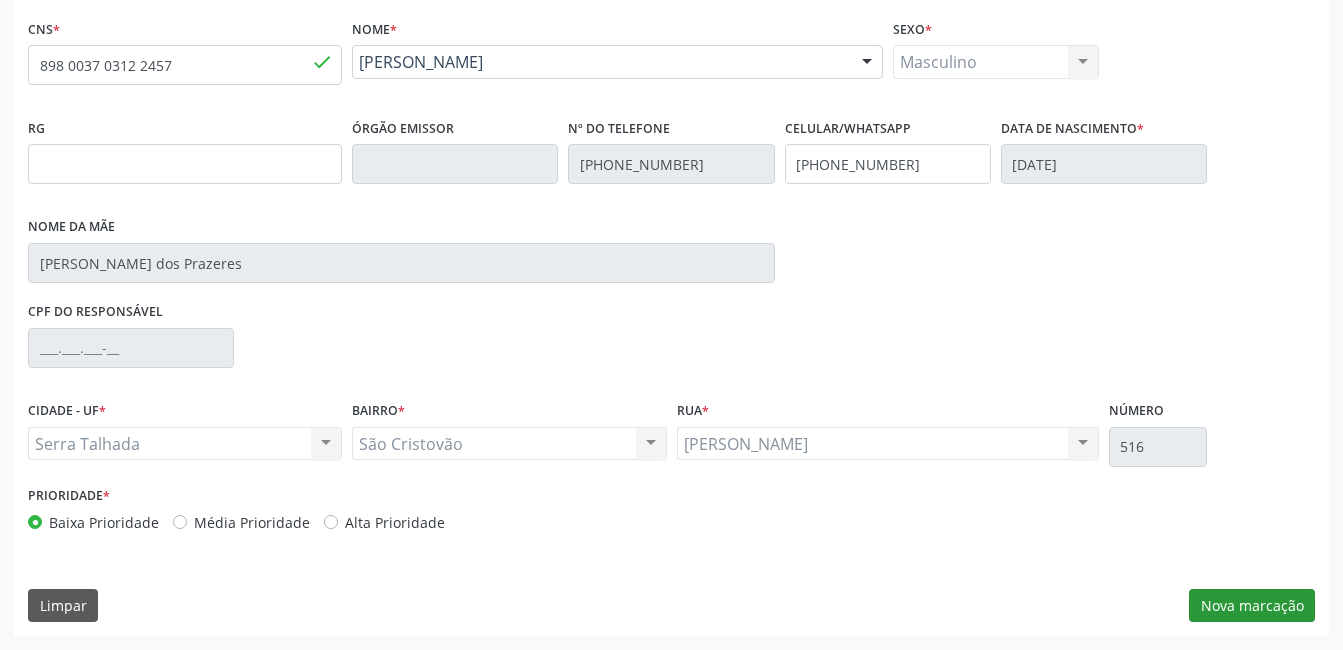 scroll, scrollTop: 256, scrollLeft: 0, axis: vertical 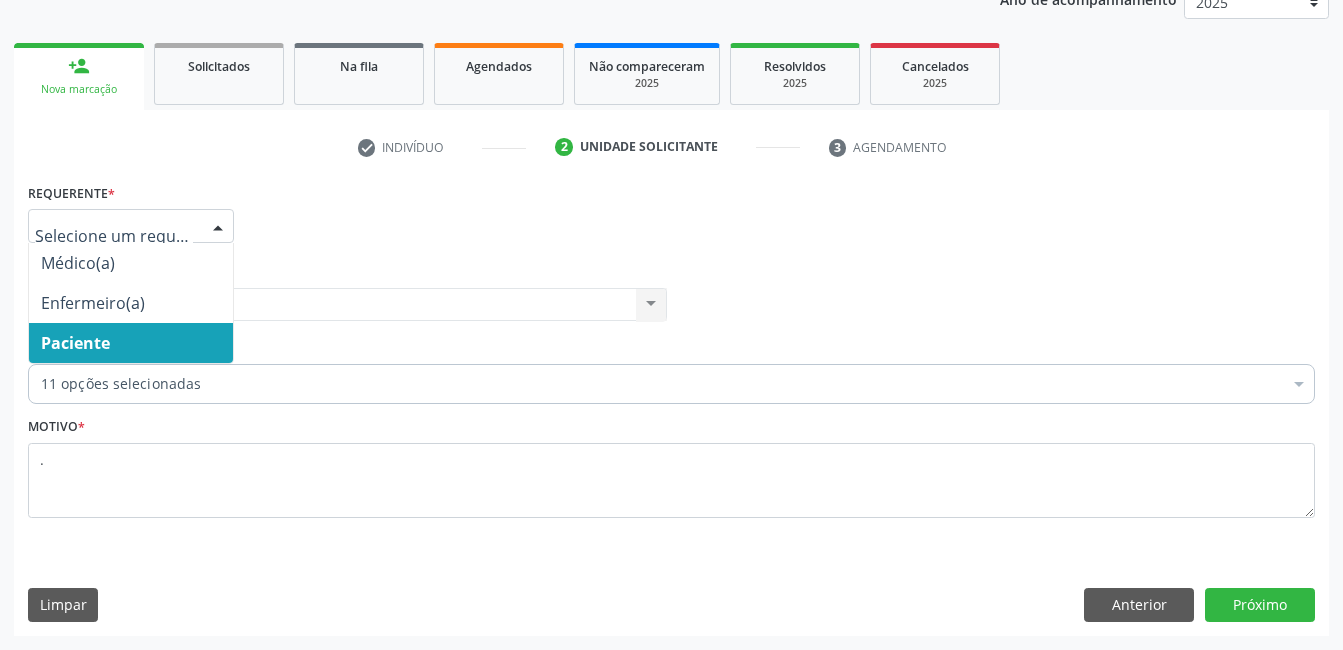 click at bounding box center [218, 227] 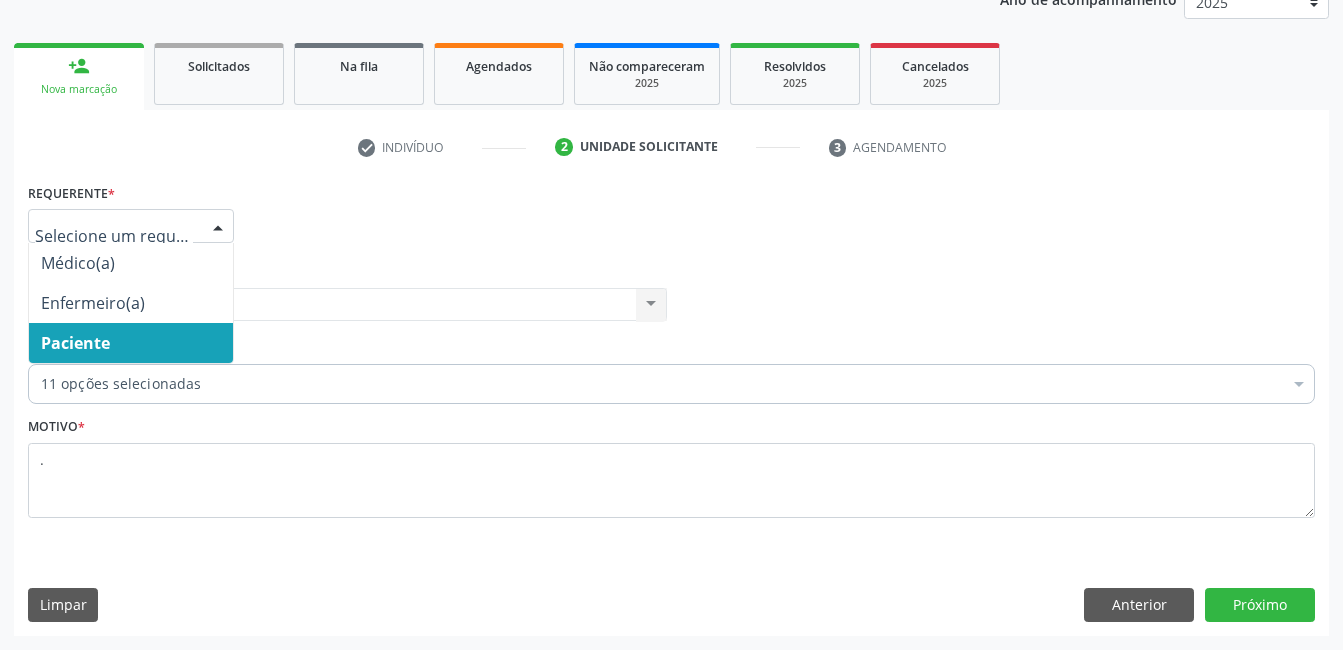 click on "Paciente" at bounding box center [75, 343] 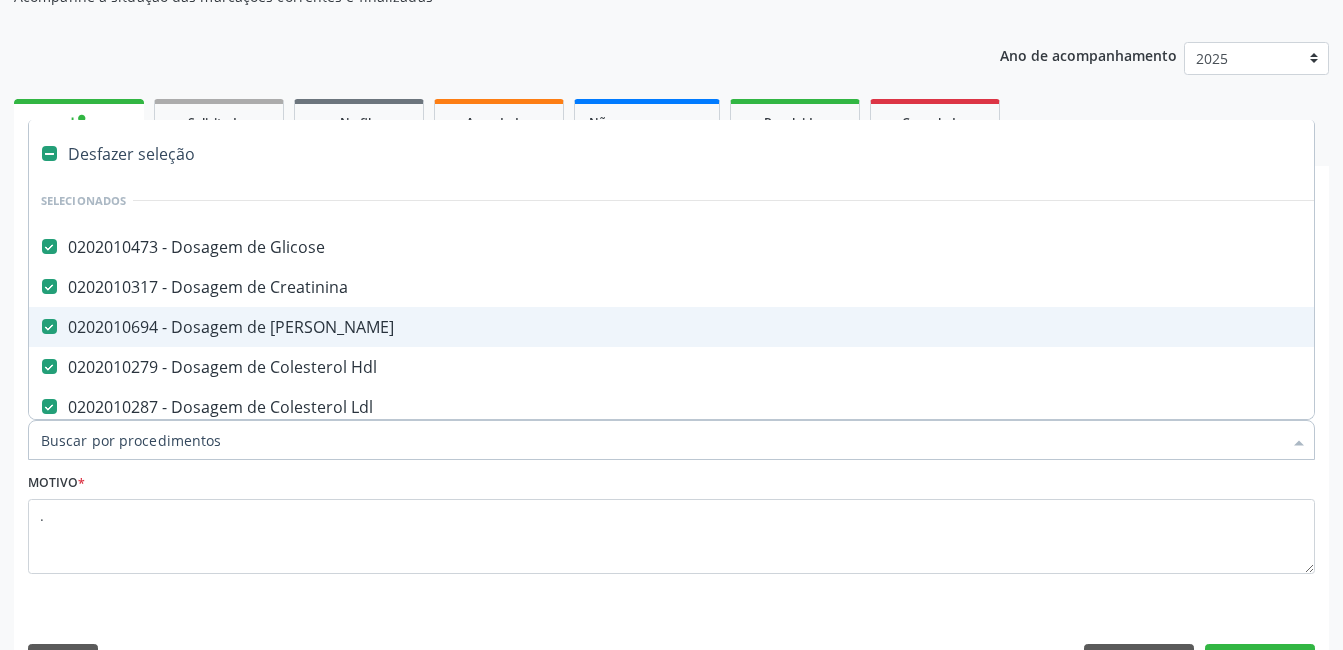 scroll, scrollTop: 256, scrollLeft: 0, axis: vertical 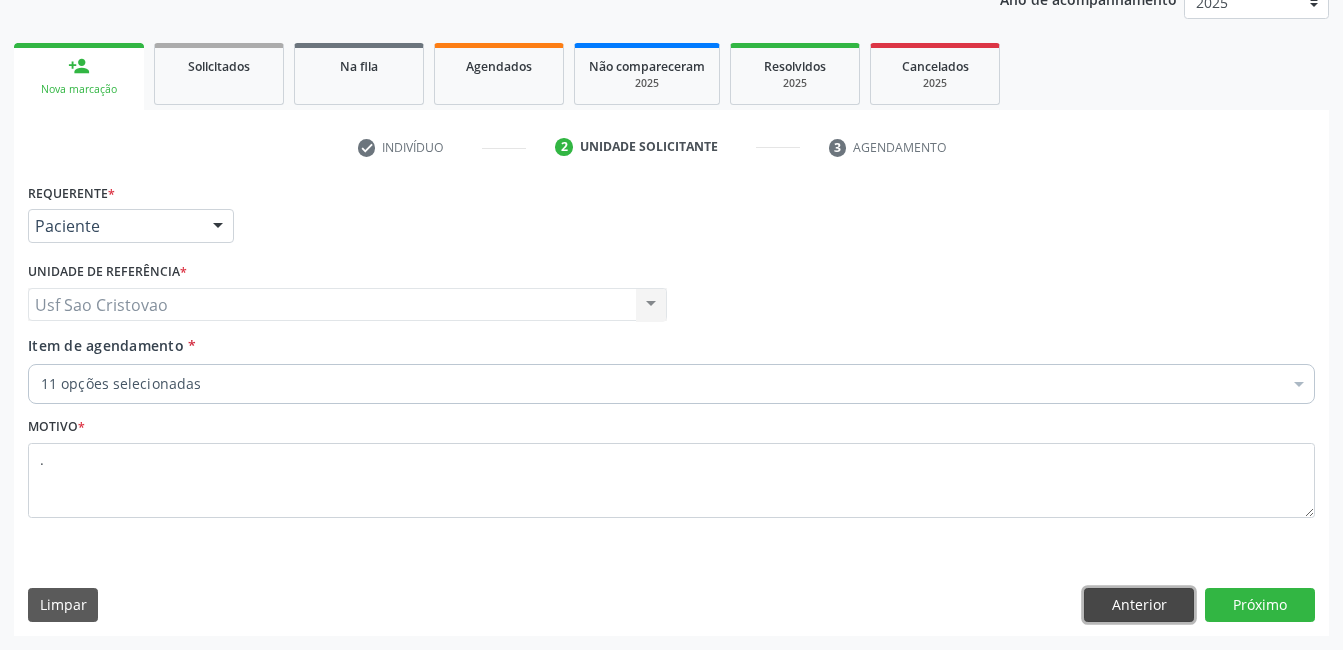 click on "Anterior" at bounding box center [1139, 605] 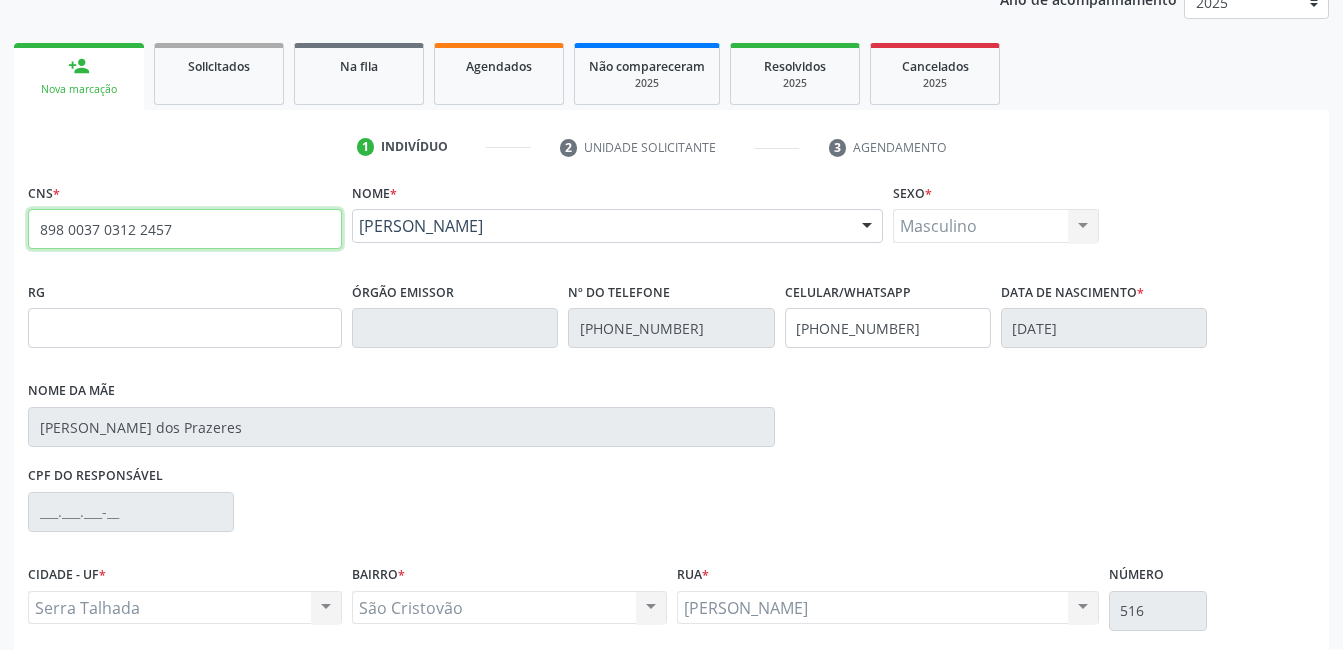 drag, startPoint x: 185, startPoint y: 230, endPoint x: -4, endPoint y: 251, distance: 190.16309 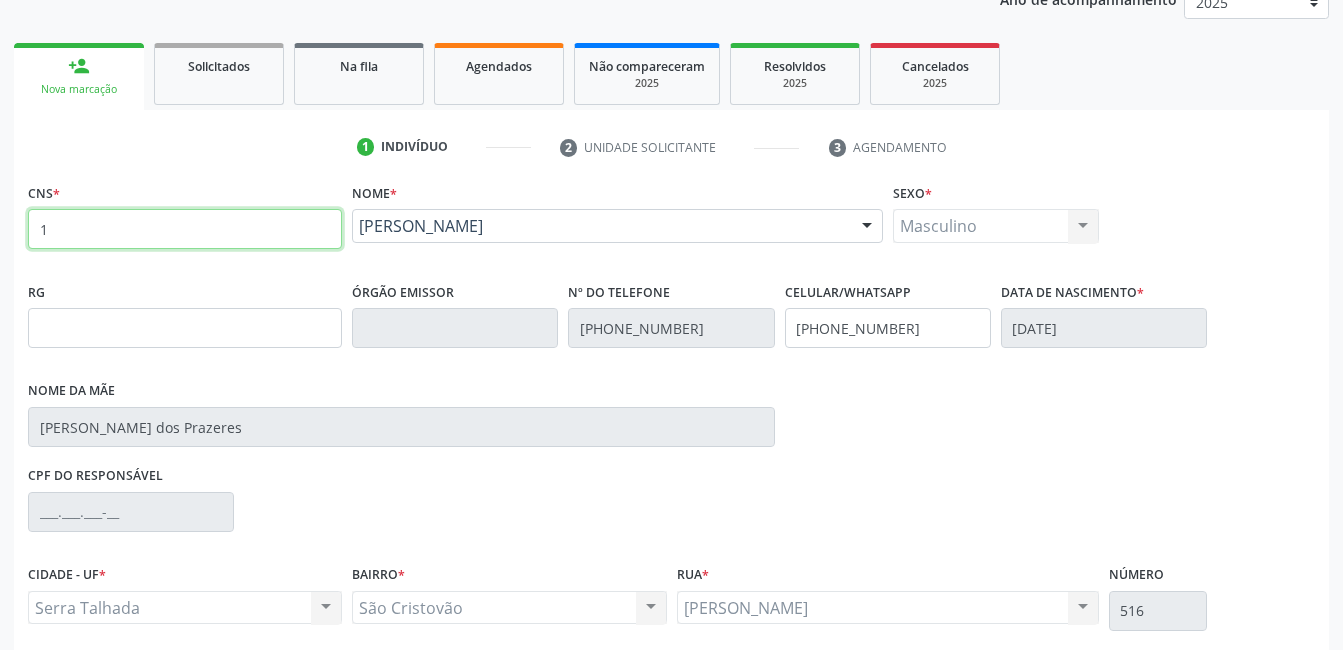 type 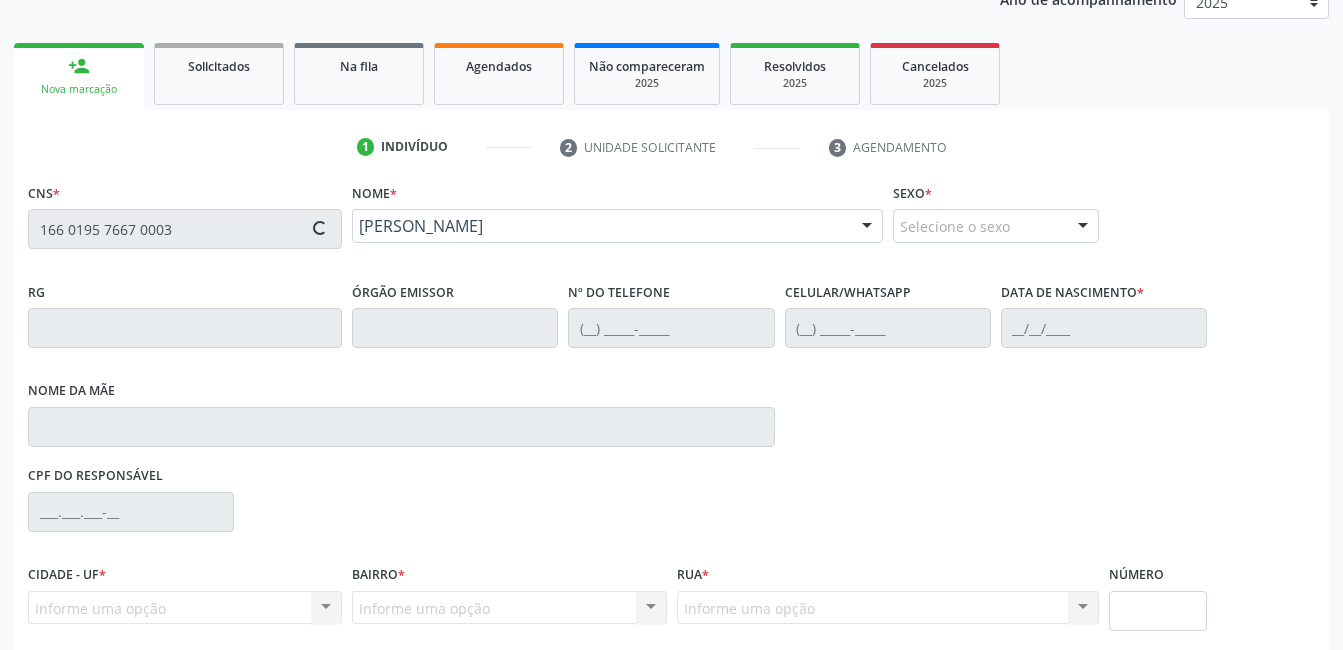 type on "166 0195 7667 0003" 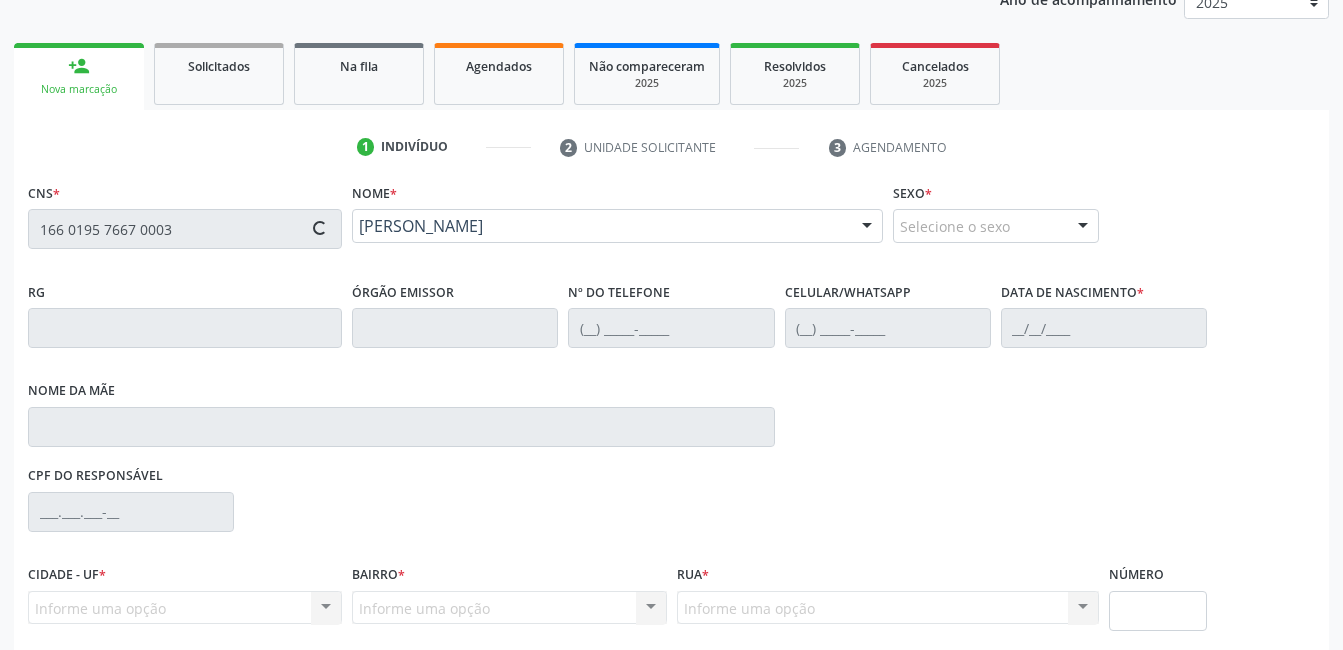 type 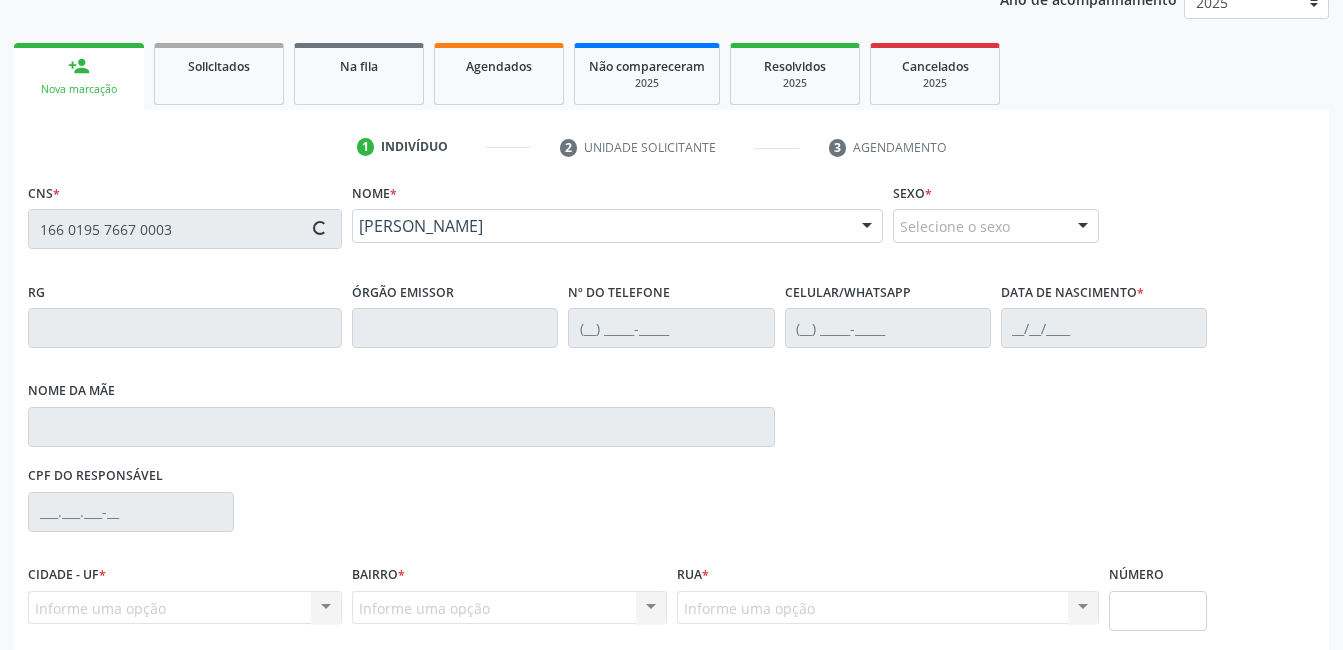 type 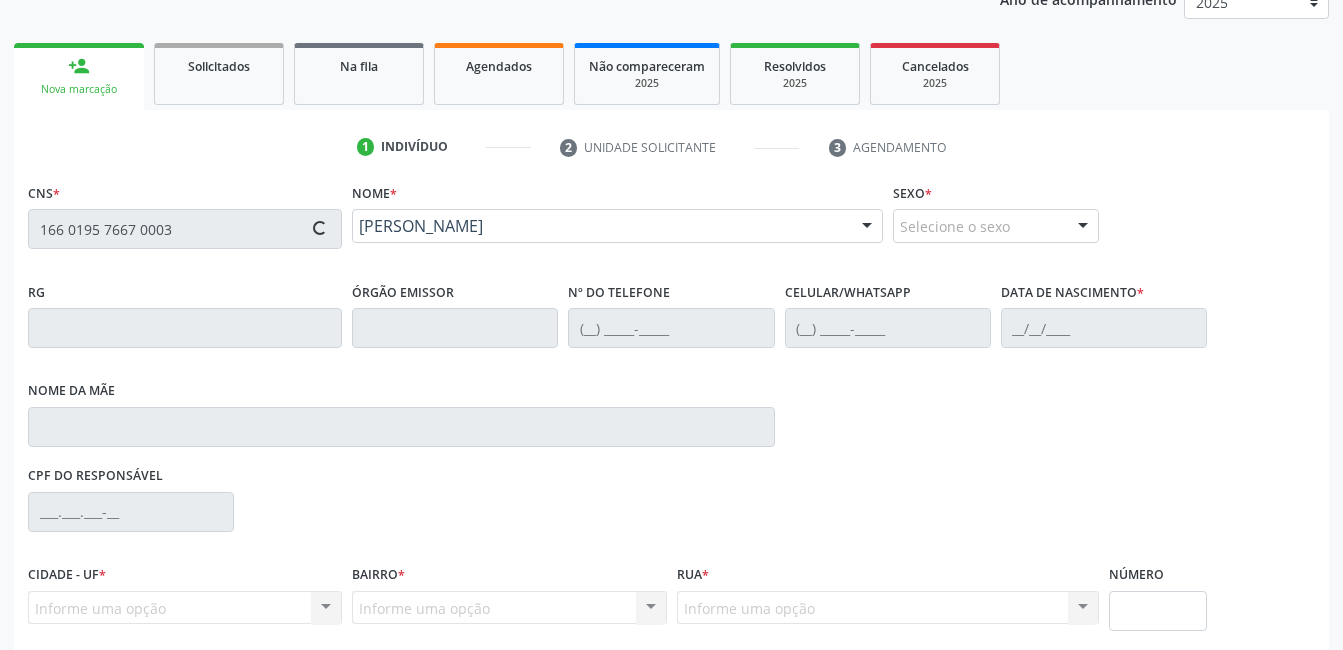 type 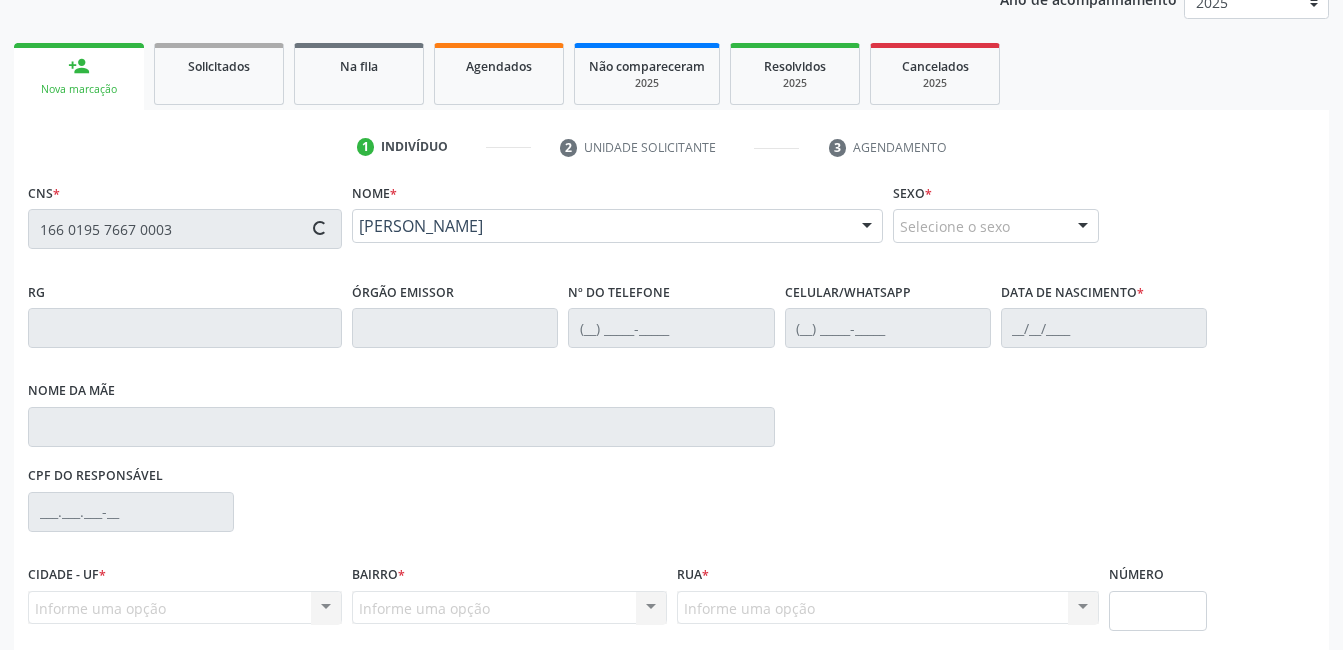 type on "[PERSON_NAME]" 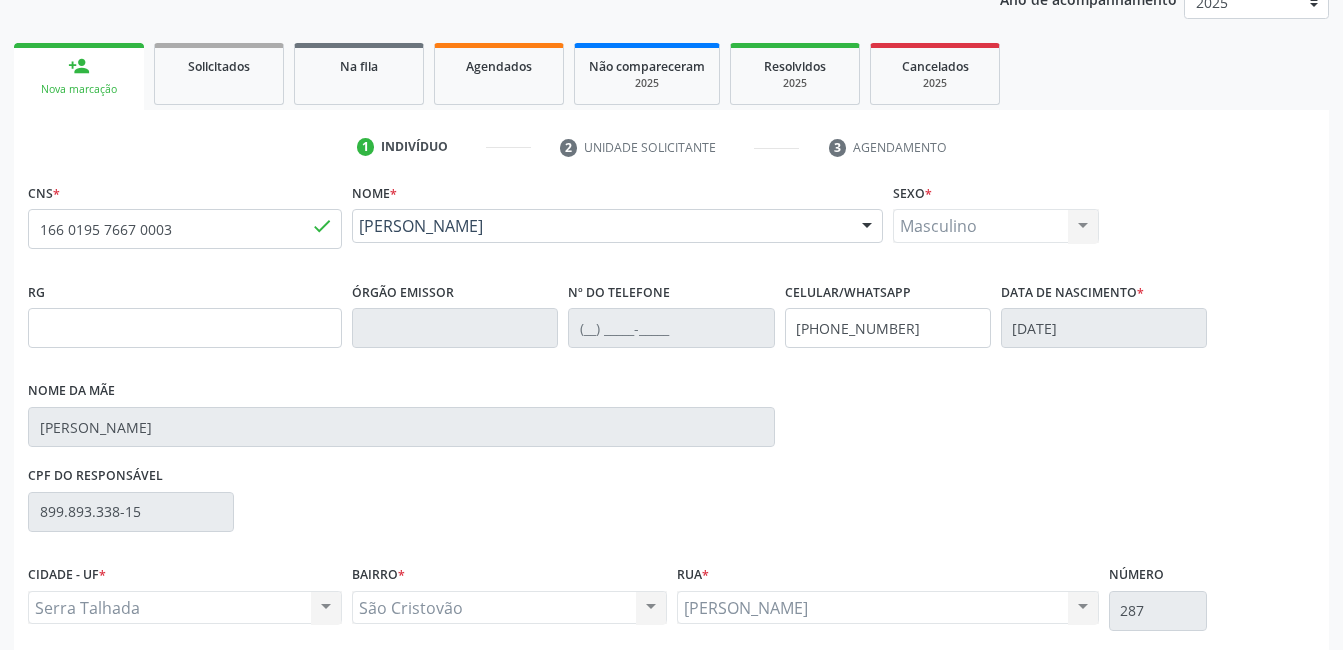 scroll, scrollTop: 420, scrollLeft: 0, axis: vertical 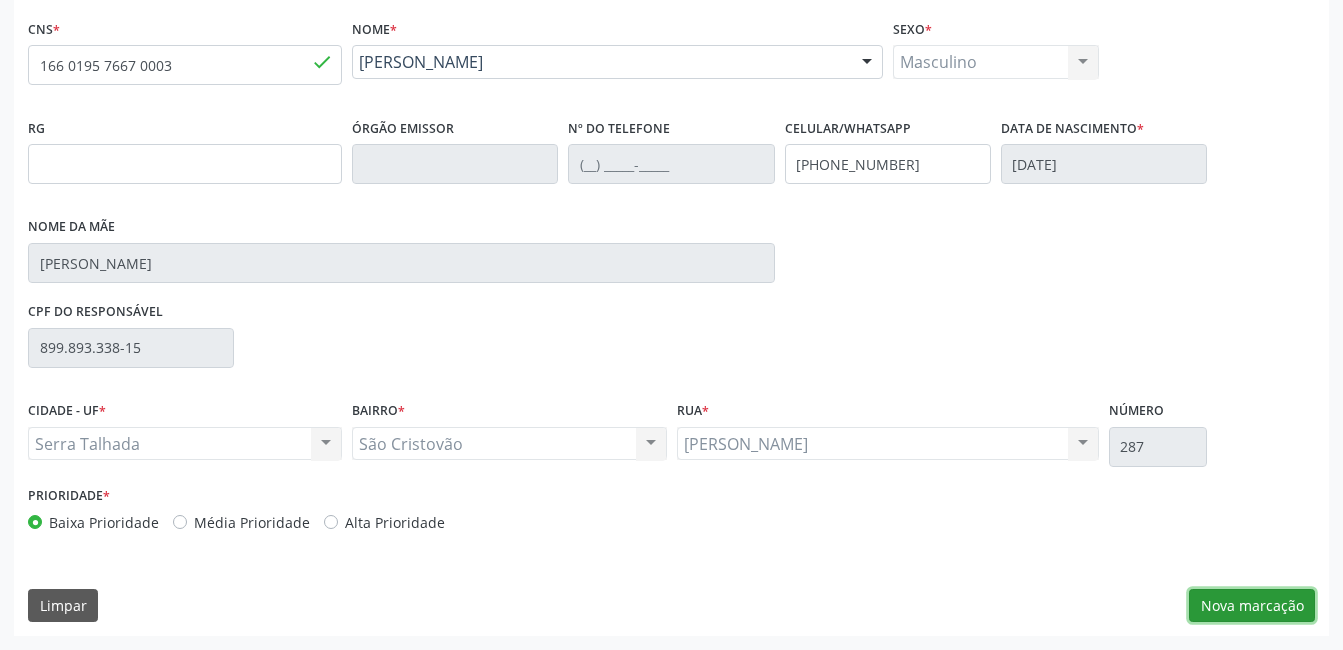 click on "Nova marcação" at bounding box center (1252, 606) 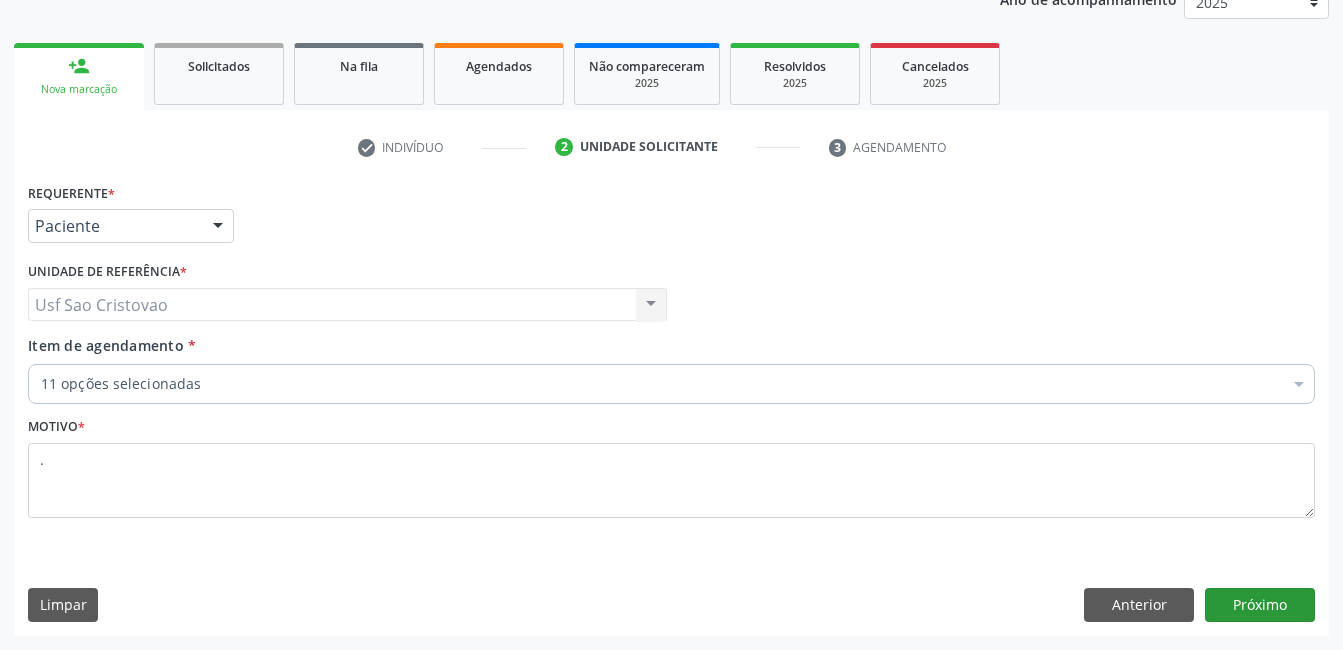 scroll, scrollTop: 256, scrollLeft: 0, axis: vertical 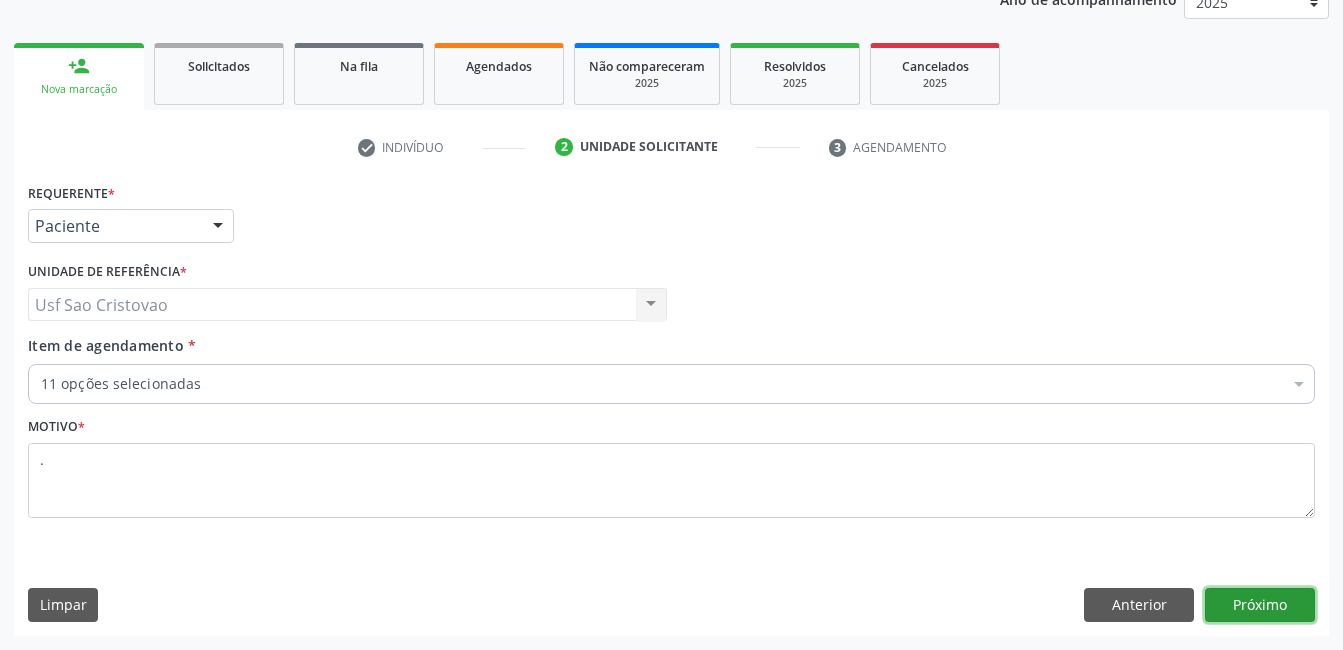 click on "Próximo" at bounding box center [1260, 605] 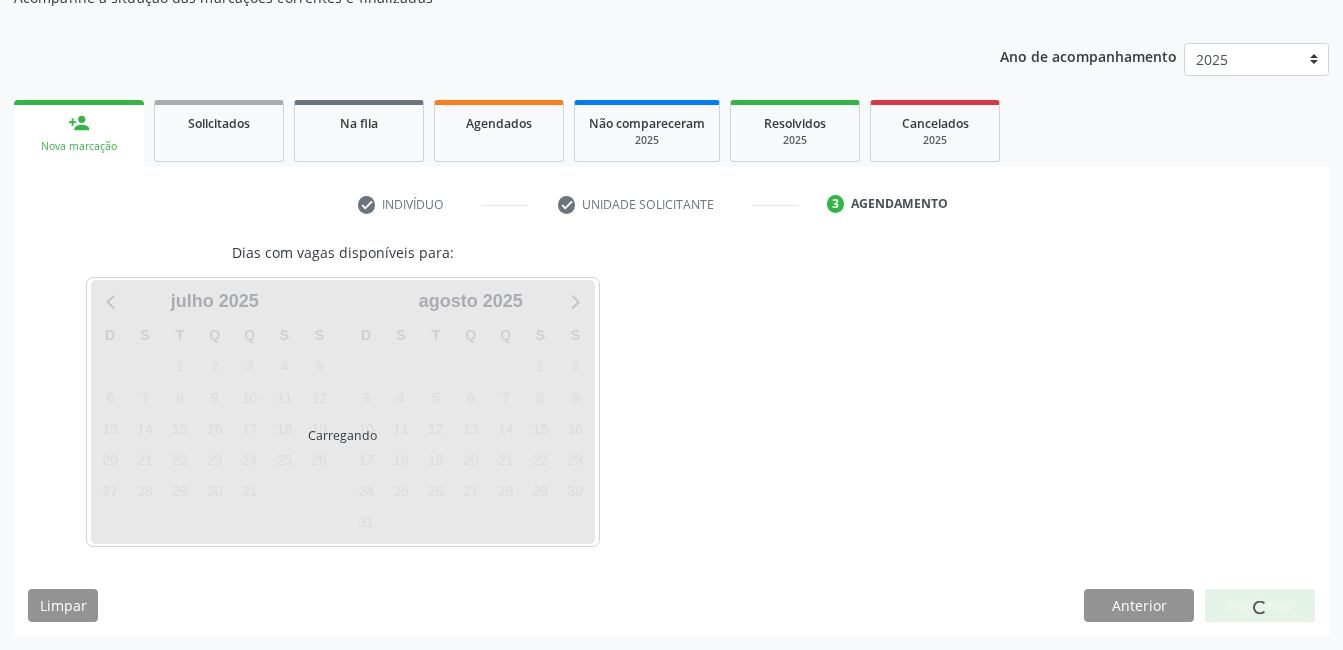 scroll, scrollTop: 199, scrollLeft: 0, axis: vertical 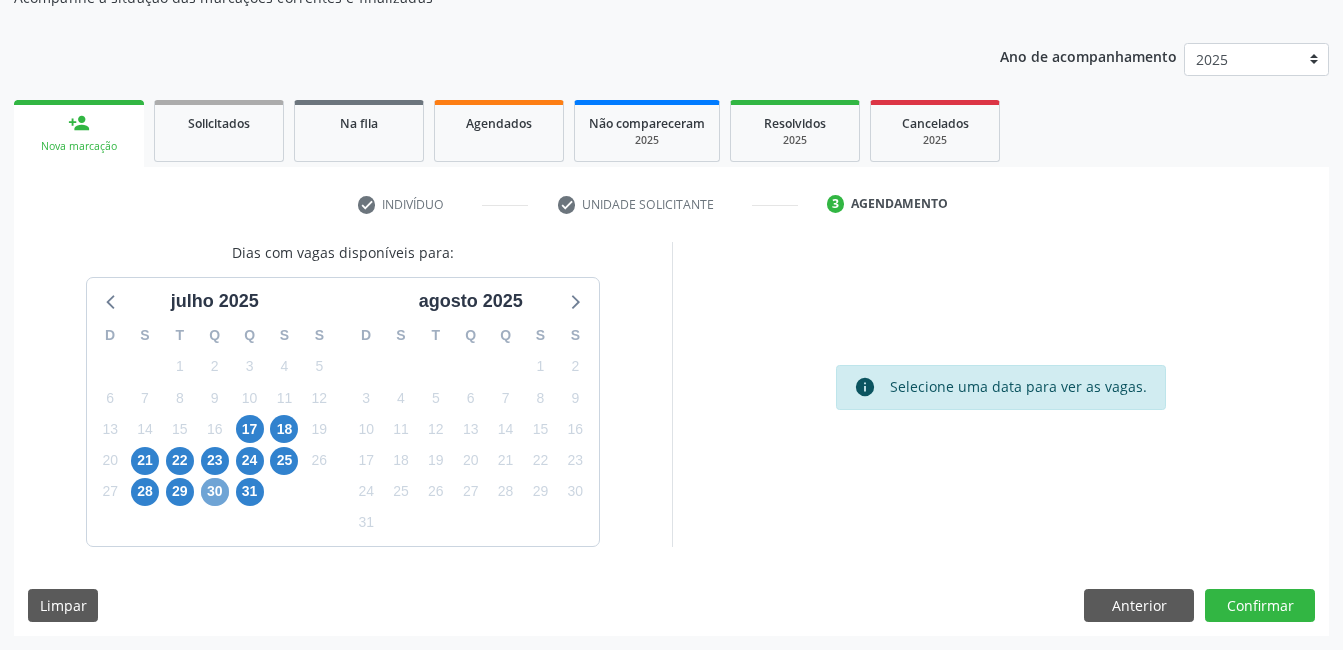 click on "30" at bounding box center (215, 492) 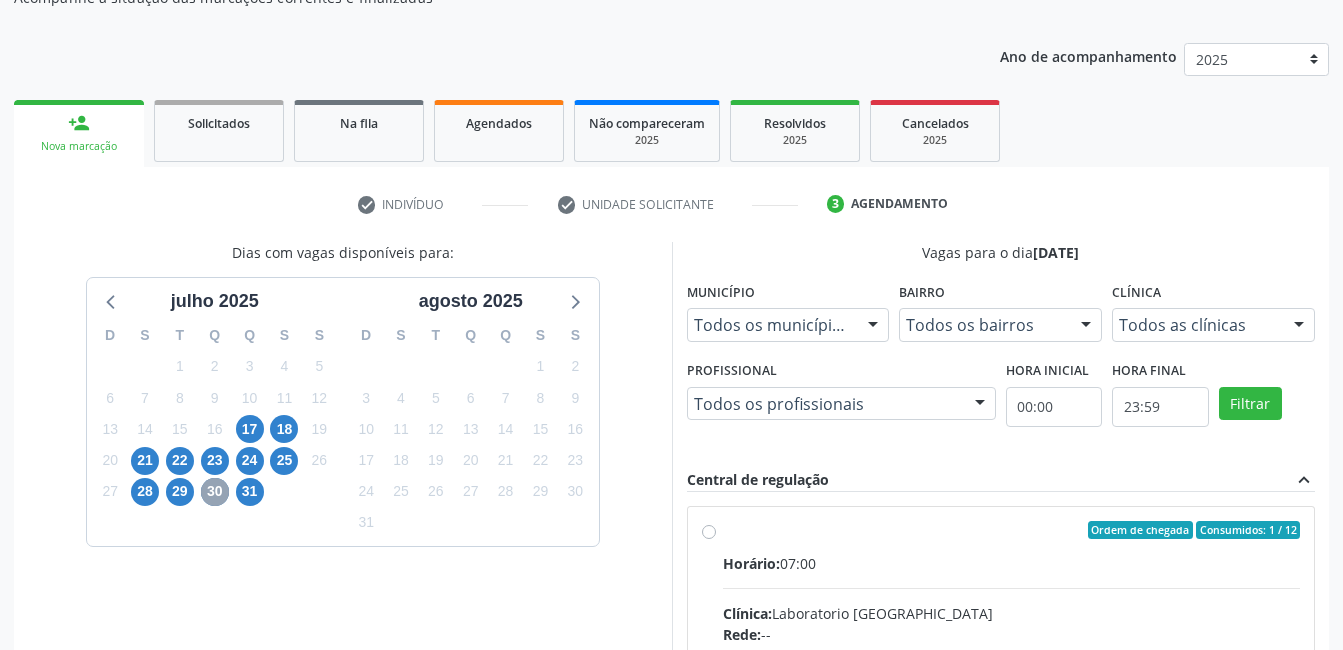 scroll, scrollTop: 399, scrollLeft: 0, axis: vertical 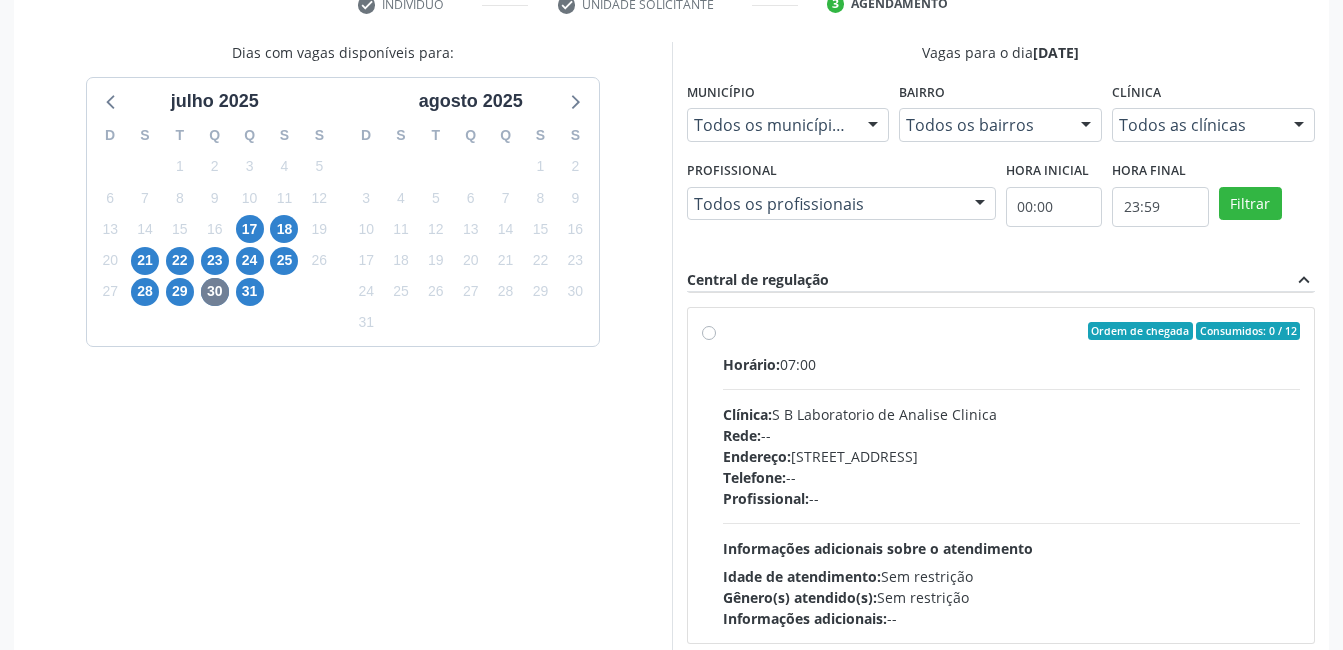 click on "Ordem de chegada
Consumidos: 0 / 12
Horário:   07:00
Clínica:  S B Laboratorio de Analise Clinica
Rede:
--
Endereço:   [STREET_ADDRESS]
Telefone:   --
Profissional:
--
Informações adicionais sobre o atendimento
Idade de atendimento:
Sem restrição
Gênero(s) atendido(s):
Sem restrição
Informações adicionais:
--" at bounding box center (1012, 475) 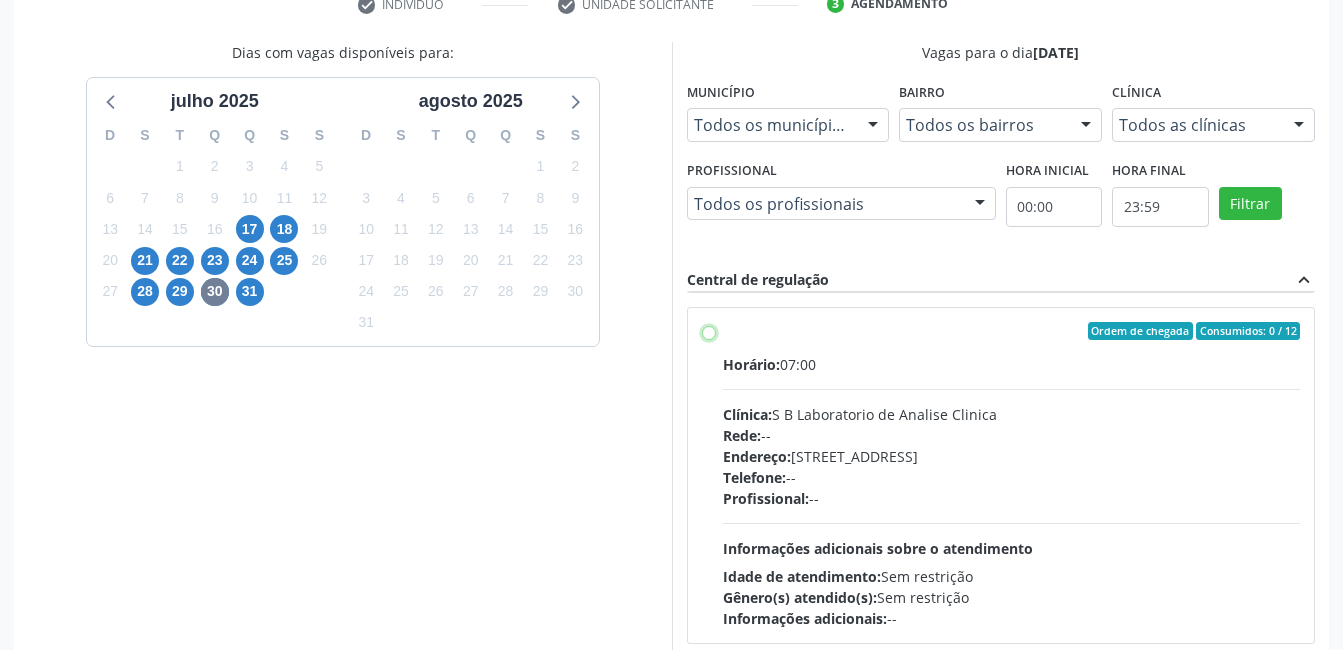 click on "Ordem de chegada
Consumidos: 0 / 12
Horário:   07:00
Clínica:  S B Laboratorio de Analise Clinica
Rede:
--
Endereço:   [STREET_ADDRESS]
Telefone:   --
Profissional:
--
Informações adicionais sobre o atendimento
Idade de atendimento:
Sem restrição
Gênero(s) atendido(s):
Sem restrição
Informações adicionais:
--" at bounding box center [709, 331] 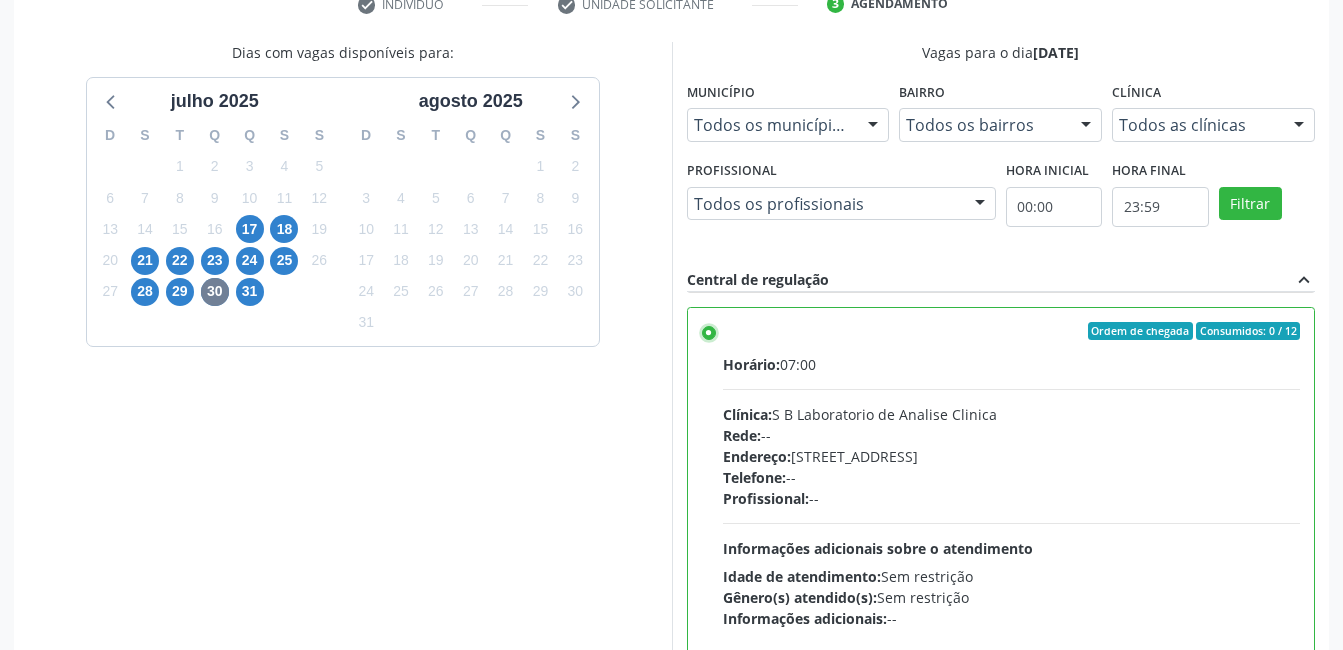 scroll, scrollTop: 545, scrollLeft: 0, axis: vertical 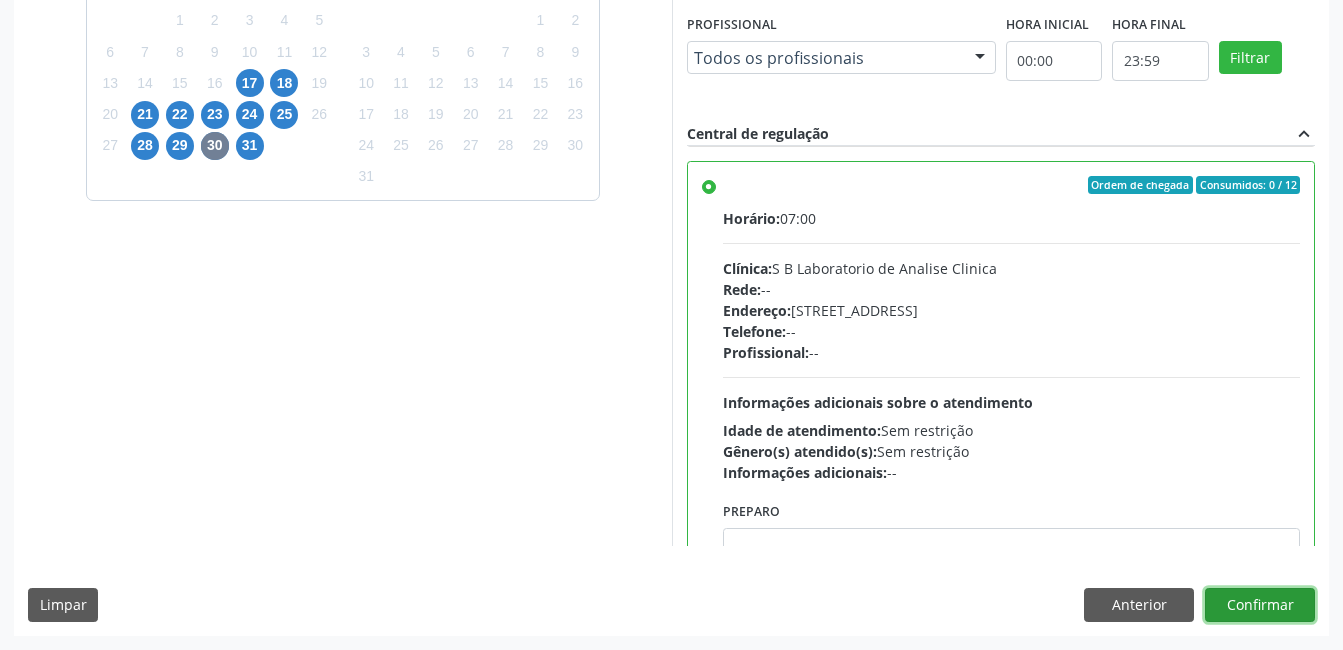 click on "Confirmar" at bounding box center (1260, 605) 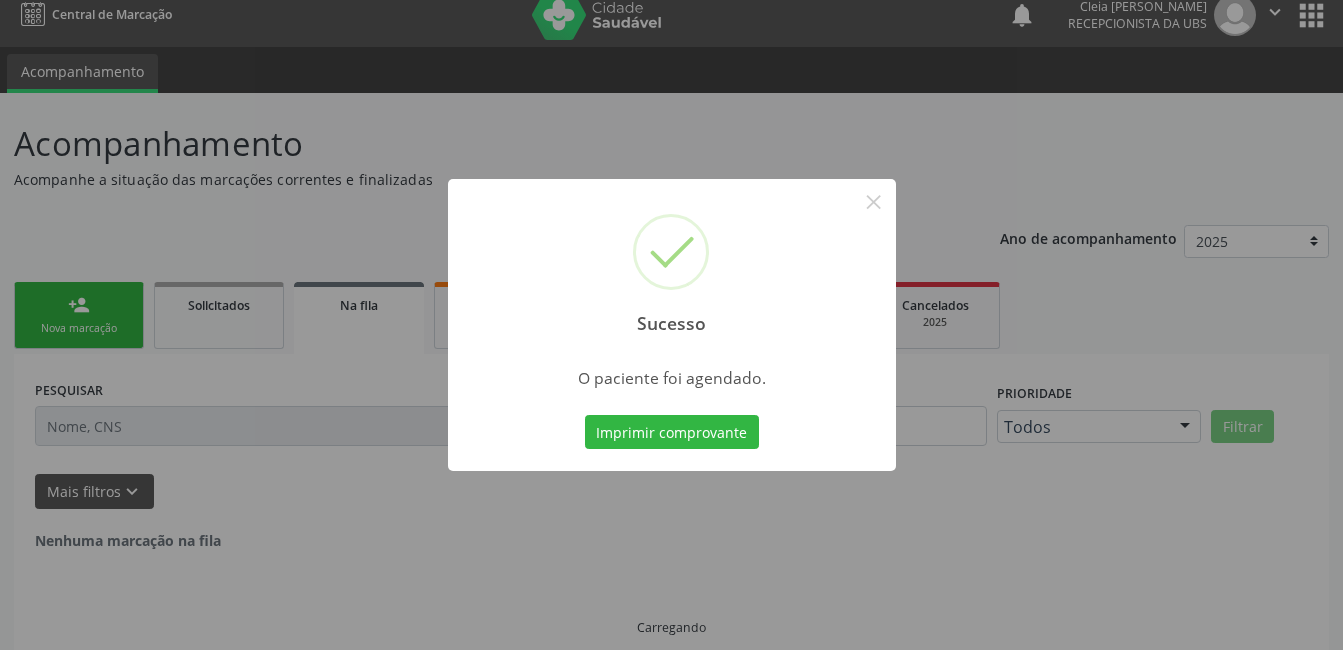scroll, scrollTop: 0, scrollLeft: 0, axis: both 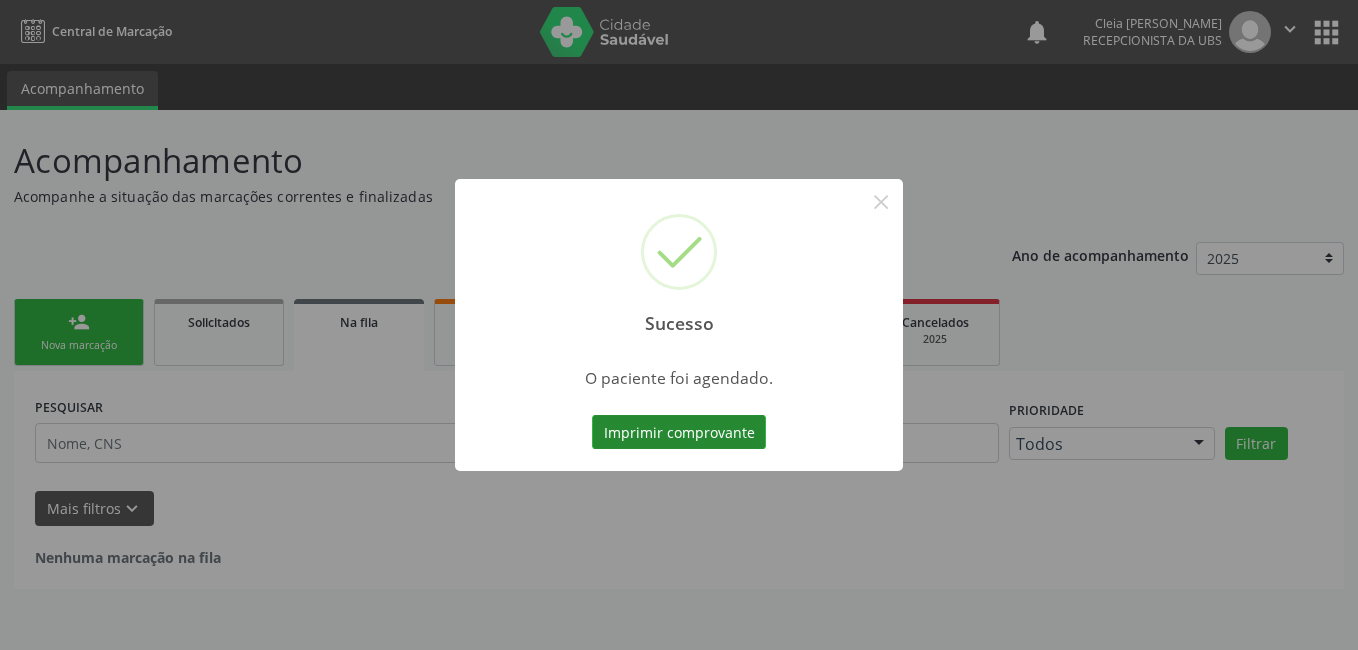 click on "Imprimir comprovante" at bounding box center [679, 432] 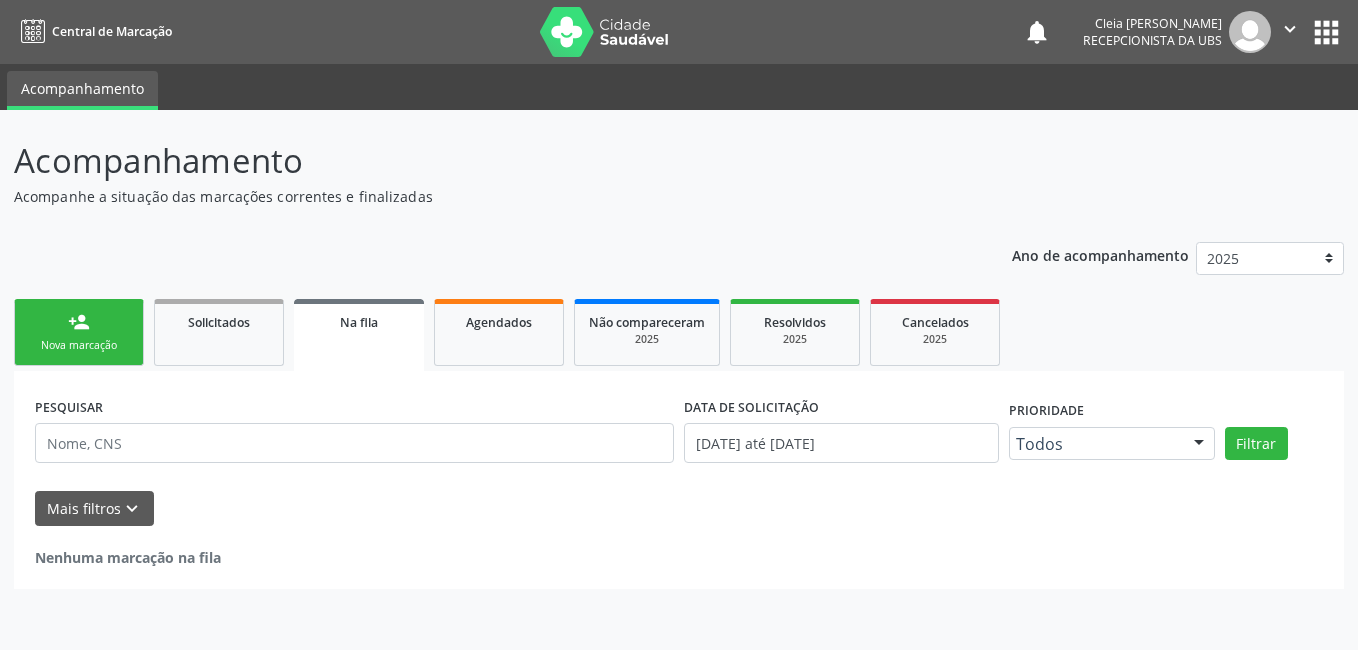 click on "person_add
Nova marcação" at bounding box center (79, 332) 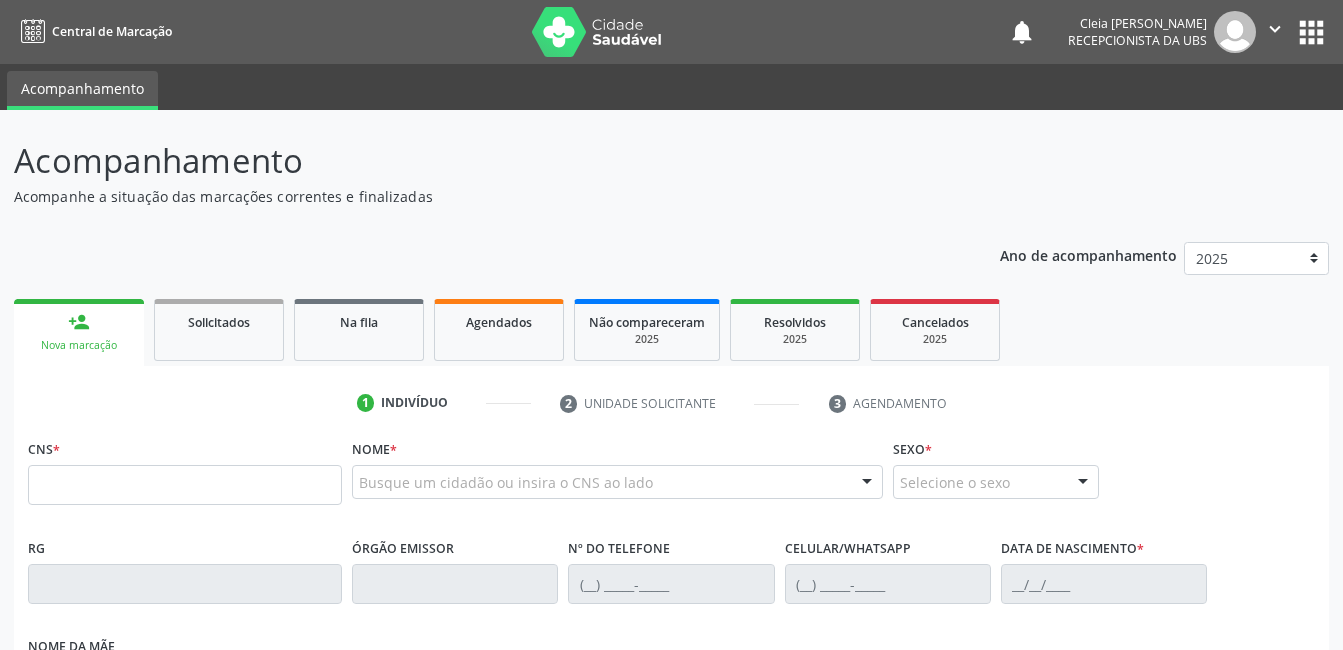 scroll, scrollTop: 200, scrollLeft: 0, axis: vertical 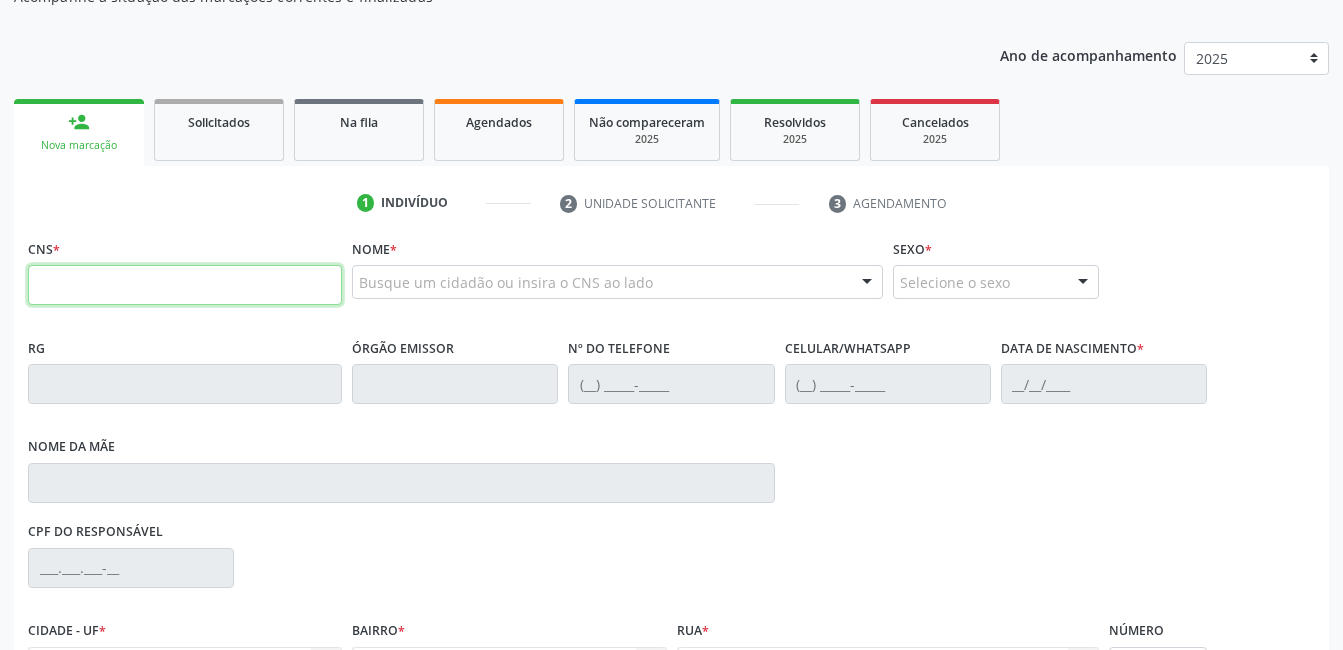 click at bounding box center (185, 285) 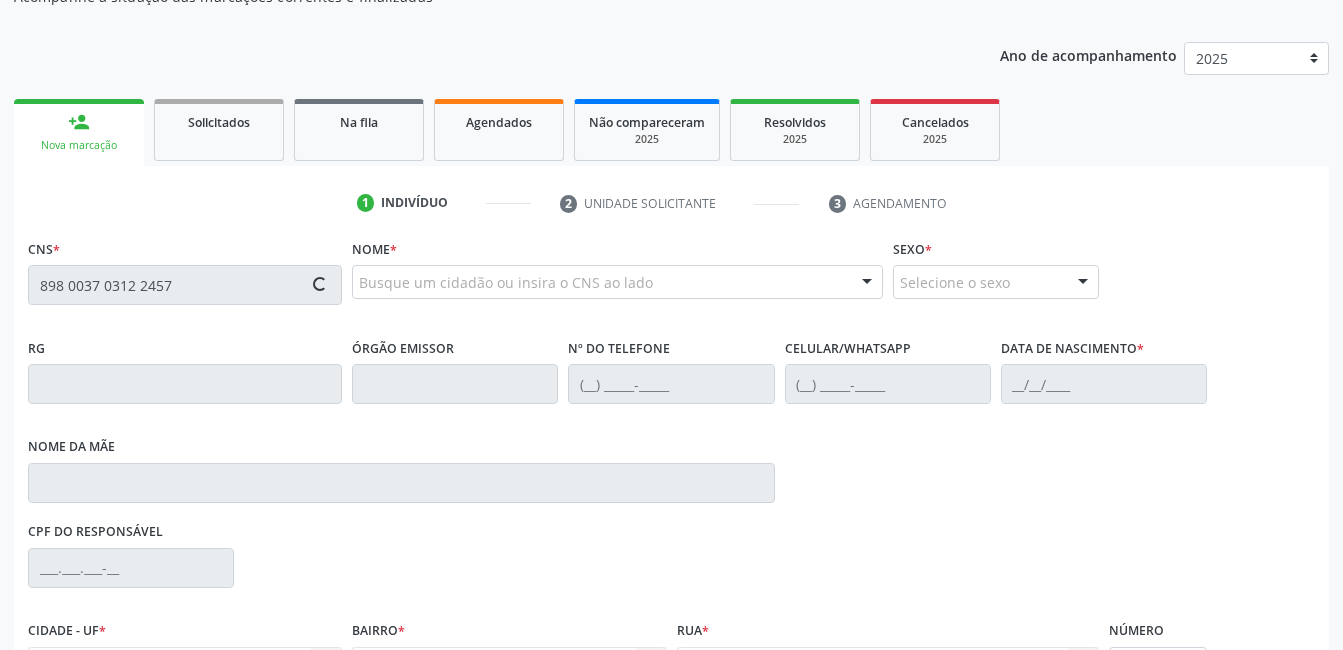 type on "898 0037 0312 2457" 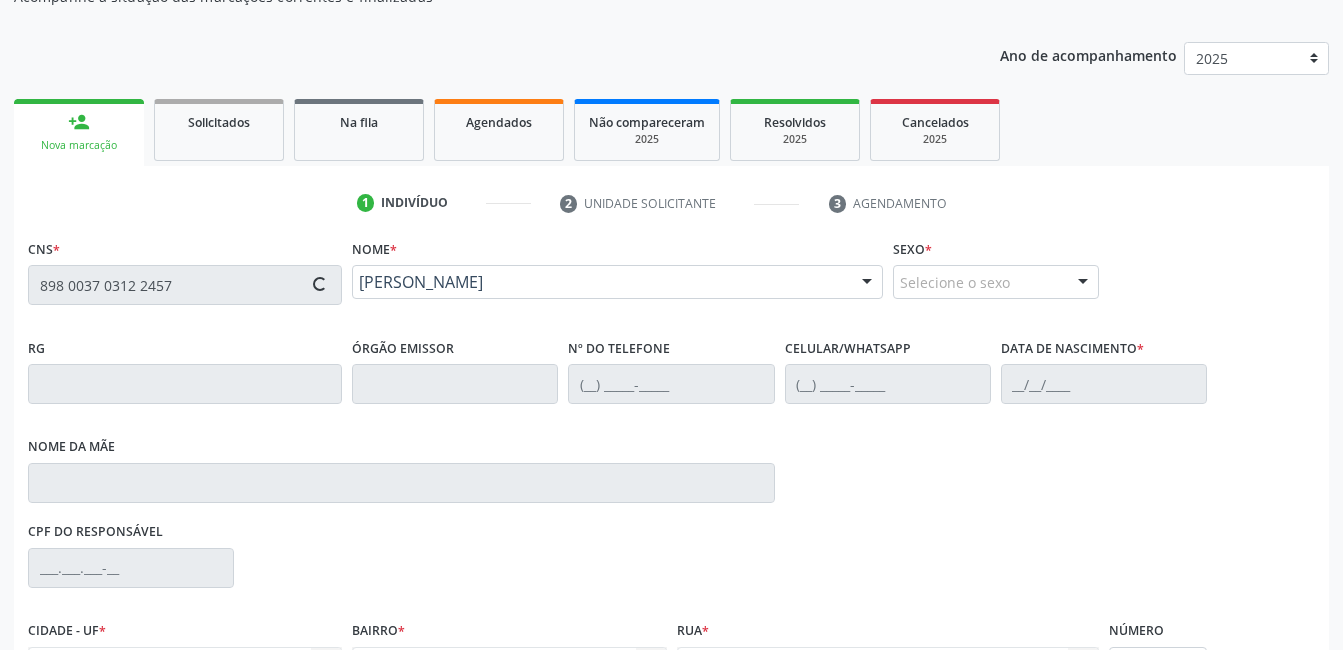 type on "[PHONE_NUMBER]" 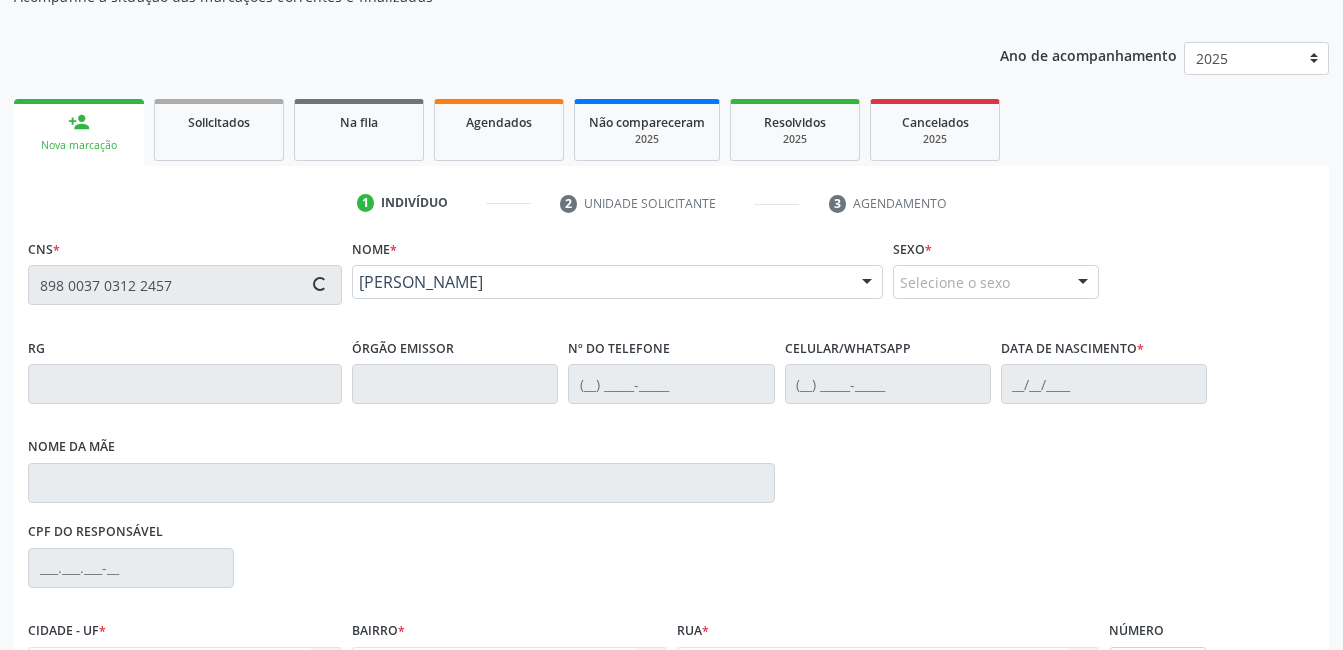 type on "[PHONE_NUMBER]" 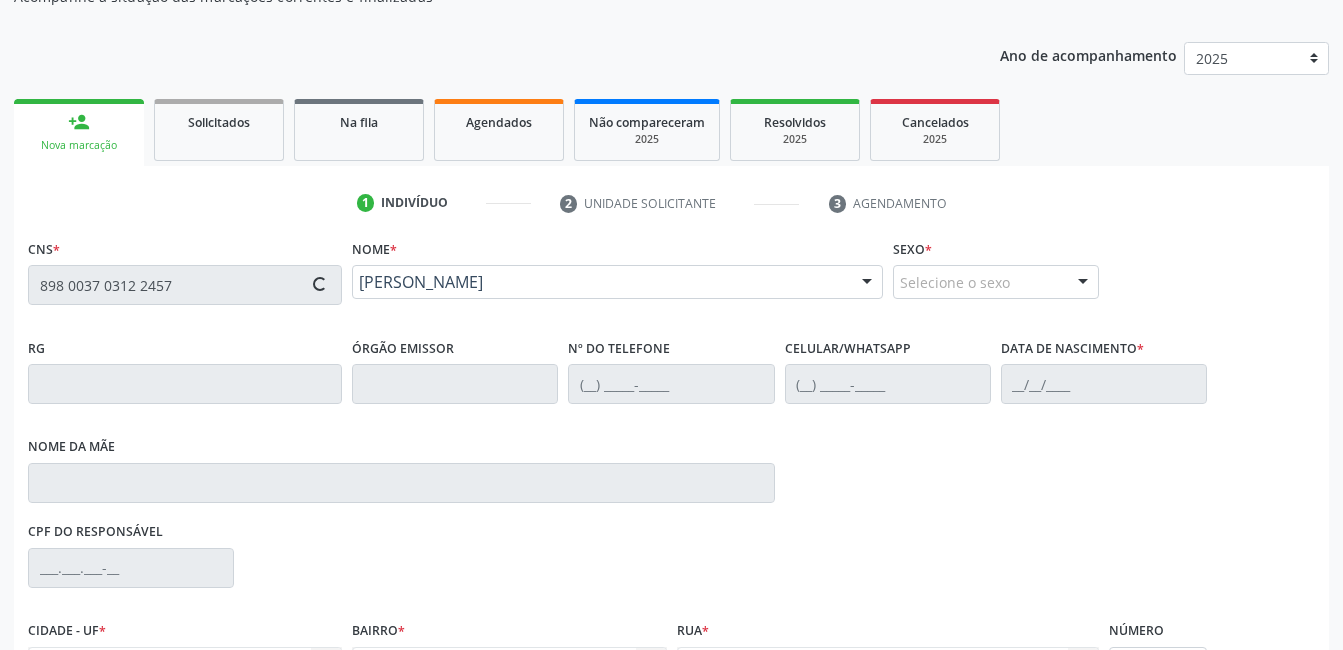 type on "[DATE]" 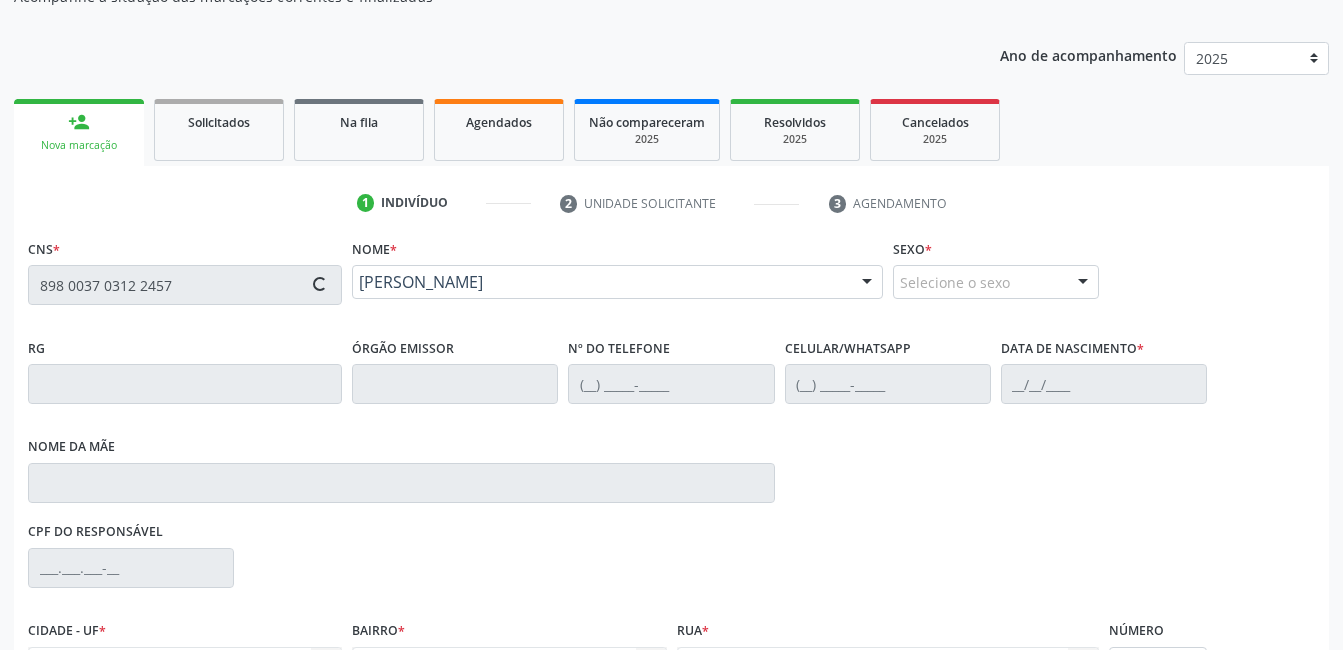 type on "516" 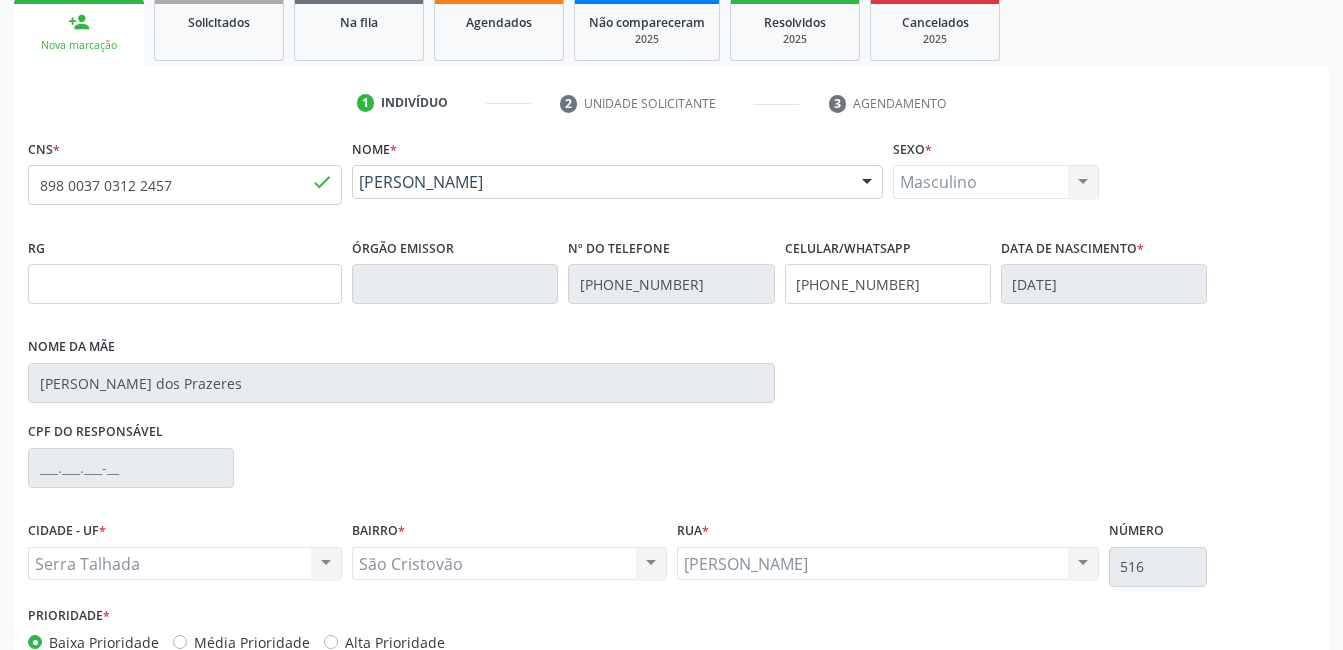 scroll, scrollTop: 400, scrollLeft: 0, axis: vertical 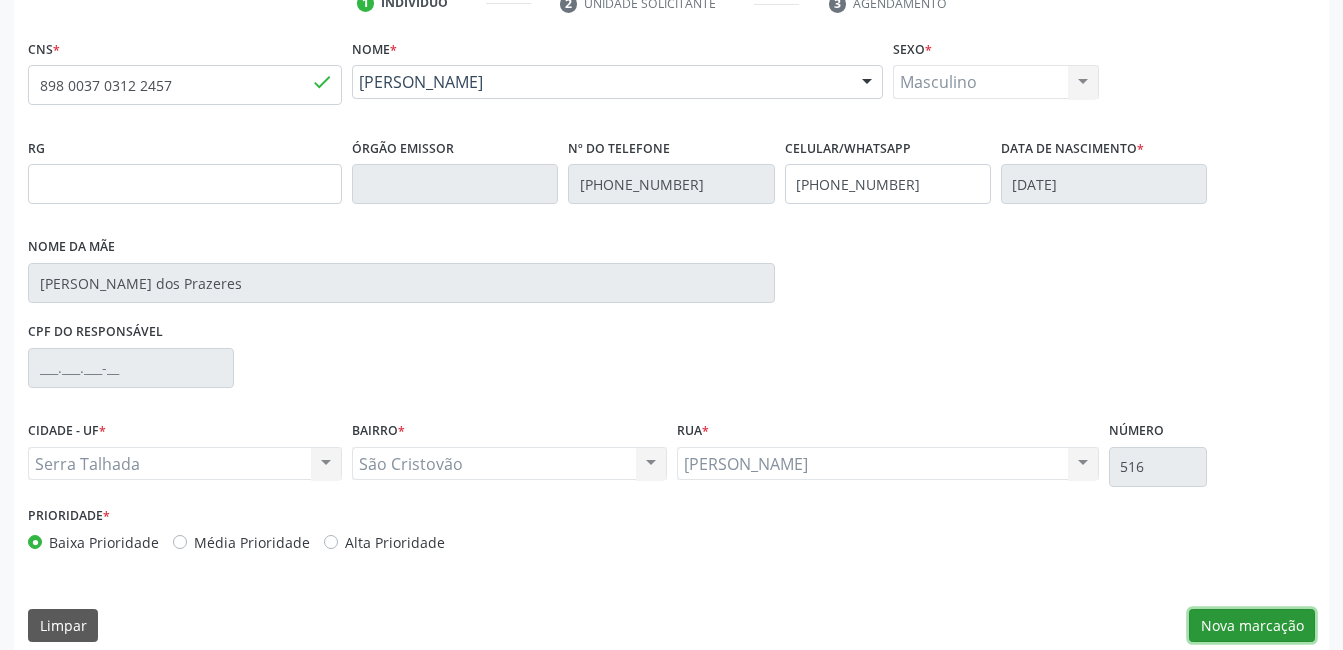 click on "Nova marcação" at bounding box center [1252, 626] 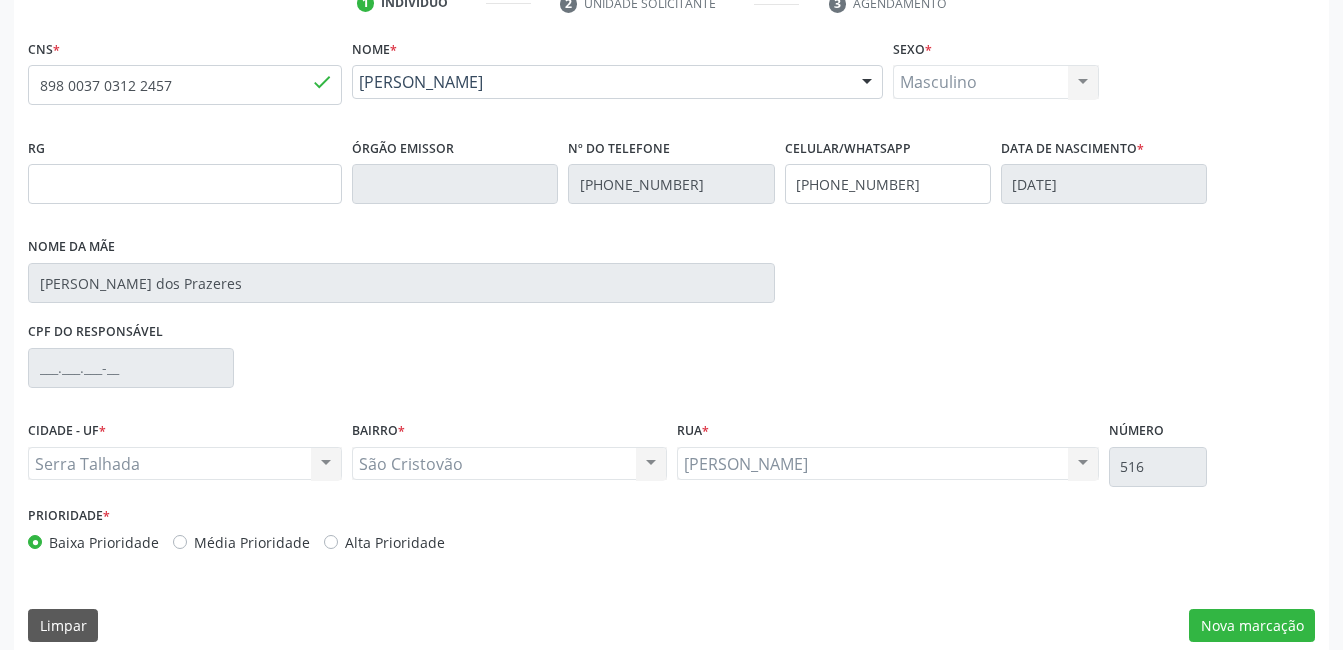 scroll, scrollTop: 256, scrollLeft: 0, axis: vertical 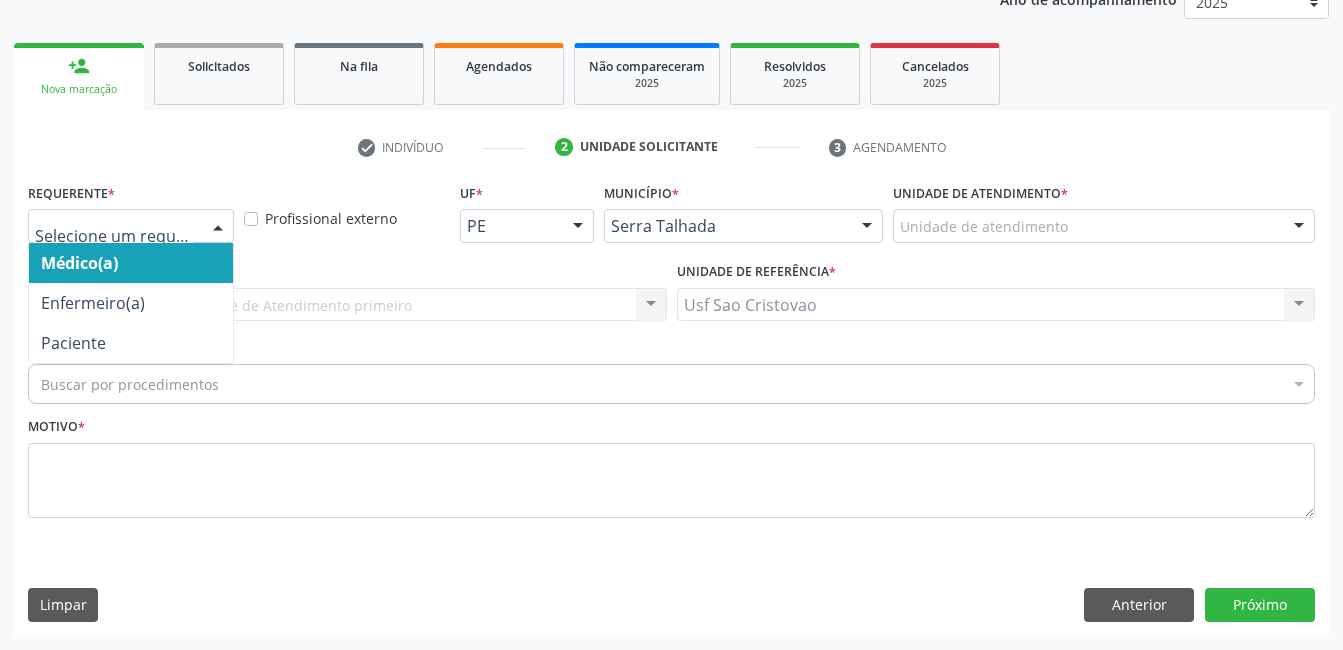 click at bounding box center [218, 227] 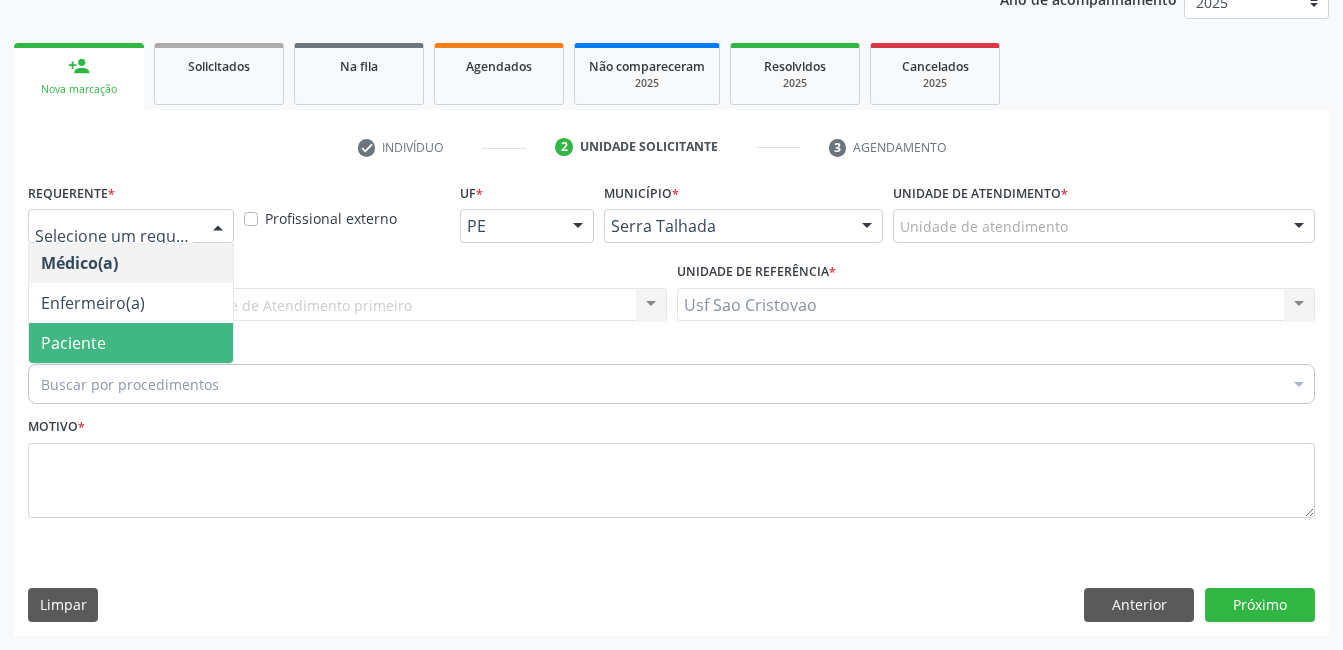 click on "Paciente" at bounding box center [131, 343] 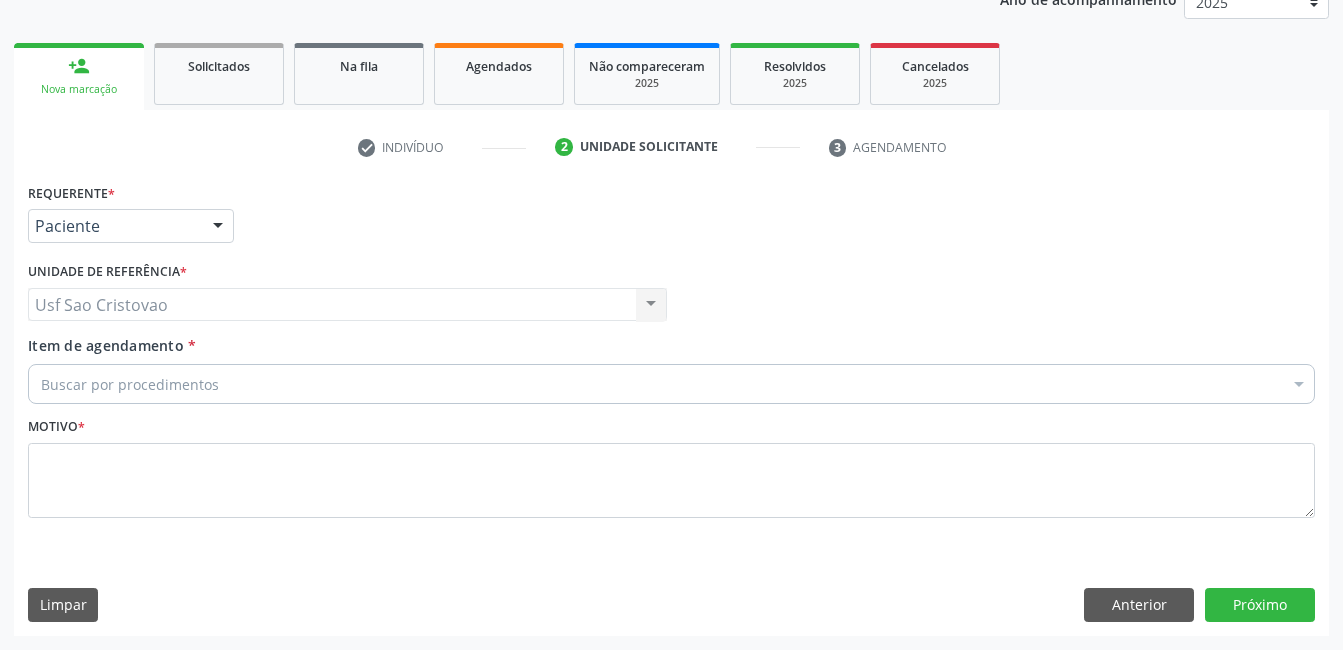click on "Buscar por procedimentos" at bounding box center (671, 384) 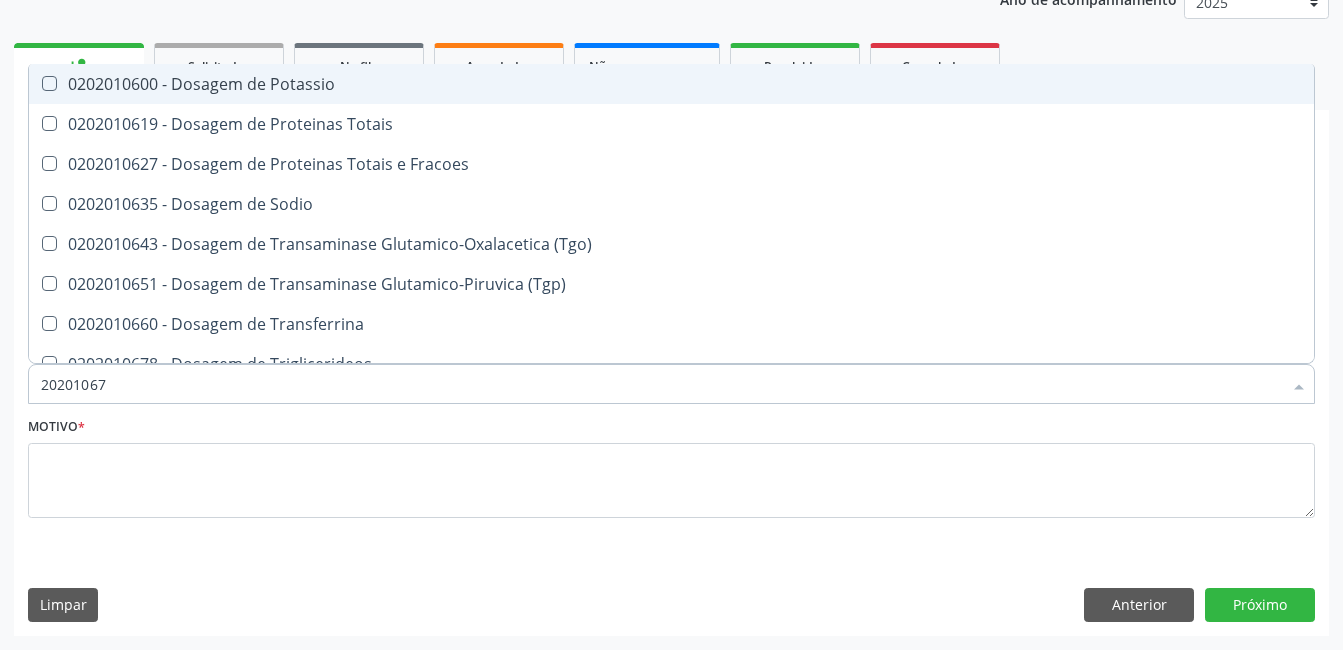 type on "202010678" 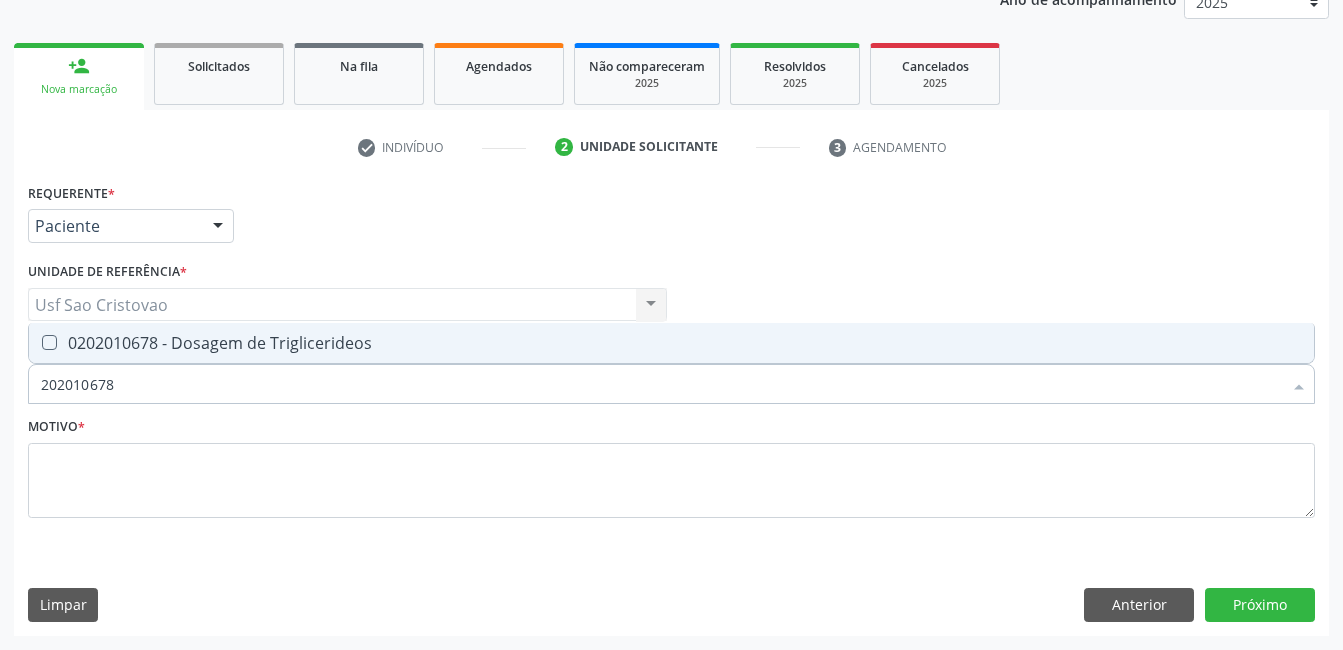 click at bounding box center (49, 342) 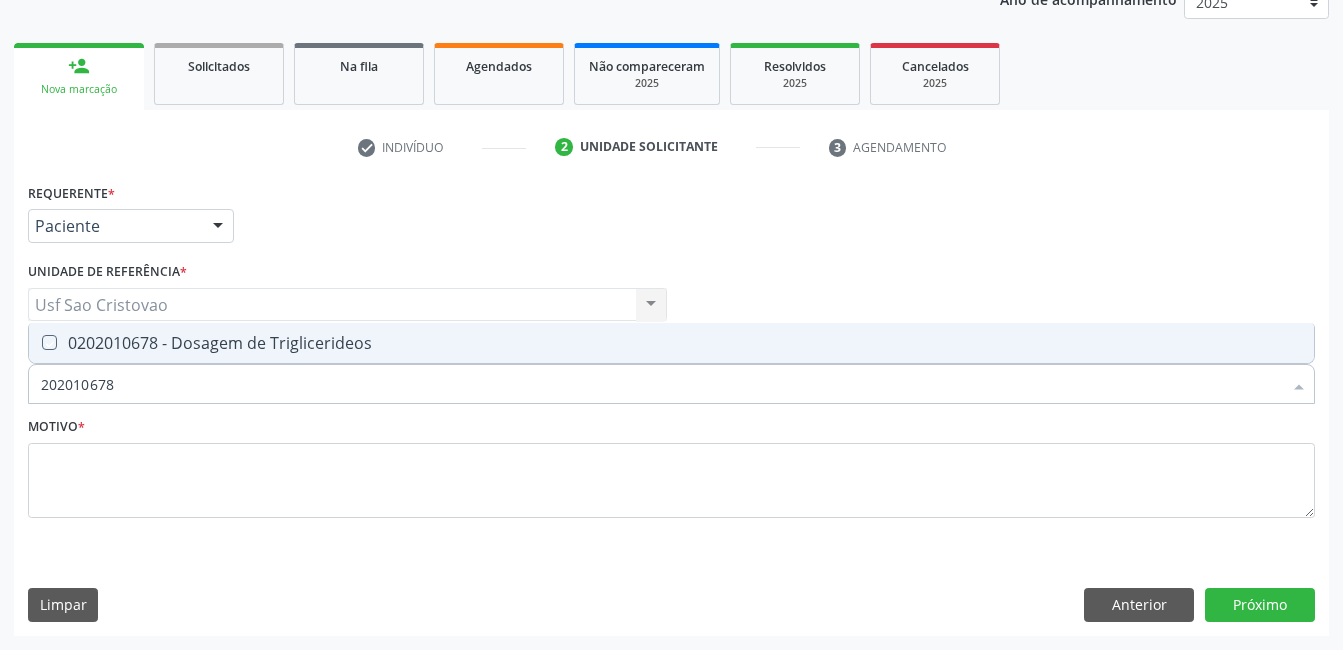 click at bounding box center (35, 342) 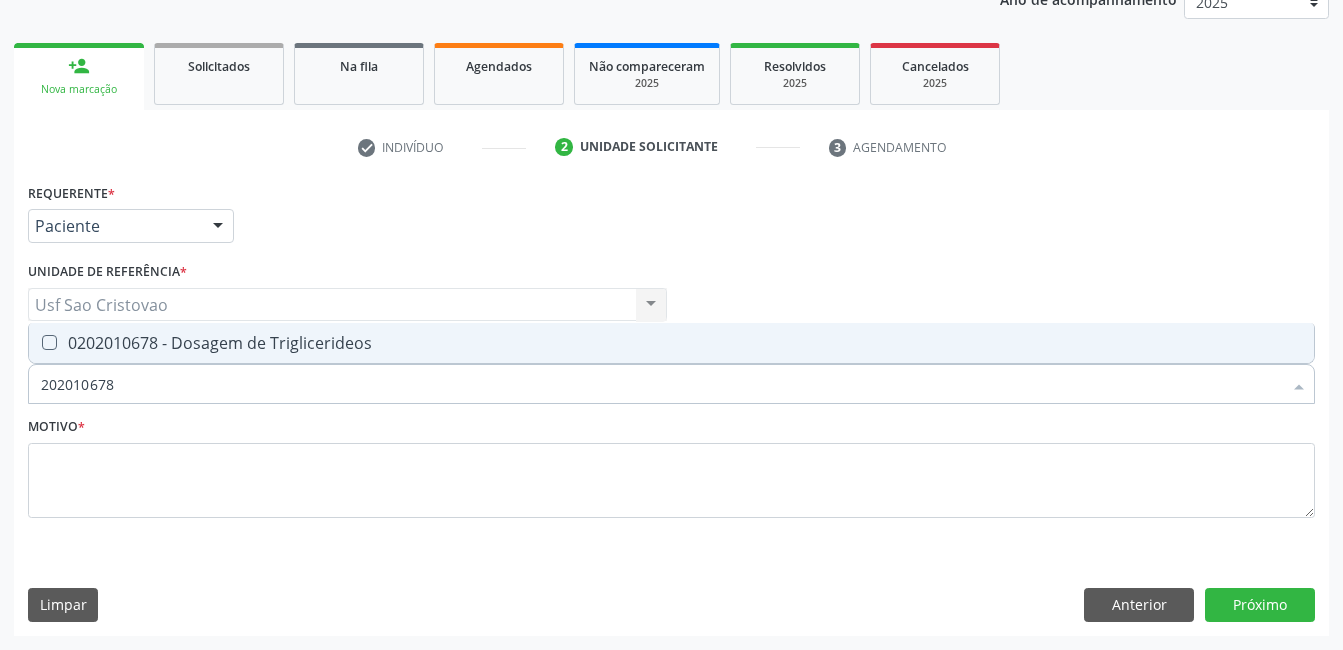 checkbox on "true" 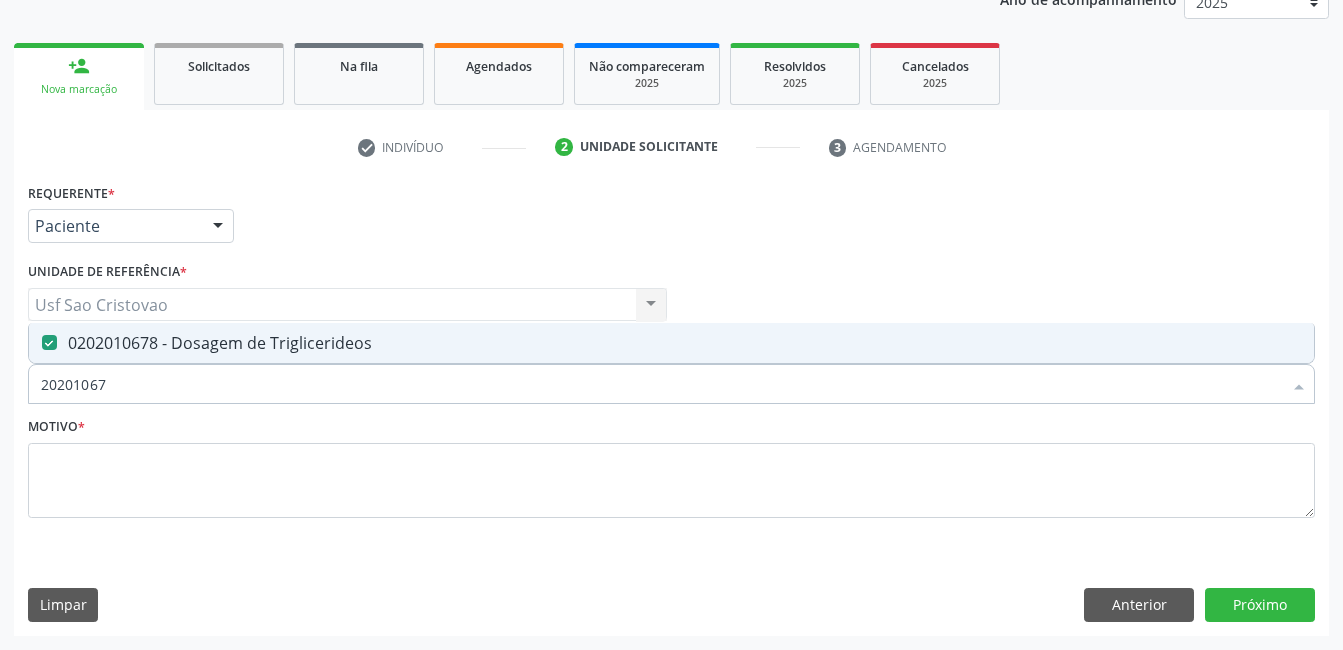 type on "2020106" 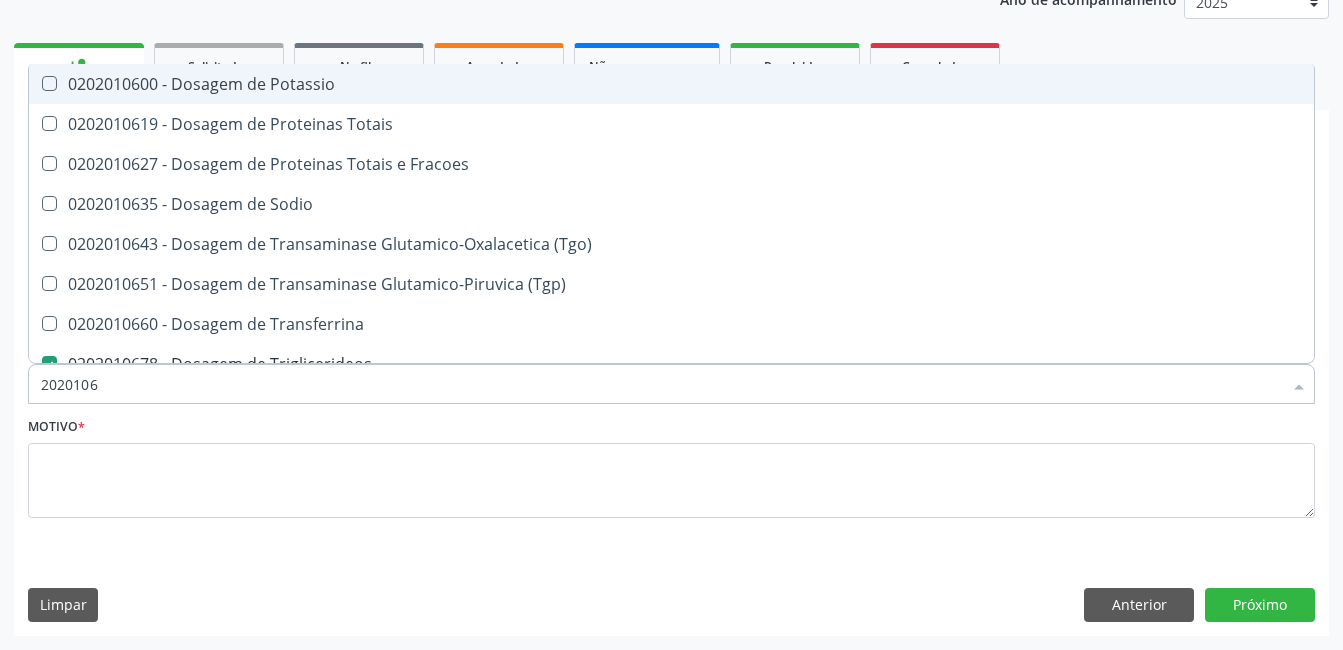 type on "202010" 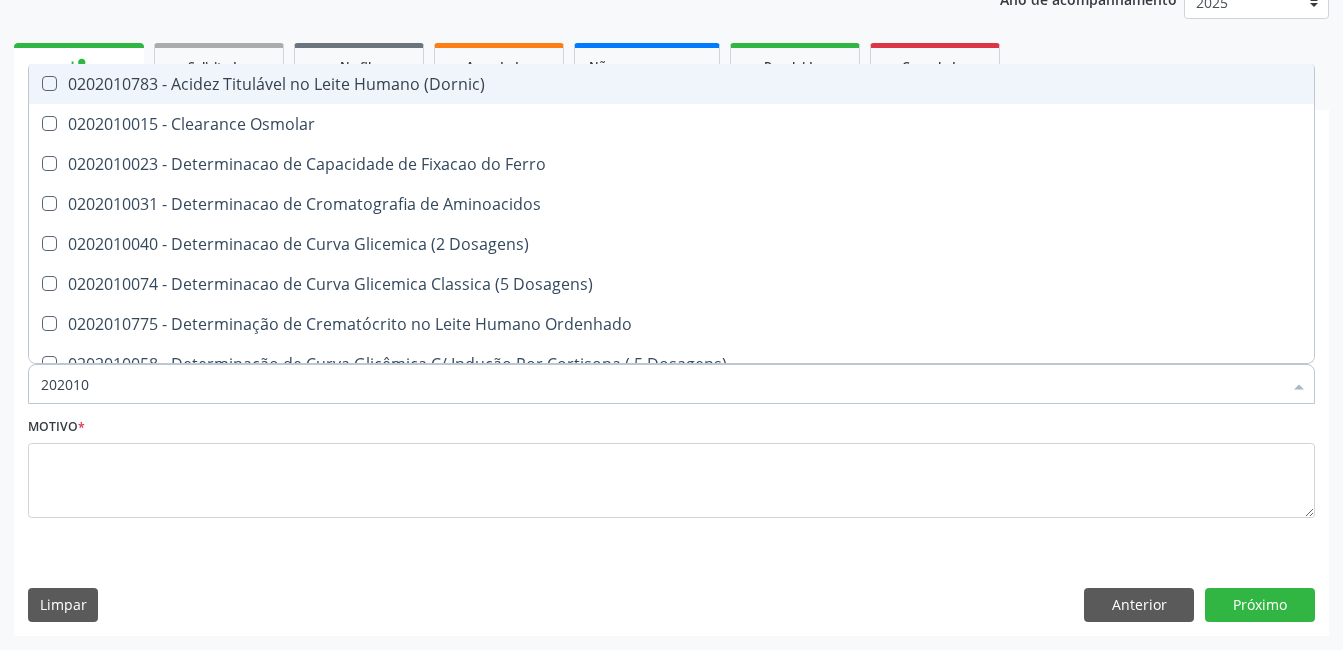 type on "20201" 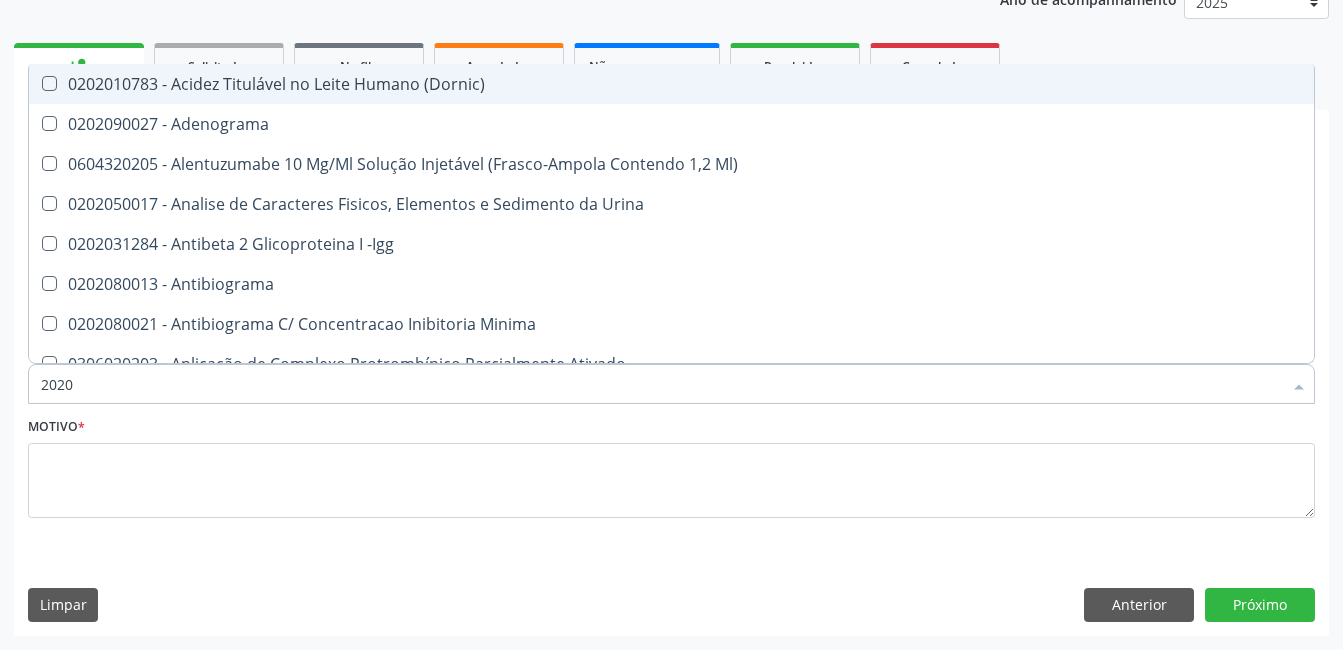 type on "20201" 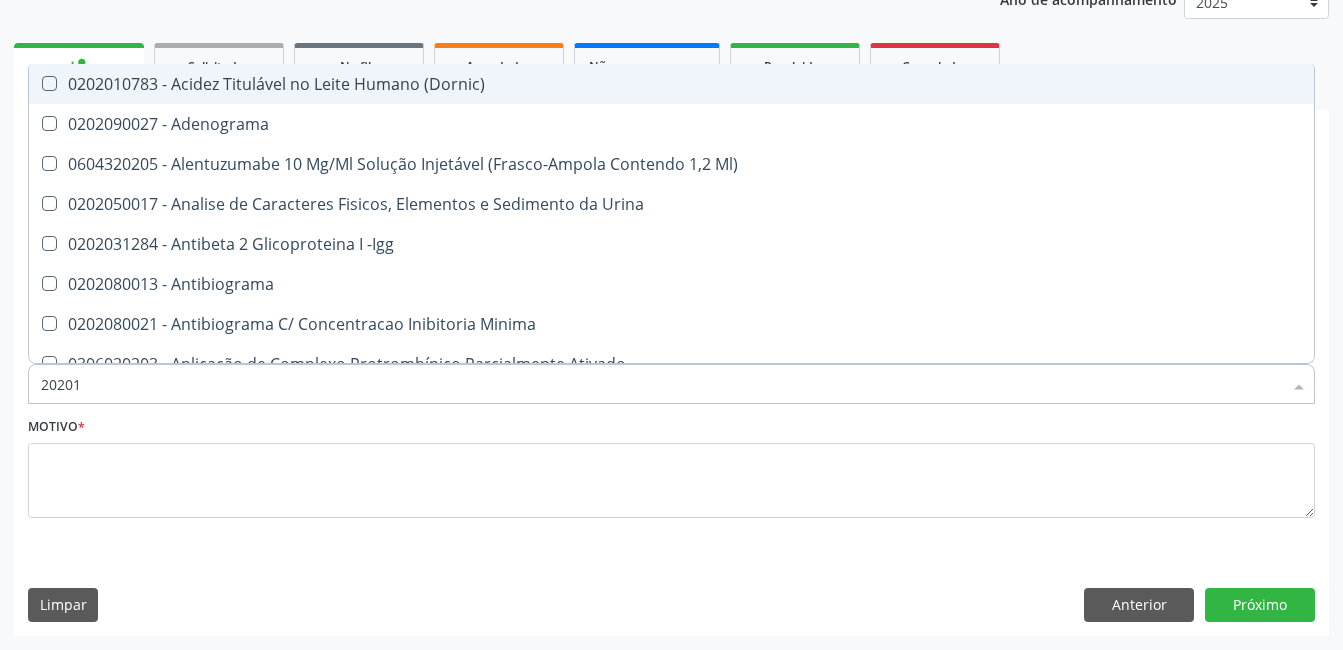 checkbox on "true" 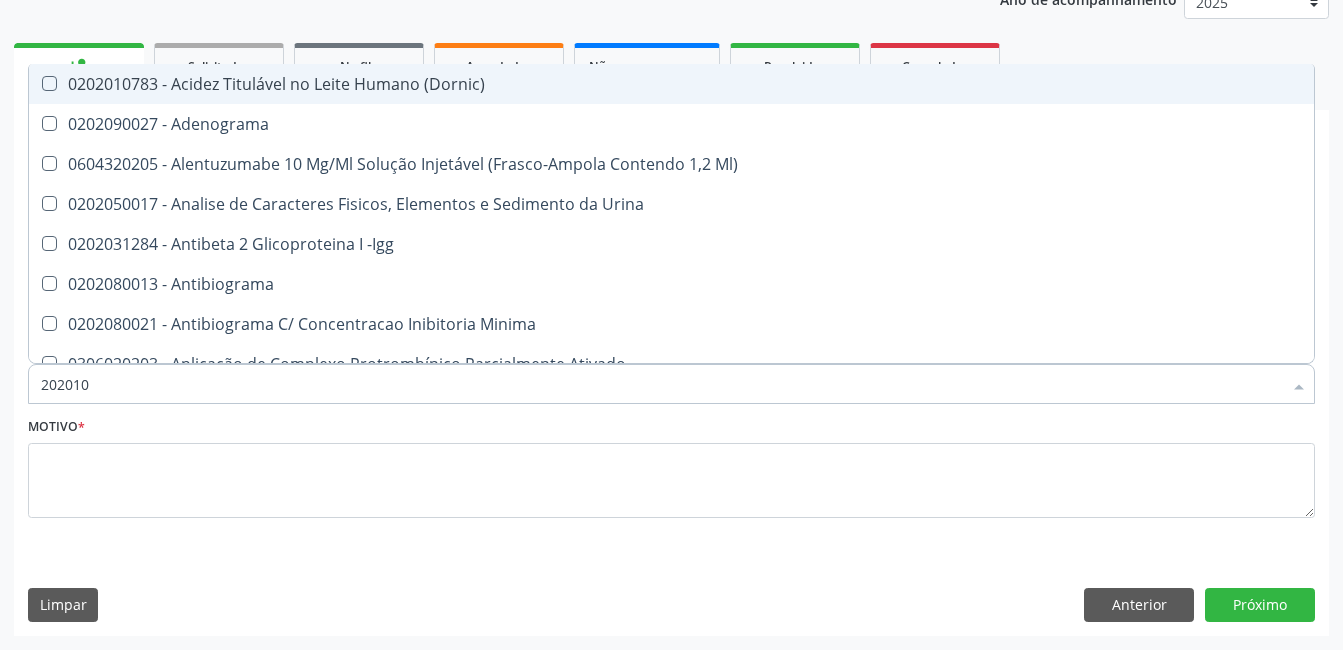checkbox on "true" 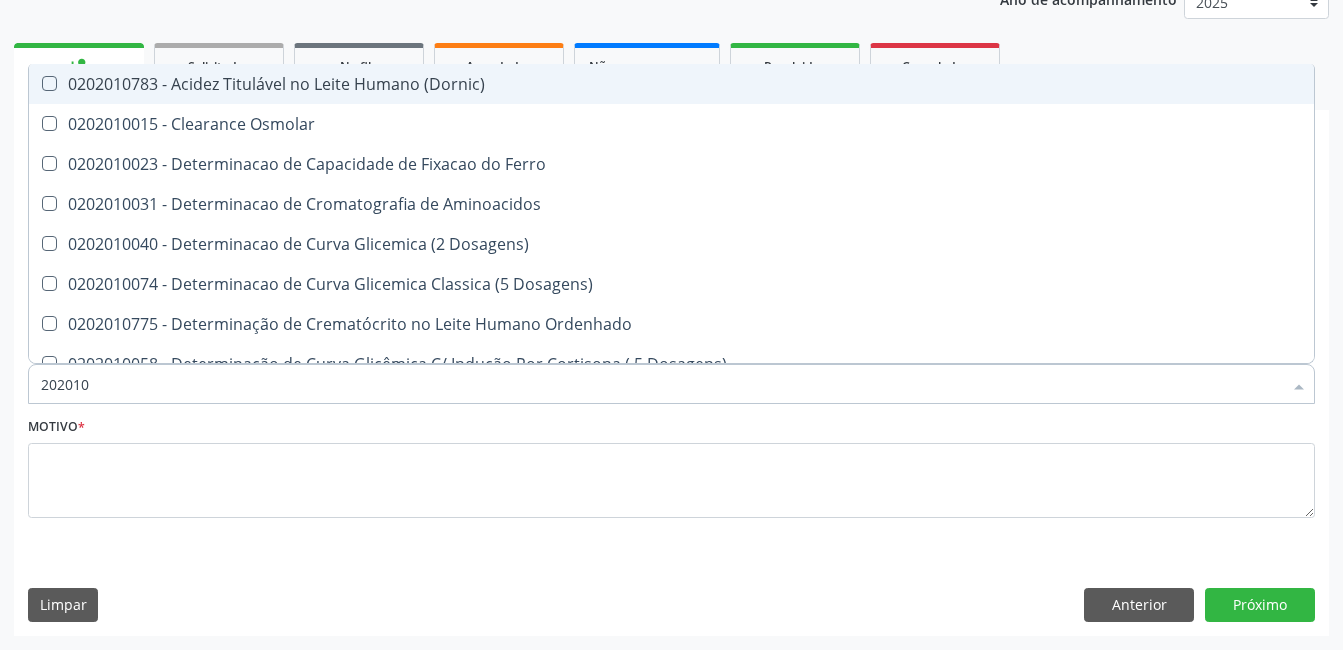 type on "20201" 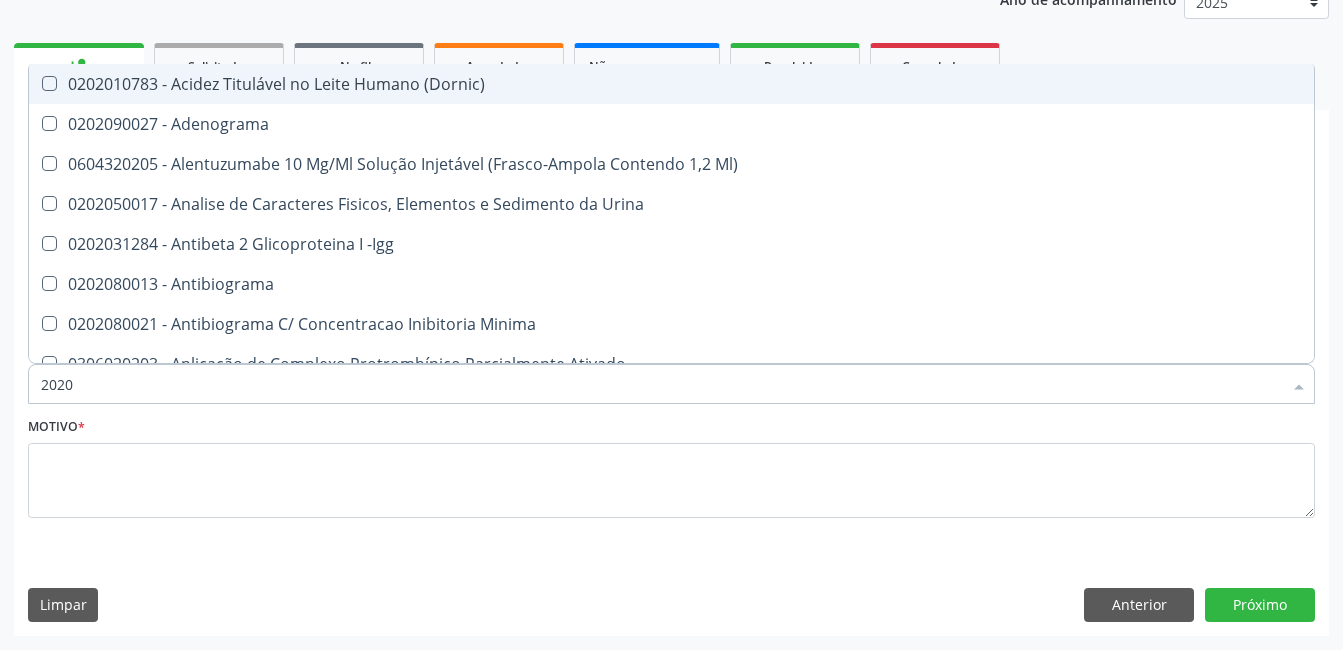 type on "20201" 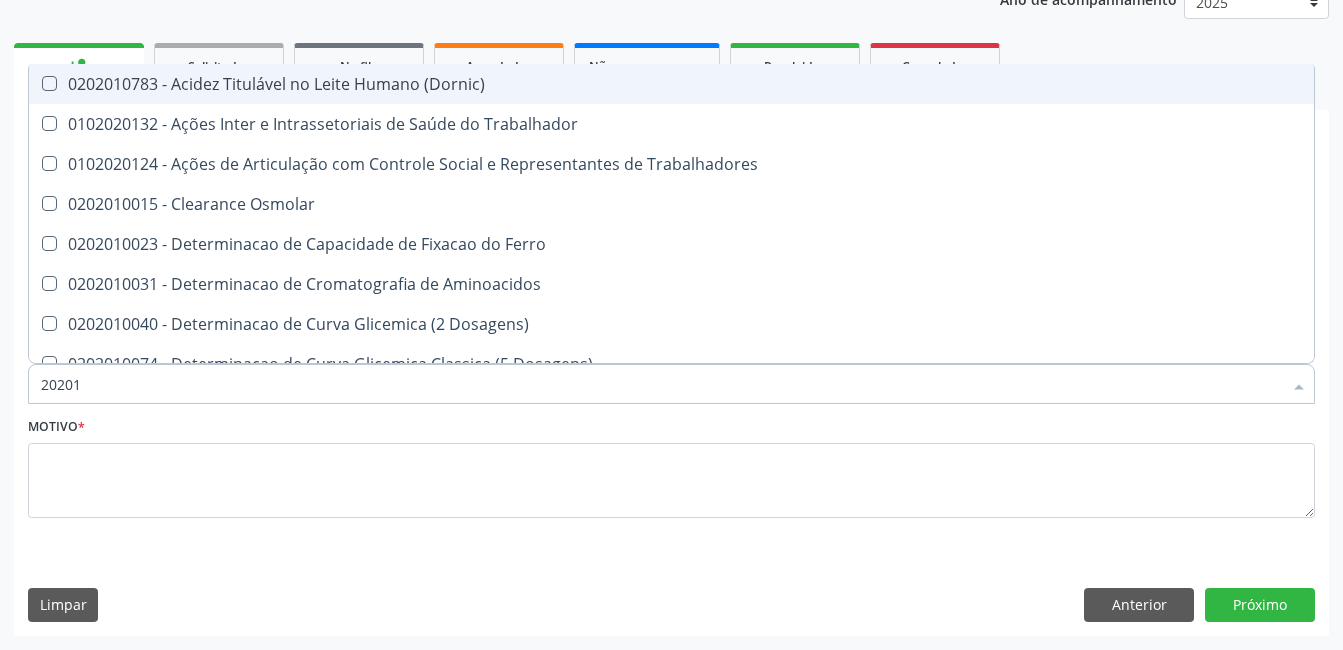 type on "202010" 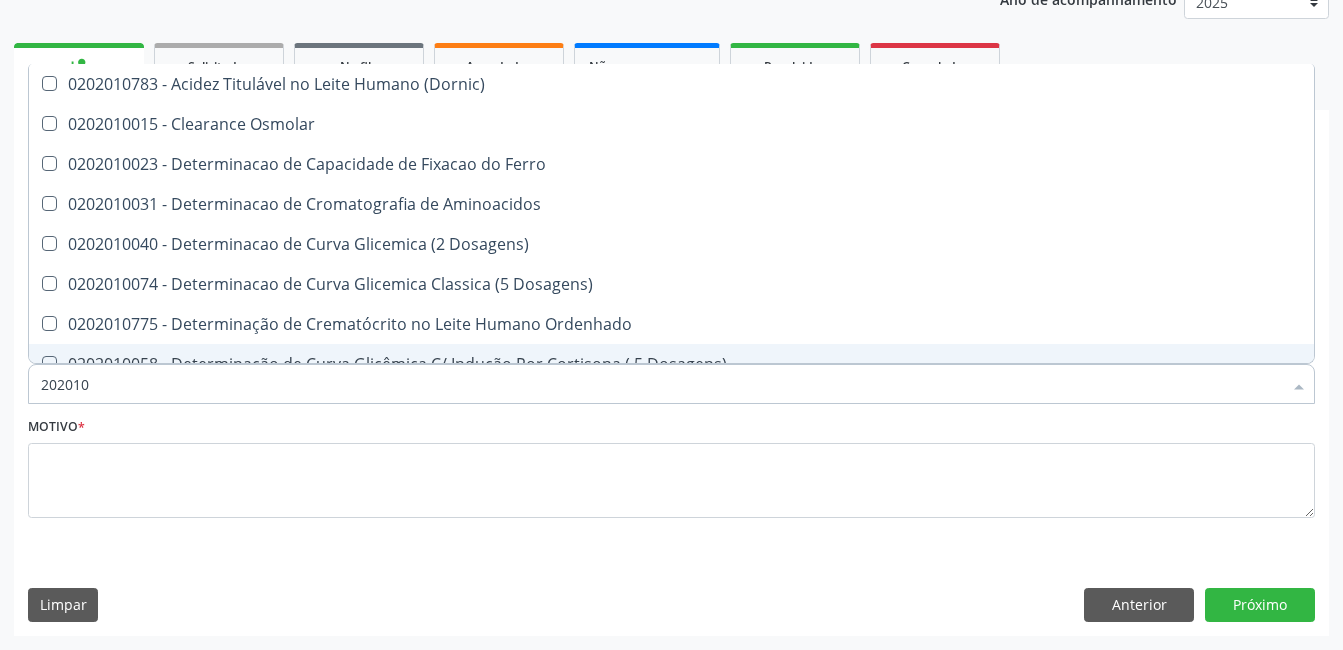 type on "20201" 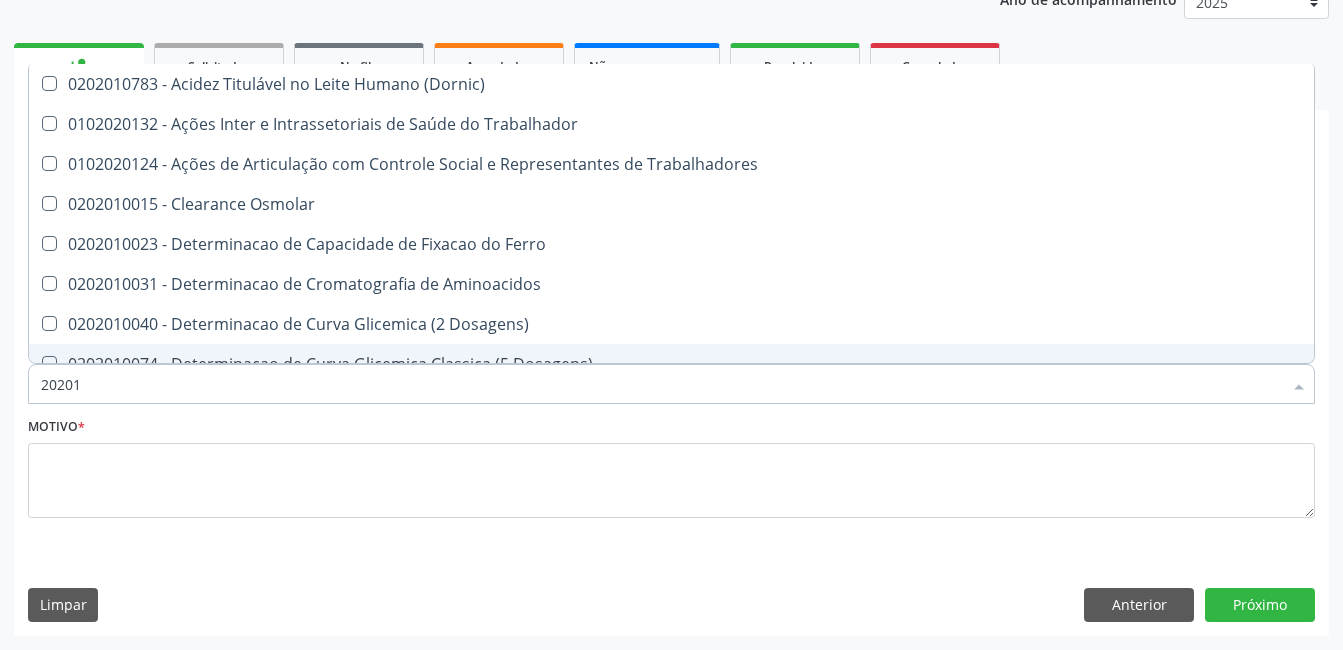 type on "2020" 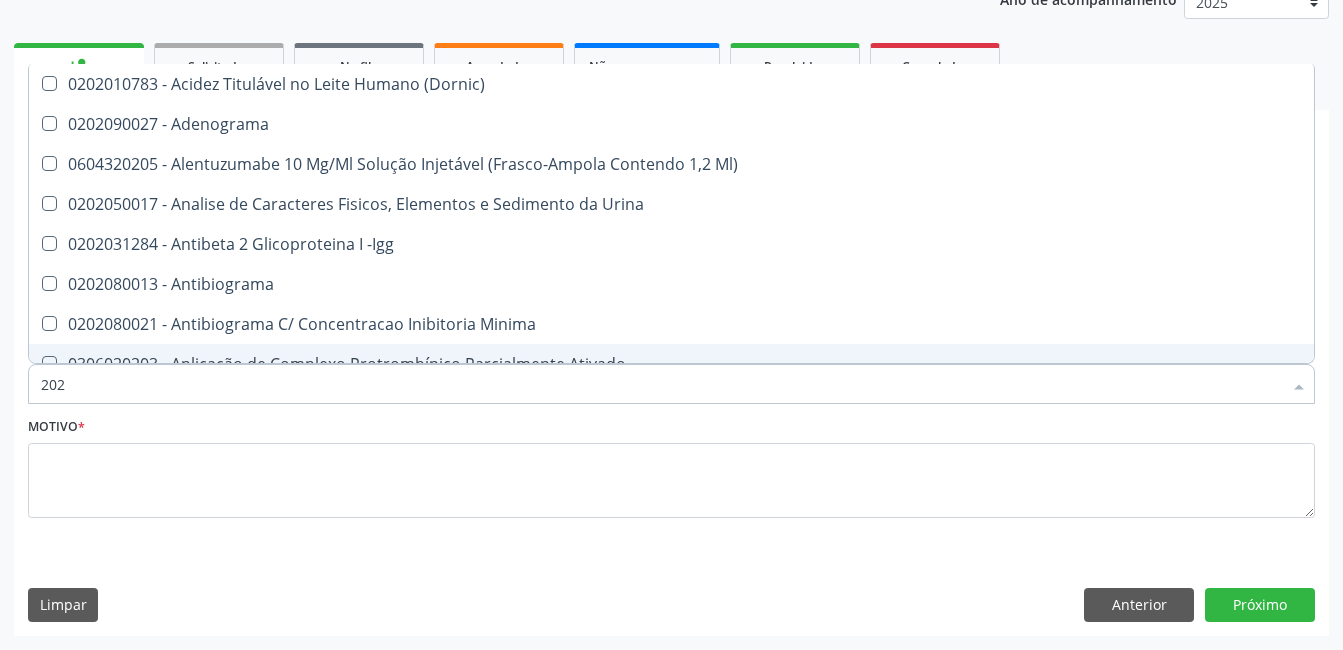 type on "20" 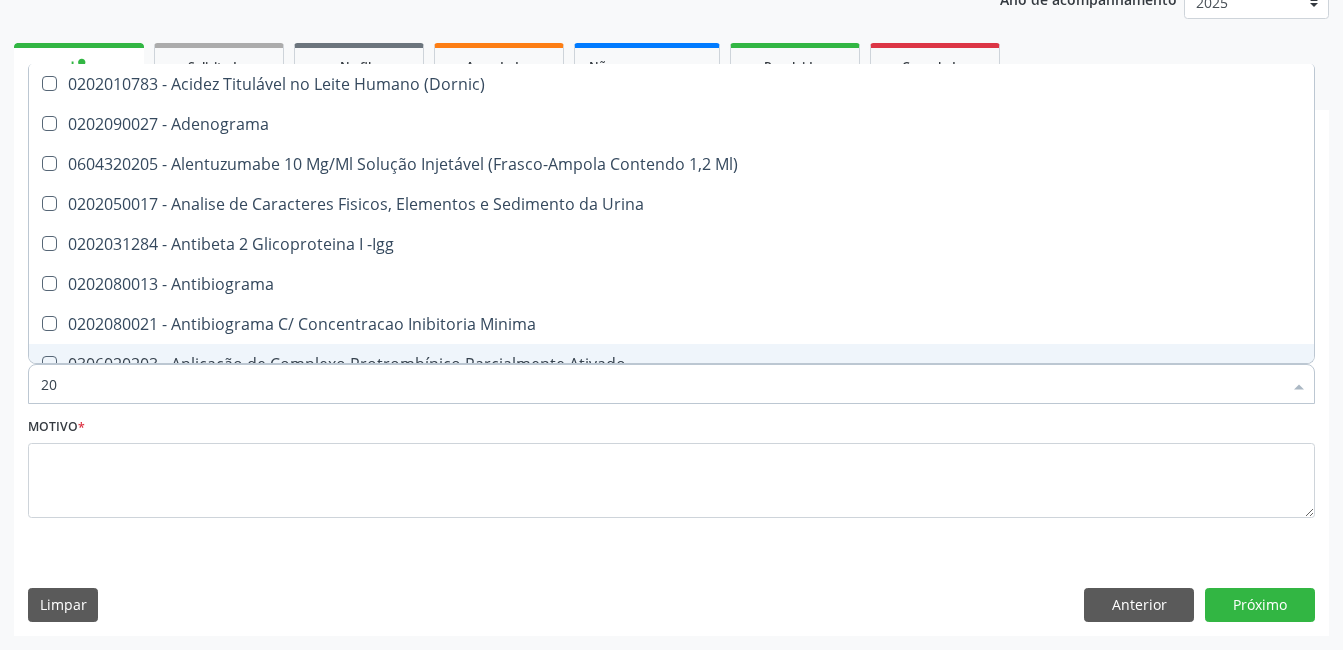 checkbox on "false" 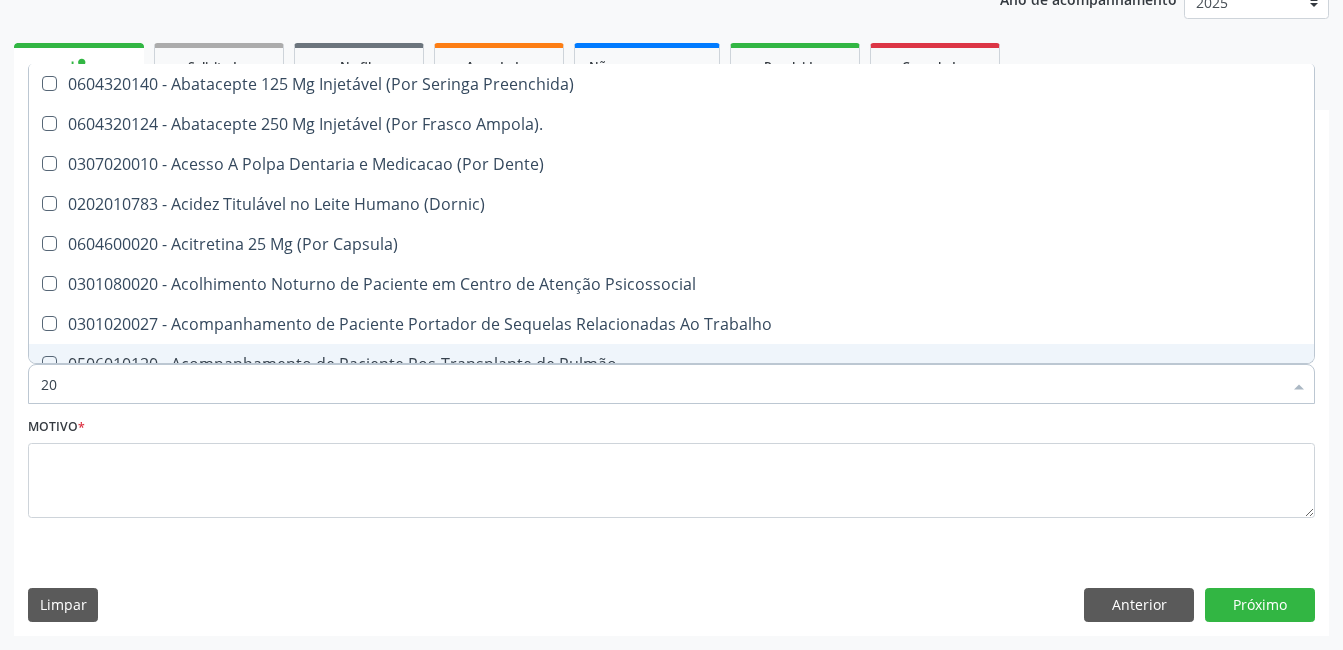type on "2" 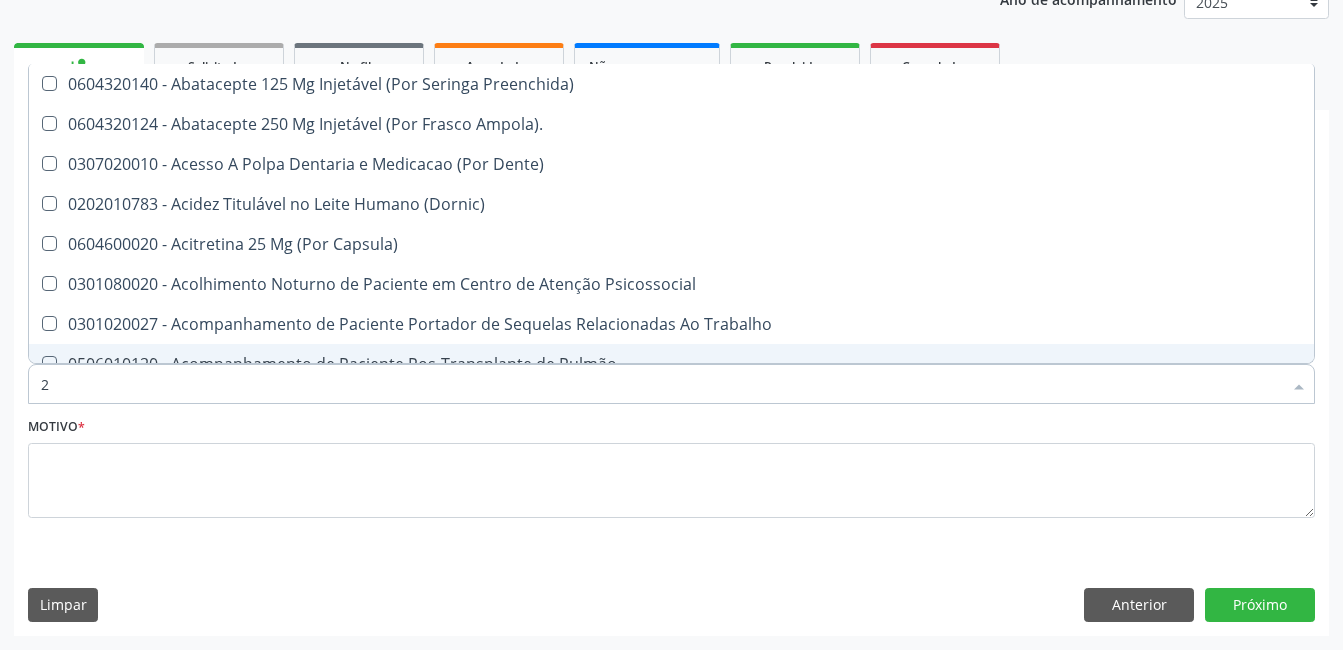 type 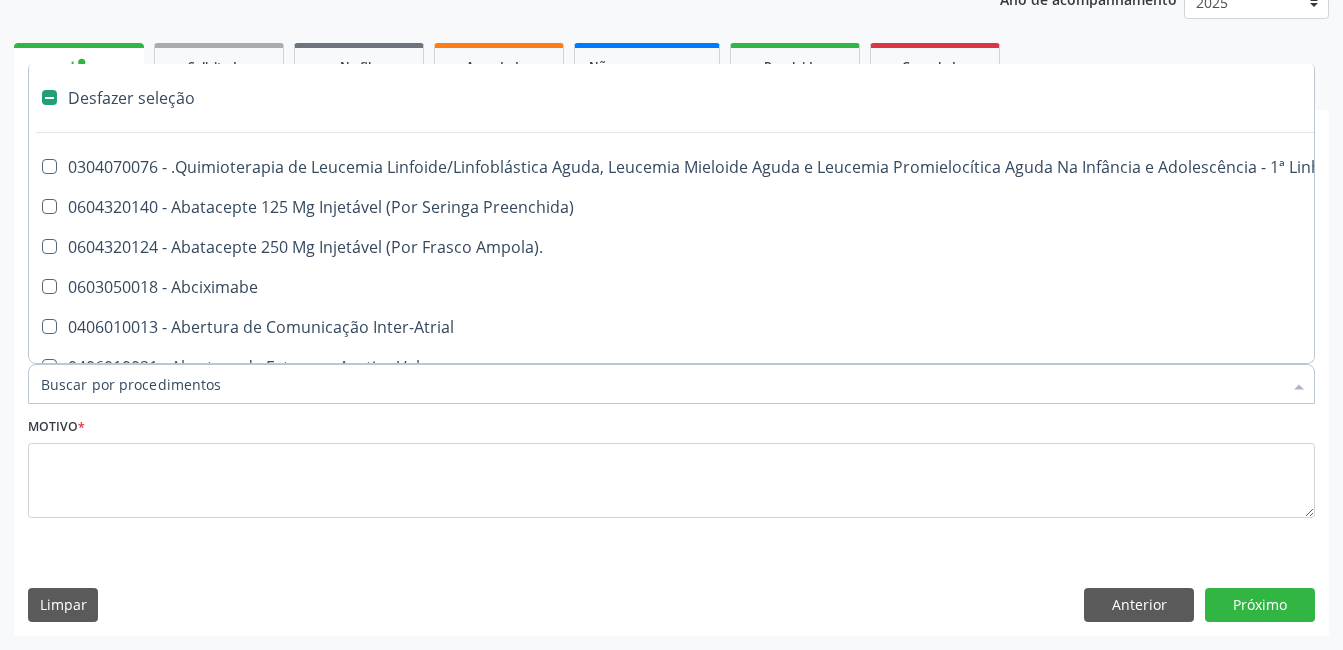 checkbox on "false" 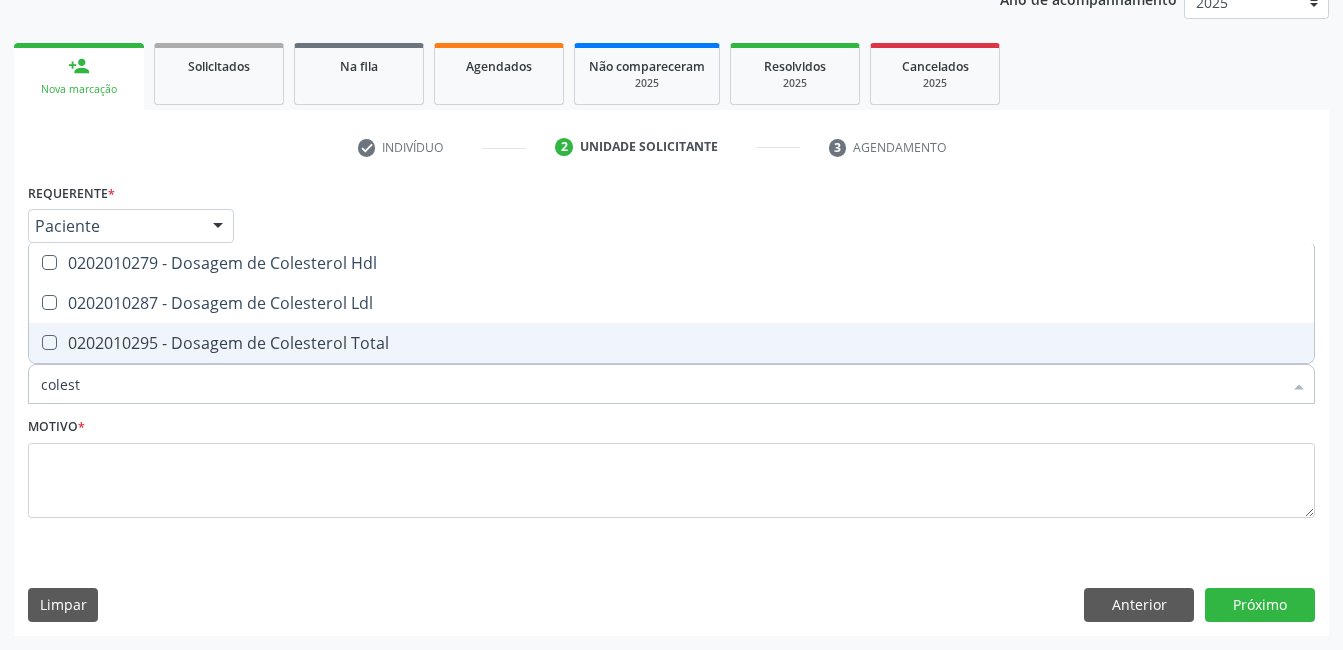 type on "coleste" 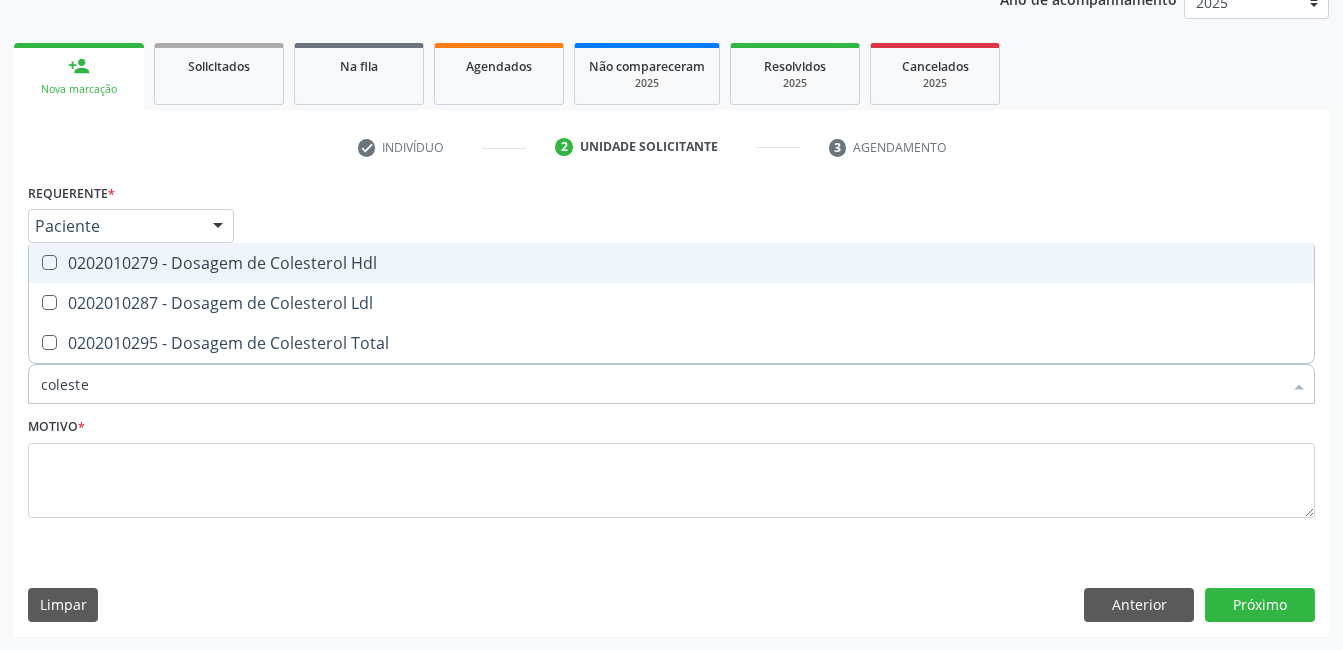 click at bounding box center [49, 262] 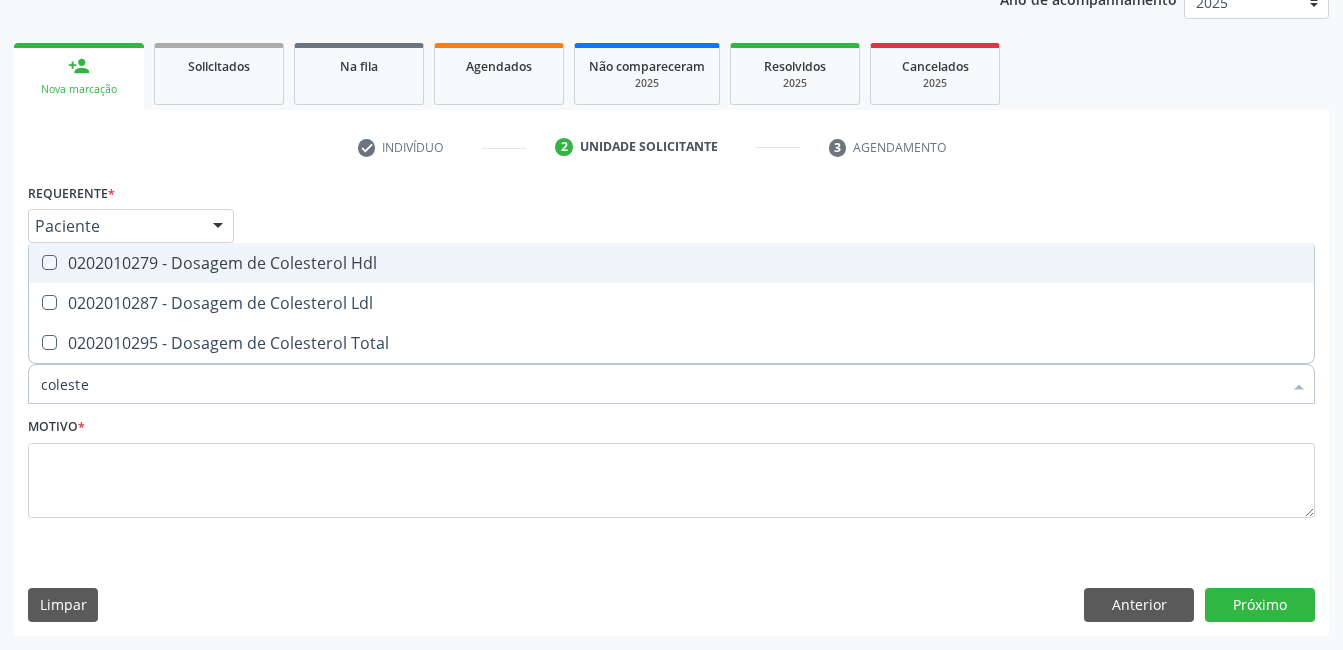 click at bounding box center (35, 262) 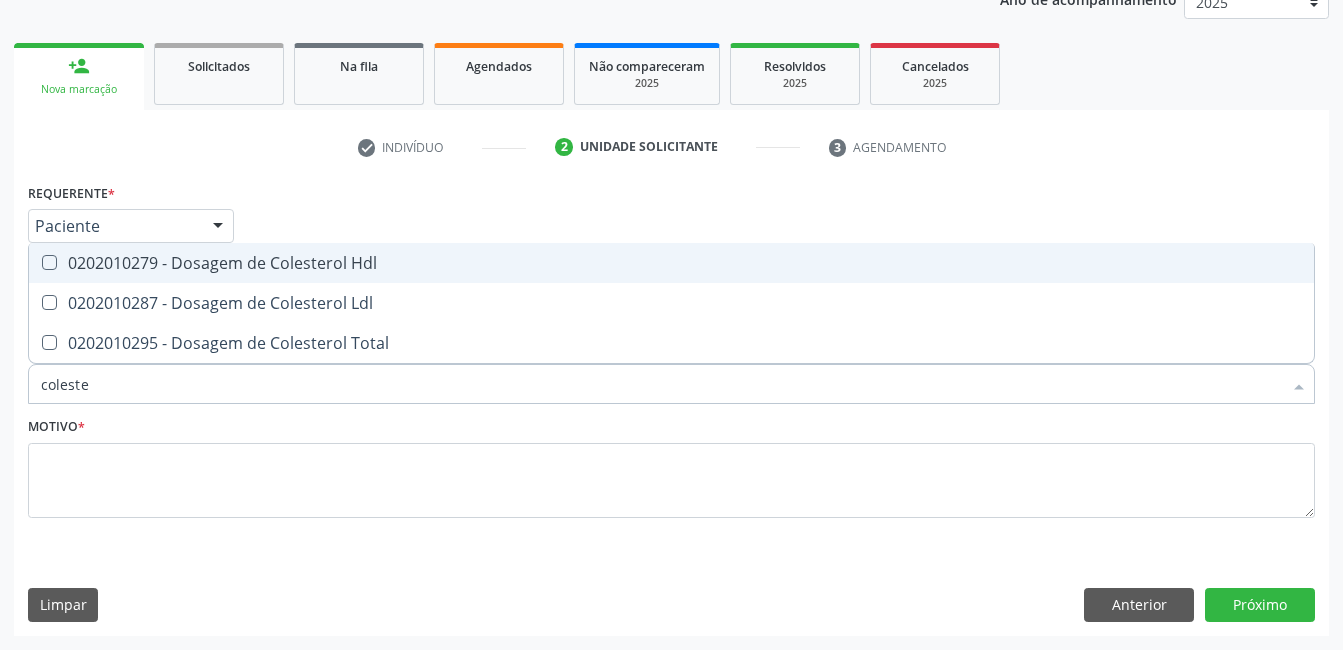 checkbox on "true" 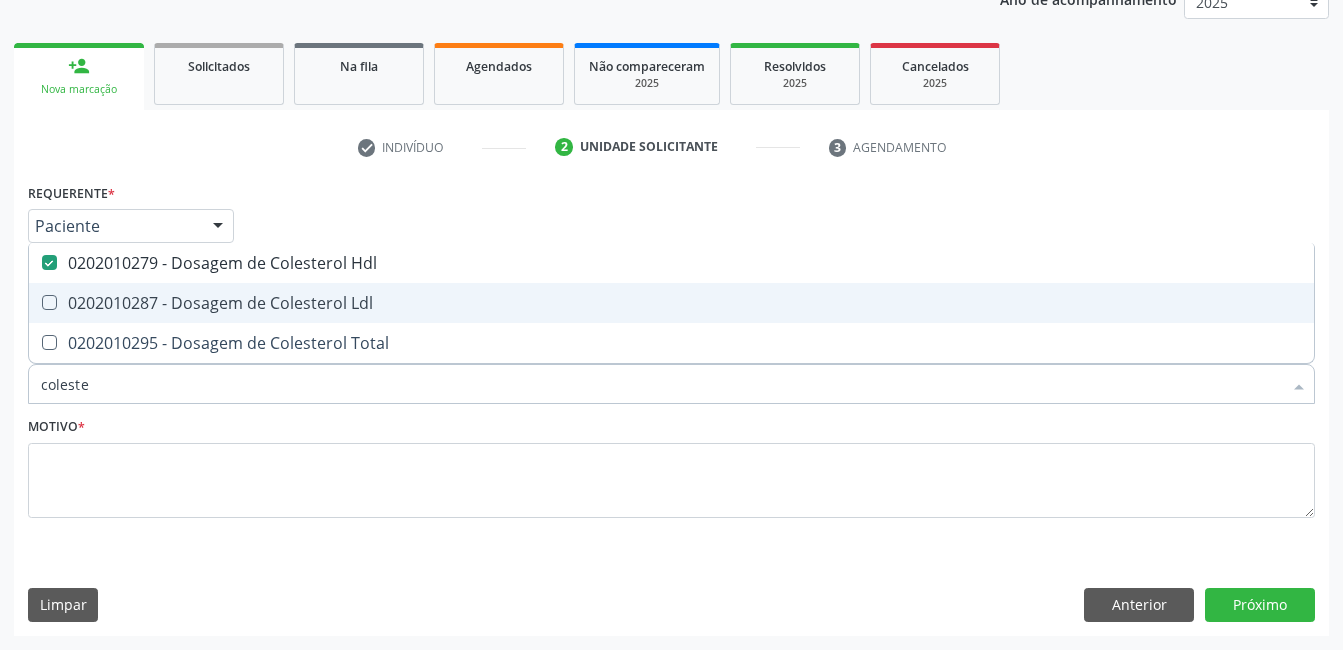 click at bounding box center (49, 302) 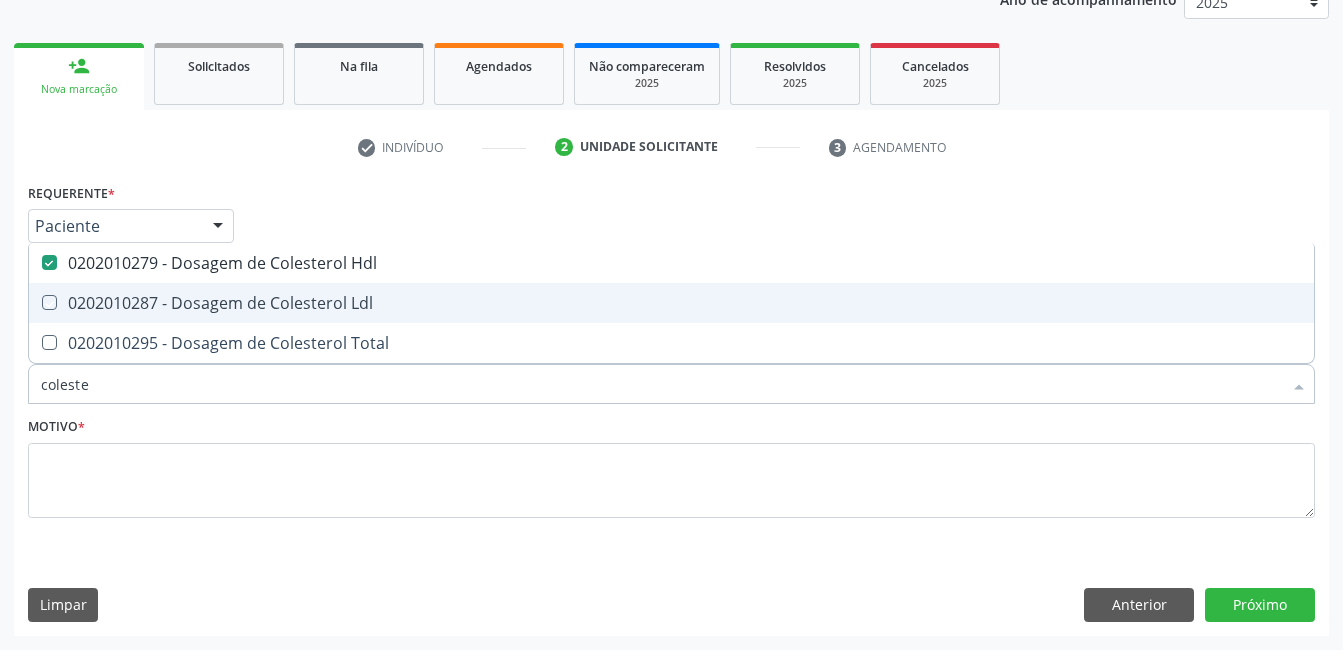 checkbox on "true" 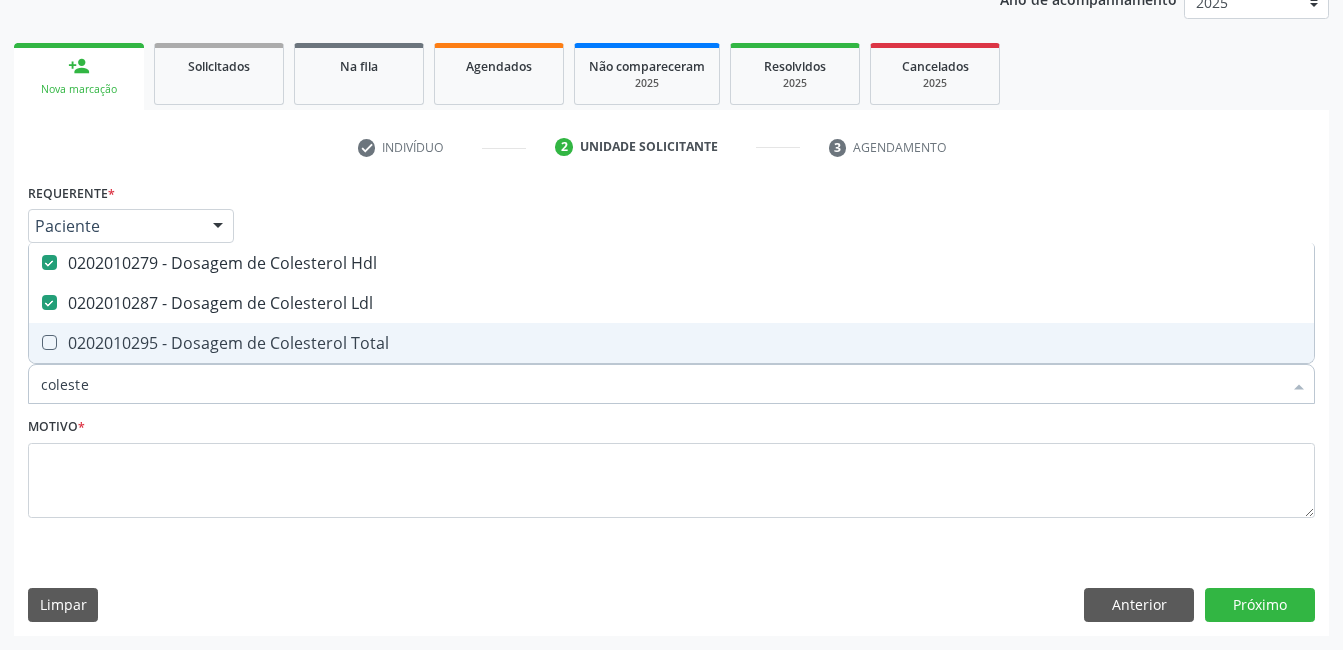 click on "0202010295 - Dosagem de Colesterol Total" at bounding box center [671, 343] 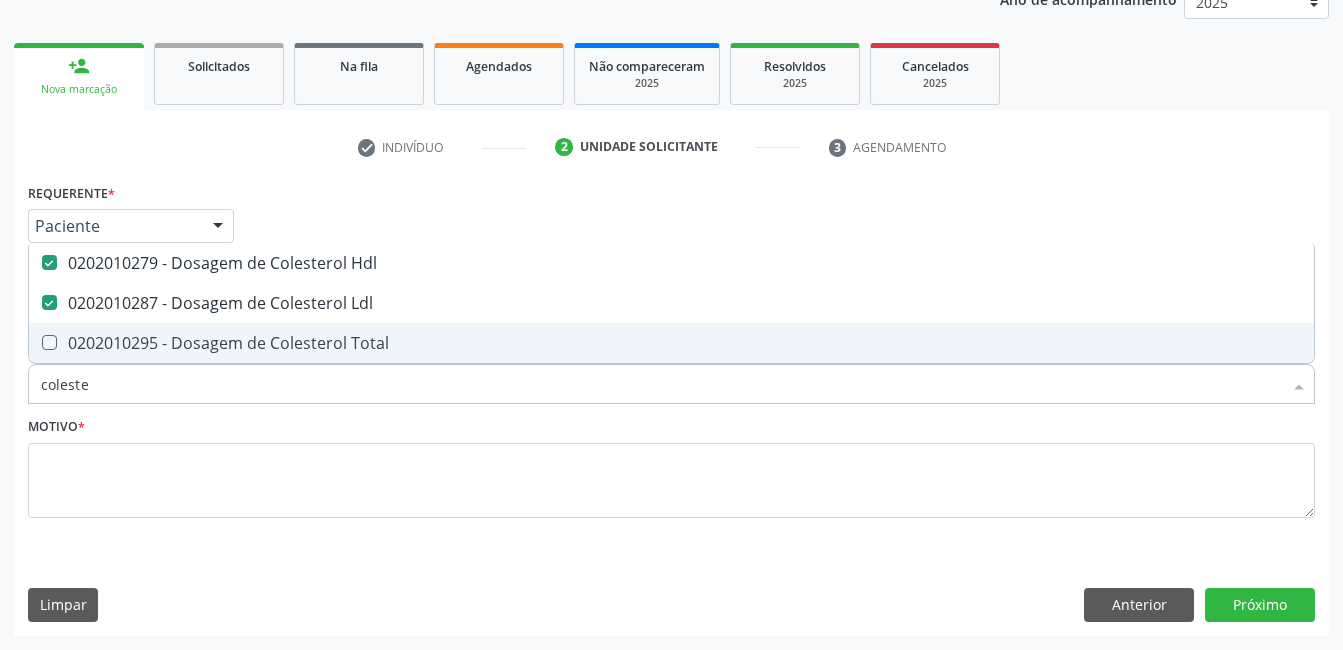 checkbox on "true" 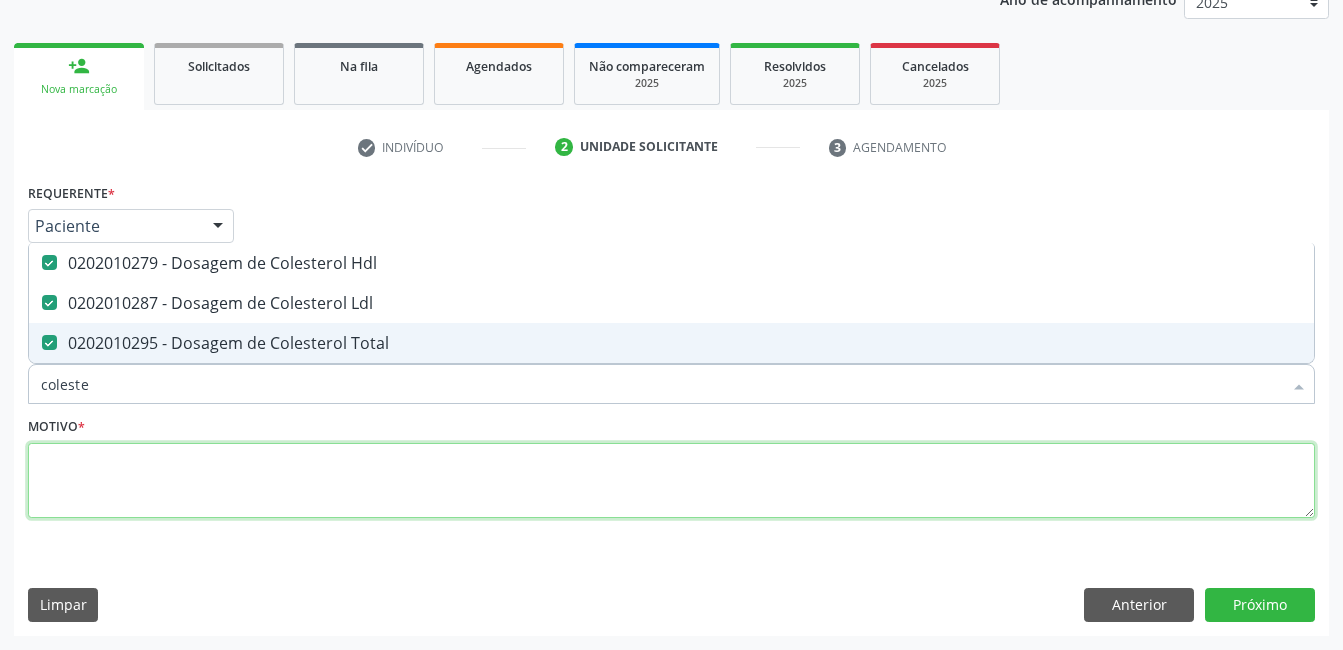 click at bounding box center [671, 481] 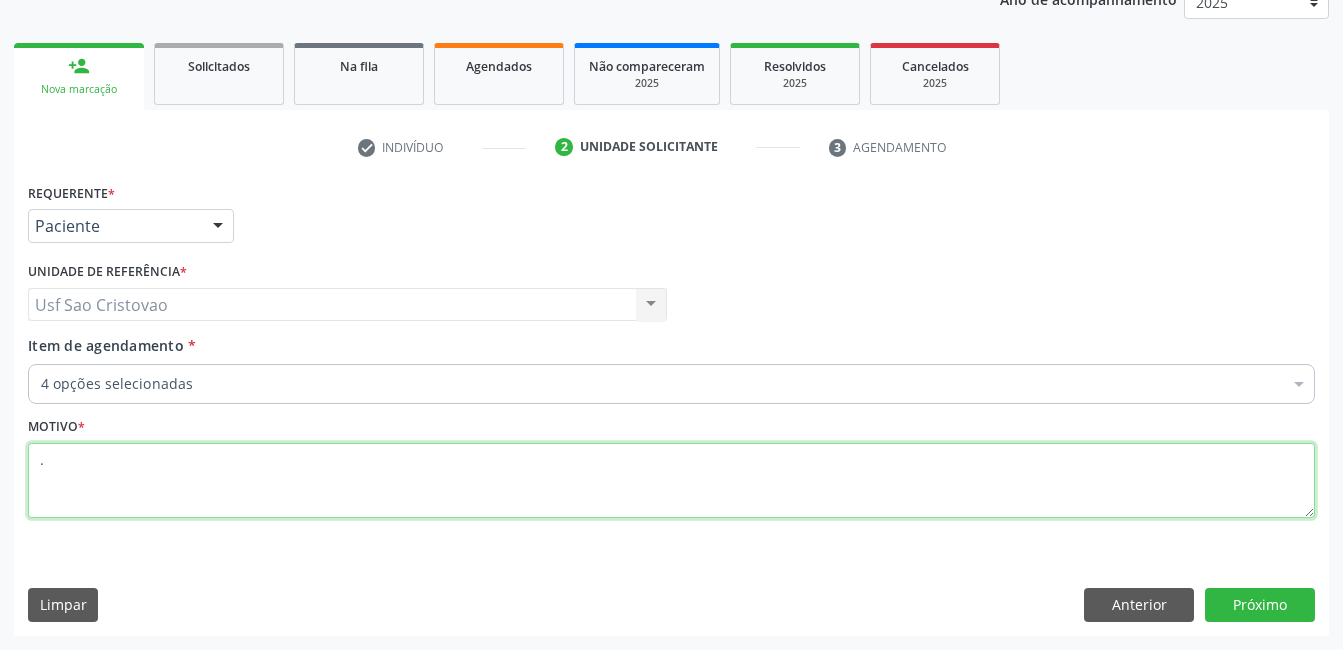 type on "." 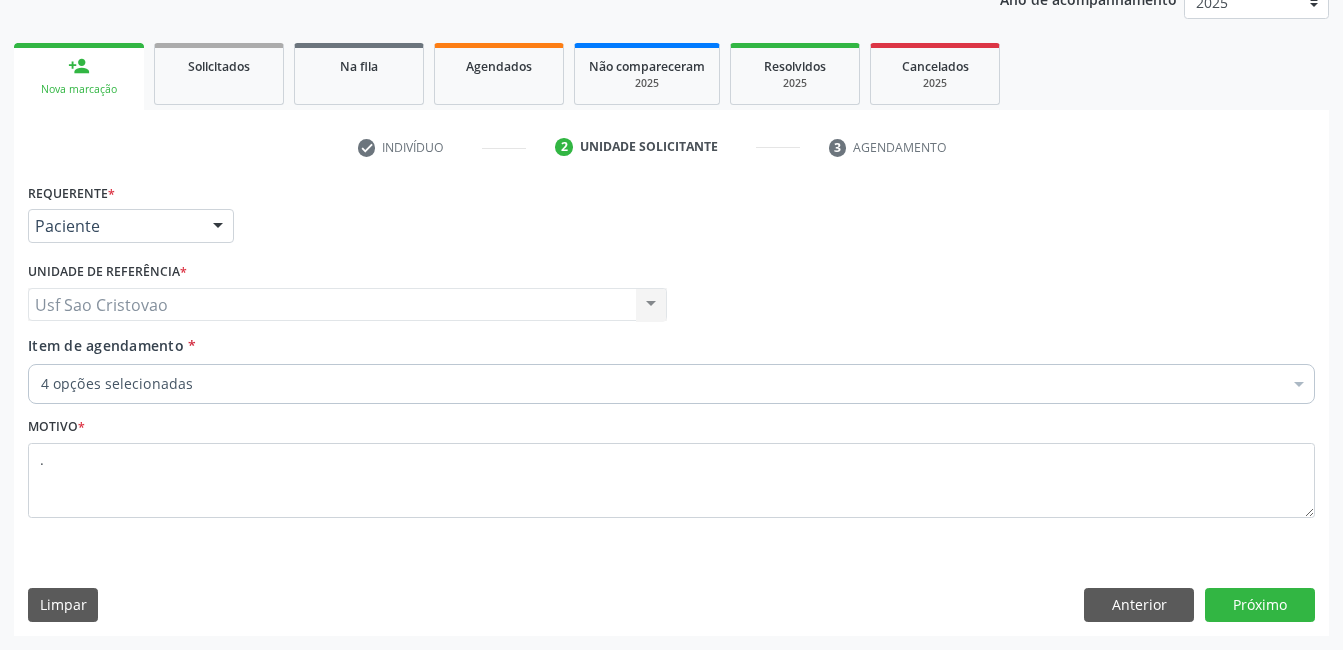 click on "Requerente
*
Paciente         Médico(a)   Enfermeiro(a)   Paciente
Nenhum resultado encontrado para: "   "
Não há nenhuma opção para ser exibida.
UF
PE         PE
Nenhum resultado encontrado para: "   "
Não há nenhuma opção para ser exibida.
Município
Serra Talhada         [GEOGRAPHIC_DATA] resultado encontrado para: "   "
Não há nenhuma opção para ser exibida.
Médico Solicitante
Por favor, selecione a Unidade de Atendimento primeiro
Nenhum resultado encontrado para: "   "
Não há nenhuma opção para ser exibida.
Unidade de referência
*
Usf Sao Cristovao         Usf Sao Cristovao
Nenhum resultado encontrado para: "   "
Não há nenhuma opção para ser exibida.
Item de agendamento
*" at bounding box center (671, 406) 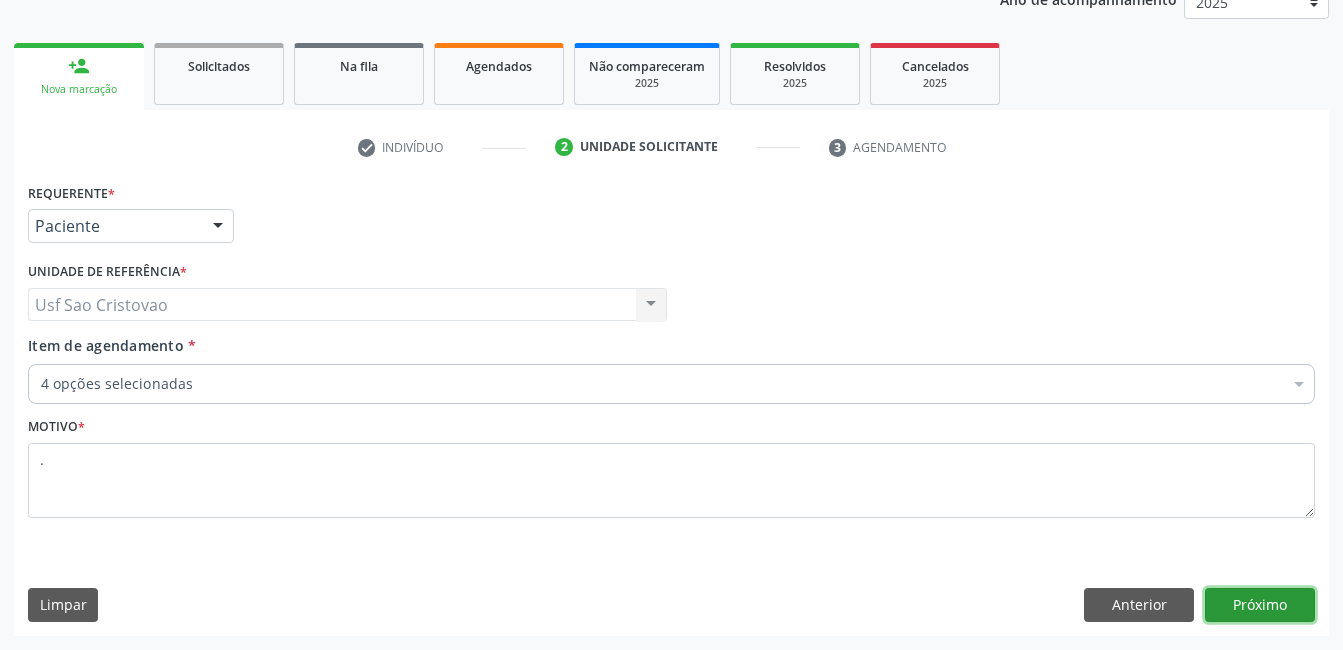 click on "Próximo" at bounding box center [1260, 605] 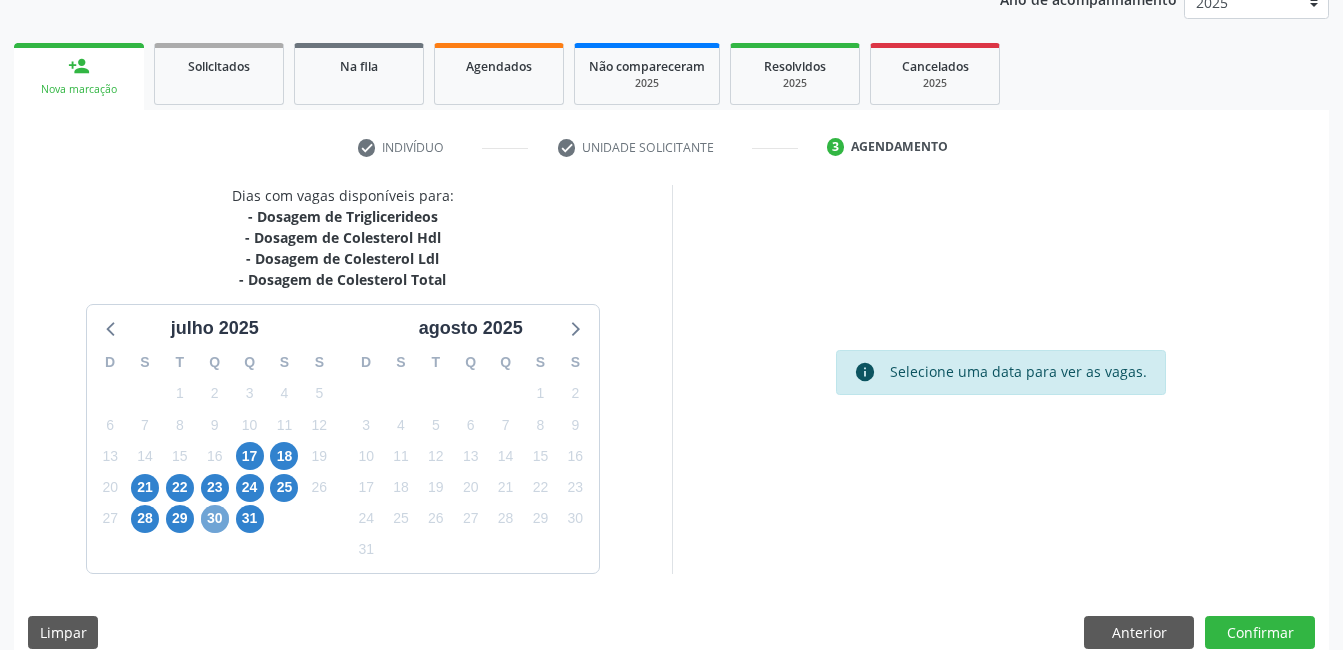 click on "30" at bounding box center [215, 519] 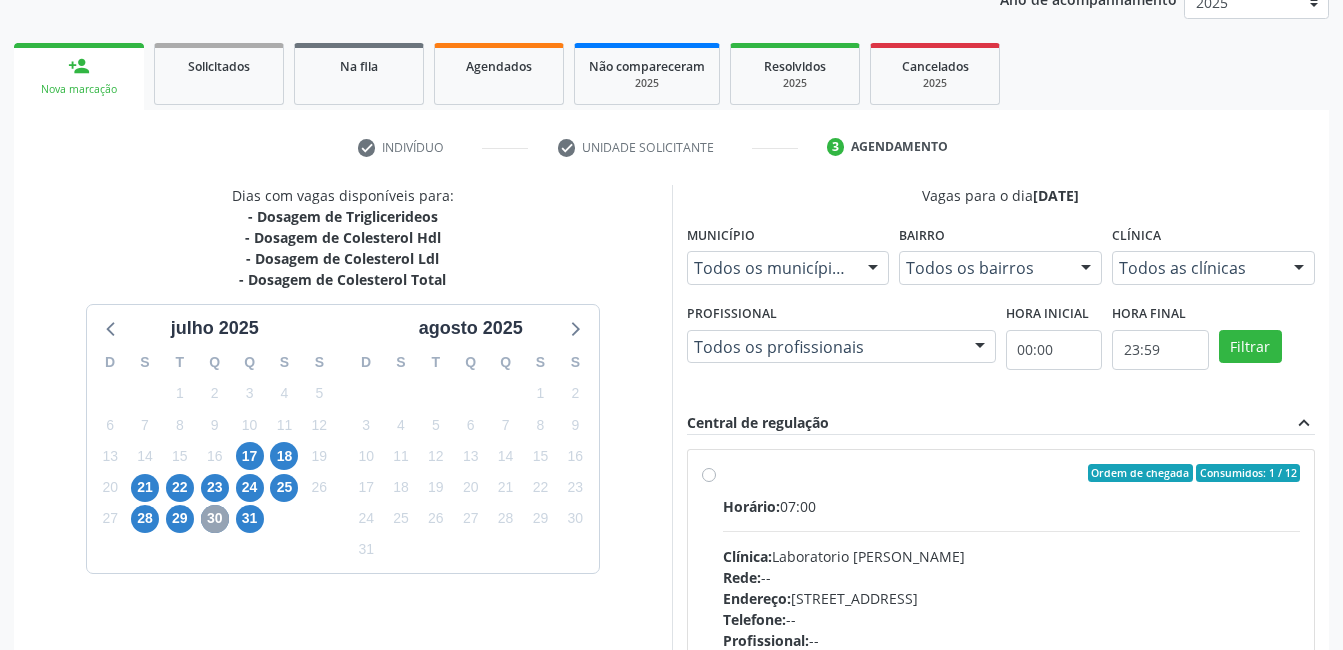 scroll, scrollTop: 300, scrollLeft: 0, axis: vertical 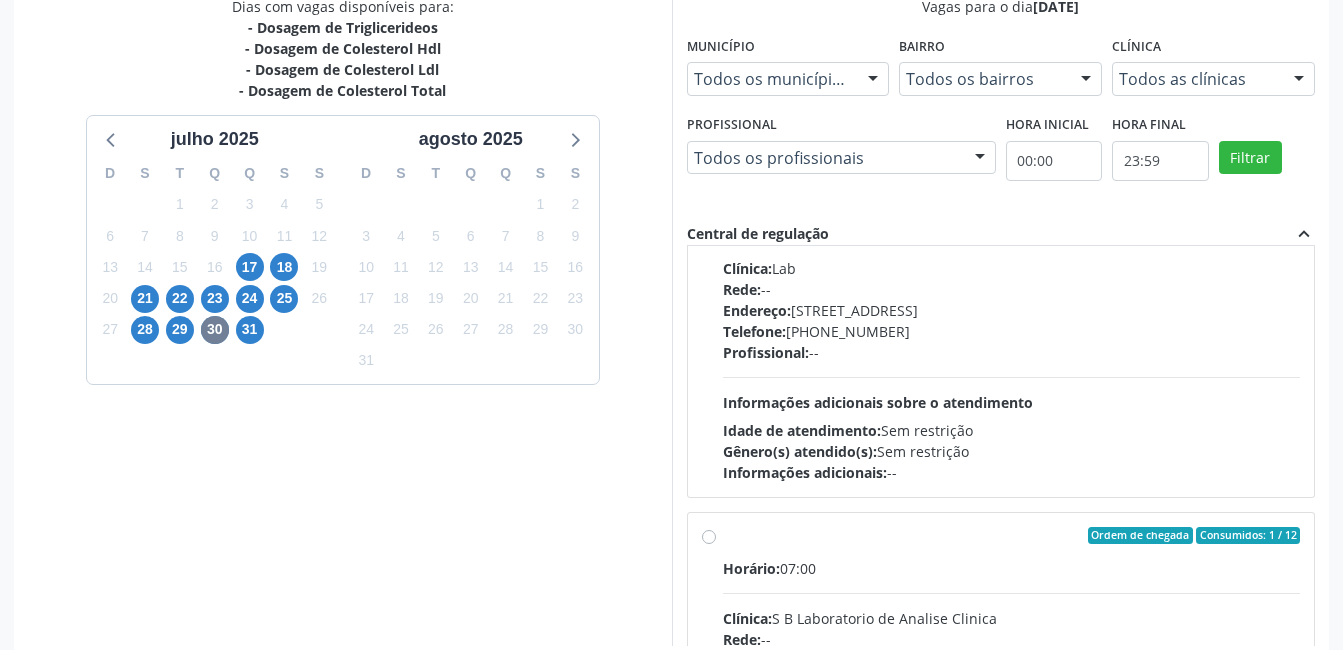 click on "Ordem de chegada
Consumidos: 1 / 12
Horário:   07:00
Clínica:  S B Laboratorio de Analise Clinica
Rede:
--
Endereço:   [STREET_ADDRESS]
Telefone:   --
Profissional:
--
Informações adicionais sobre o atendimento
Idade de atendimento:
Sem restrição
Gênero(s) atendido(s):
Sem restrição
Informações adicionais:
--" at bounding box center (1012, 680) 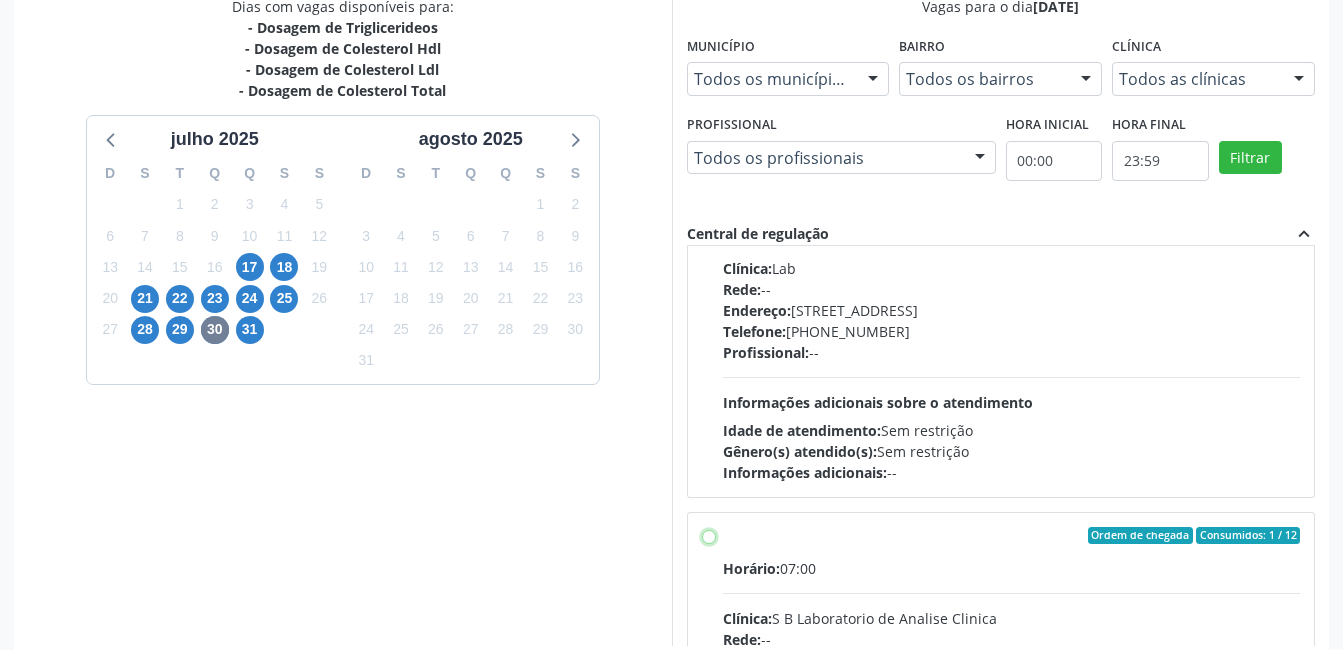 click on "Ordem de chegada
Consumidos: 1 / 12
Horário:   07:00
Clínica:  S B Laboratorio de Analise Clinica
Rede:
--
Endereço:   [STREET_ADDRESS]
Telefone:   --
Profissional:
--
Informações adicionais sobre o atendimento
Idade de atendimento:
Sem restrição
Gênero(s) atendido(s):
Sem restrição
Informações adicionais:
--" at bounding box center [709, 536] 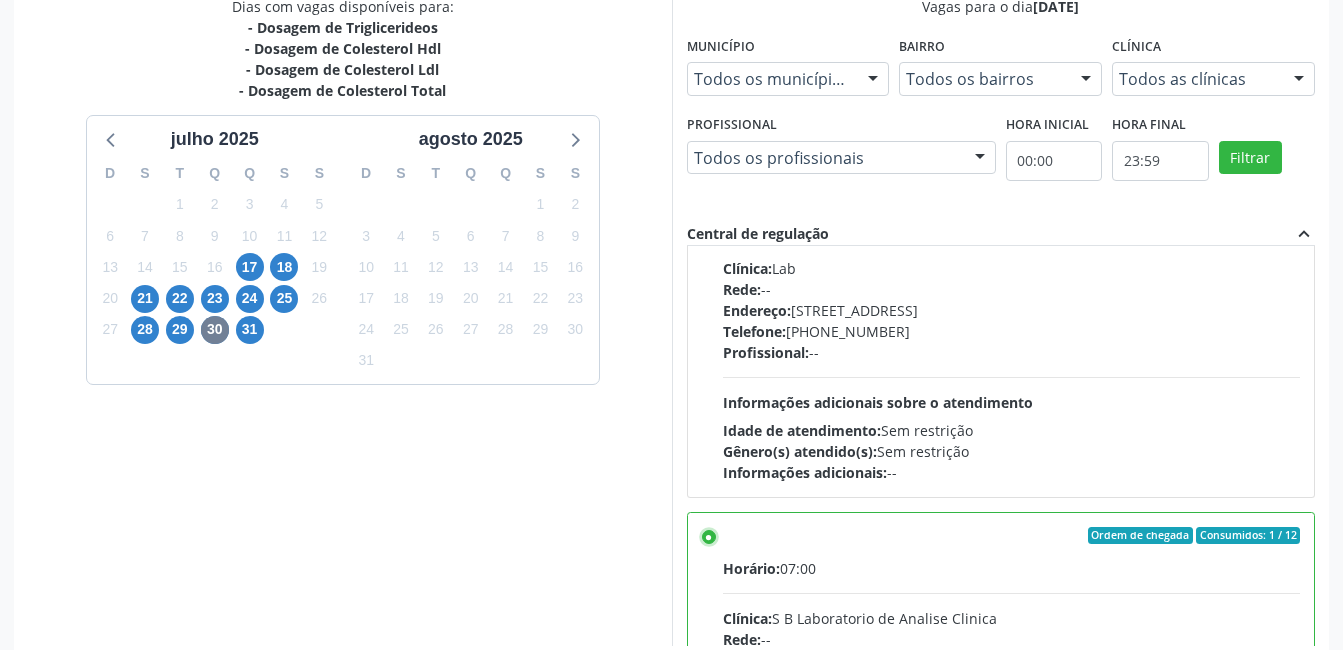 scroll, scrollTop: 1100, scrollLeft: 0, axis: vertical 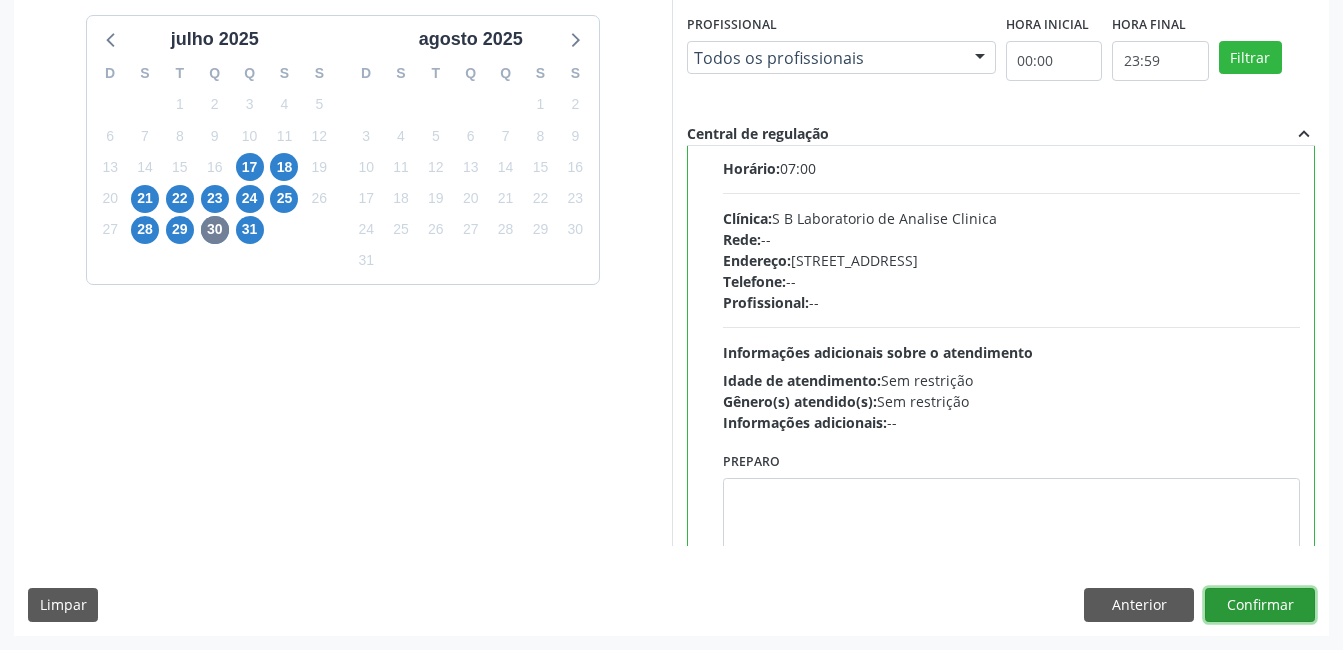 click on "Confirmar" at bounding box center [1260, 605] 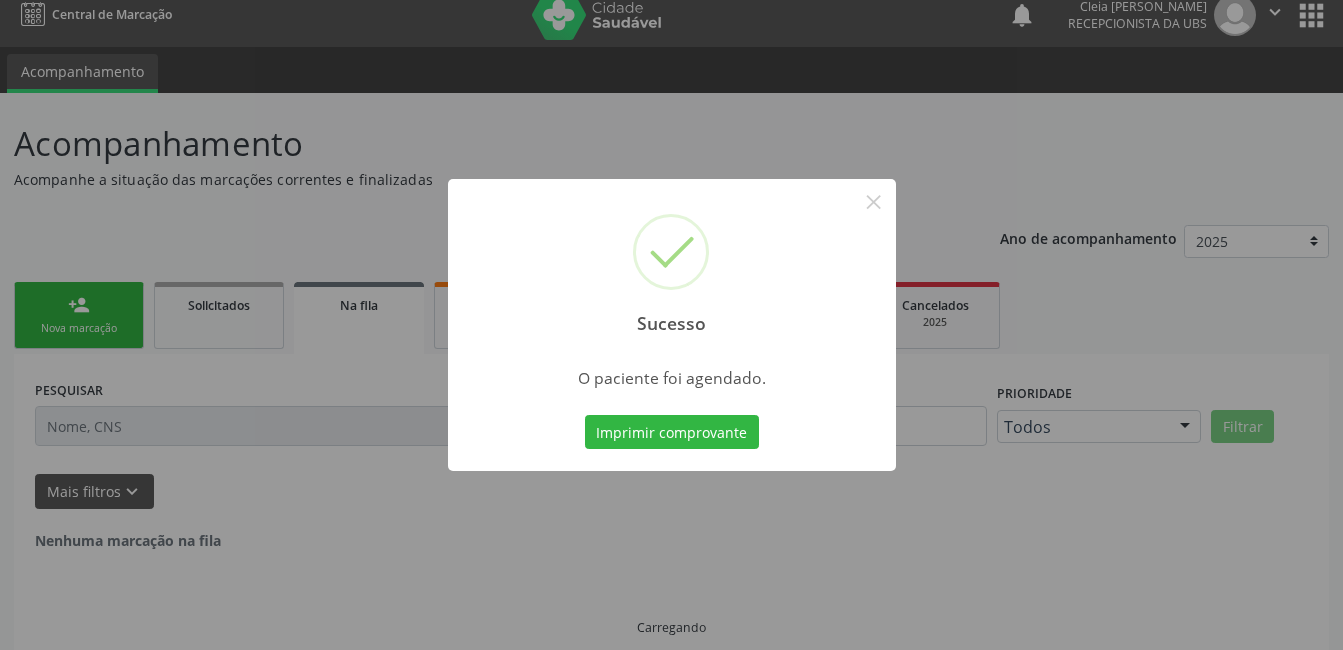 scroll, scrollTop: 0, scrollLeft: 0, axis: both 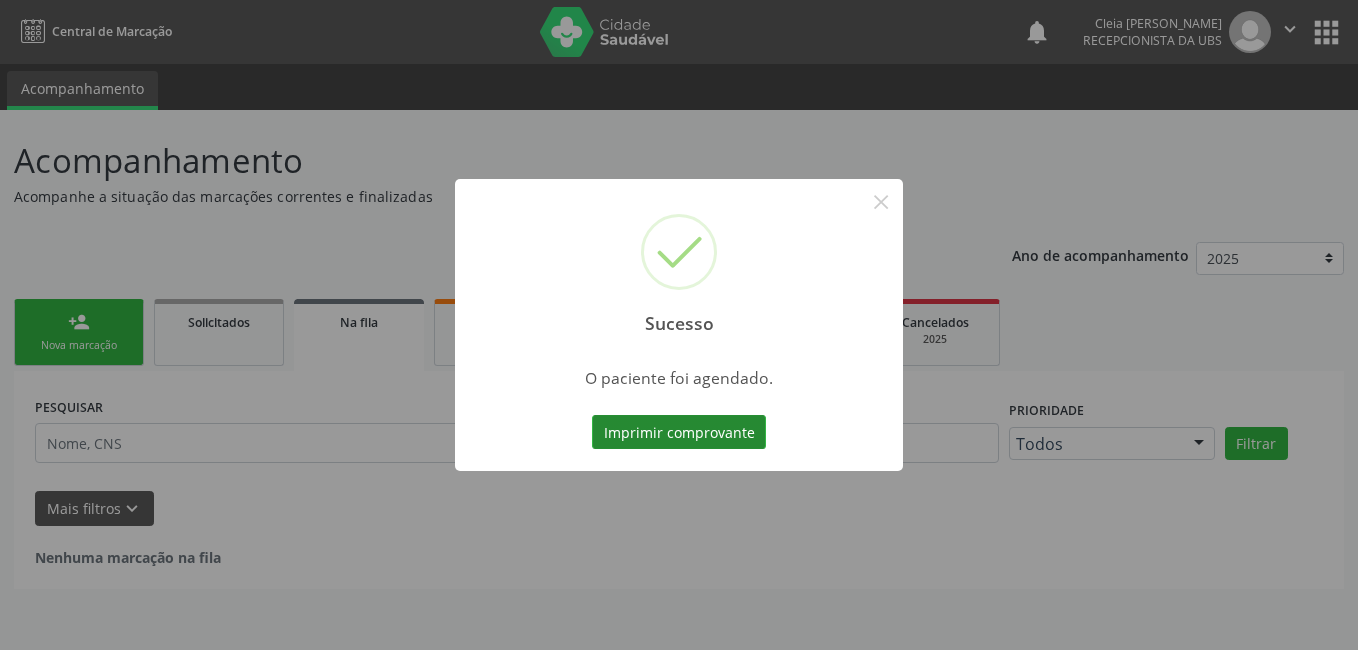 click on "Imprimir comprovante" at bounding box center (679, 432) 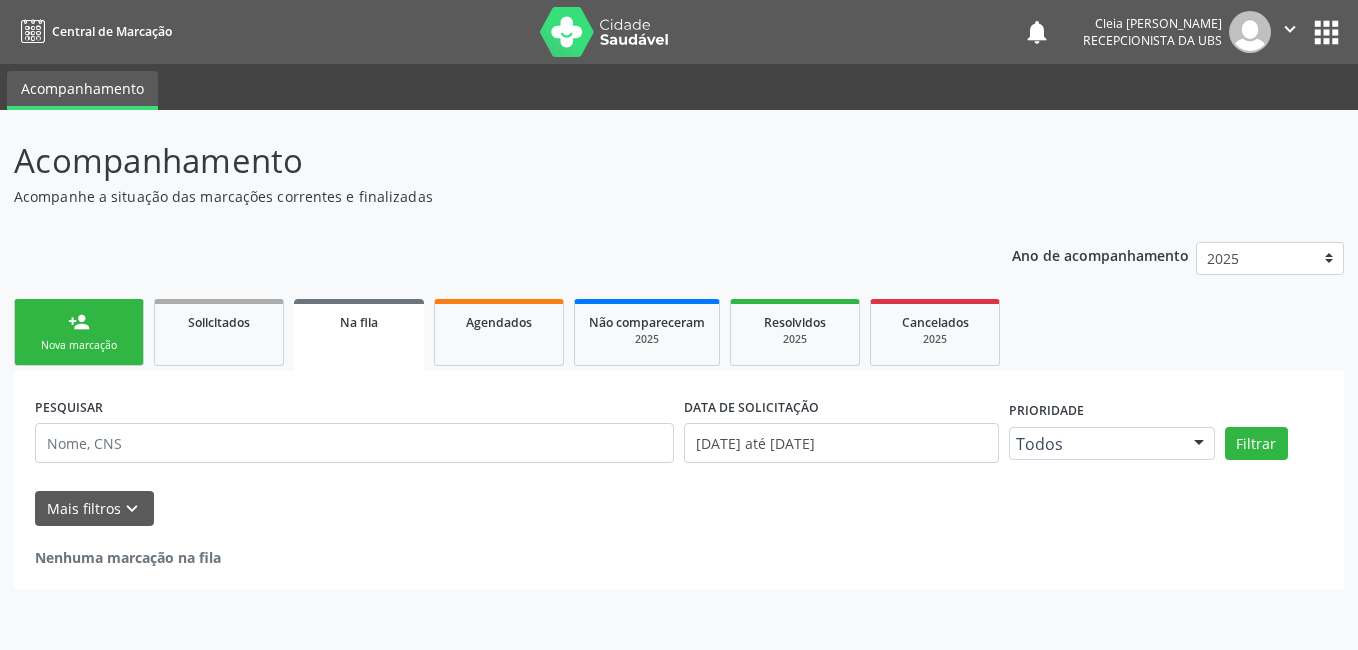 click on "person_add
Nova marcação" at bounding box center [79, 332] 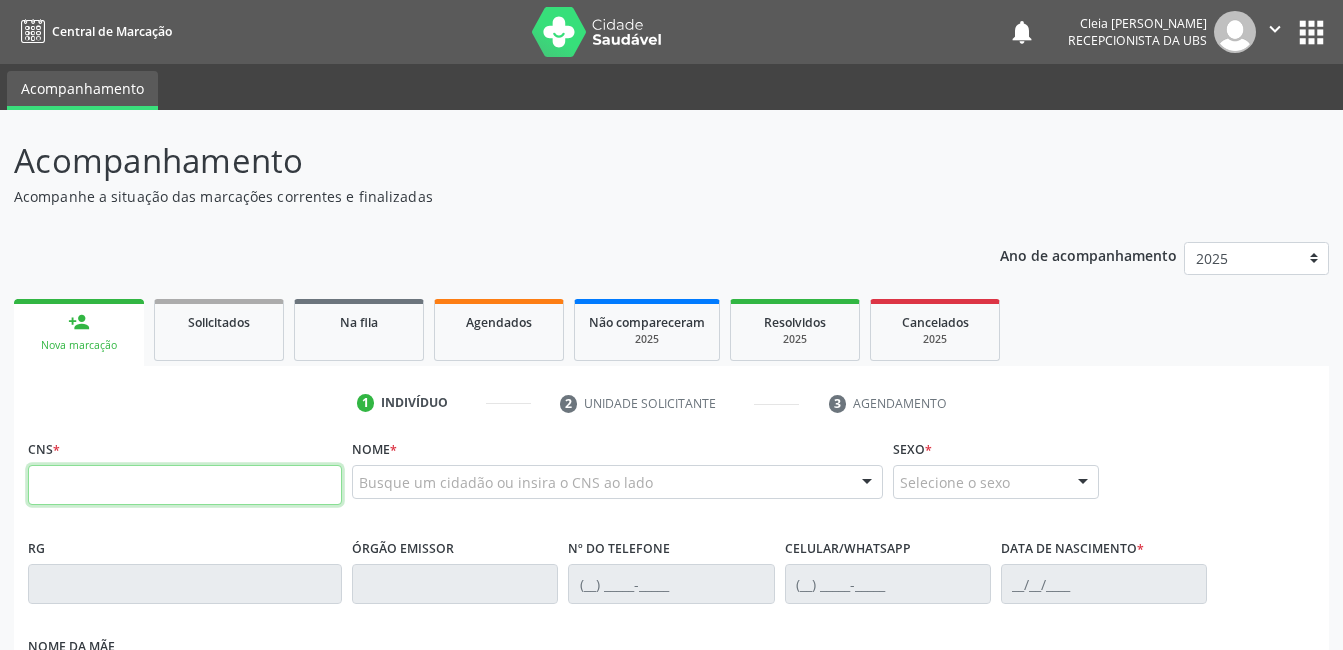click at bounding box center [185, 485] 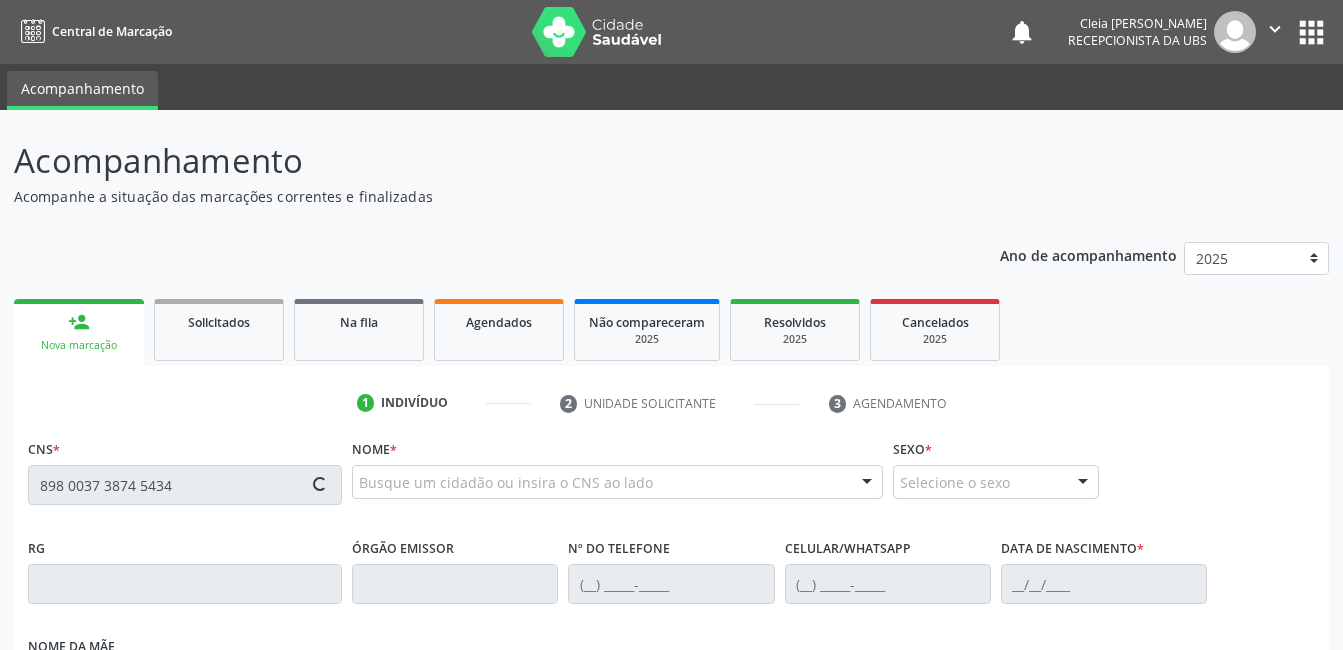 type on "898 0037 3874 5434" 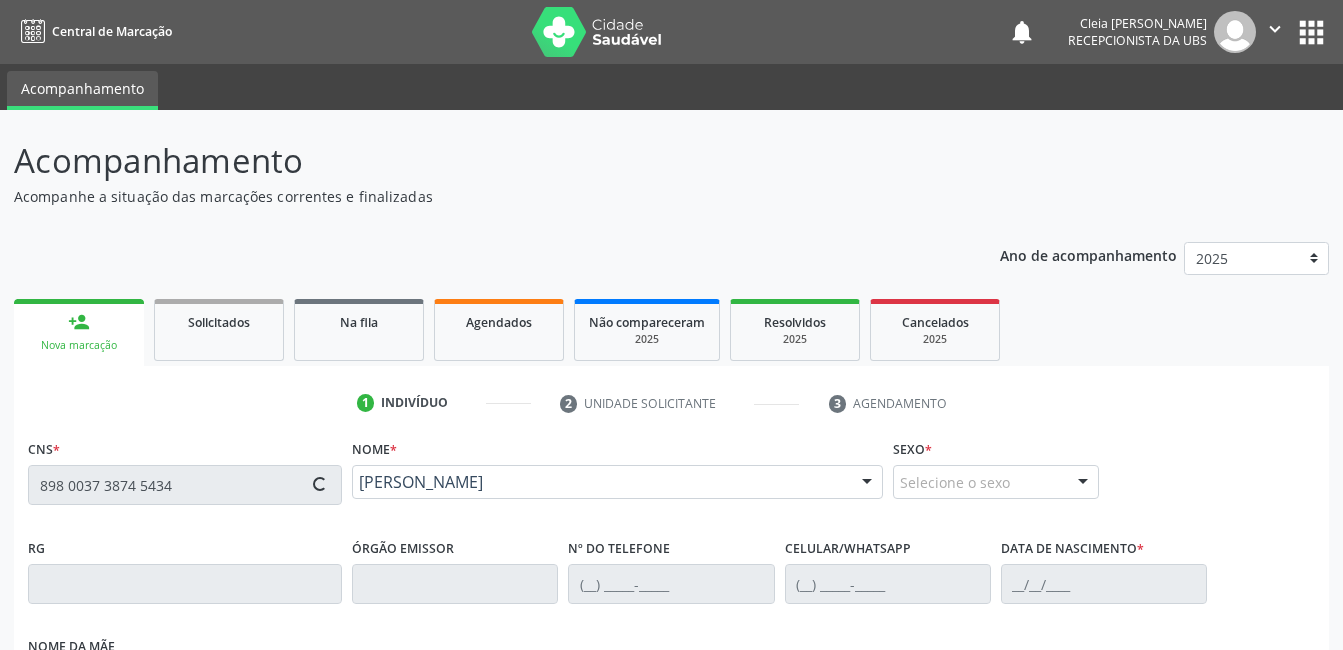 scroll, scrollTop: 300, scrollLeft: 0, axis: vertical 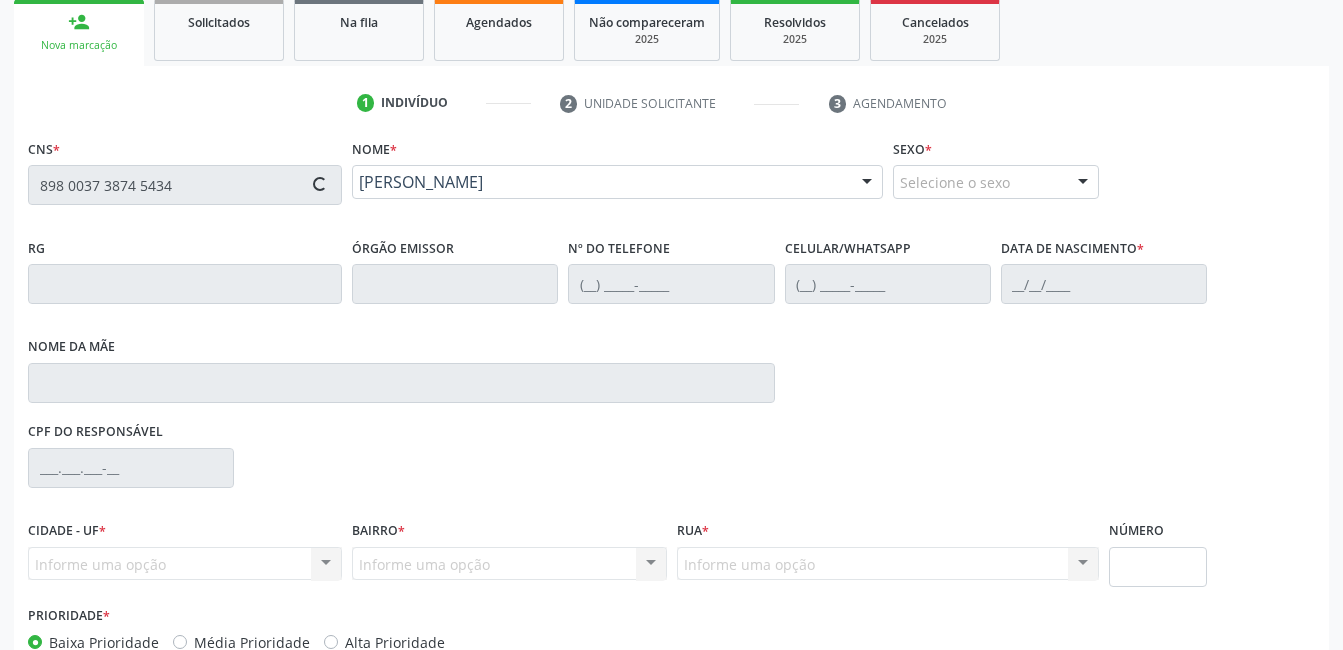 type on "(87) 99999-9999" 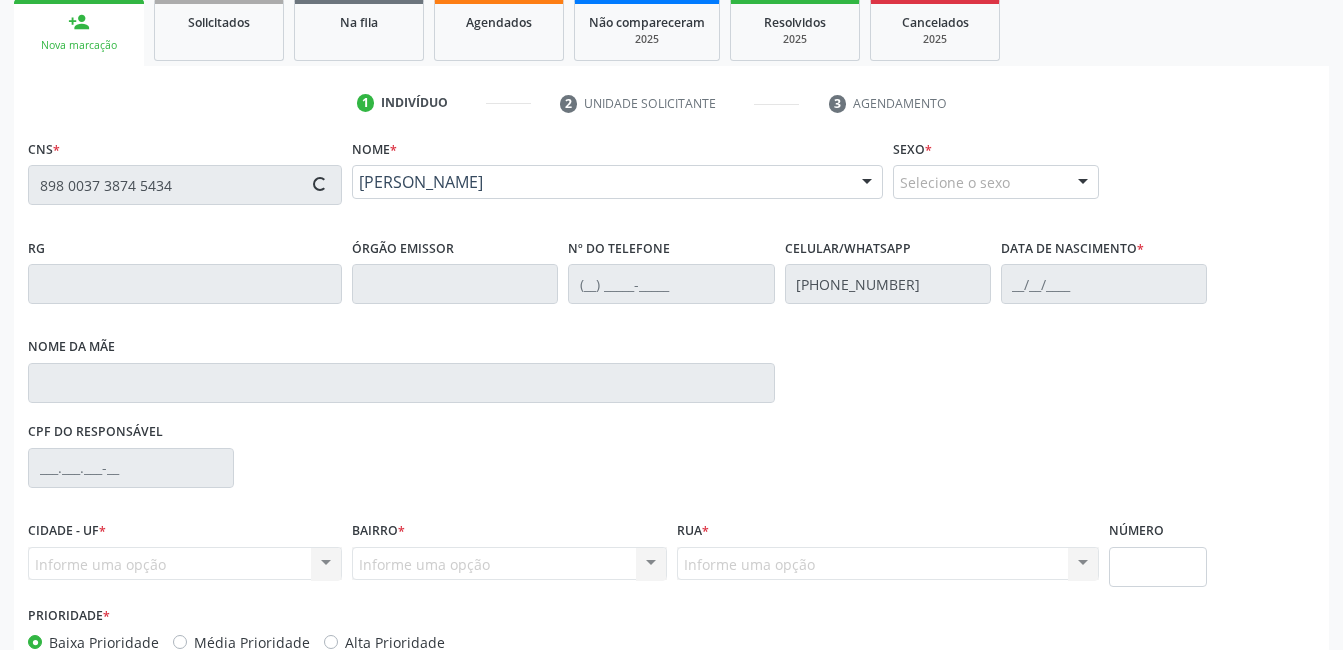 type on "03/12/2001" 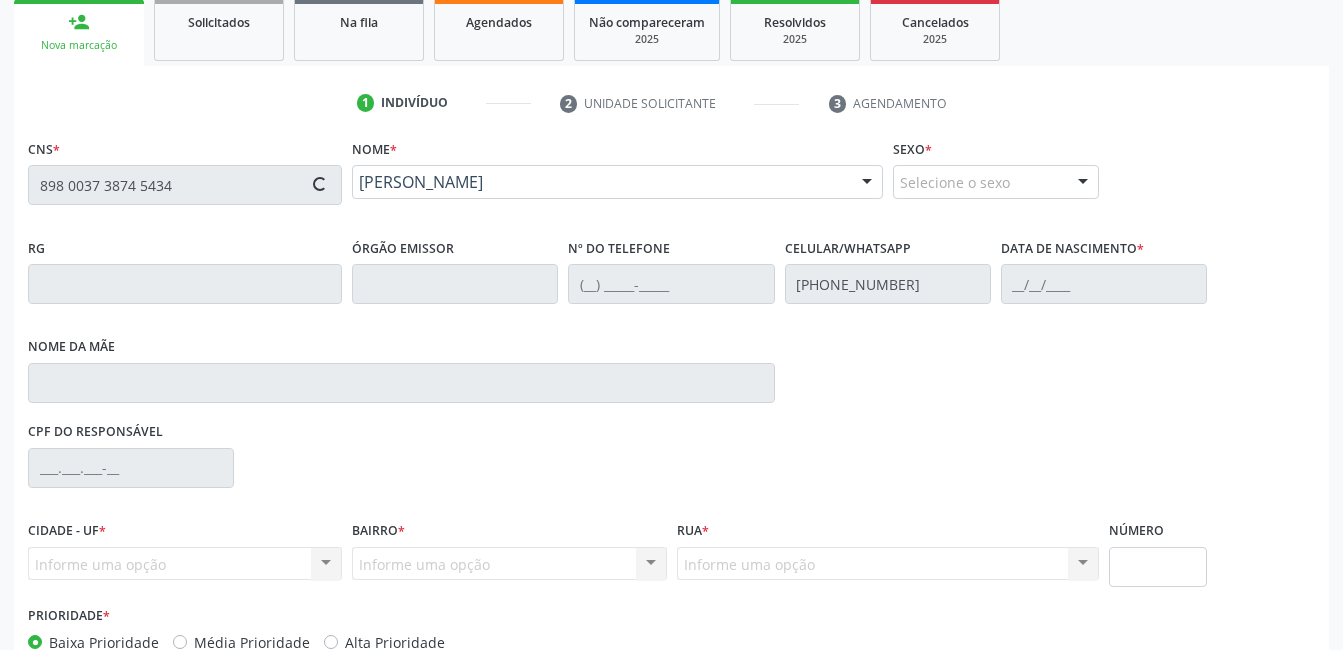 type on "284" 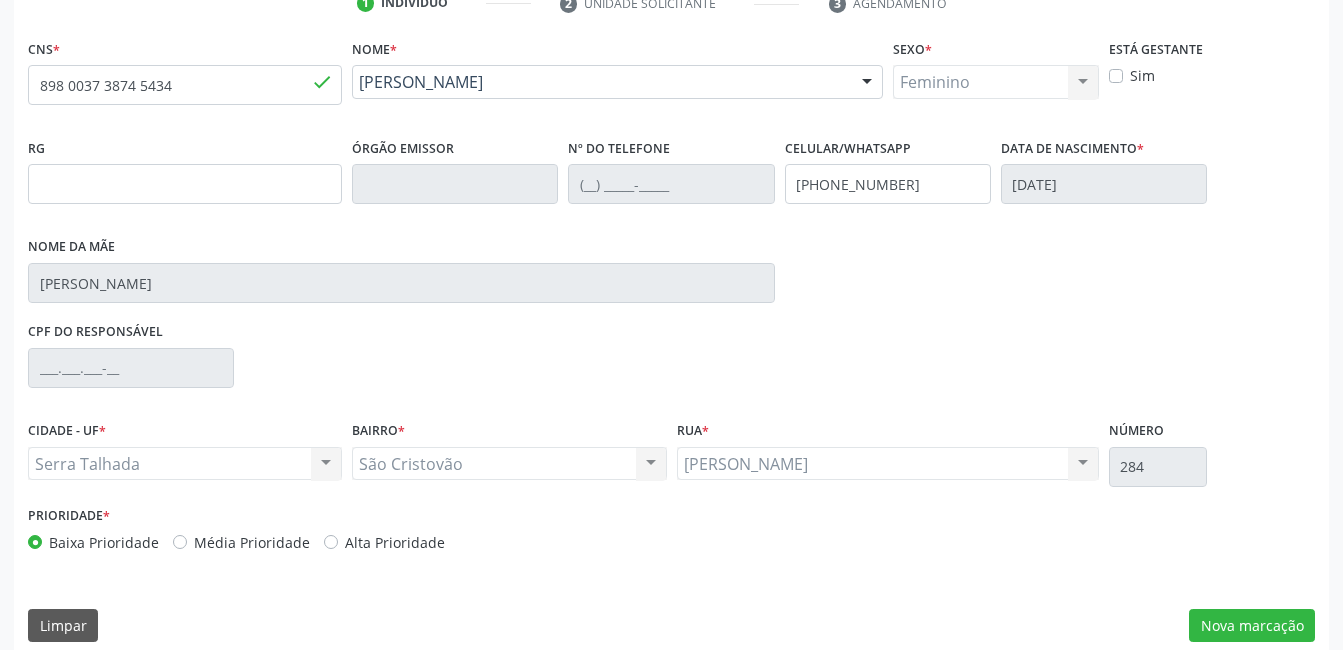 scroll, scrollTop: 420, scrollLeft: 0, axis: vertical 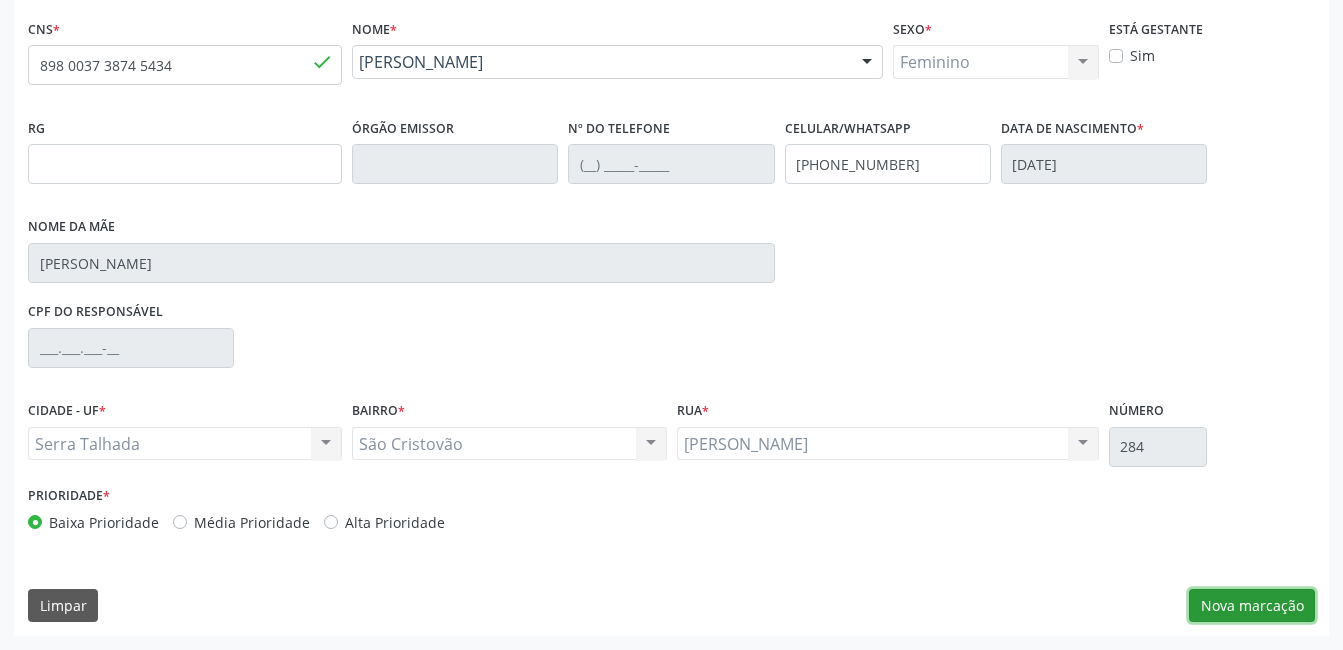 click on "Nova marcação" at bounding box center (1252, 606) 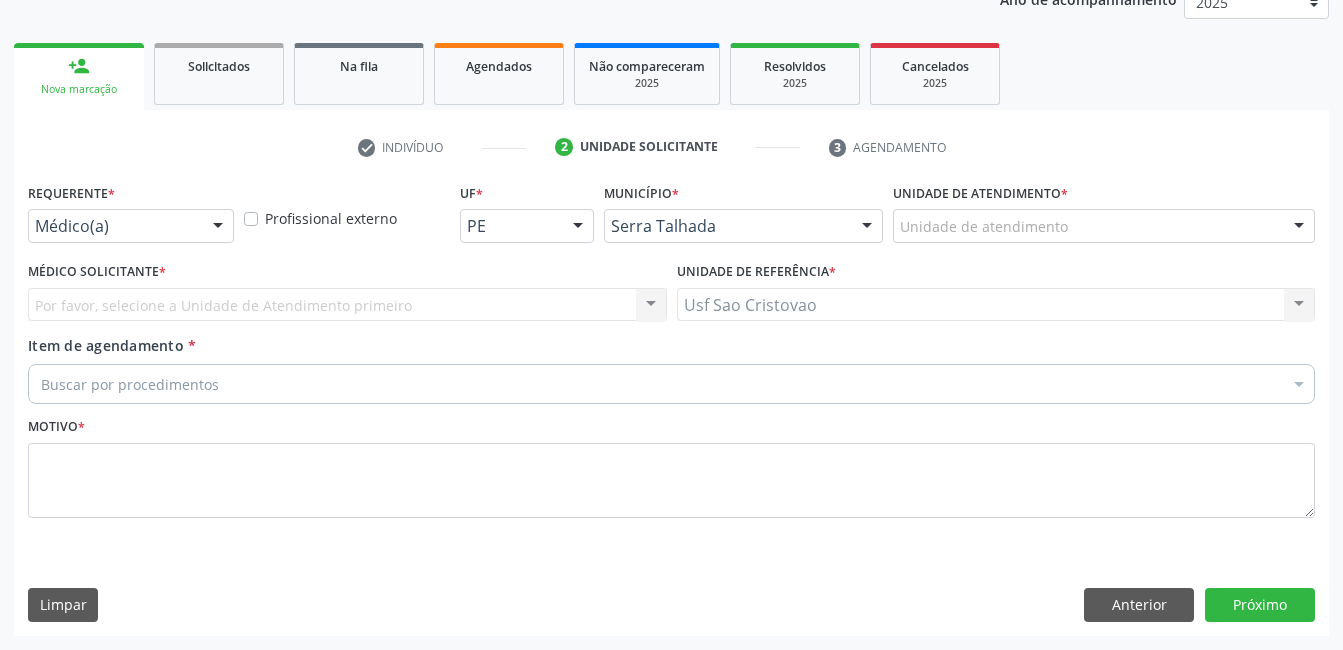 scroll, scrollTop: 256, scrollLeft: 0, axis: vertical 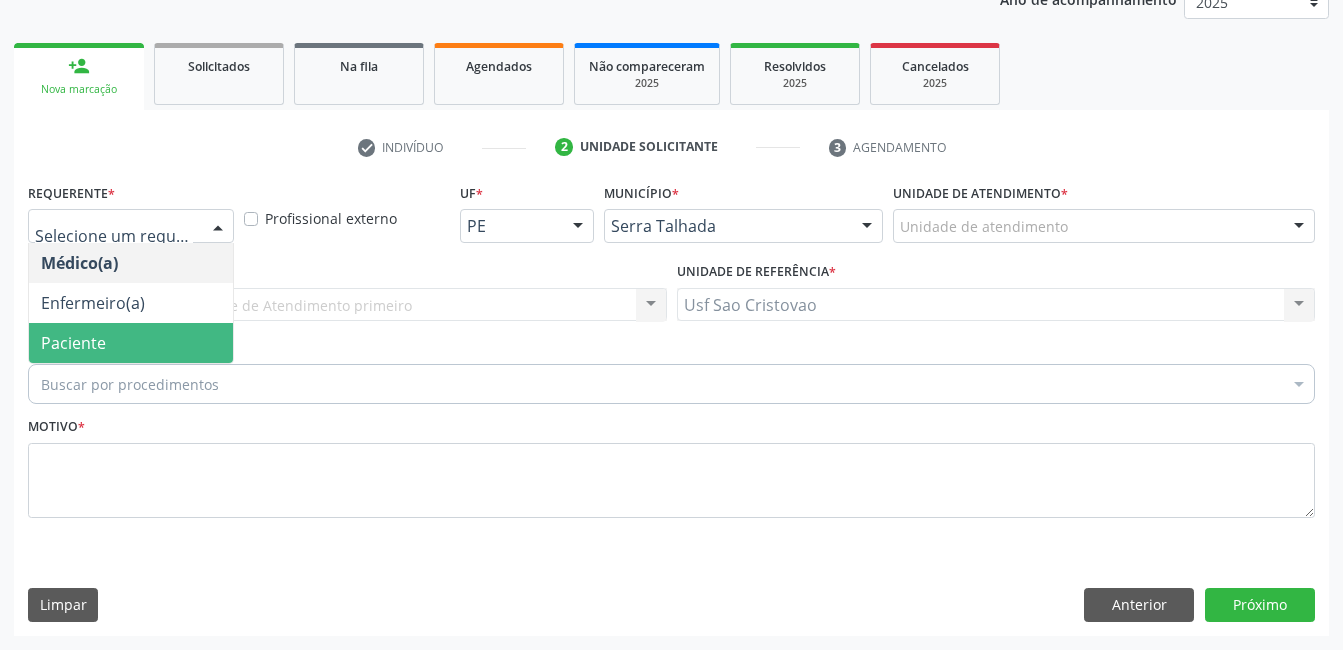 click on "Paciente" at bounding box center (131, 343) 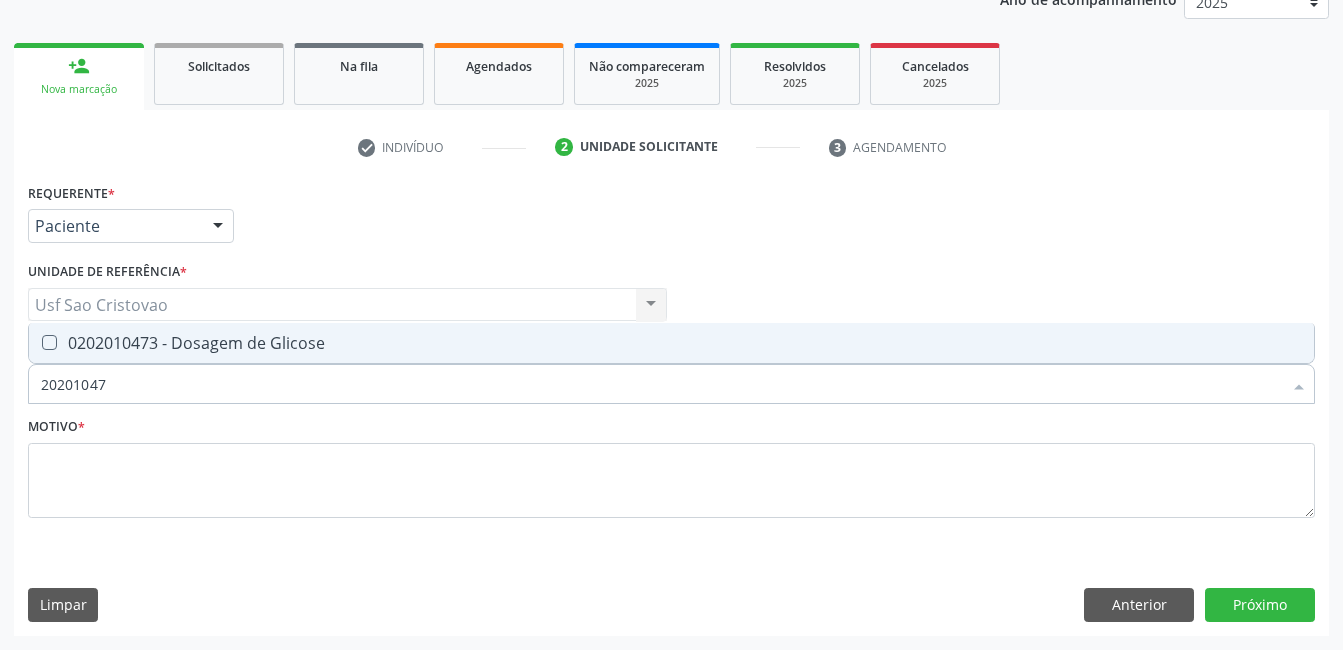 type on "202010473" 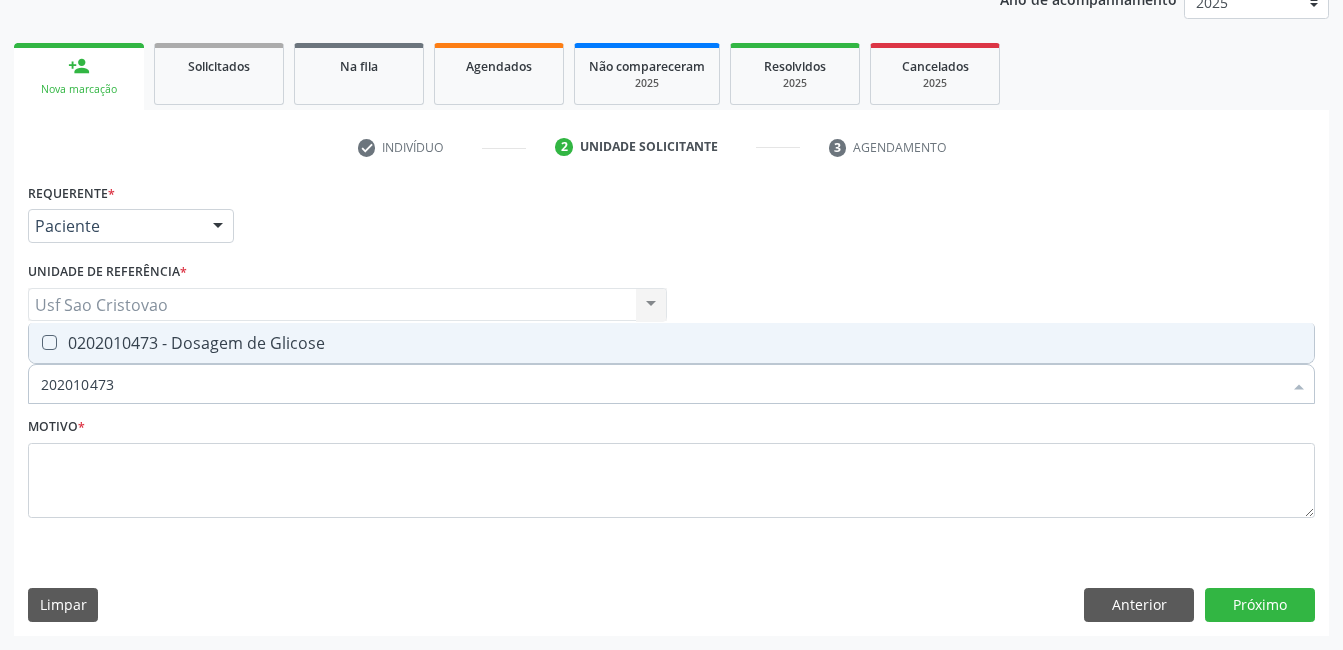 click at bounding box center (49, 342) 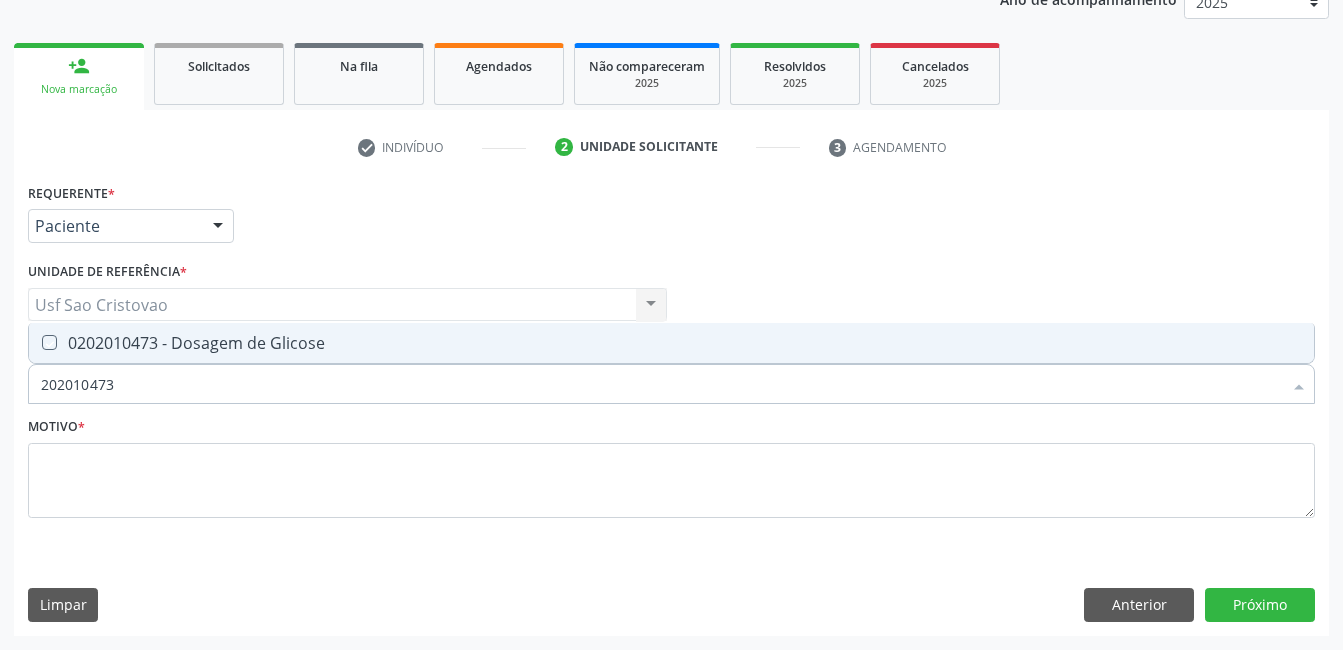 click at bounding box center (35, 342) 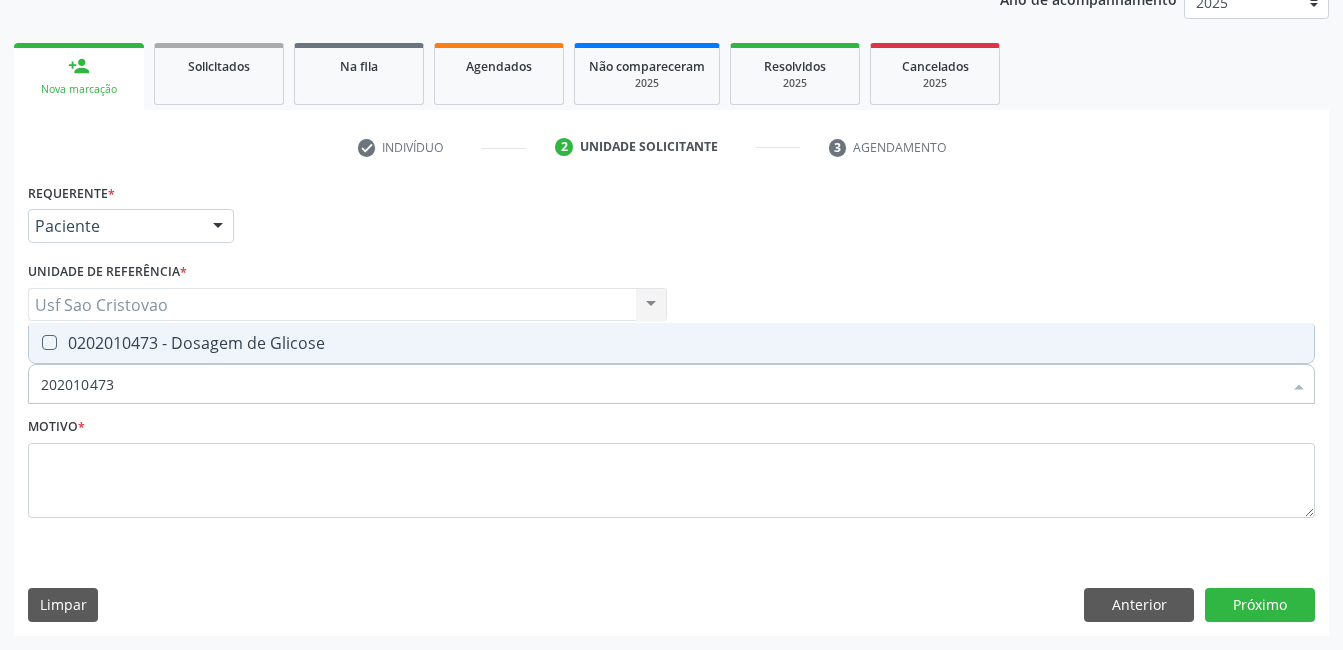 checkbox on "true" 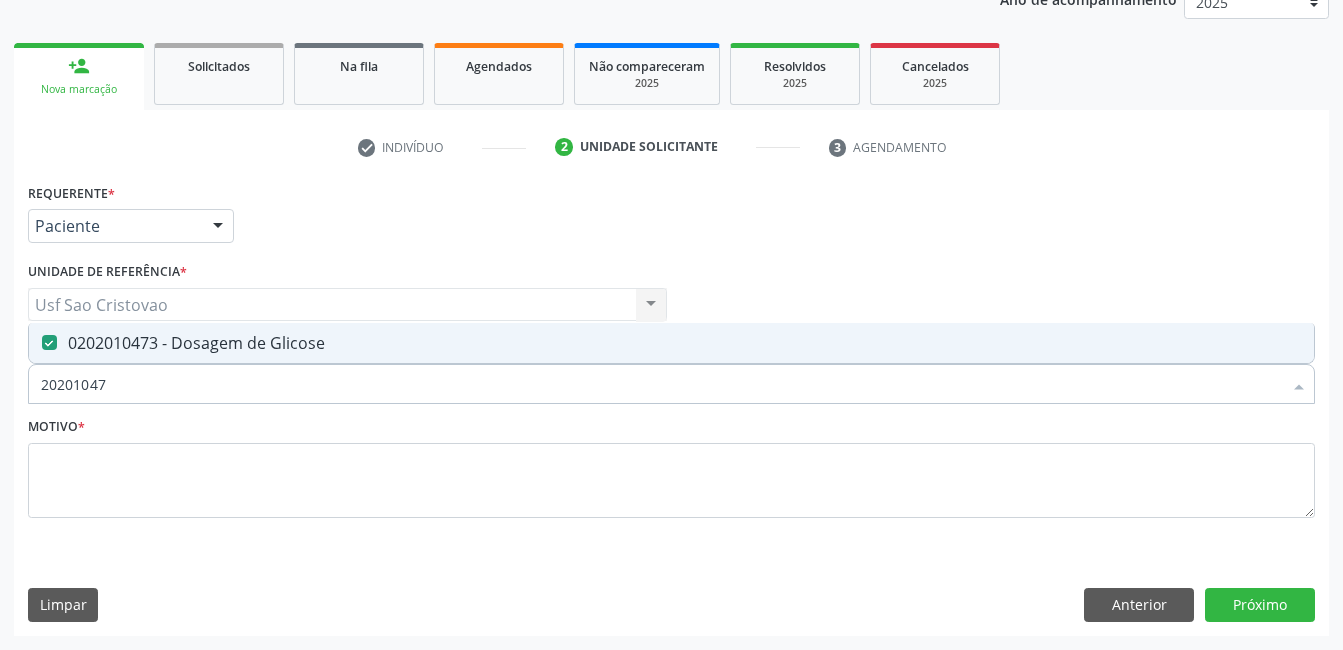 type on "2020104" 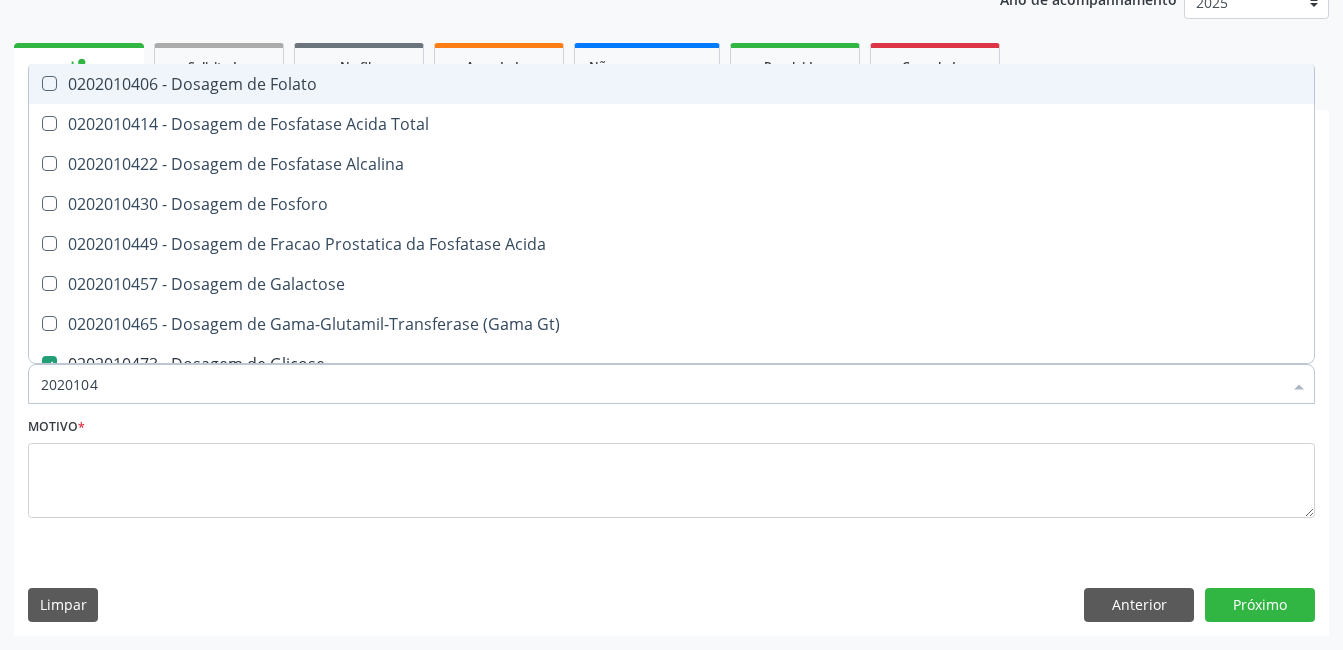 type on "202010" 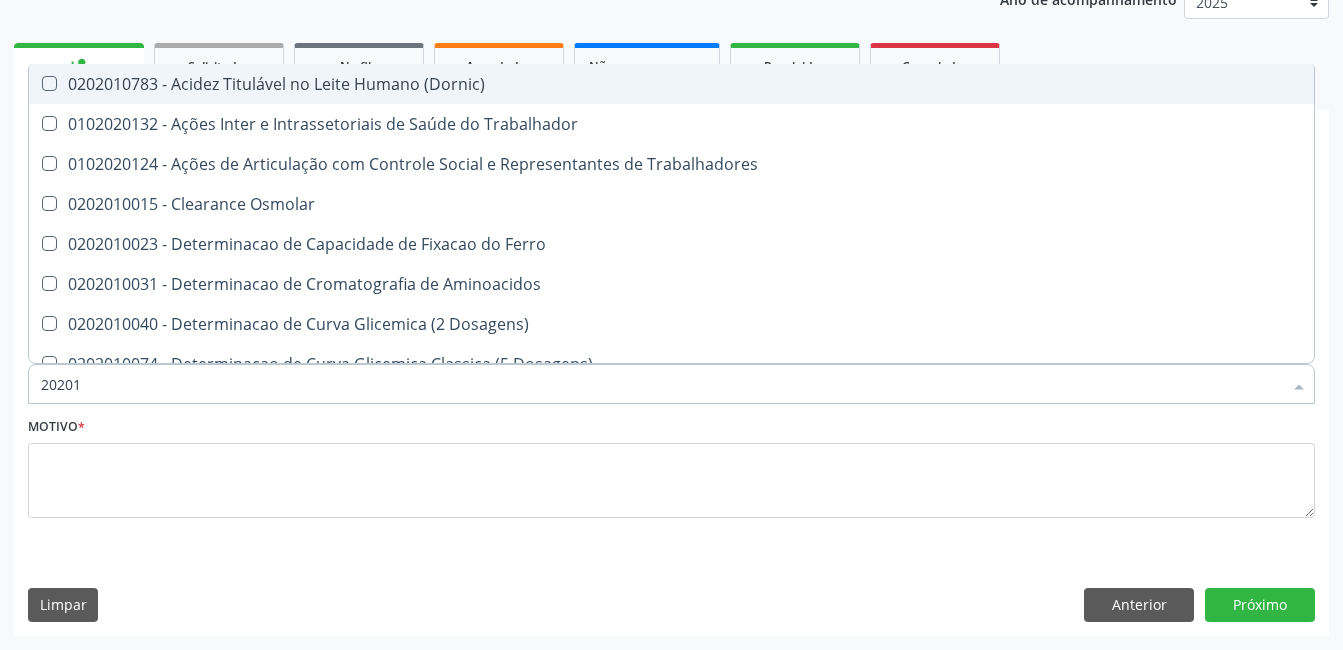 type on "2020" 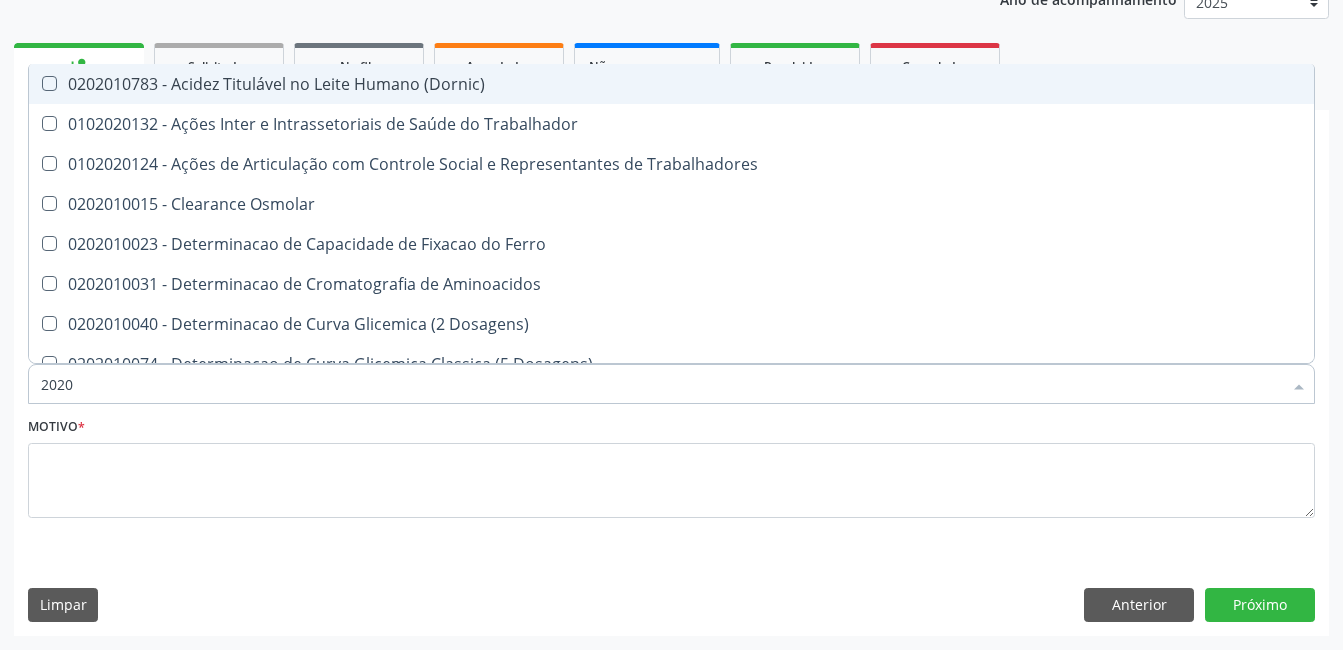 checkbox on "false" 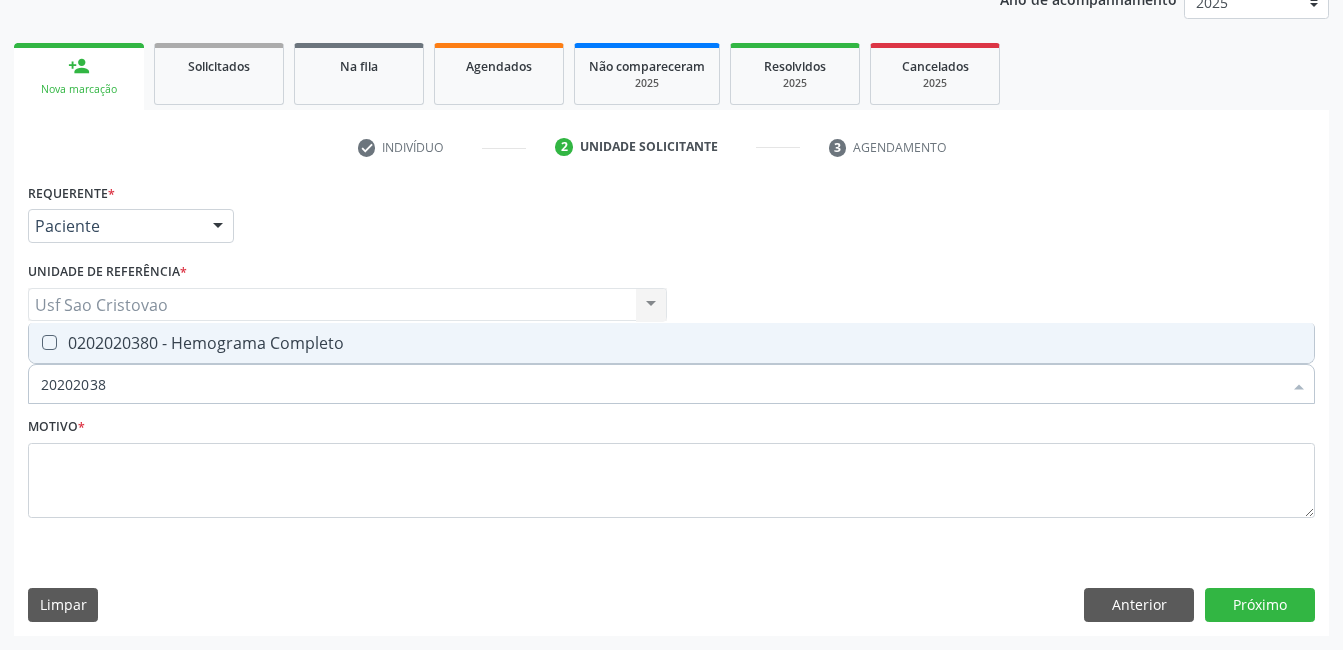 type on "202020380" 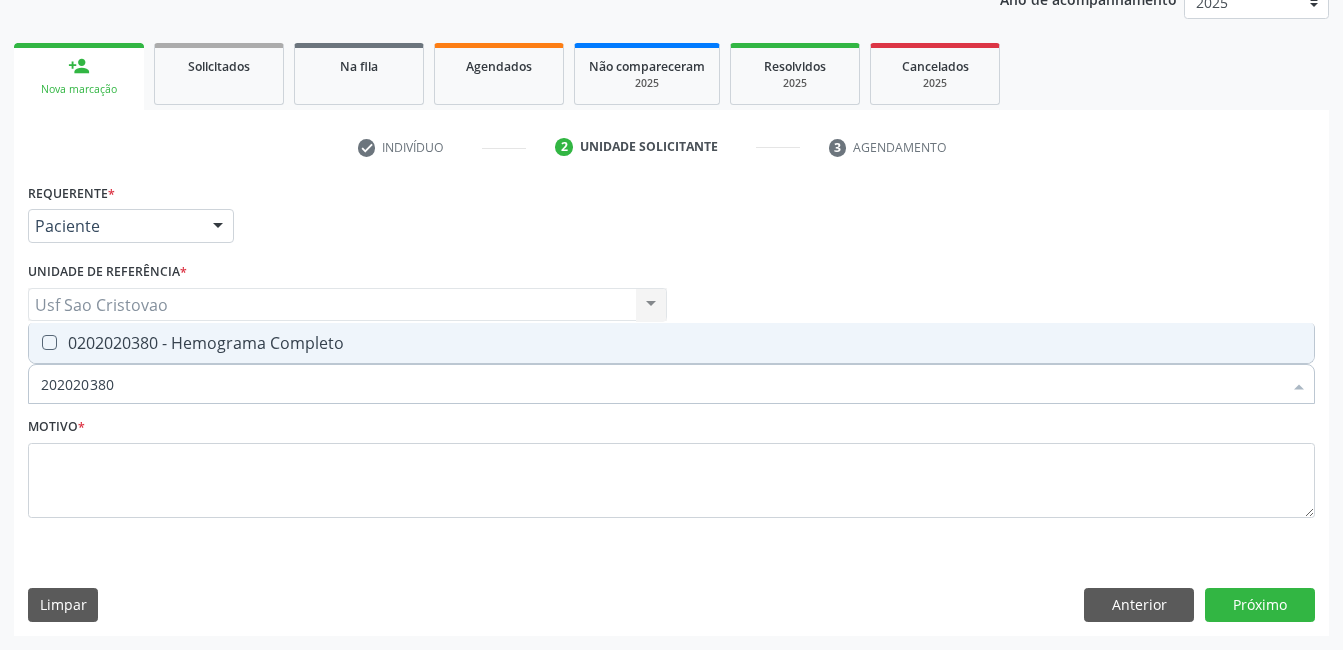 drag, startPoint x: 53, startPoint y: 340, endPoint x: 74, endPoint y: 376, distance: 41.677334 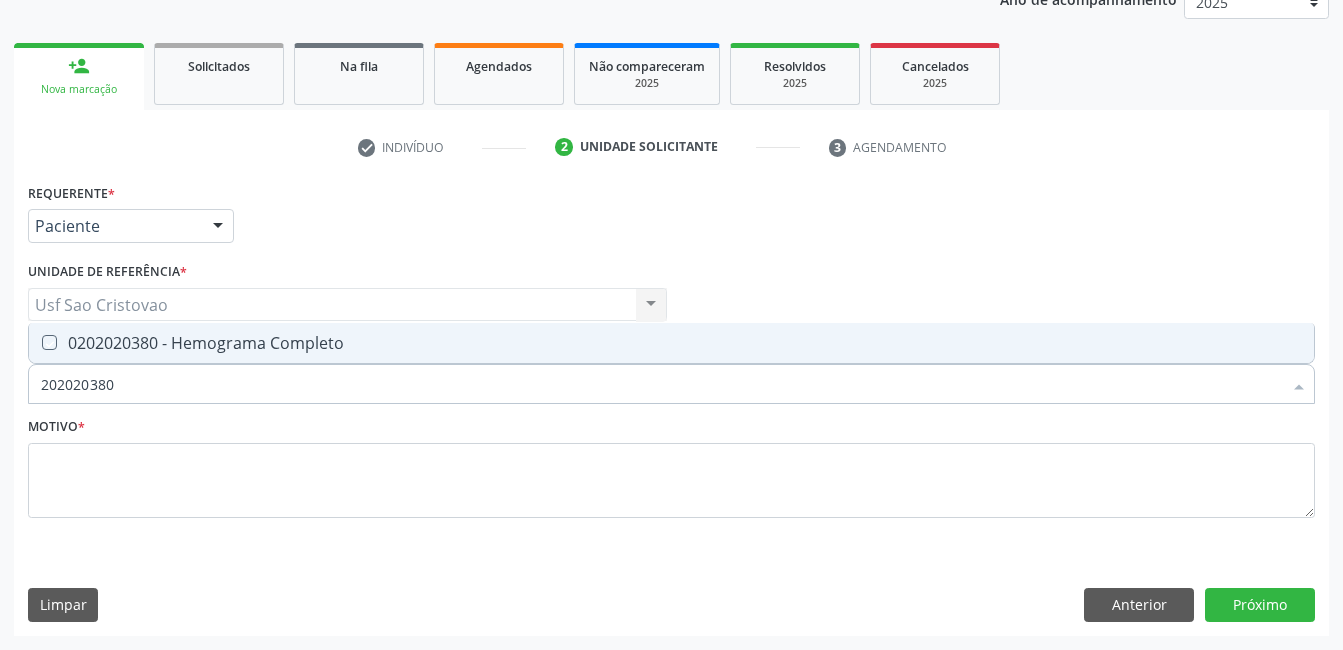 click at bounding box center (35, 342) 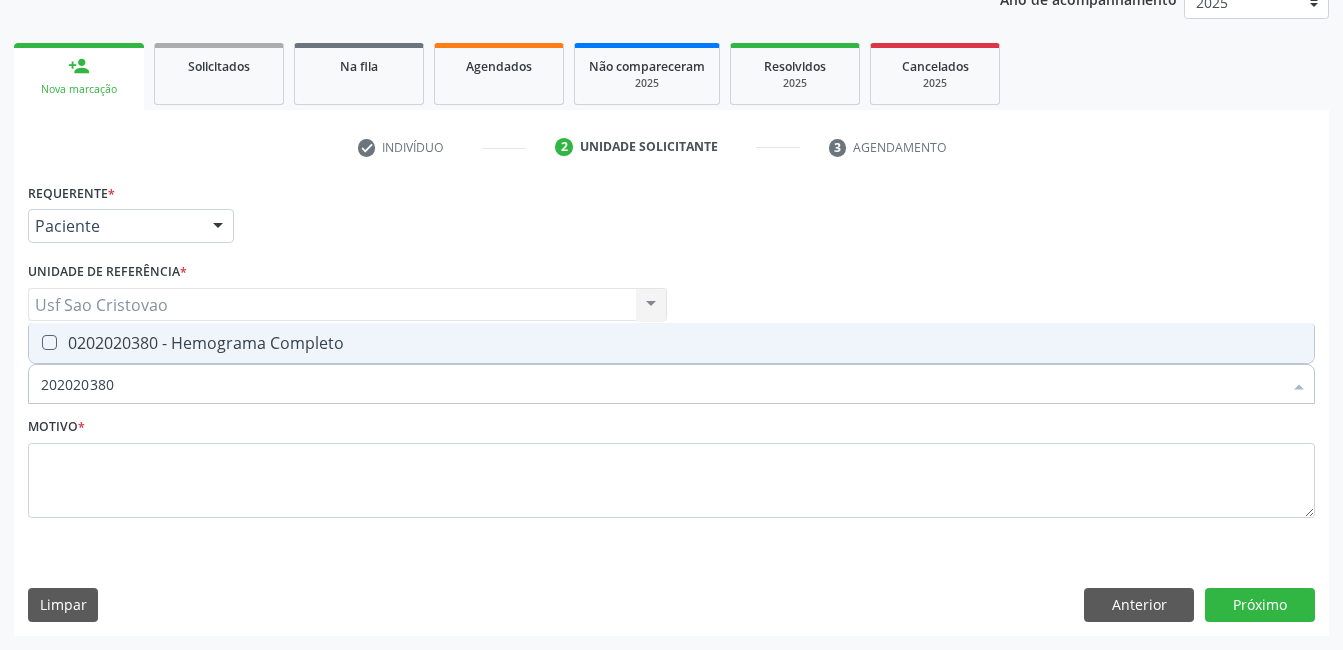 checkbox on "true" 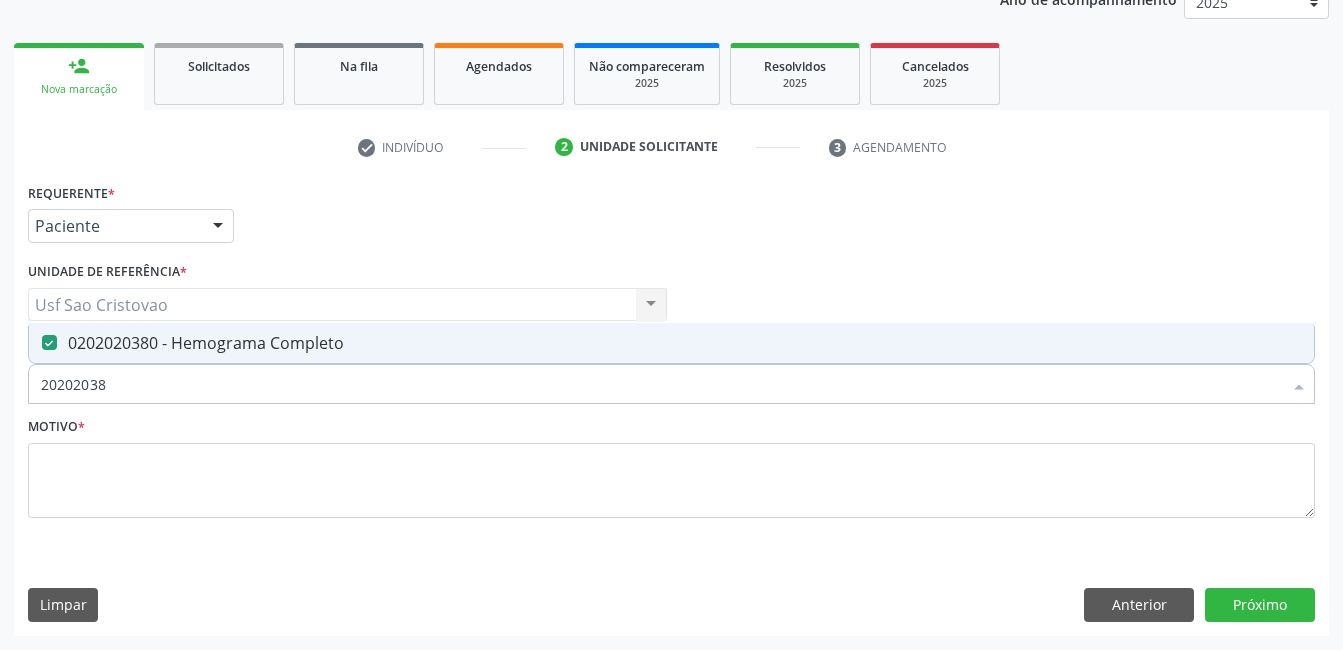 type on "2020203" 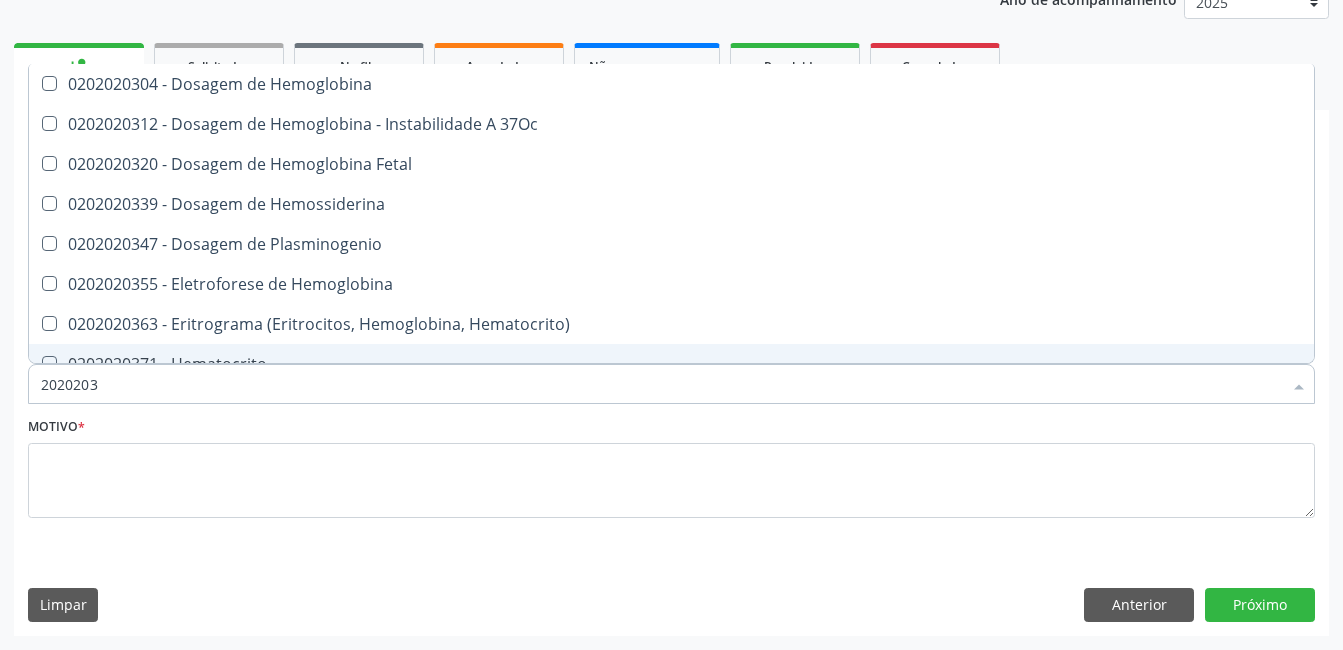 type on "202020" 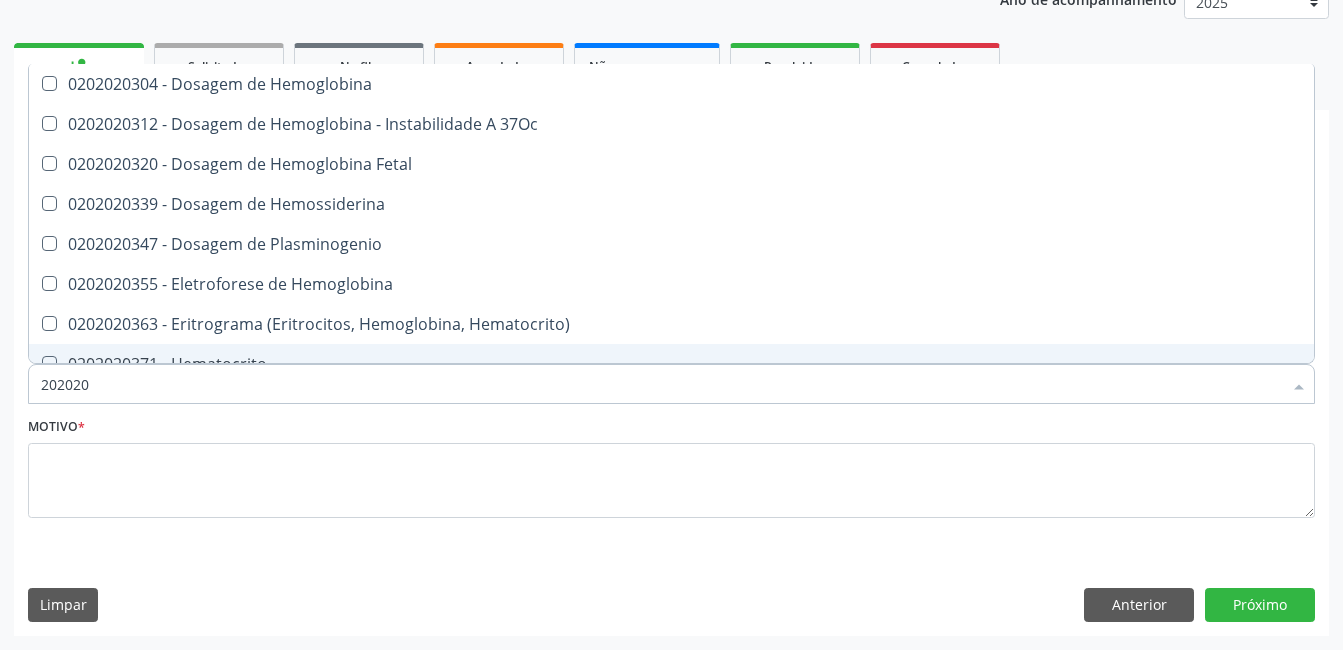 checkbox on "false" 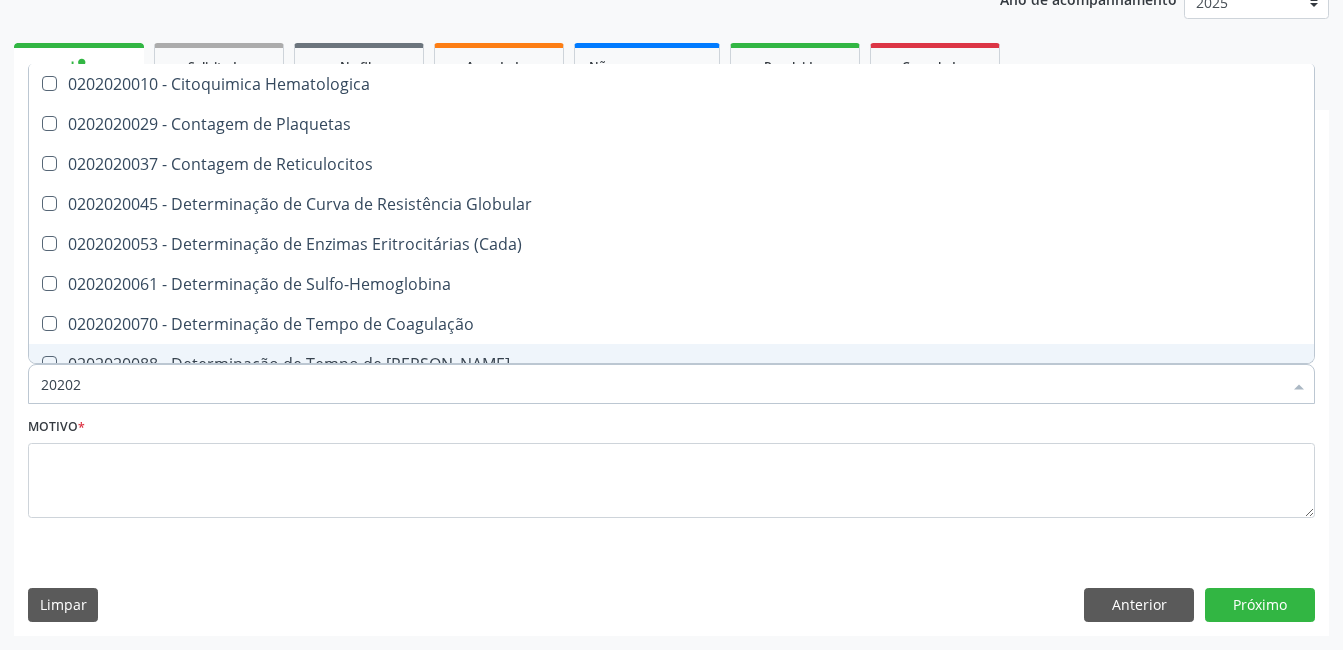 type on "2020" 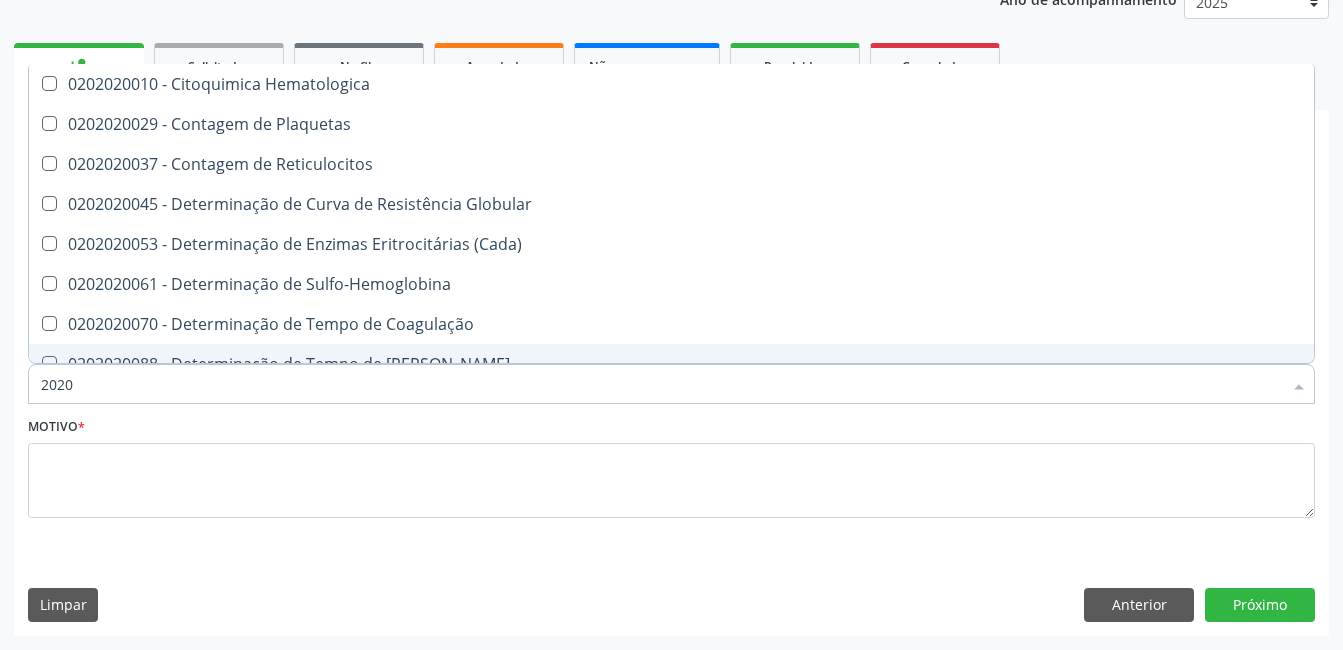 checkbox on "false" 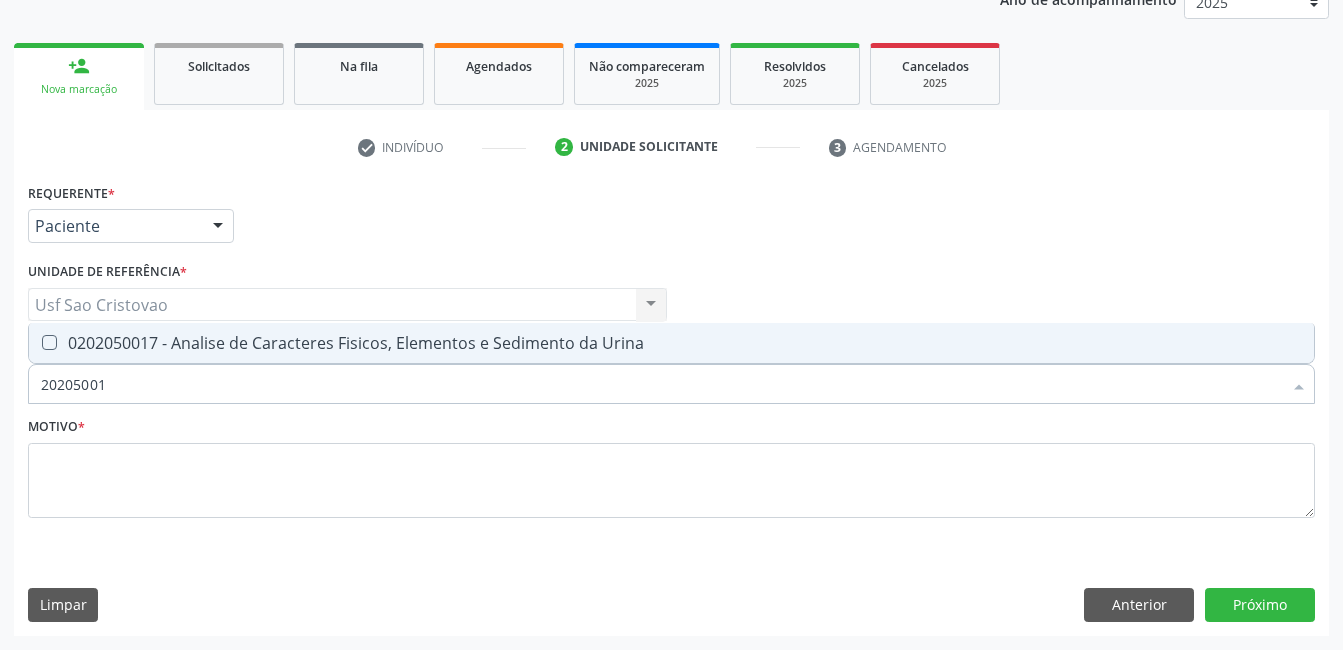 type on "202050017" 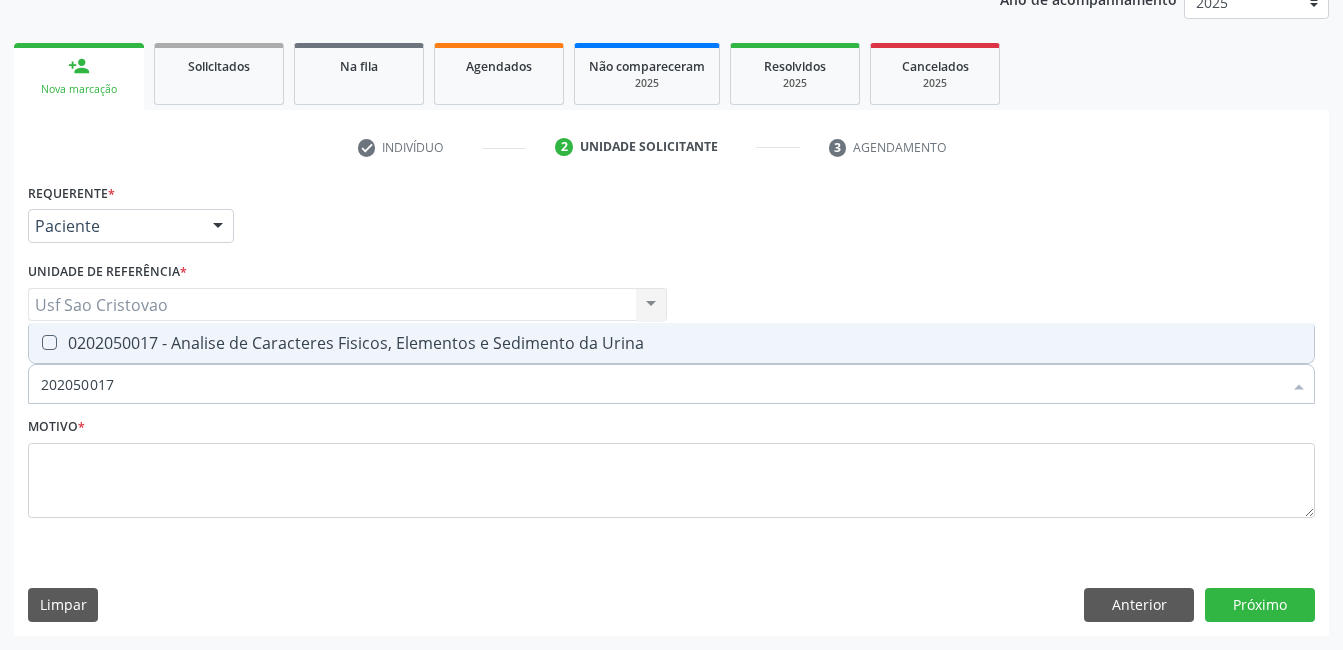 click at bounding box center (49, 342) 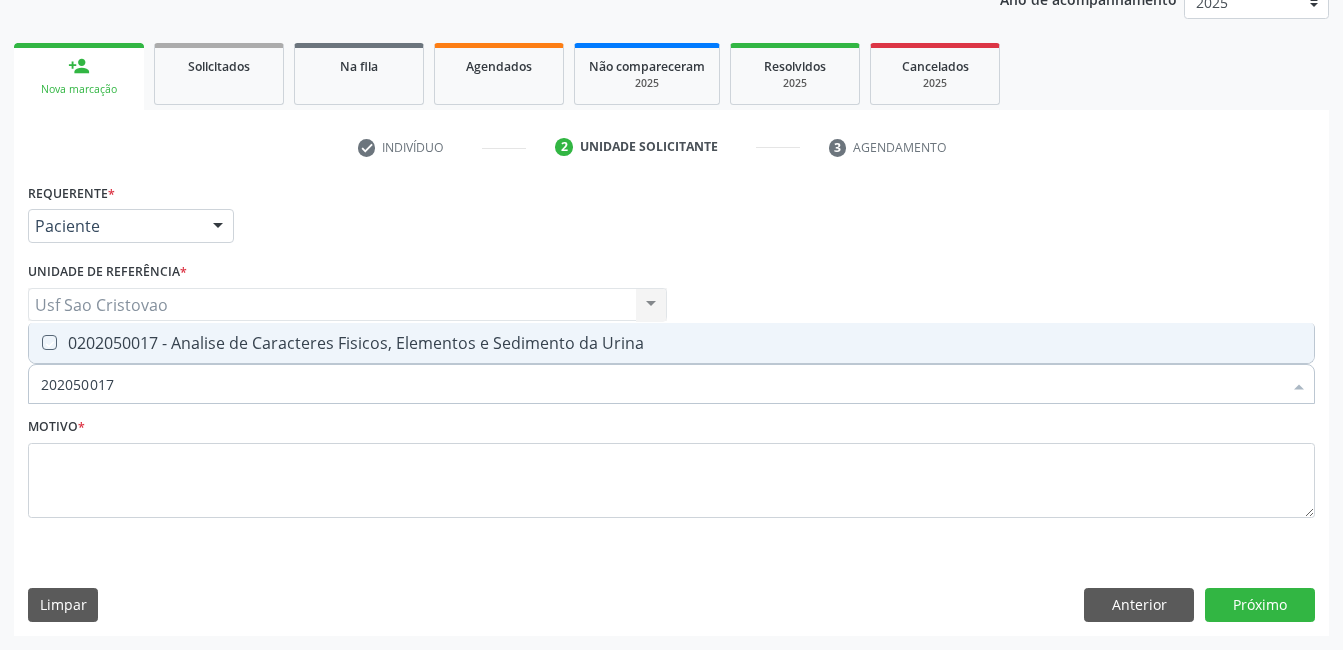 checkbox on "true" 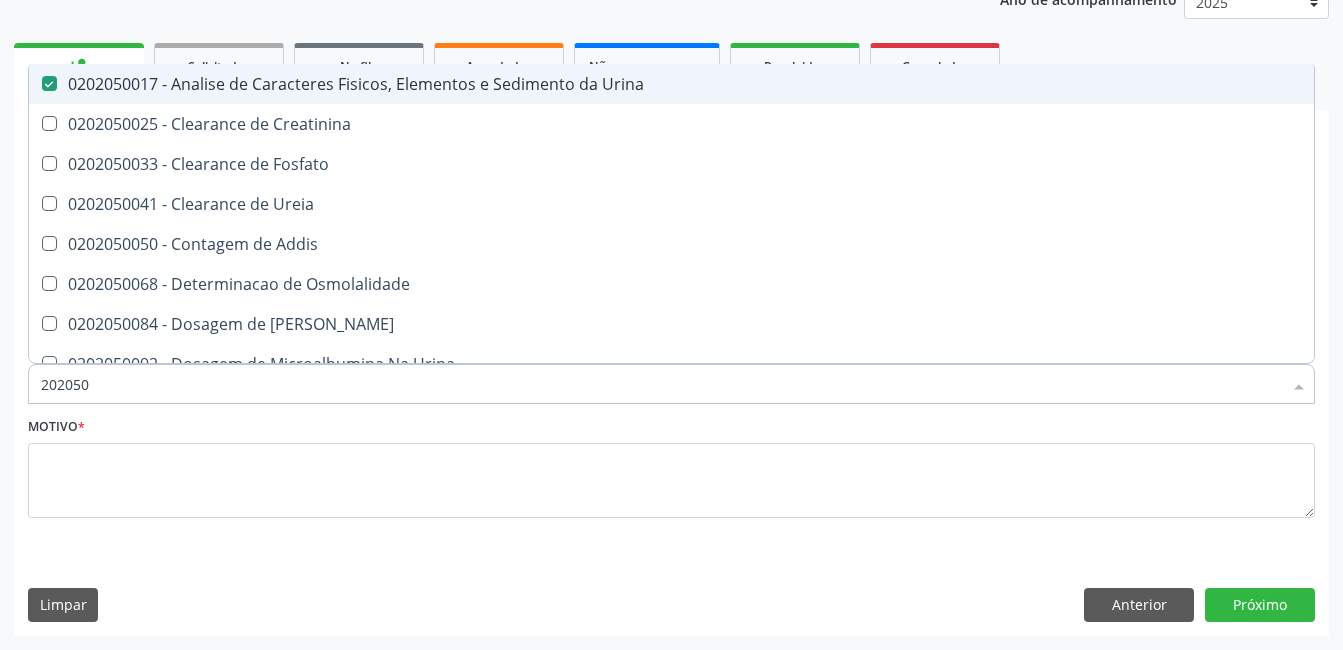 type on "20205" 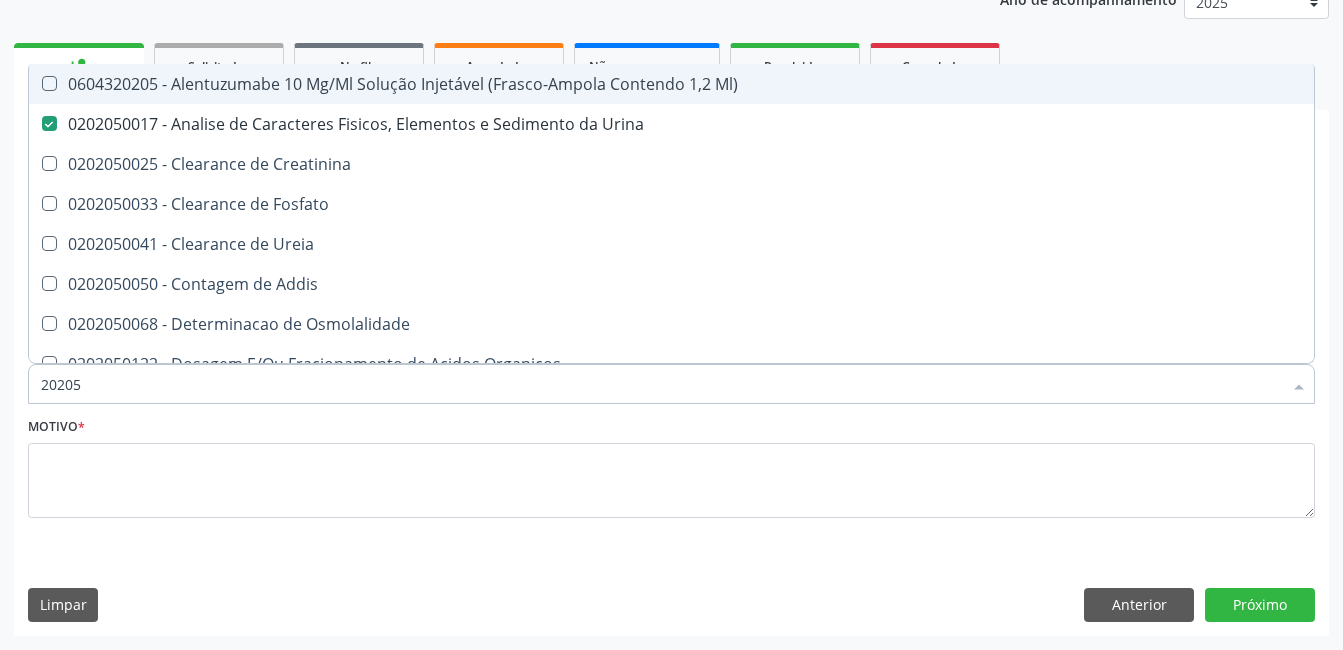 type on "2020" 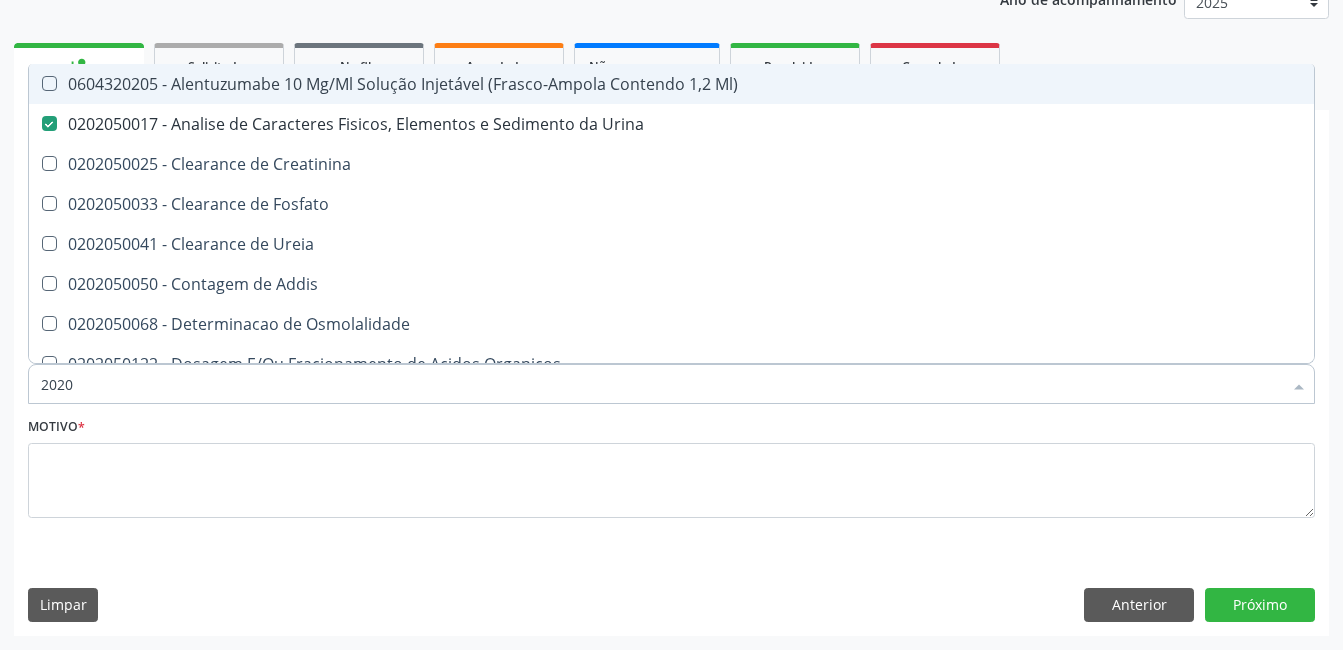 checkbox on "false" 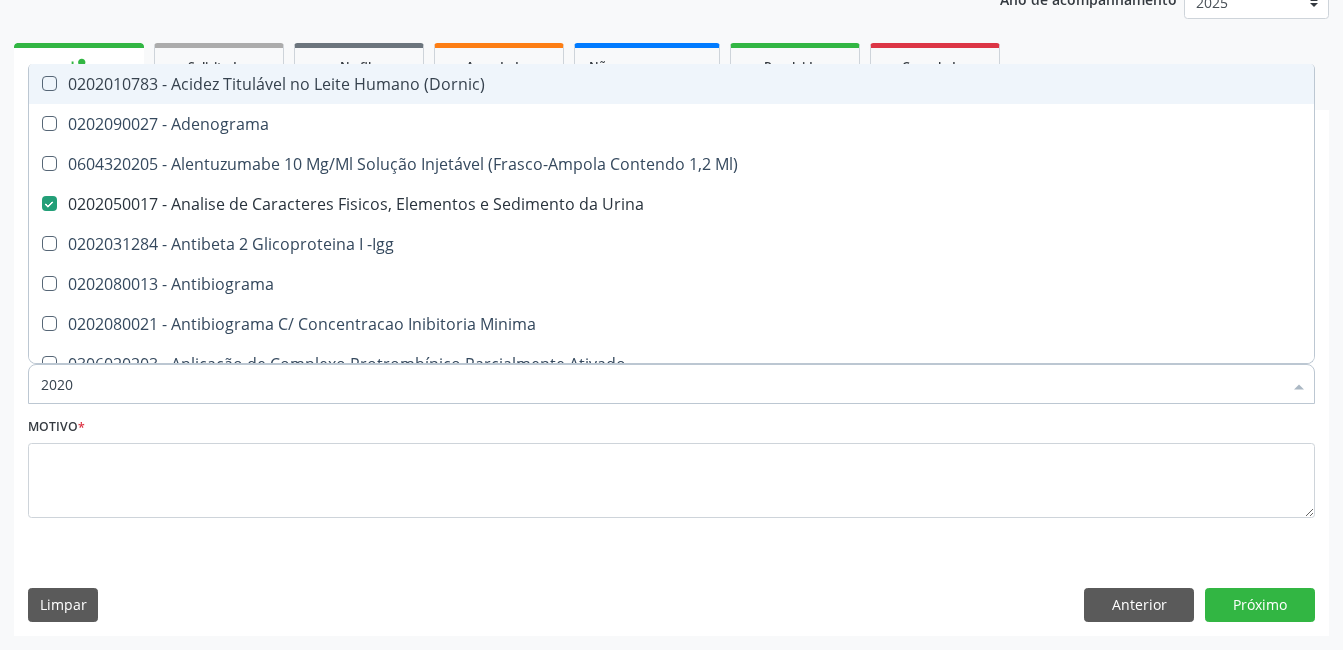 type on "20201" 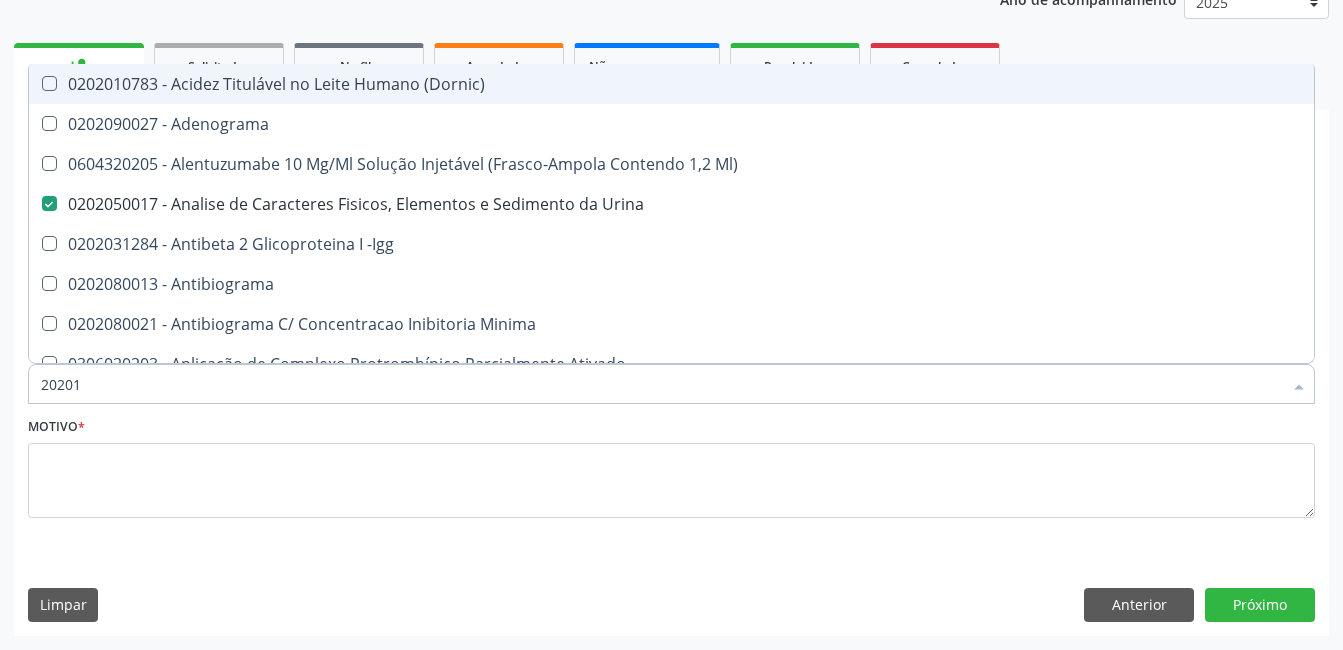 checkbox on "false" 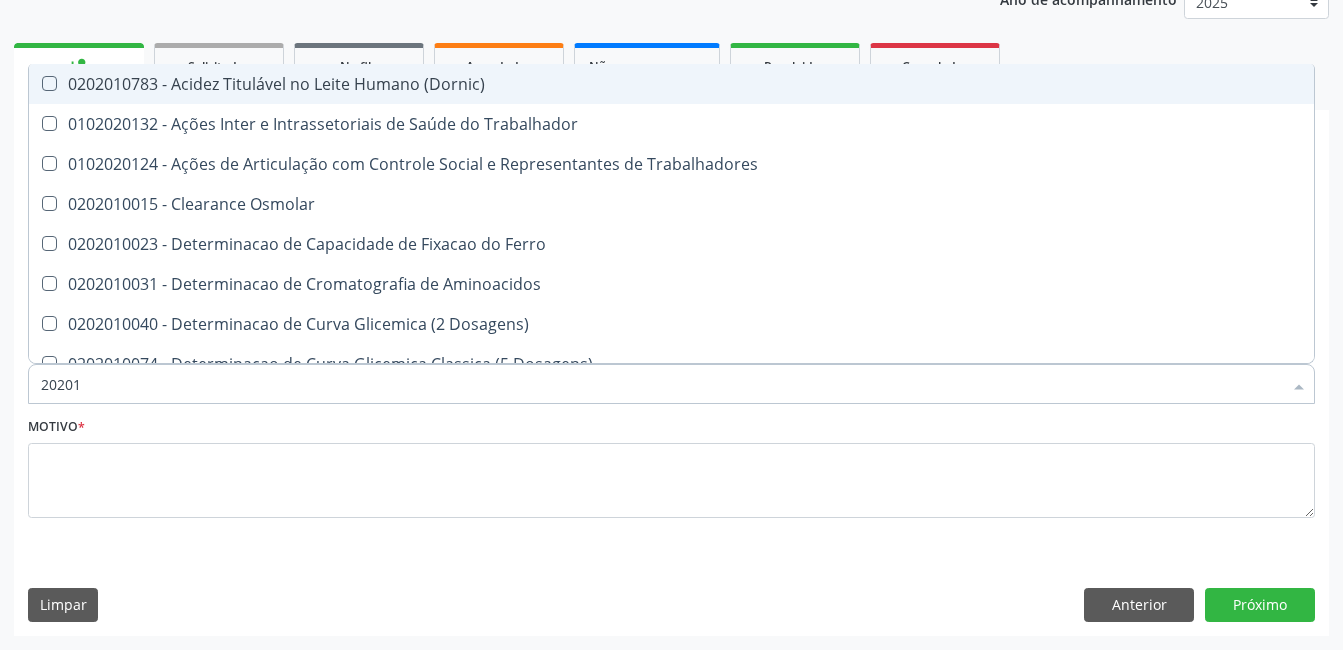 type on "202010" 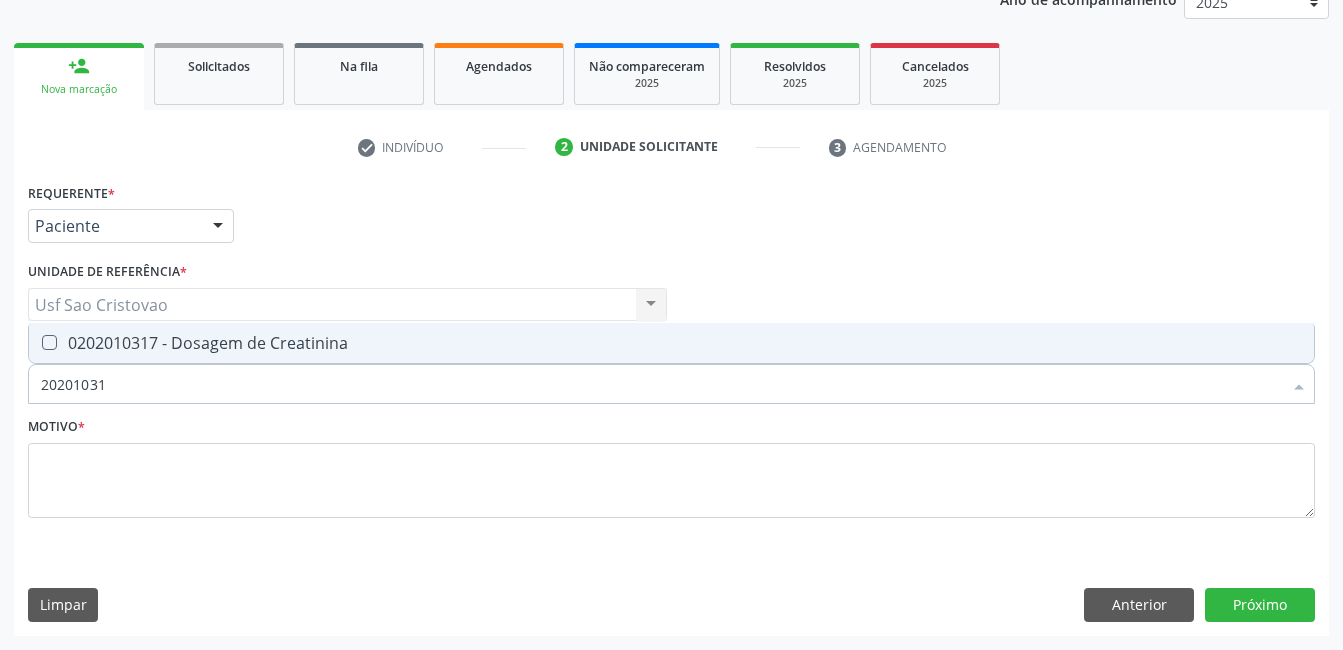 type on "202010317" 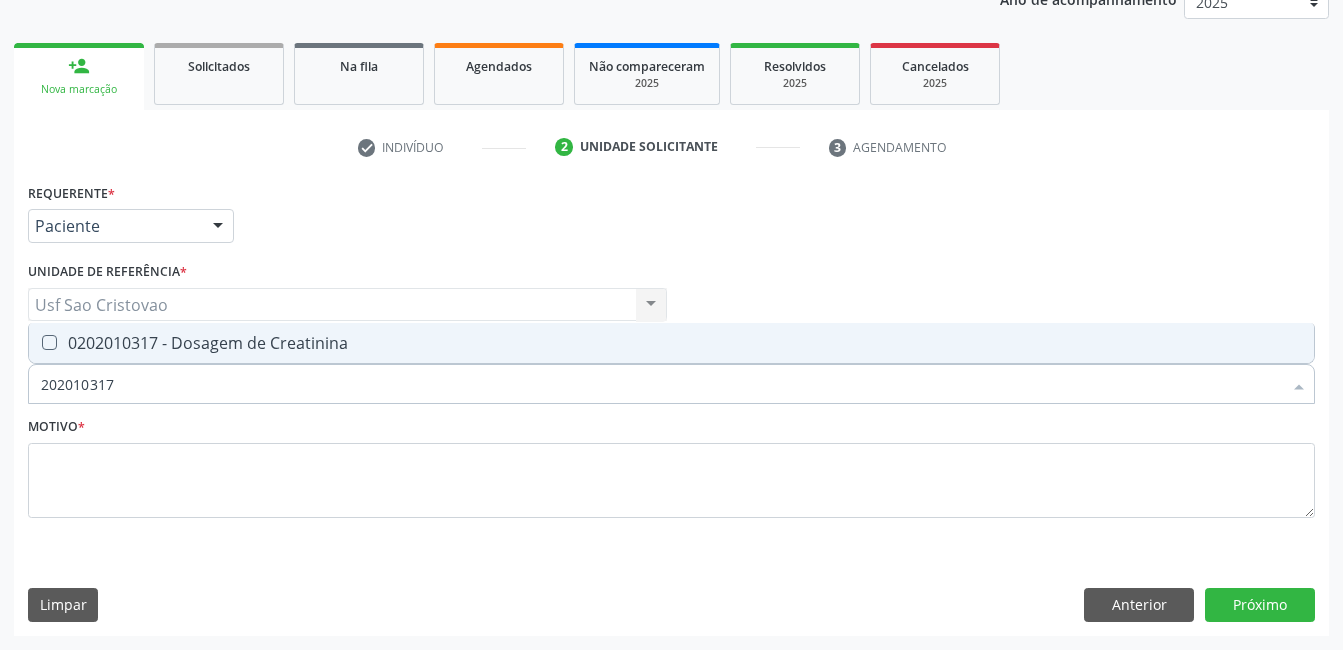 click at bounding box center [49, 342] 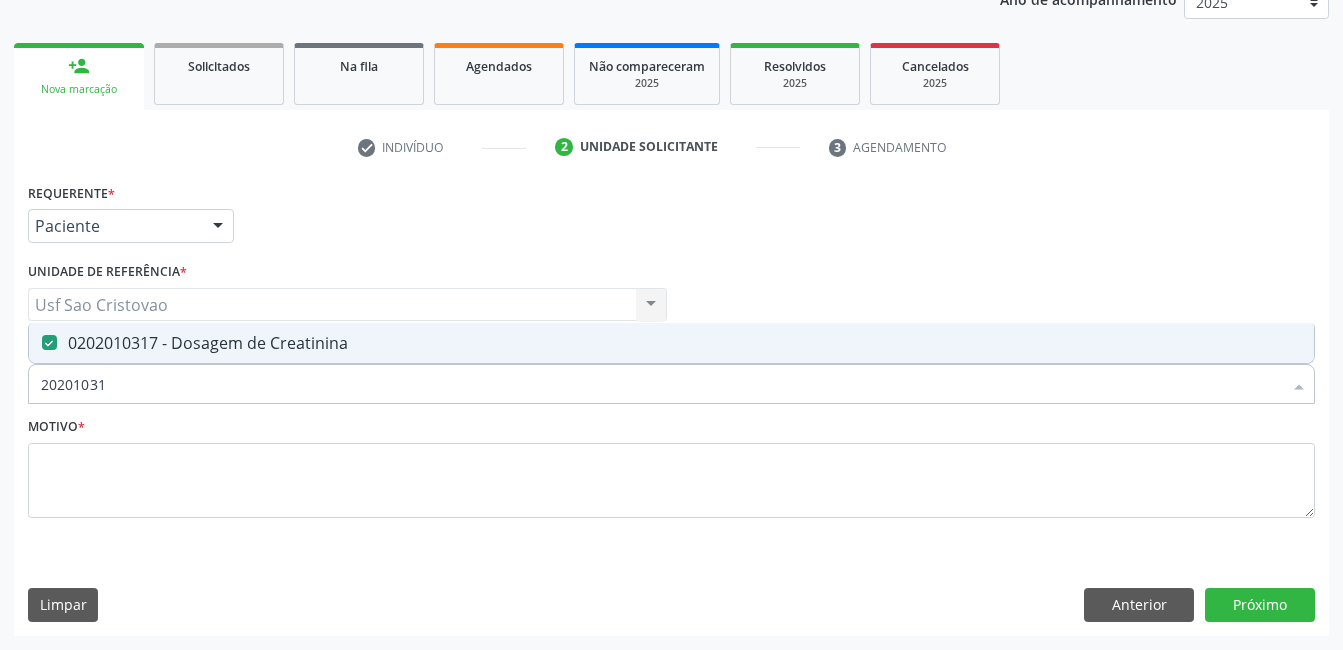 type on "2020103" 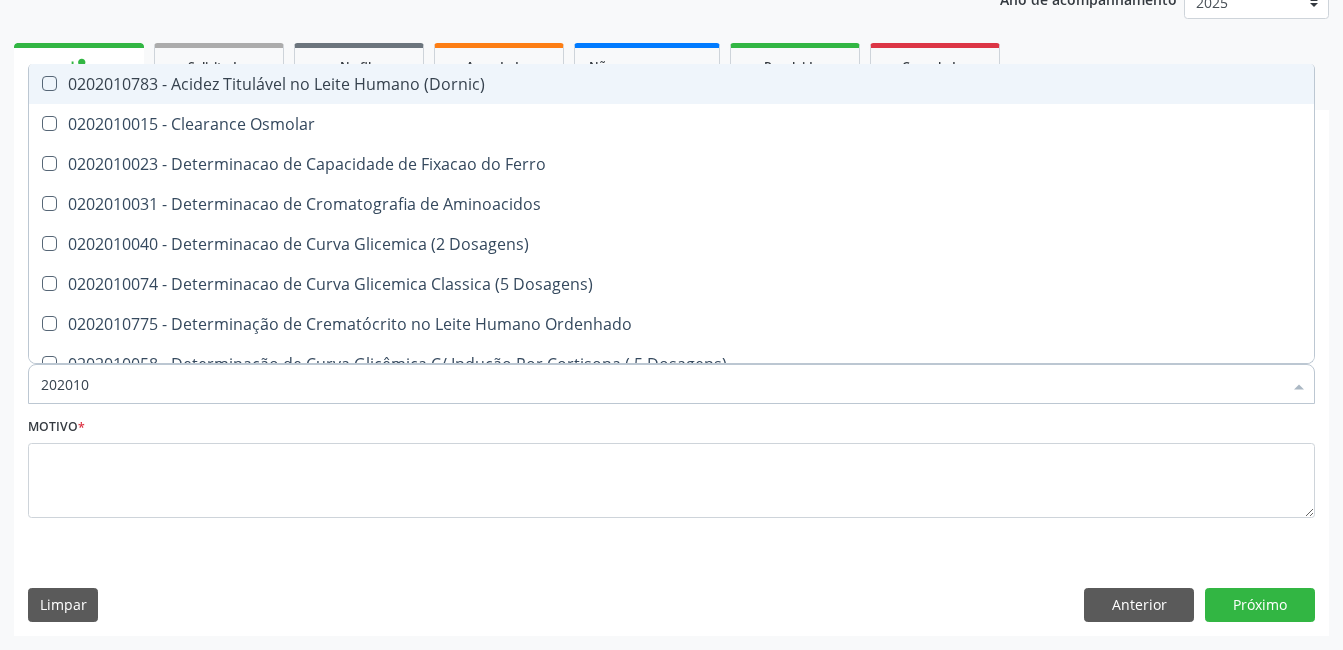 type on "20201" 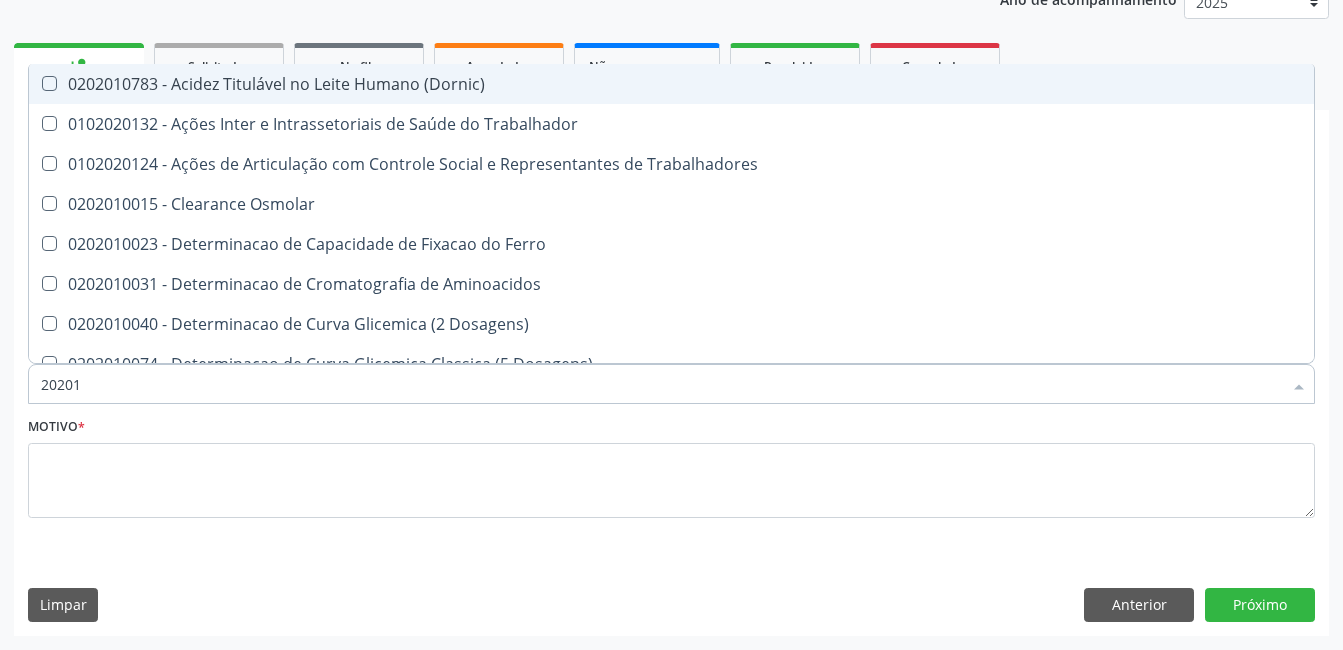 type on "2020" 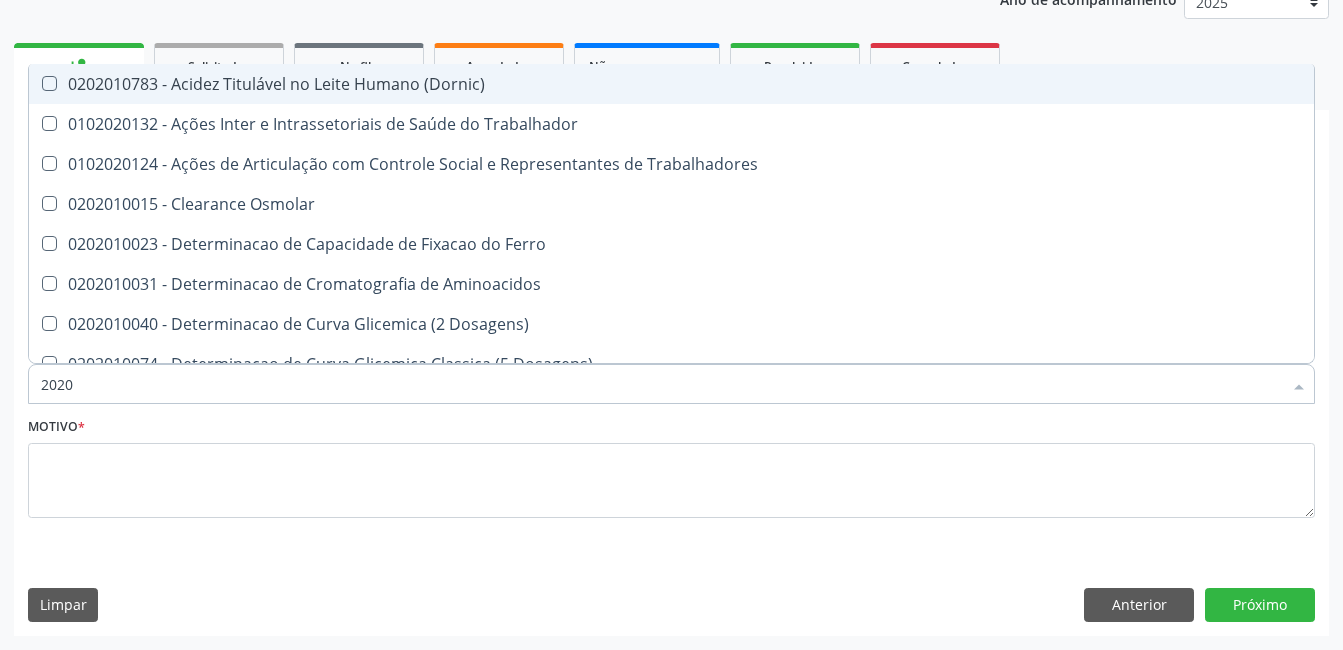 checkbox on "true" 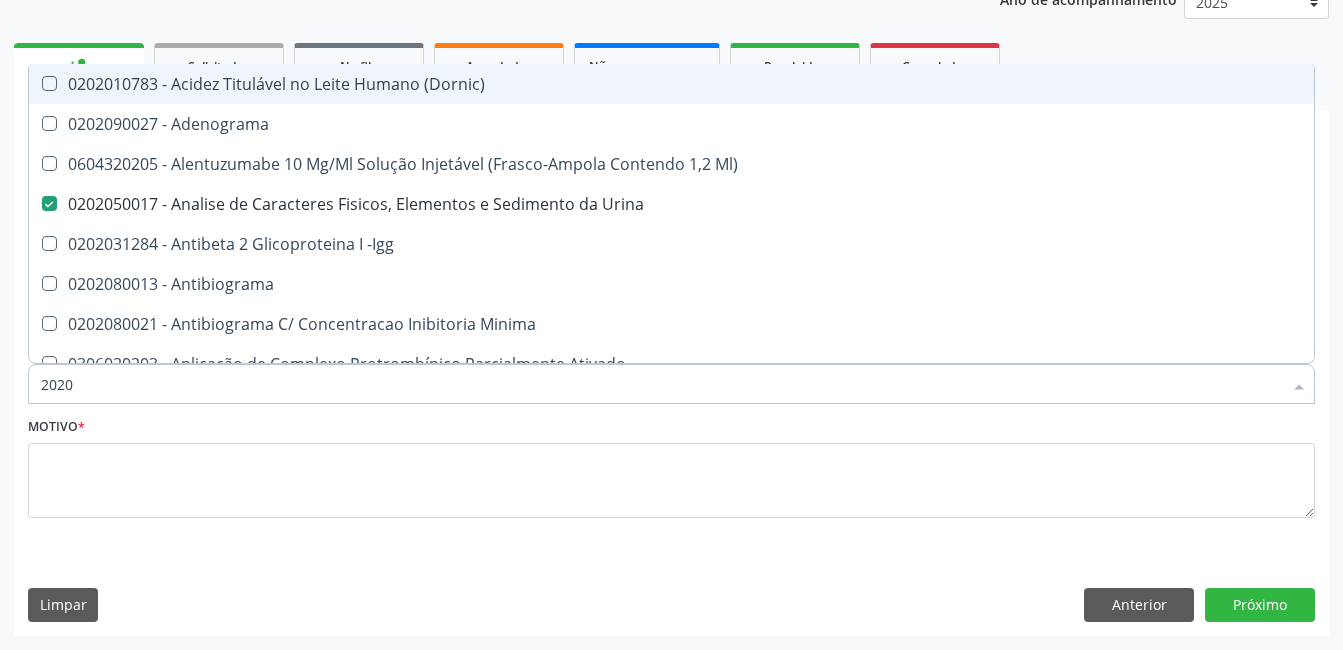 type on "202" 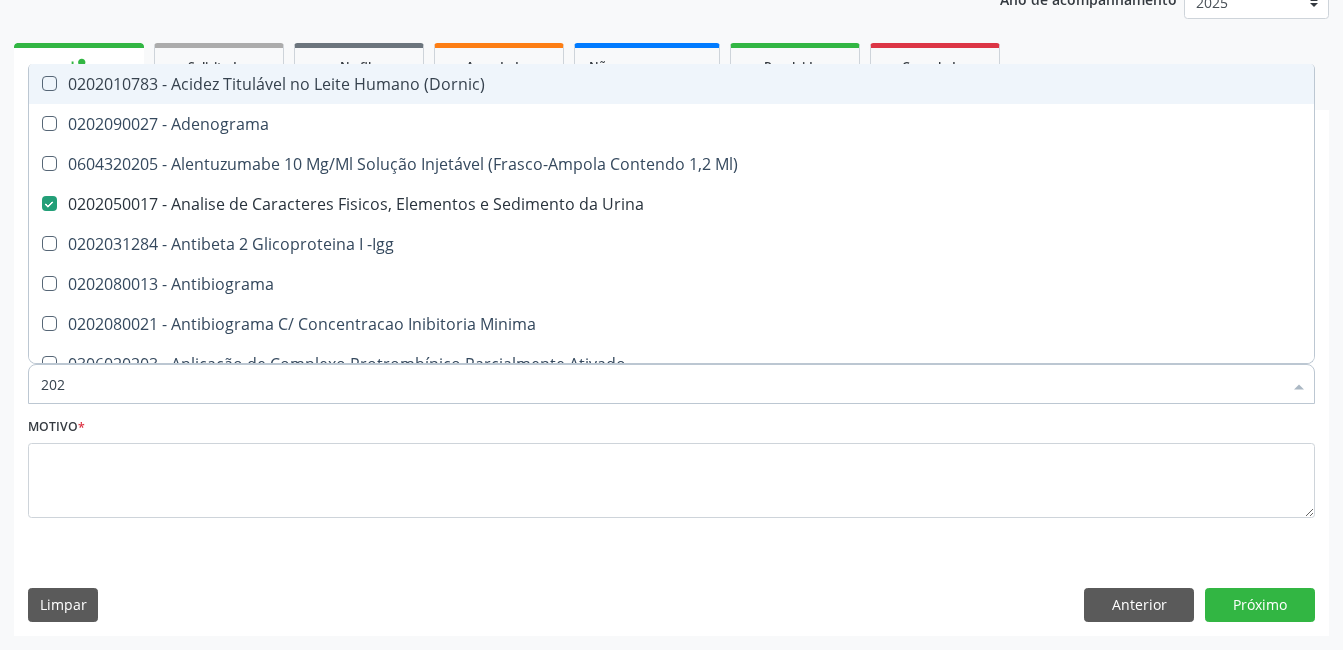 checkbox on "false" 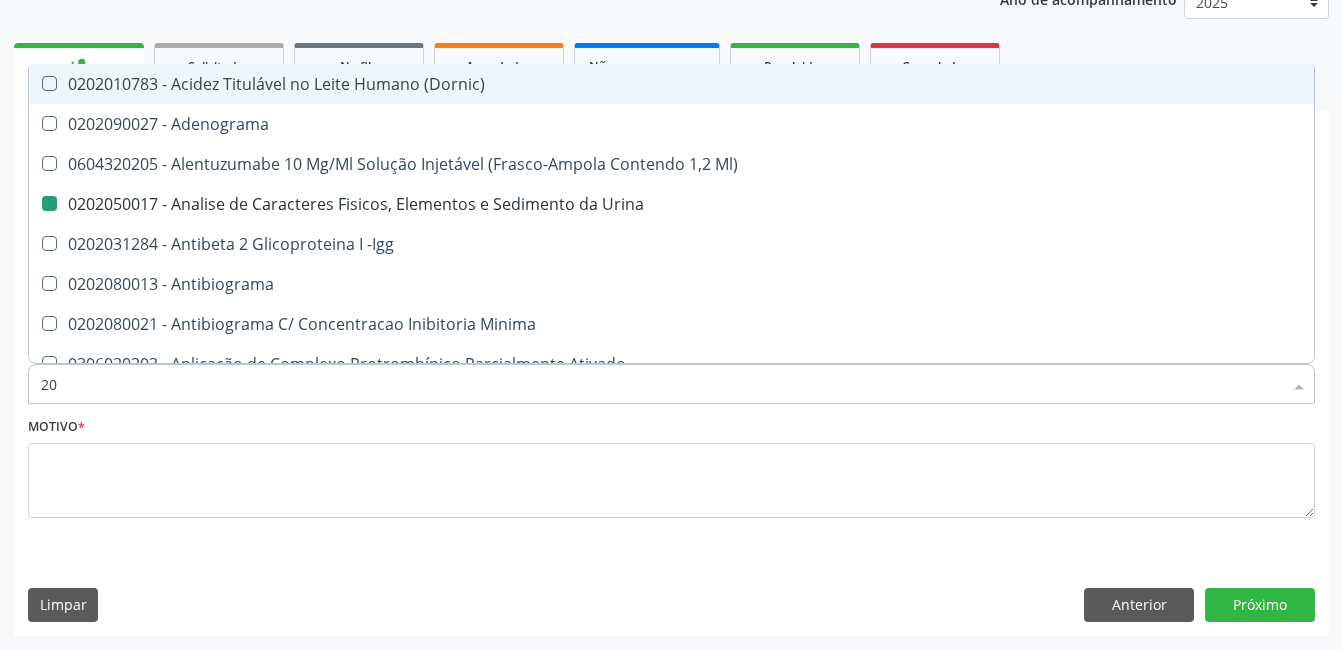 type on "2" 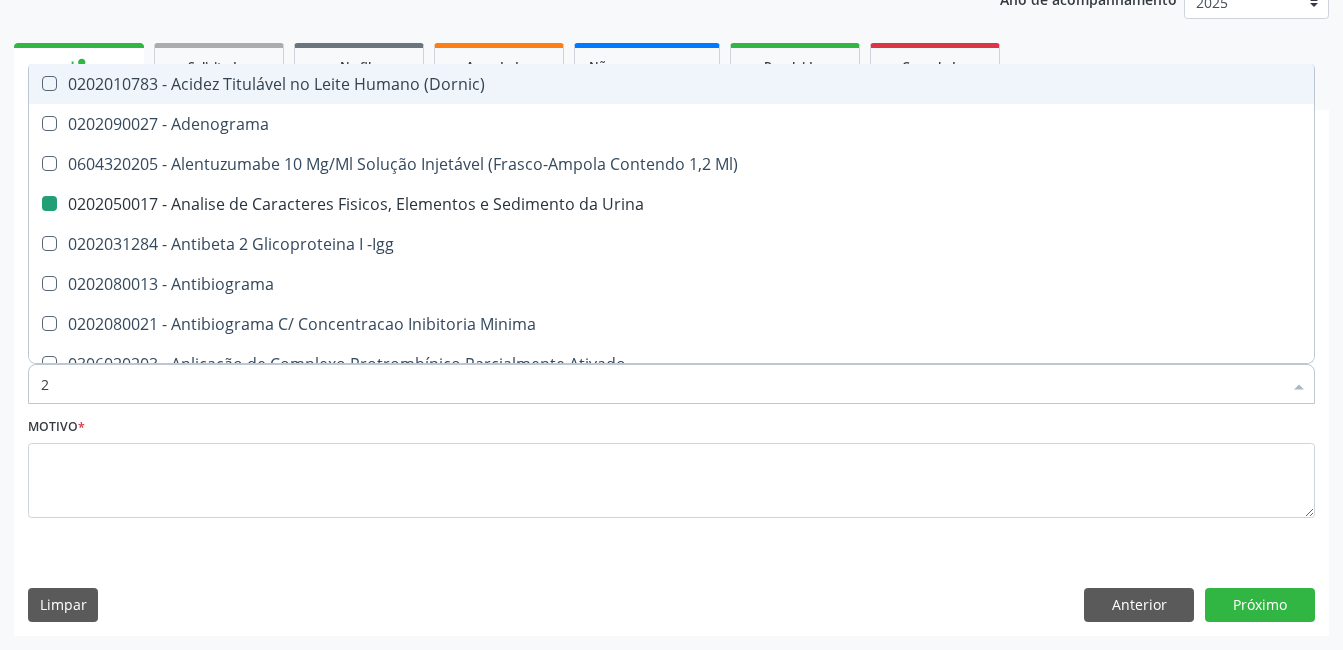 checkbox on "false" 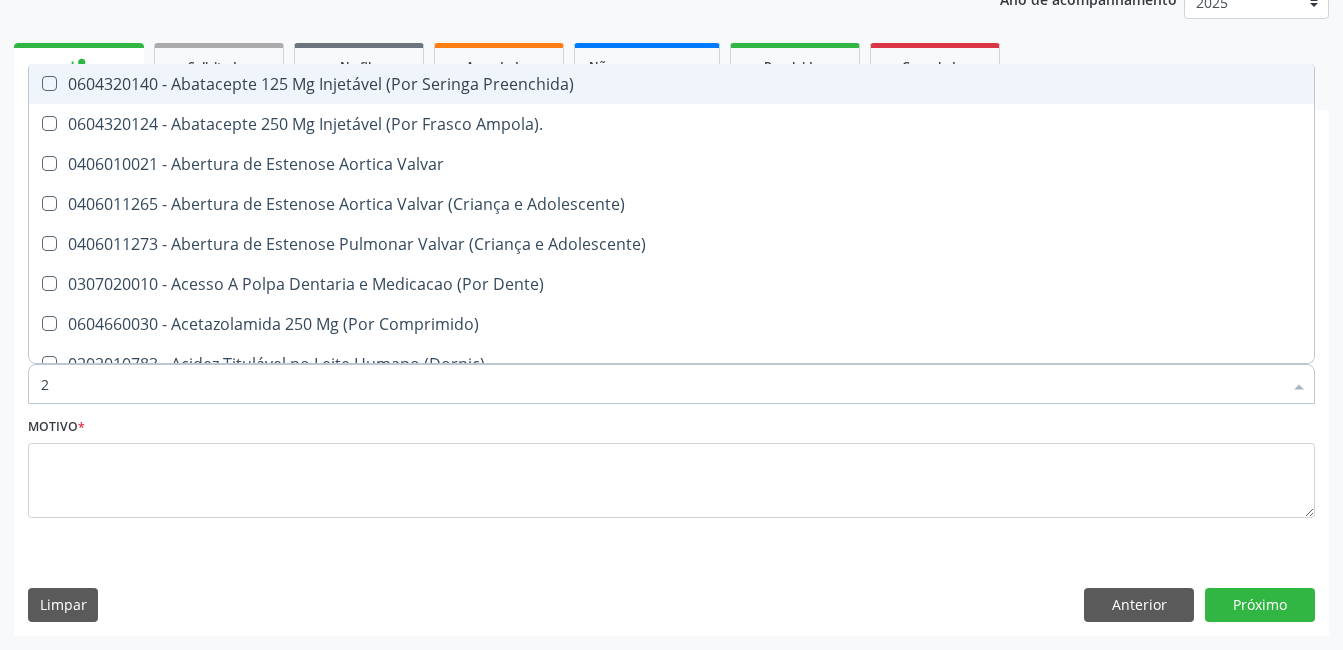 type 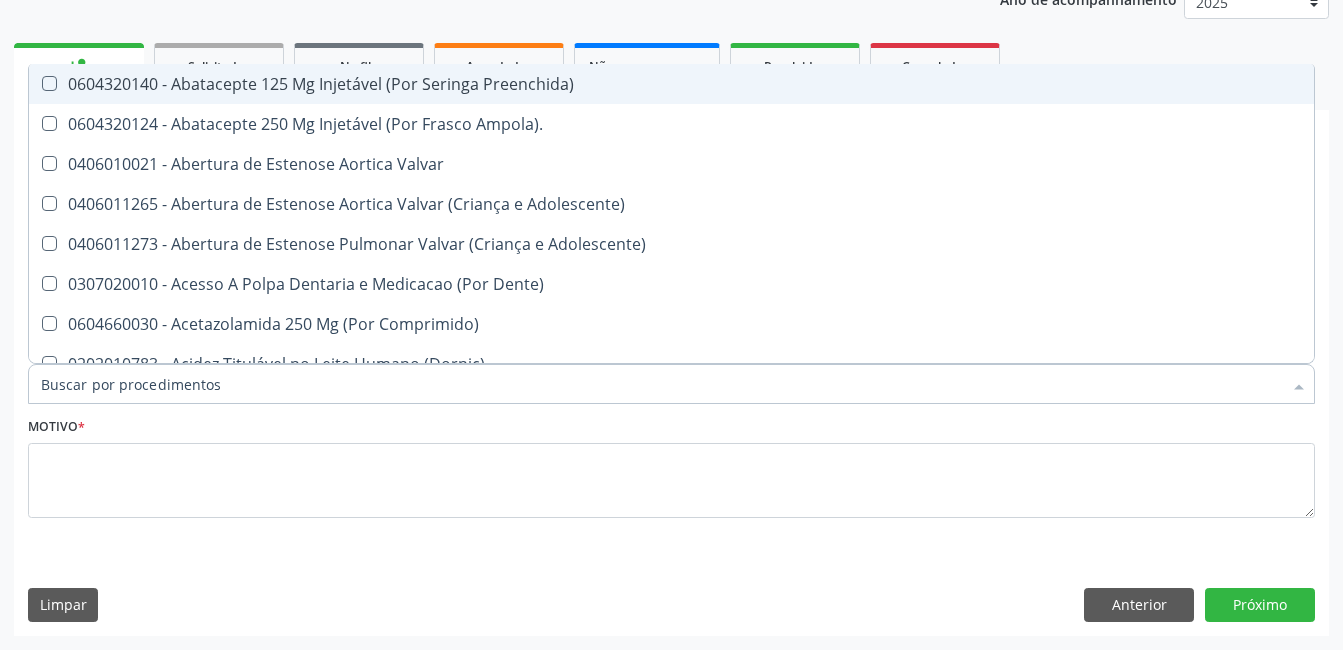 checkbox on "false" 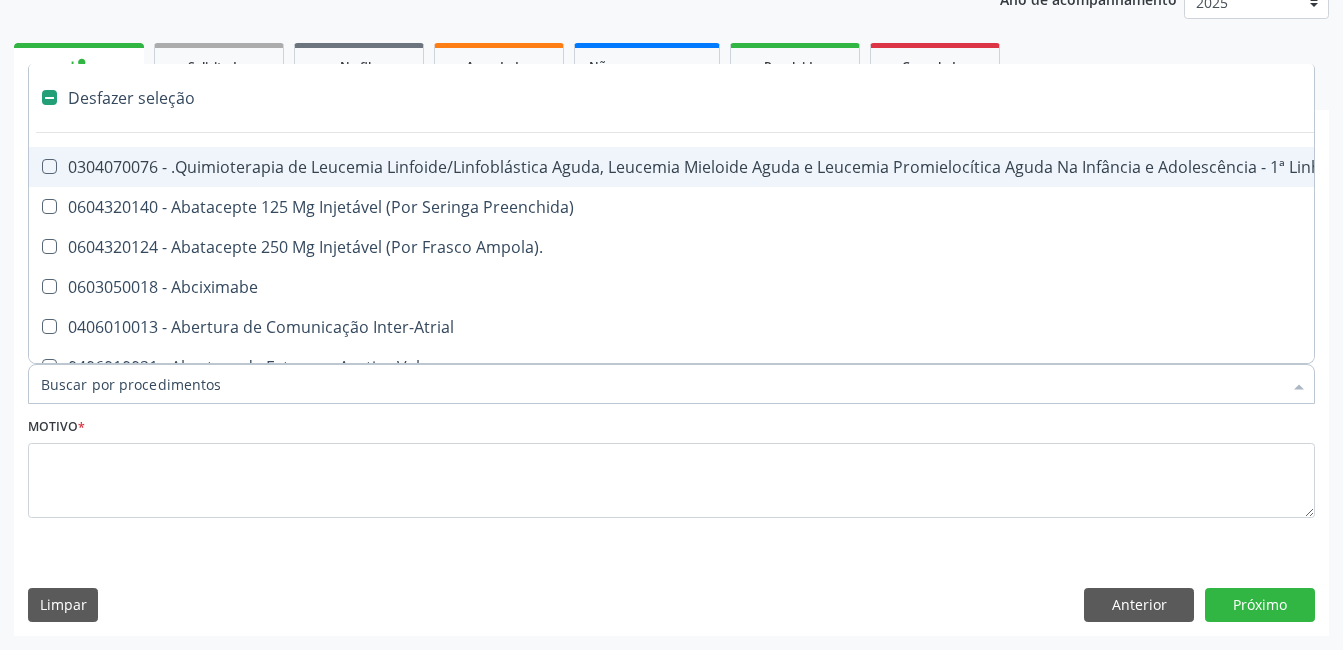 type on "c" 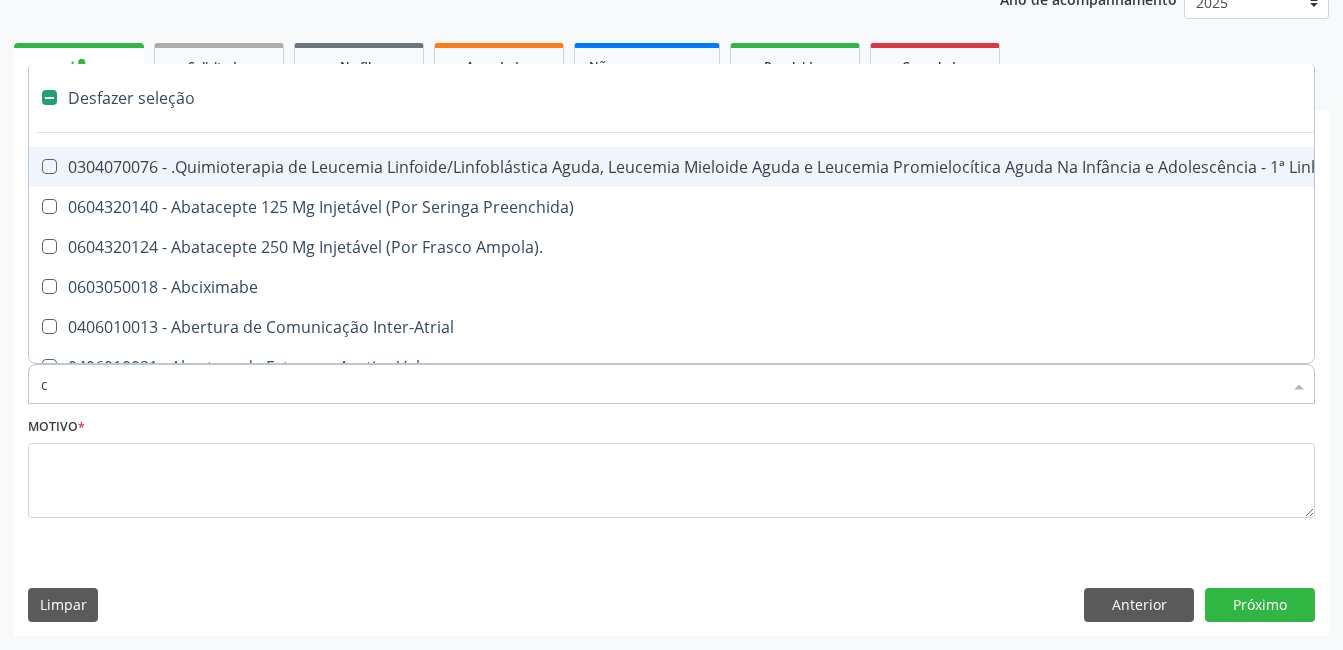 checkbox on "true" 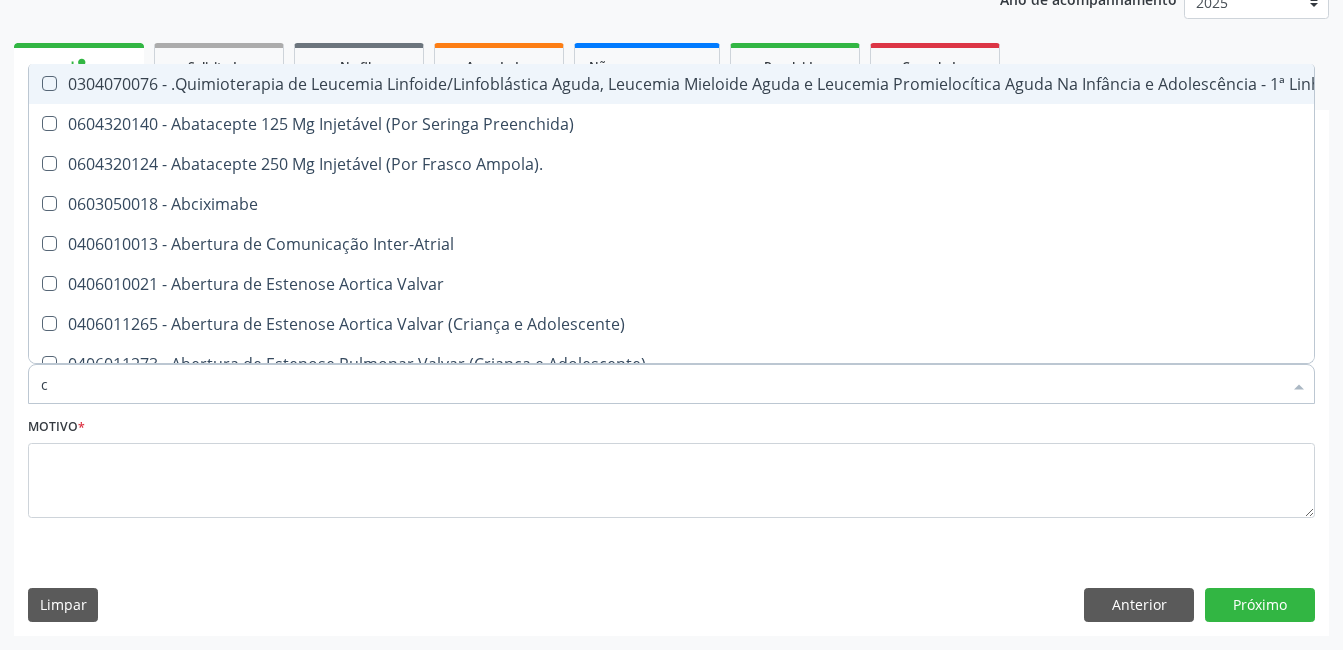 type on "co" 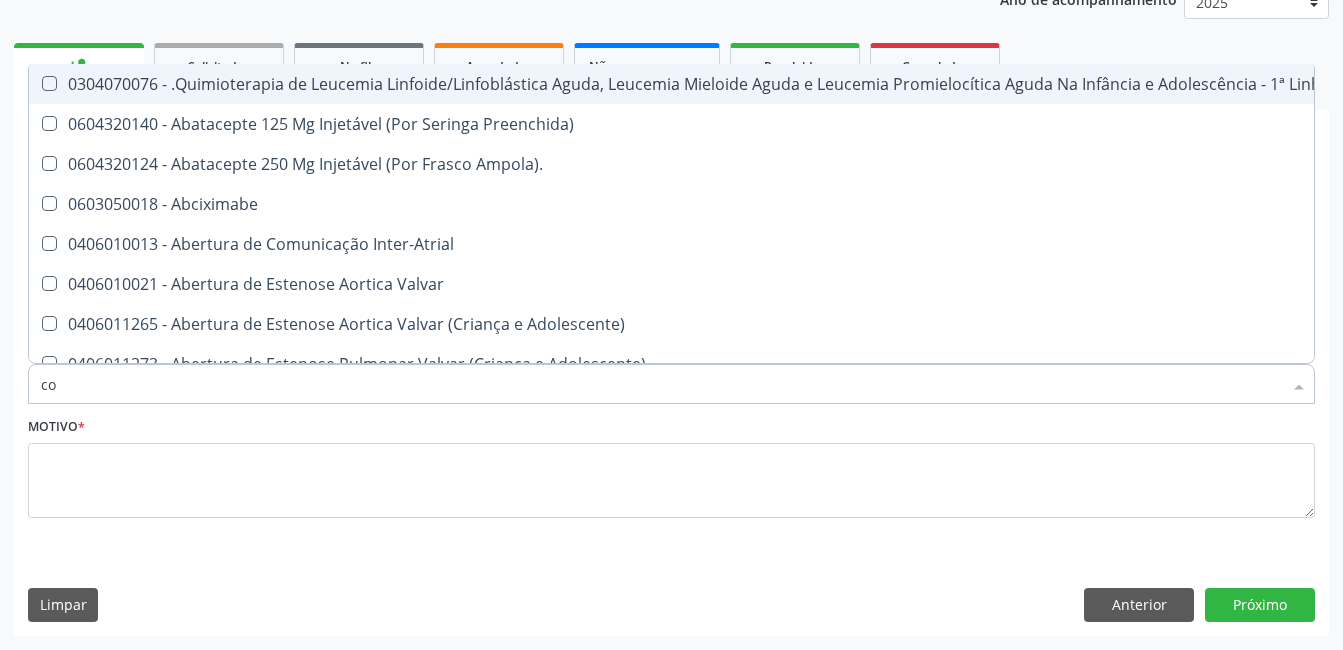checkbox on "true" 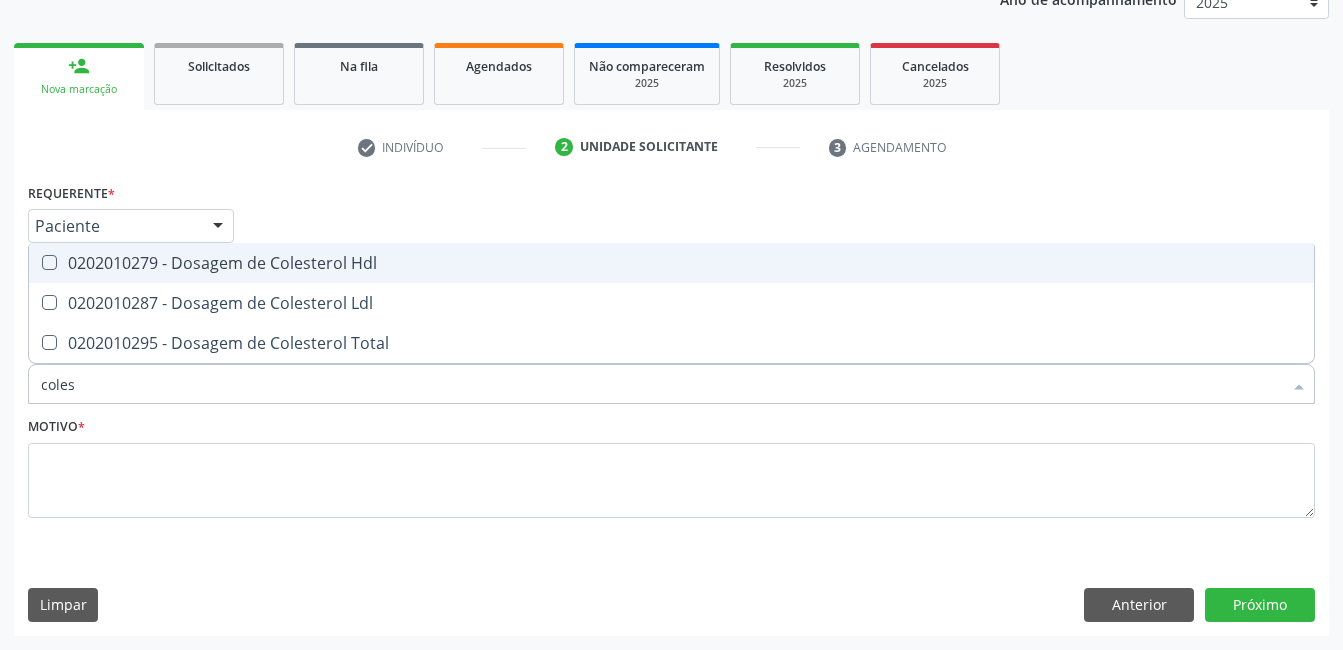 type on "colest" 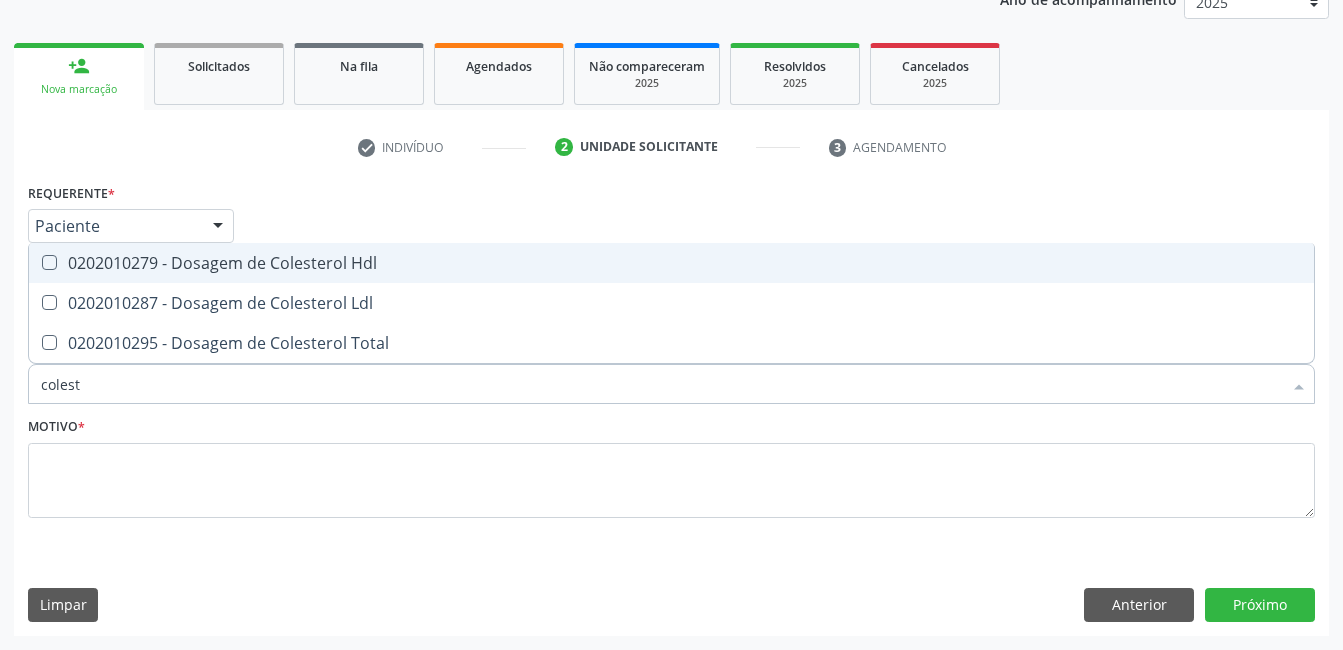 click at bounding box center (49, 262) 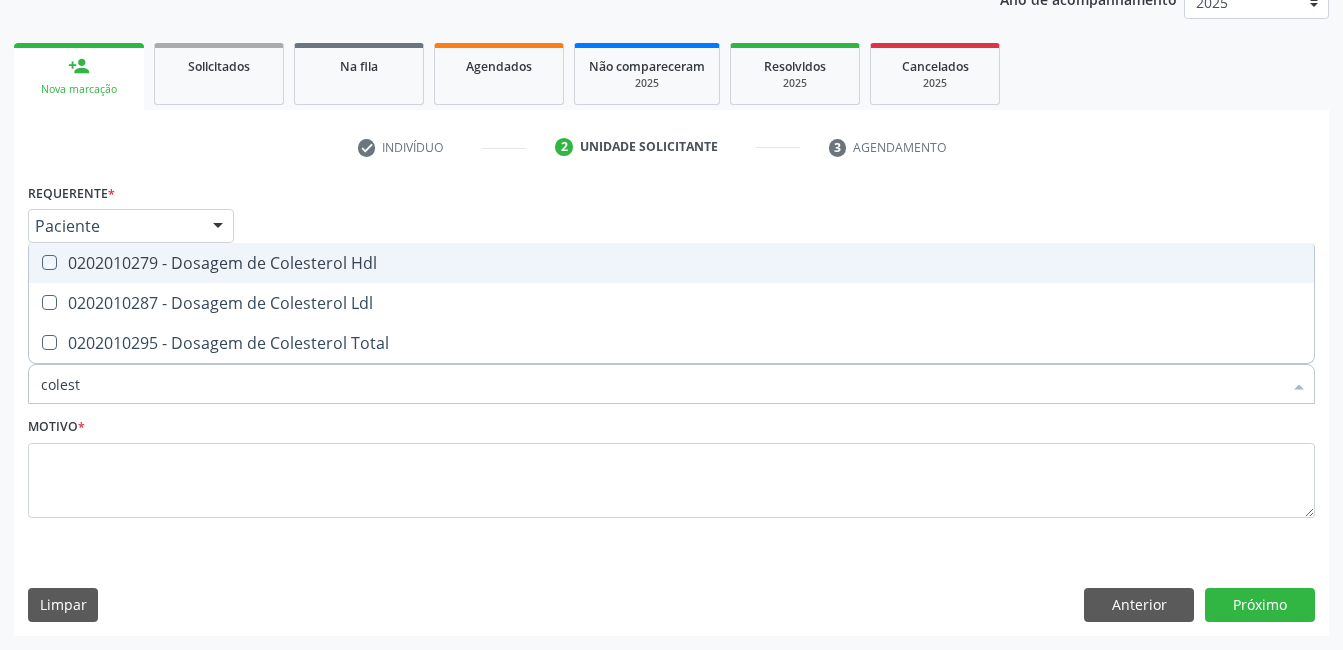 click at bounding box center (35, 262) 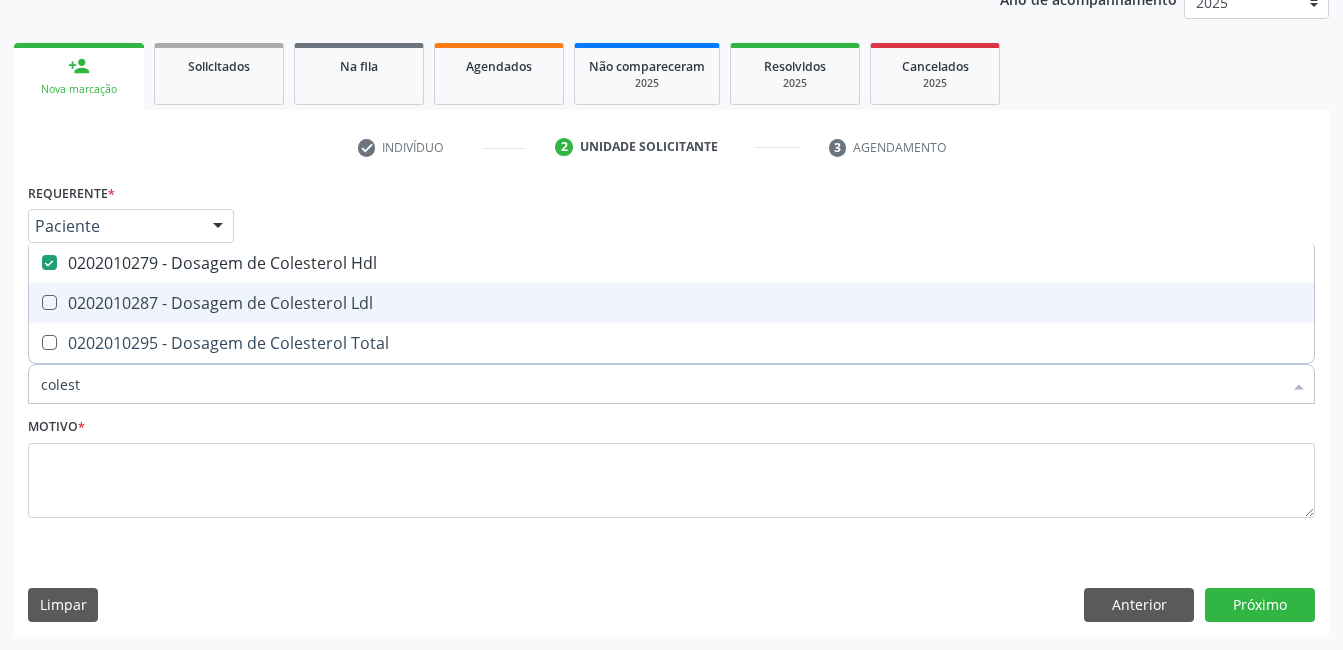 drag, startPoint x: 52, startPoint y: 297, endPoint x: 47, endPoint y: 307, distance: 11.18034 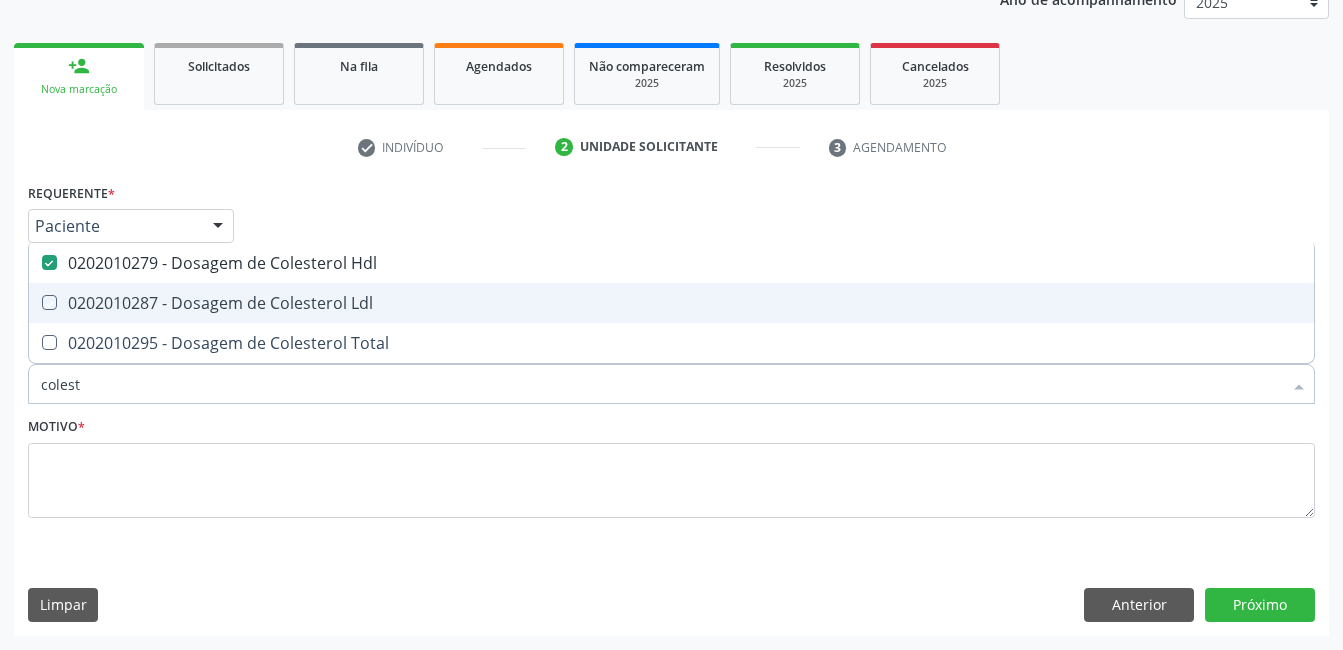 checkbox on "true" 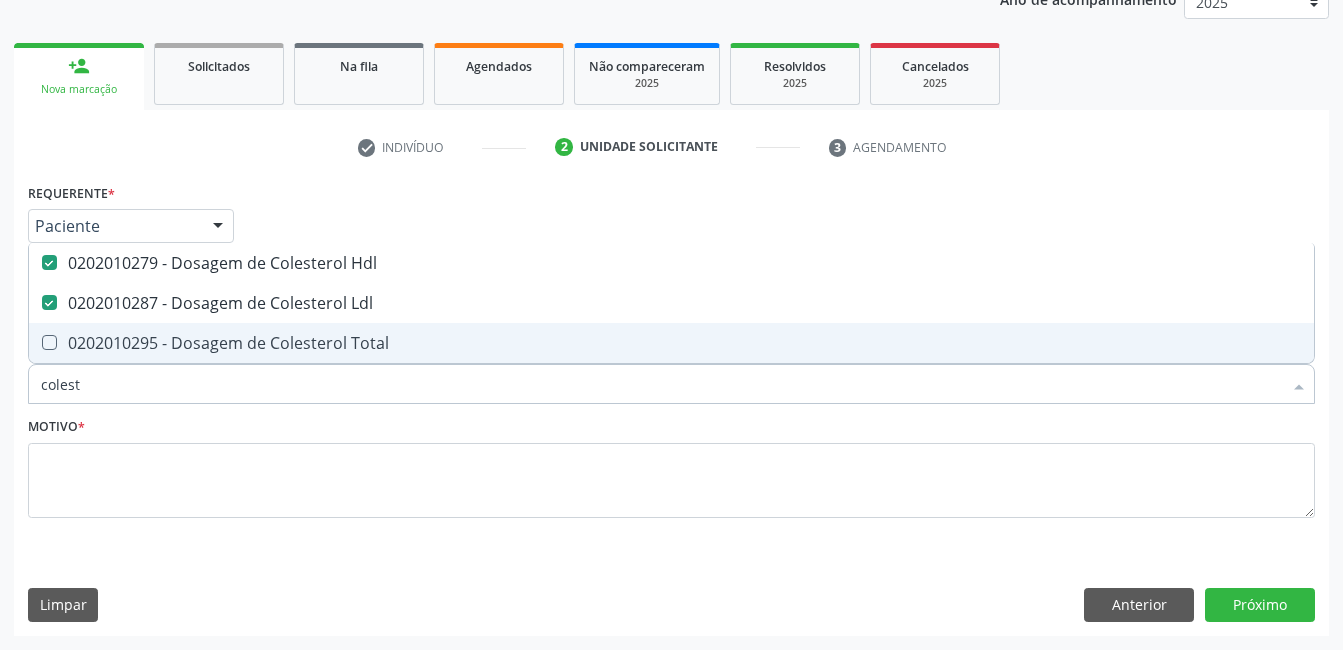 click at bounding box center [49, 342] 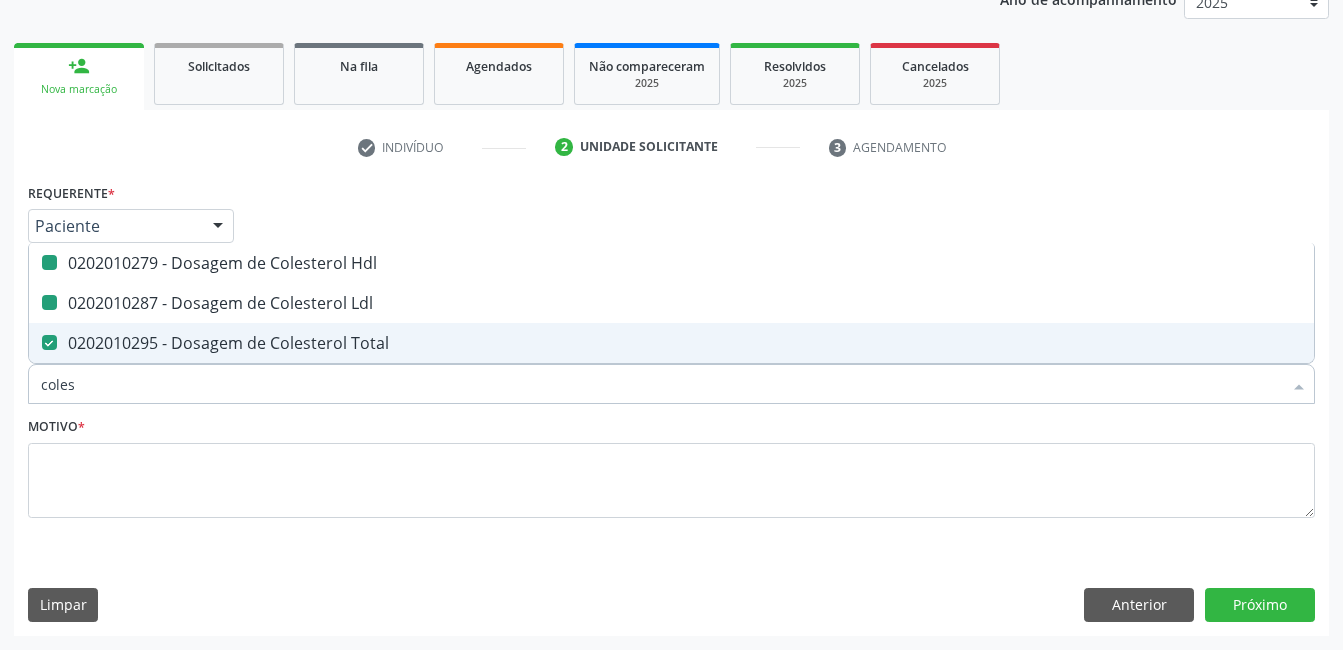 type on "cole" 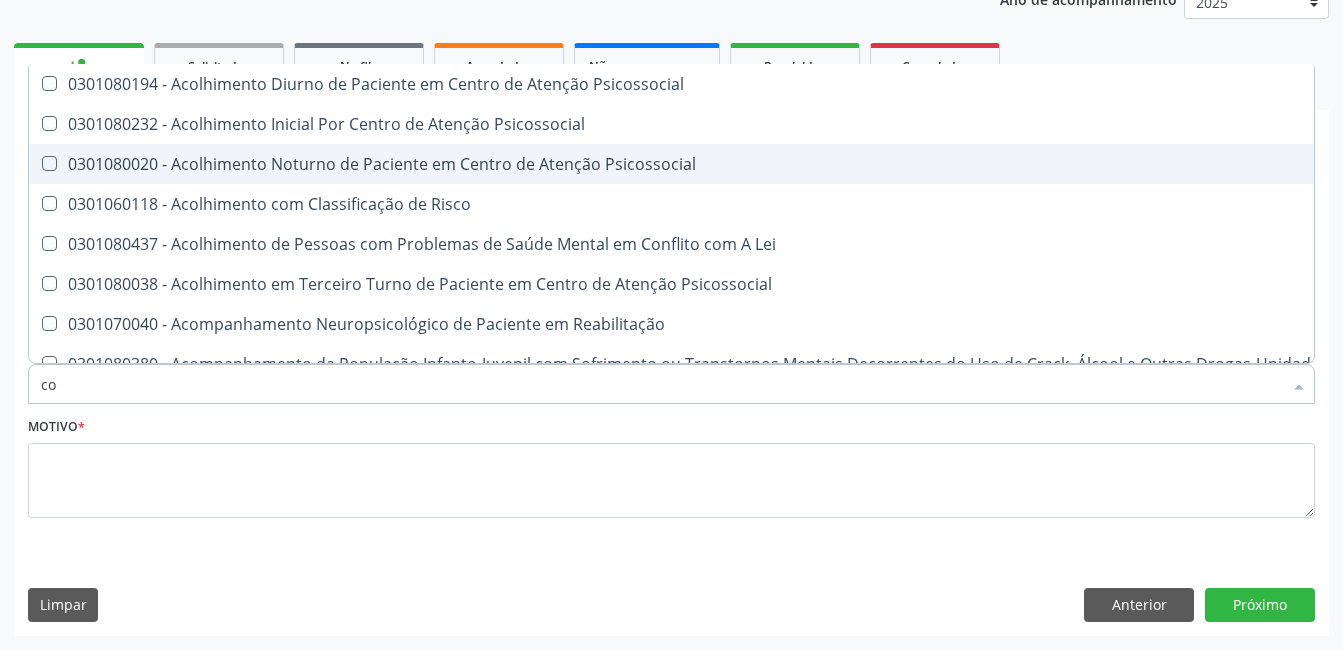 type on "c" 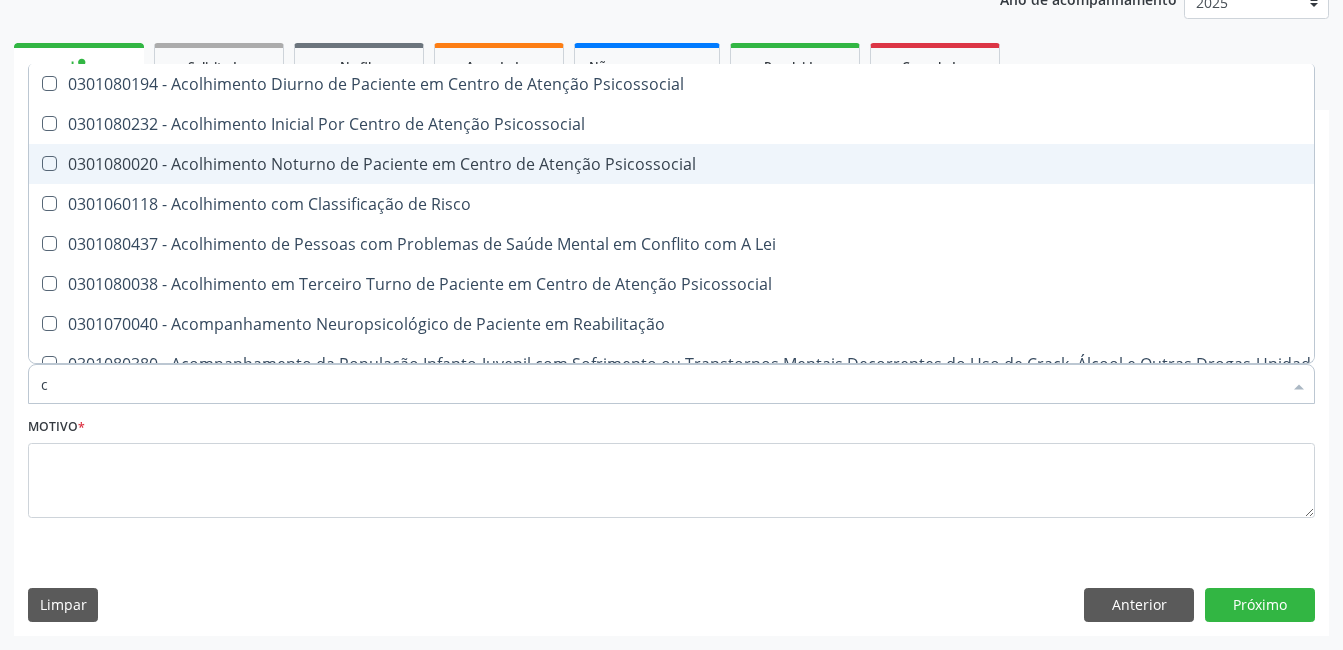 type 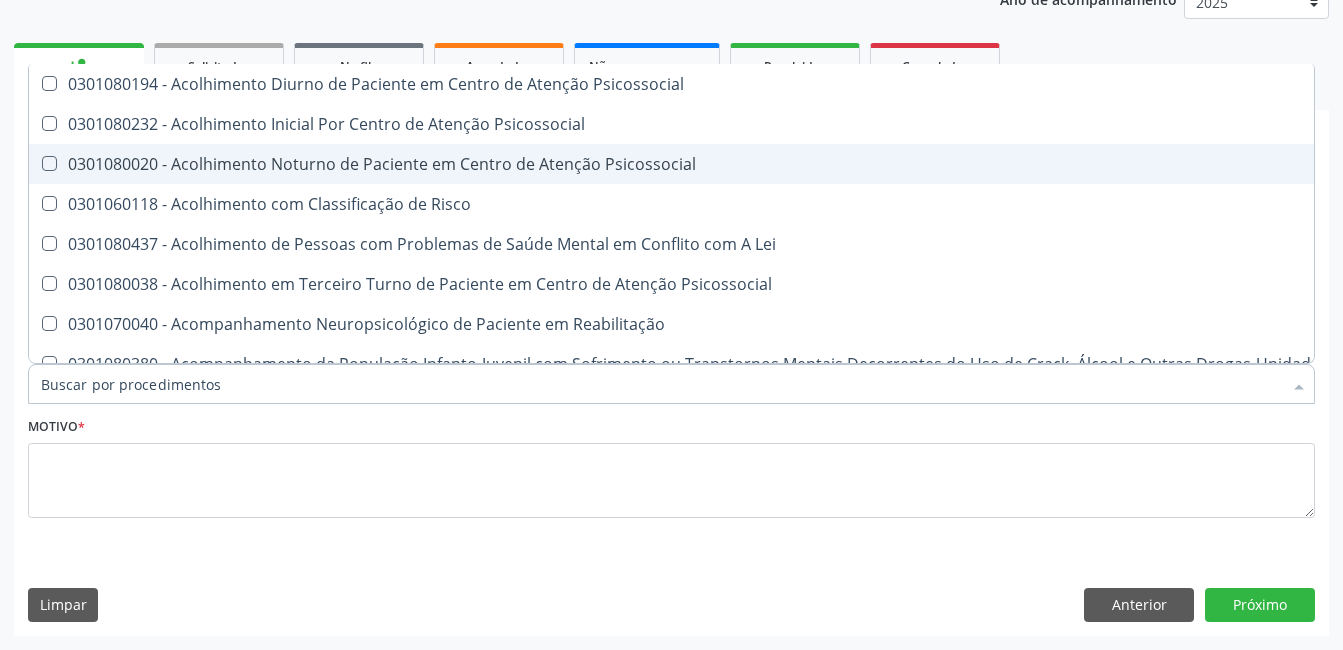 checkbox on "false" 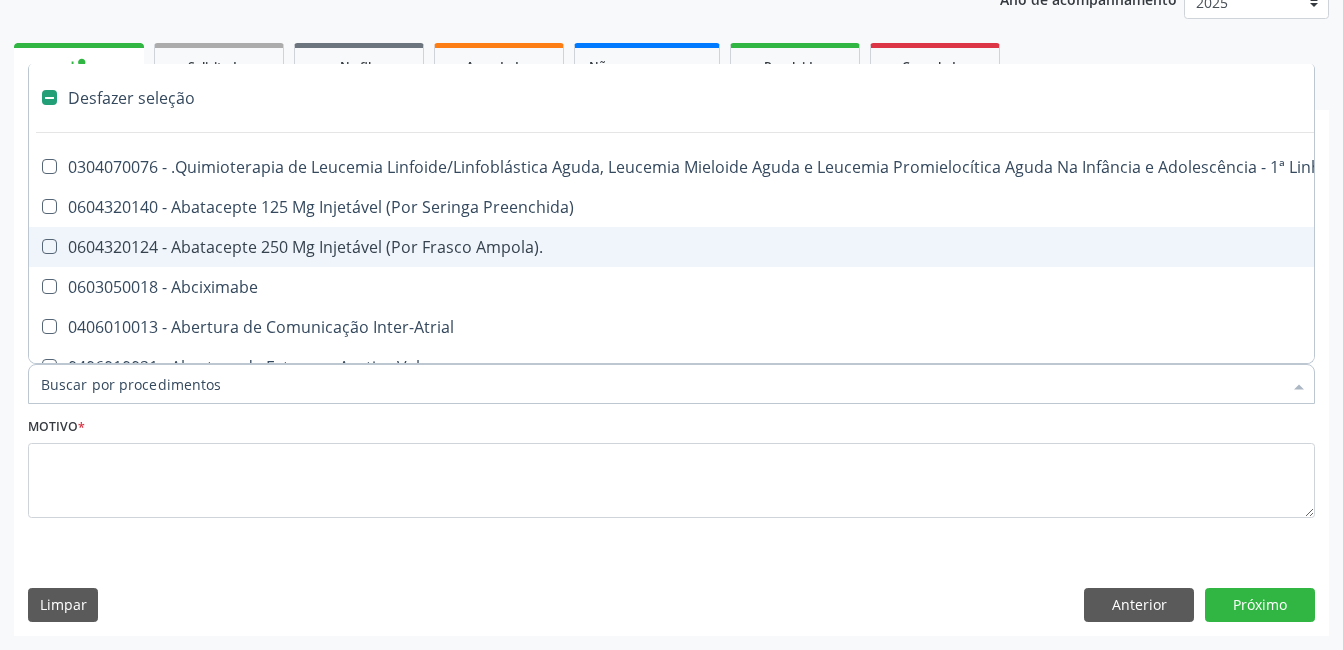 type on "2" 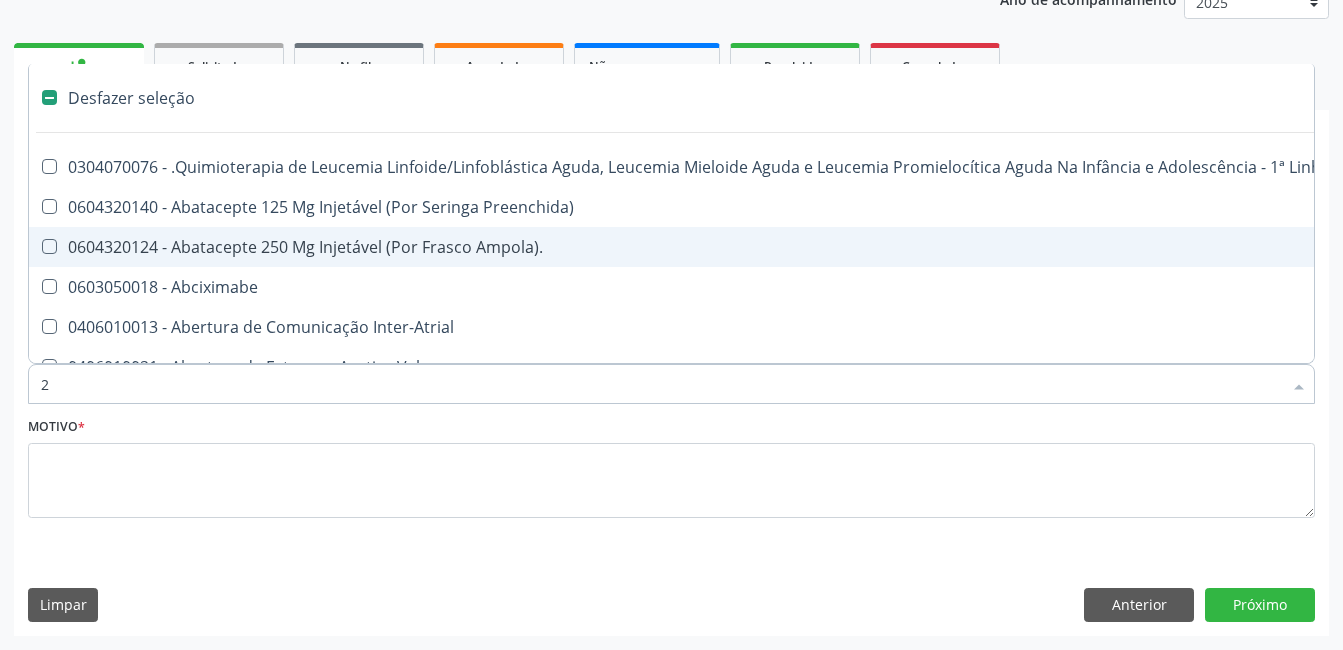 checkbox on "true" 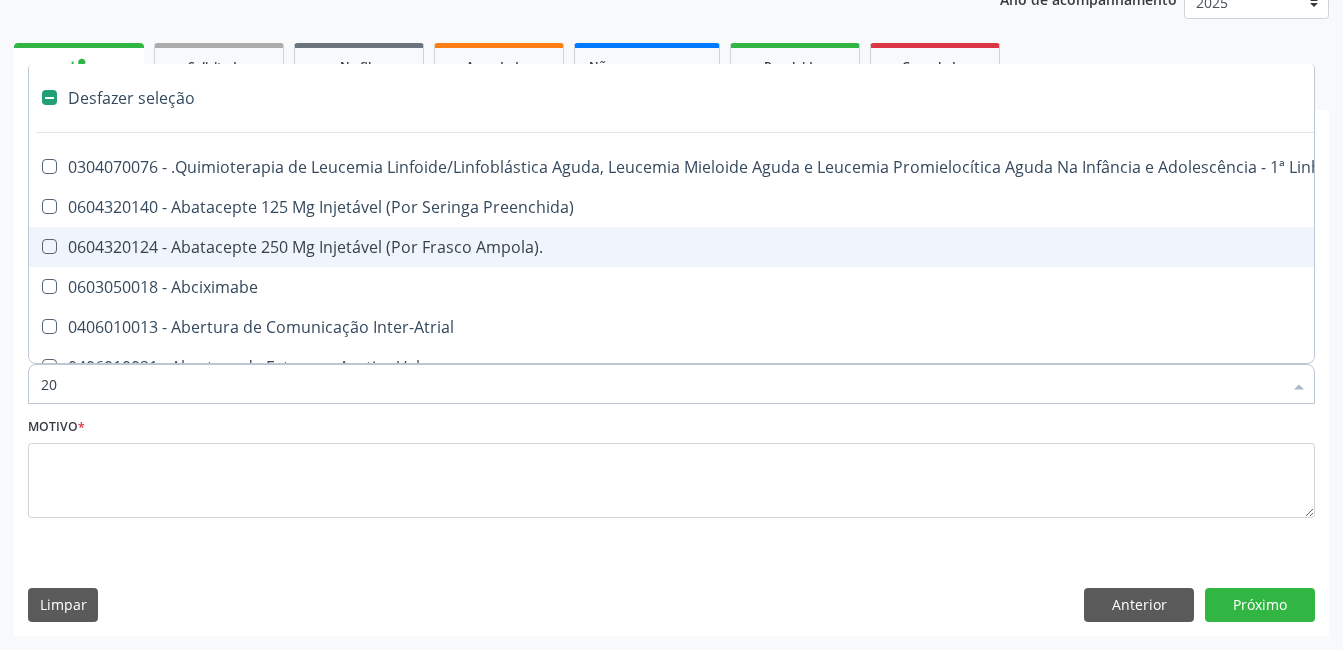checkbox on "true" 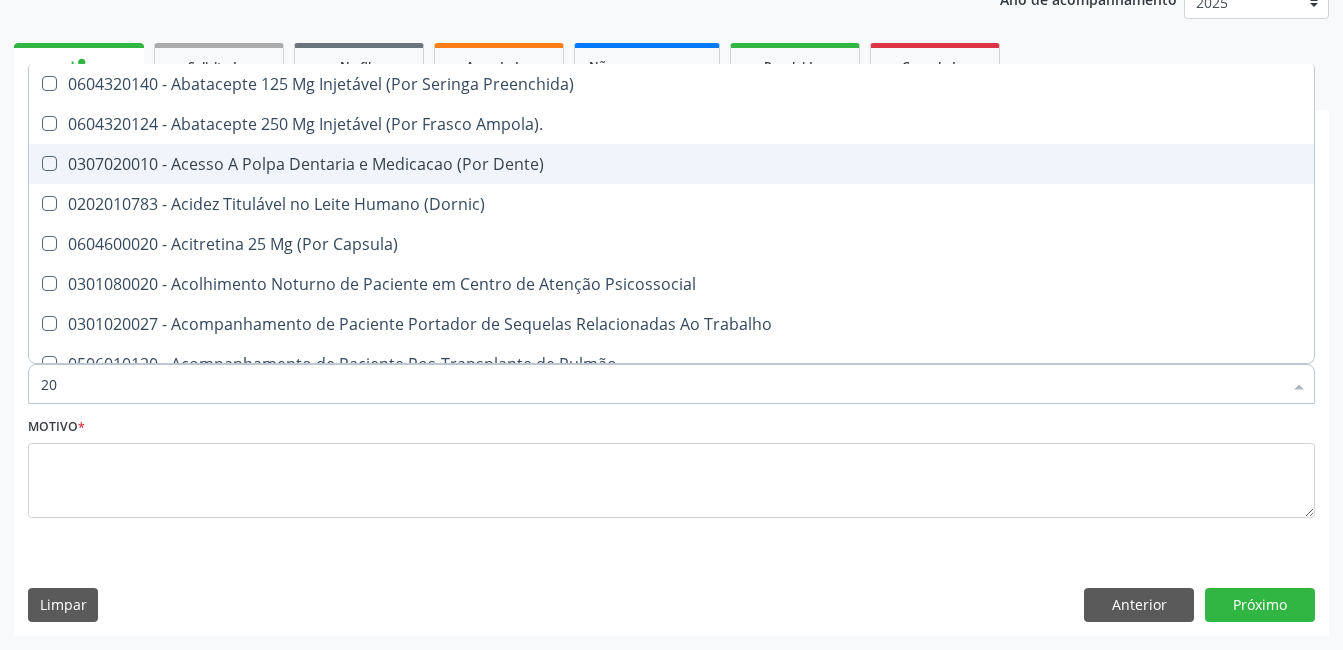 type on "202" 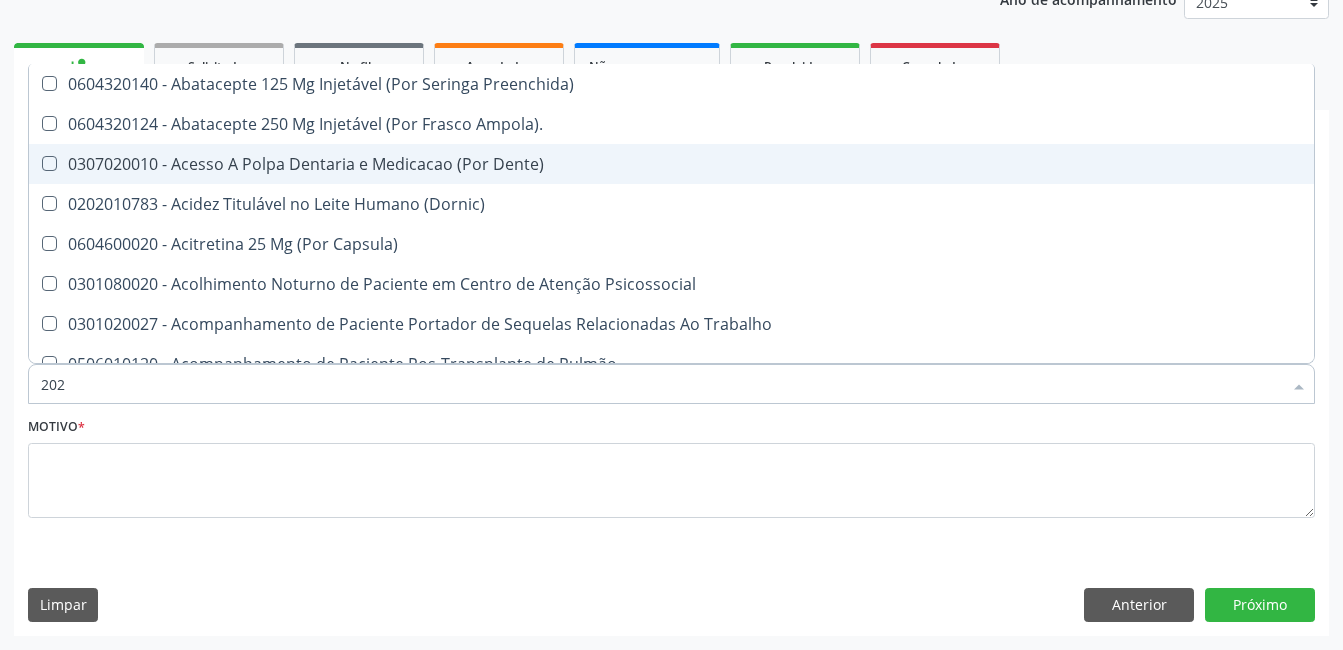 checkbox on "true" 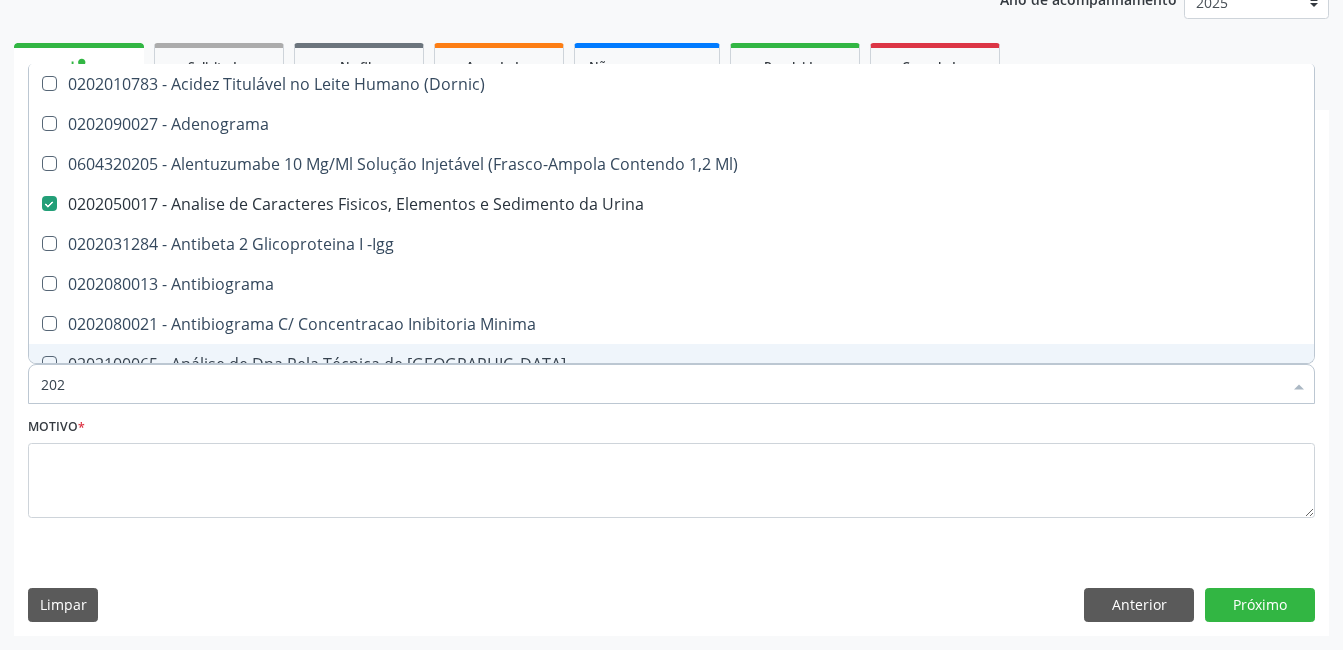 type on "2020" 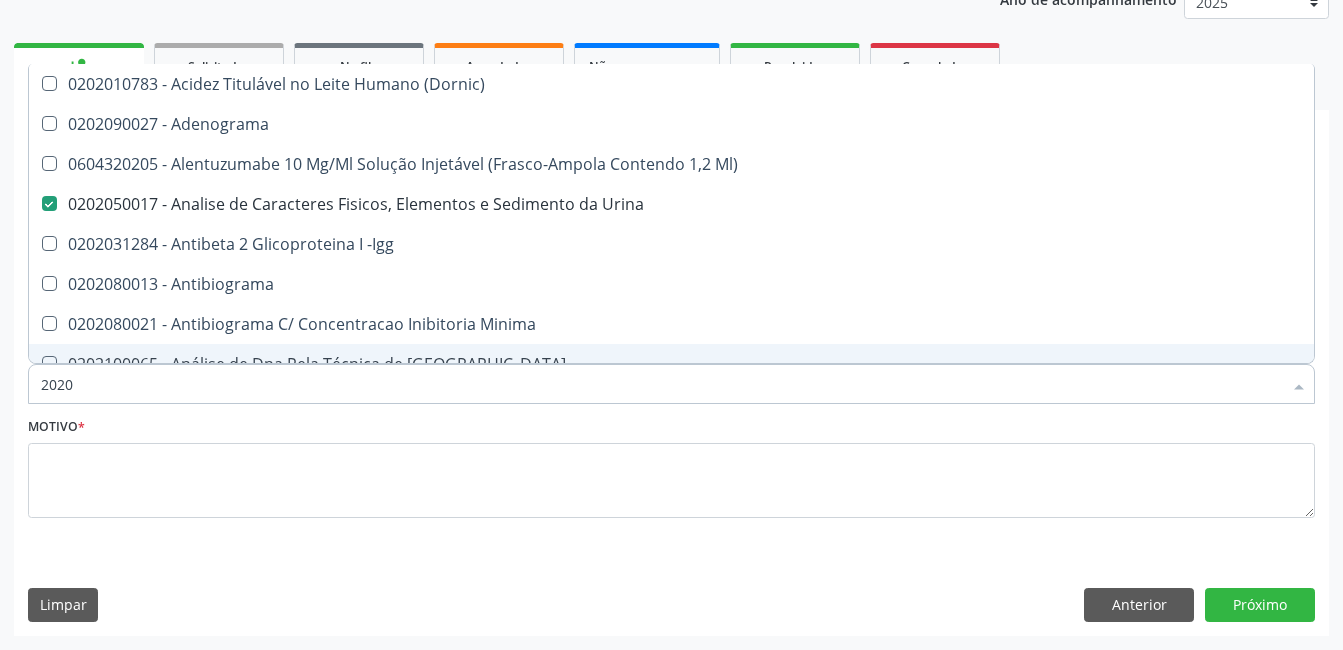 checkbox on "true" 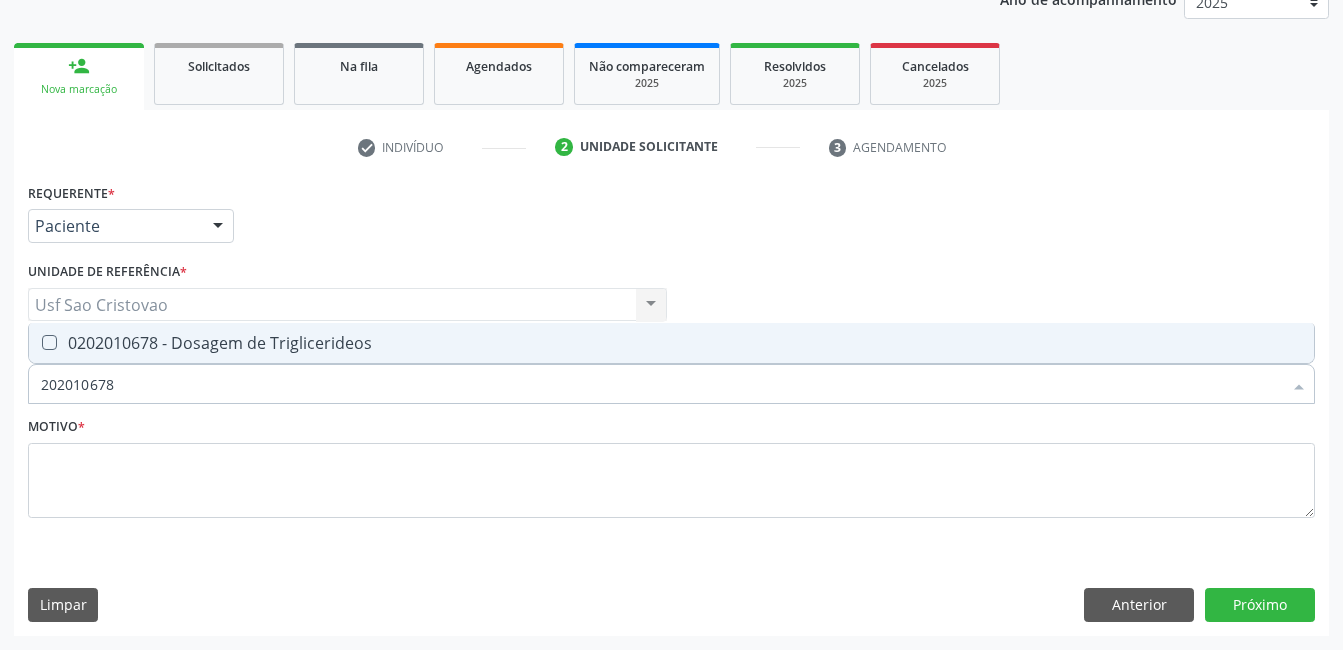 click at bounding box center (49, 342) 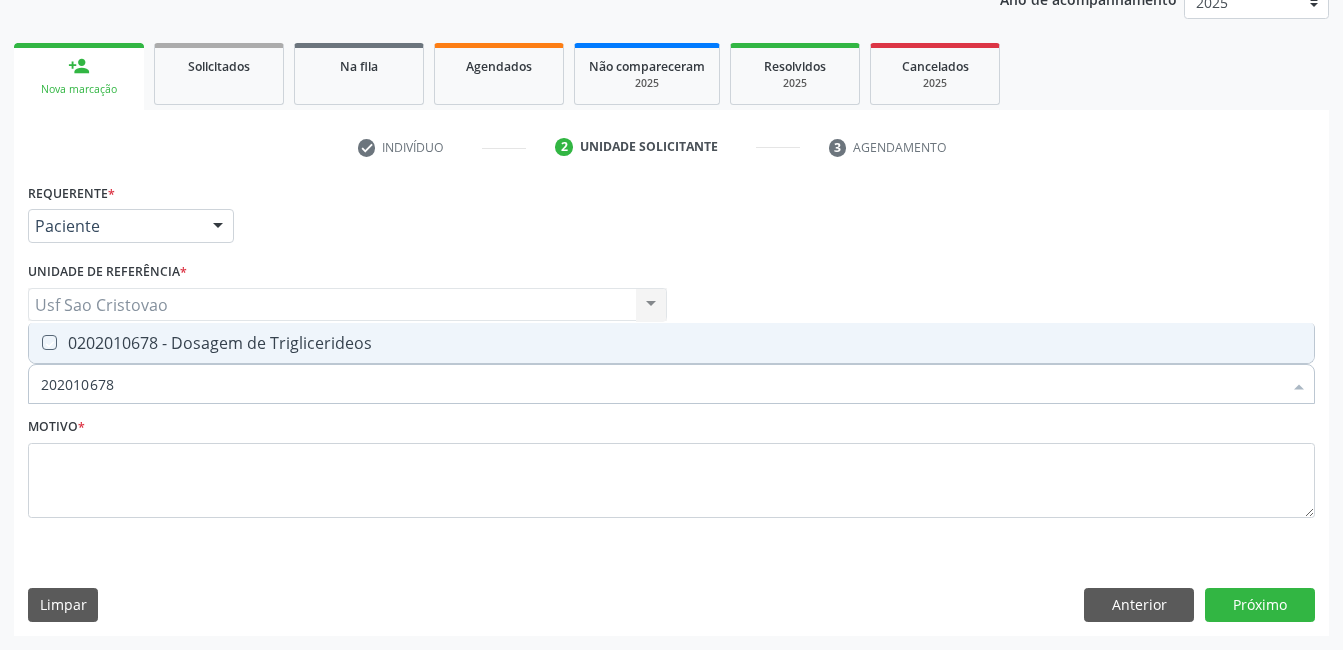 click at bounding box center [35, 342] 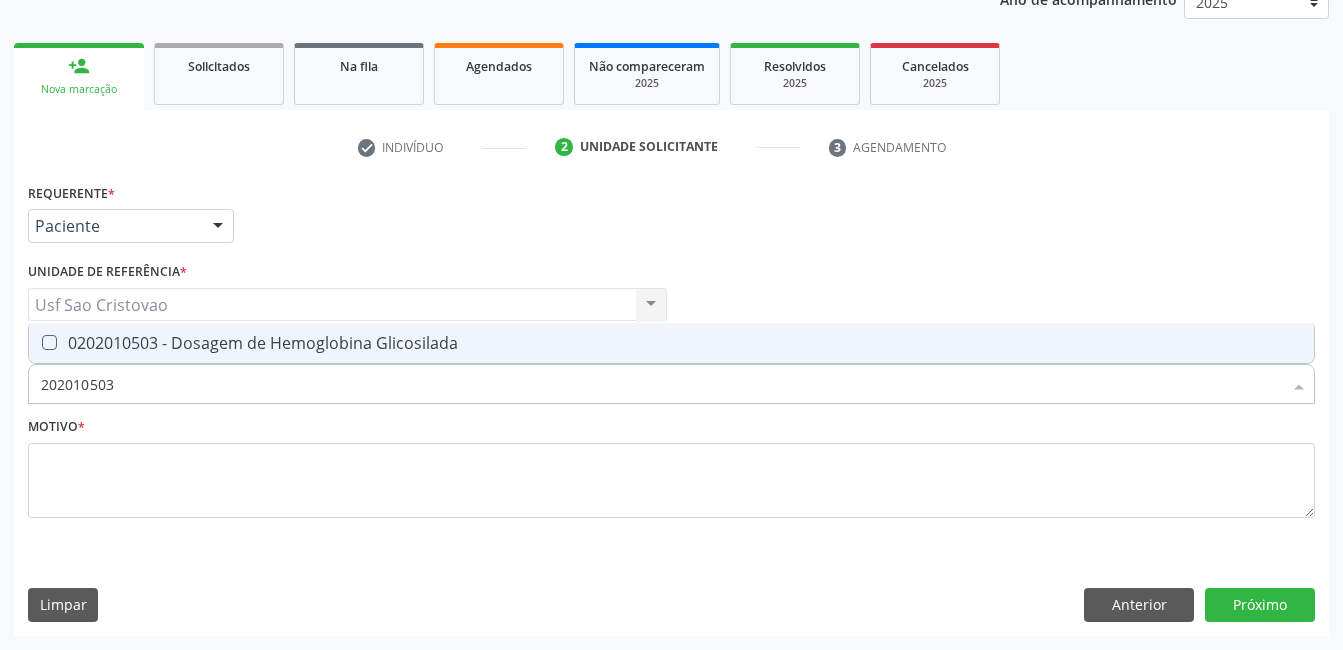 click at bounding box center (49, 342) 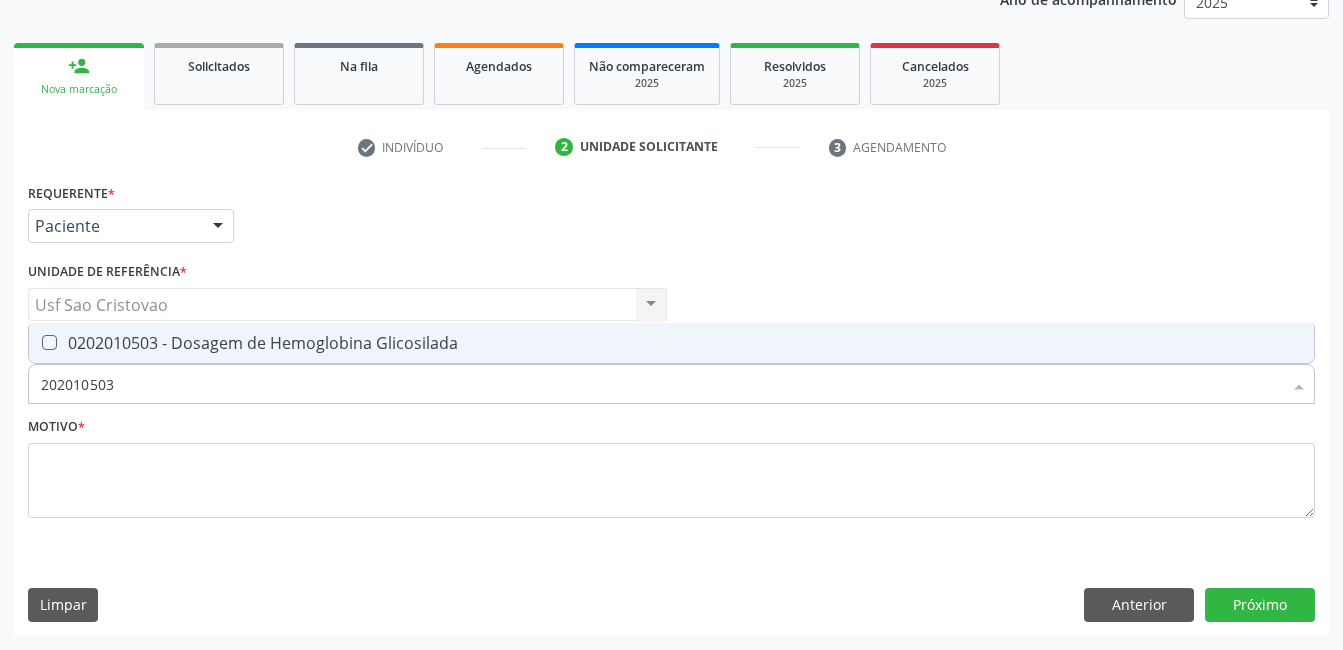 click at bounding box center (35, 342) 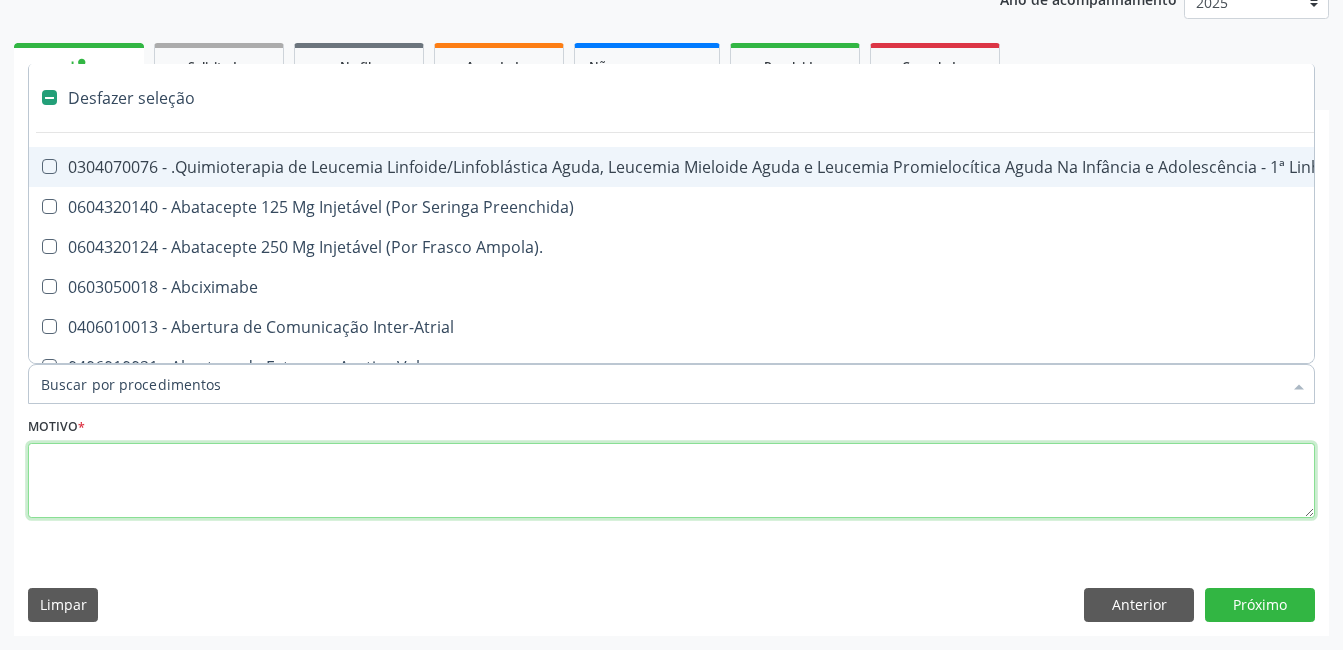 click at bounding box center (671, 481) 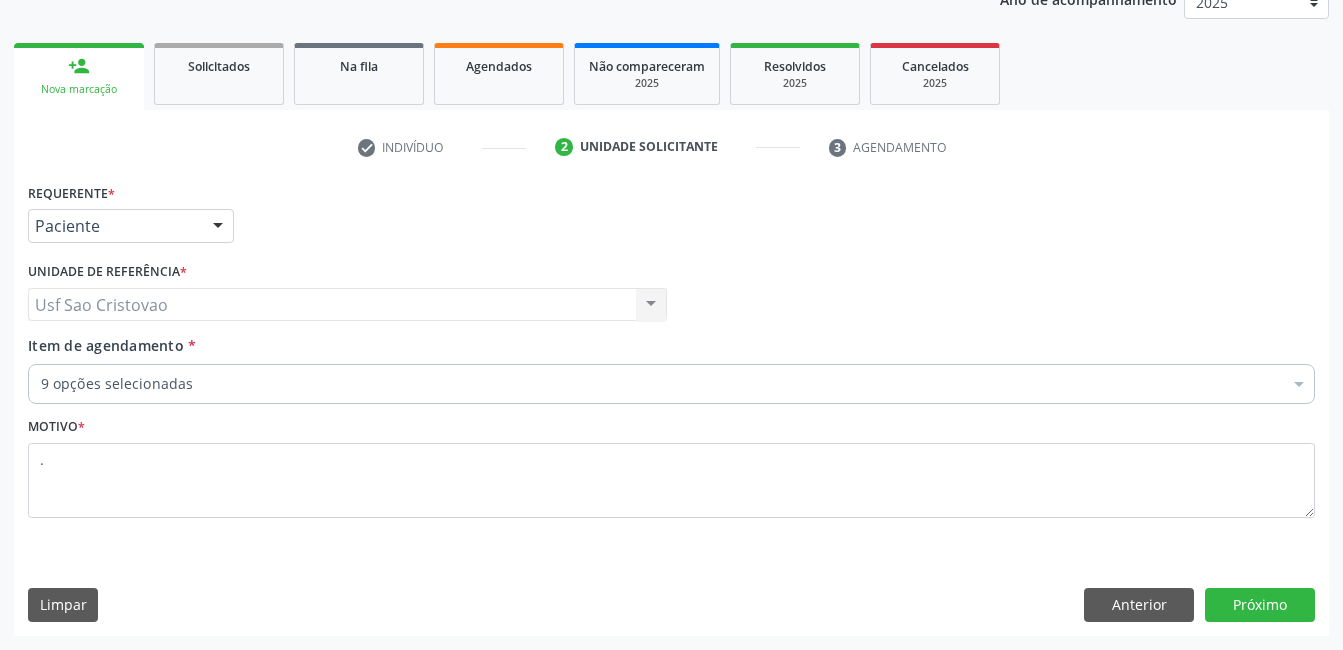 click on "Requerente
*
Paciente         Médico(a)   Enfermeiro(a)   Paciente
Nenhum resultado encontrado para: "   "
Não há nenhuma opção para ser exibida.
UF
PE         PE
Nenhum resultado encontrado para: "   "
Não há nenhuma opção para ser exibida.
Município
Serra Talhada         Serra Talhada
Nenhum resultado encontrado para: "   "
Não há nenhuma opção para ser exibida.
Médico Solicitante
Por favor, selecione a Unidade de Atendimento primeiro
Nenhum resultado encontrado para: "   "
Não há nenhuma opção para ser exibida.
Unidade de referência
*
Usf Sao Cristovao         Usf Sao Cristovao
Nenhum resultado encontrado para: "   "
Não há nenhuma opção para ser exibida.
Item de agendamento
*" at bounding box center (671, 406) 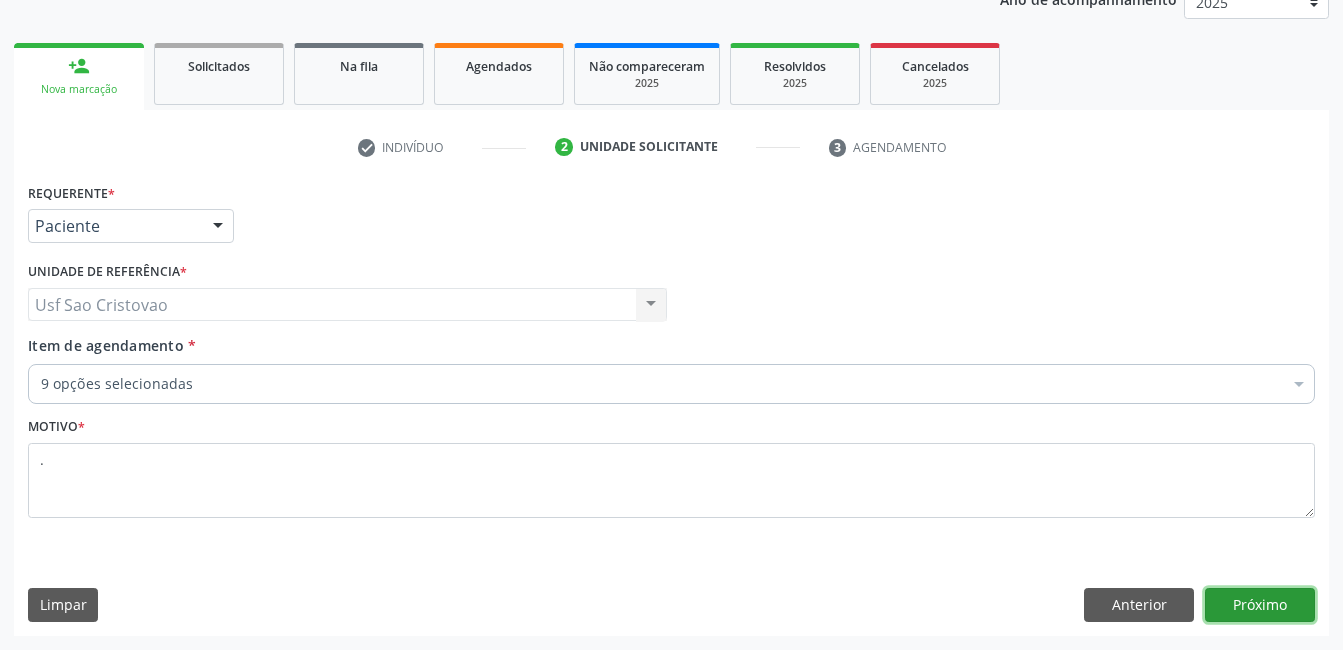 click on "Próximo" at bounding box center [1260, 605] 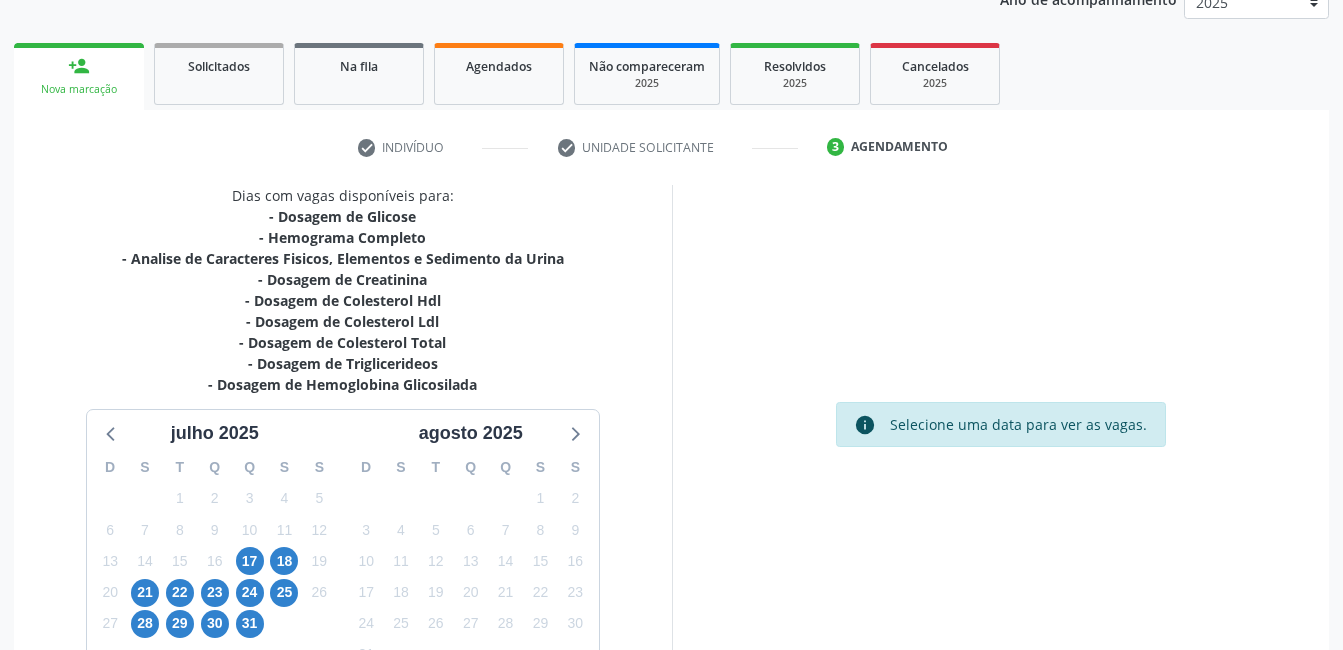 scroll, scrollTop: 388, scrollLeft: 0, axis: vertical 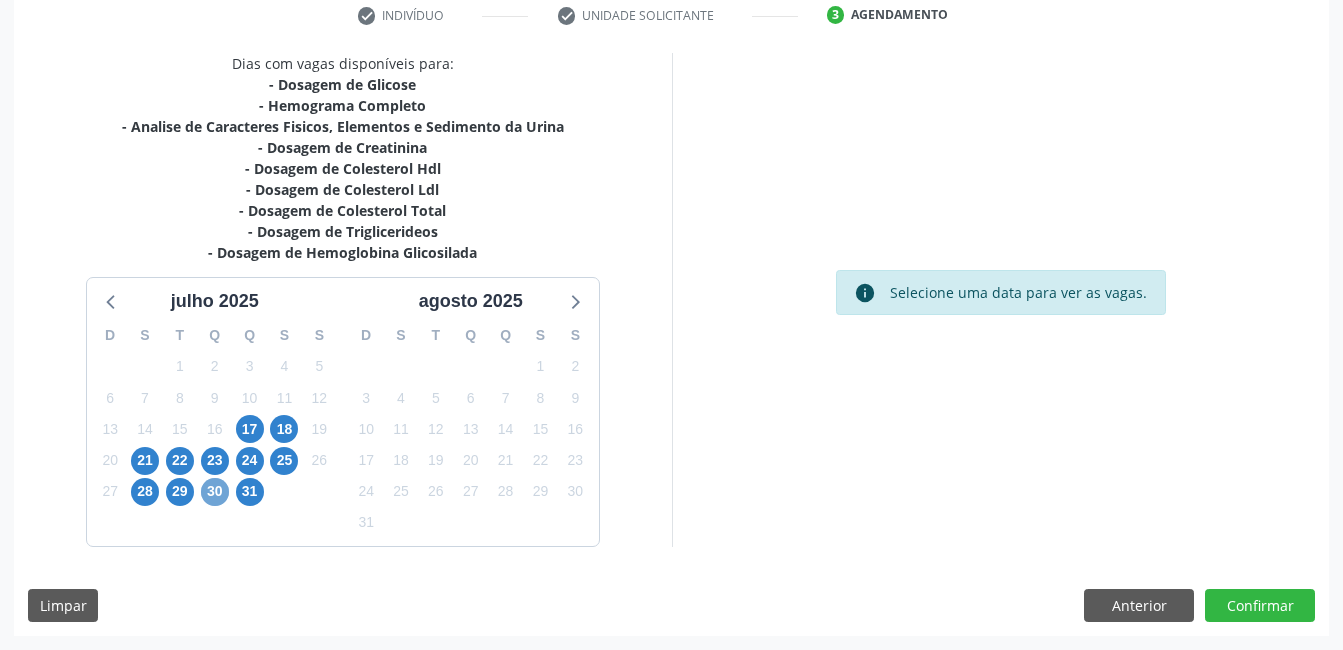 click on "30" at bounding box center (215, 492) 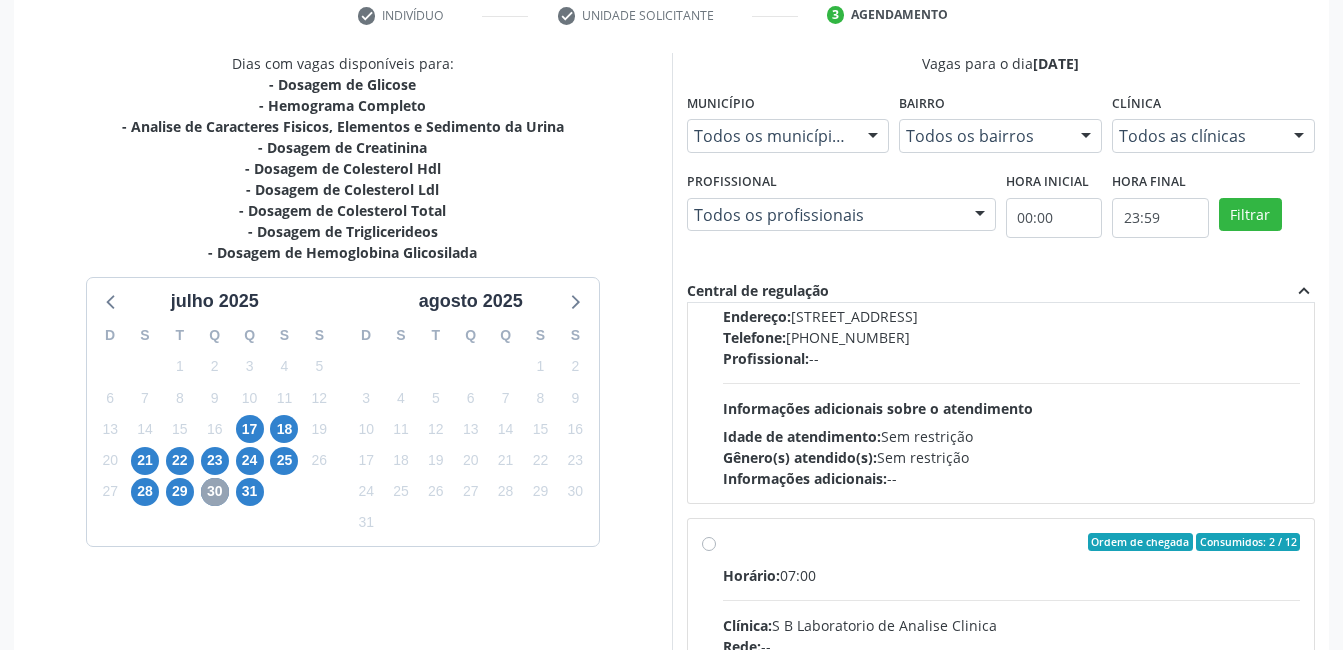 scroll, scrollTop: 600, scrollLeft: 0, axis: vertical 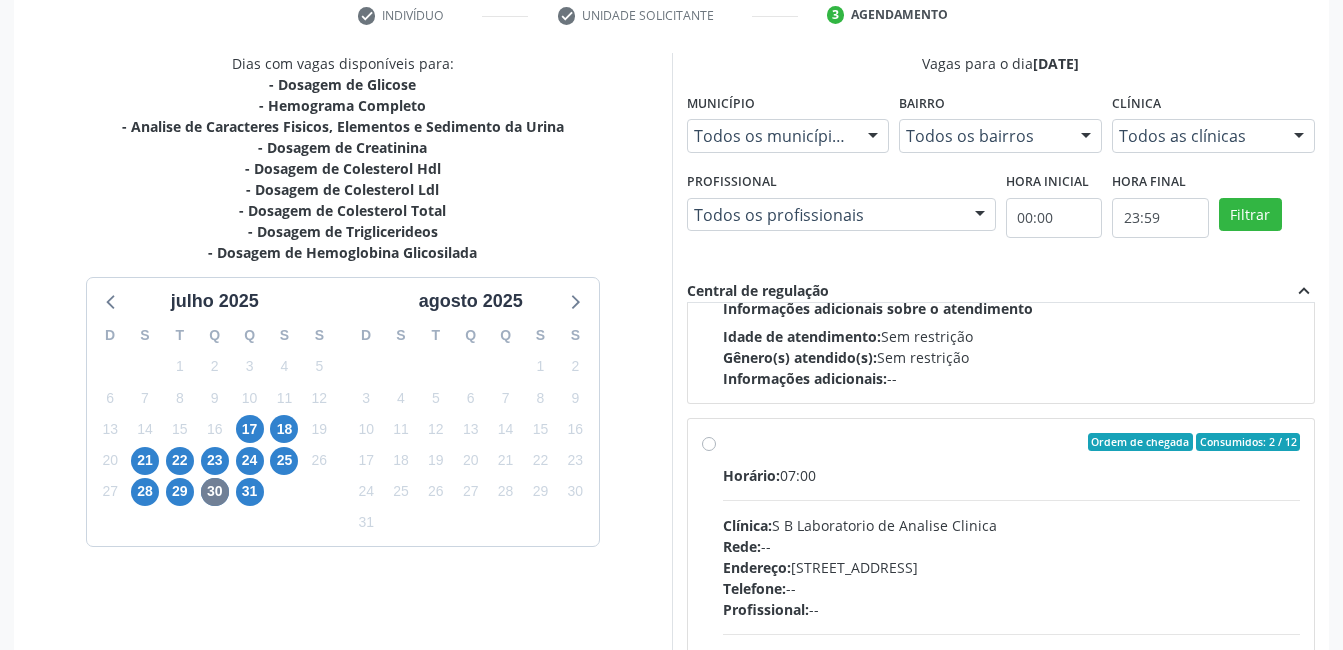 click on "Ordem de chegada
Consumidos: 2 / 12
Horário:   07:00
Clínica:  S B Laboratorio de Analise Clinica
Rede:
--
Endereço:   Casa, nº 679, Centro, Serra Talhada - PE
Telefone:   --
Profissional:
--
Informações adicionais sobre o atendimento
Idade de atendimento:
Sem restrição
Gênero(s) atendido(s):
Sem restrição
Informações adicionais:
--" at bounding box center [1012, 586] 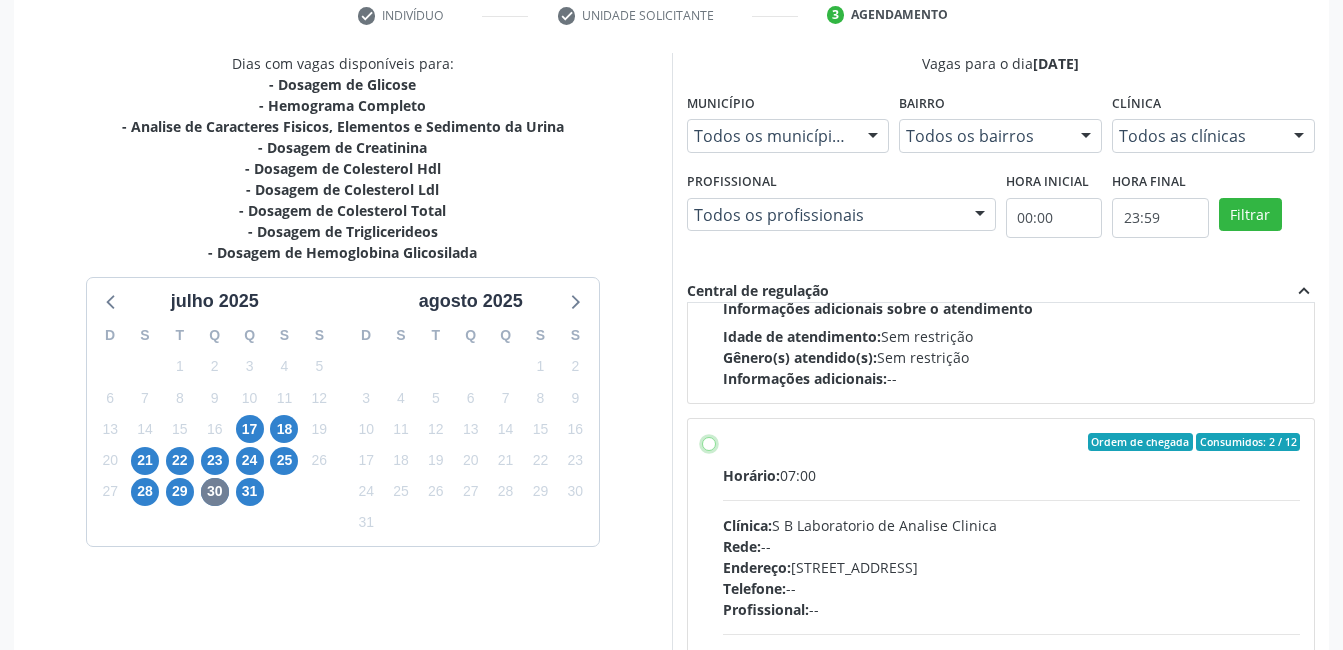 click on "Ordem de chegada
Consumidos: 2 / 12
Horário:   07:00
Clínica:  S B Laboratorio de Analise Clinica
Rede:
--
Endereço:   Casa, nº 679, Centro, Serra Talhada - PE
Telefone:   --
Profissional:
--
Informações adicionais sobre o atendimento
Idade de atendimento:
Sem restrição
Gênero(s) atendido(s):
Sem restrição
Informações adicionais:
--" at bounding box center (709, 442) 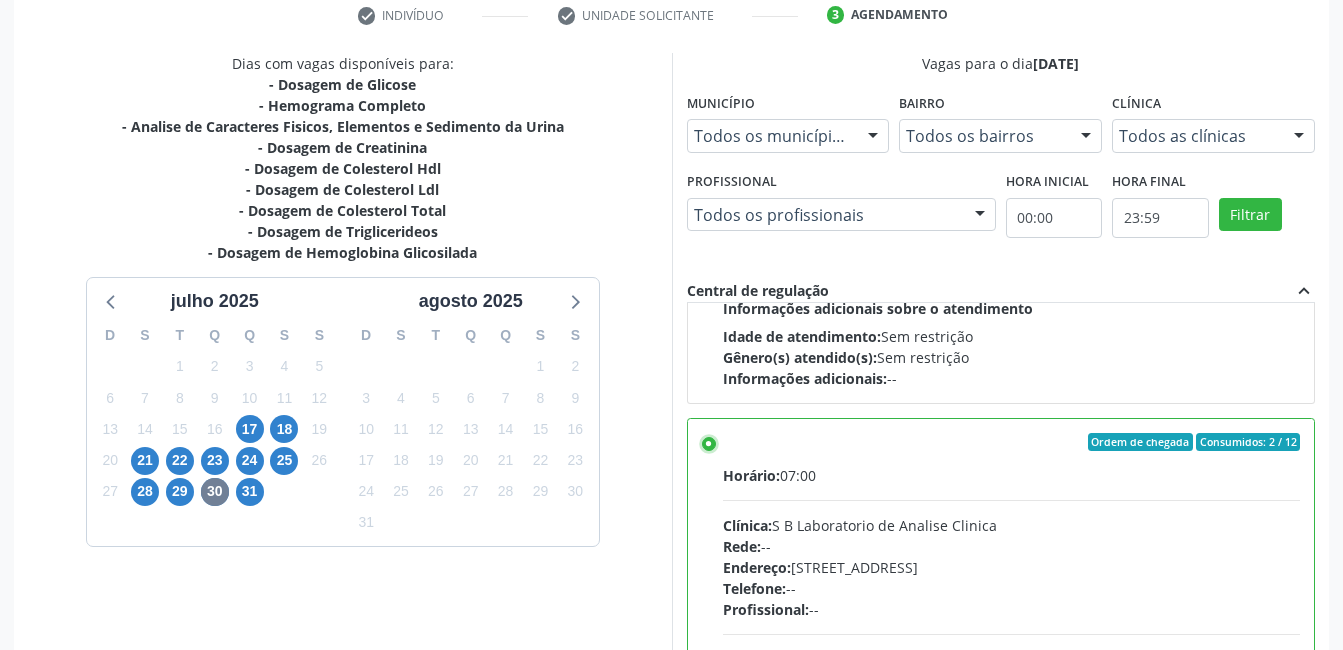 scroll, scrollTop: 545, scrollLeft: 0, axis: vertical 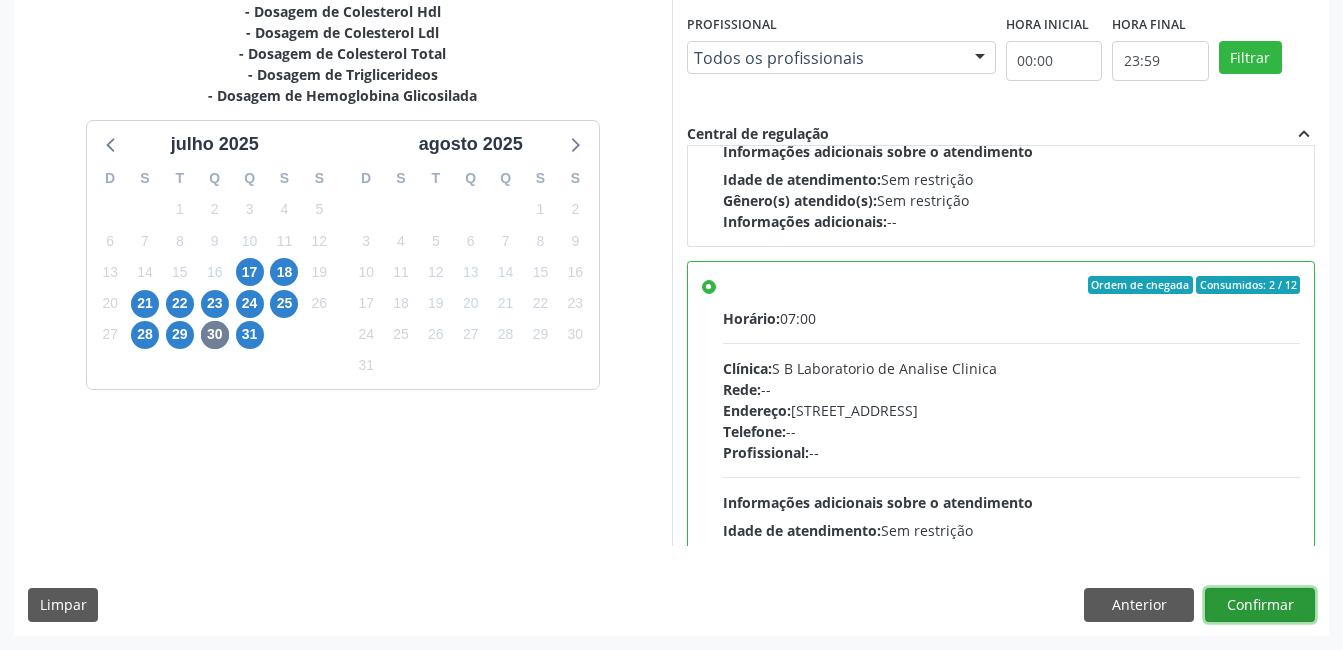 click on "Confirmar" at bounding box center [1260, 605] 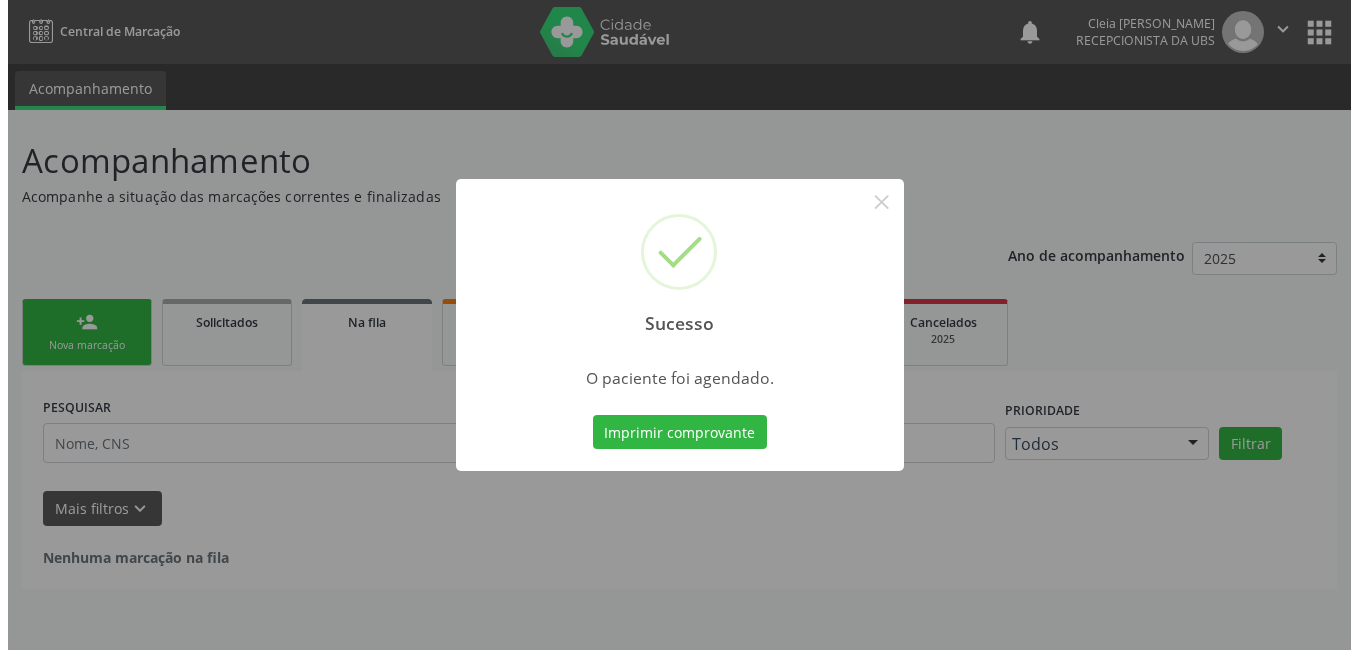 scroll, scrollTop: 0, scrollLeft: 0, axis: both 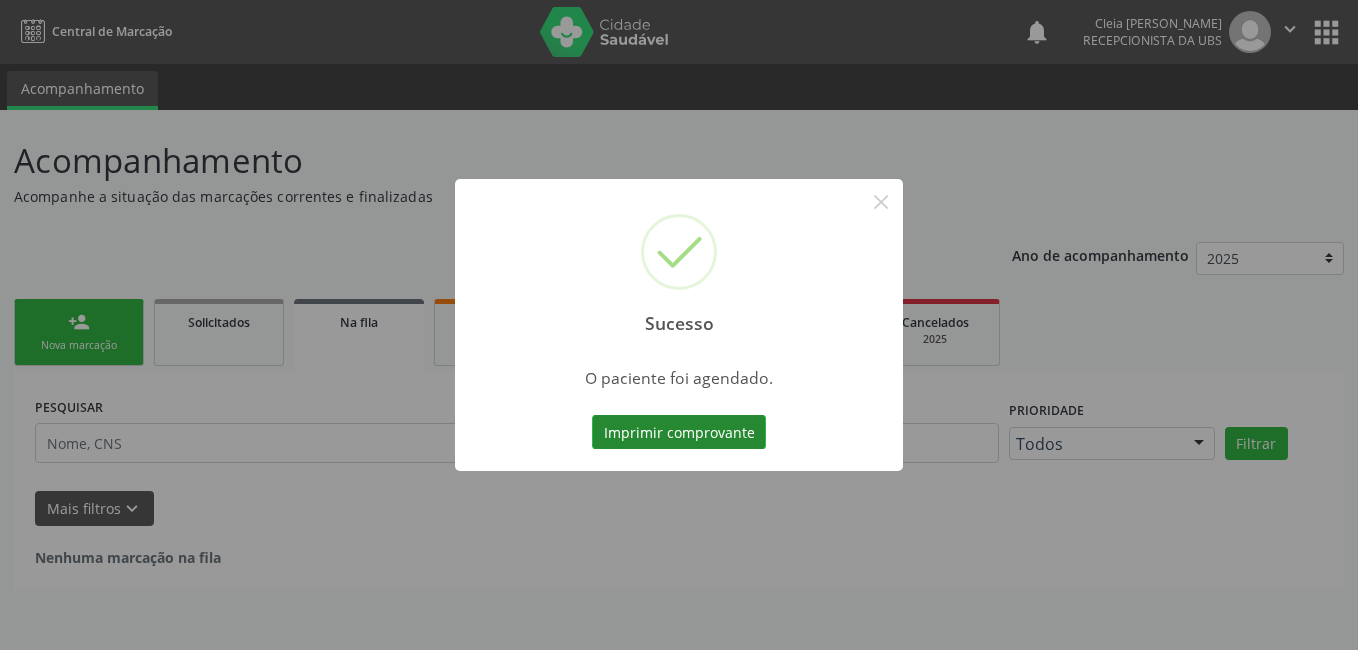 click on "Imprimir comprovante" at bounding box center (679, 432) 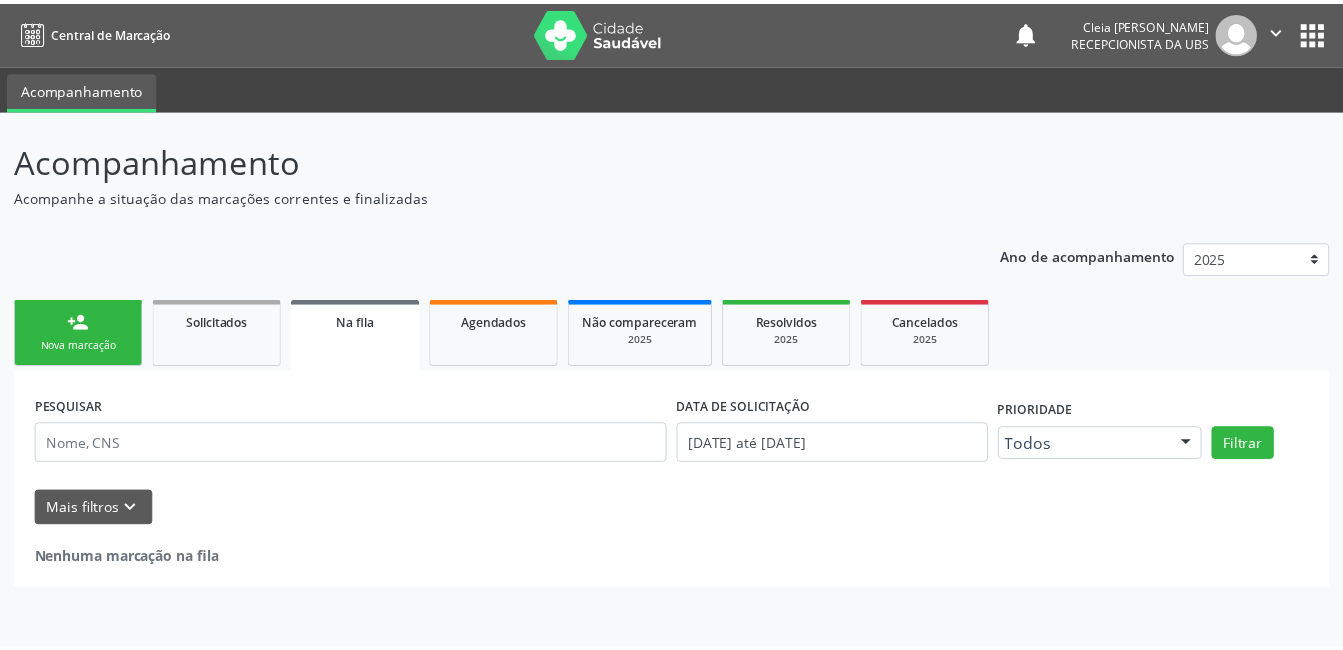 scroll, scrollTop: 0, scrollLeft: 0, axis: both 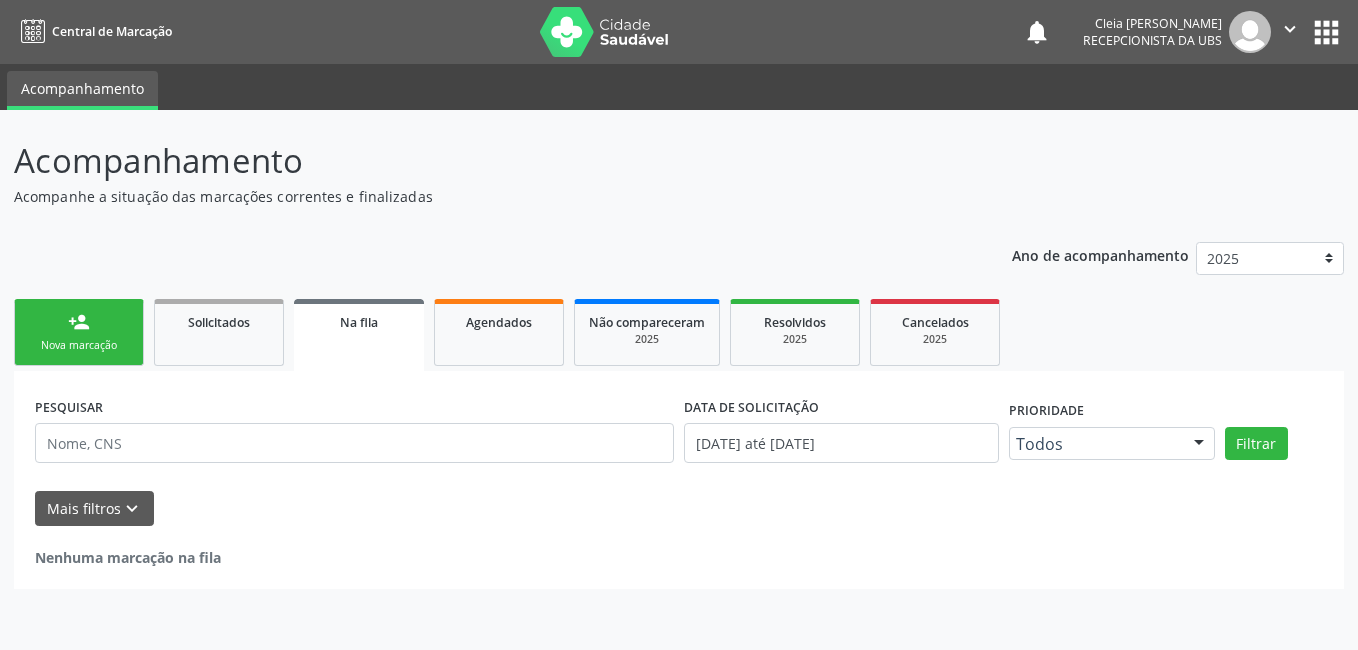 drag, startPoint x: 112, startPoint y: 332, endPoint x: 92, endPoint y: 336, distance: 20.396078 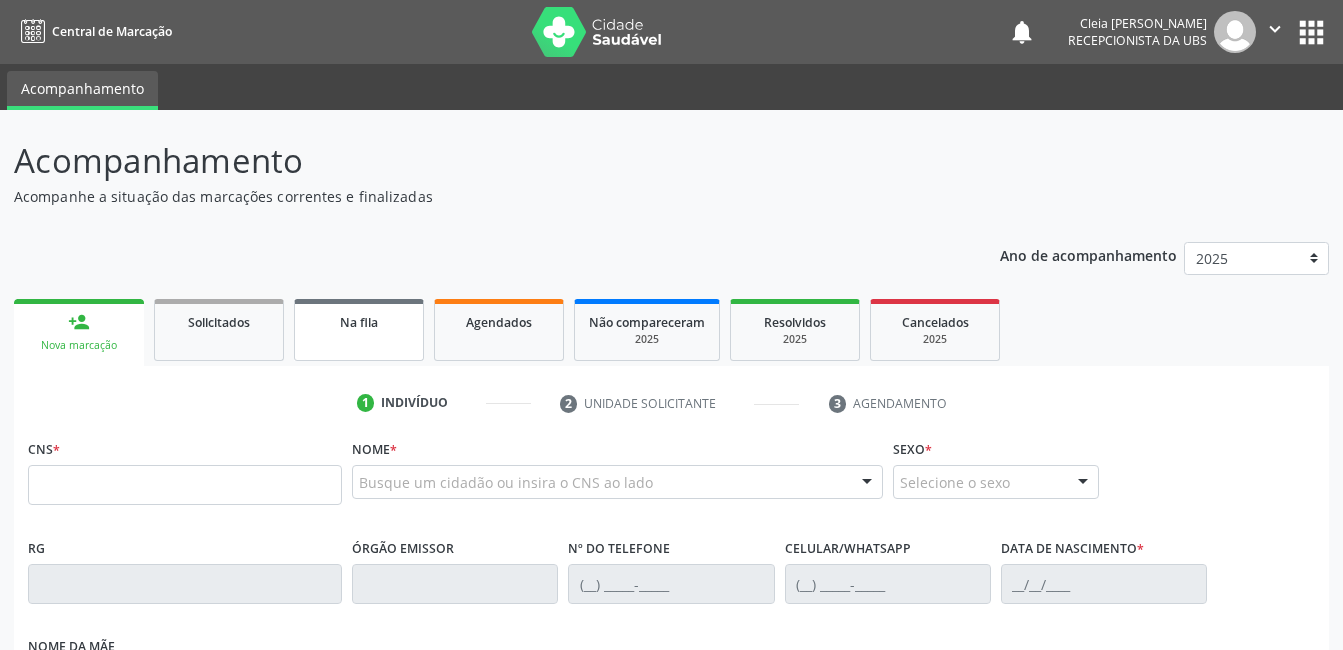 scroll, scrollTop: 200, scrollLeft: 0, axis: vertical 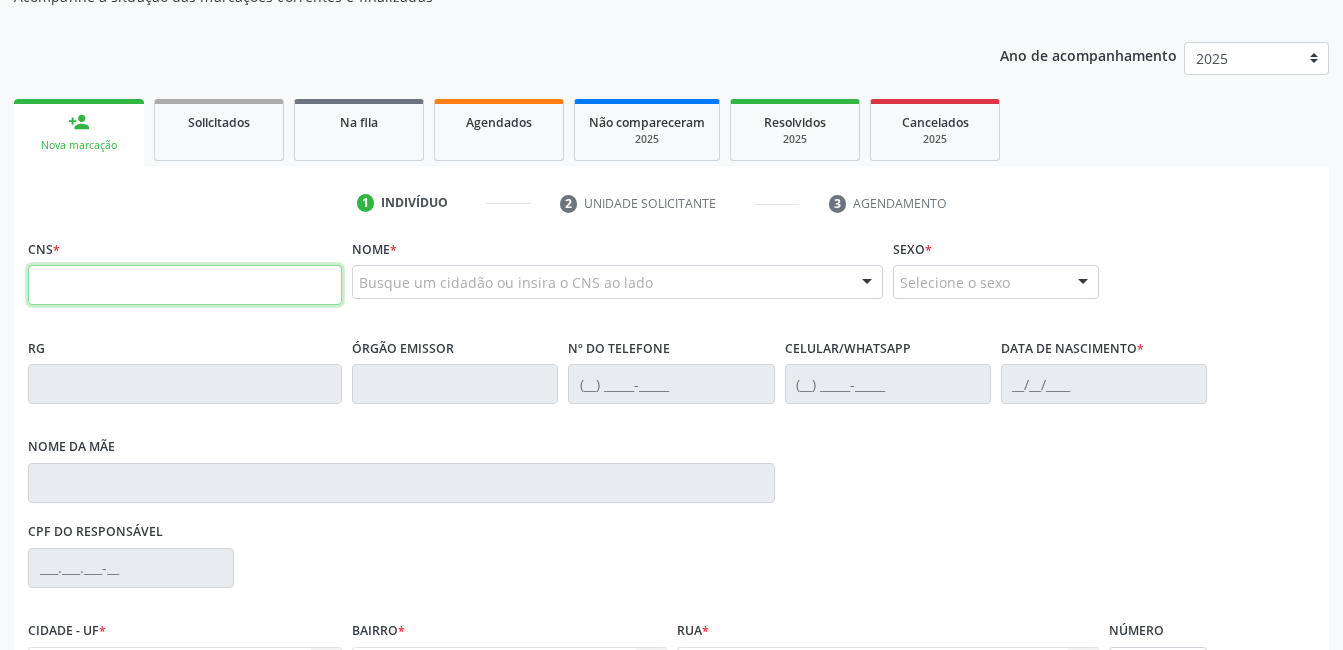 click at bounding box center (185, 285) 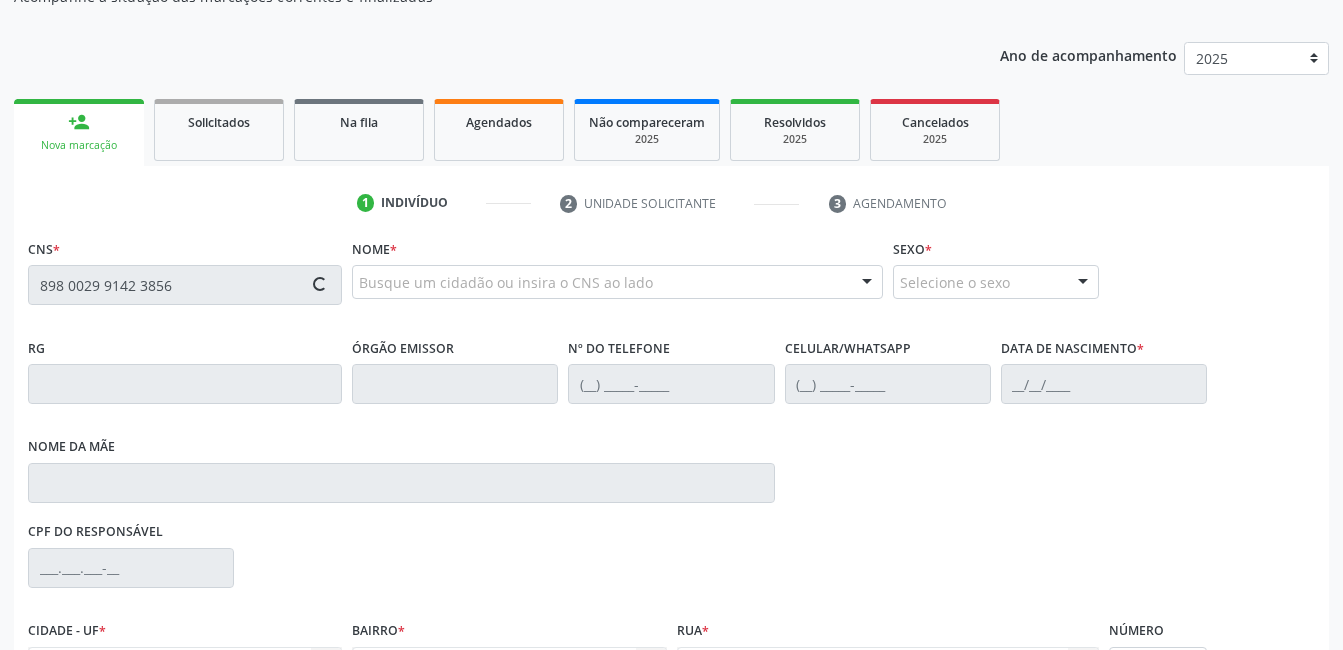 type on "898 0029 9142 3856" 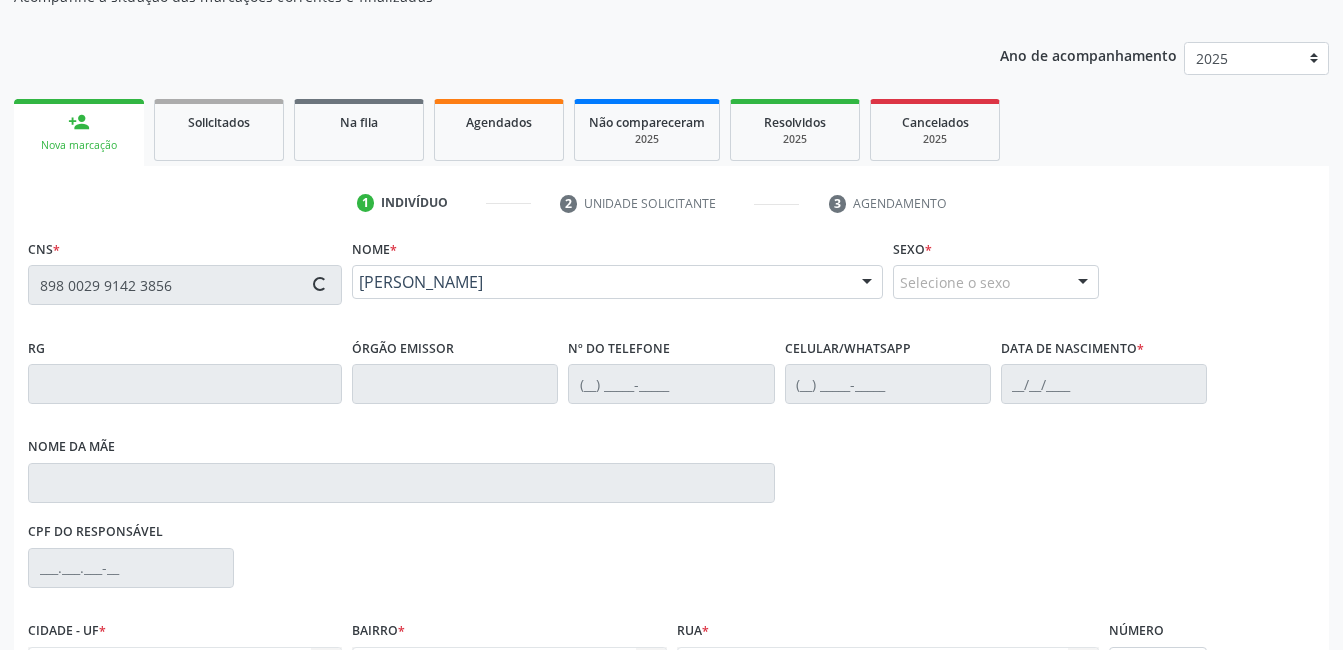 type on "(87) 99987-7433" 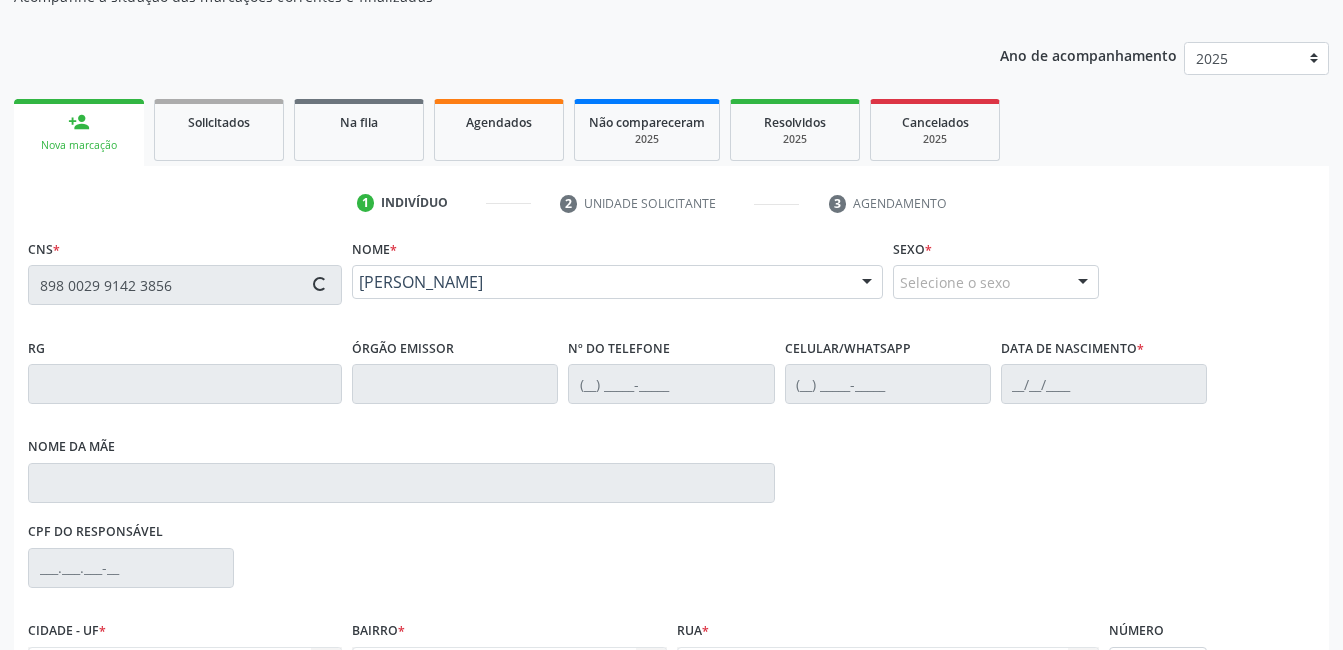 type on "20/05/1948" 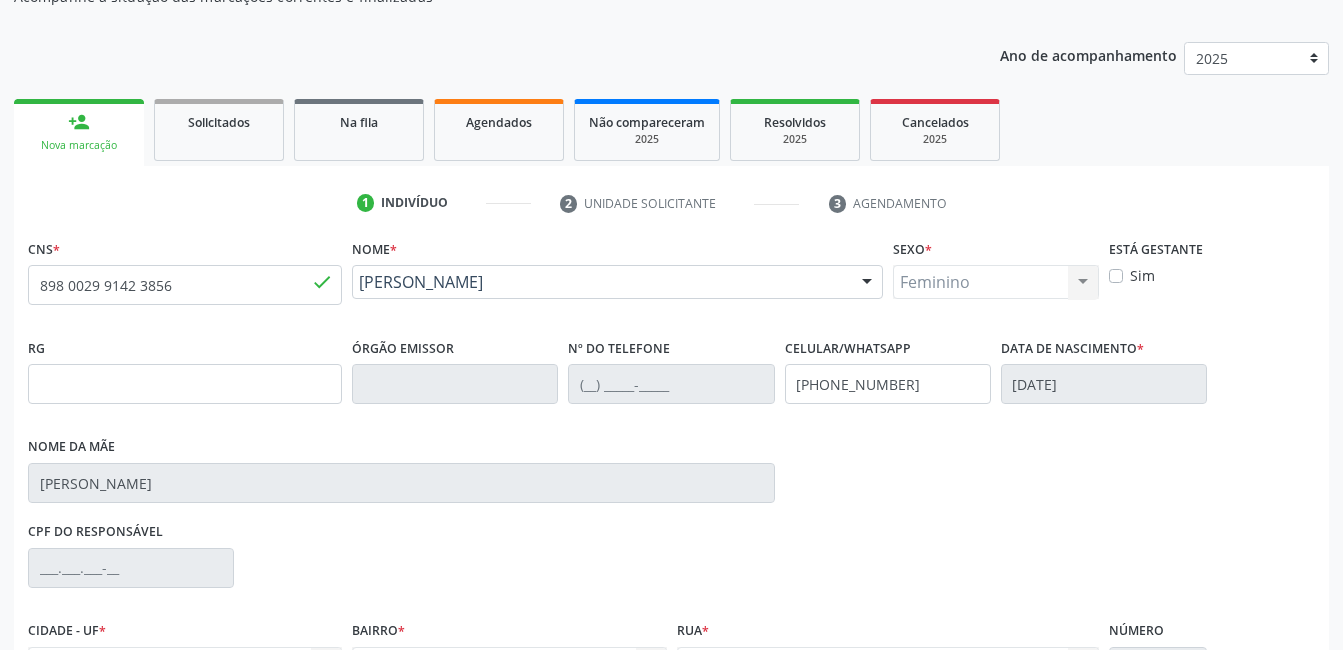 scroll, scrollTop: 420, scrollLeft: 0, axis: vertical 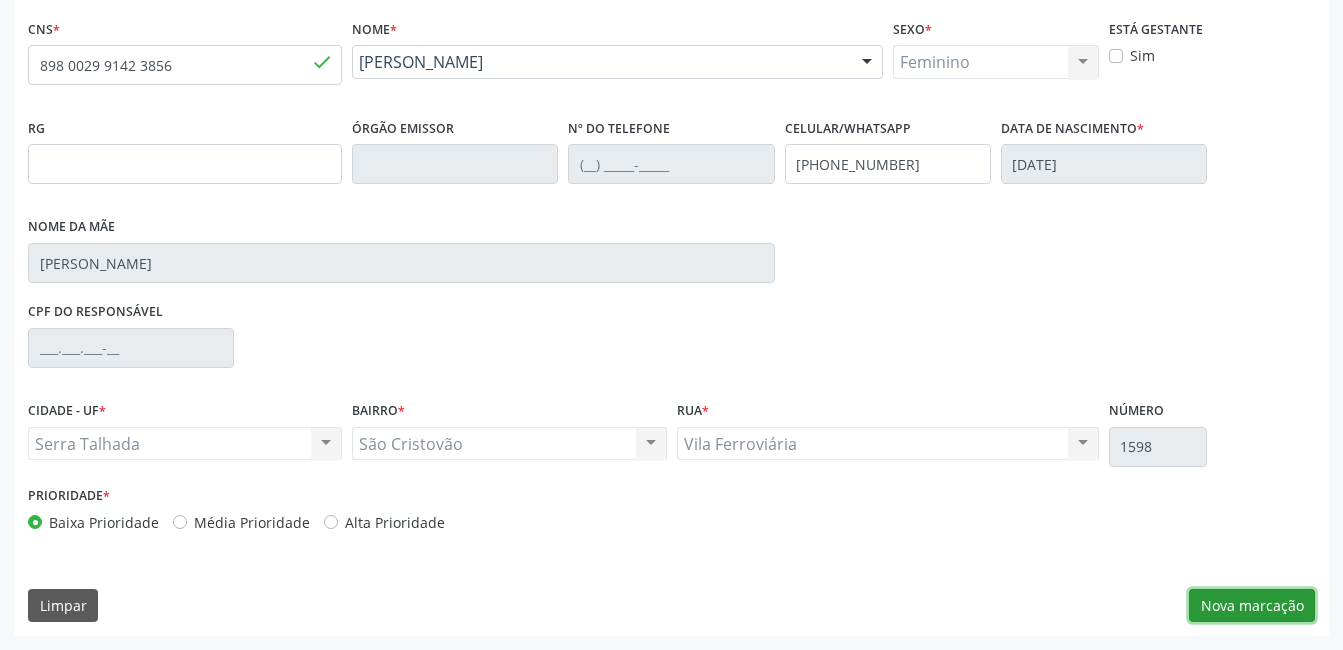 click on "Nova marcação" at bounding box center [1252, 606] 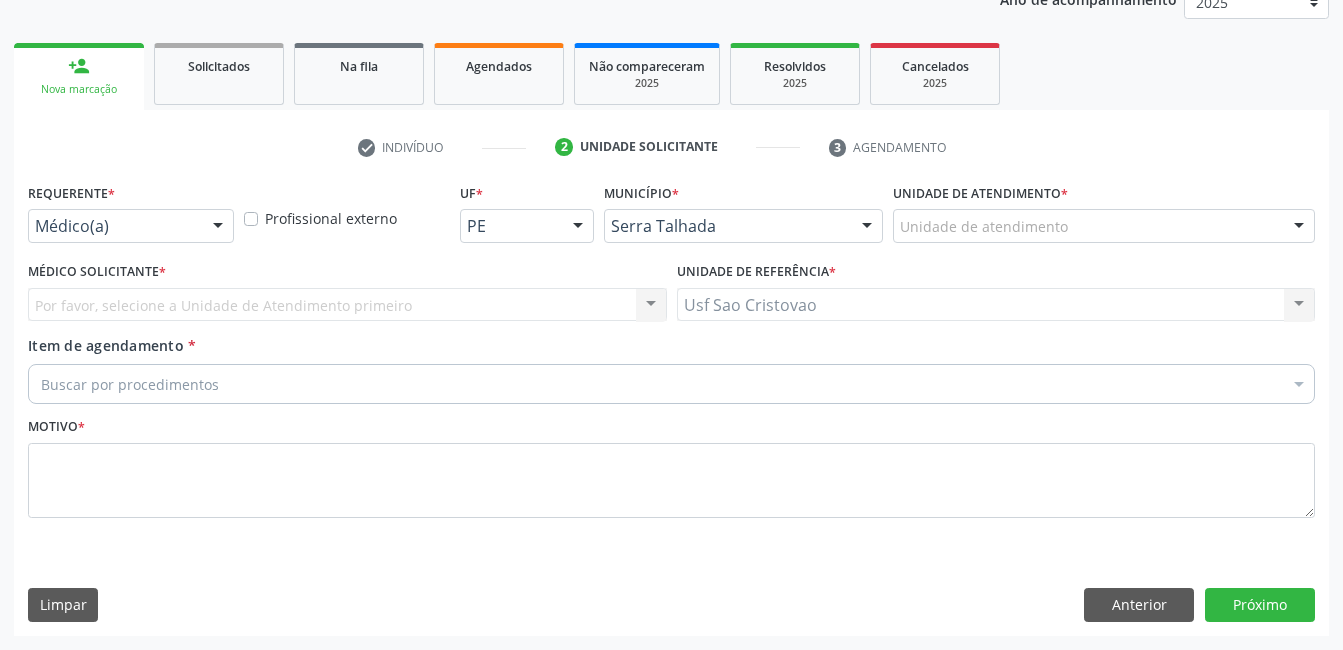 scroll, scrollTop: 256, scrollLeft: 0, axis: vertical 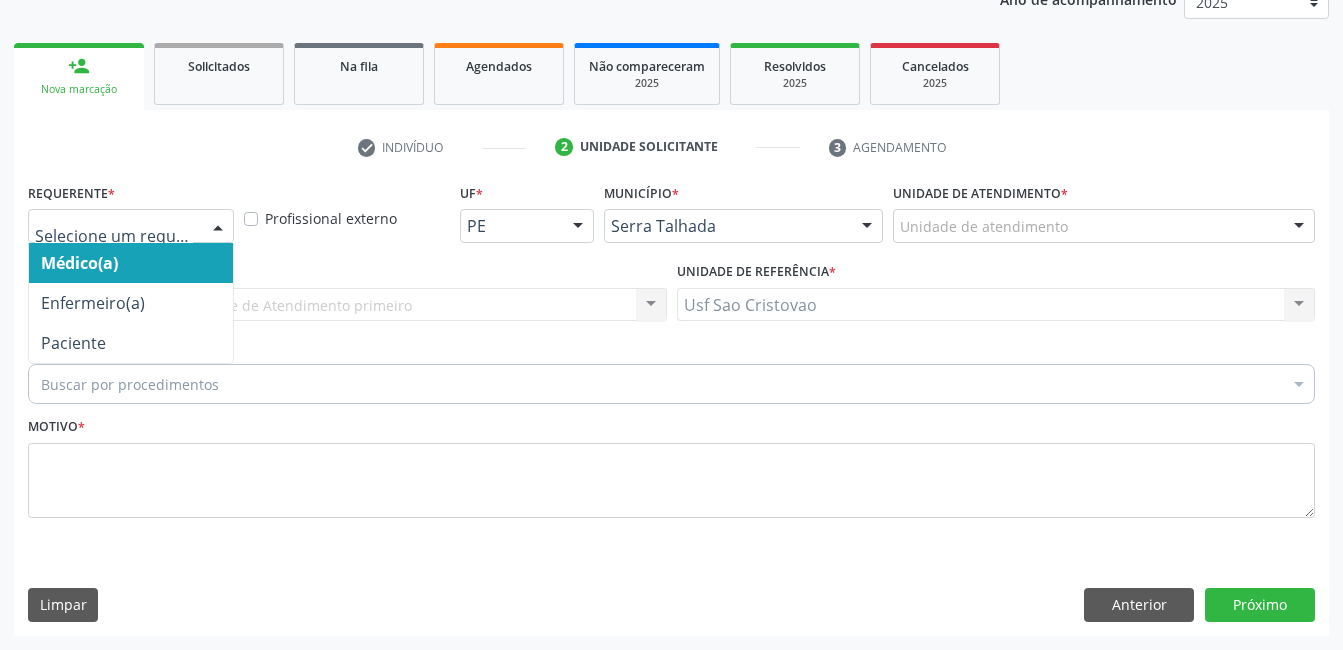 click at bounding box center (218, 227) 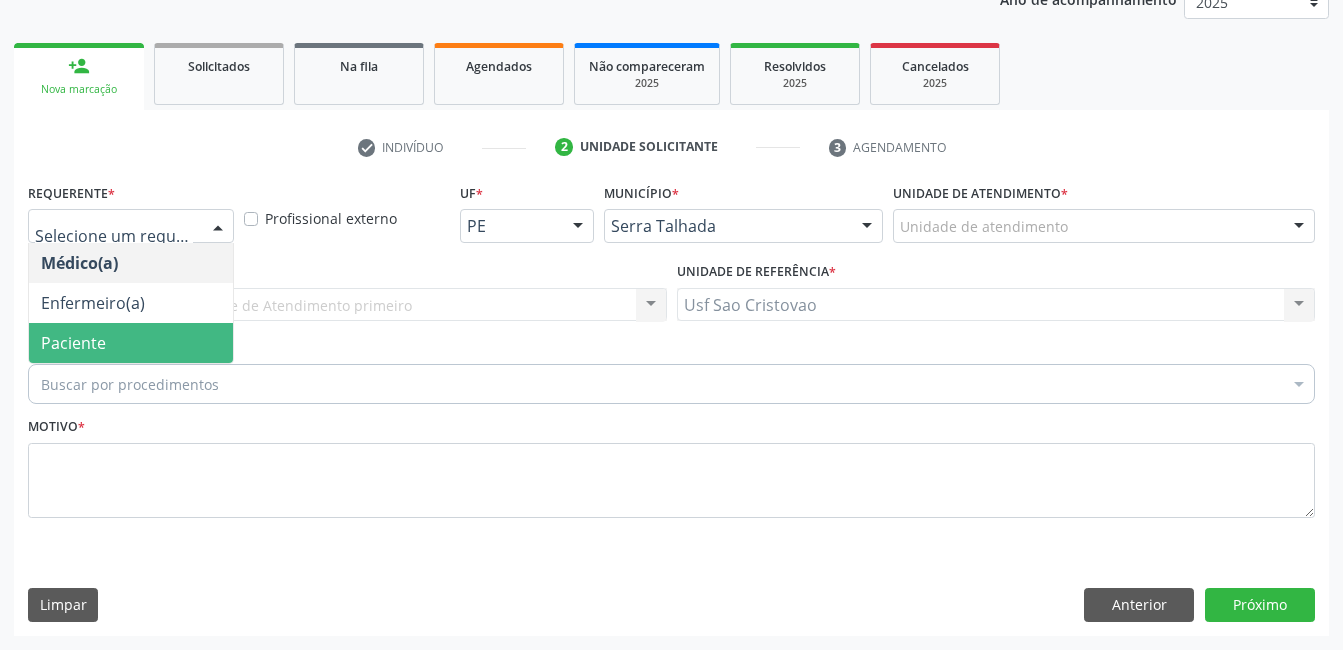 click on "Paciente" at bounding box center [131, 343] 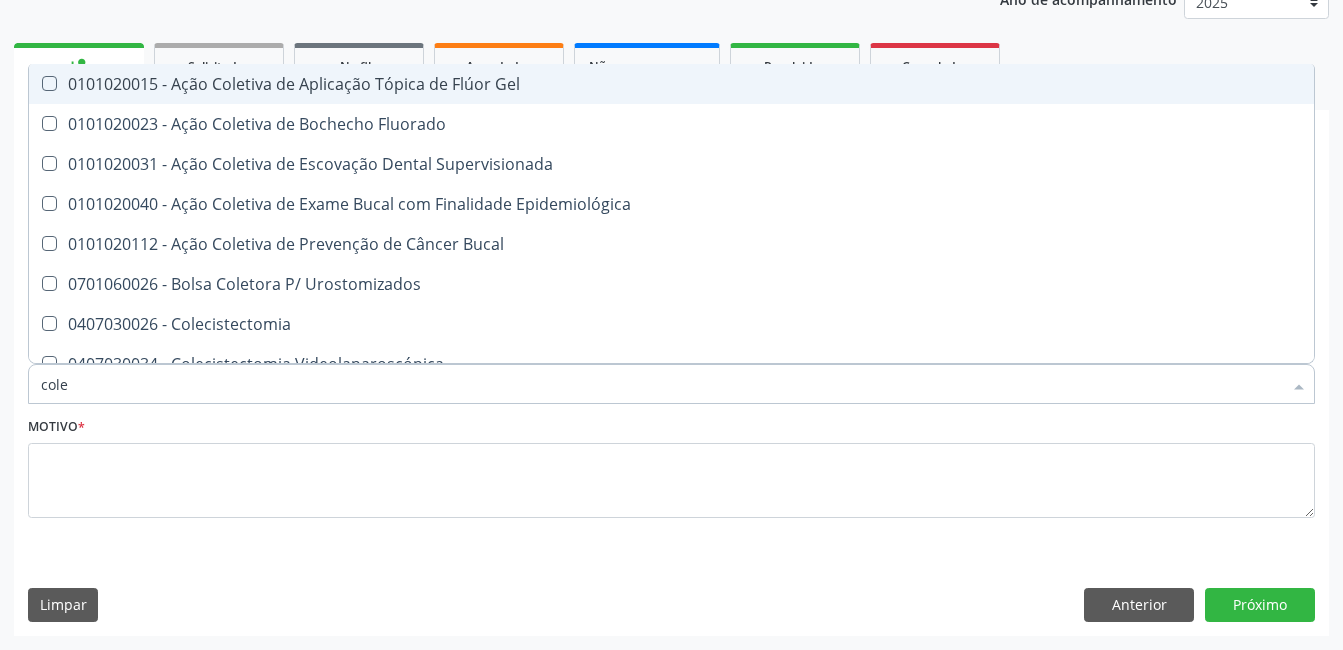 type on "coles" 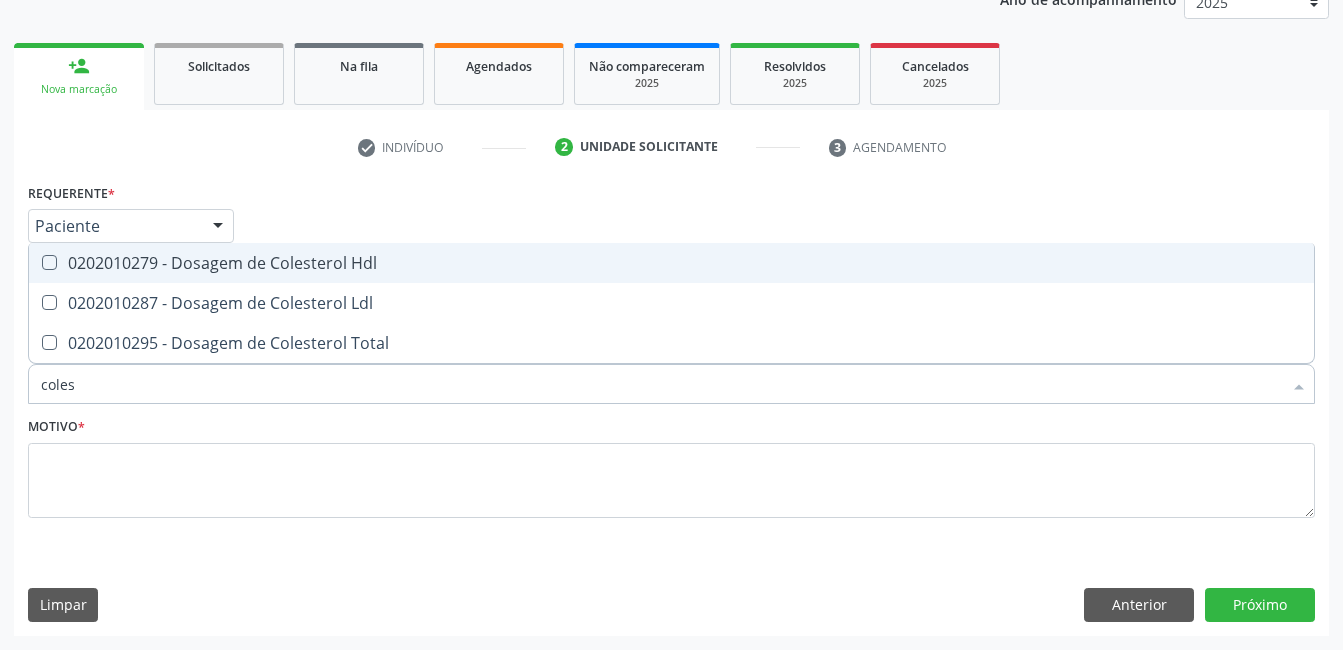 click at bounding box center (36, 263) 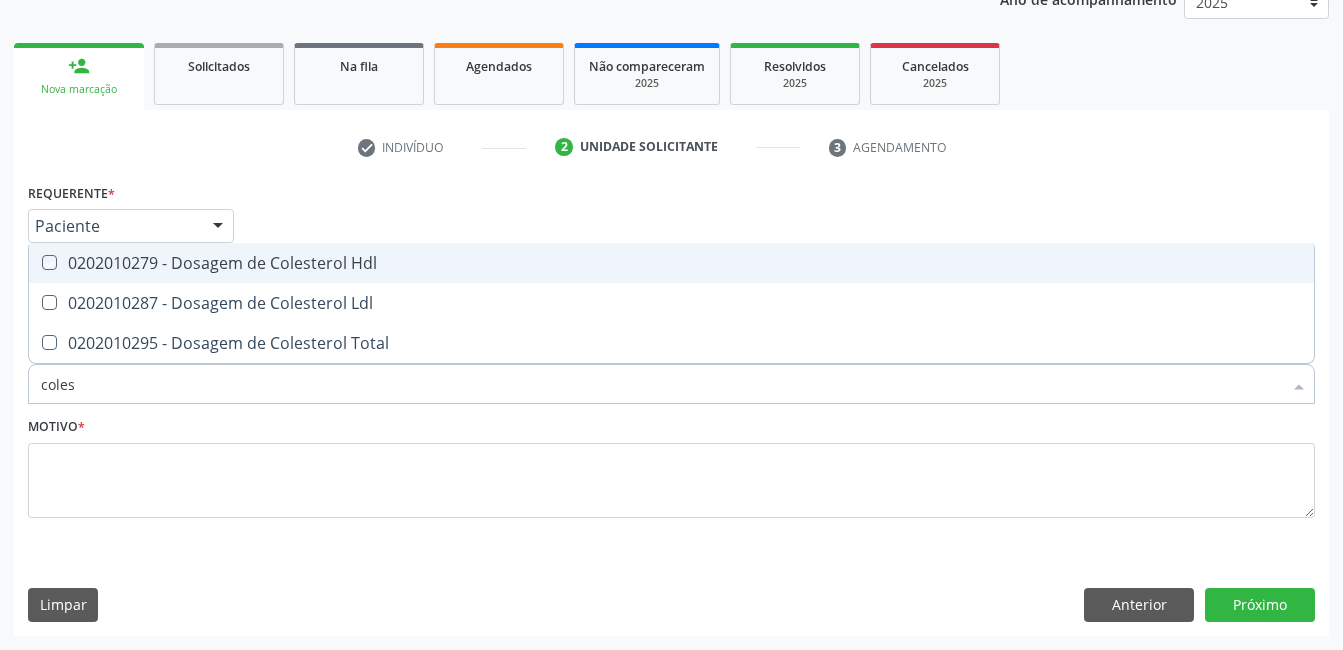 checkbox on "true" 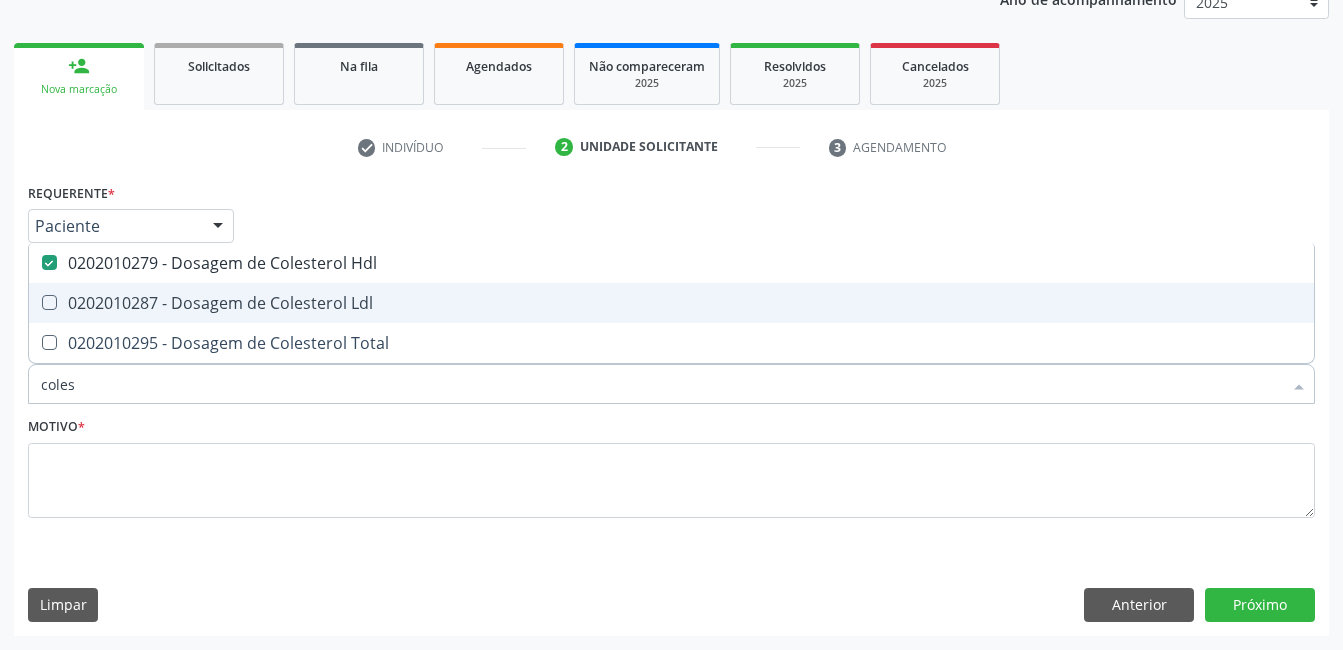 click at bounding box center [49, 302] 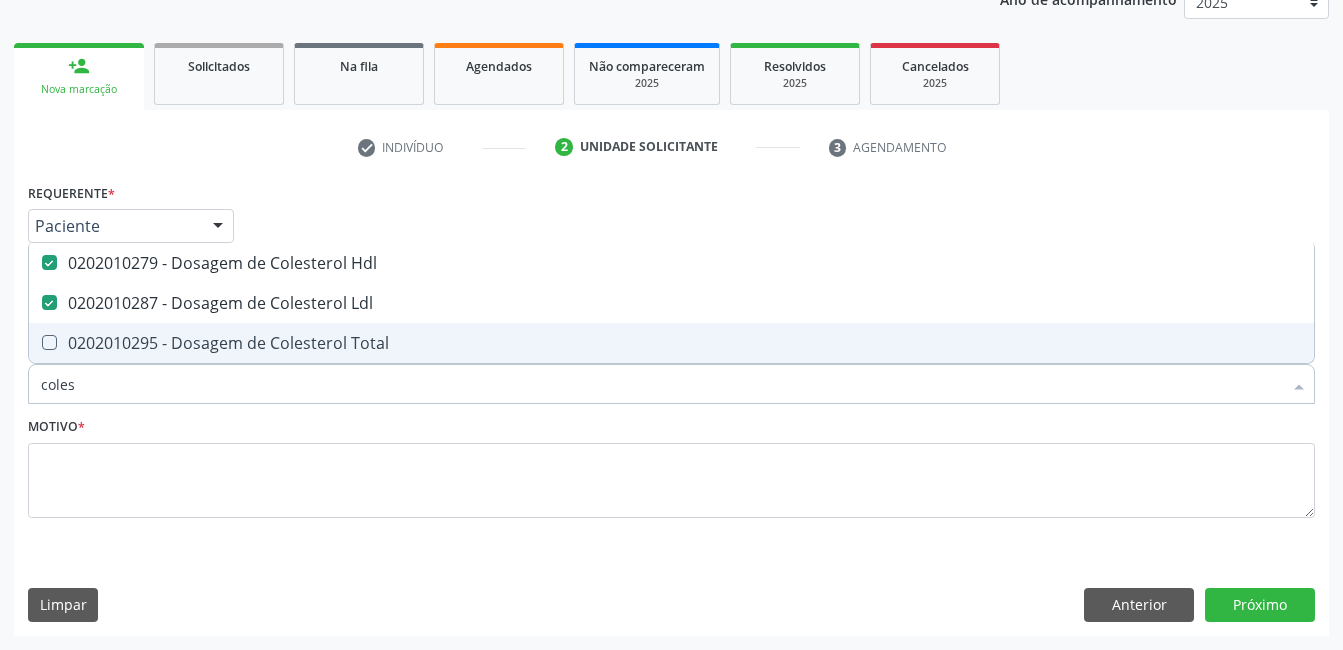 click at bounding box center (49, 342) 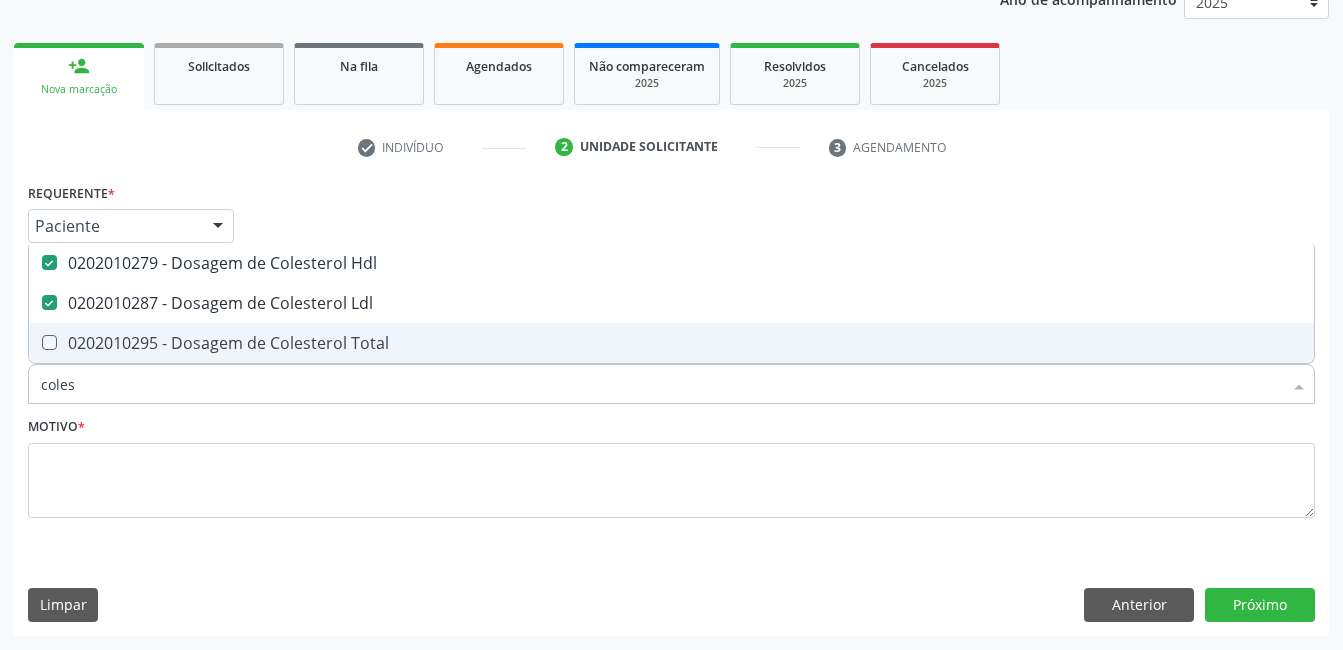 click at bounding box center (35, 342) 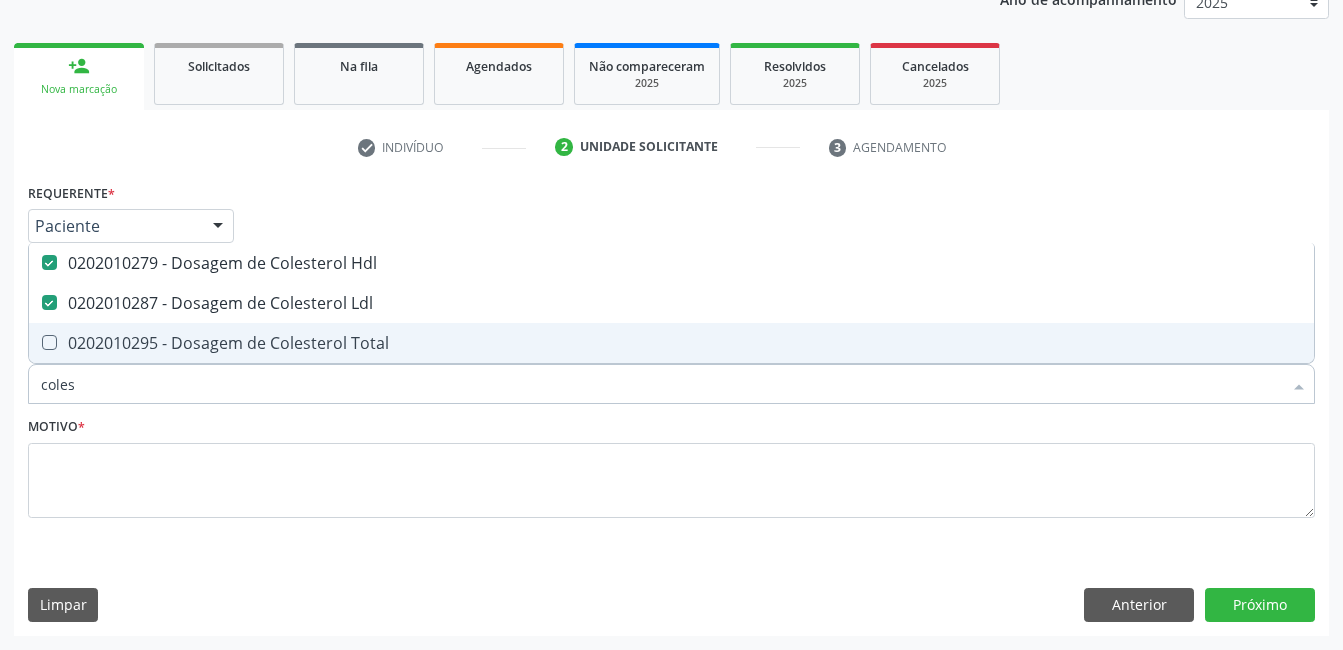 checkbox on "true" 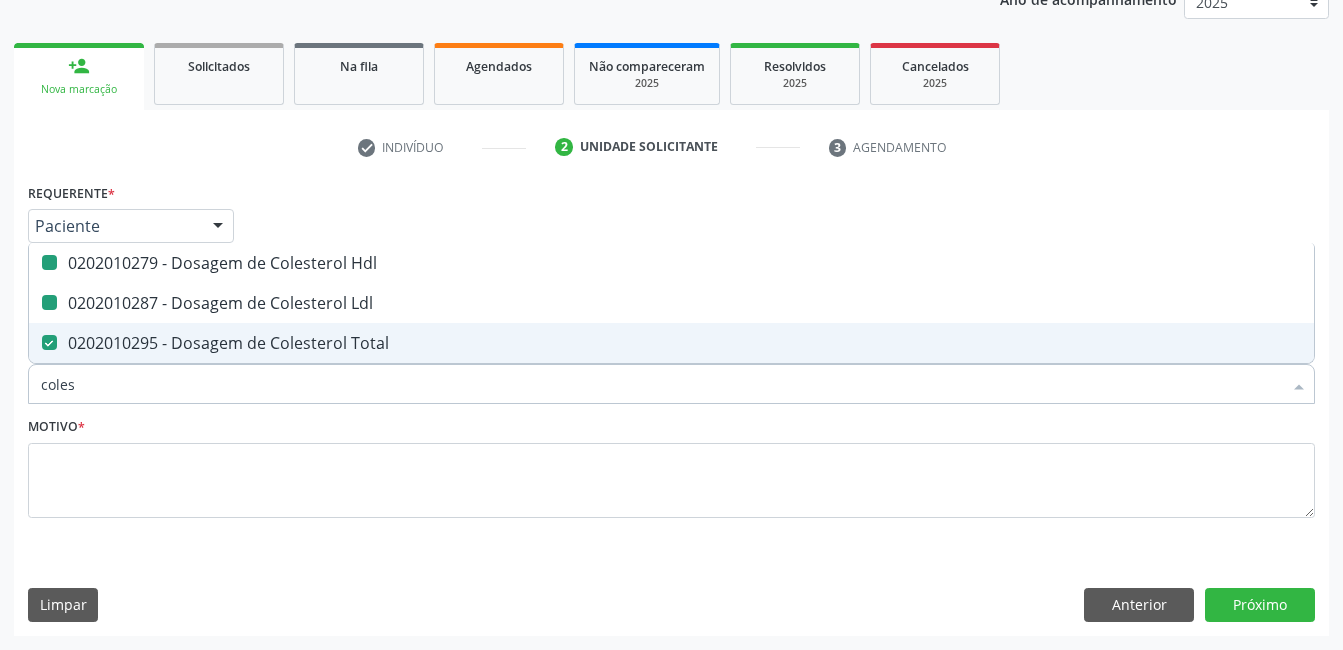 type on "cole" 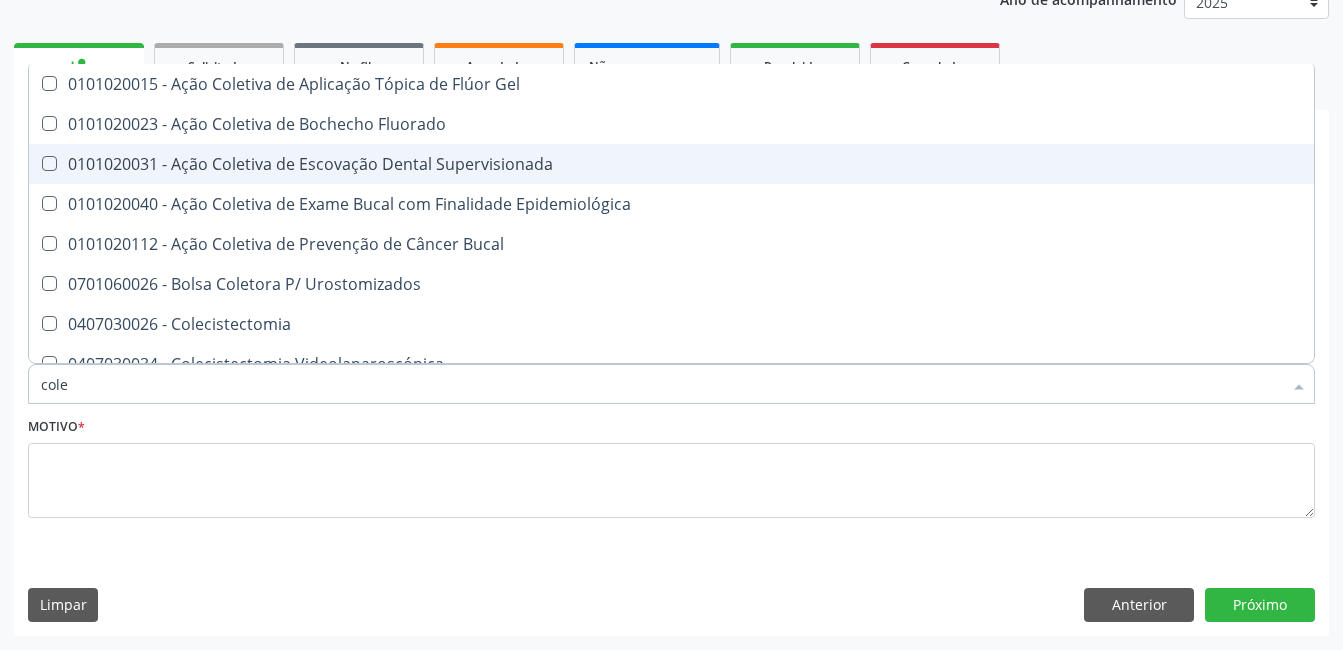 type on "col" 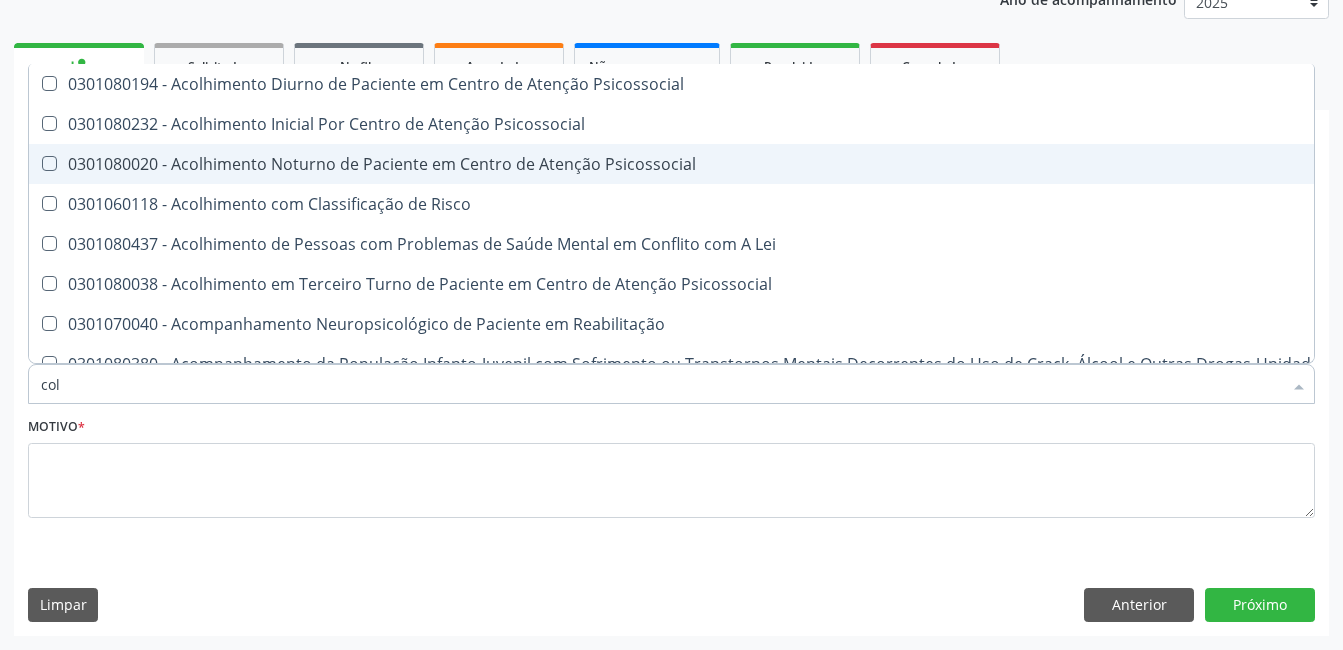 checkbox on "false" 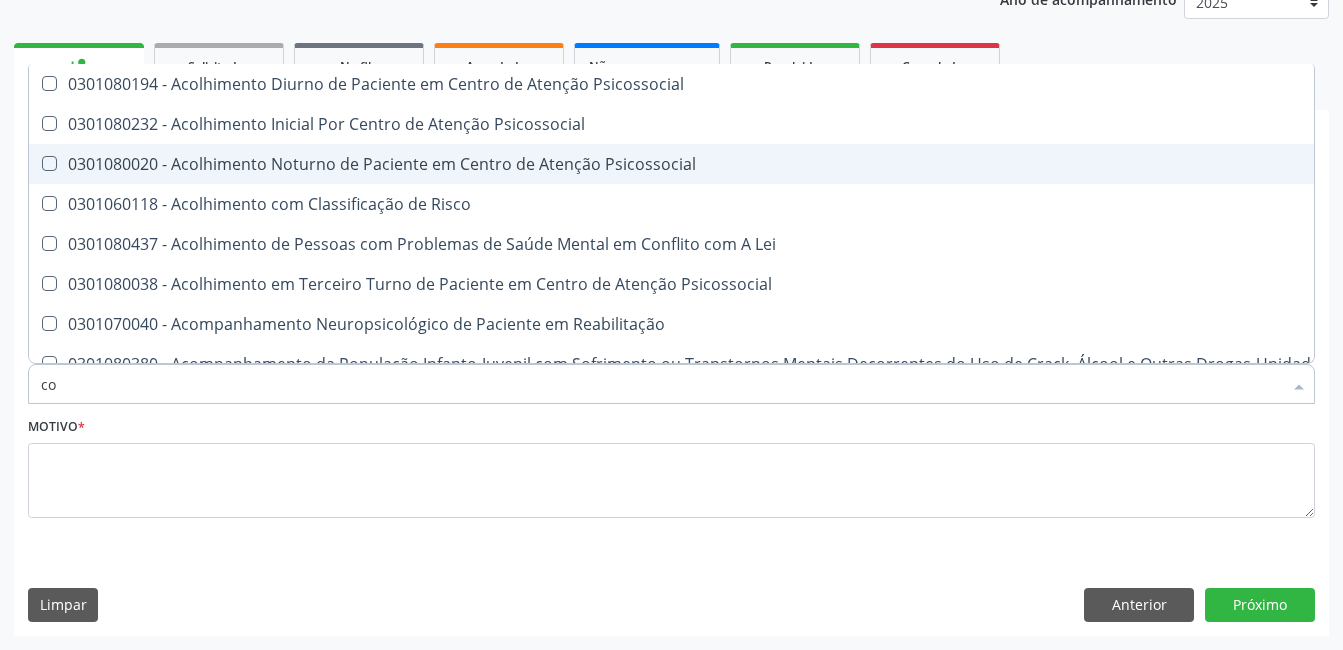type on "c" 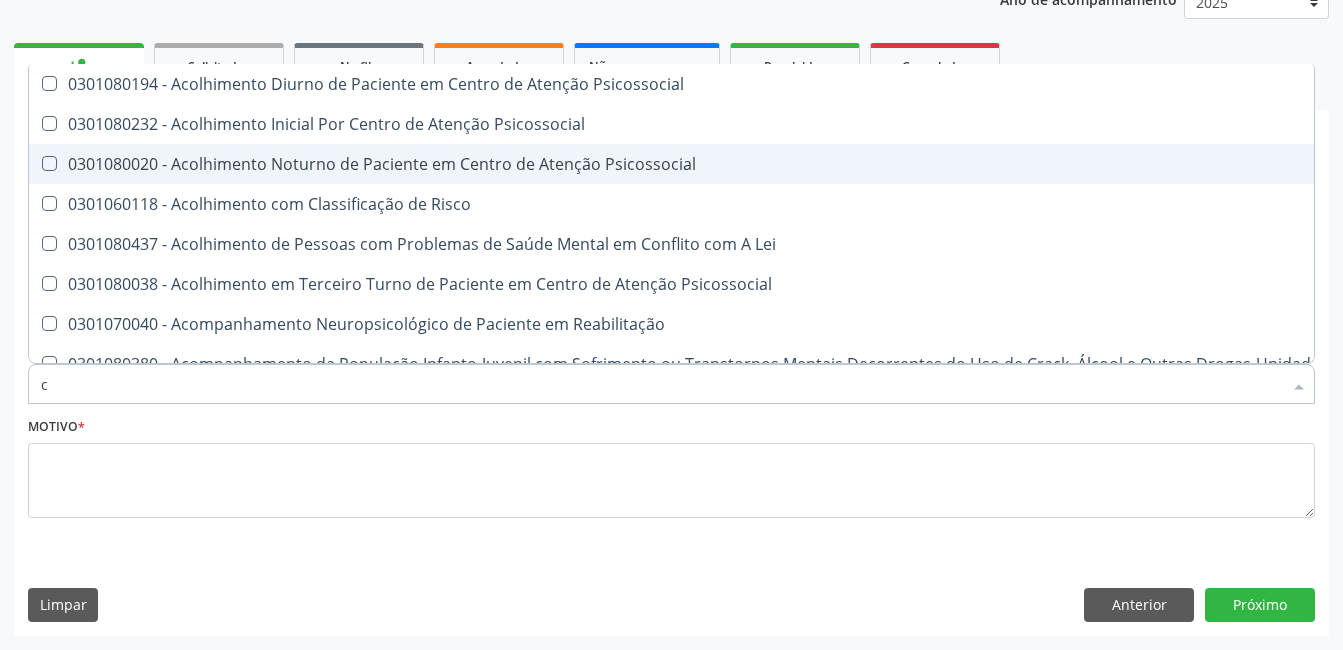 type 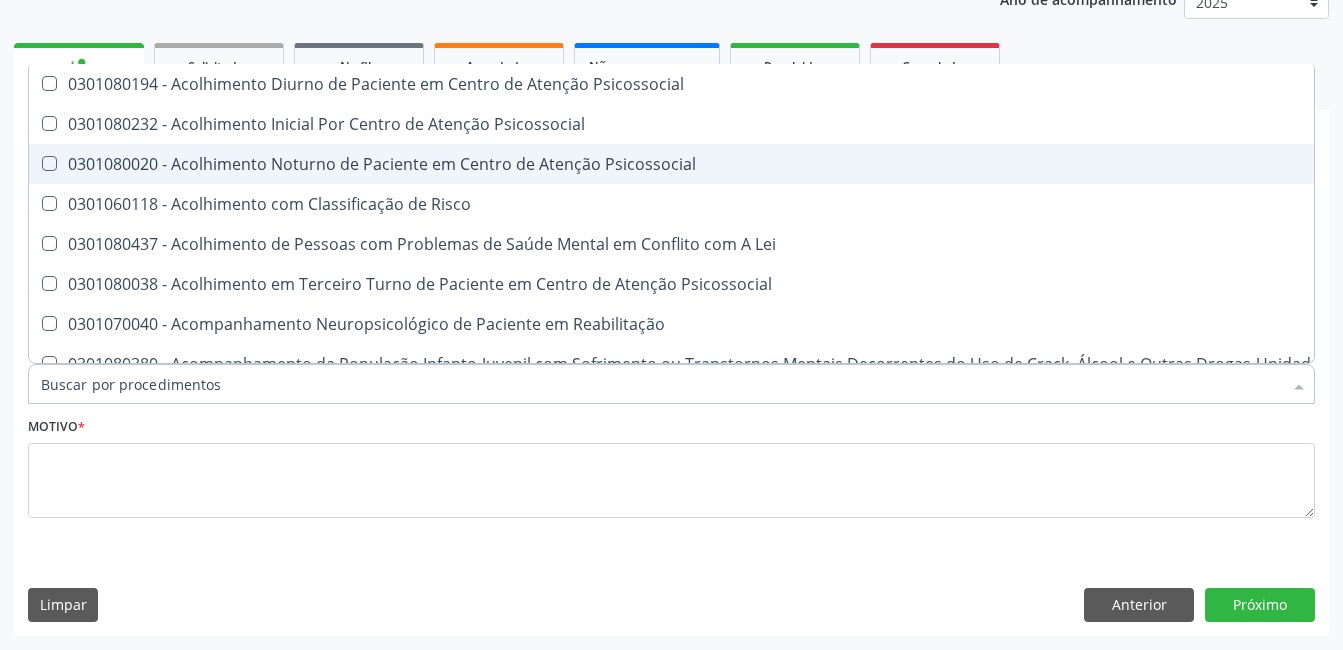 checkbox on "false" 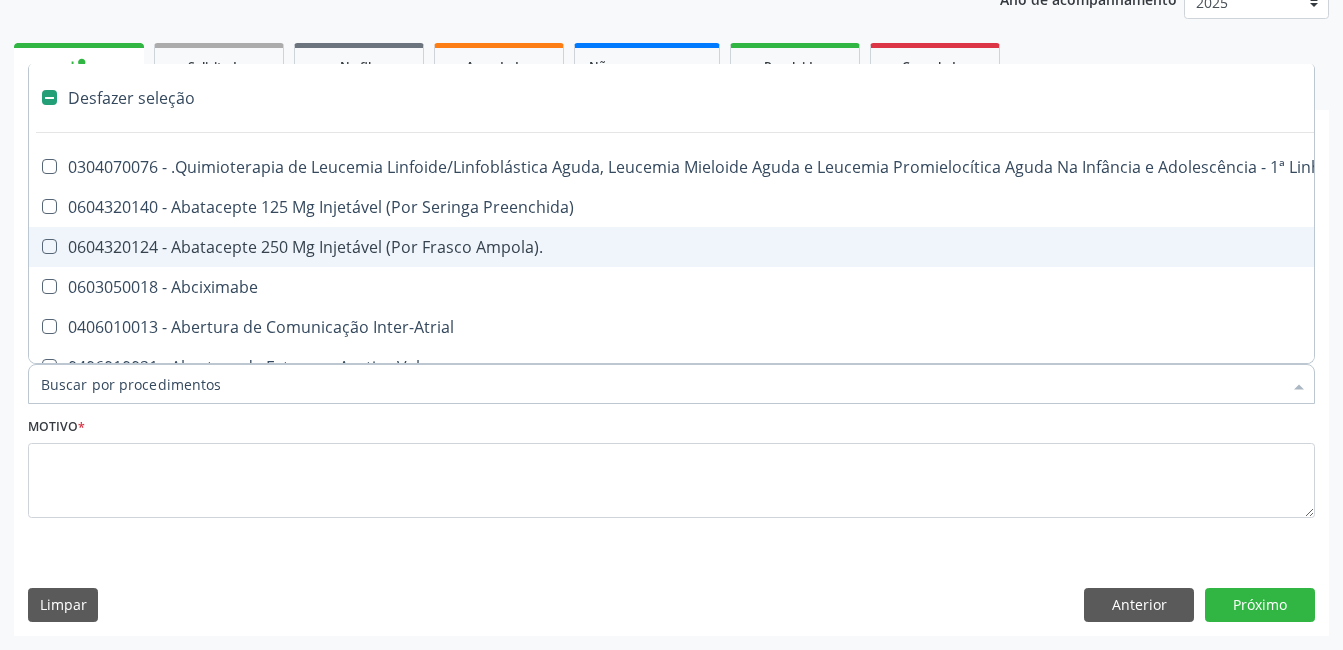 type on "2" 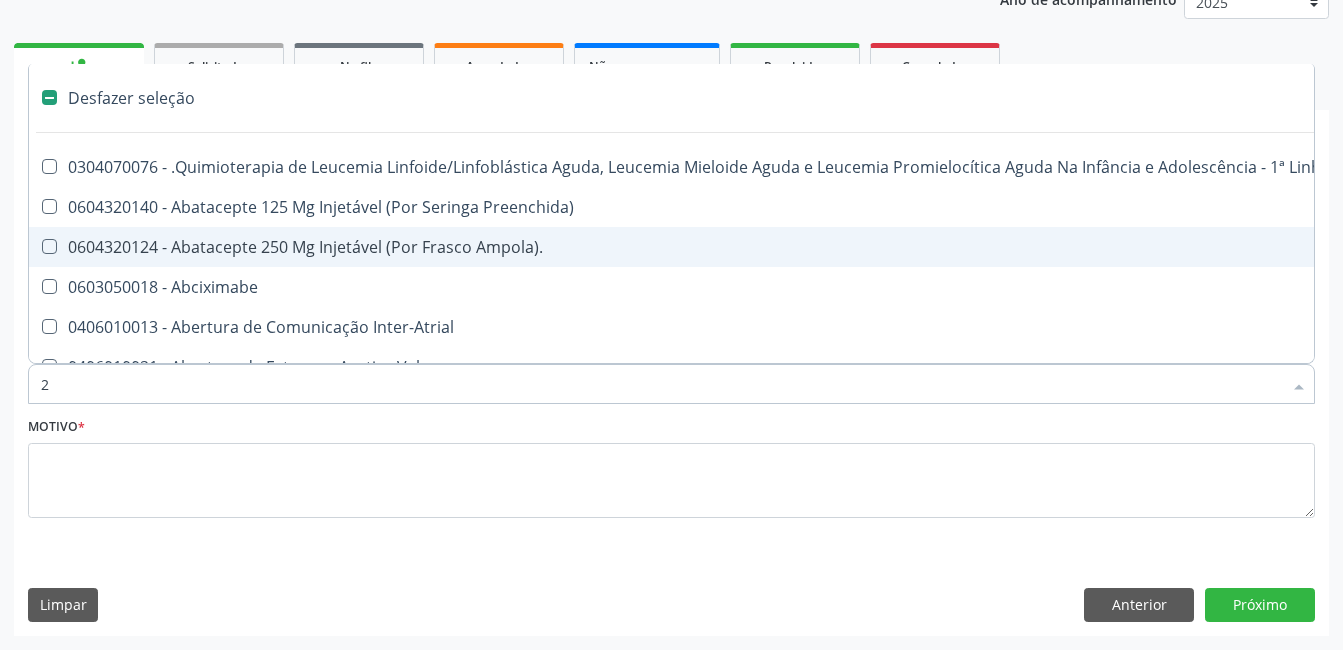 checkbox on "true" 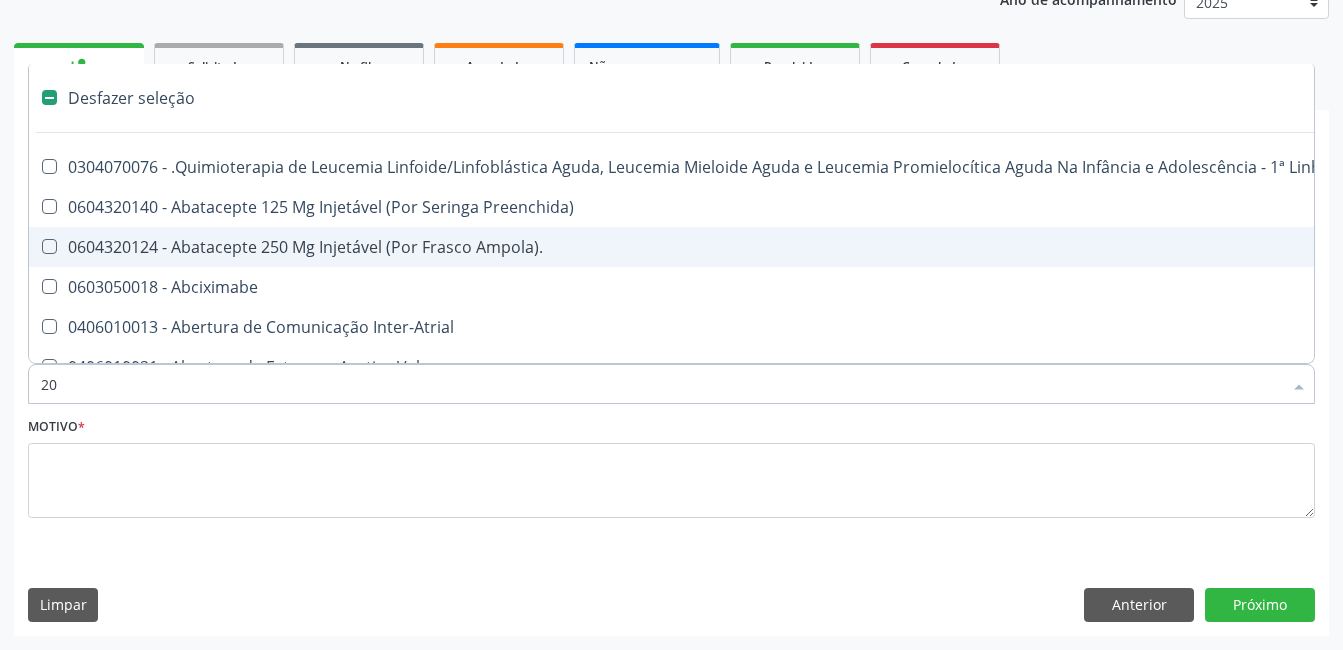 checkbox on "true" 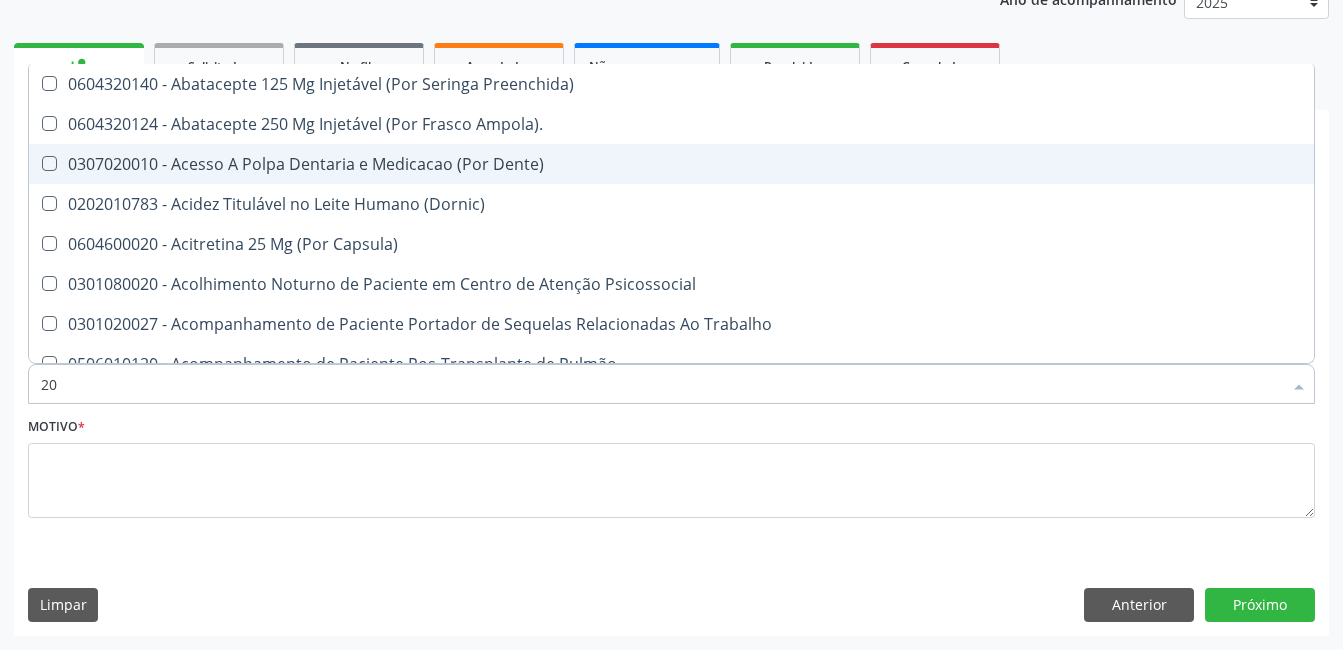 type on "202" 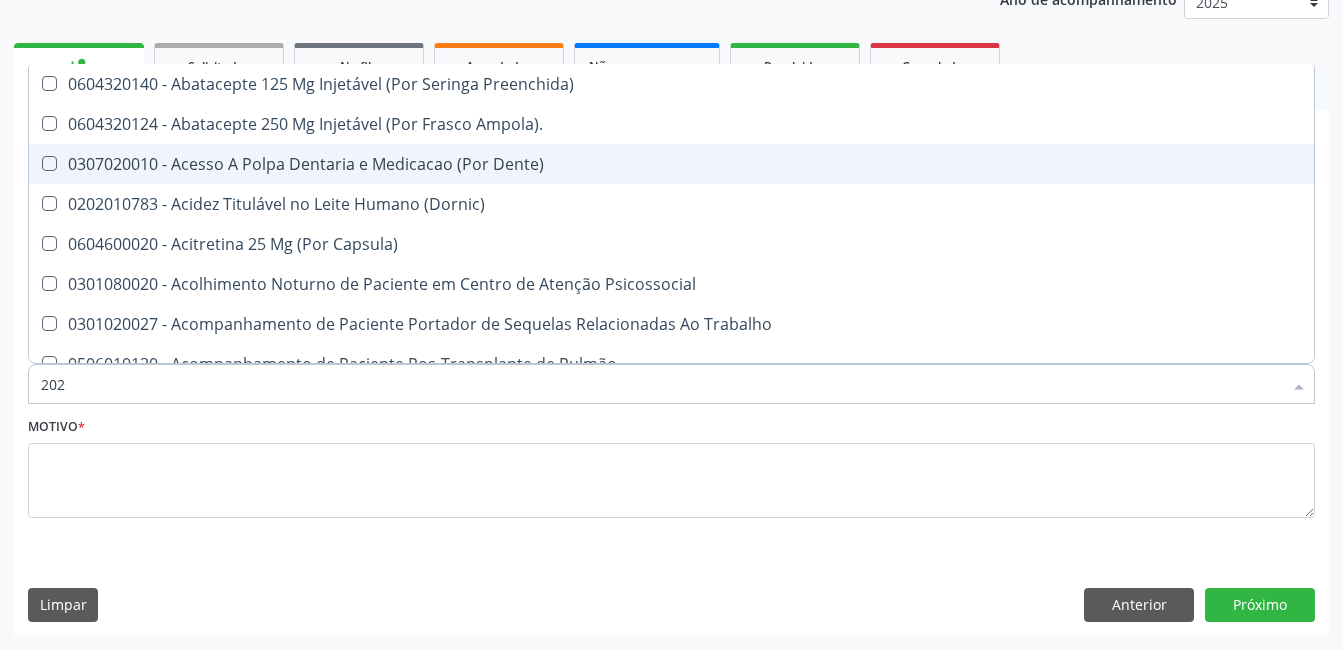 checkbox on "true" 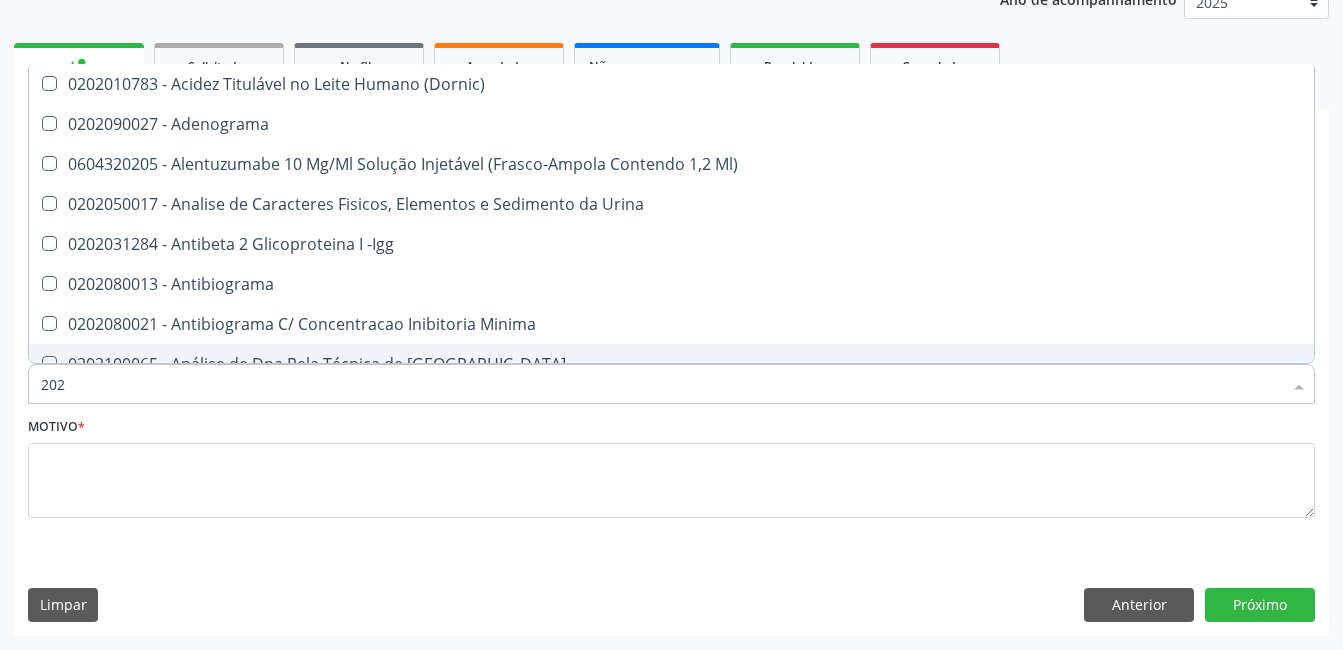 type on "2020" 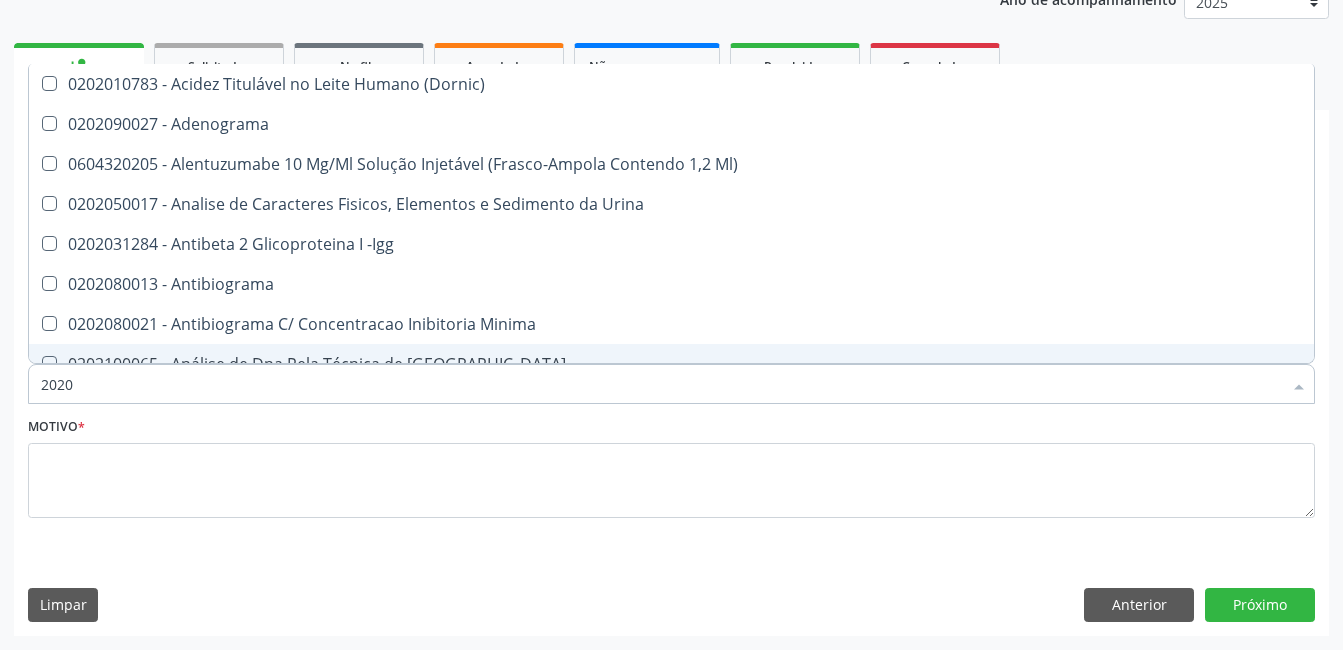 checkbox on "true" 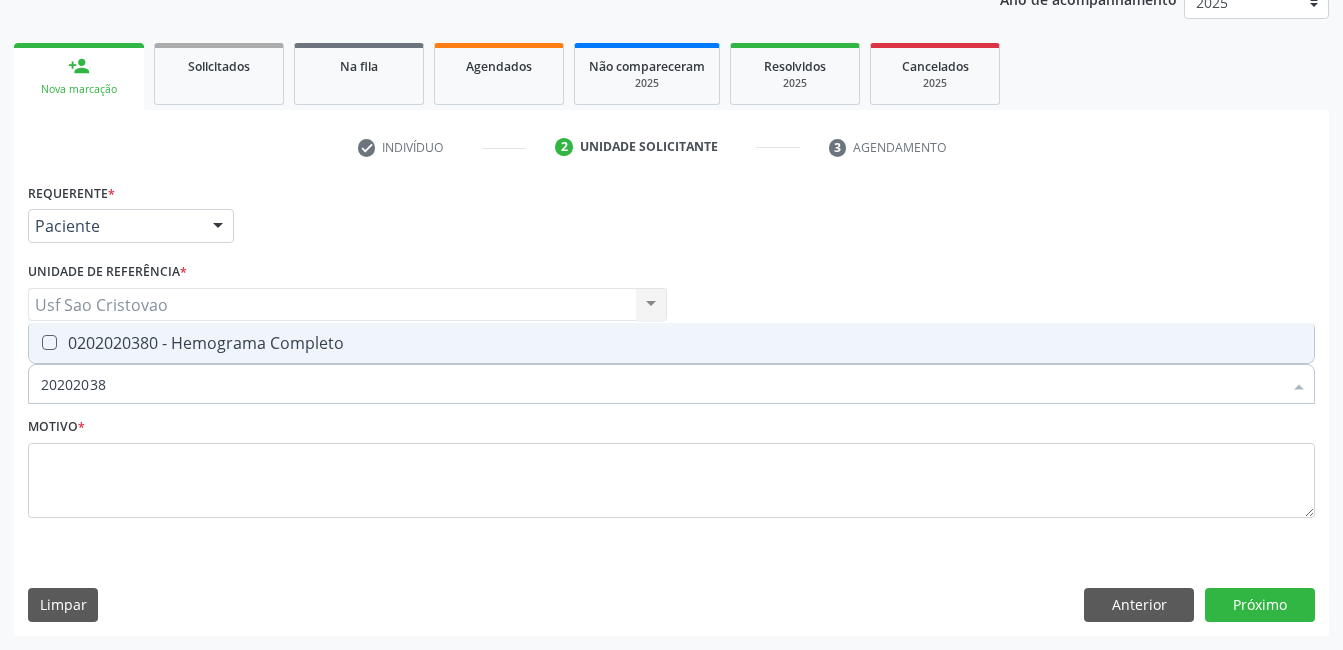 type on "202020380" 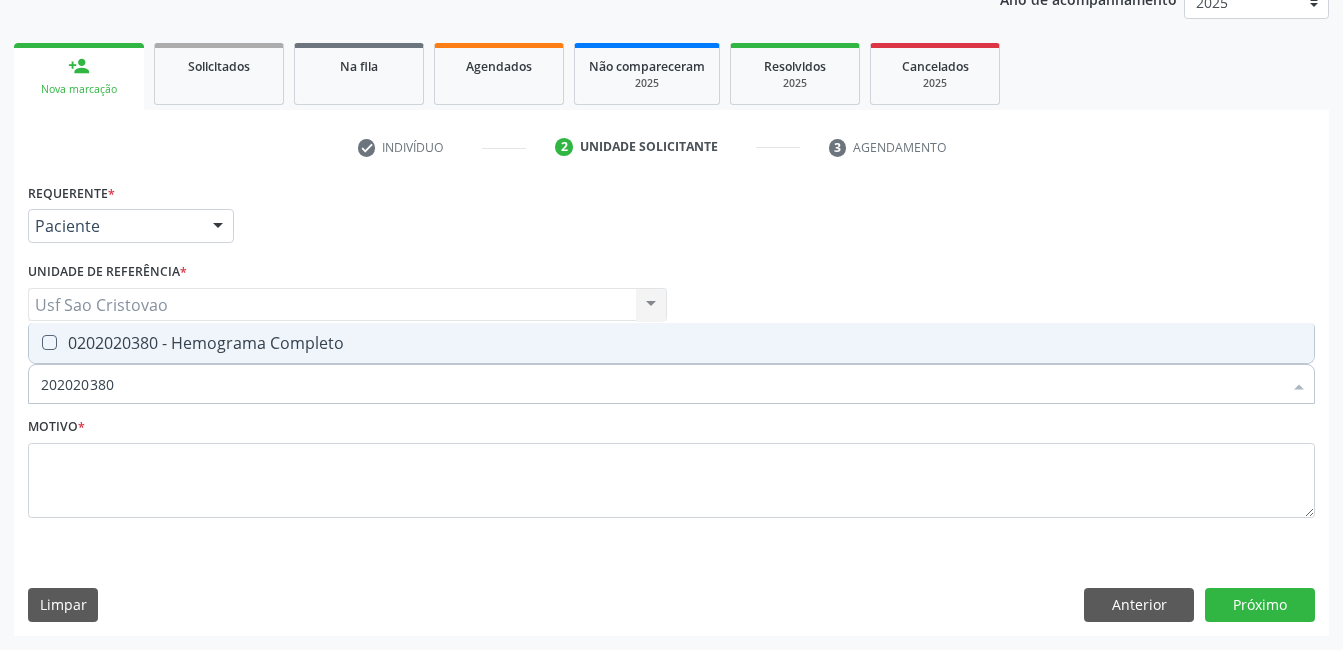 drag, startPoint x: 44, startPoint y: 337, endPoint x: 128, endPoint y: 417, distance: 116 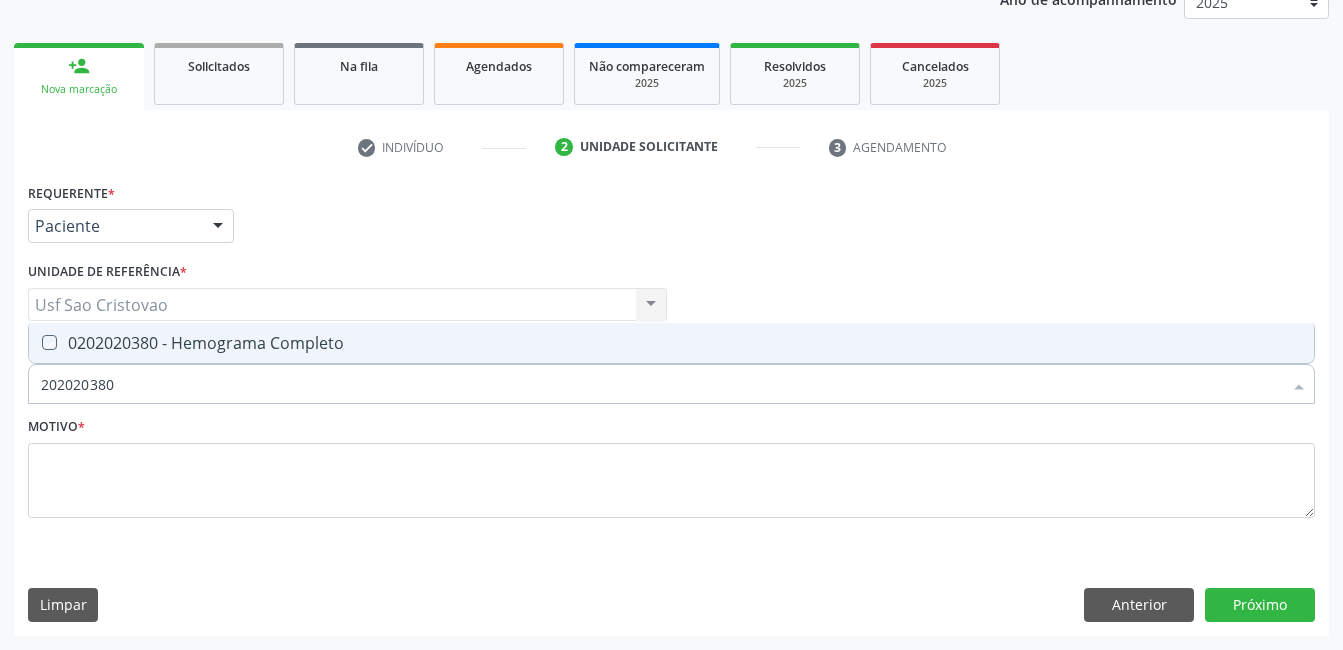 click at bounding box center (35, 342) 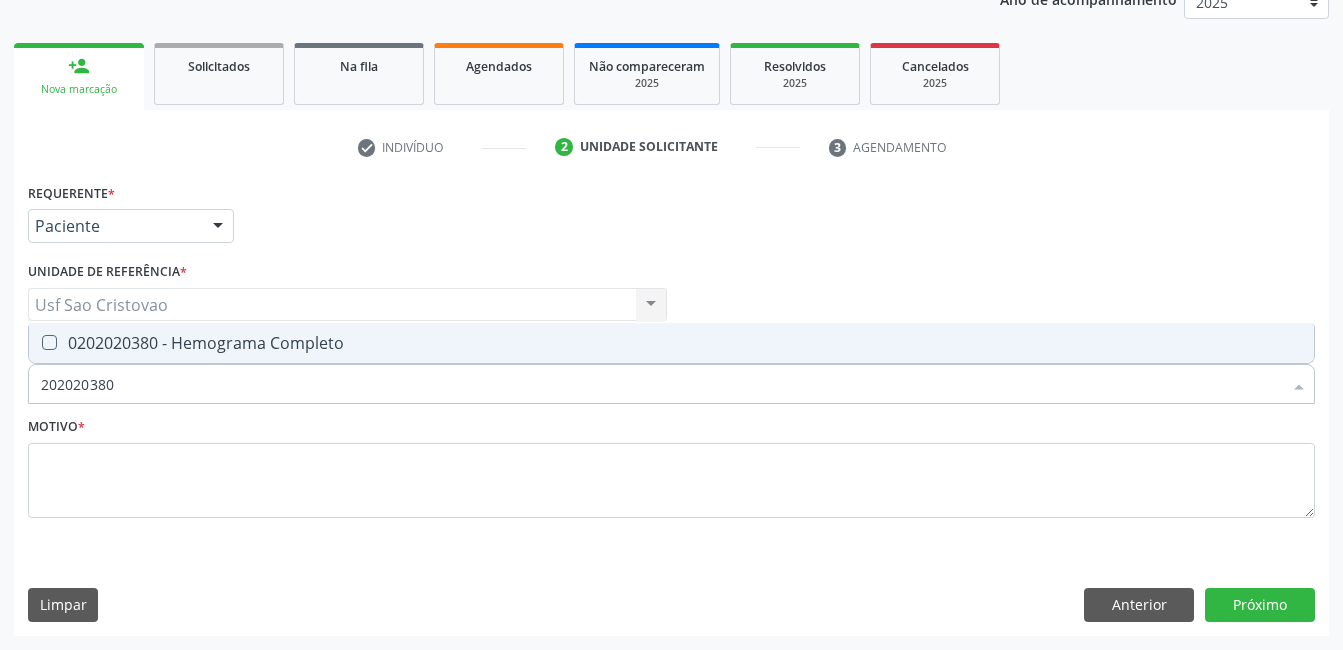 checkbox on "true" 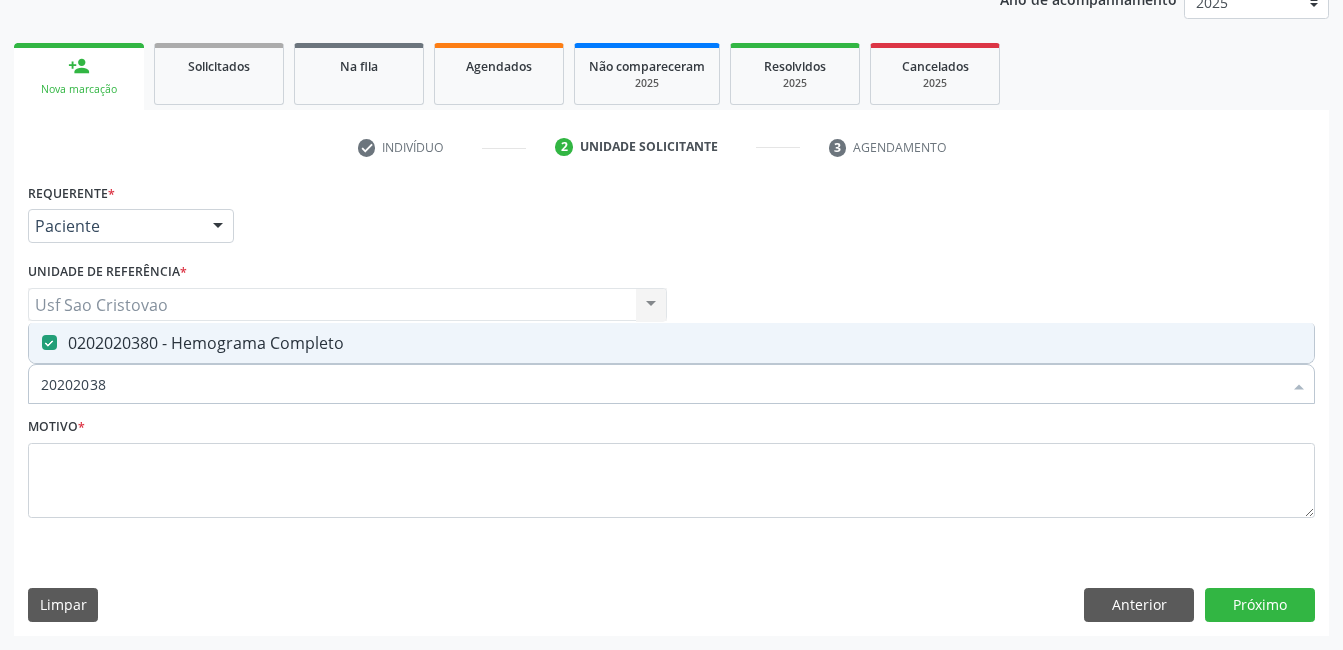 type on "2020203" 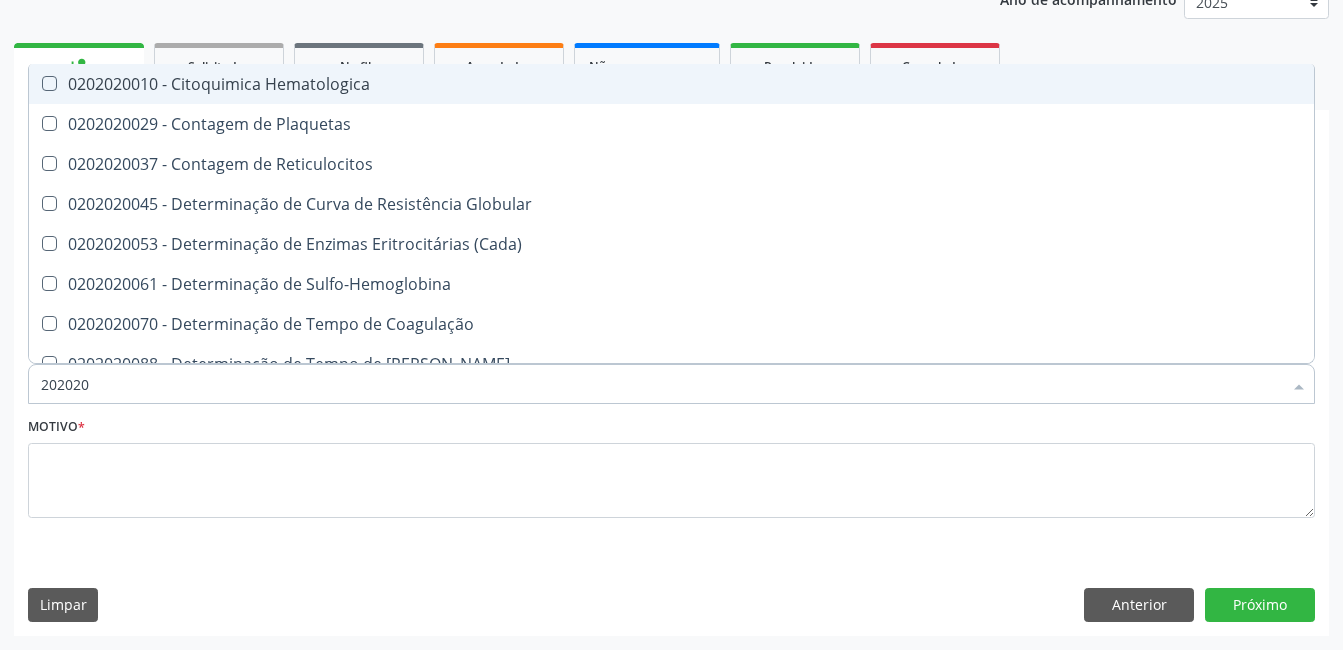 type on "20202" 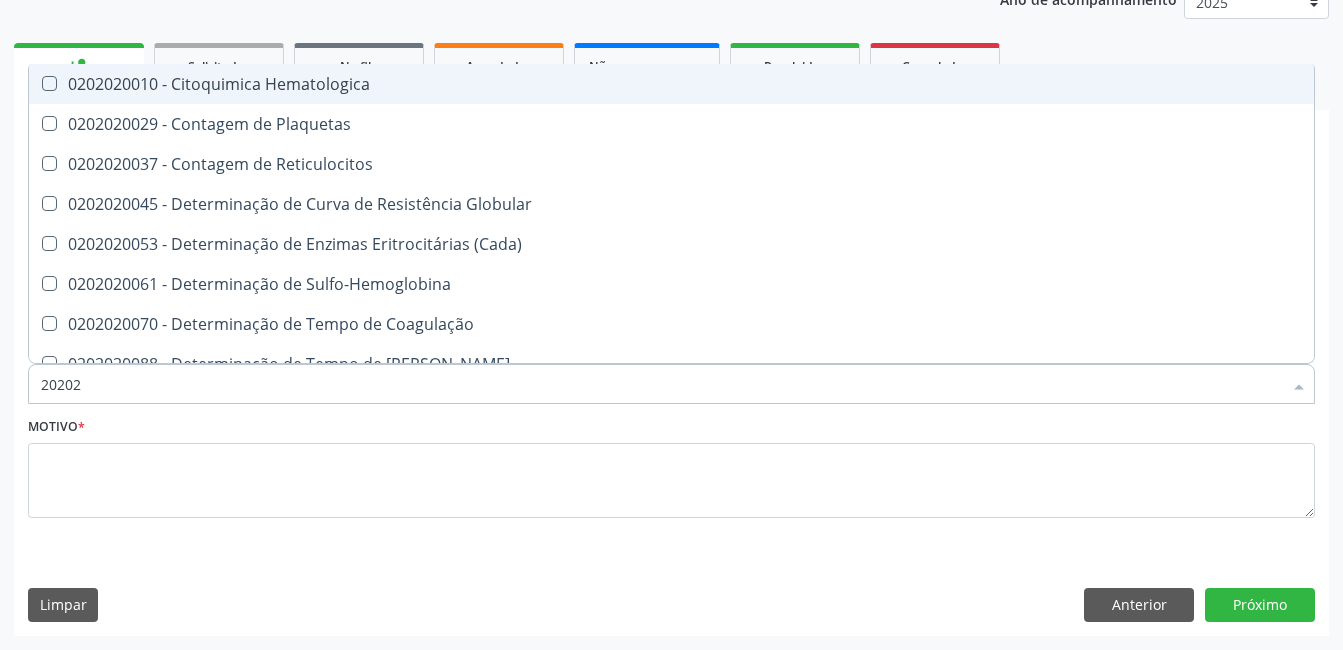 type on "2020" 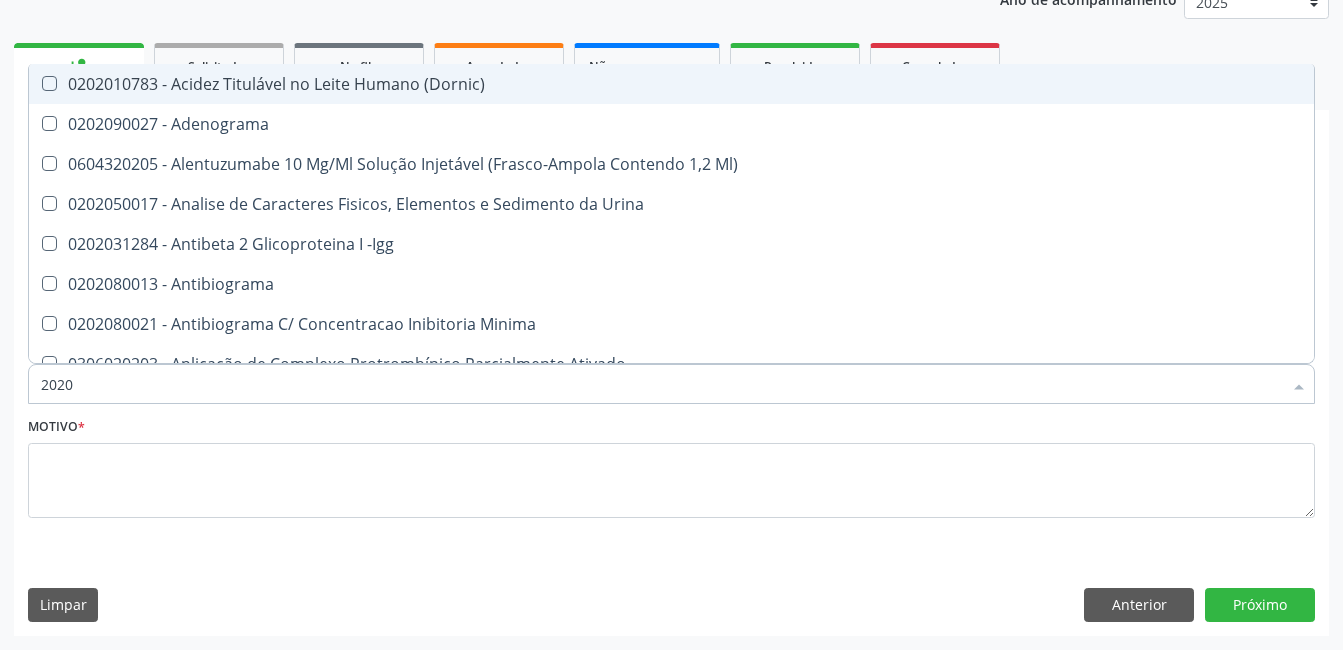 type on "20202" 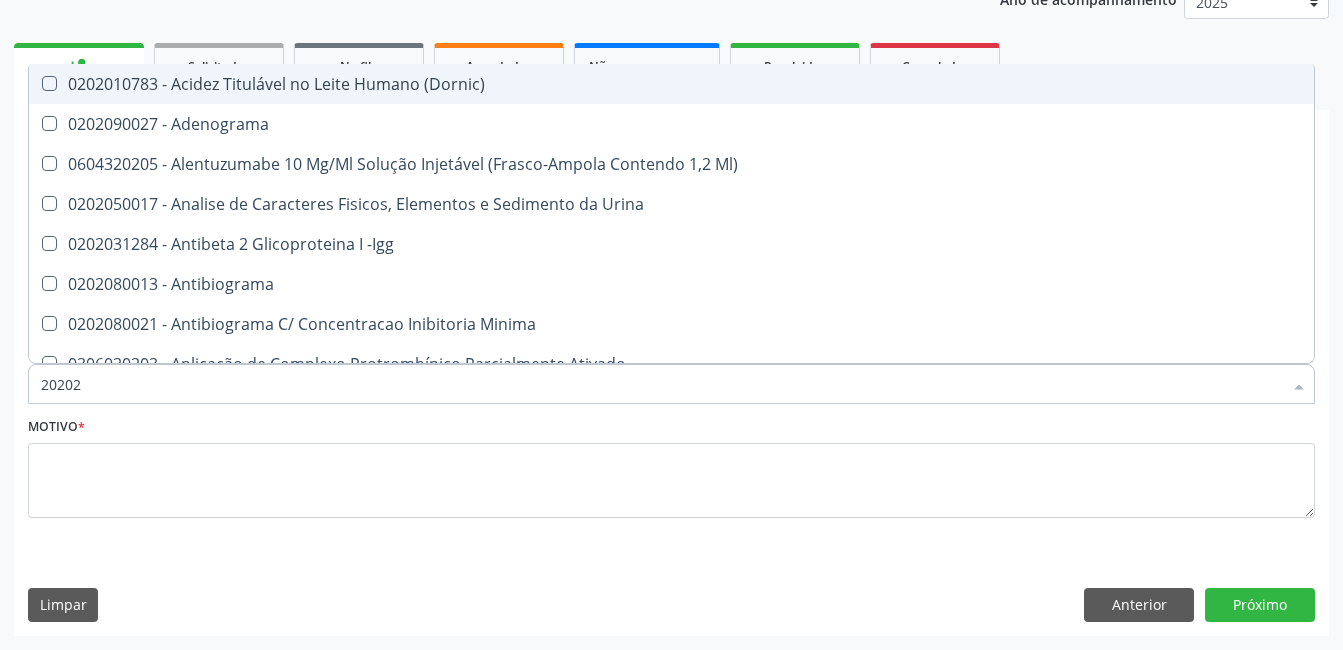 checkbox on "true" 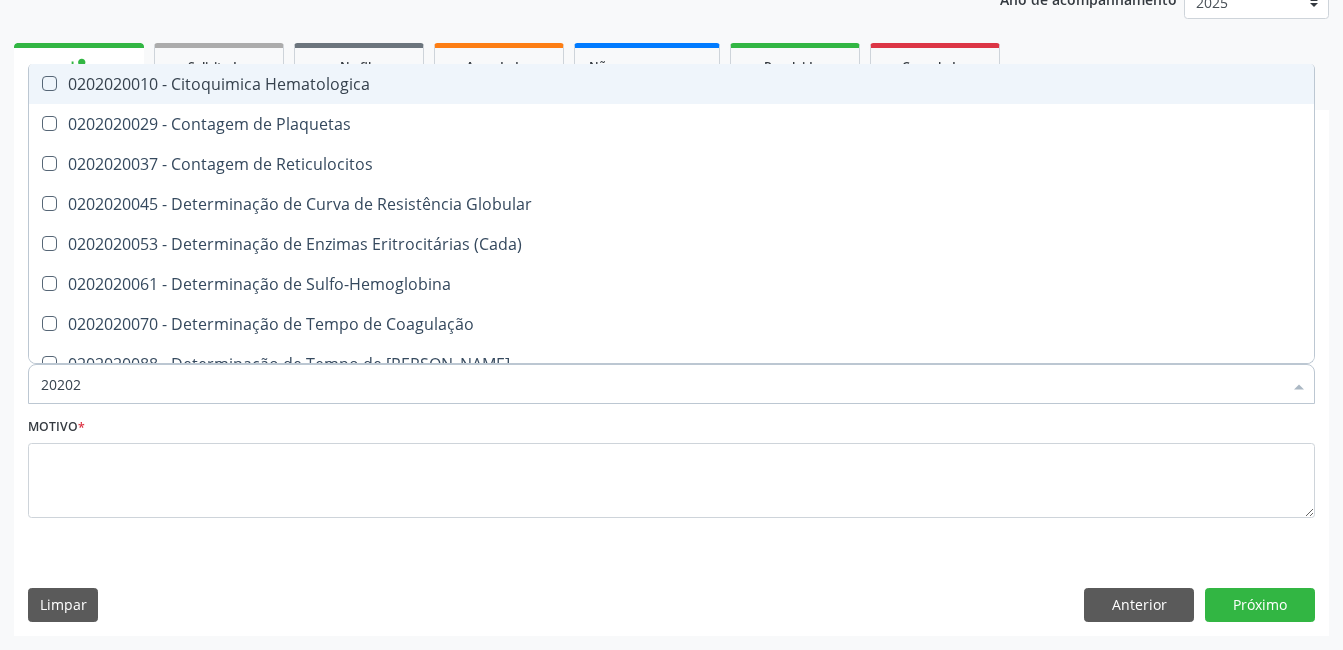 type on "202020" 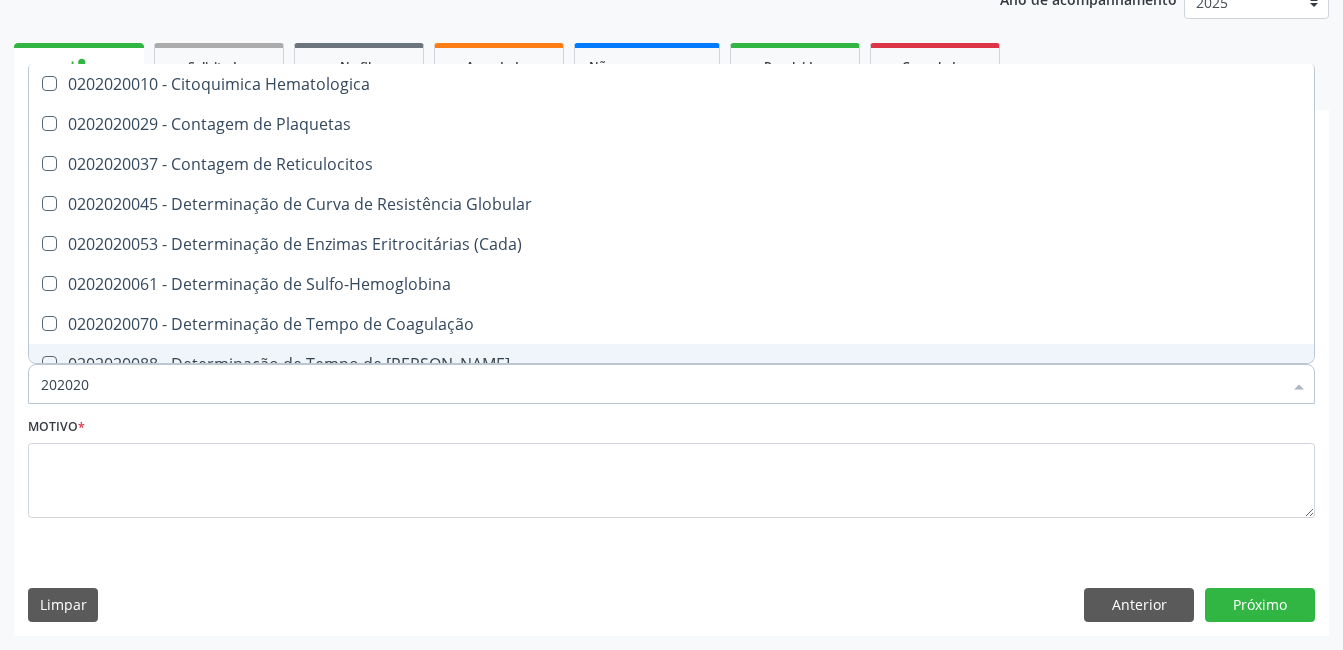 type on "20202" 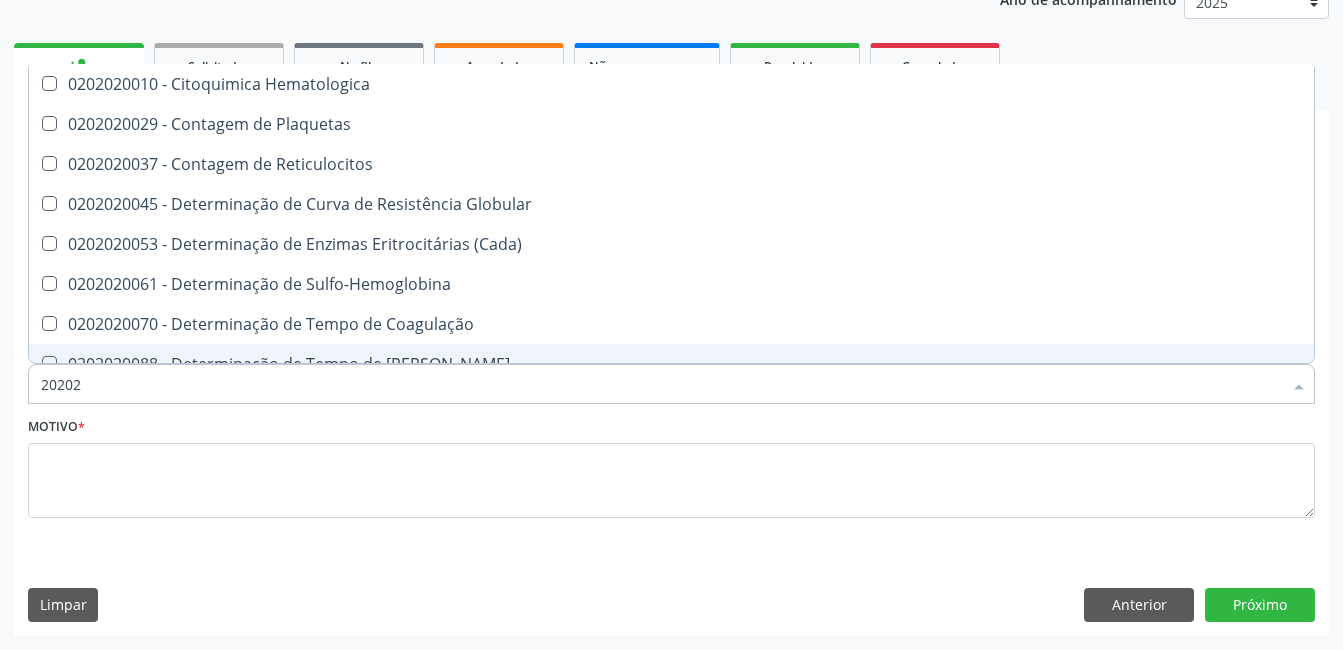 checkbox on "false" 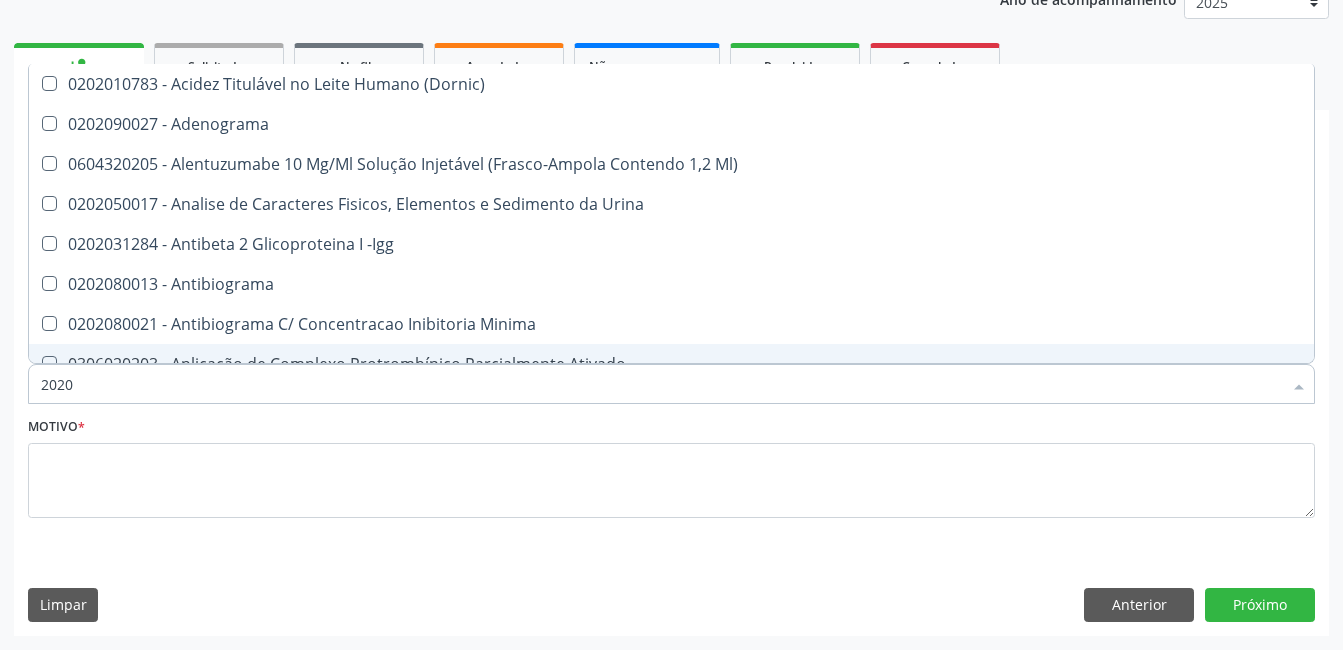 type on "20201" 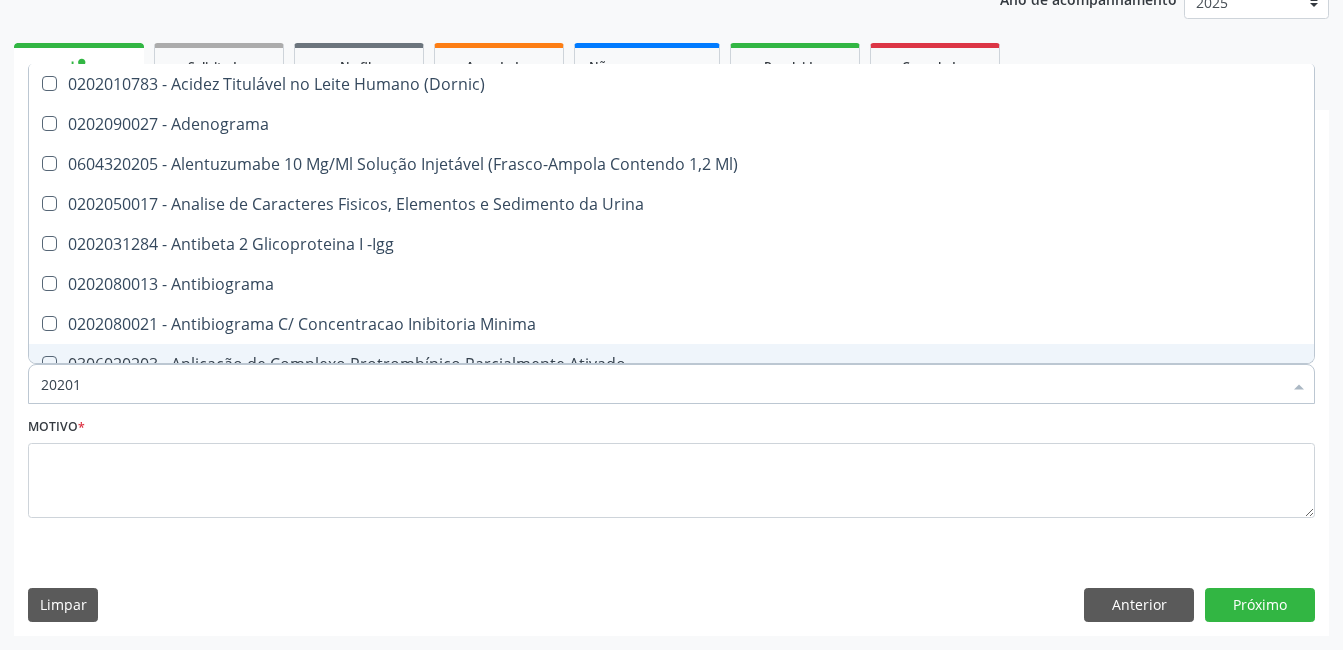 checkbox on "true" 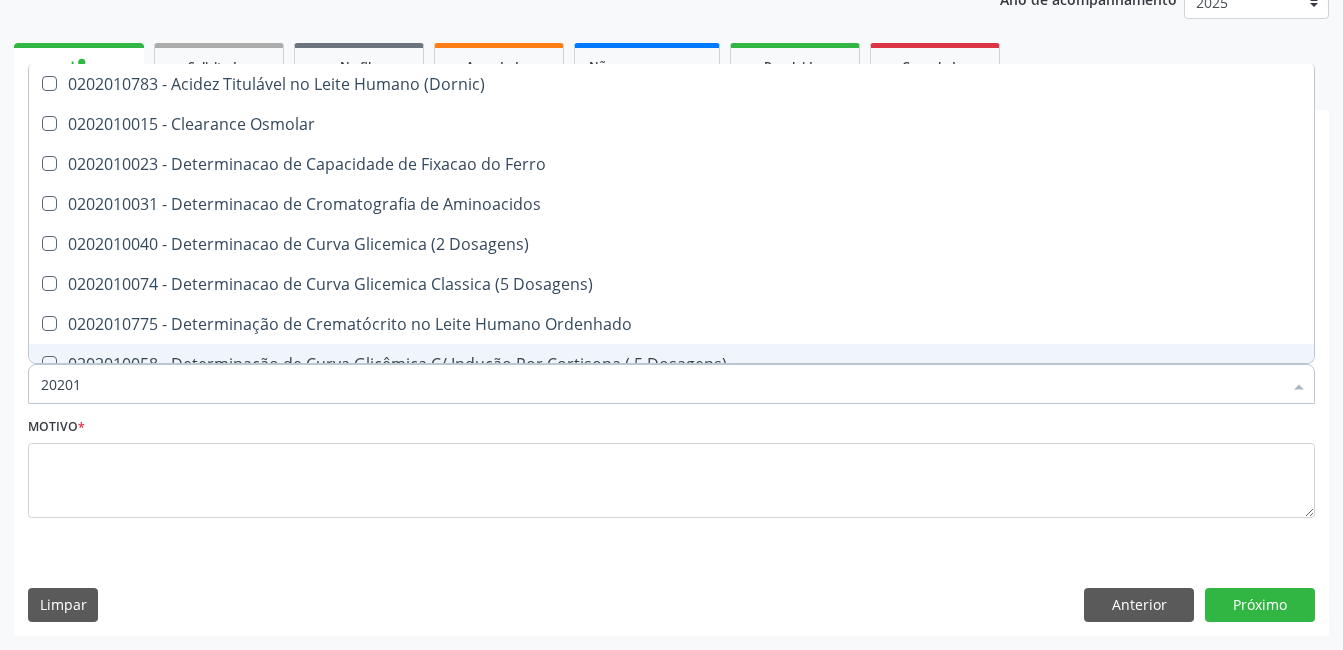 type on "202010" 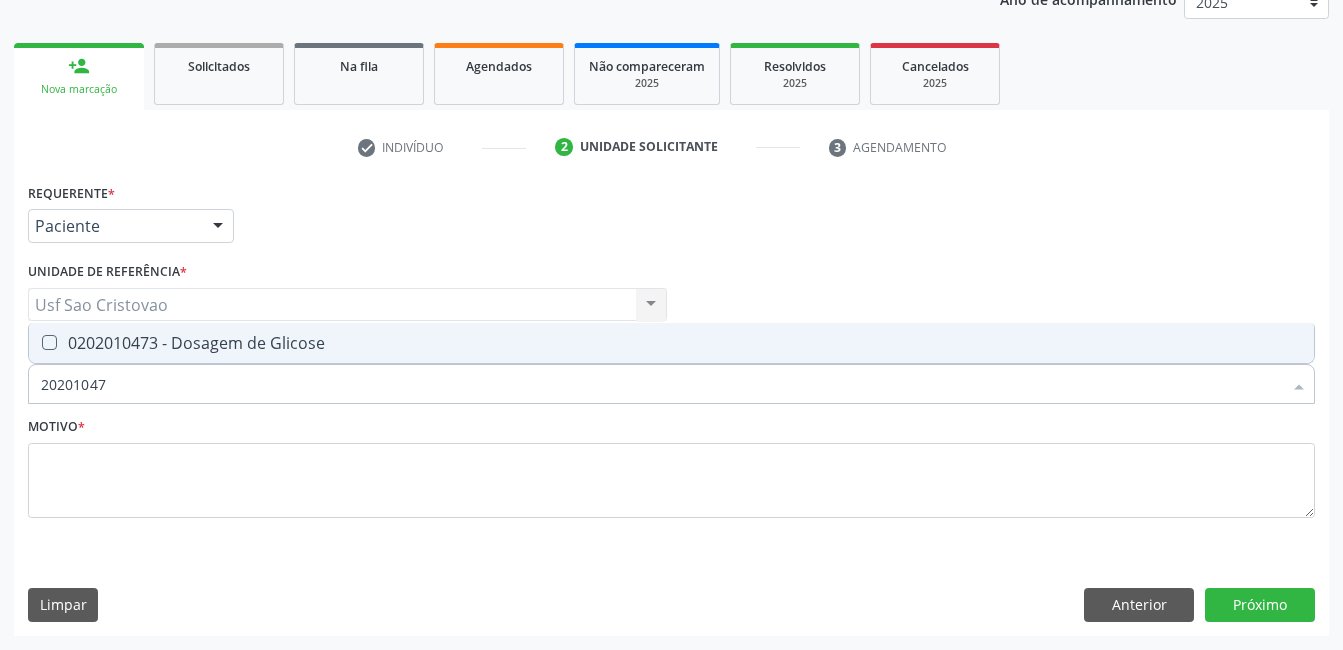 type on "202010473" 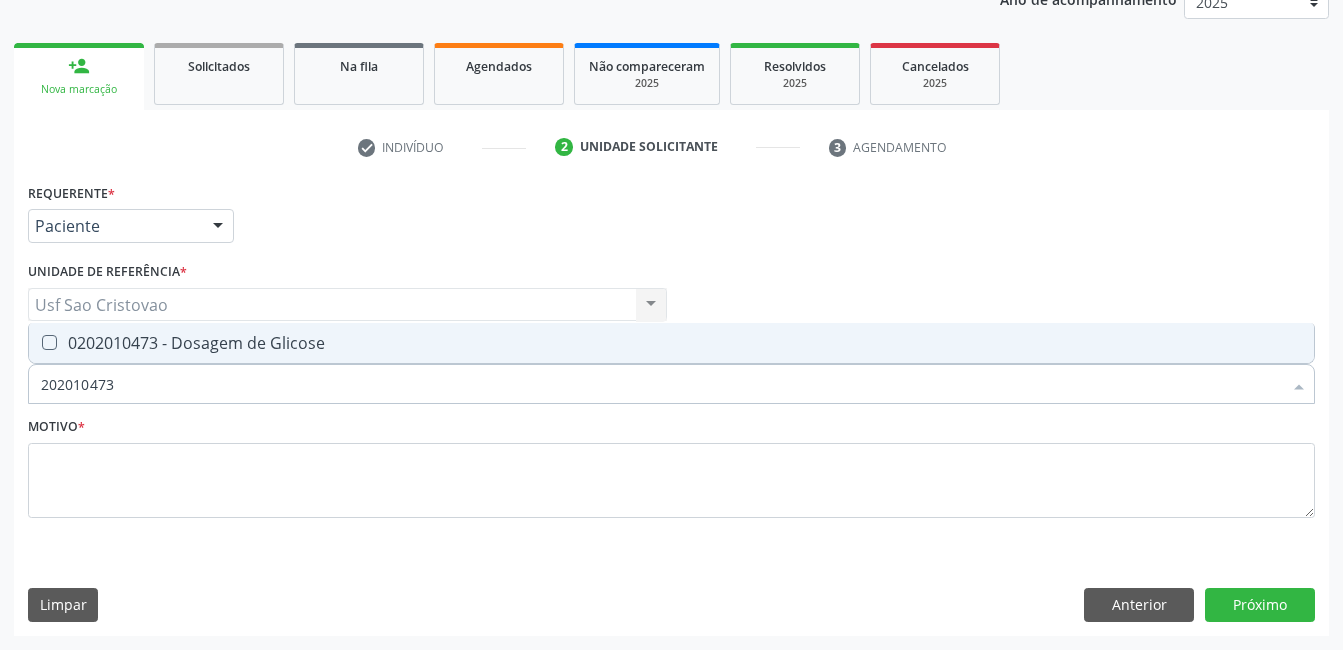 click at bounding box center [49, 342] 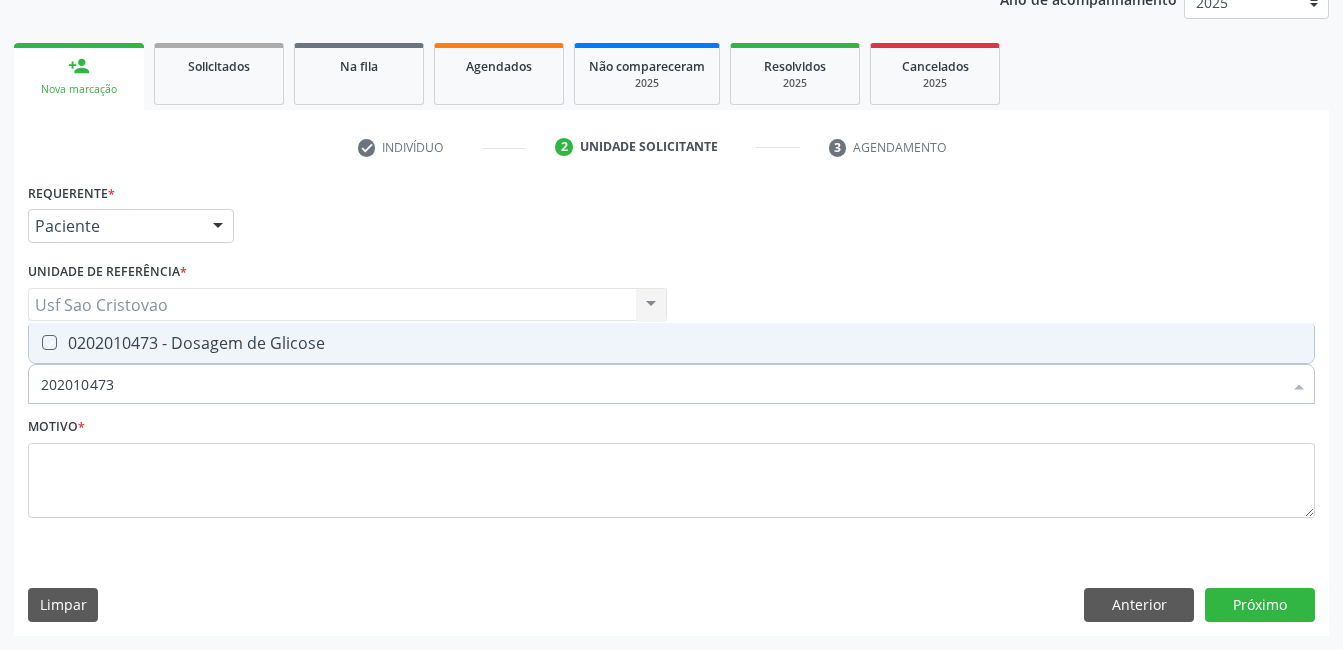 checkbox on "true" 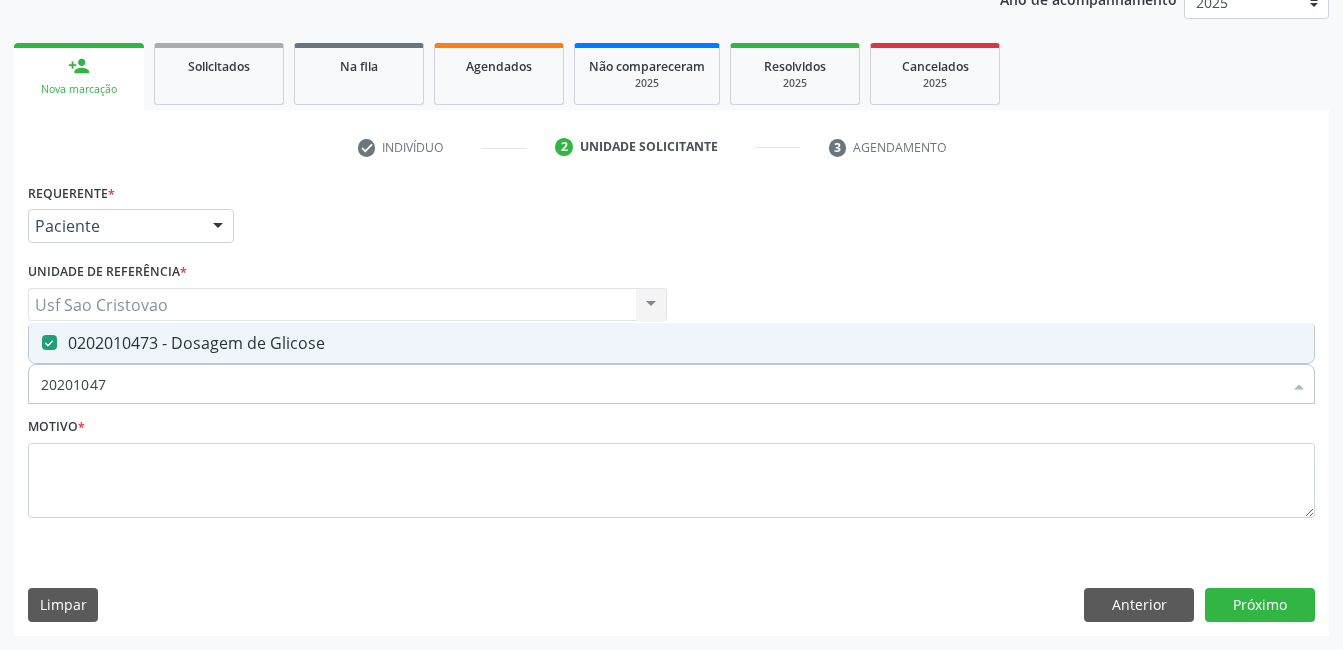 type on "2020104" 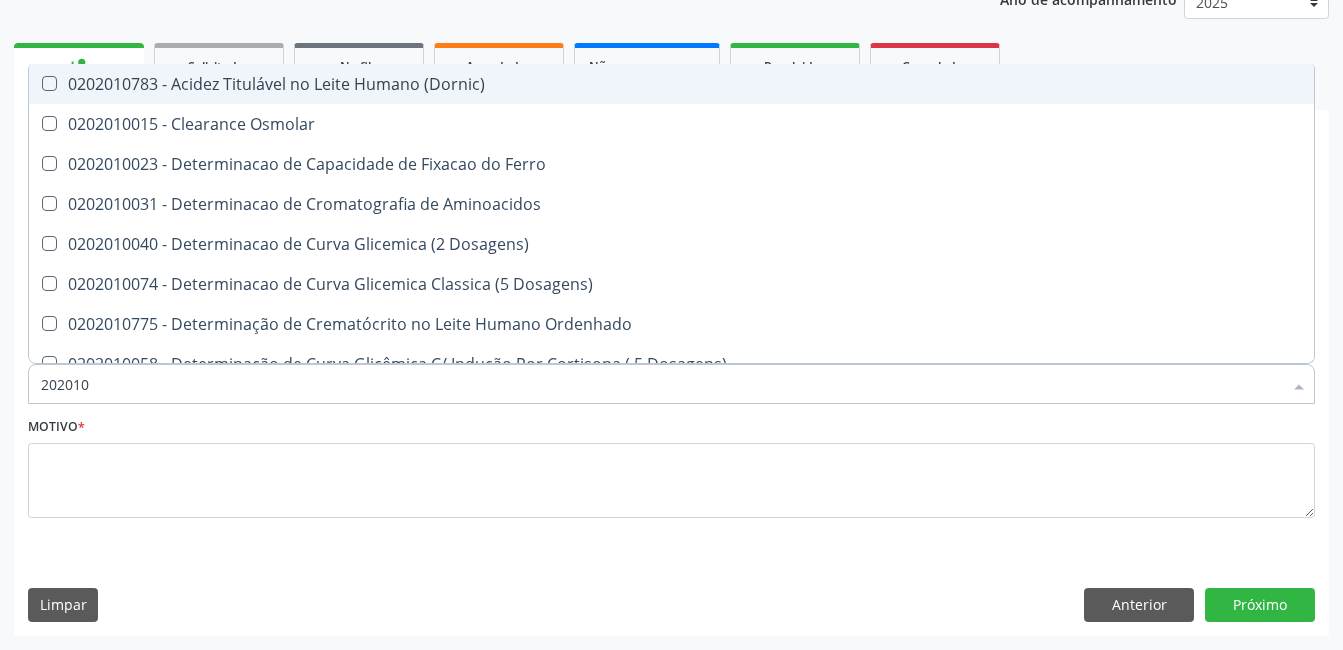 type on "20201" 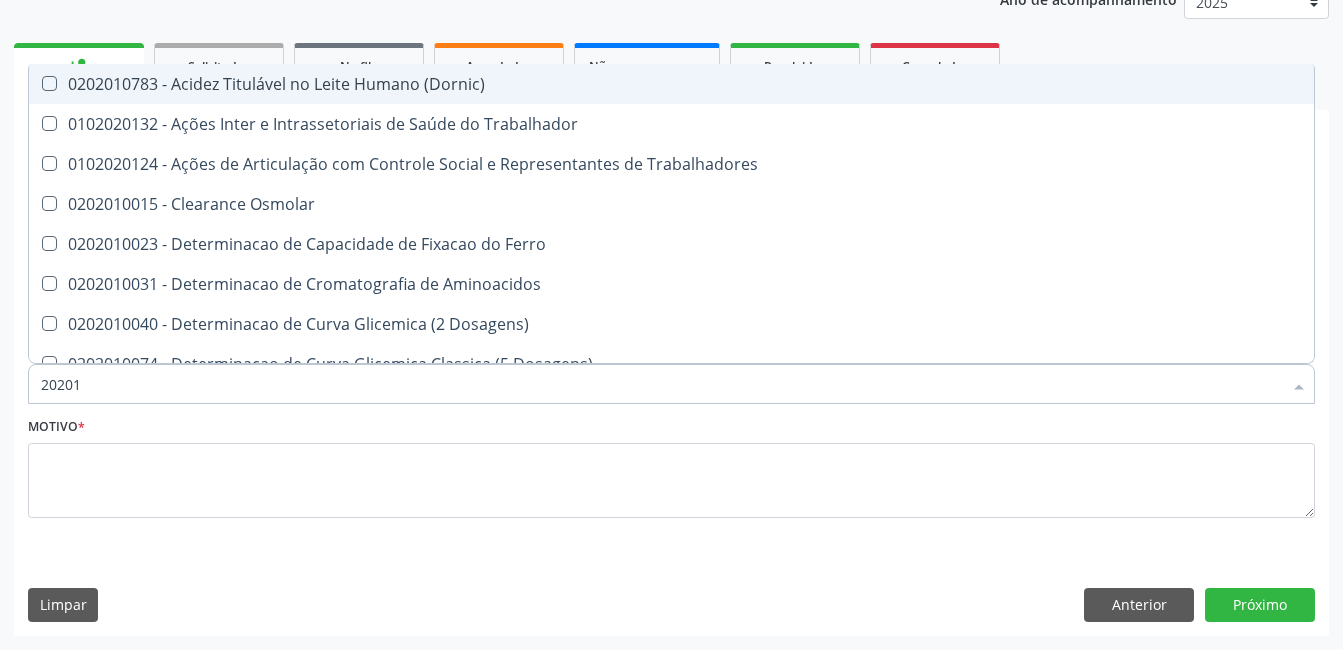 type on "2020" 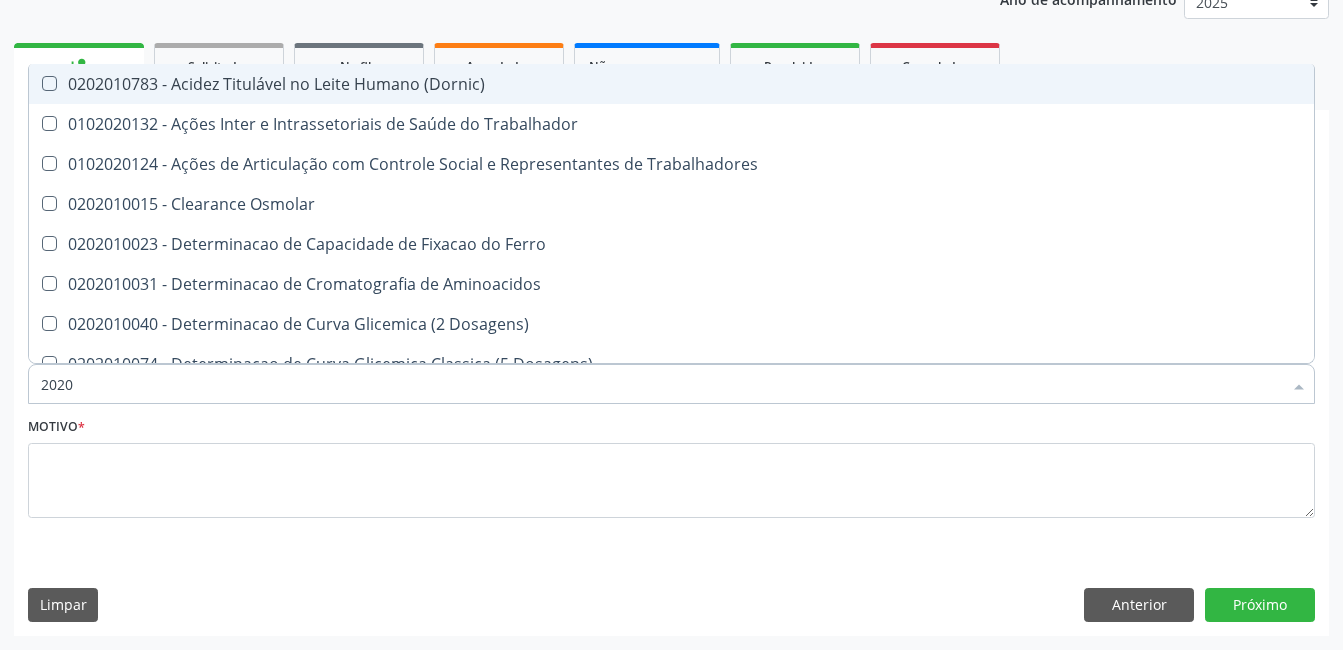 checkbox on "false" 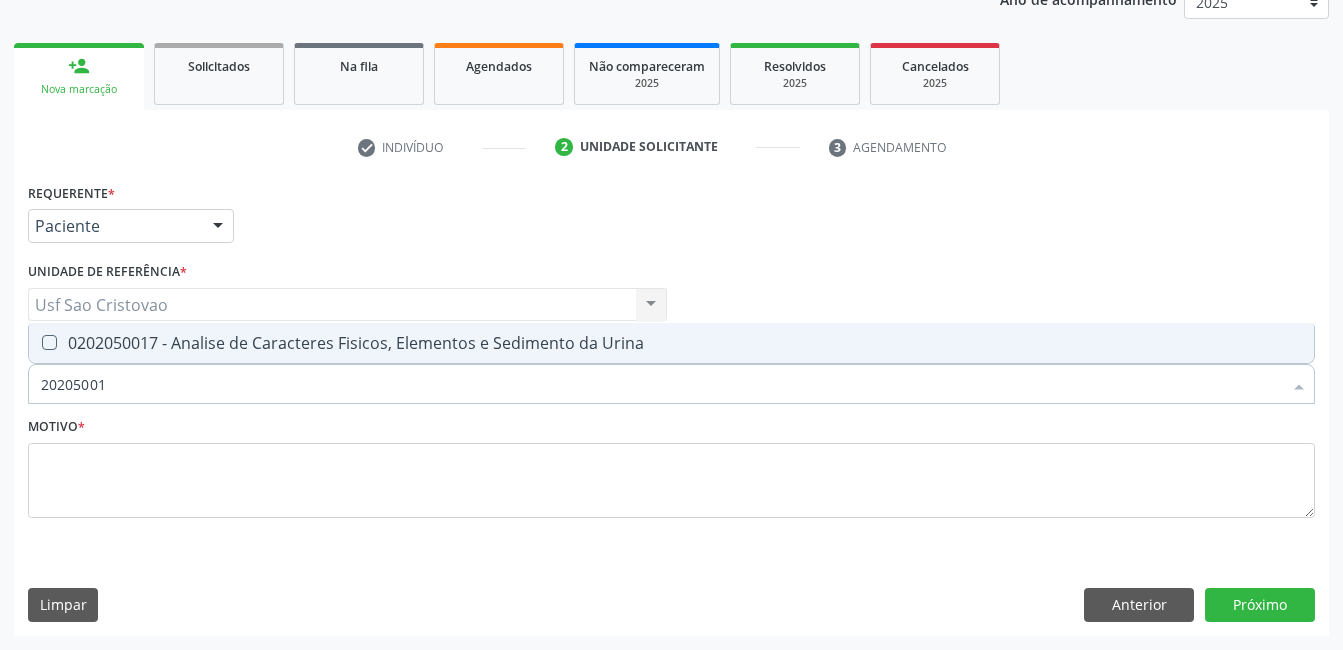 type on "202050017" 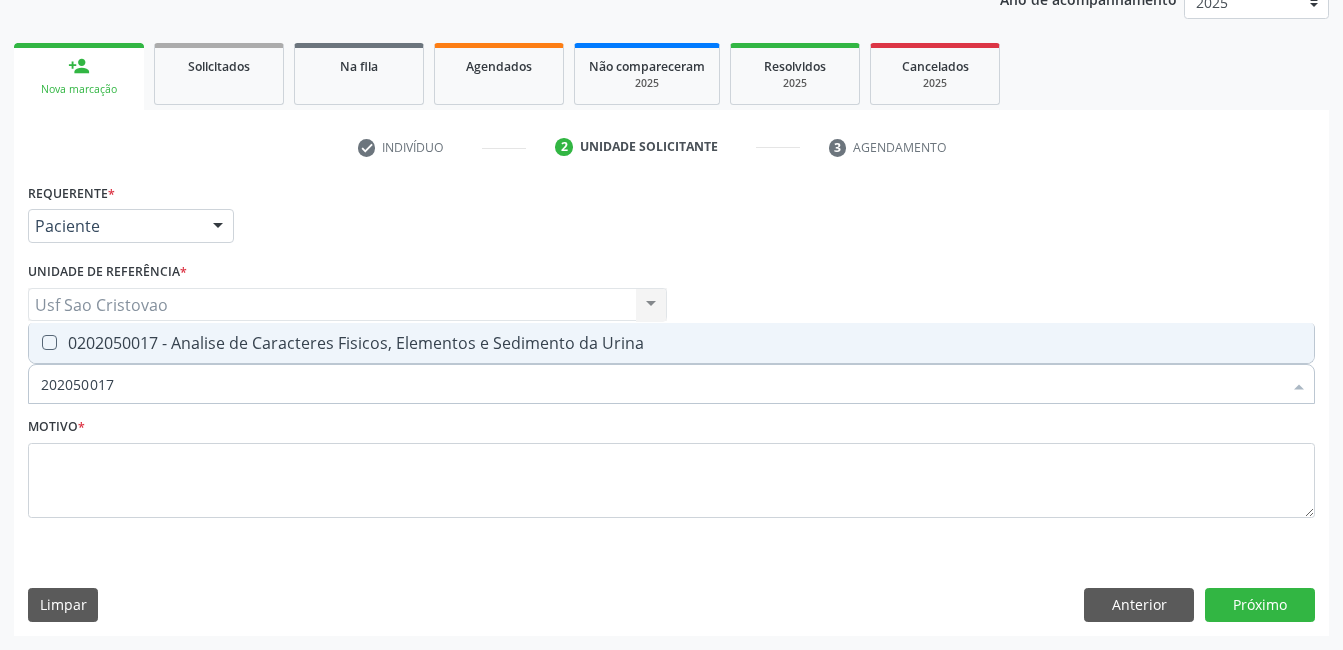 click at bounding box center [49, 342] 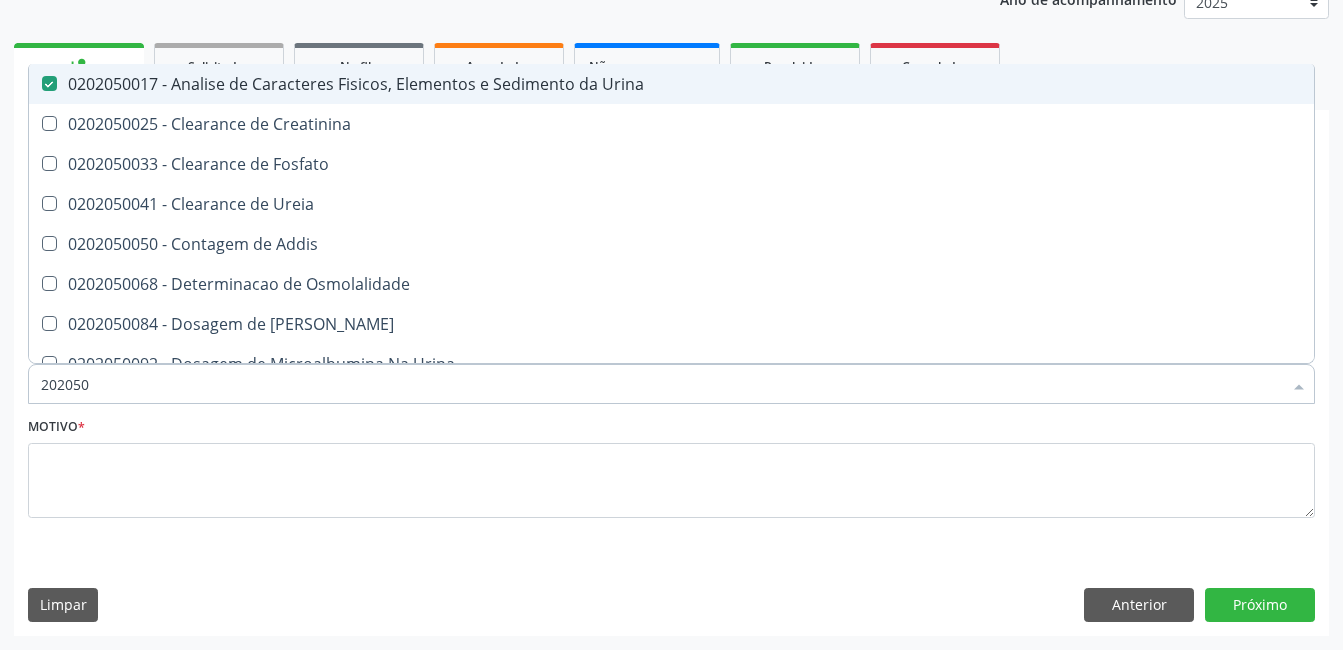 type on "20205" 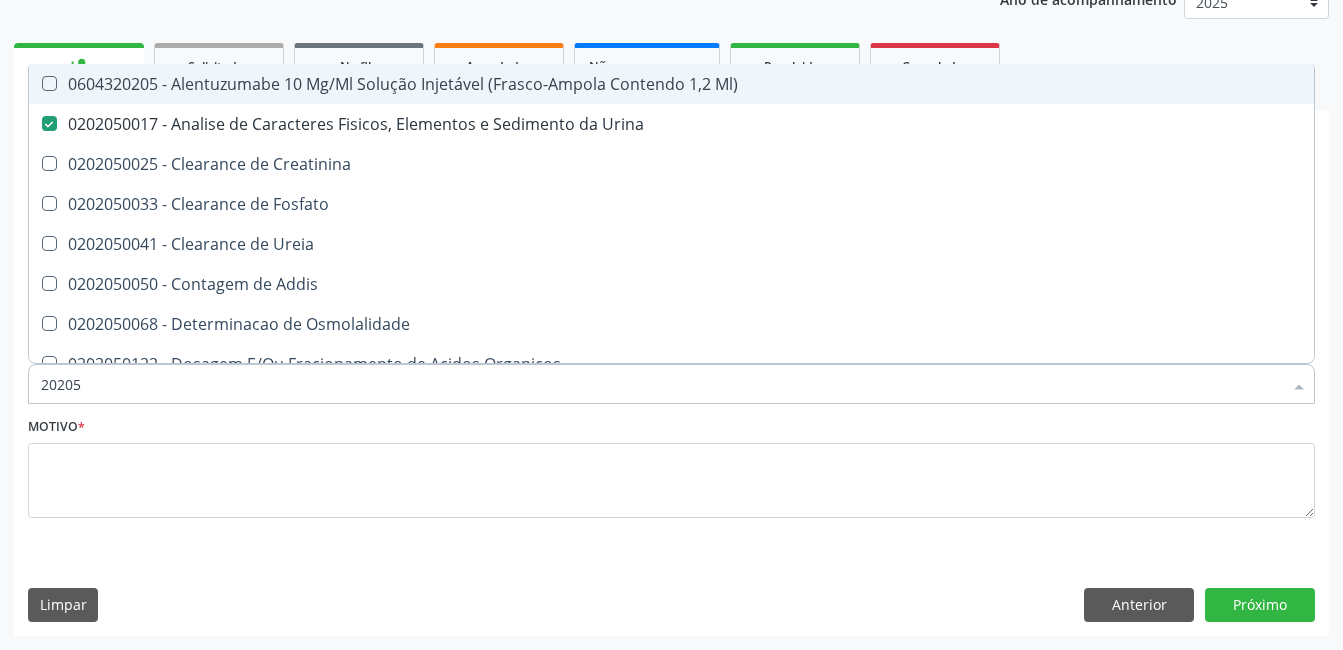 type on "2020" 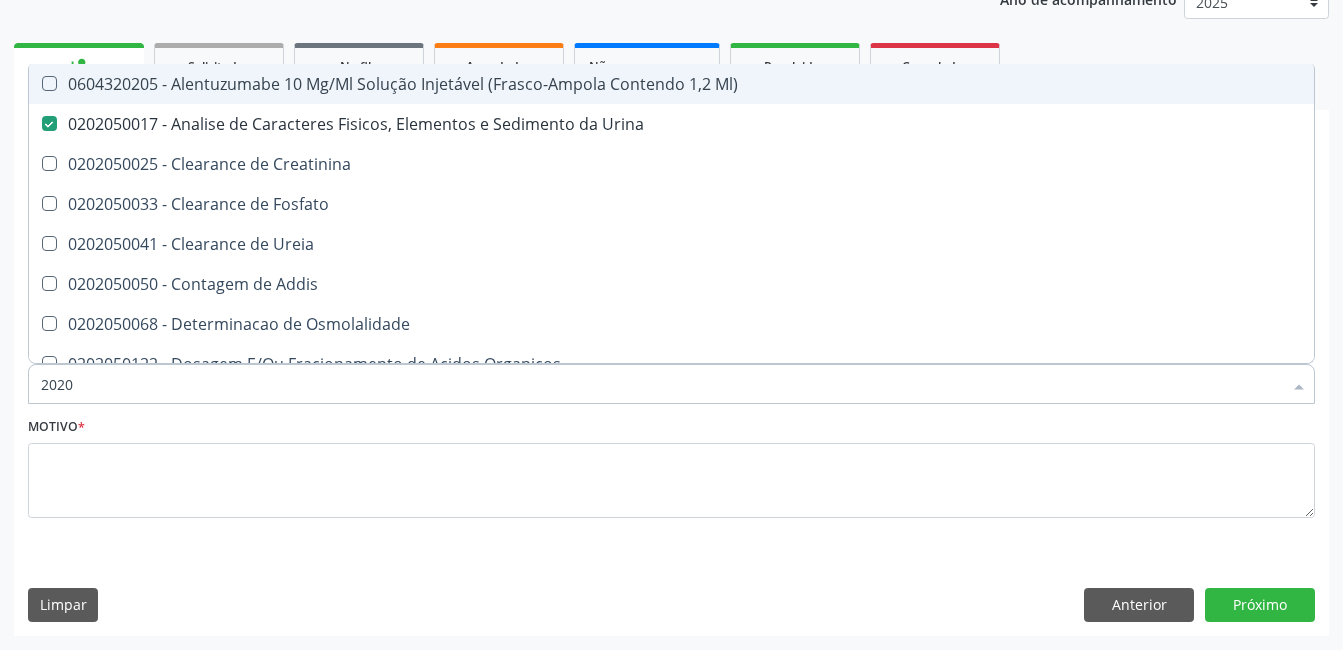 checkbox on "false" 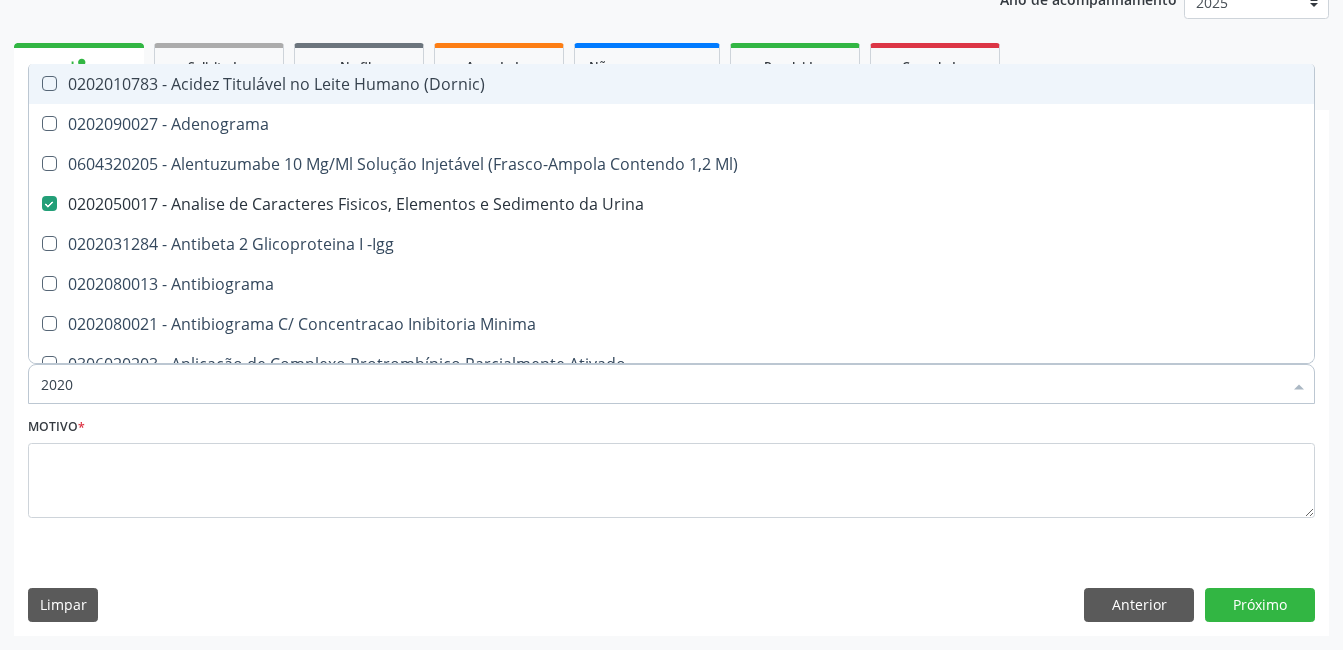 type on "20201" 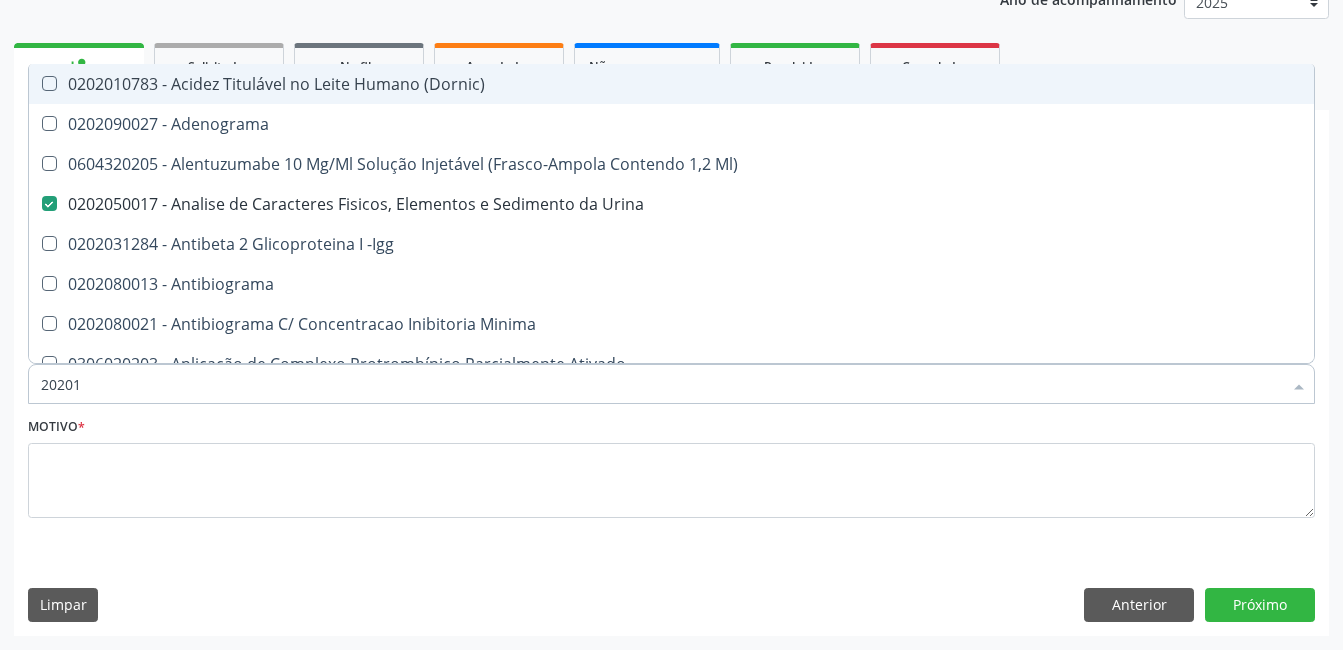 checkbox on "false" 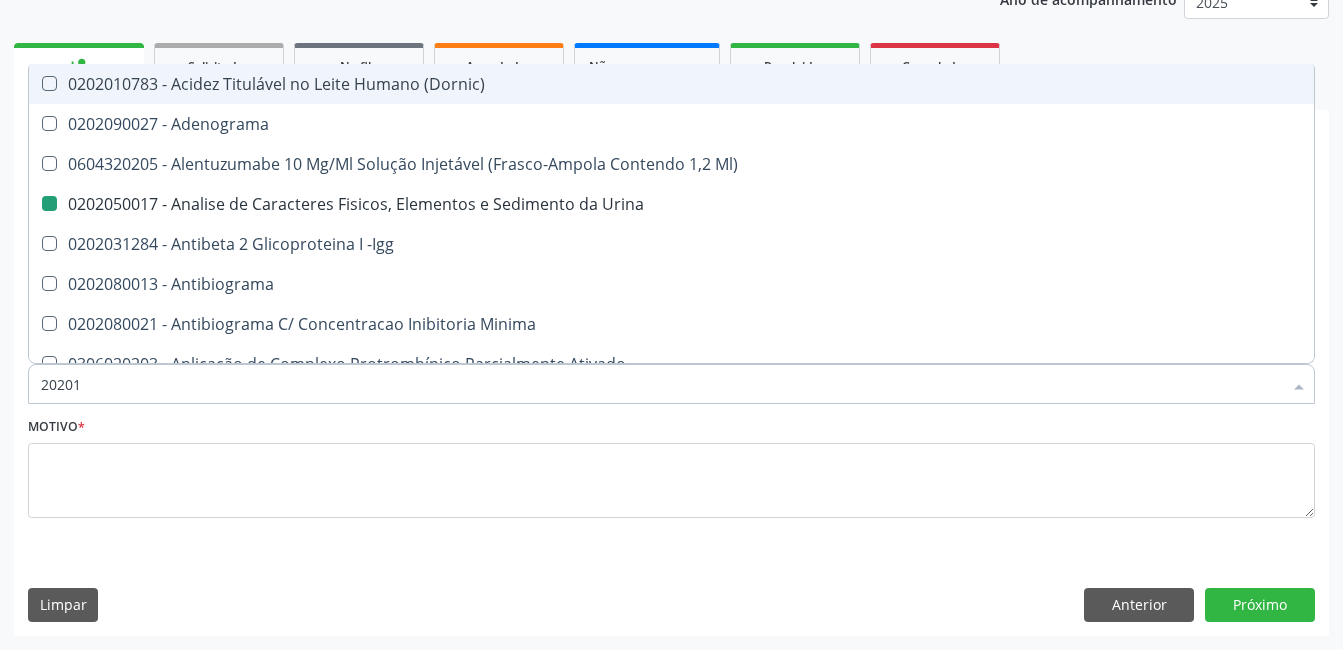 type on "202010" 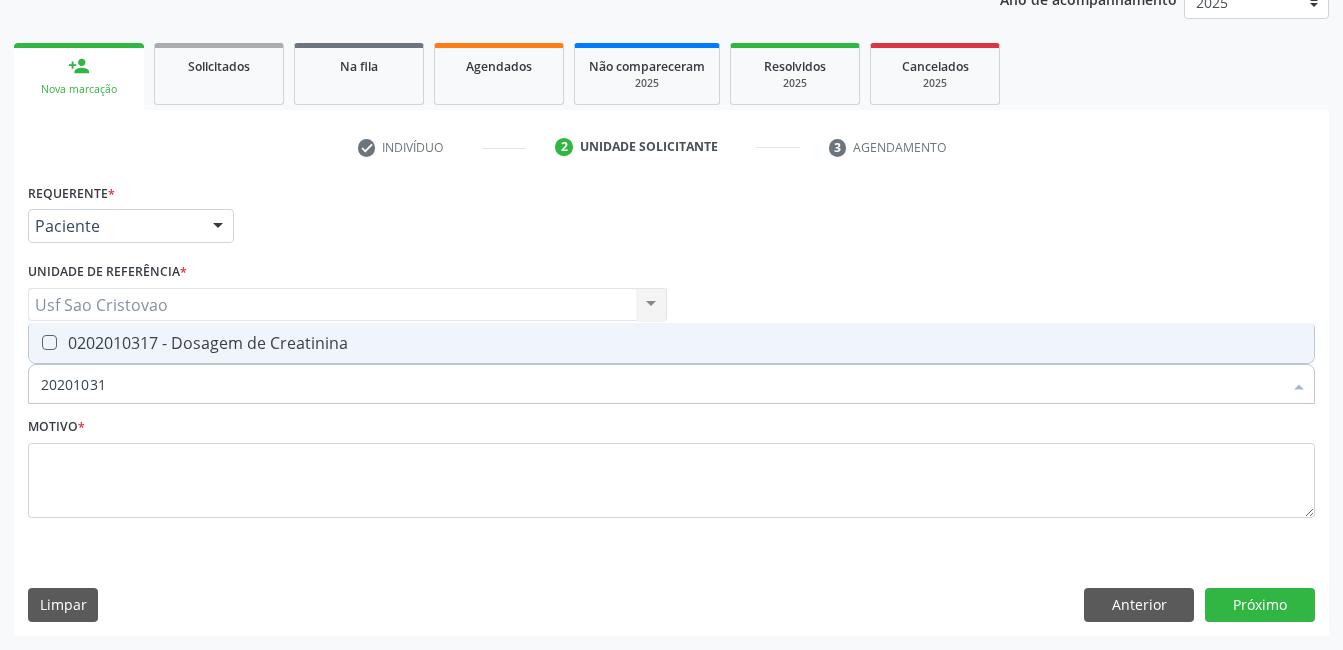 type on "202010317" 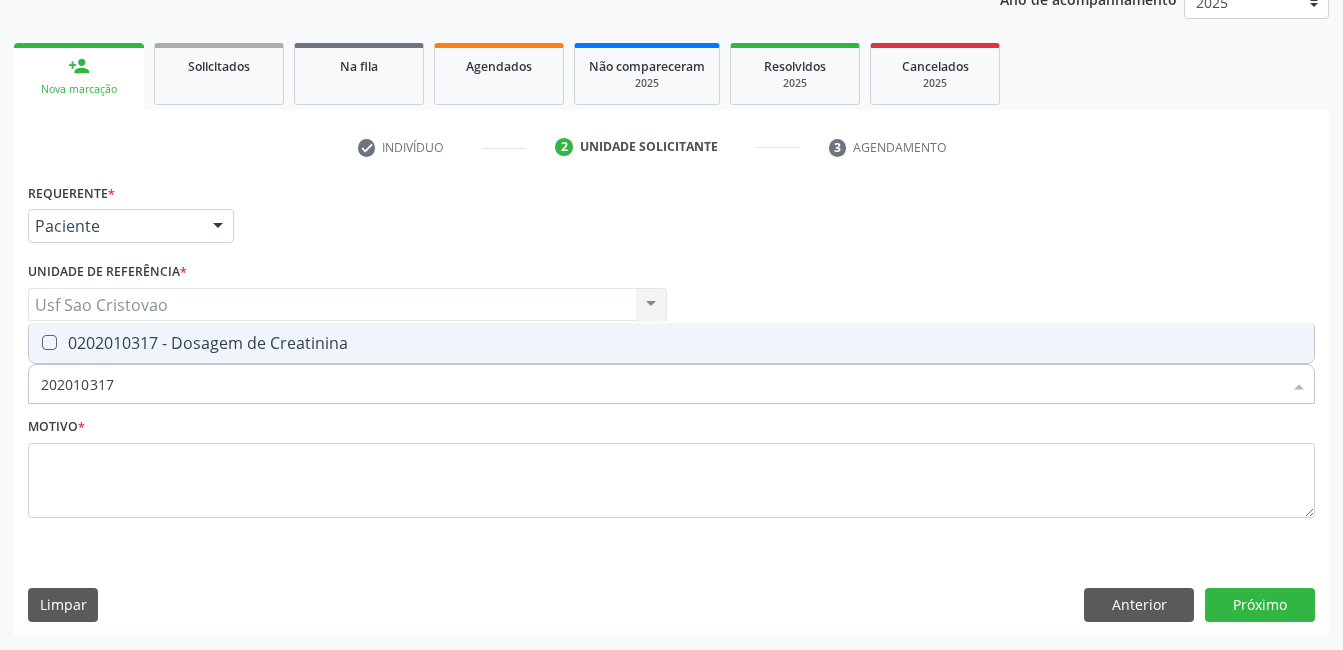 click at bounding box center [49, 342] 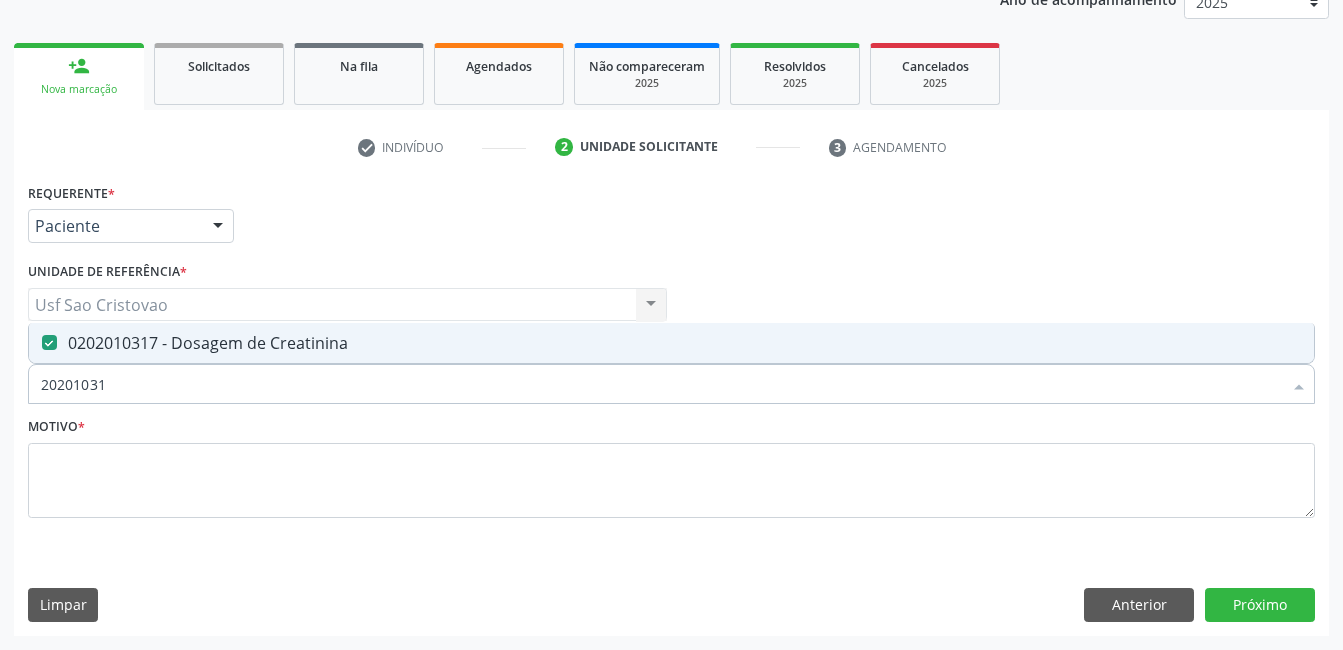 type on "2020103" 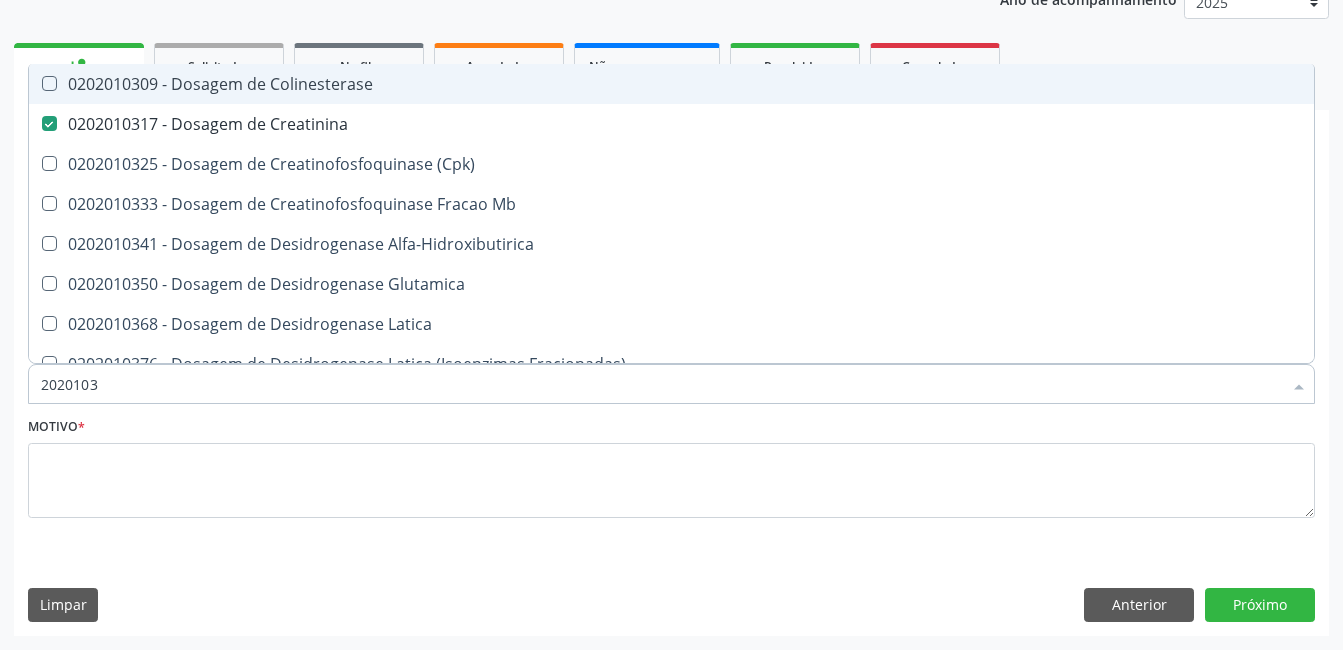 type on "202010" 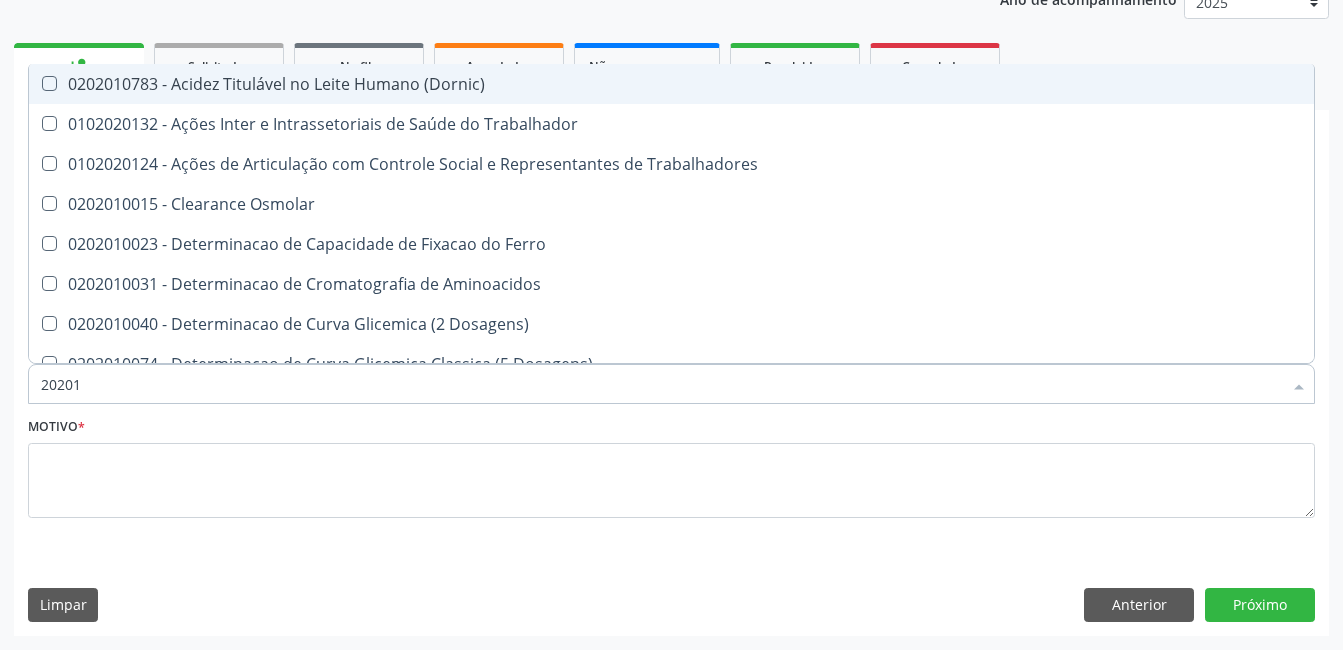 type on "2020" 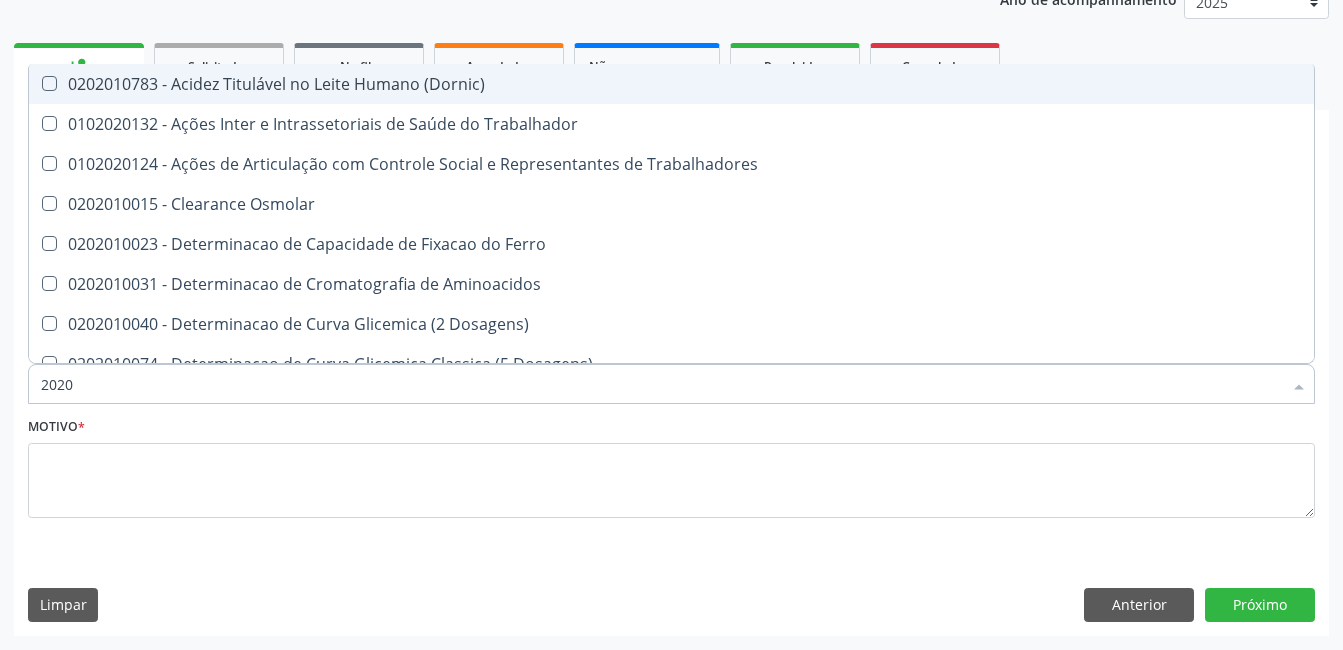checkbox on "true" 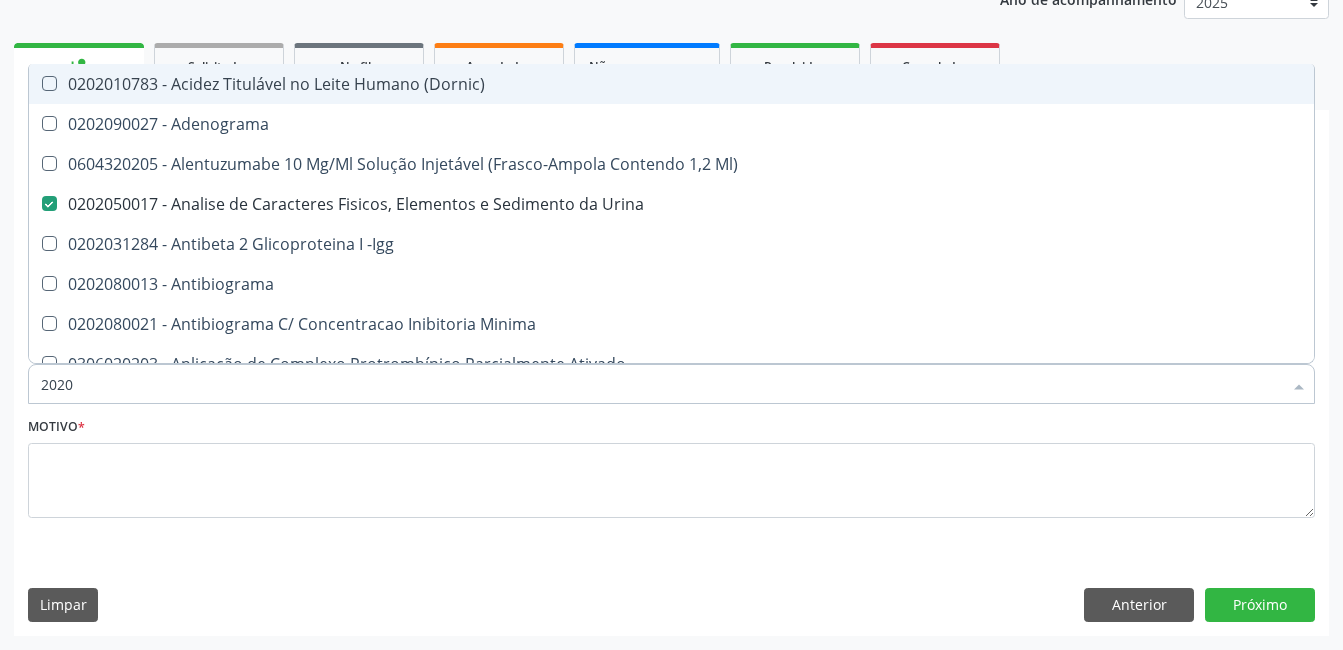 type on "20201" 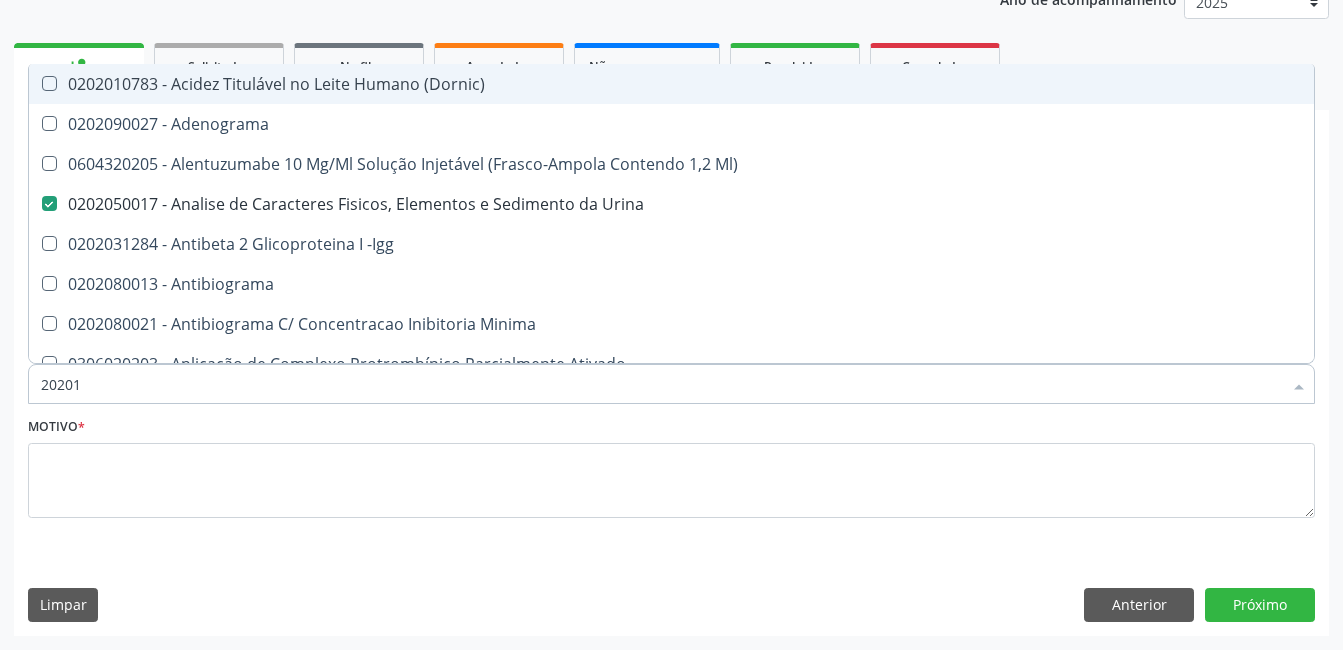 checkbox on "false" 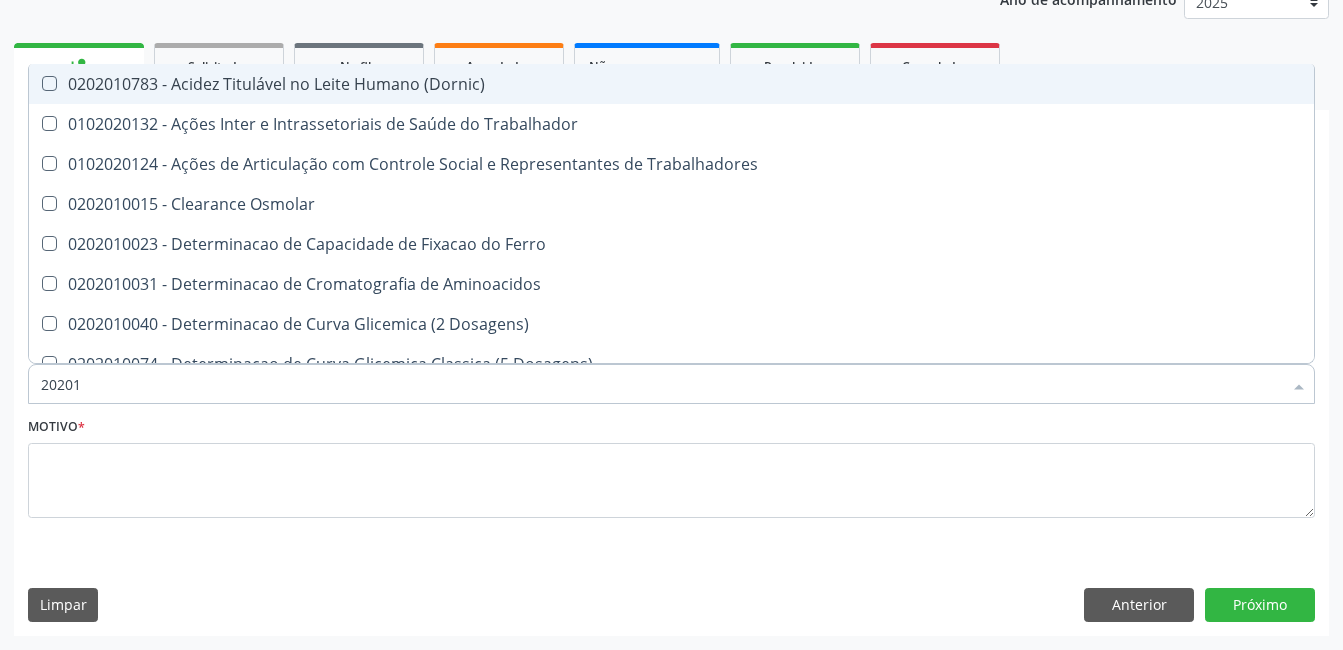 type on "202010" 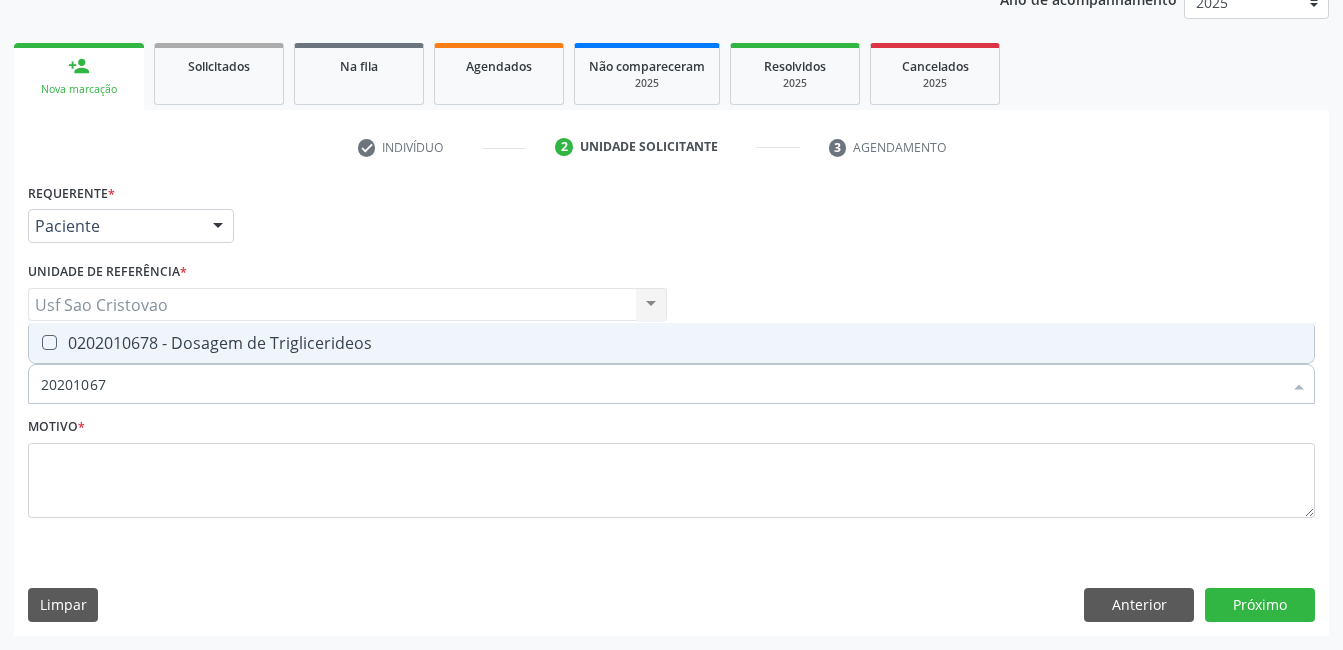 type on "202010678" 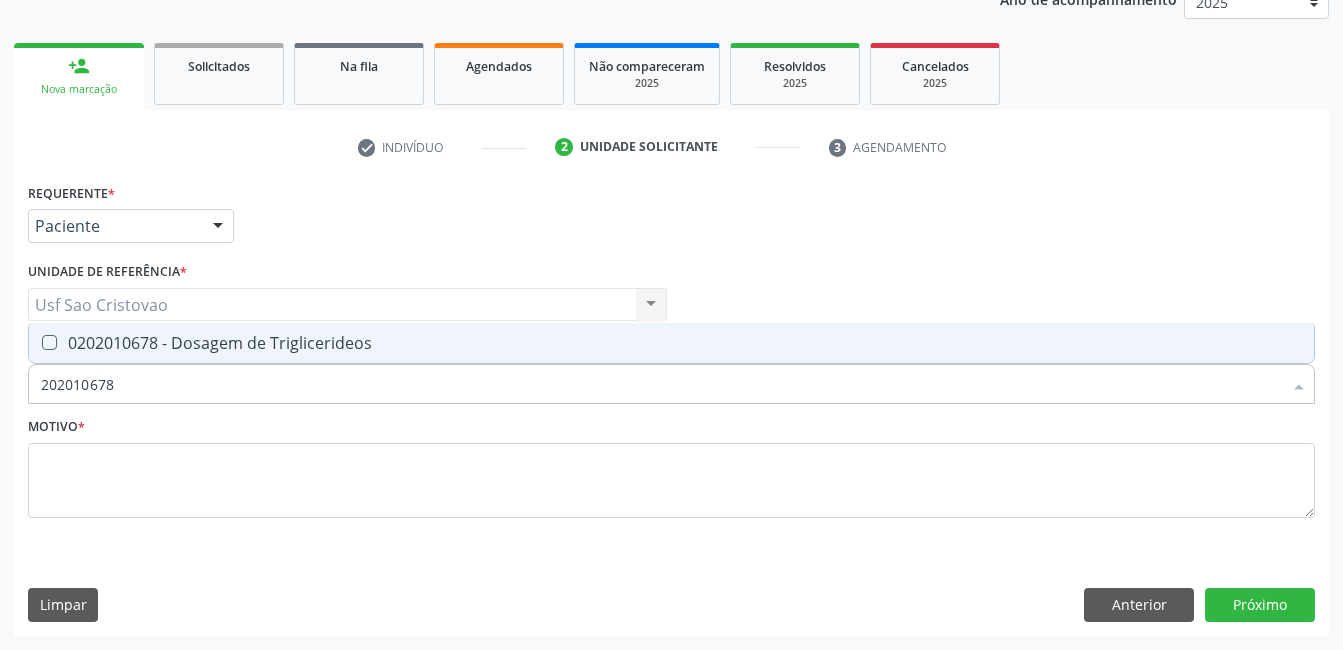 click at bounding box center [49, 342] 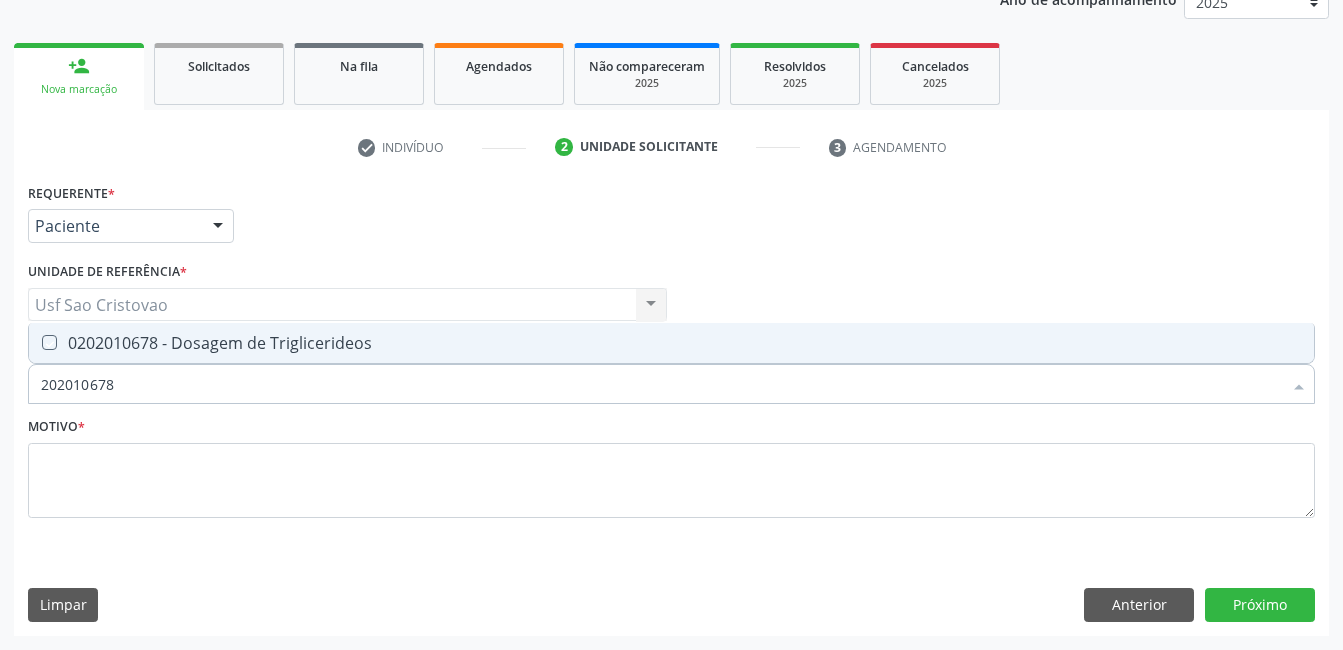 checkbox on "true" 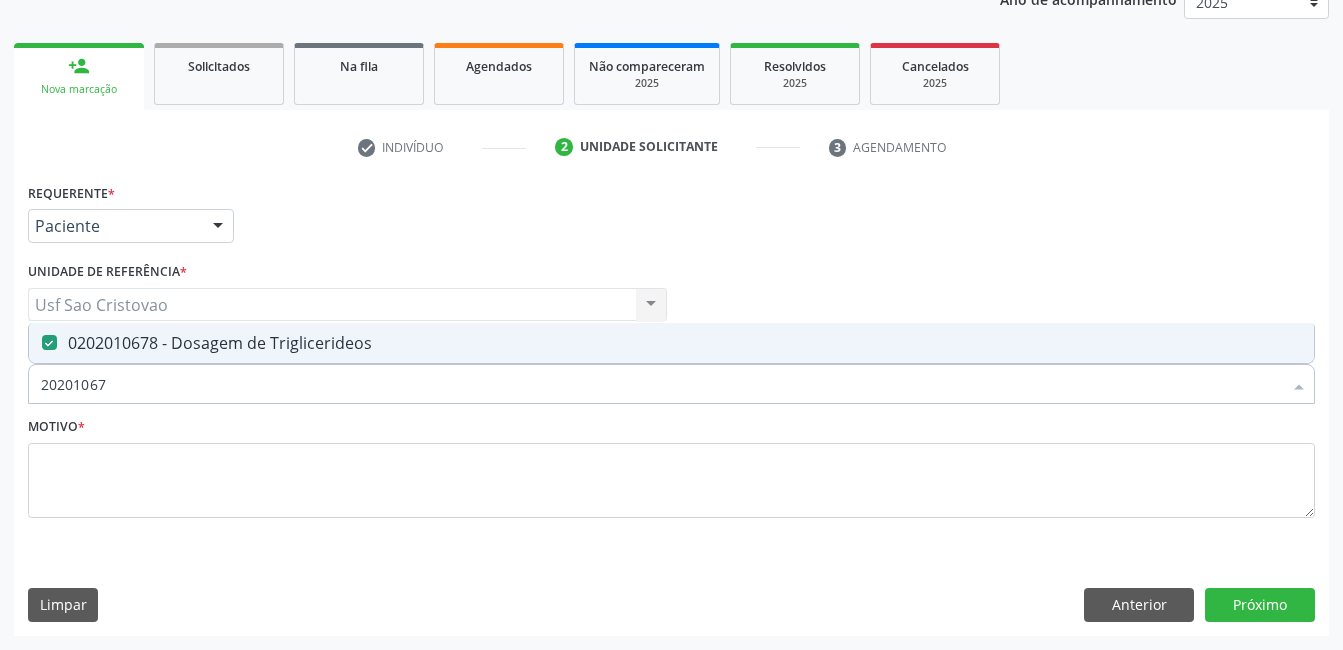 type on "2020106" 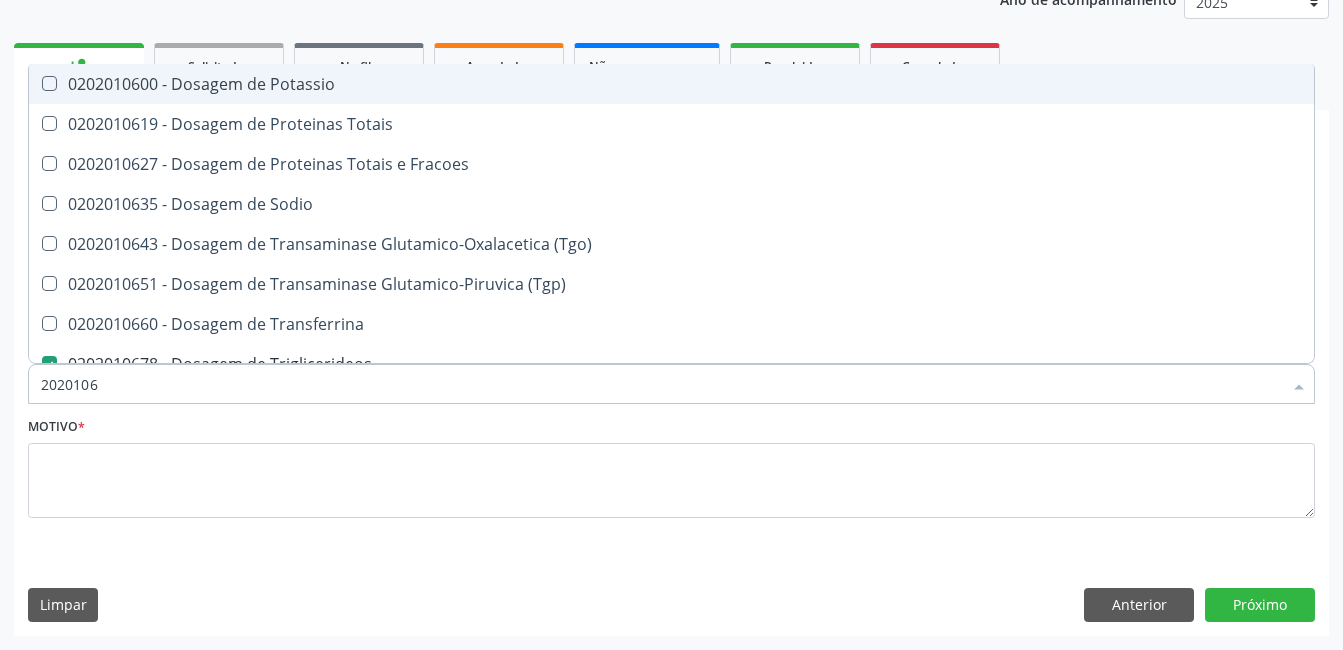type on "202010" 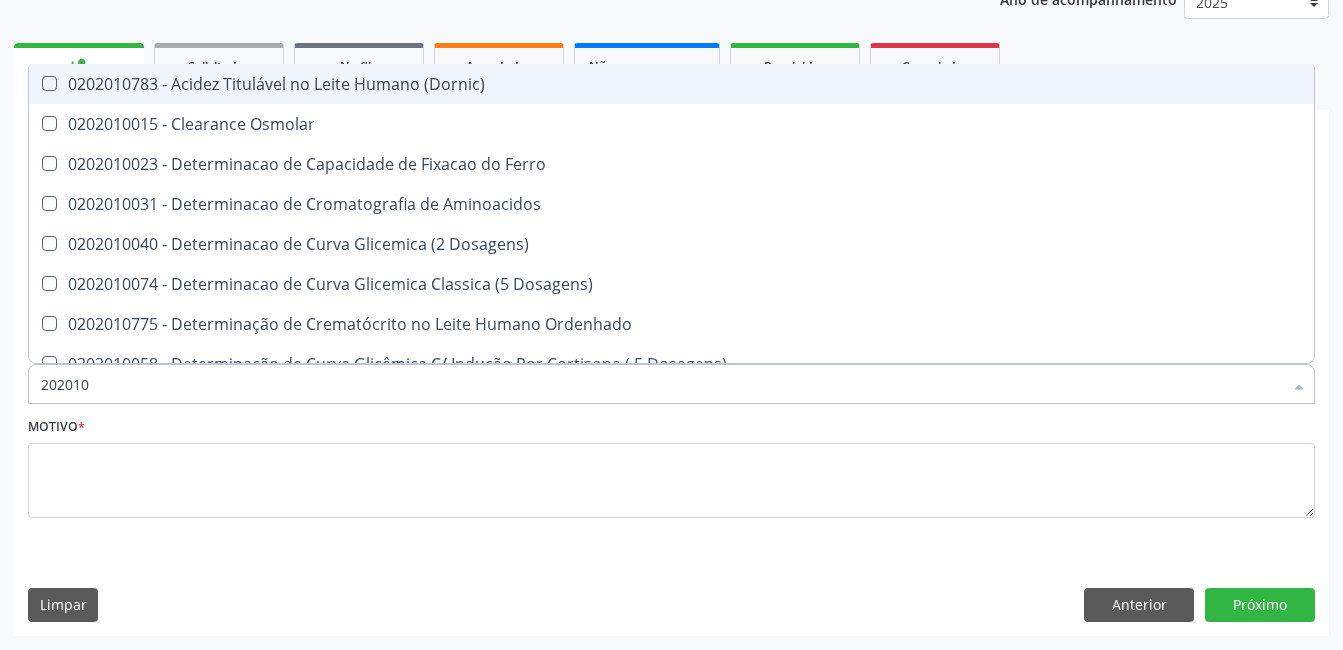 type on "20201" 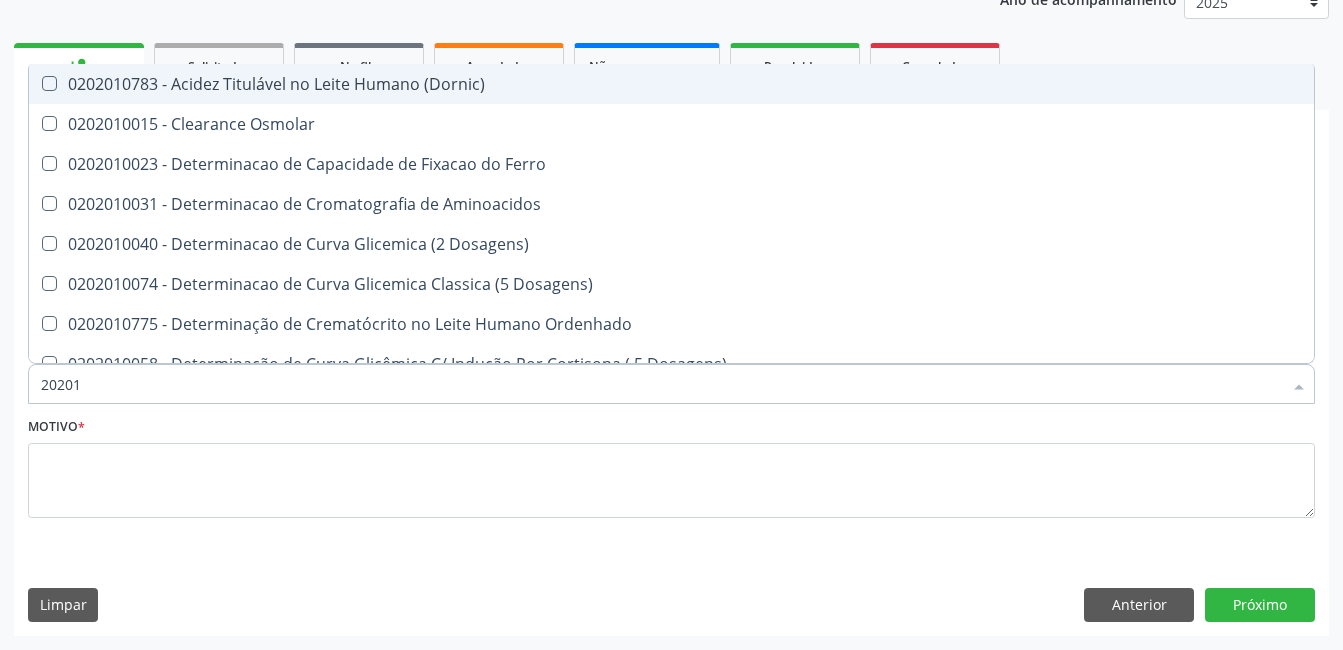type on "2020" 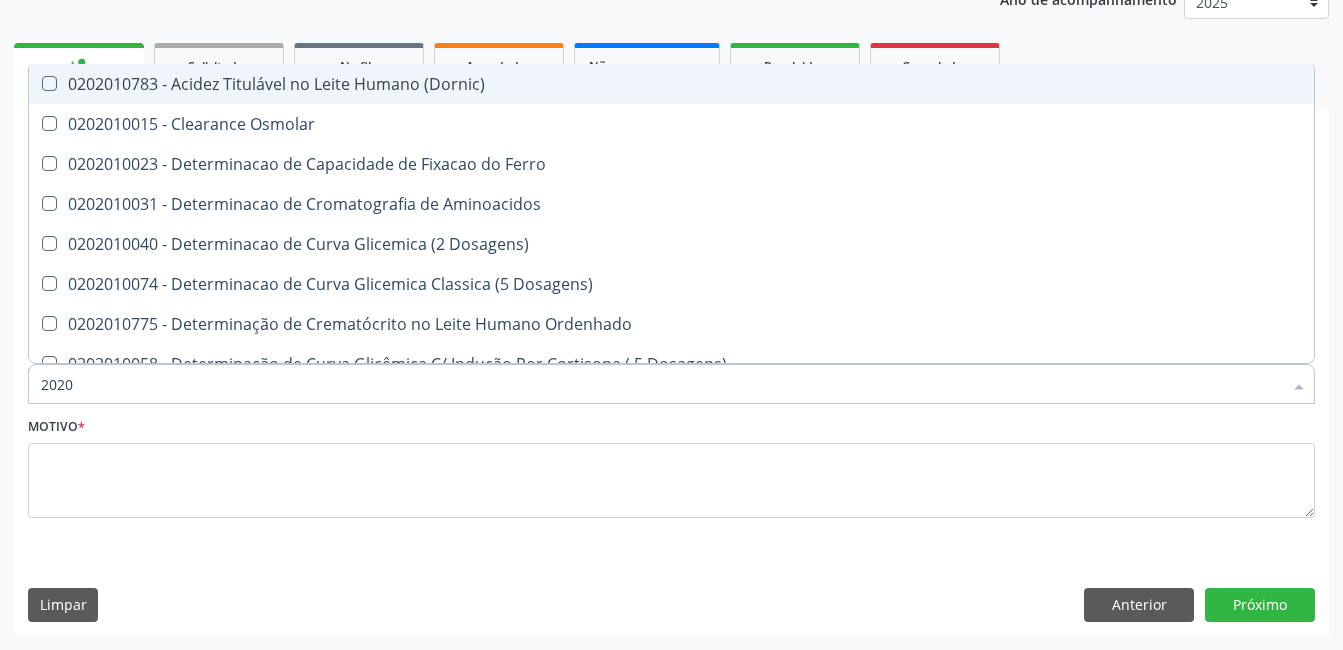 checkbox on "true" 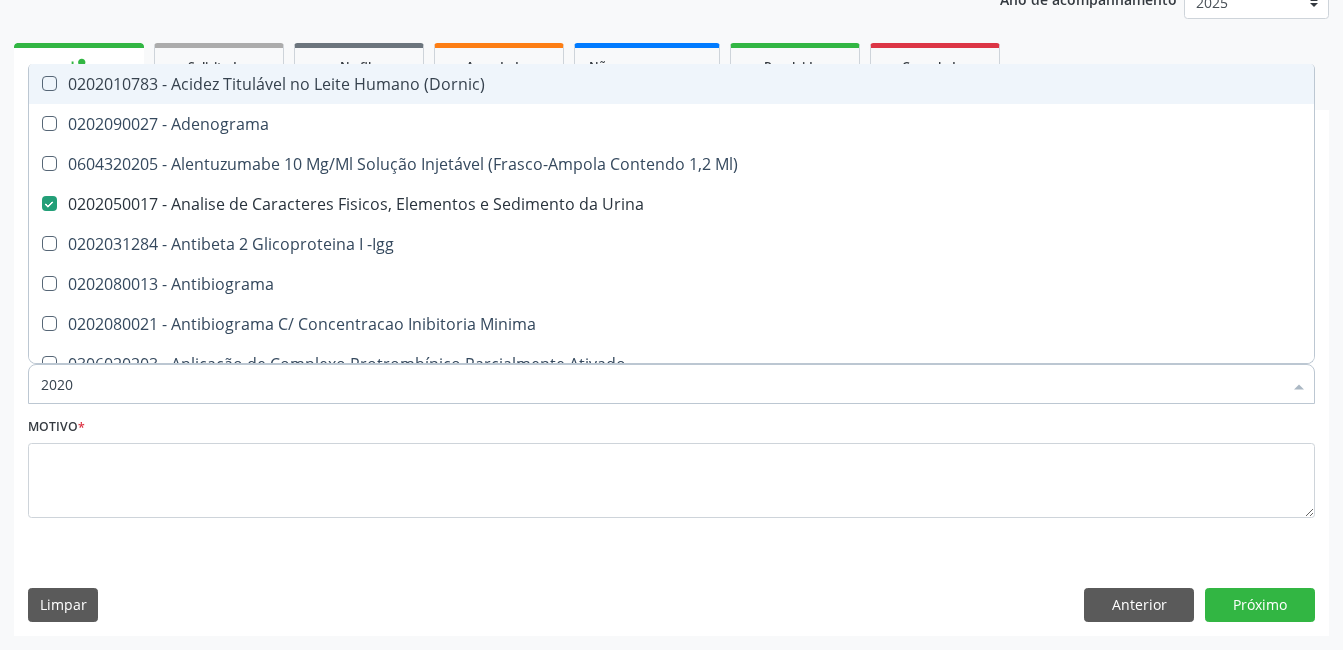 type on "20202" 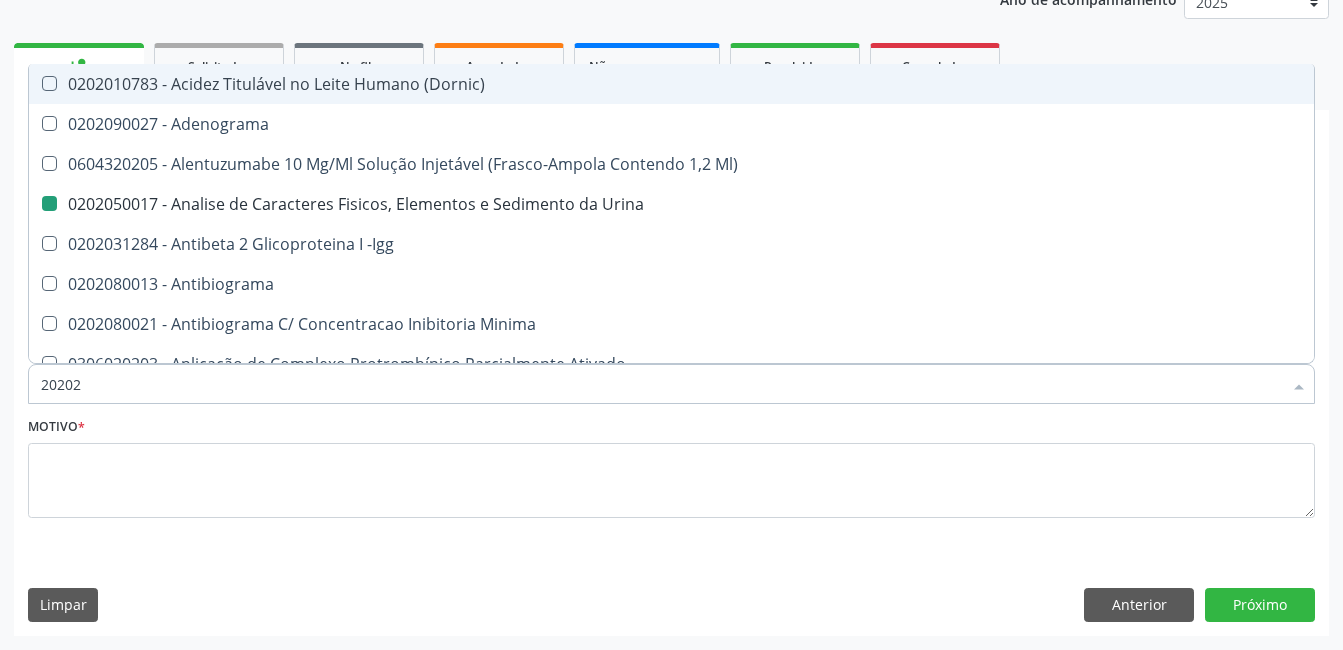type on "202020" 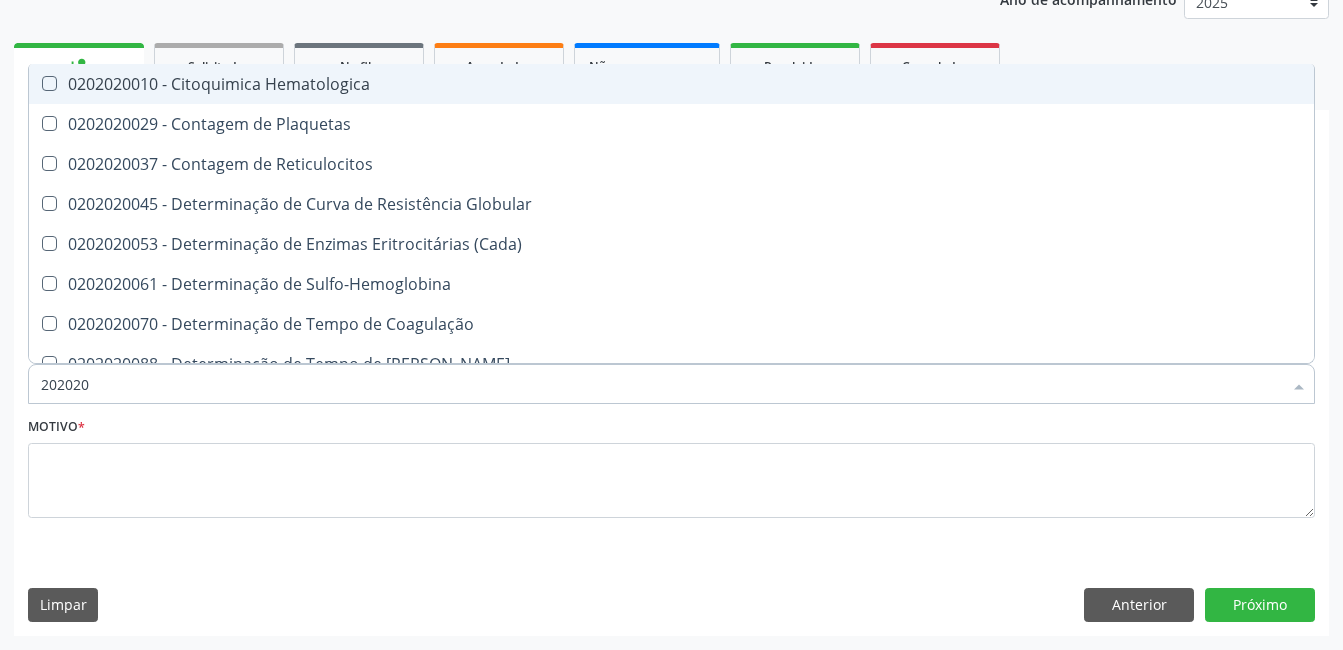type on "20202" 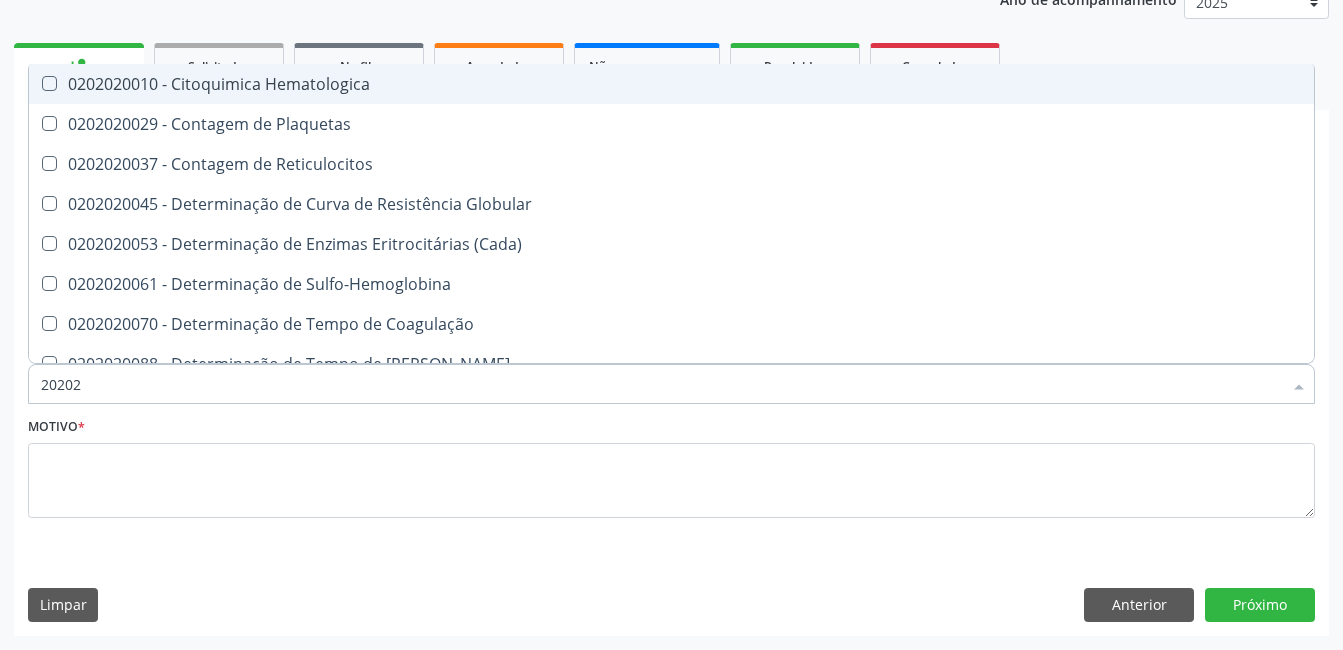 type on "2020" 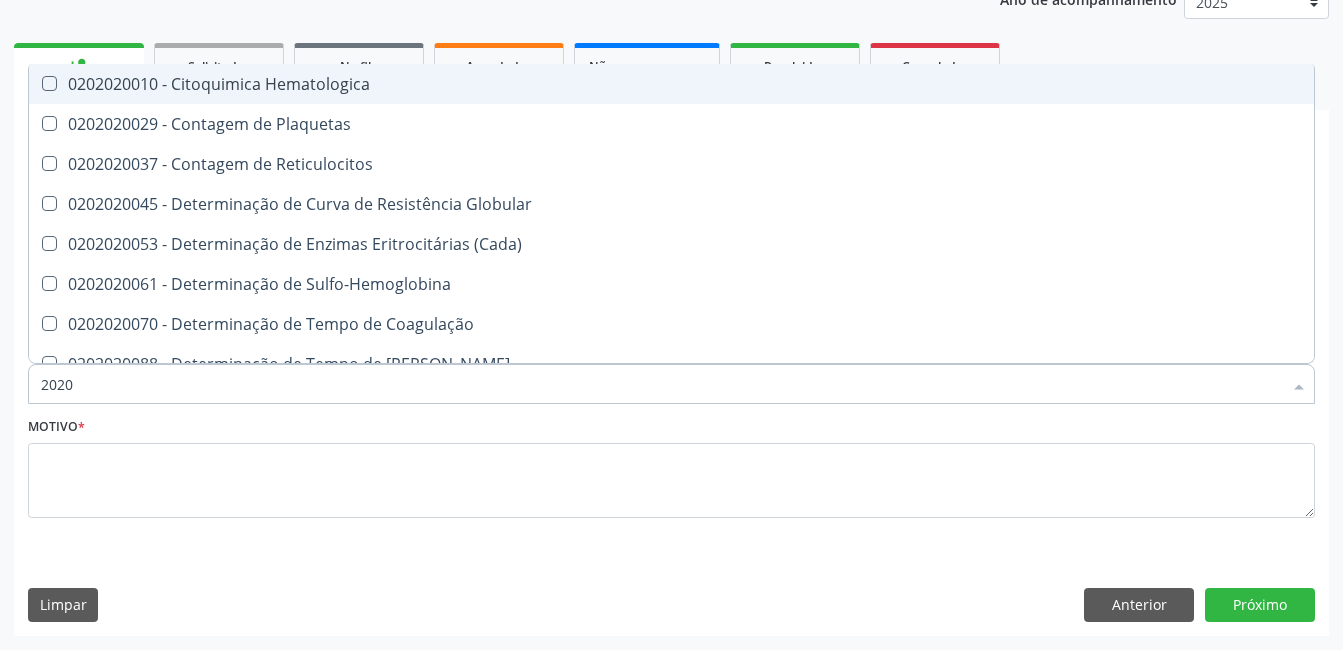 checkbox on "true" 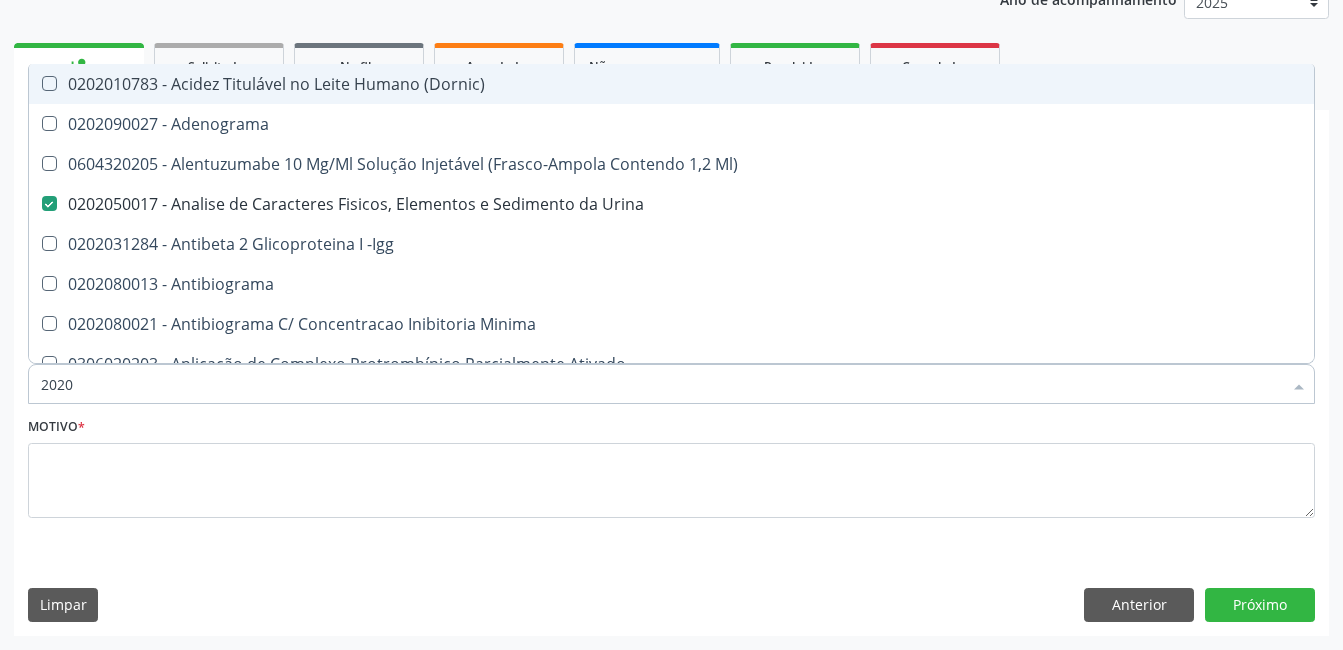 type on "20201" 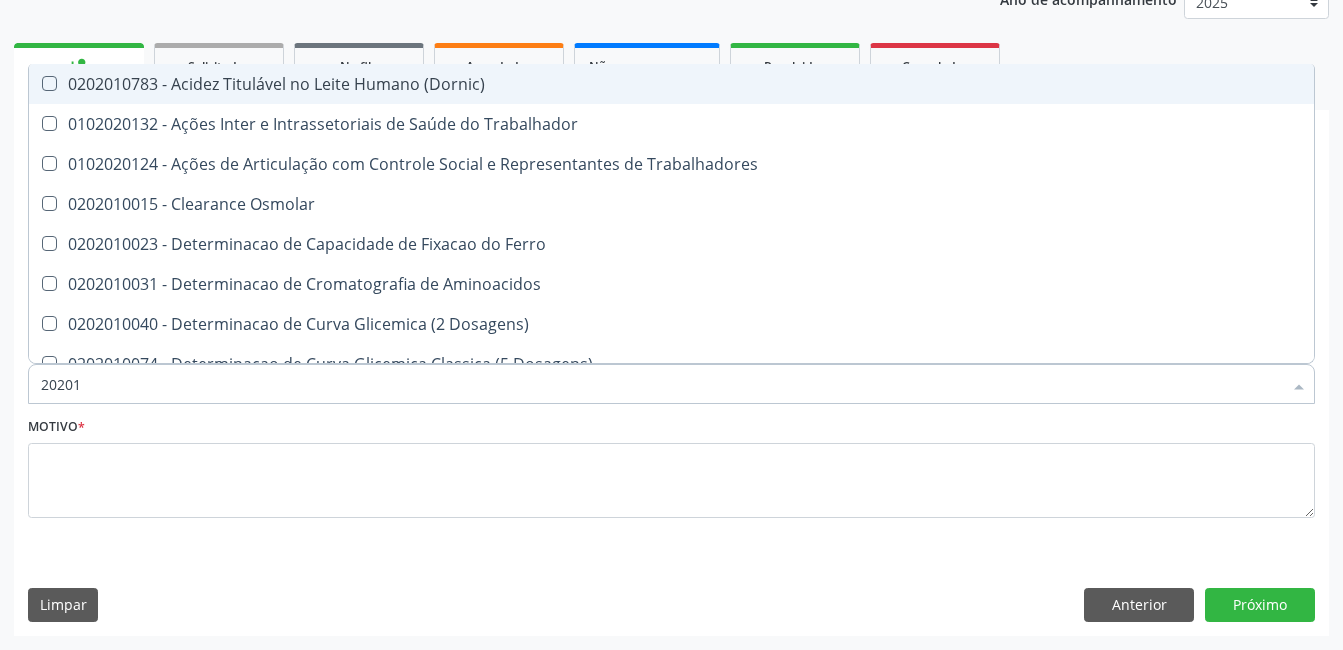 type on "202010" 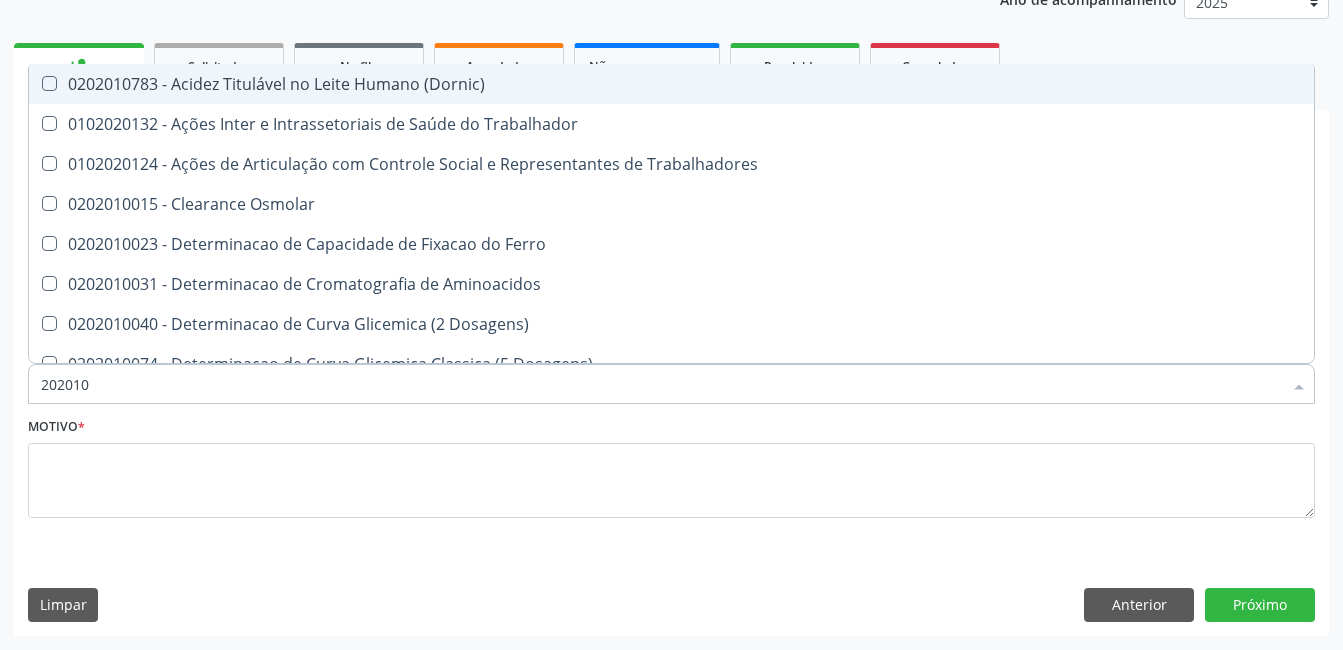 checkbox on "true" 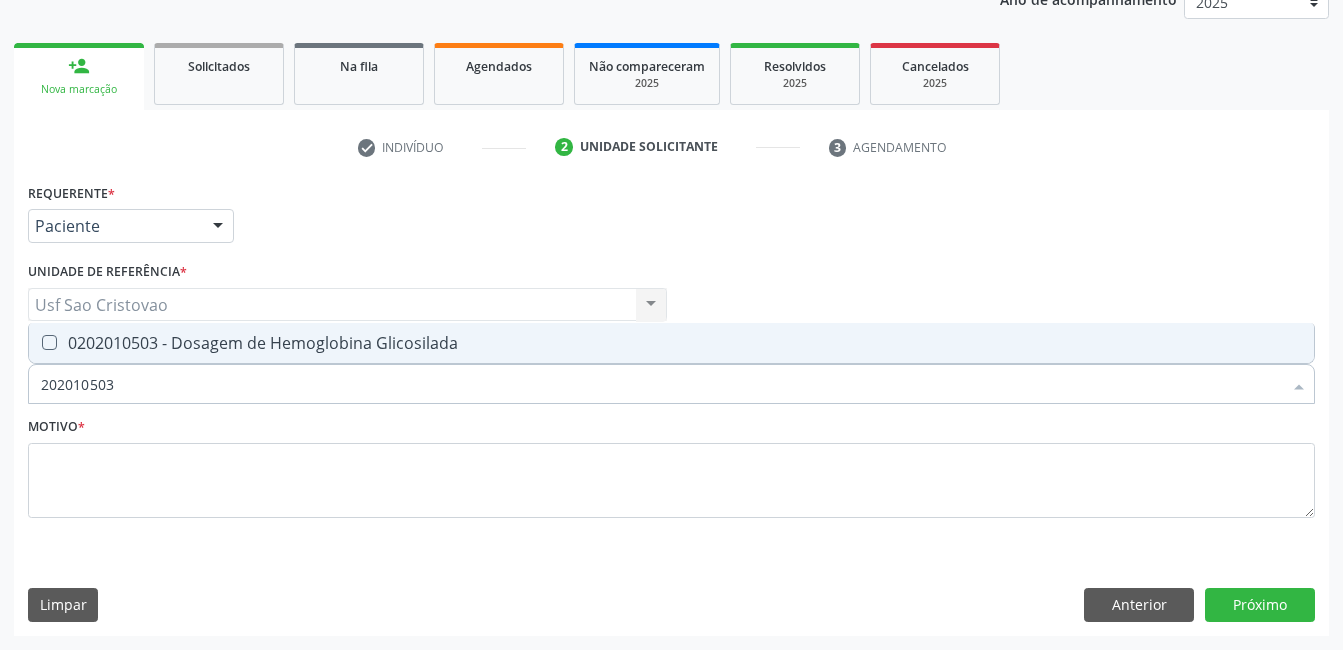 click on "0202010503 - Dosagem de Hemoglobina Glicosilada" at bounding box center (671, 343) 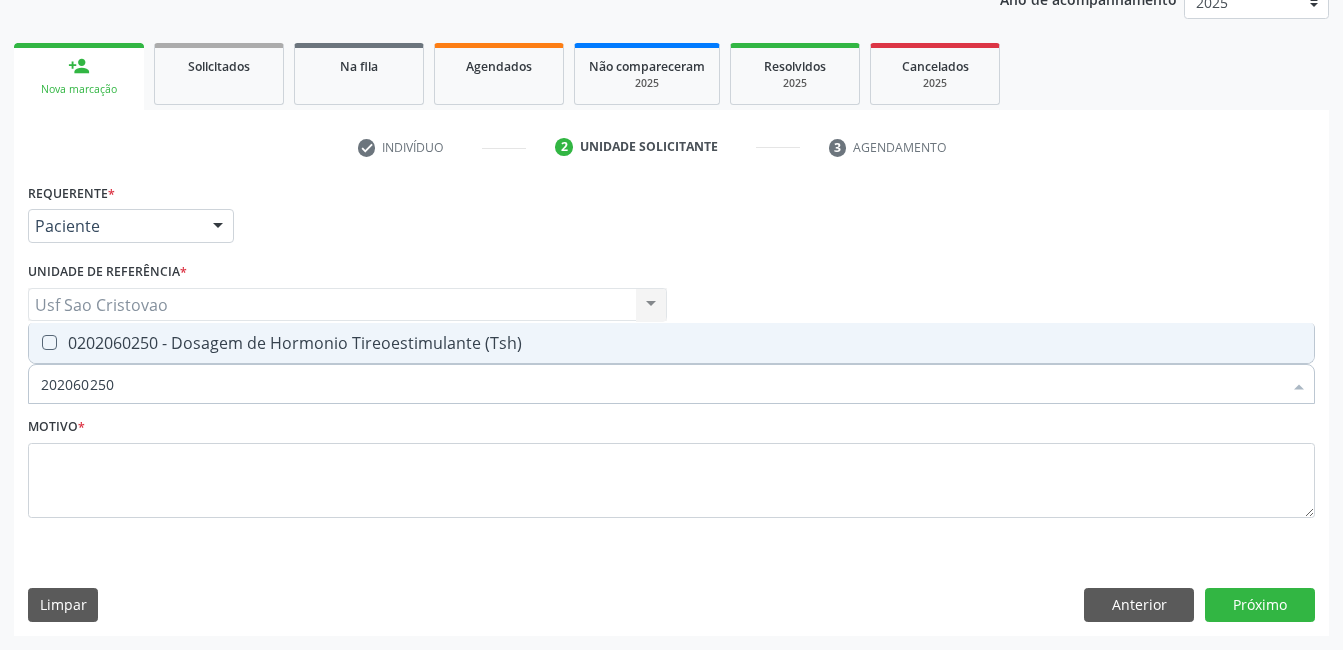click at bounding box center [49, 342] 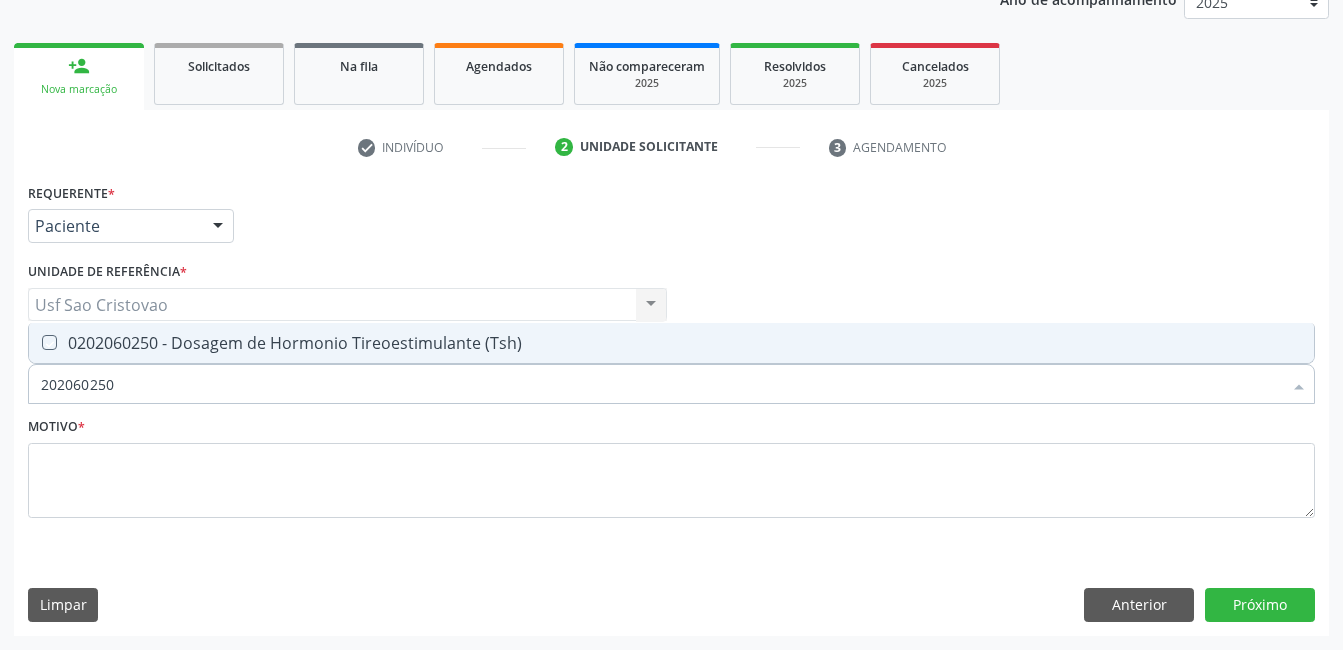 click at bounding box center [35, 342] 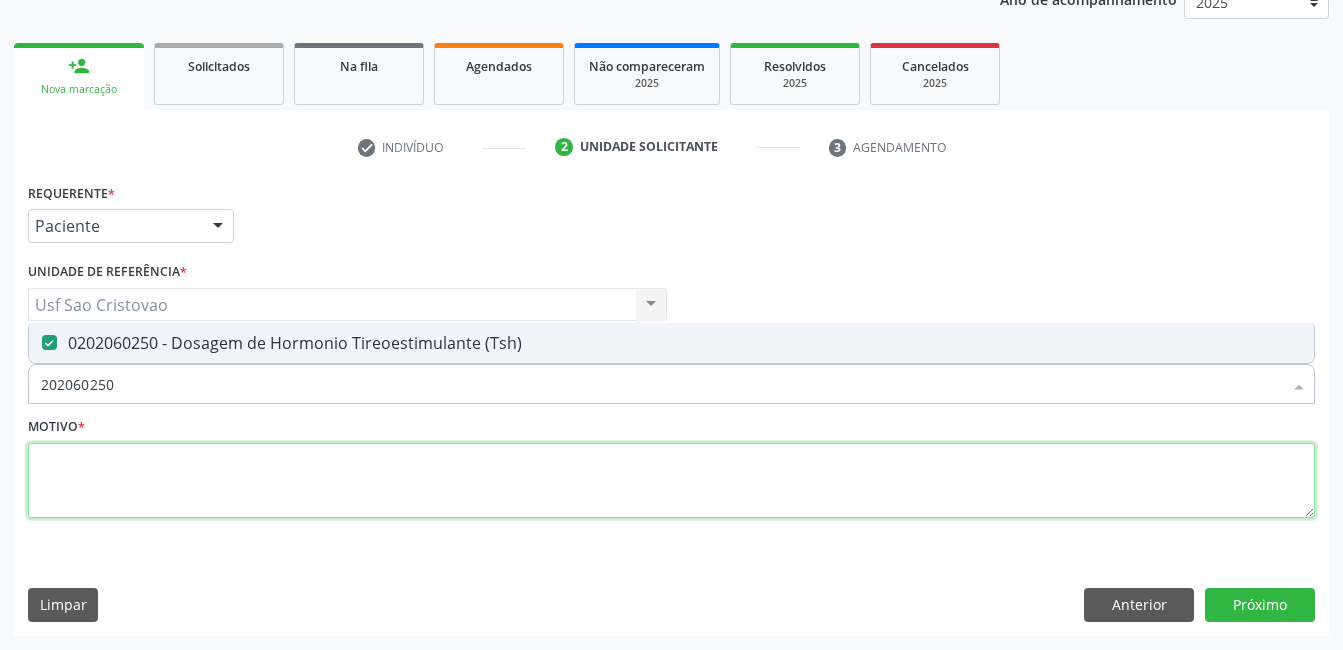 click at bounding box center [671, 481] 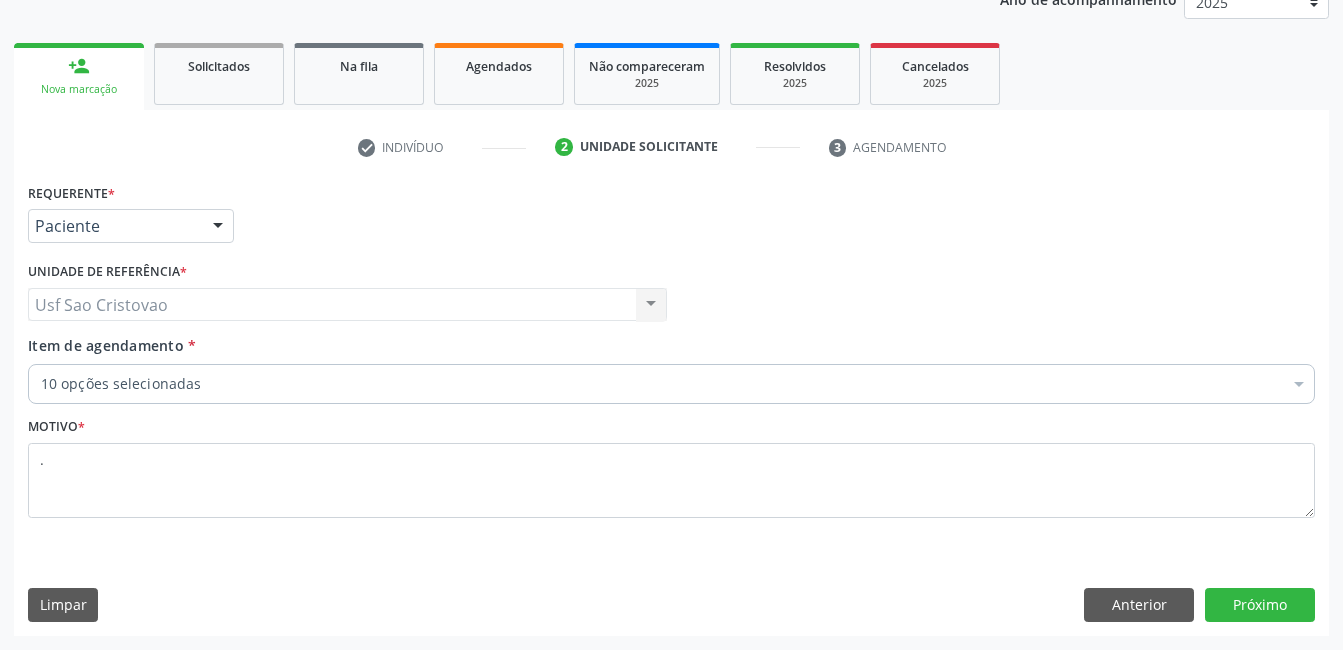 click on "Requerente
*
Paciente         Médico(a)   Enfermeiro(a)   Paciente
Nenhum resultado encontrado para: "   "
Não há nenhuma opção para ser exibida.
UF
PE         PE
Nenhum resultado encontrado para: "   "
Não há nenhuma opção para ser exibida.
Município
Serra Talhada         [GEOGRAPHIC_DATA] resultado encontrado para: "   "
Não há nenhuma opção para ser exibida.
Médico Solicitante
Por favor, selecione a Unidade de Atendimento primeiro
Nenhum resultado encontrado para: "   "
Não há nenhuma opção para ser exibida.
Unidade de referência
*
Usf Sao Cristovao         Usf Sao Cristovao
Nenhum resultado encontrado para: "   "
Não há nenhuma opção para ser exibida.
Item de agendamento
*" at bounding box center [671, 406] 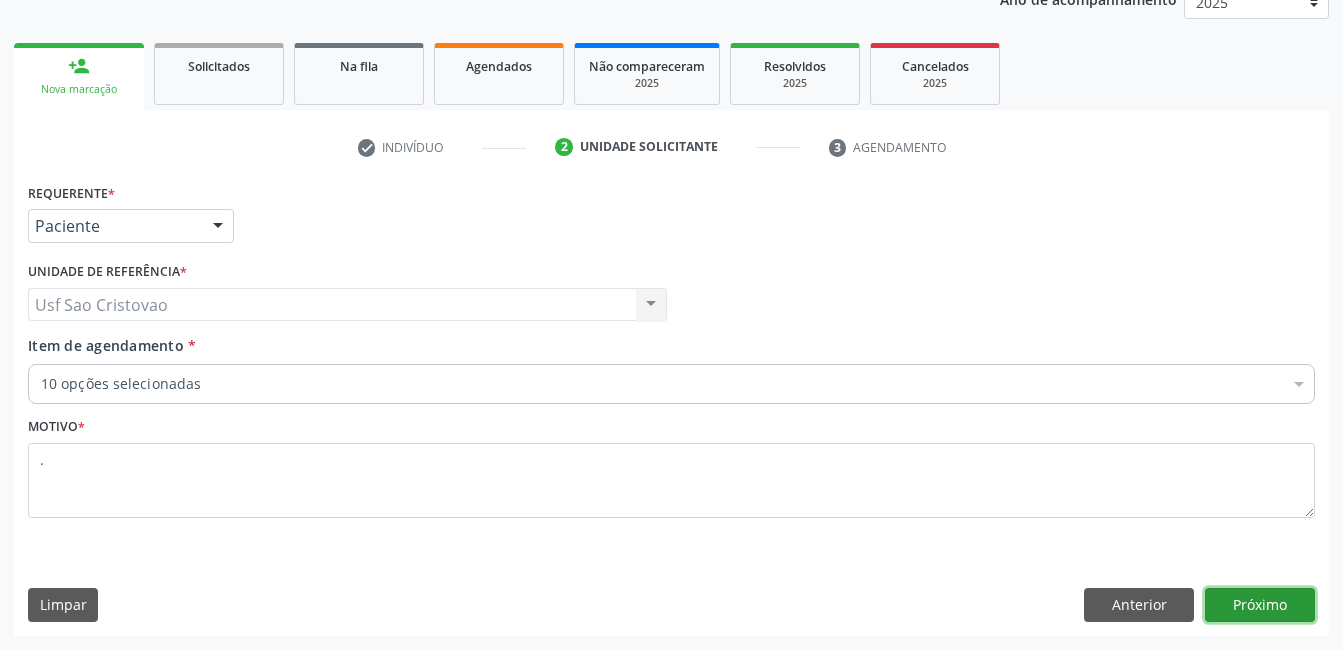click on "Próximo" at bounding box center [1260, 605] 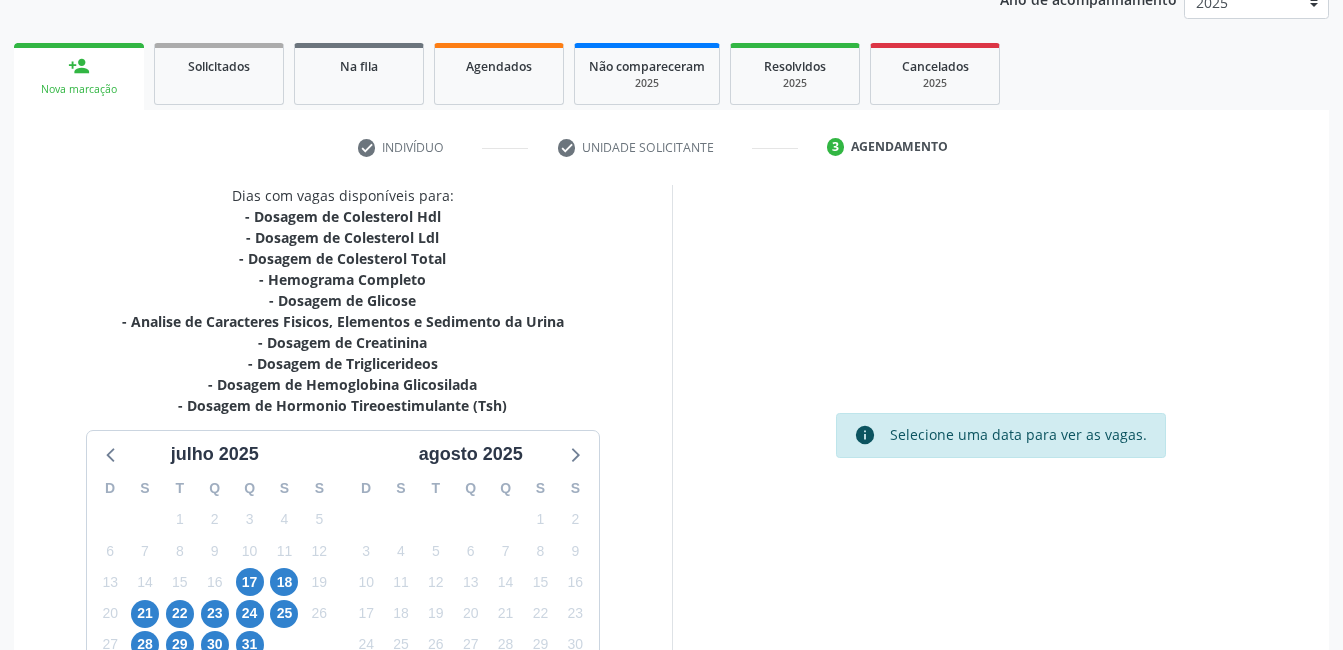 scroll, scrollTop: 409, scrollLeft: 0, axis: vertical 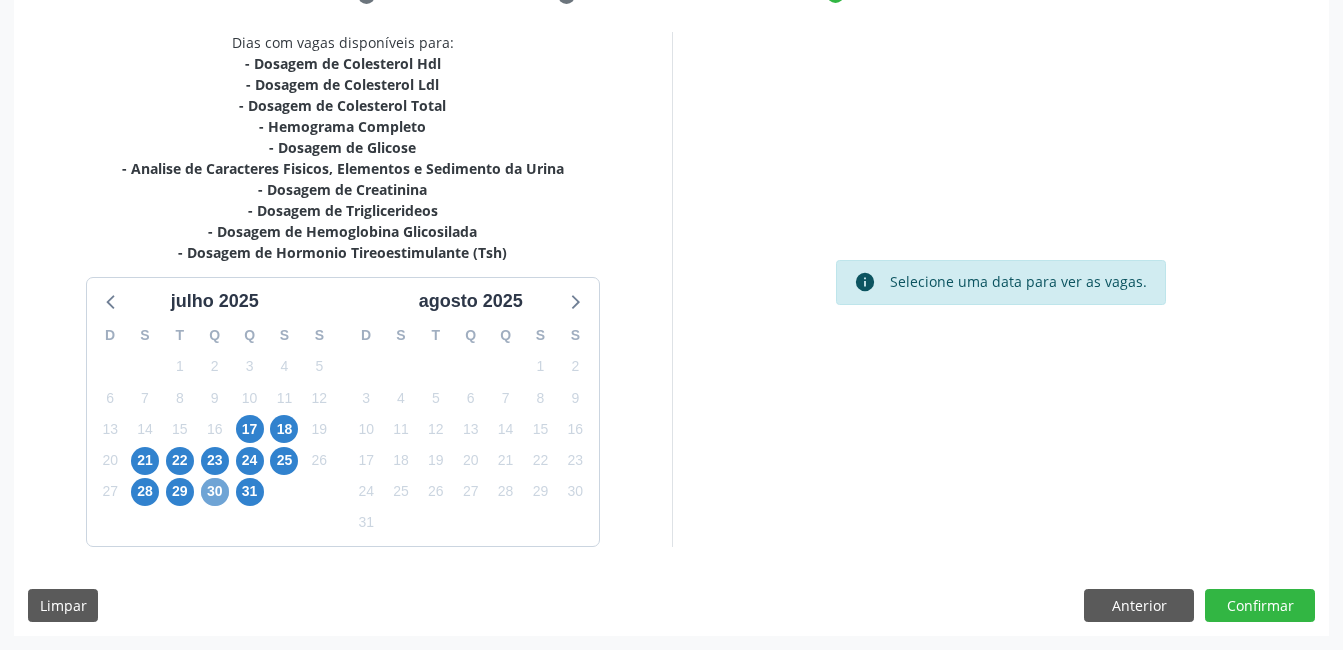 click on "30" at bounding box center [215, 492] 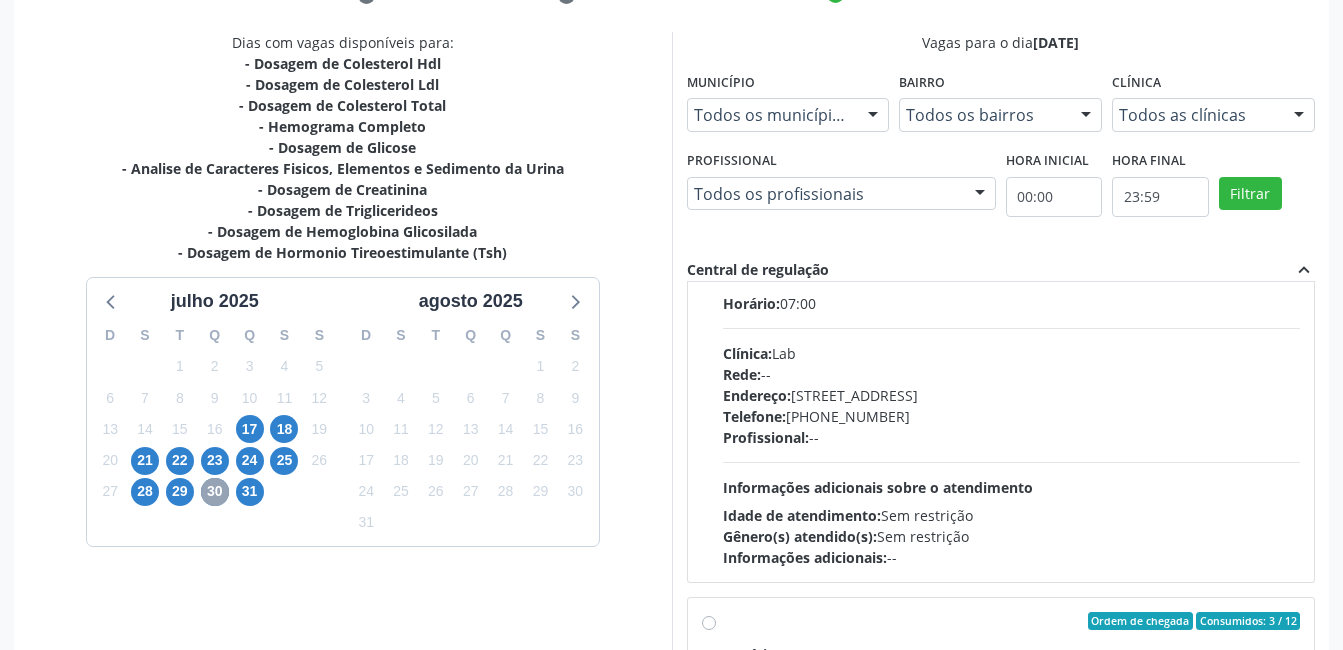 scroll, scrollTop: 600, scrollLeft: 0, axis: vertical 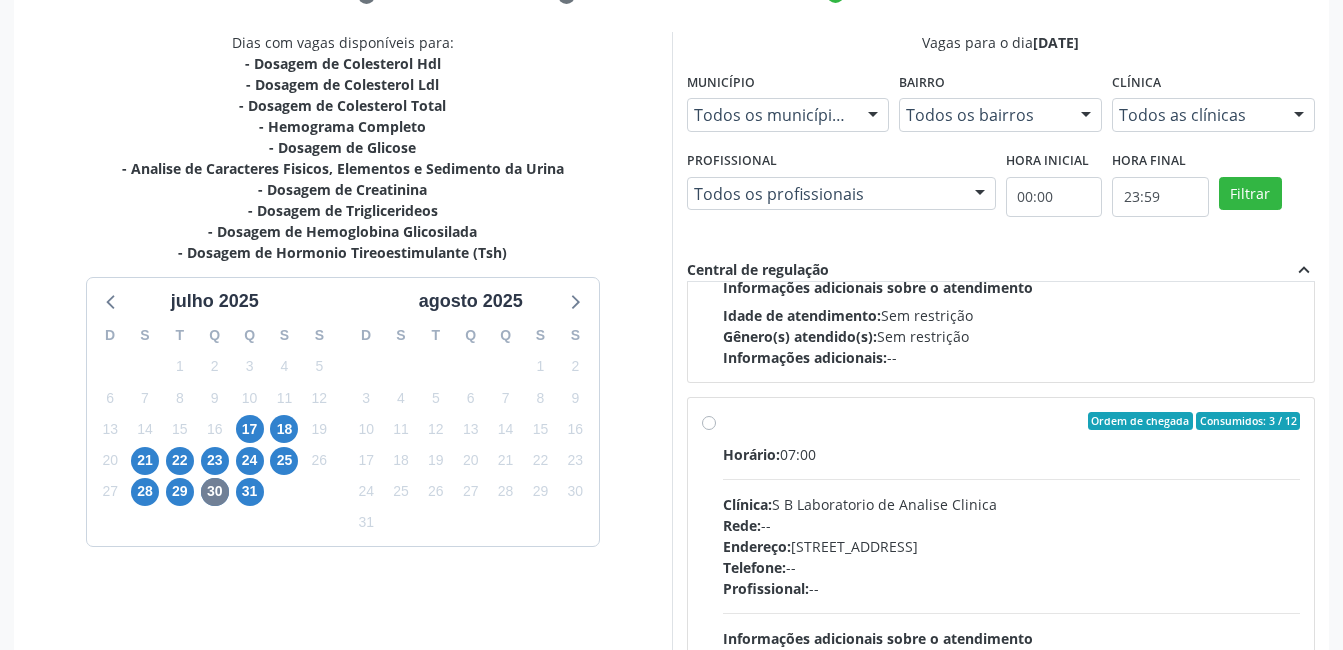 click on "Ordem de chegada
Consumidos: 3 / 12
Horário:   07:00
Clínica:  S B Laboratorio de Analise Clinica
Rede:
--
Endereço:   Casa, nº 679, Centro, Serra Talhada - PE
Telefone:   --
Profissional:
--
Informações adicionais sobre o atendimento
Idade de atendimento:
Sem restrição
Gênero(s) atendido(s):
Sem restrição
Informações adicionais:
--" at bounding box center [1012, 565] 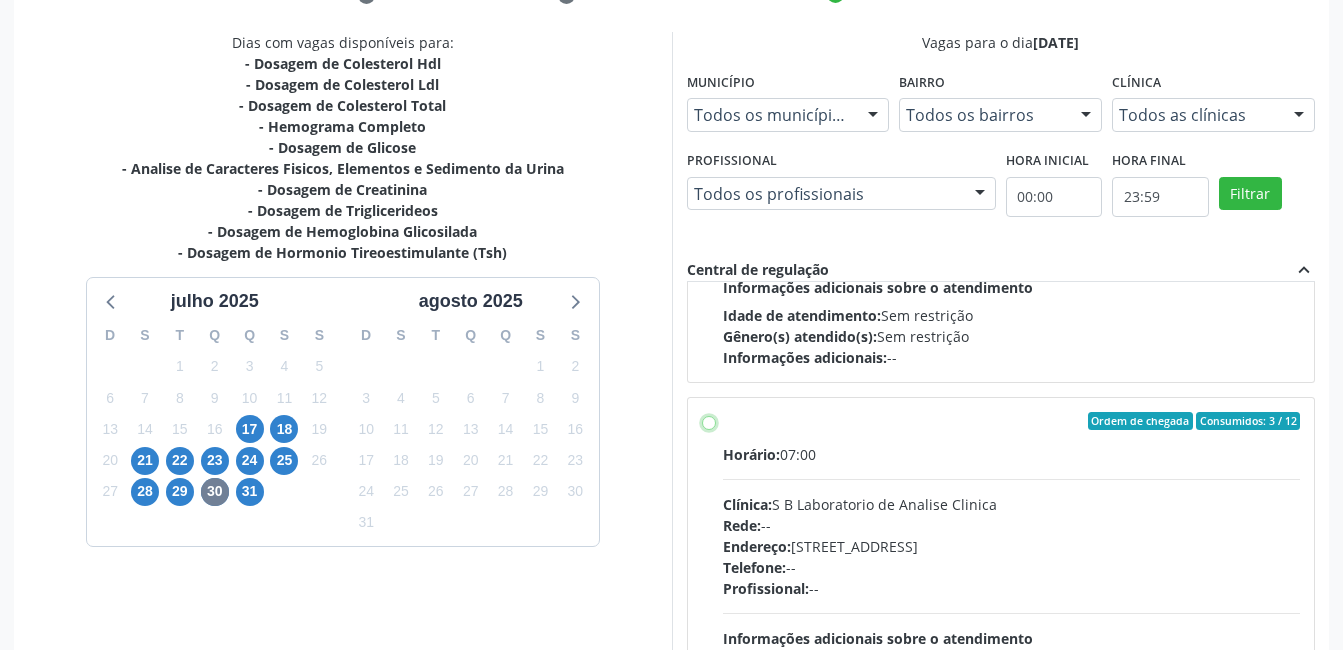 click on "Ordem de chegada
Consumidos: 3 / 12
Horário:   07:00
Clínica:  S B Laboratorio de Analise Clinica
Rede:
--
Endereço:   Casa, nº 679, Centro, Serra Talhada - PE
Telefone:   --
Profissional:
--
Informações adicionais sobre o atendimento
Idade de atendimento:
Sem restrição
Gênero(s) atendido(s):
Sem restrição
Informações adicionais:
--" at bounding box center [709, 421] 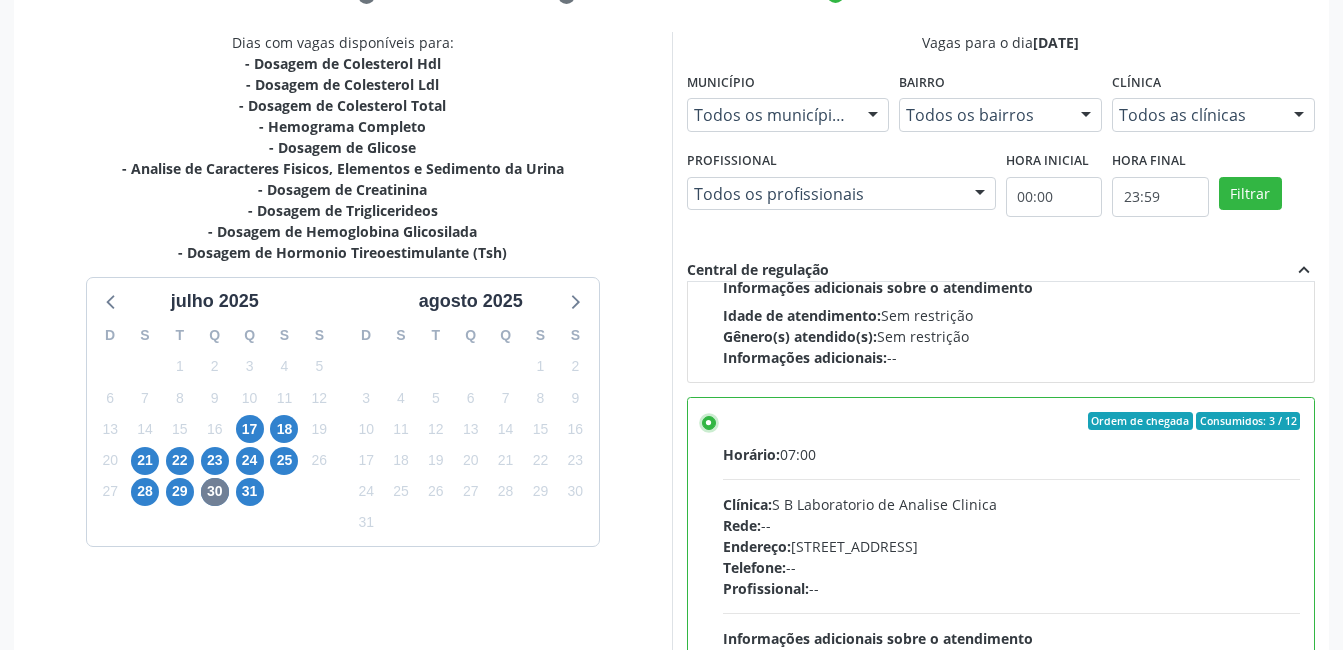 scroll, scrollTop: 545, scrollLeft: 0, axis: vertical 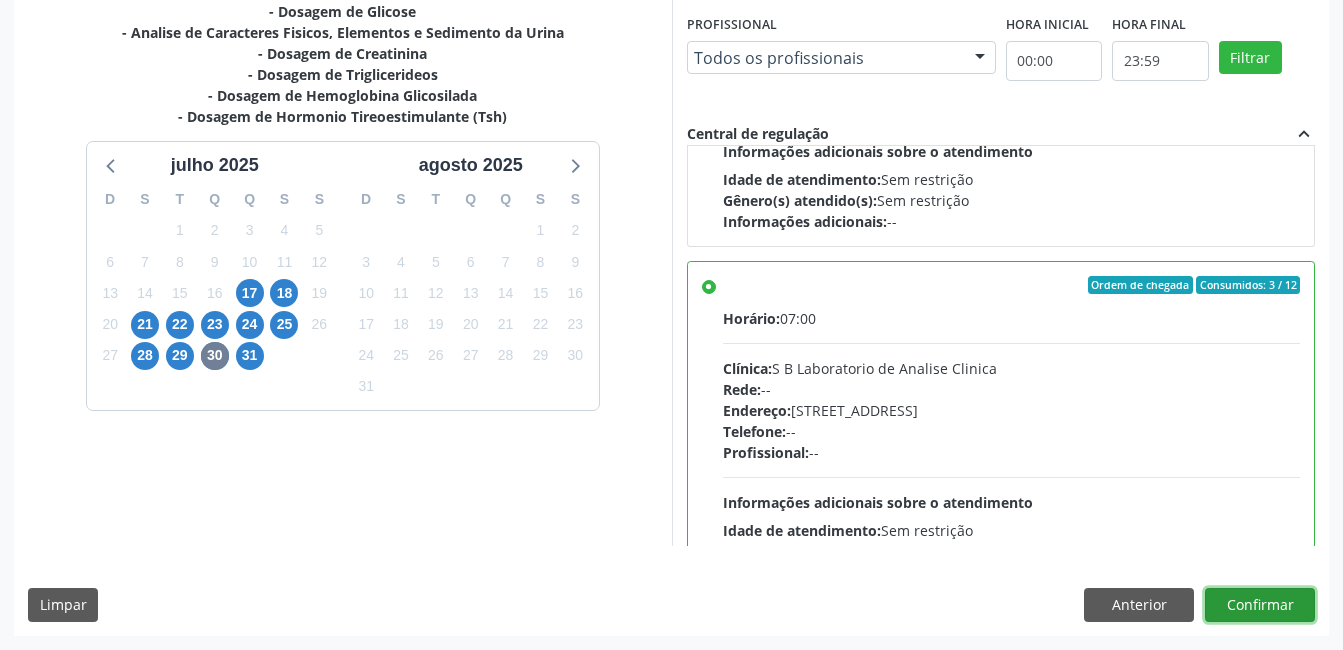 click on "Confirmar" at bounding box center [1260, 605] 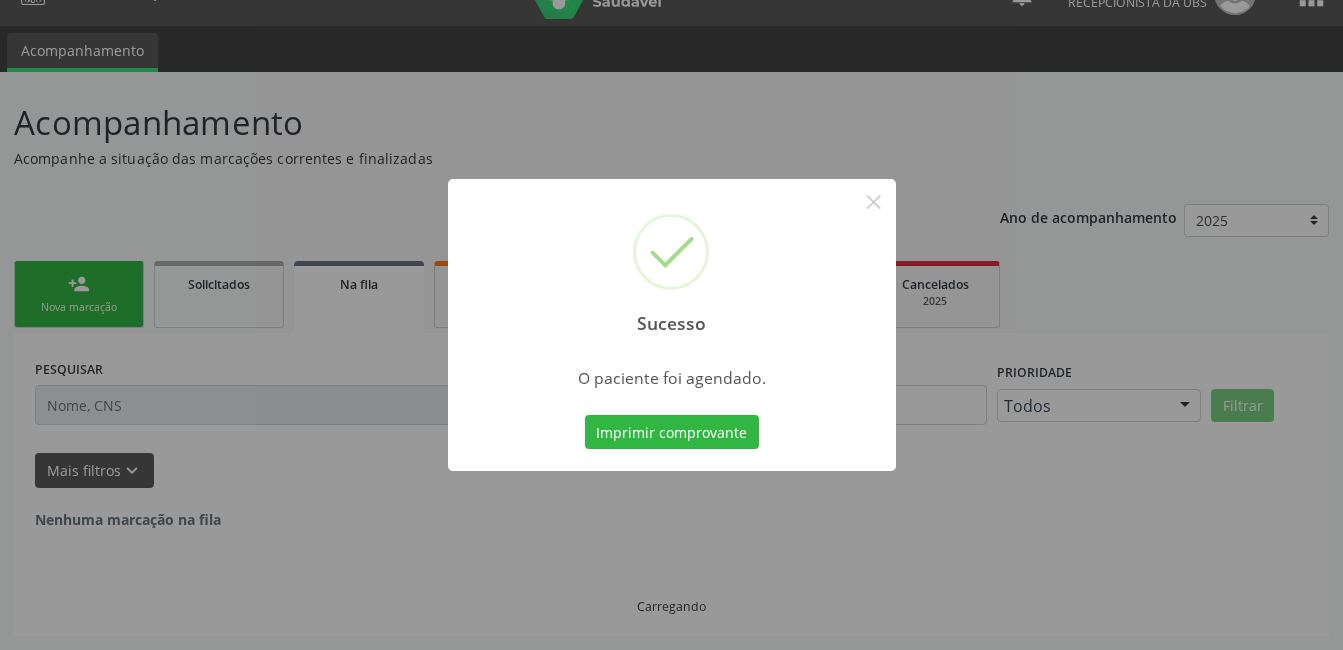 scroll, scrollTop: 0, scrollLeft: 0, axis: both 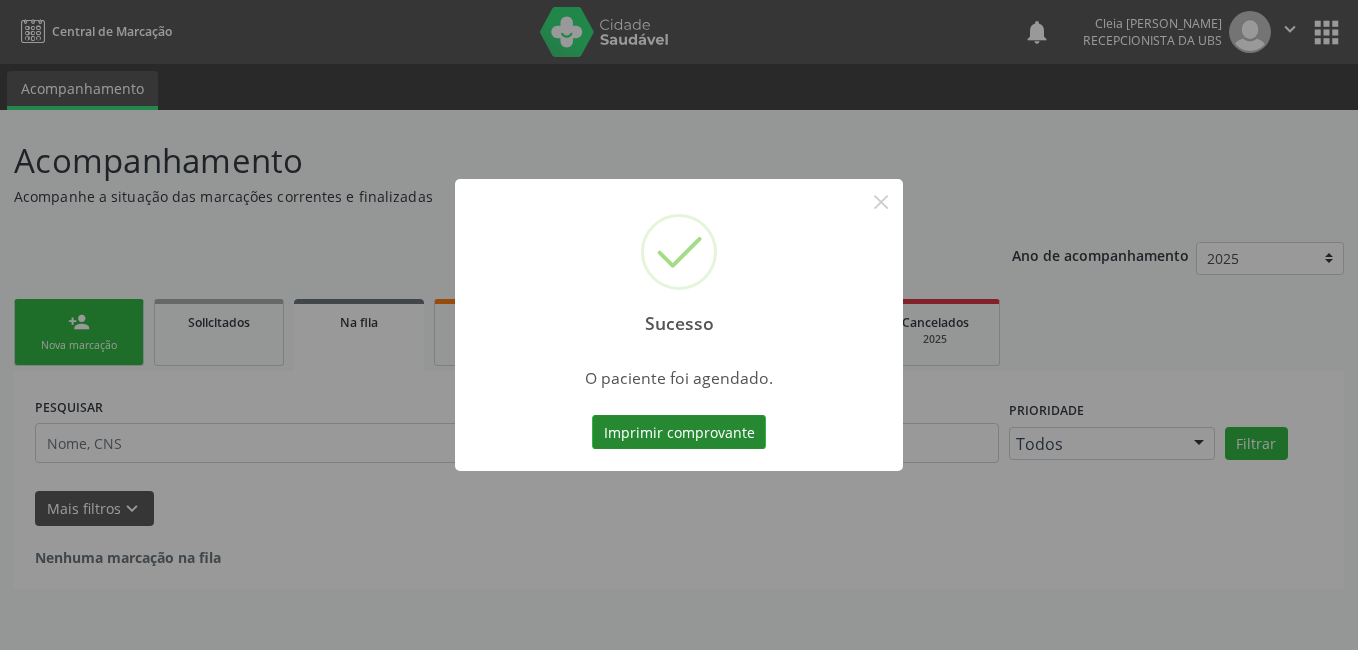 click on "Imprimir comprovante" at bounding box center (679, 432) 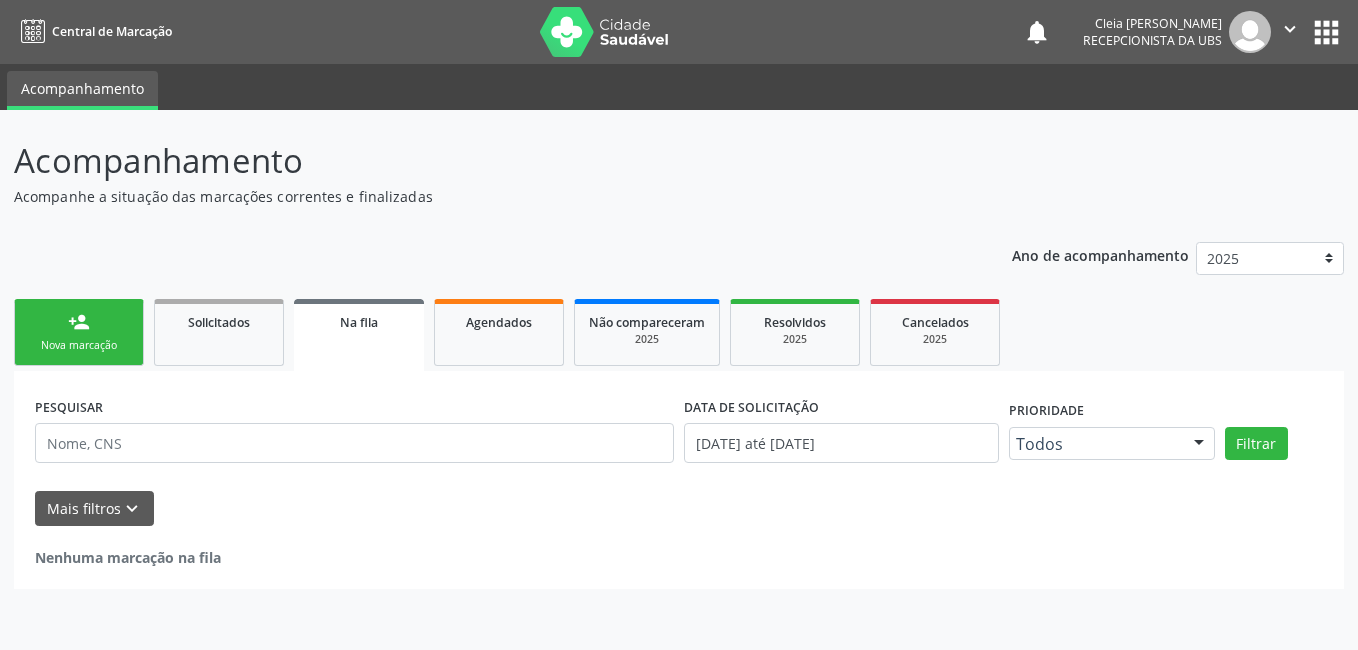 click on "Nova marcação" at bounding box center [79, 345] 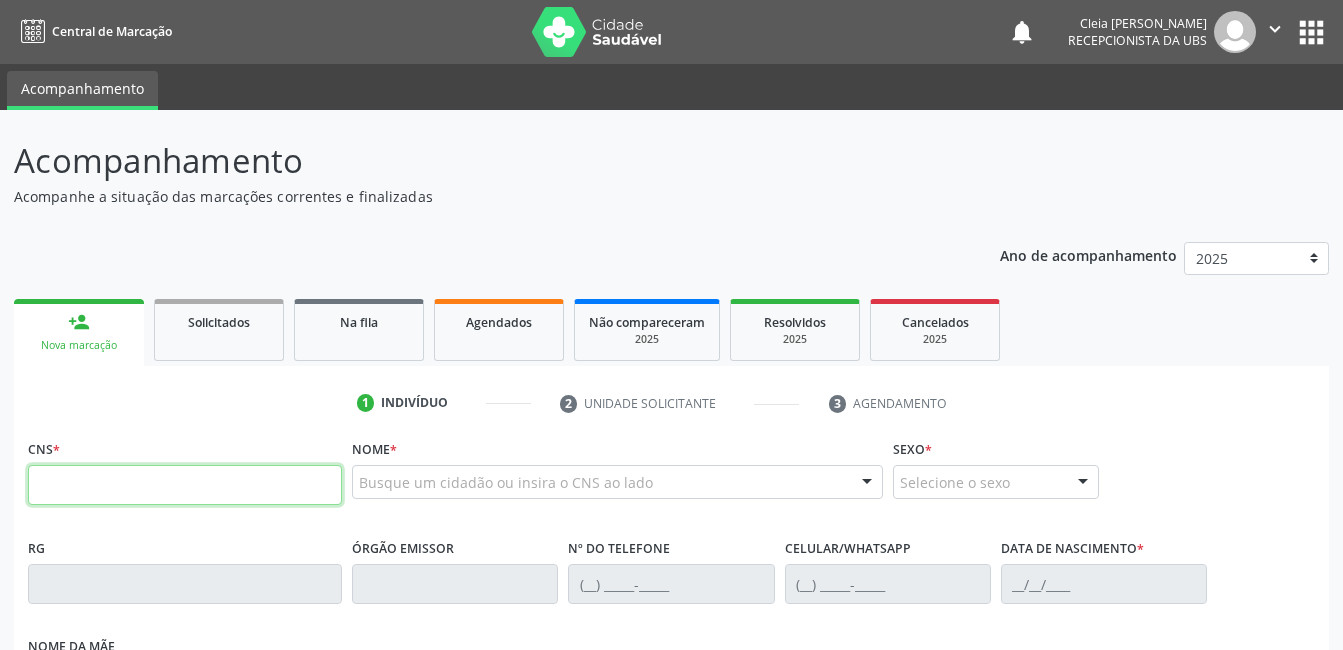 click at bounding box center (185, 485) 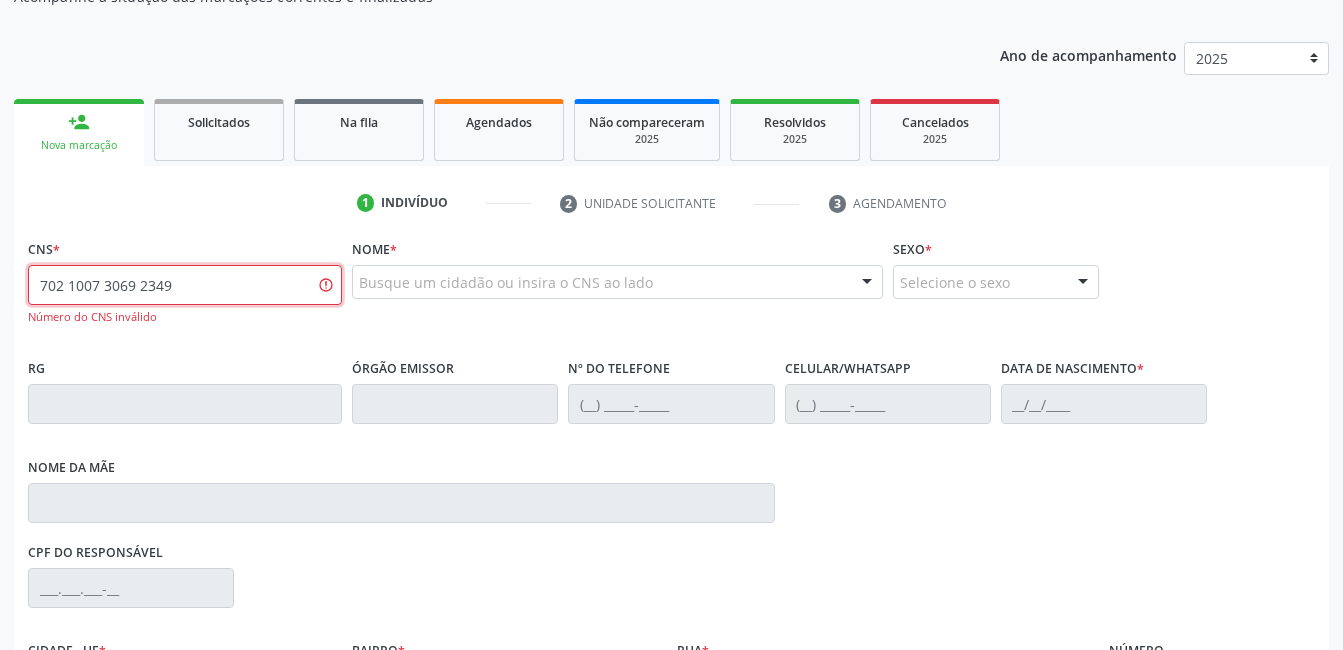 click on "702 1007 3069 2349" at bounding box center (185, 285) 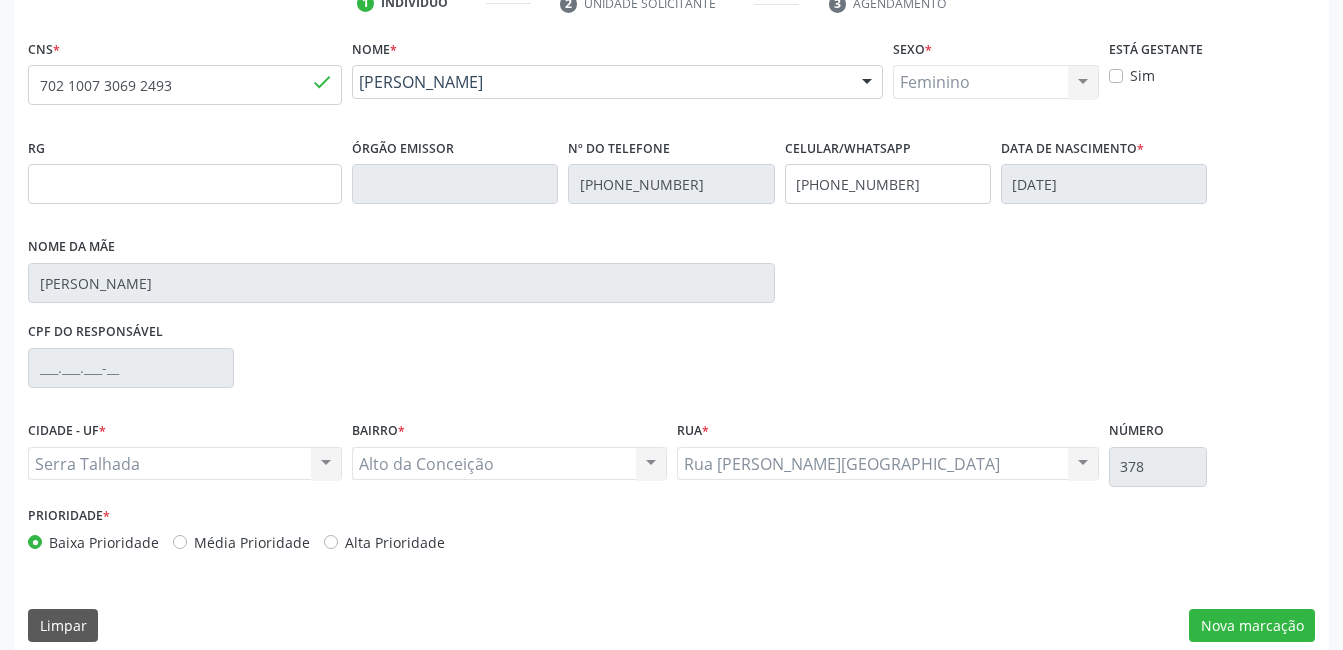scroll, scrollTop: 420, scrollLeft: 0, axis: vertical 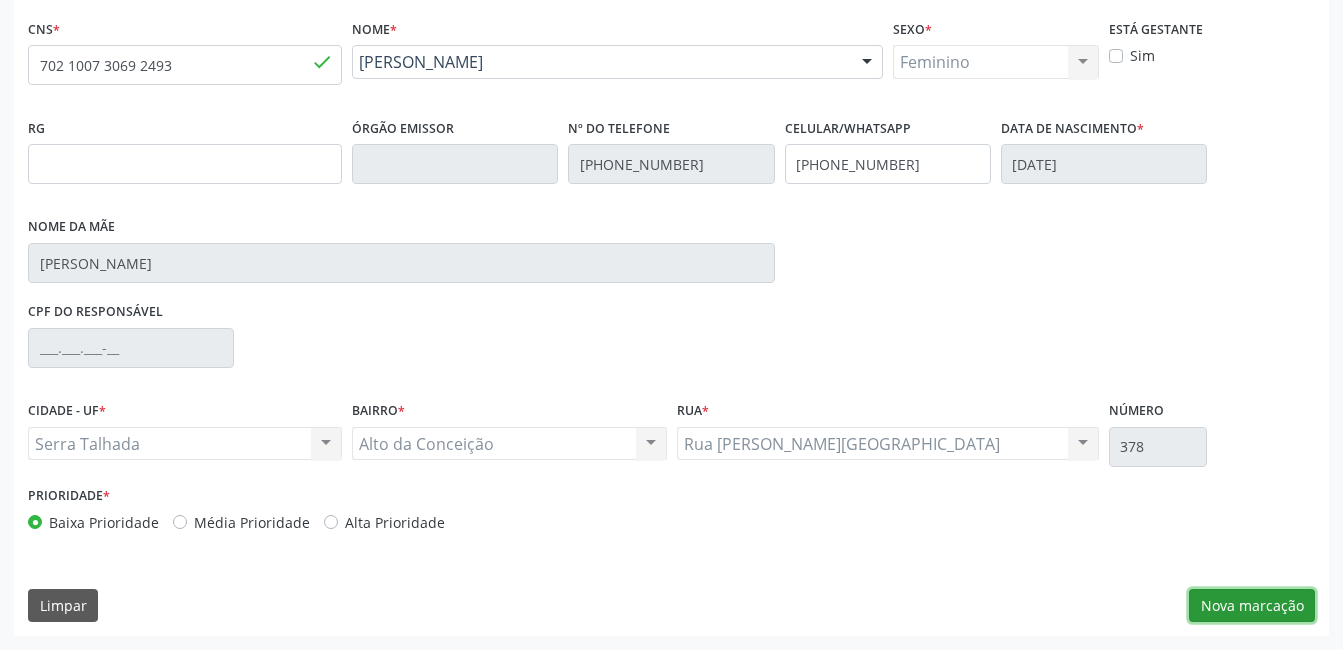 click on "Nova marcação" at bounding box center (1252, 606) 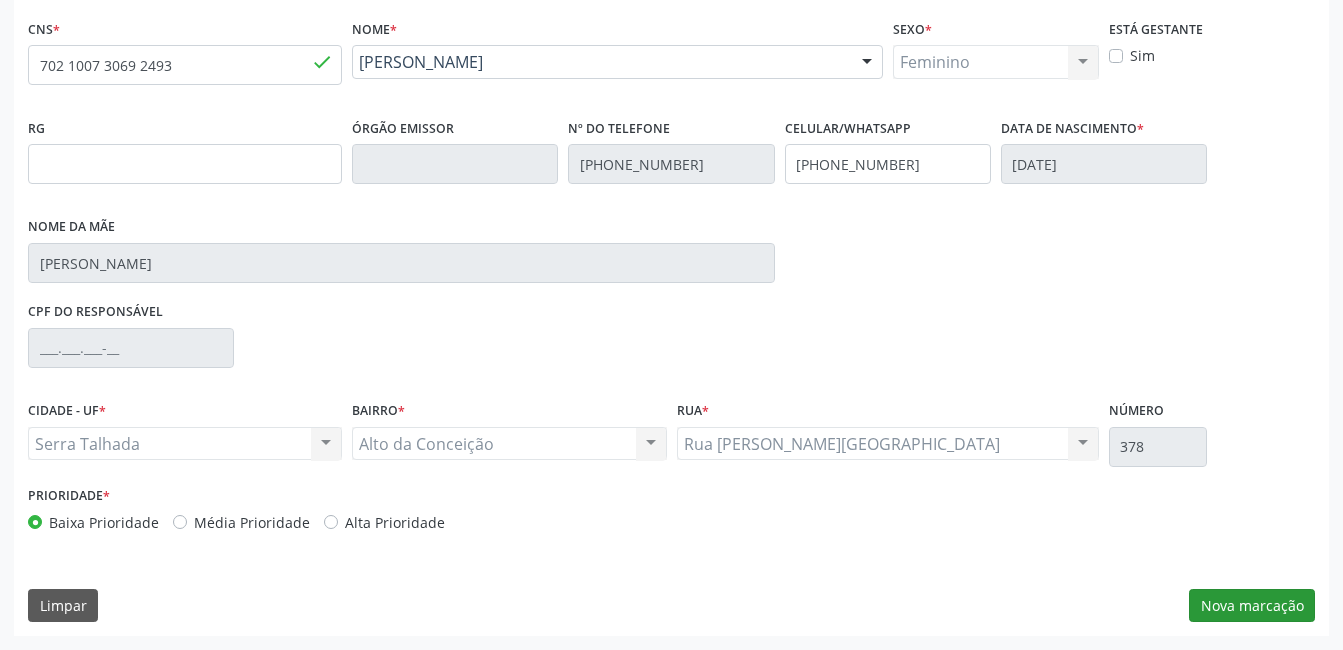 scroll, scrollTop: 256, scrollLeft: 0, axis: vertical 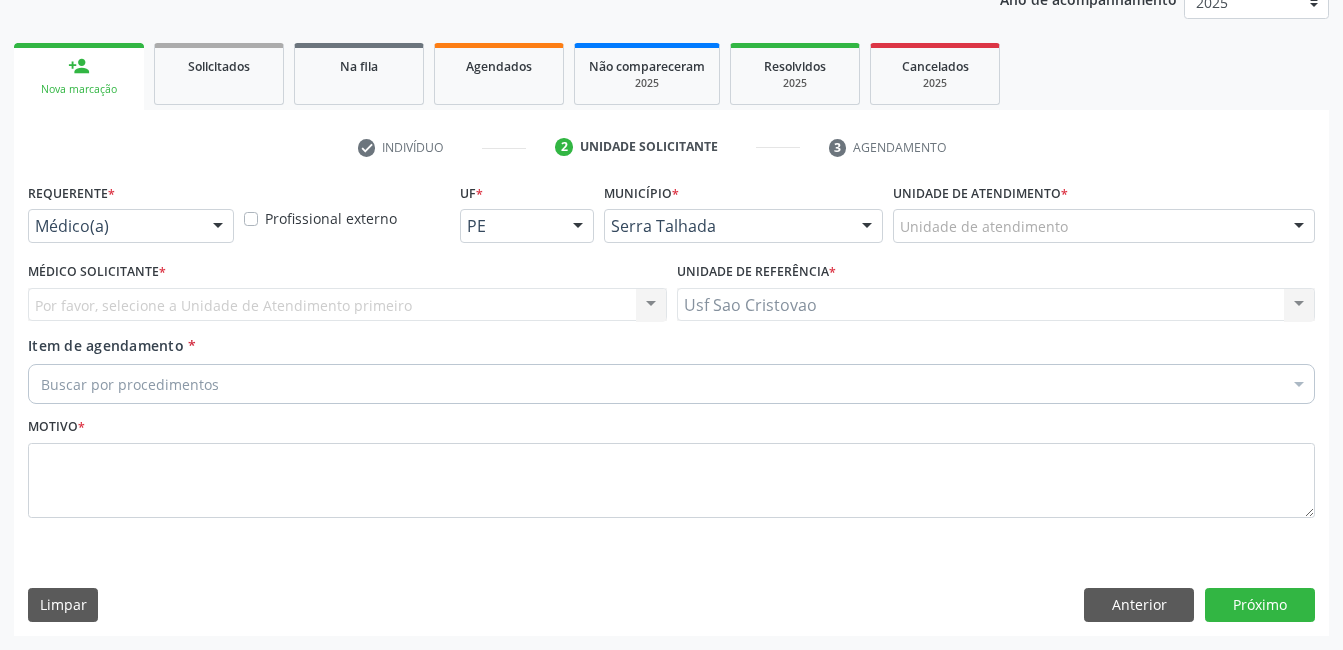 click at bounding box center [218, 227] 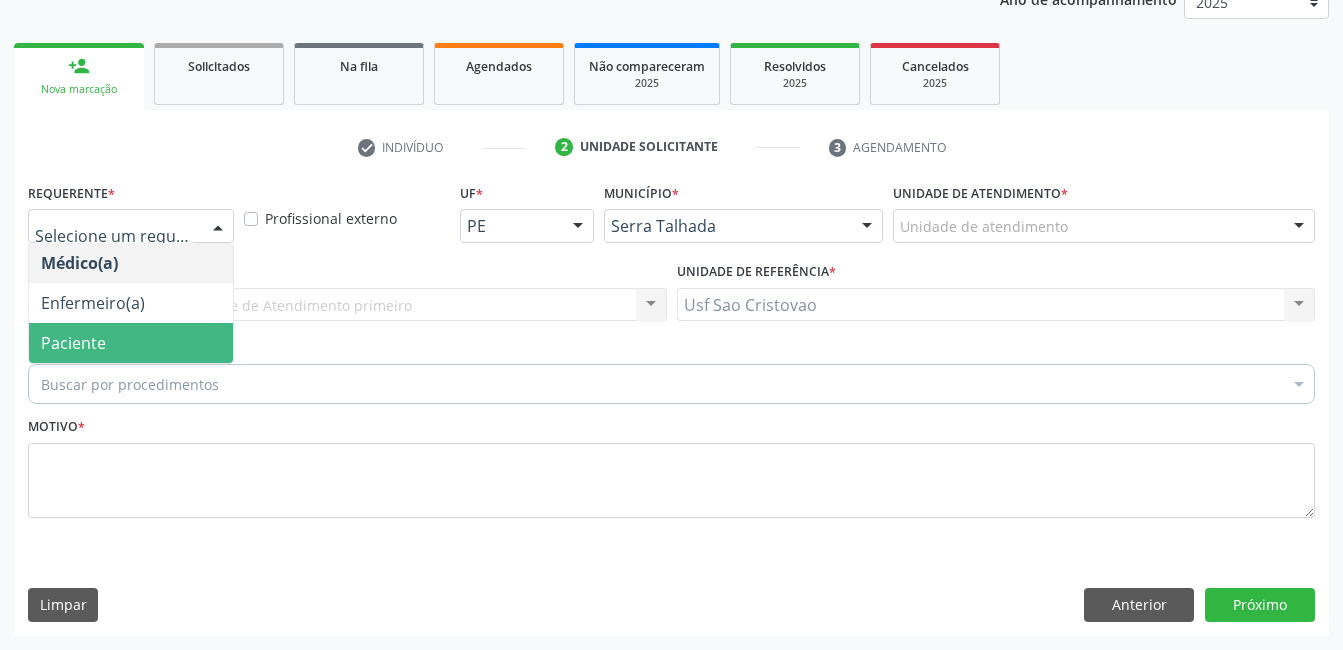 click on "Paciente" at bounding box center [131, 343] 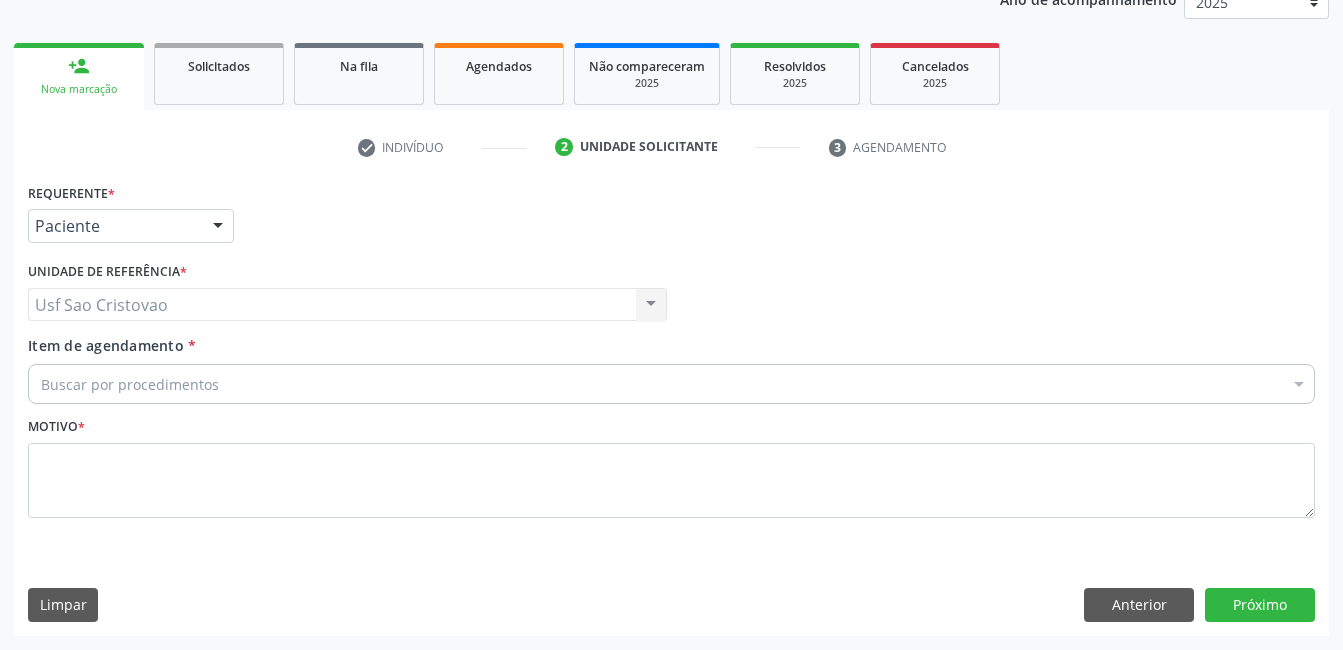 click on "Buscar por procedimentos" at bounding box center [671, 384] 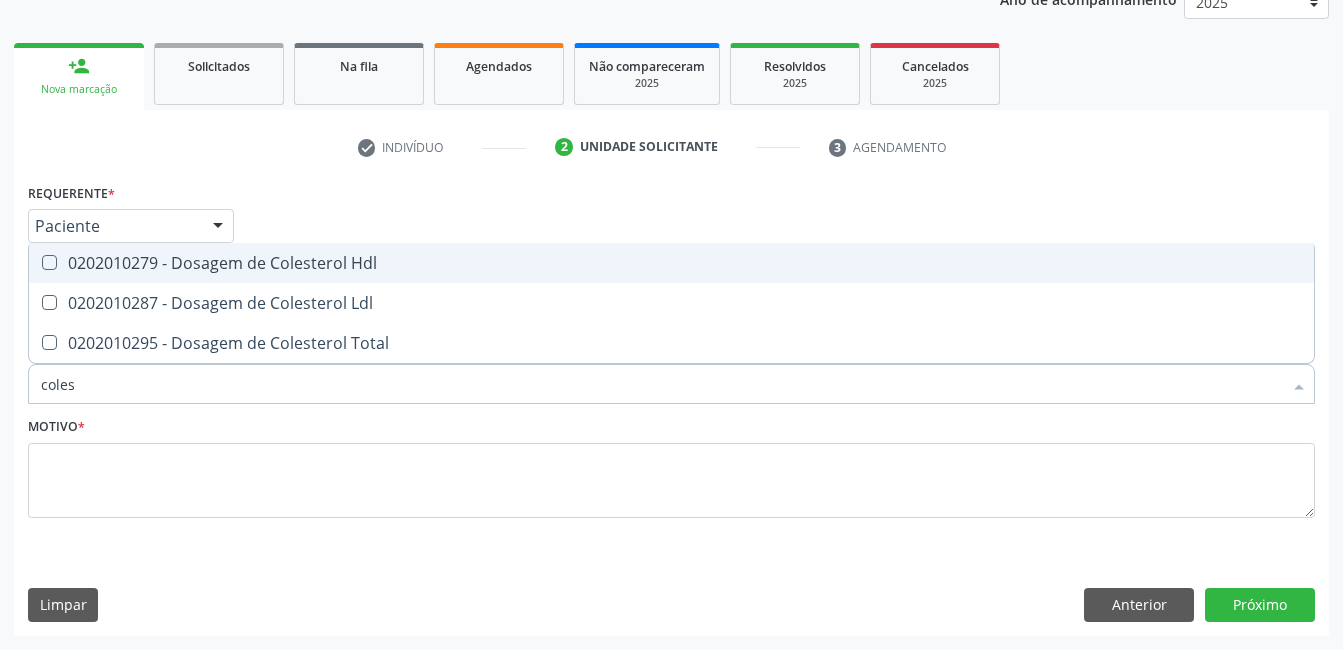 drag, startPoint x: 52, startPoint y: 260, endPoint x: 51, endPoint y: 309, distance: 49.010204 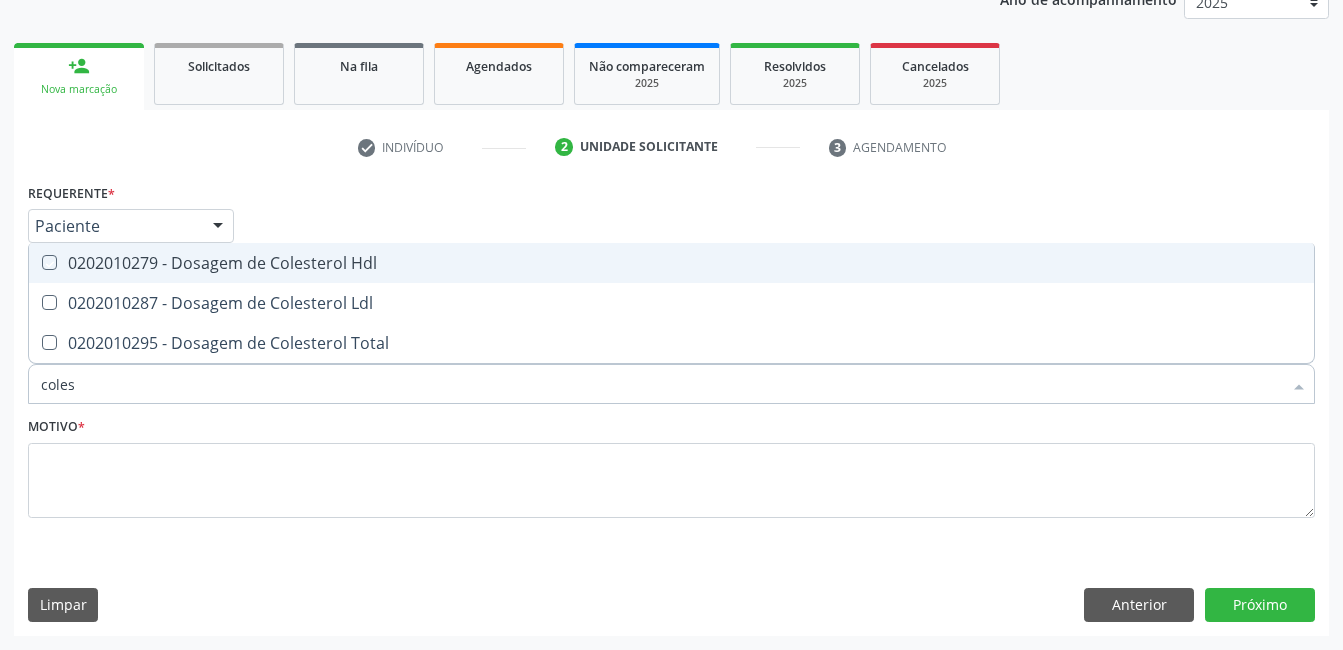 click at bounding box center (35, 262) 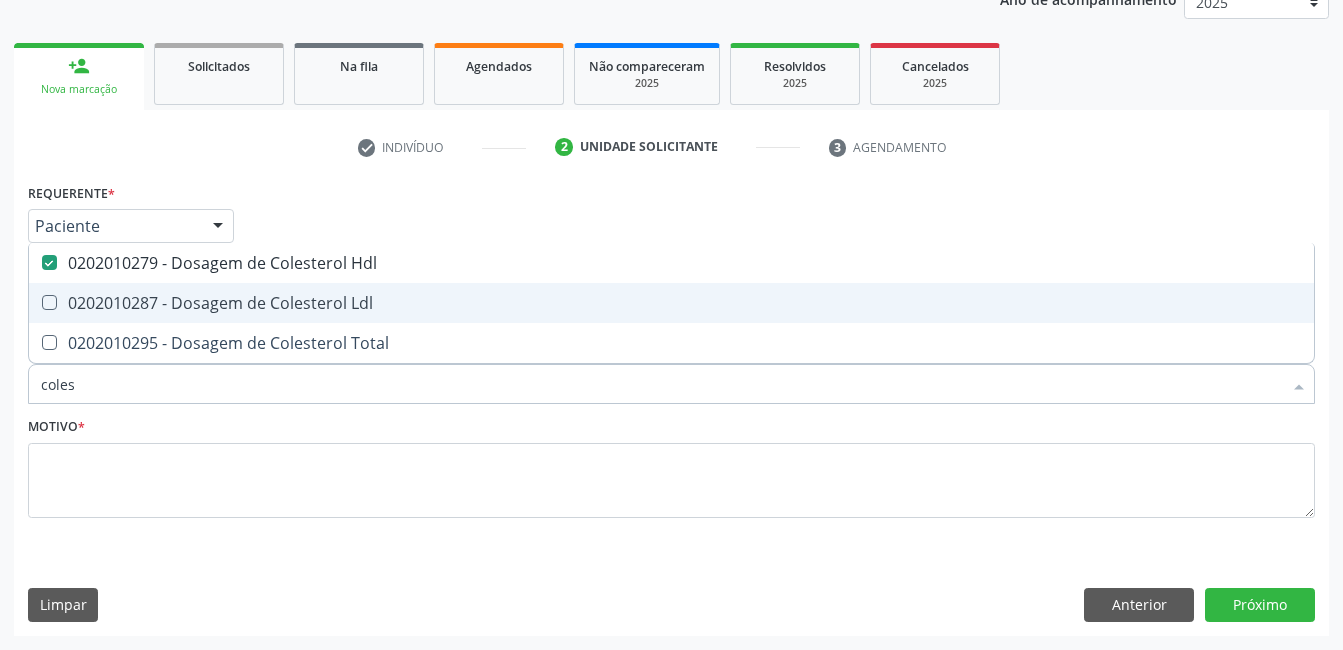 click at bounding box center [49, 302] 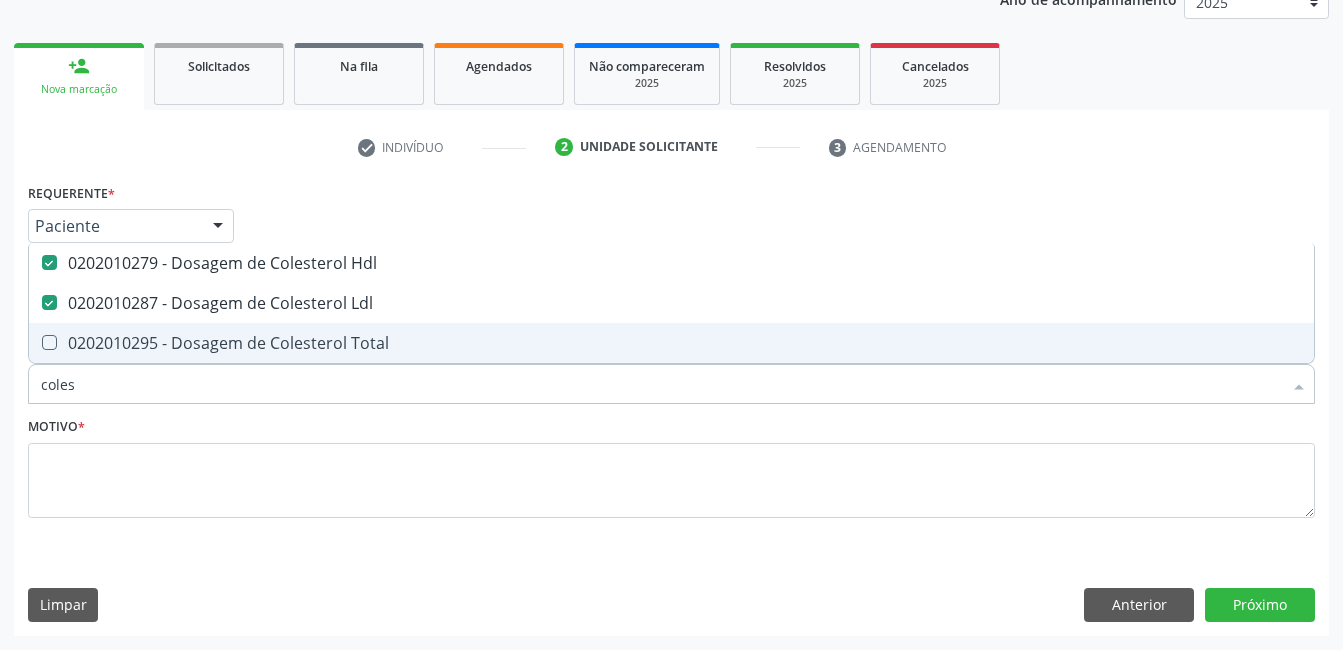 drag, startPoint x: 51, startPoint y: 336, endPoint x: 59, endPoint y: 364, distance: 29.12044 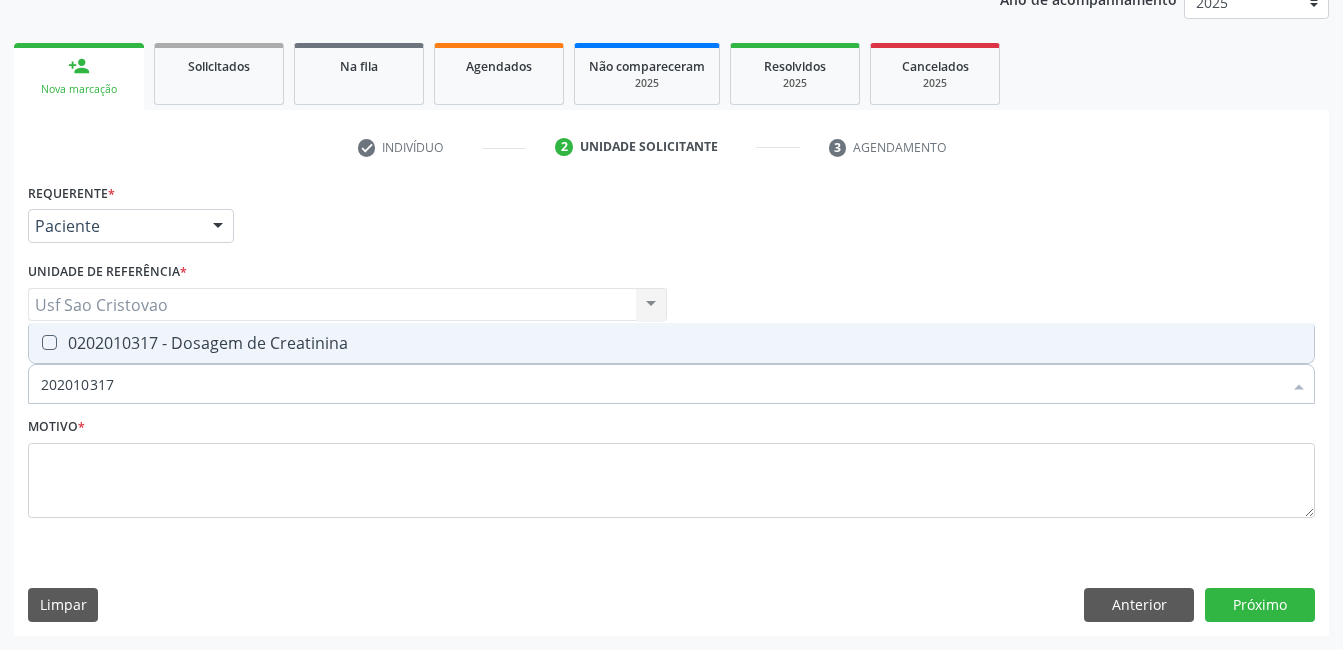 click at bounding box center (49, 342) 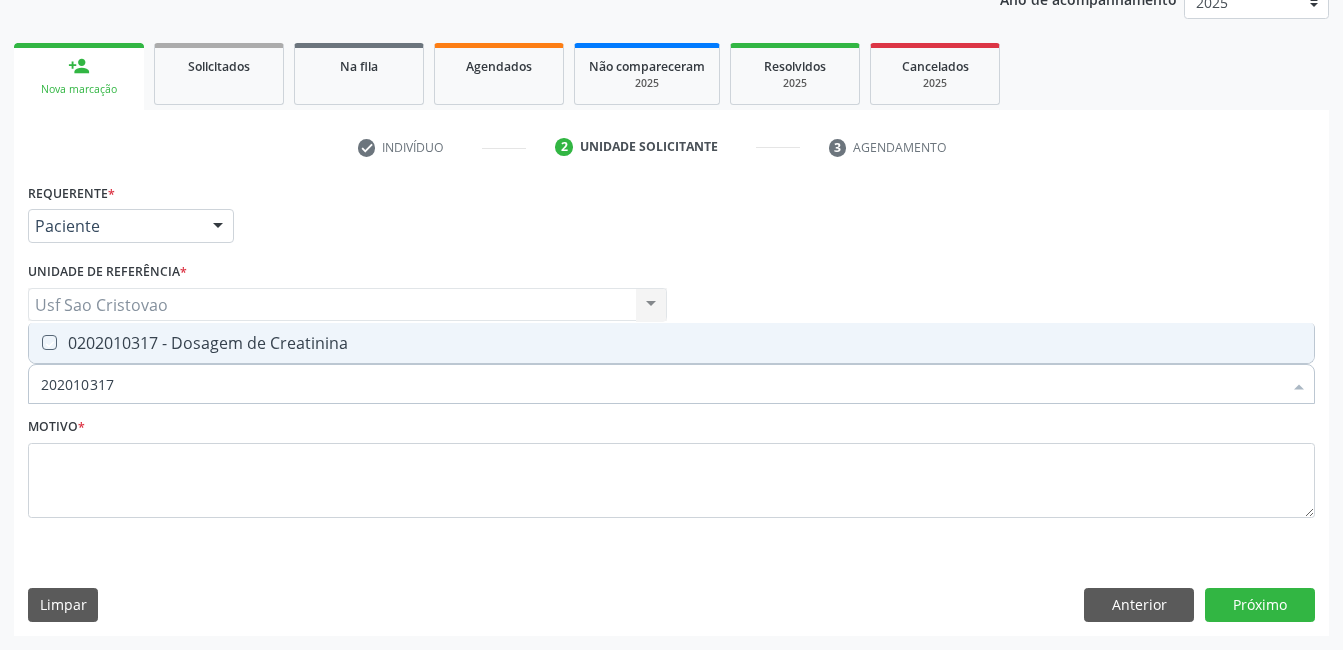 click at bounding box center (35, 342) 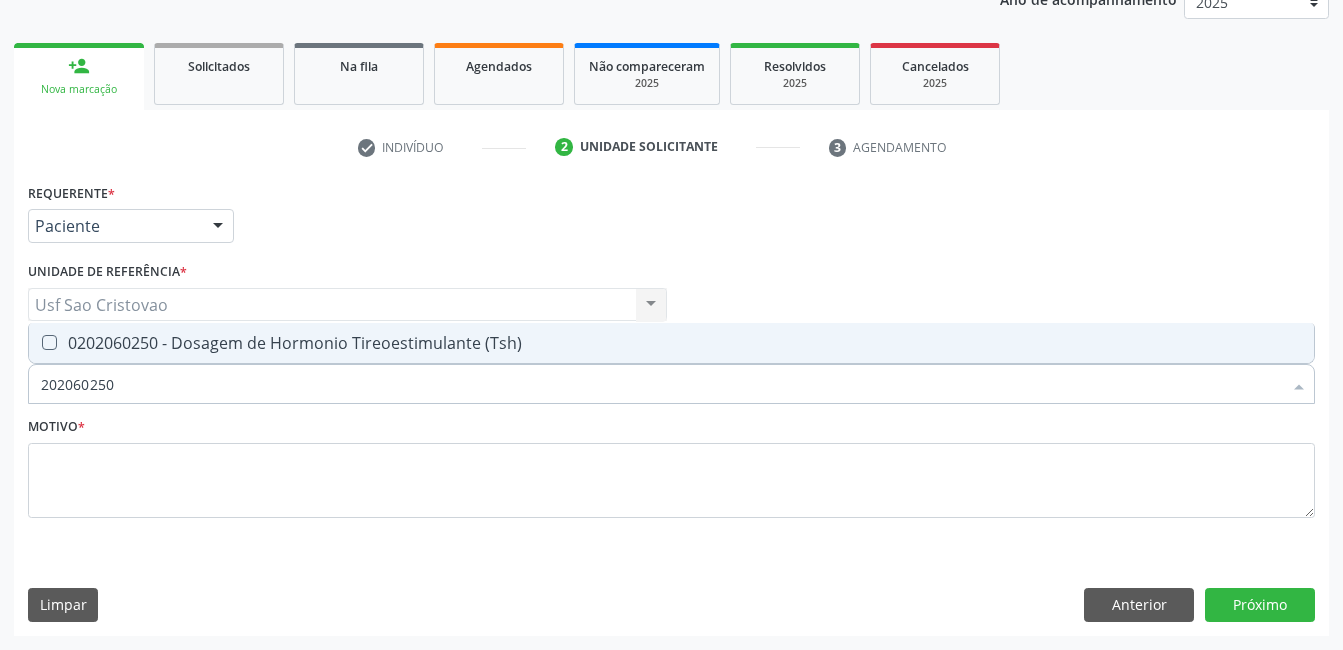 click at bounding box center (49, 342) 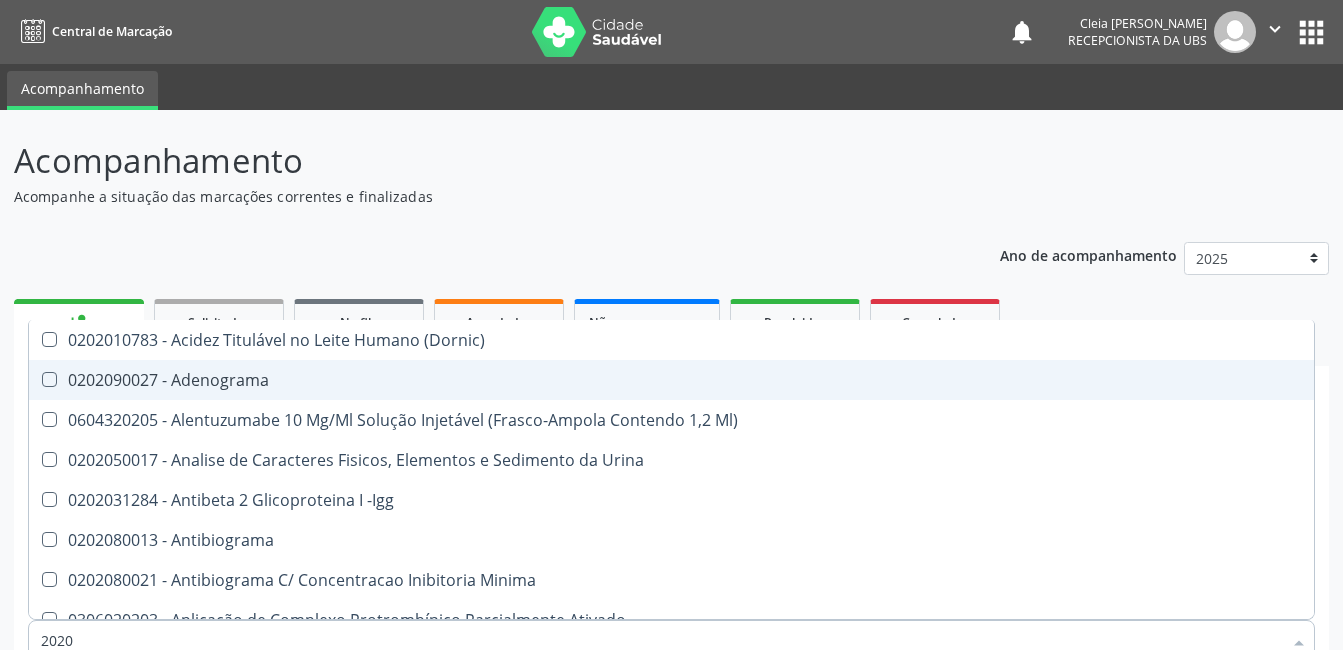 scroll, scrollTop: 256, scrollLeft: 0, axis: vertical 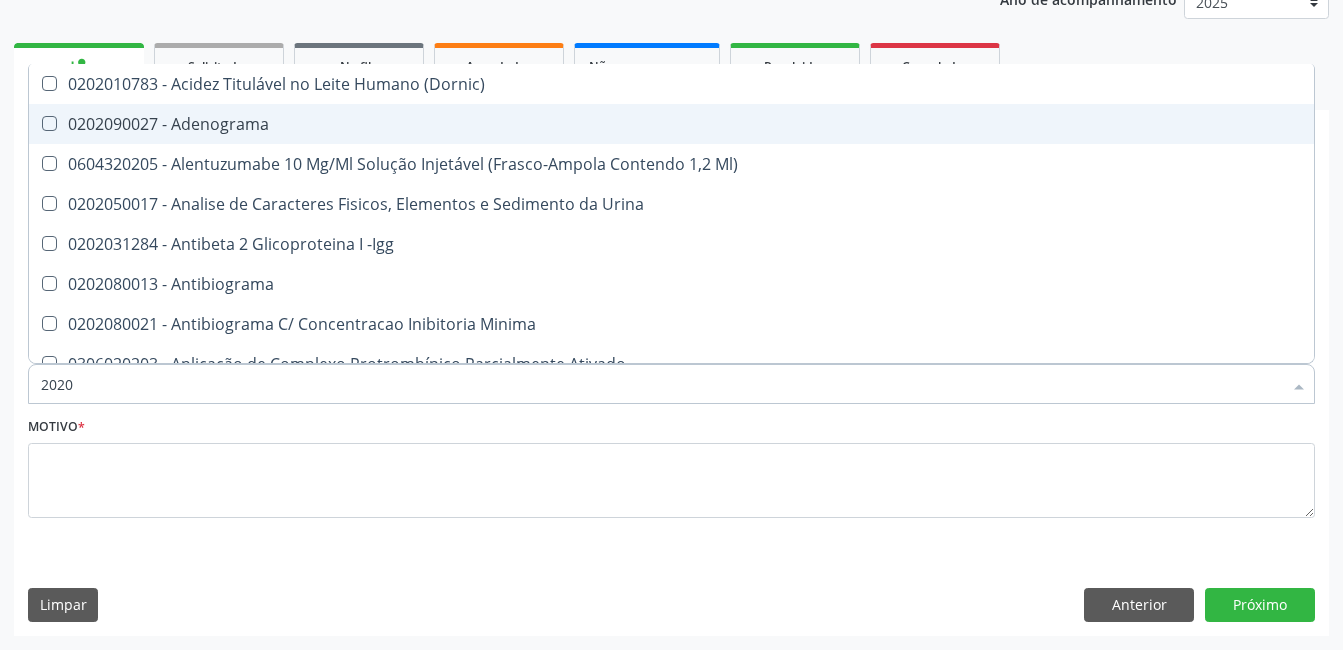 type on "20201" 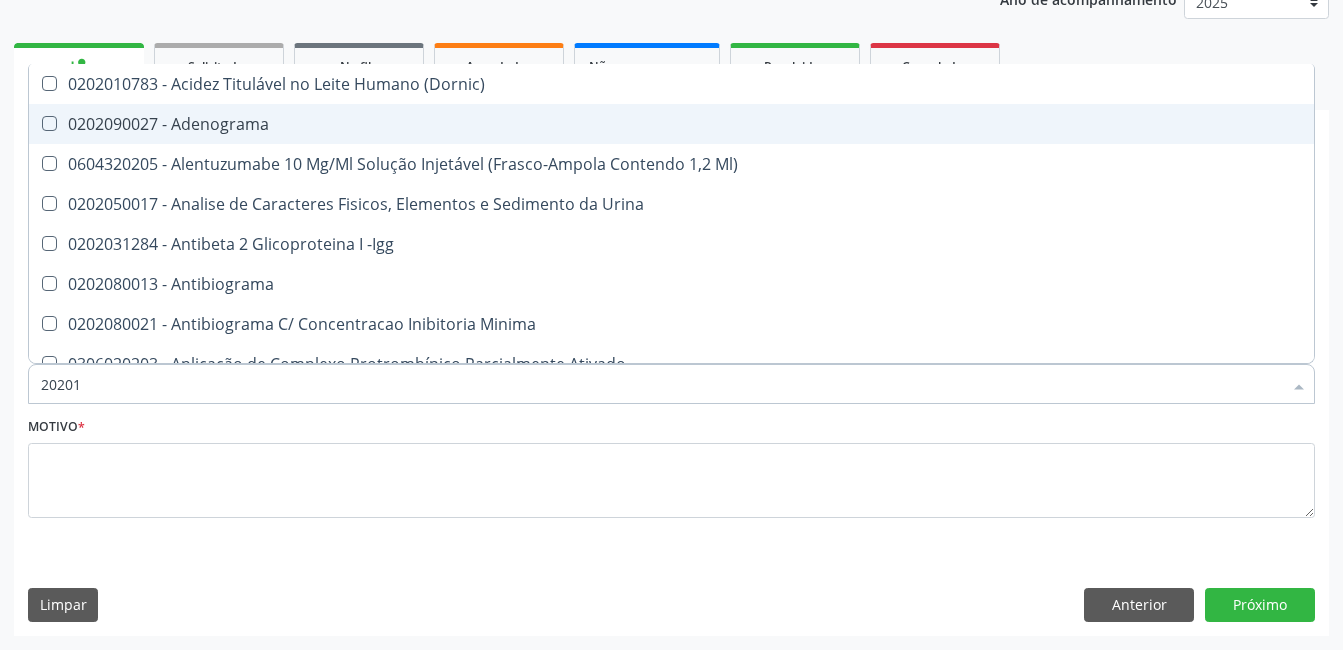checkbox on "true" 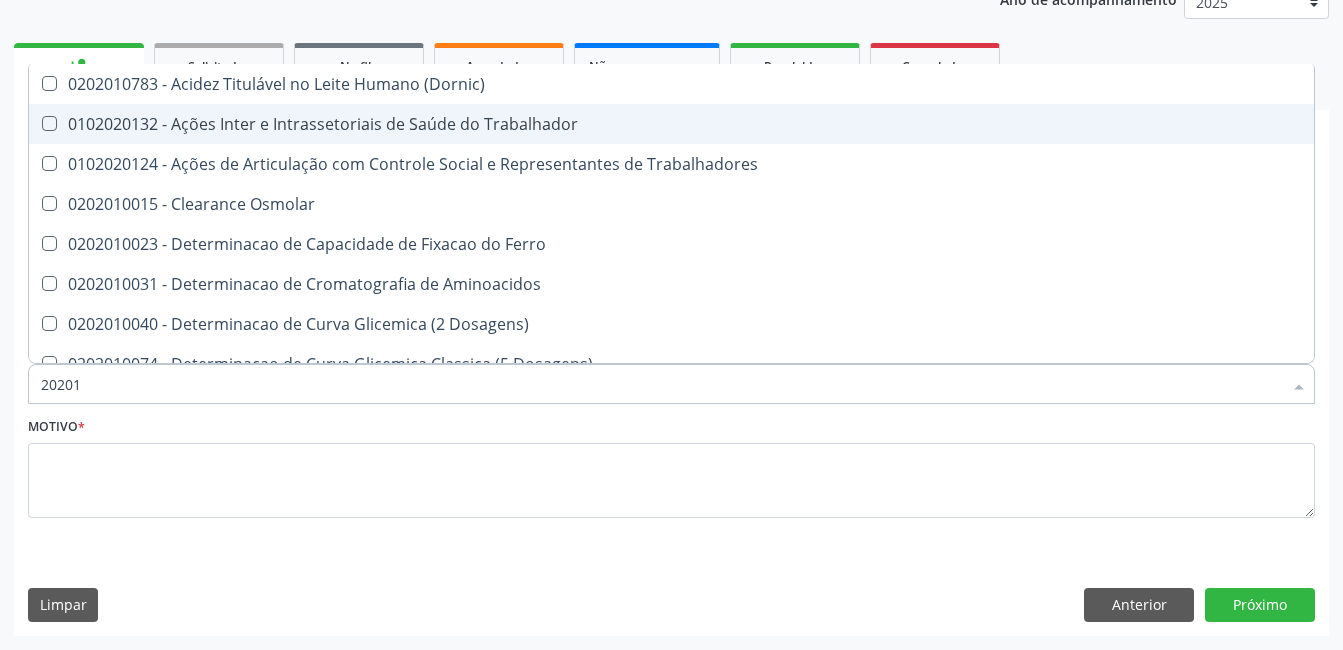 type on "202010" 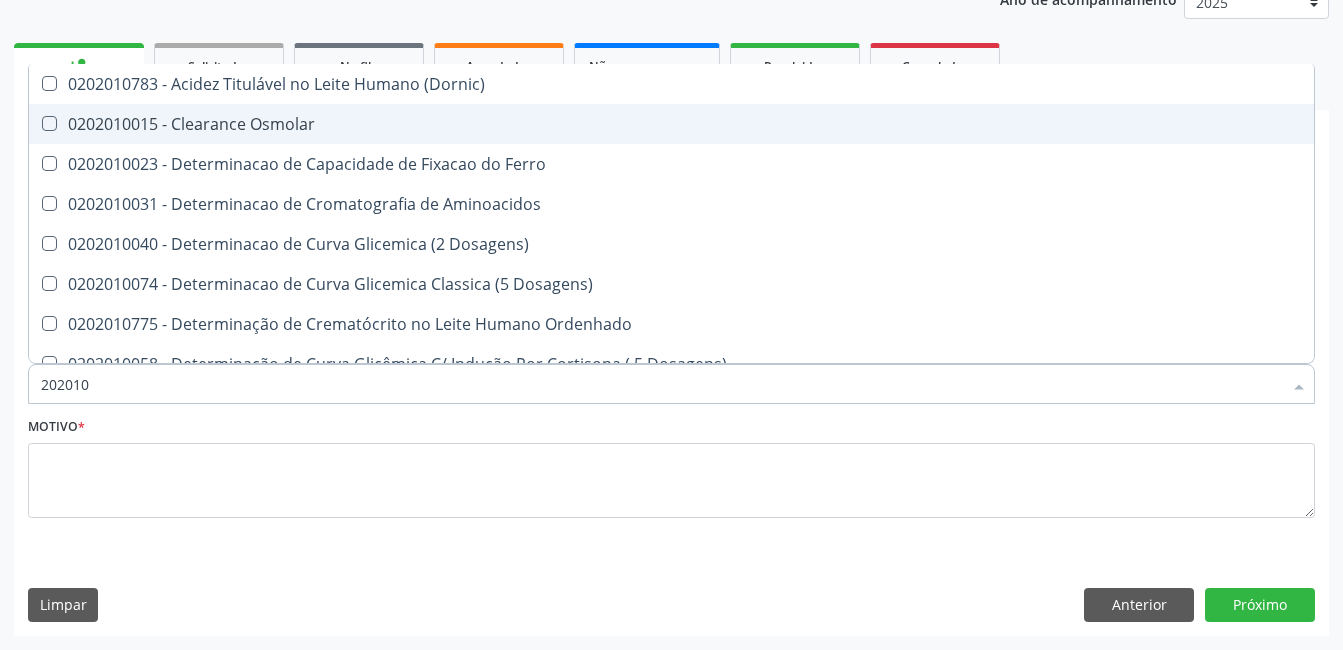 type on "2020106" 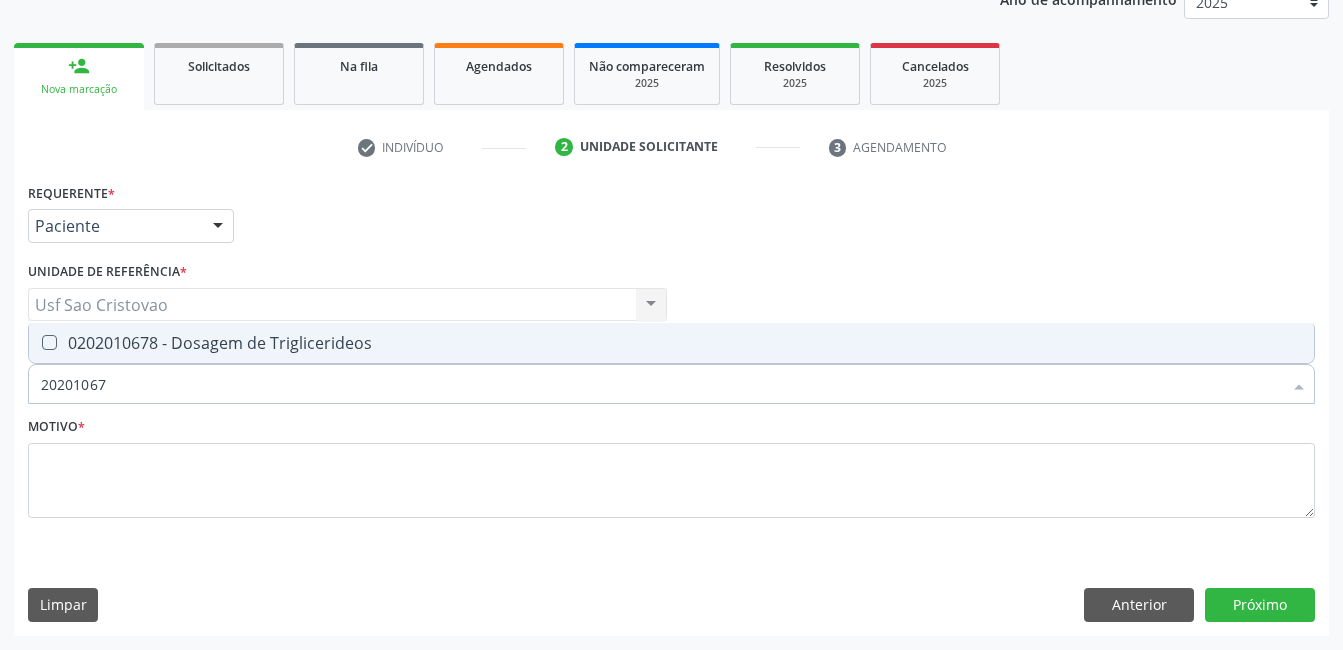 type on "202010678" 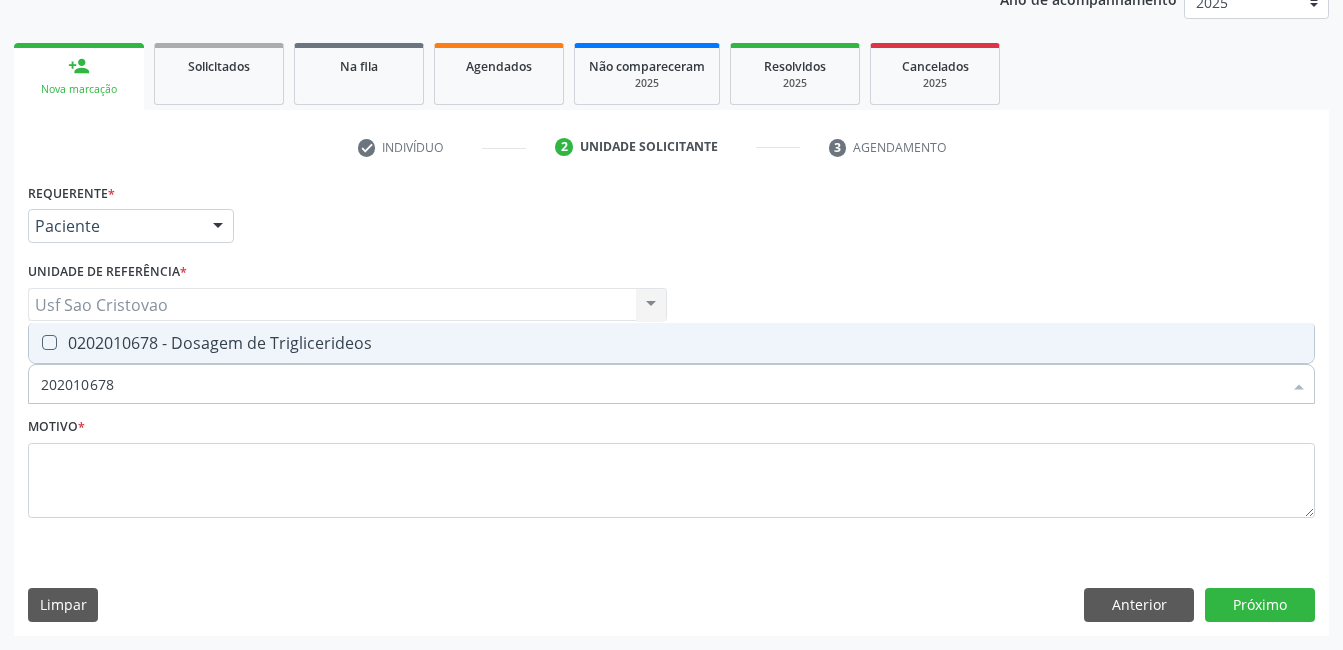 click at bounding box center [49, 342] 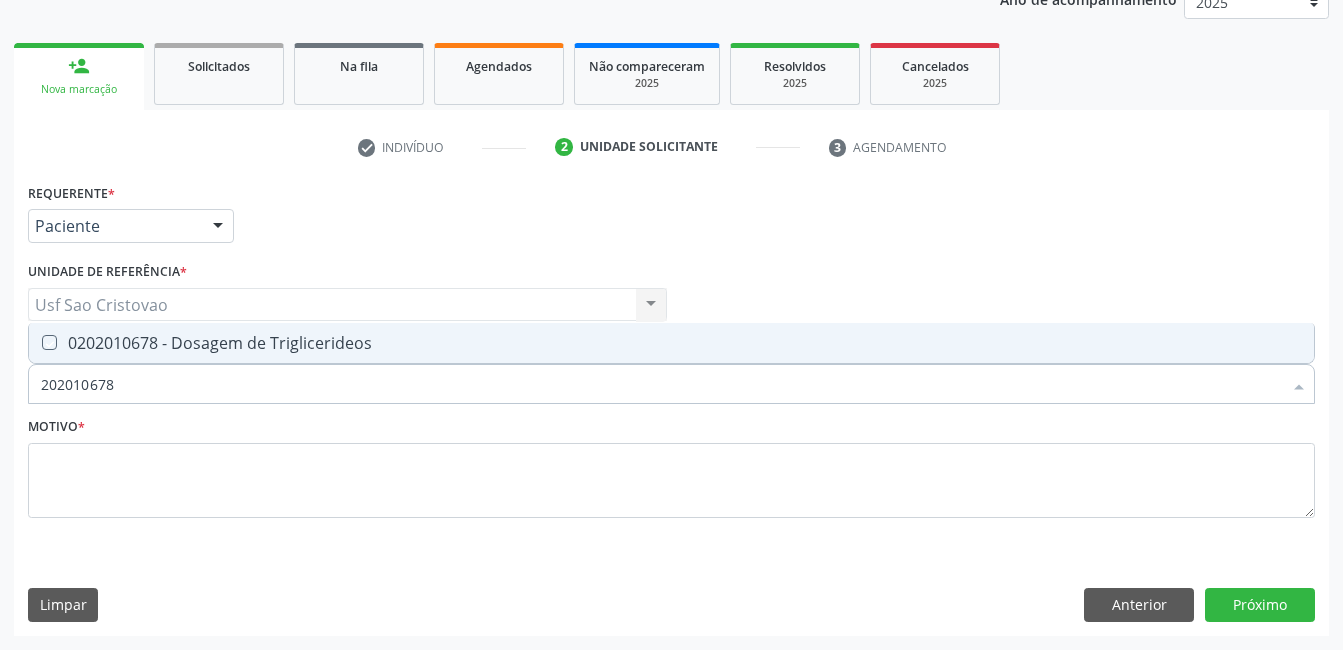 click at bounding box center (35, 342) 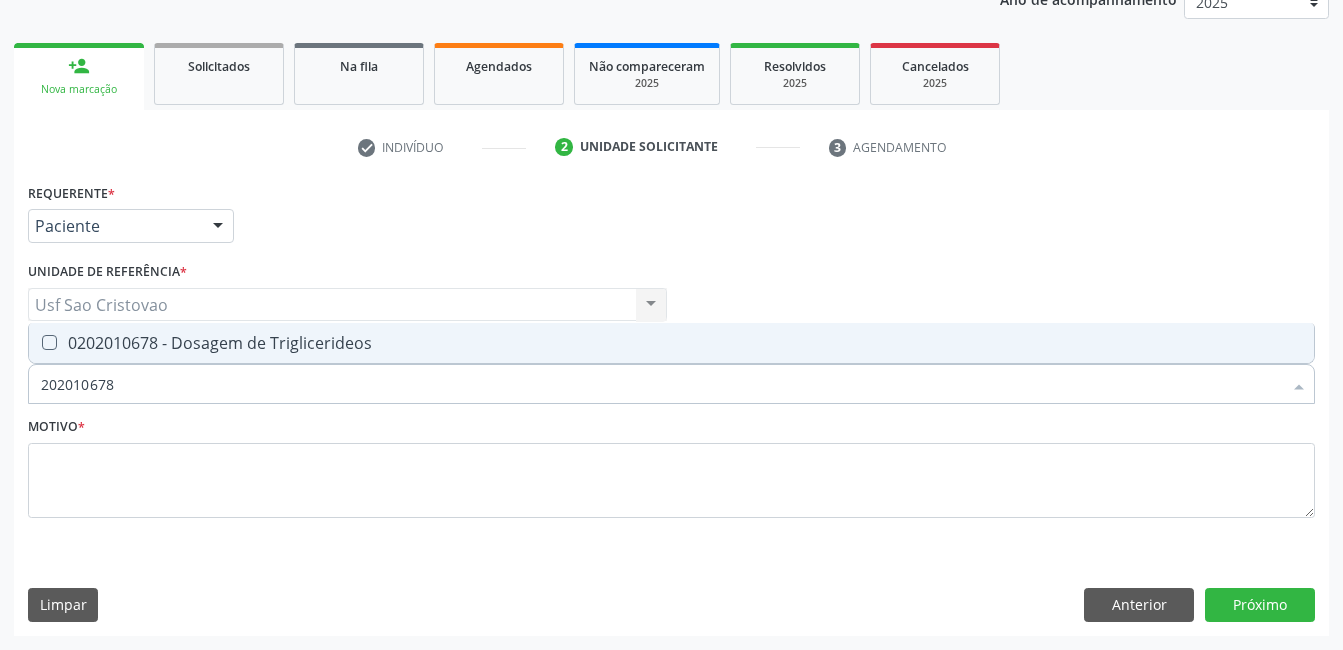 checkbox on "true" 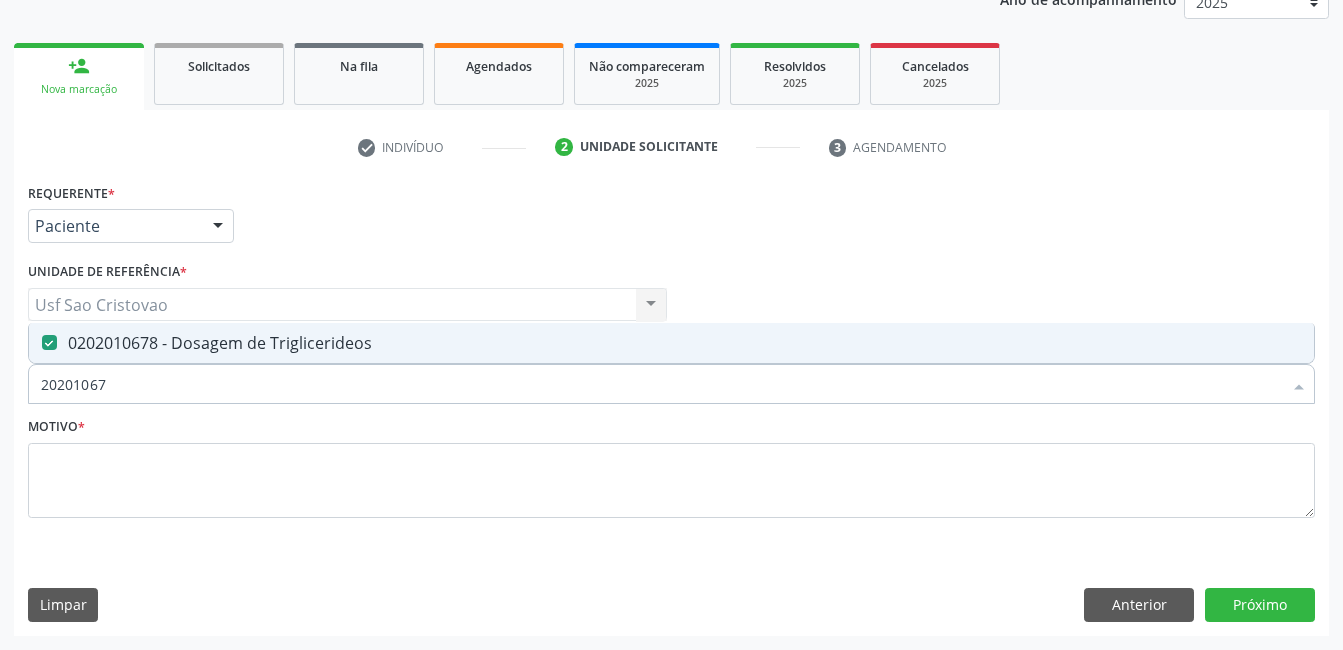 type on "2020106" 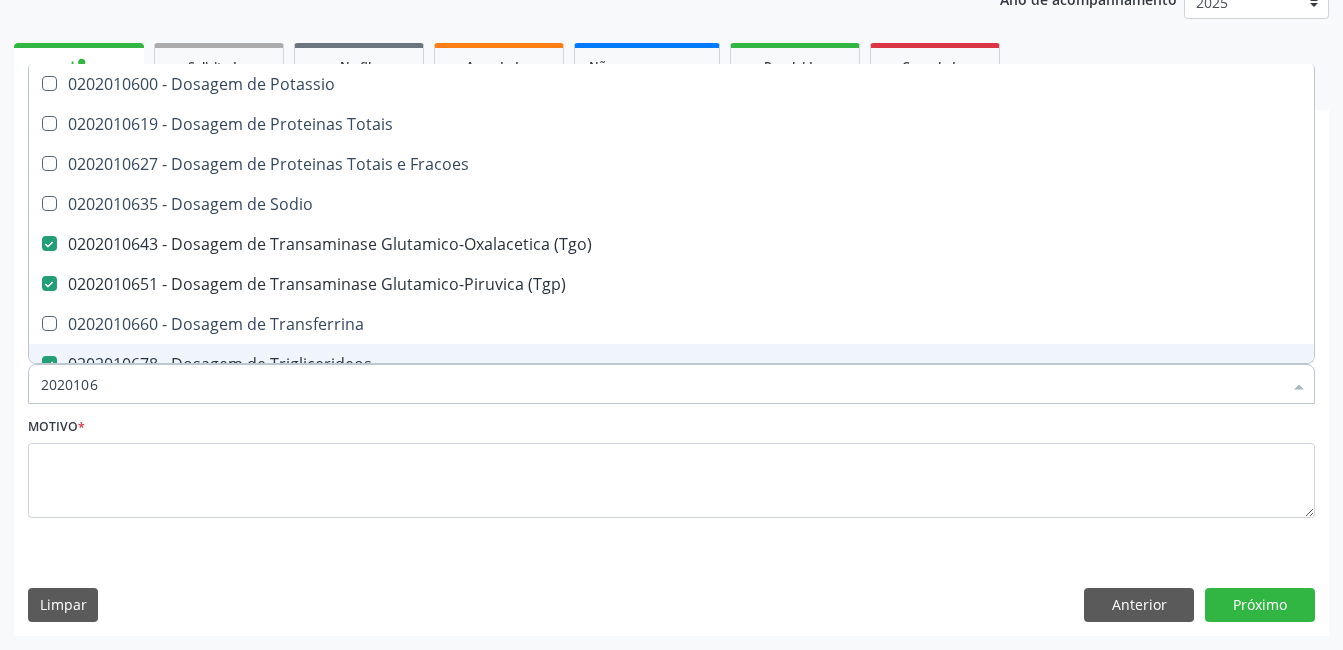 type on "202010" 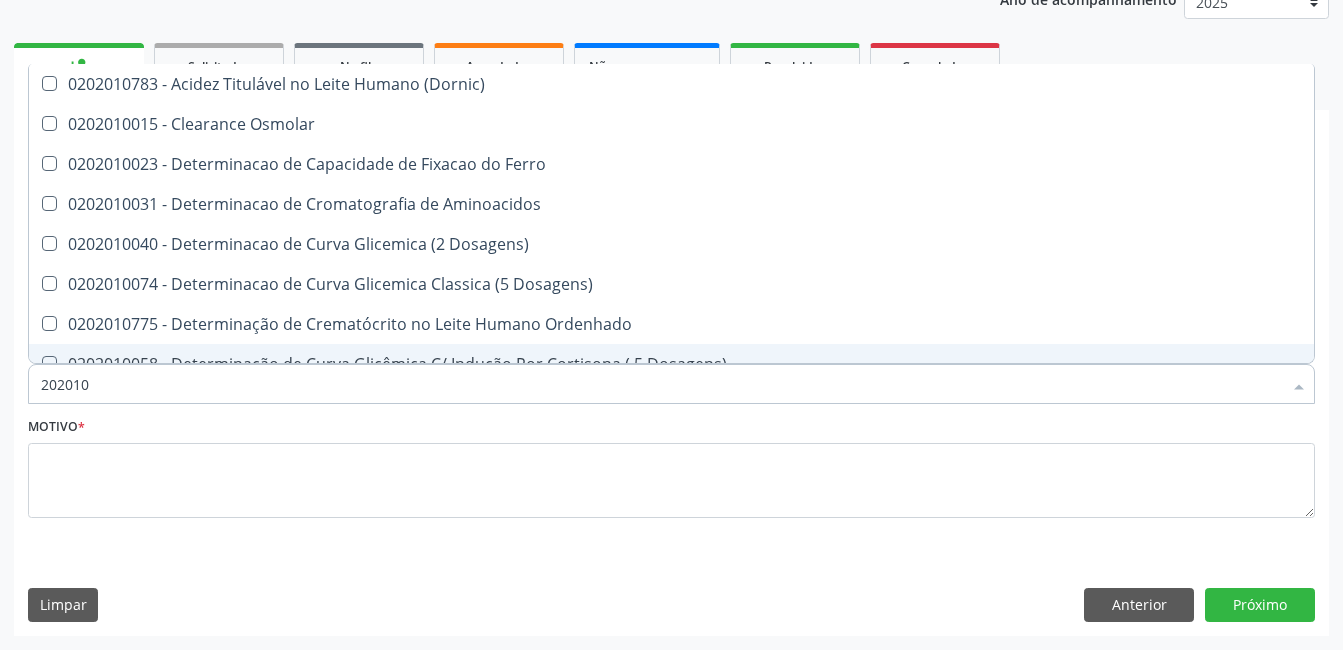 type on "20201" 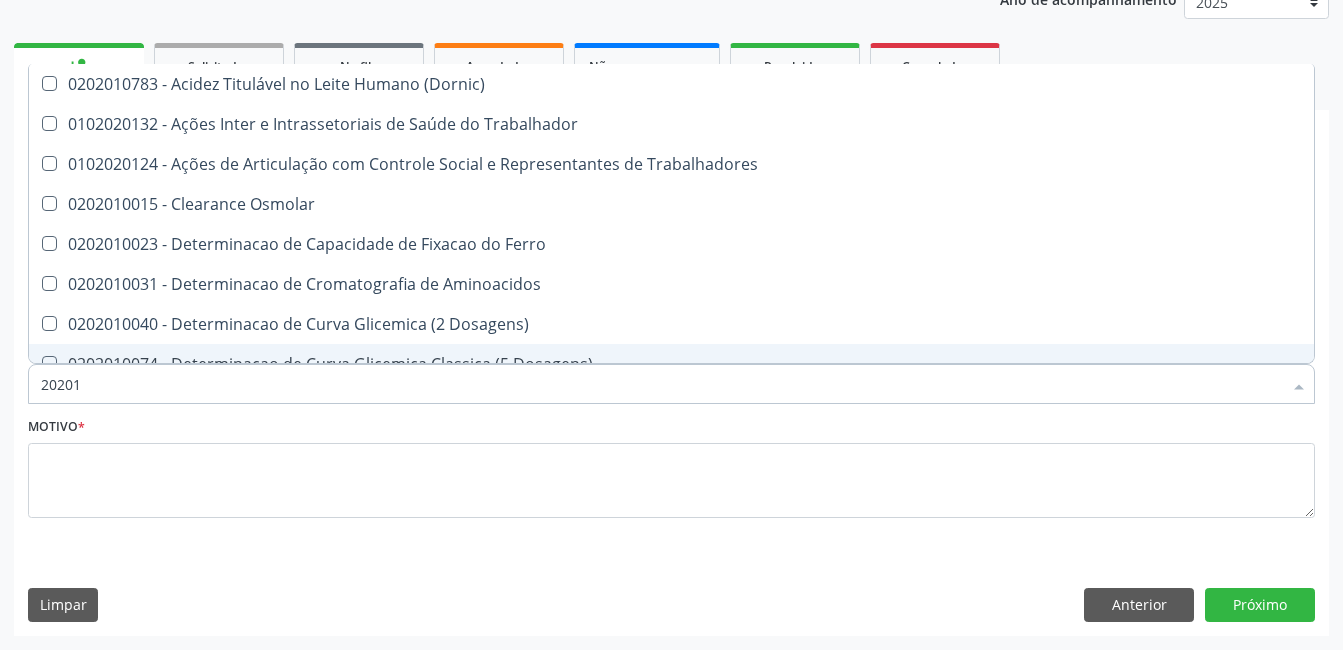 type on "2020" 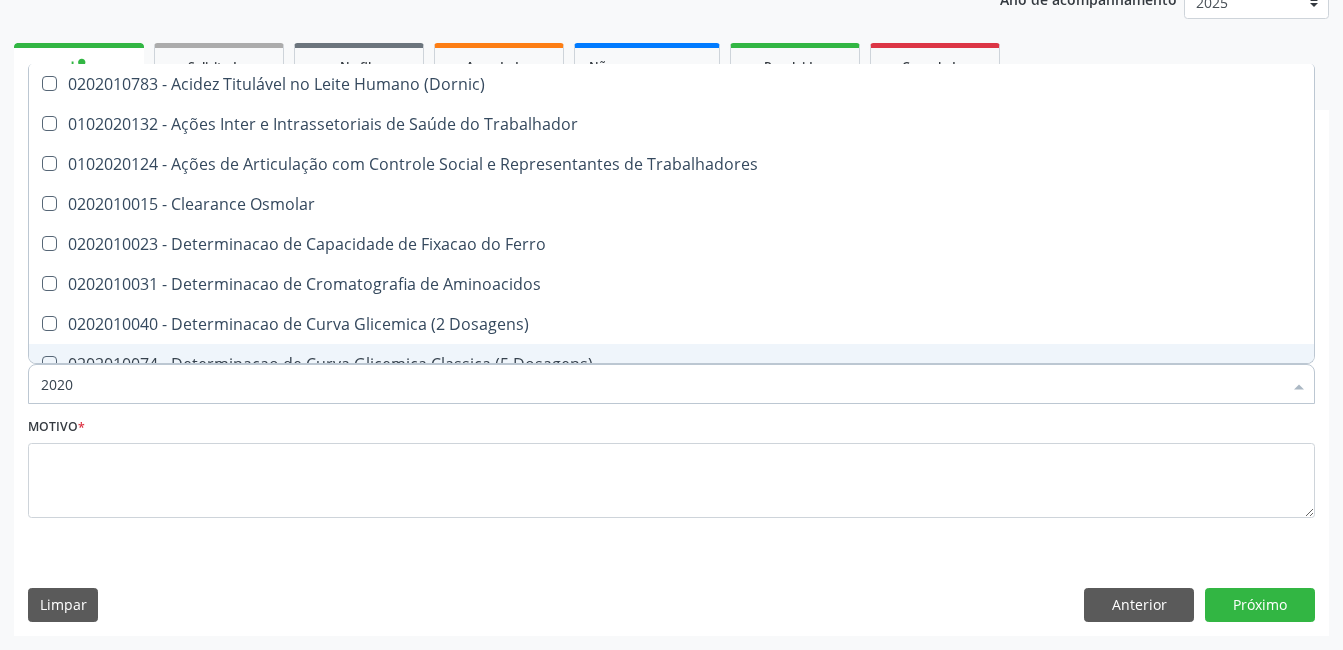 checkbox on "false" 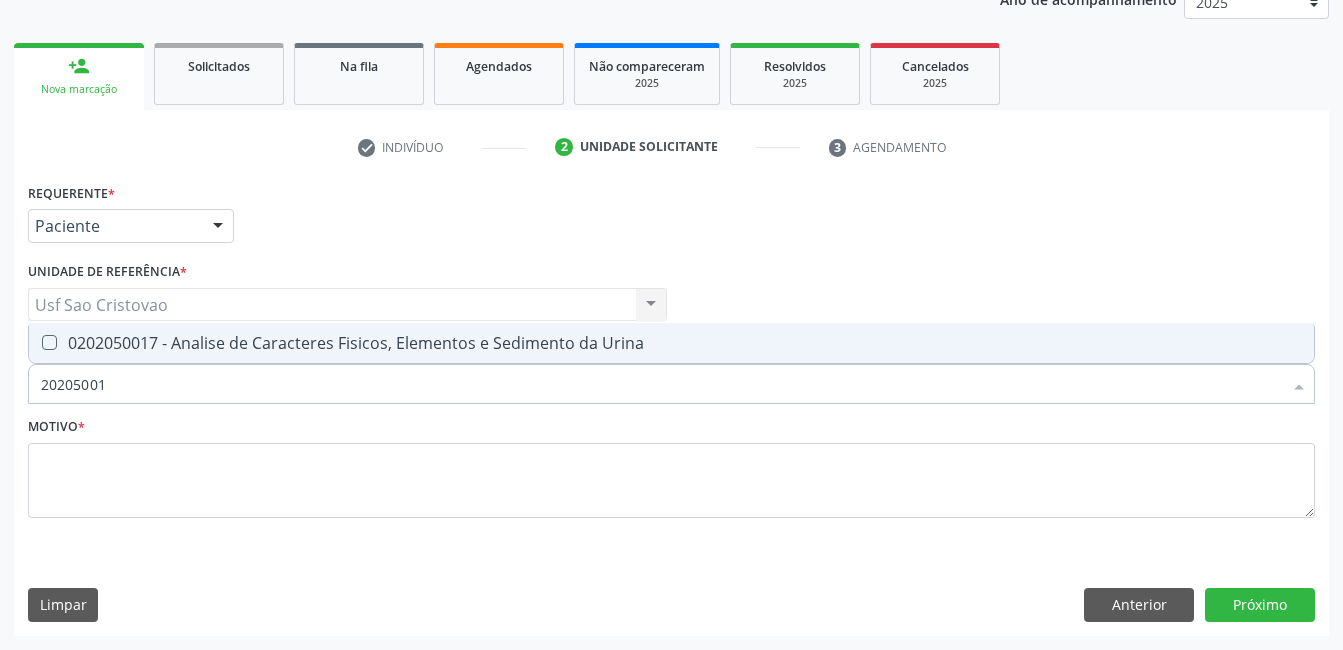 type on "202050017" 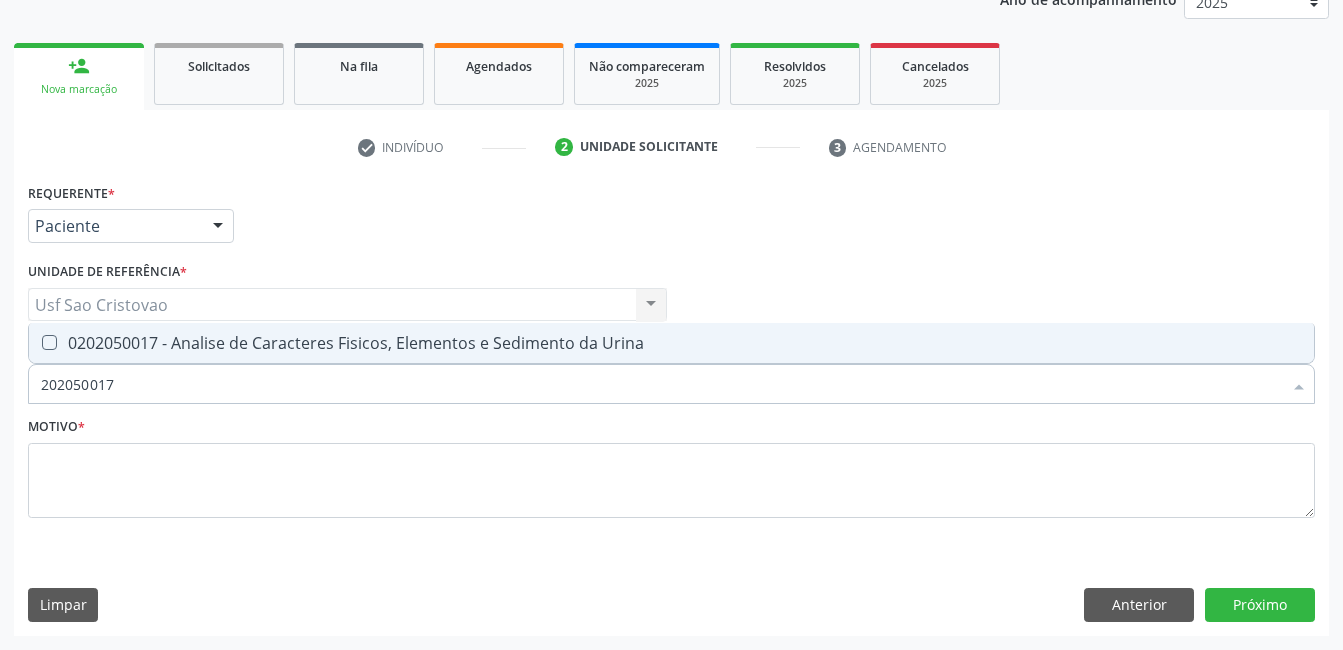 click at bounding box center (49, 342) 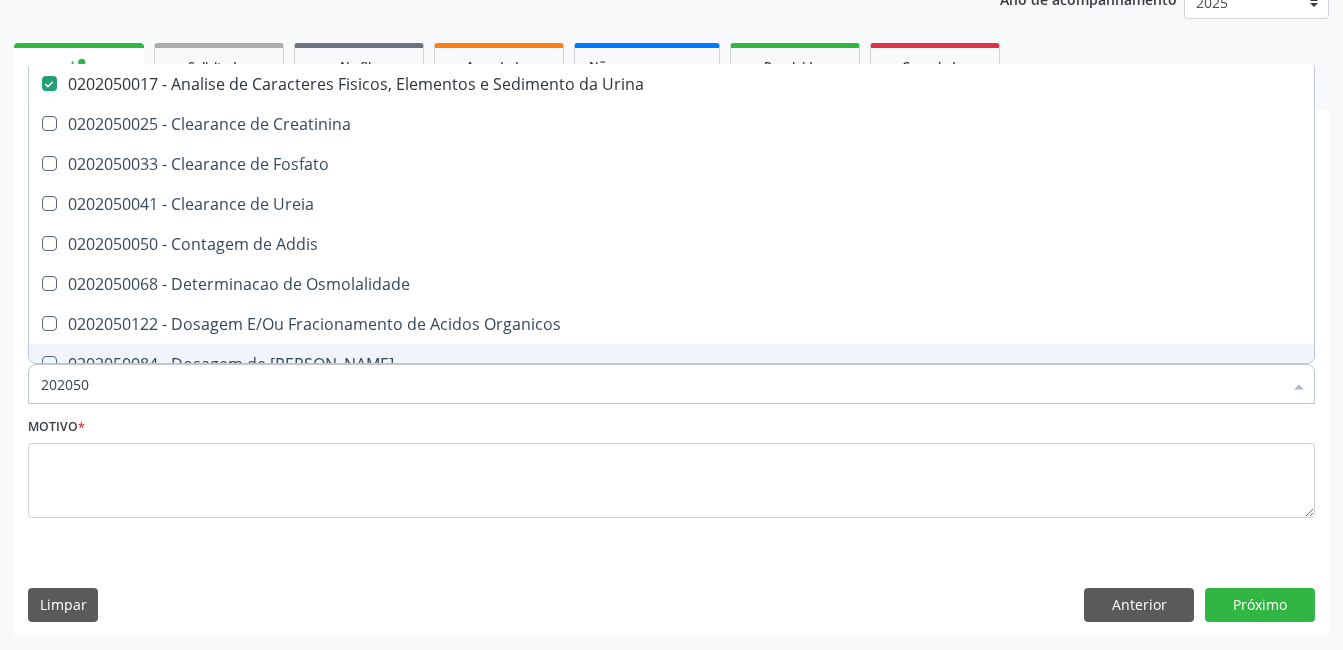 type on "20205" 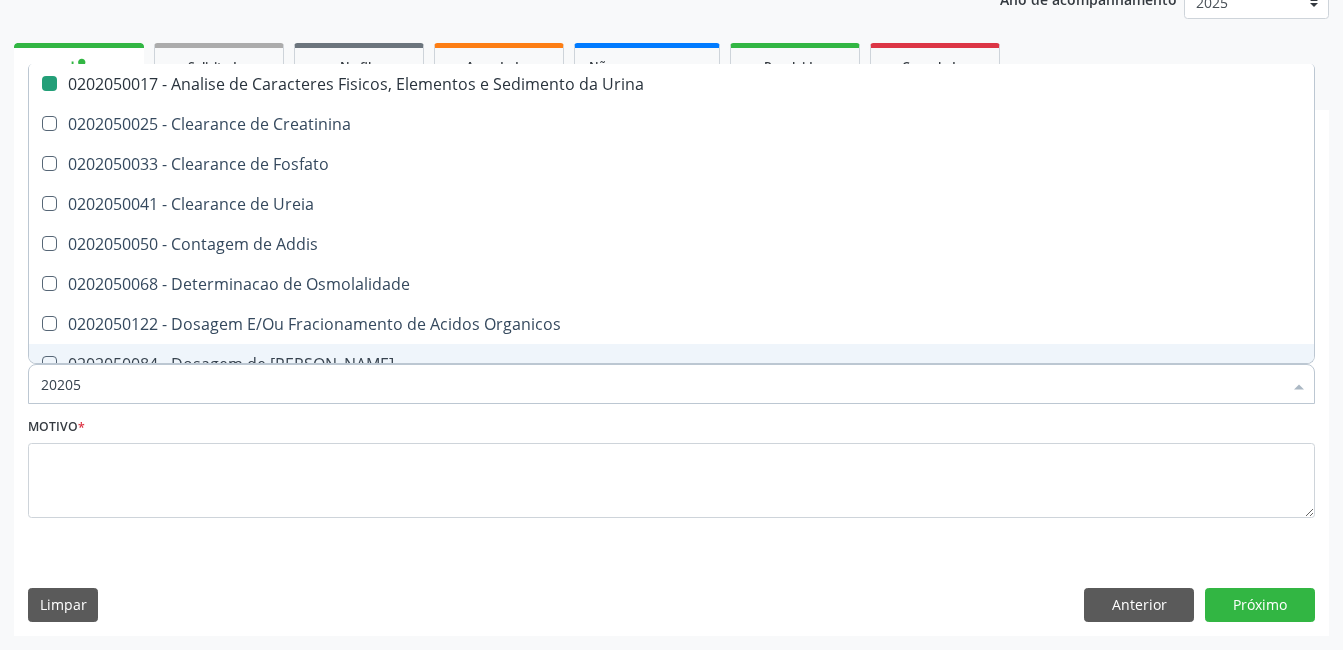 type on "2020" 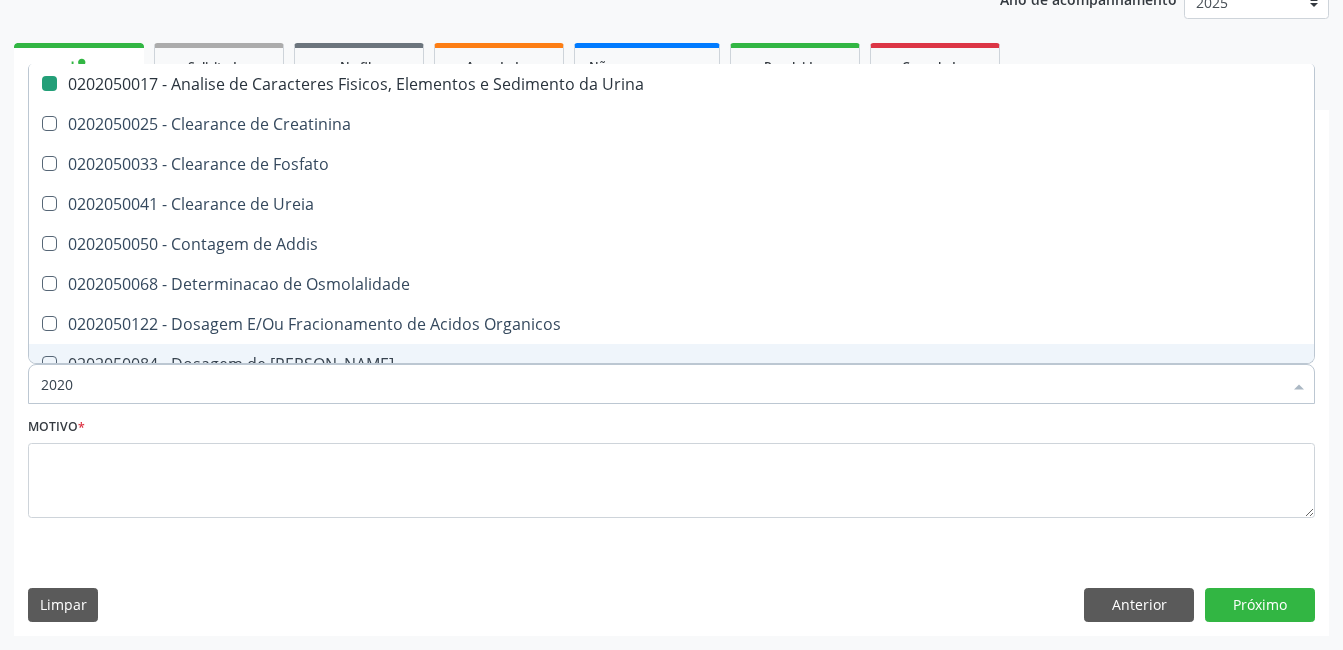 checkbox on "false" 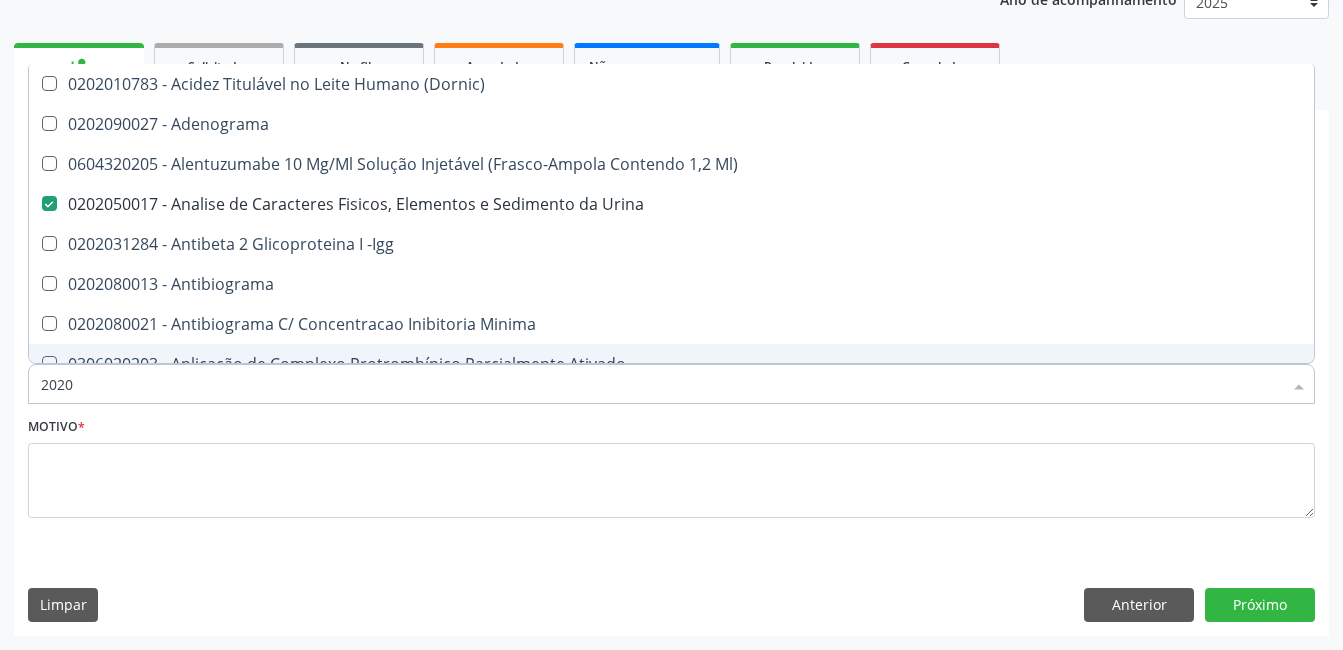 type on "20201" 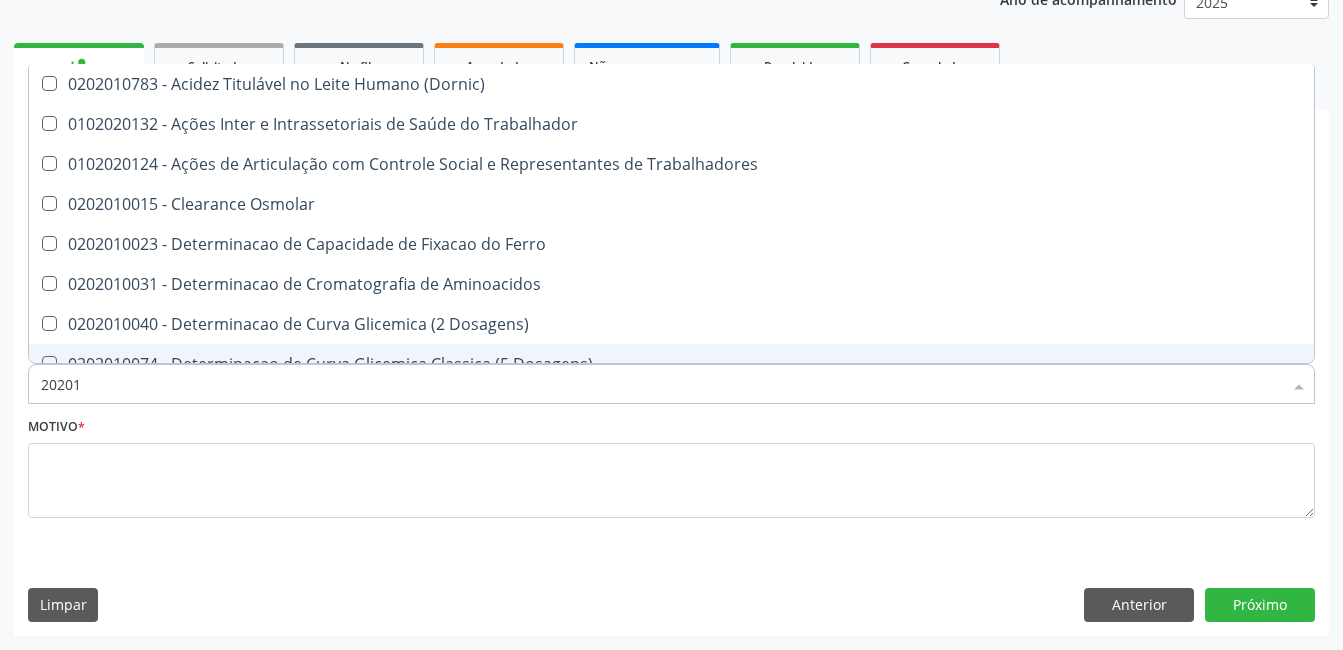 type on "202010" 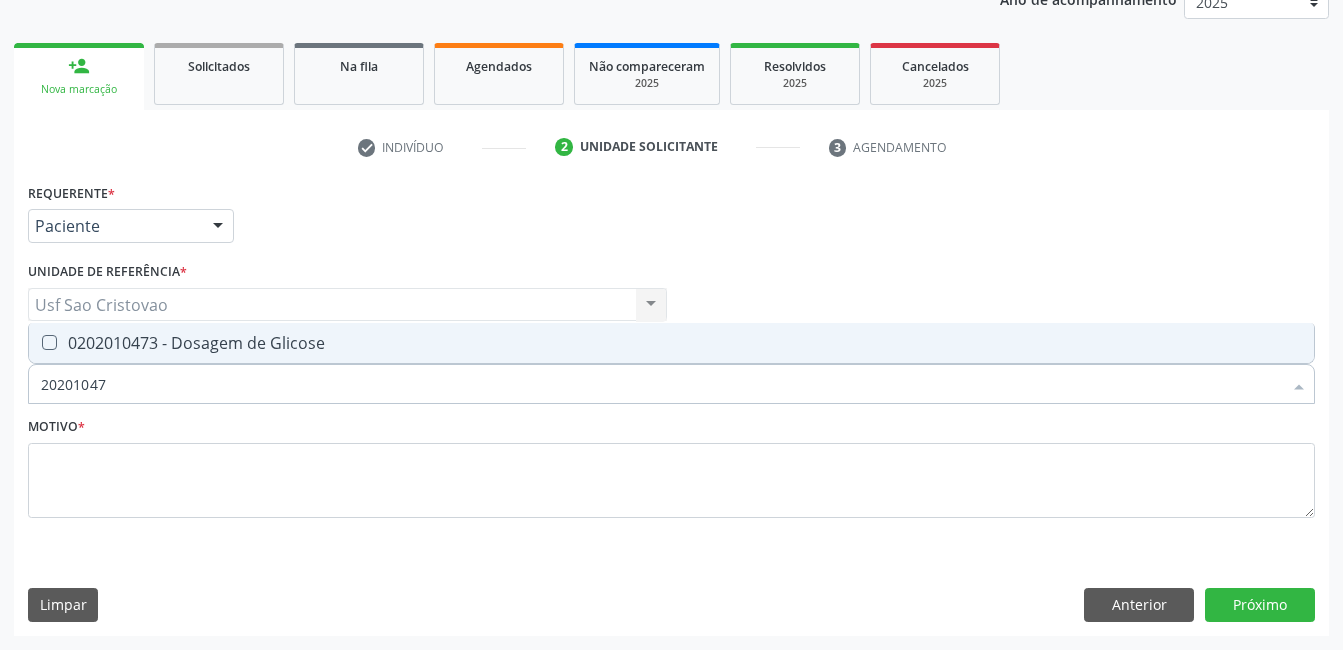 type on "202010473" 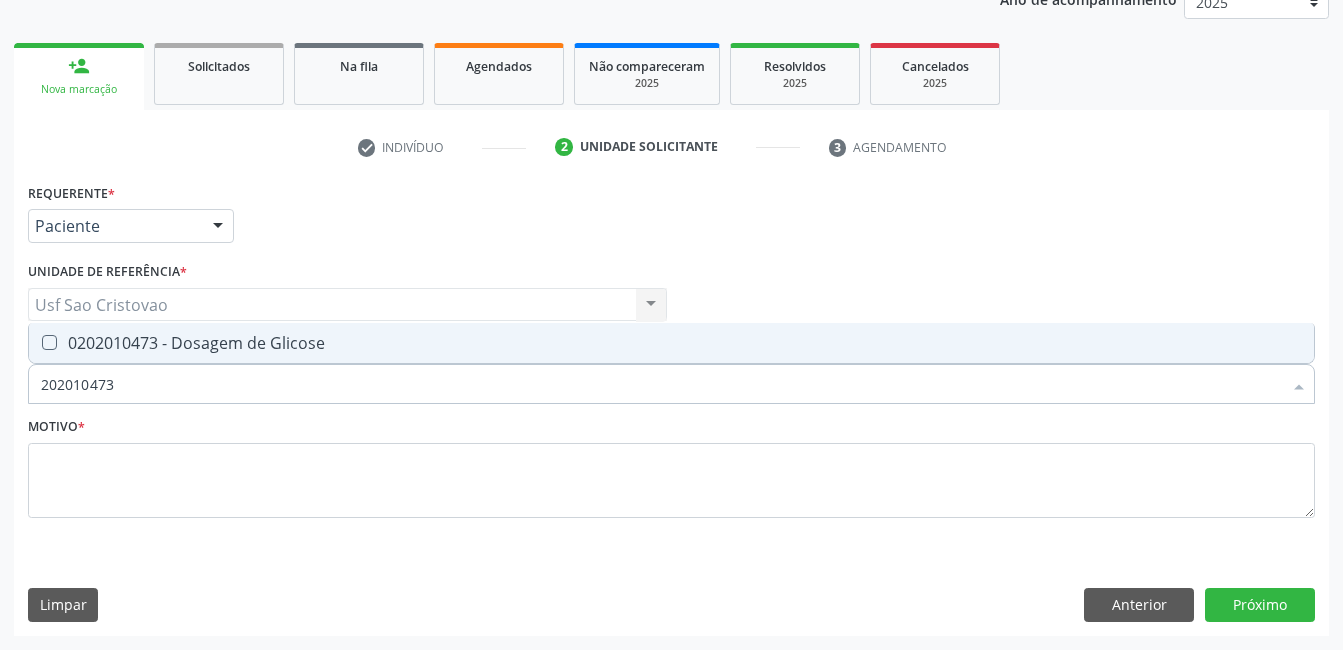 click at bounding box center (49, 342) 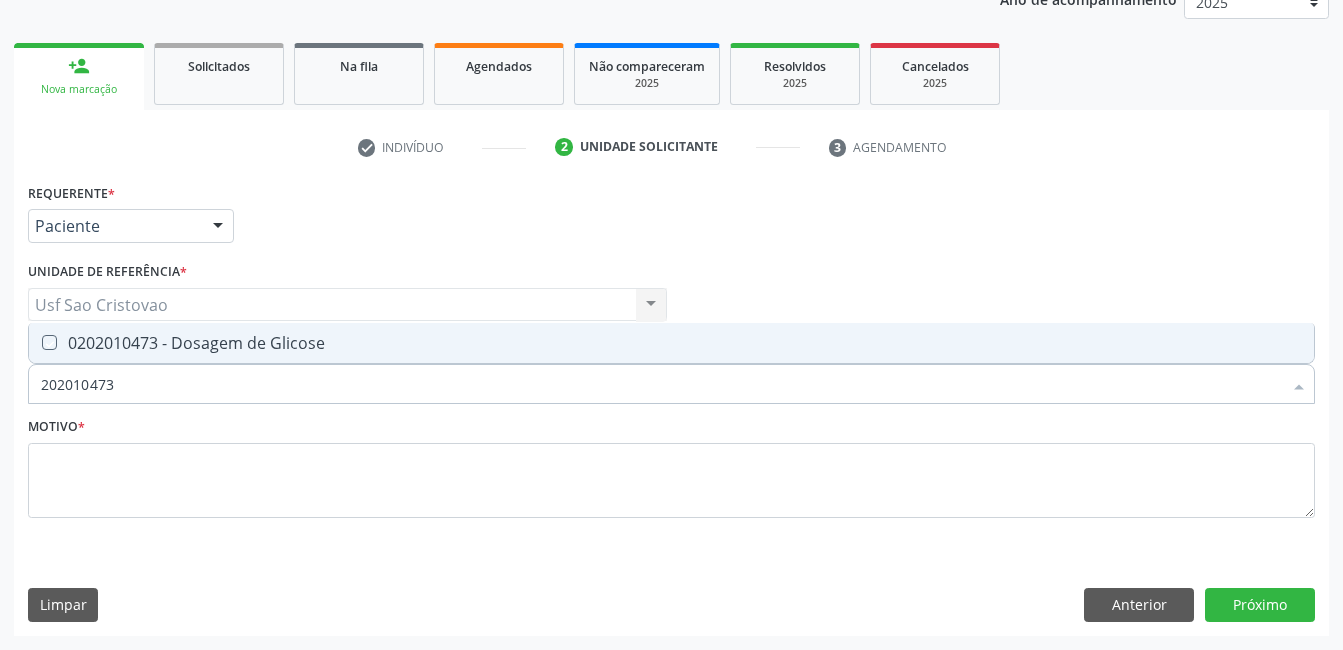 checkbox on "true" 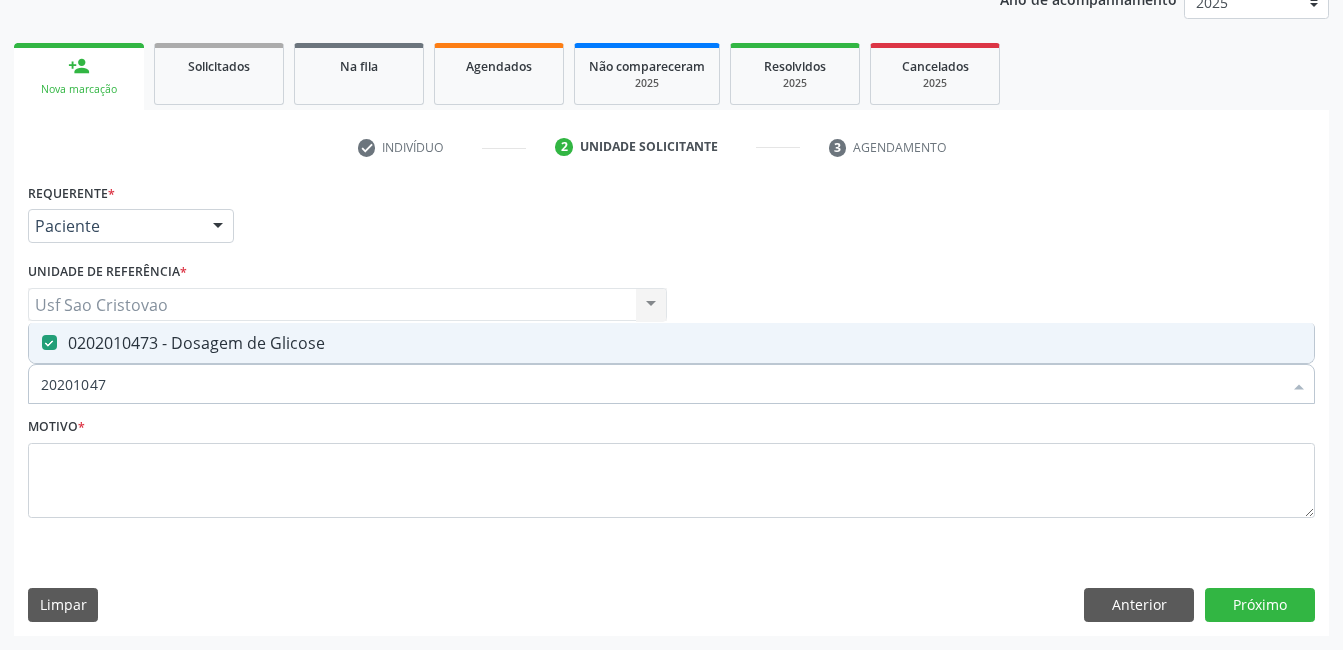 type on "2020104" 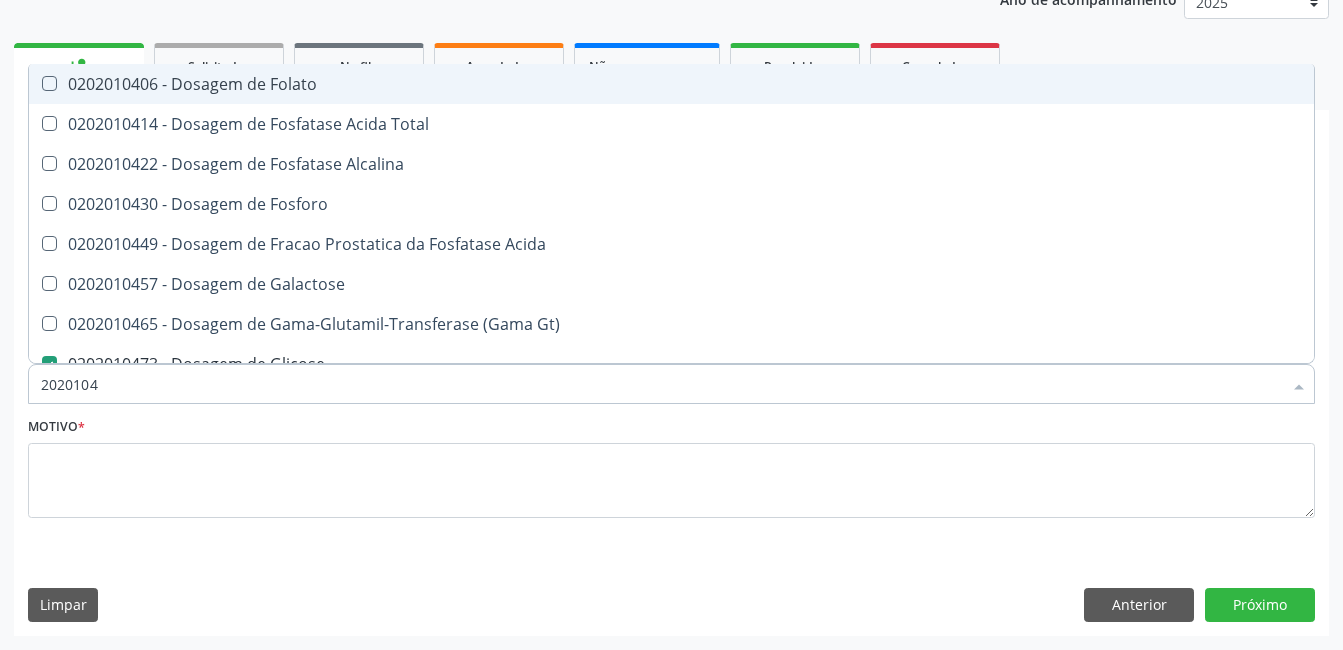 type on "202010" 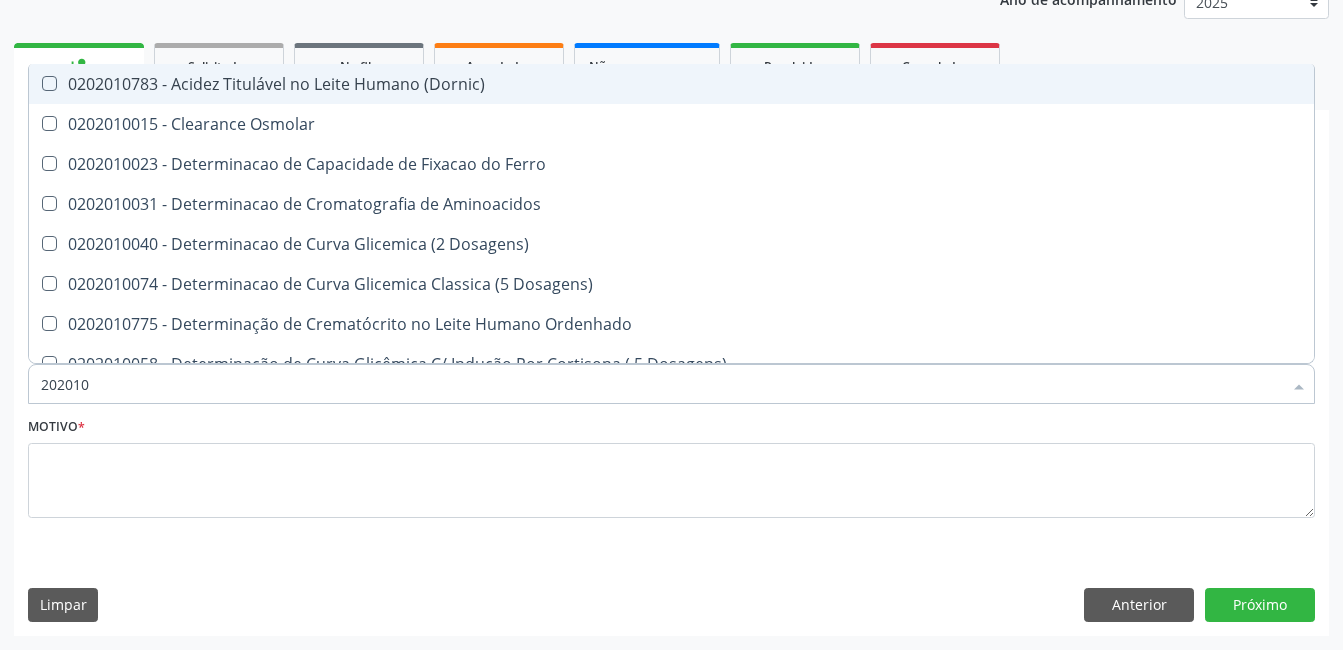 type on "20201" 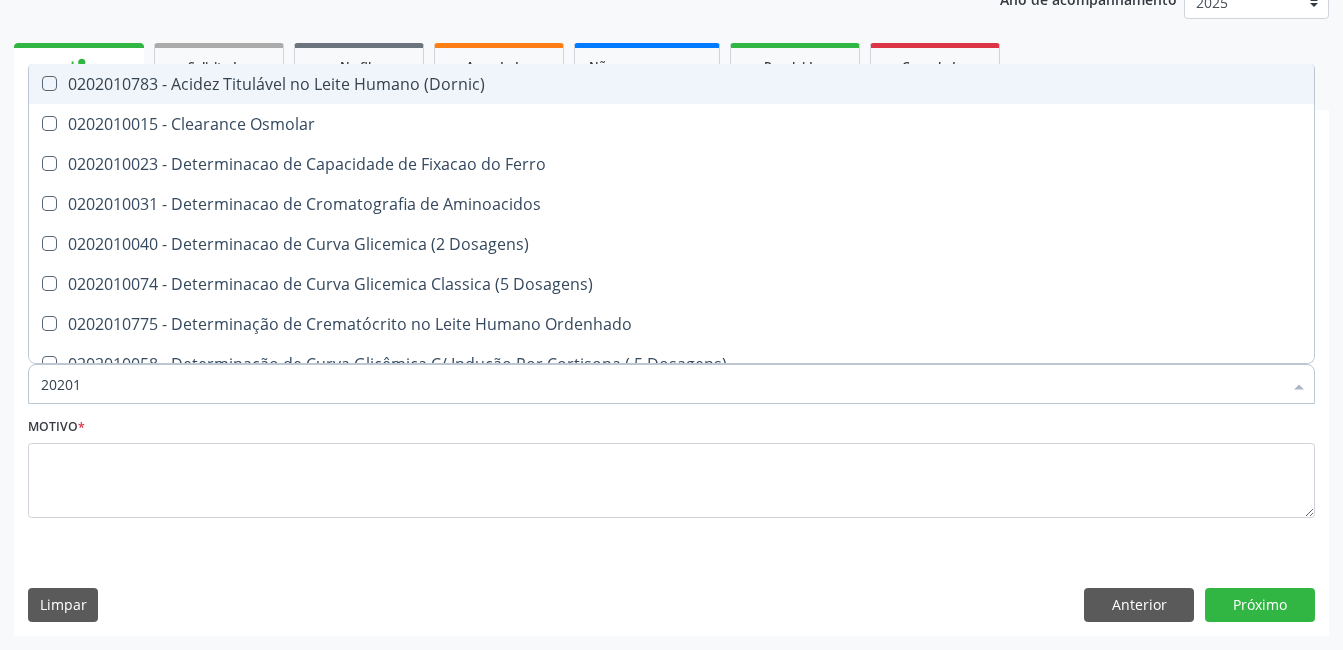 type on "2020" 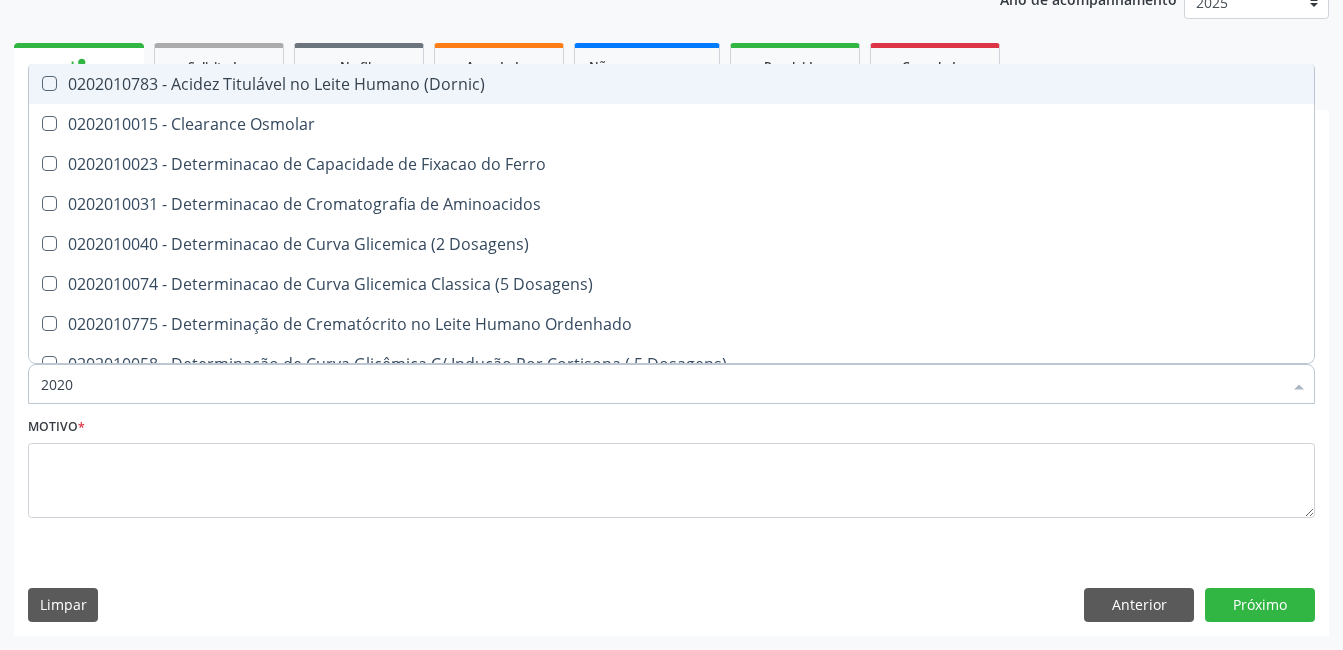 checkbox on "true" 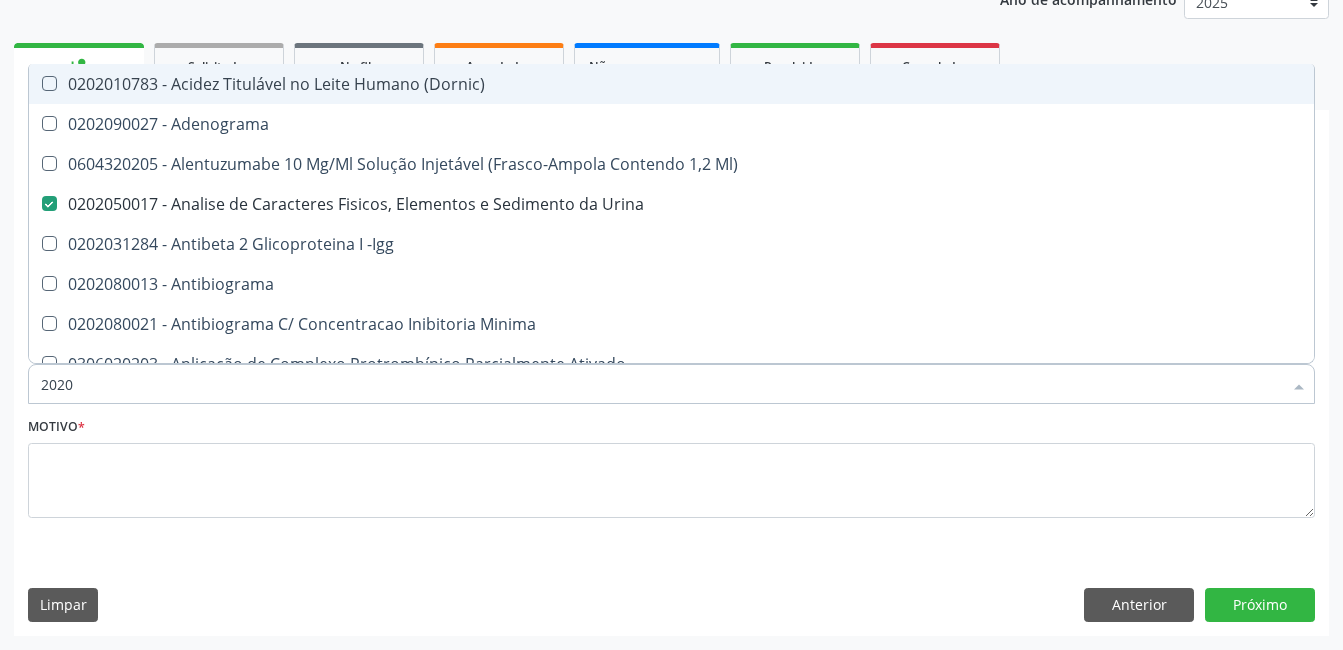 type on "20201" 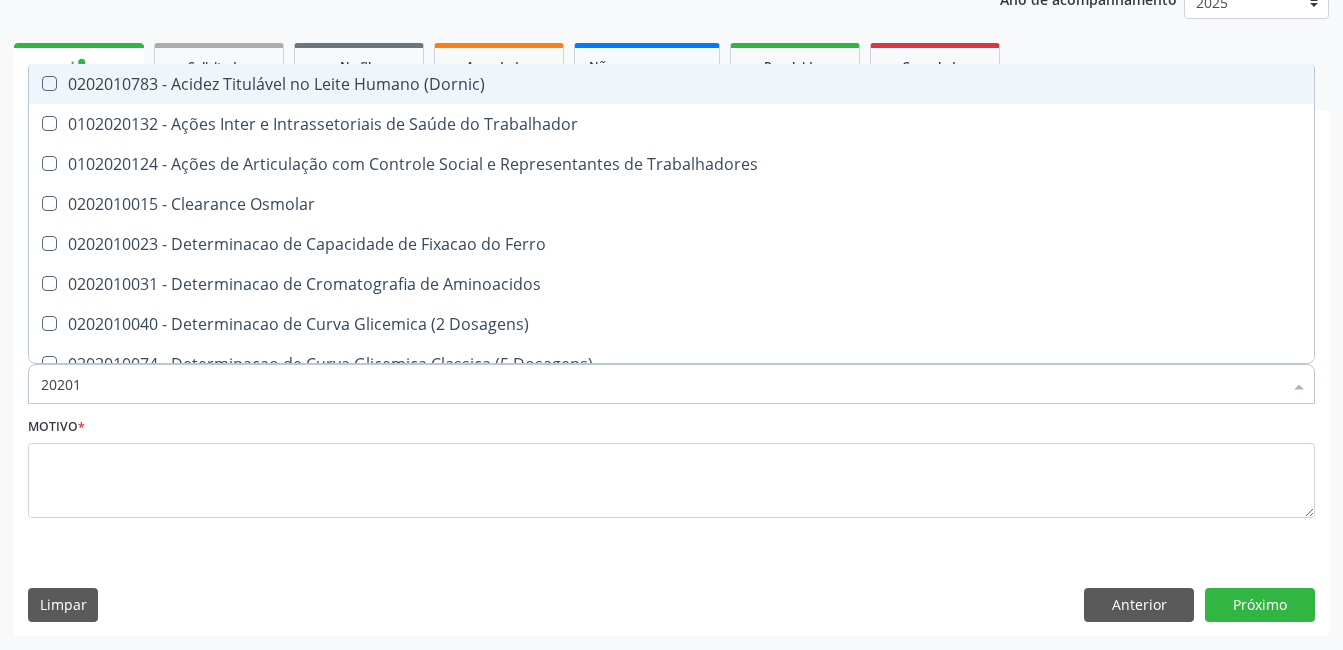 type on "202010" 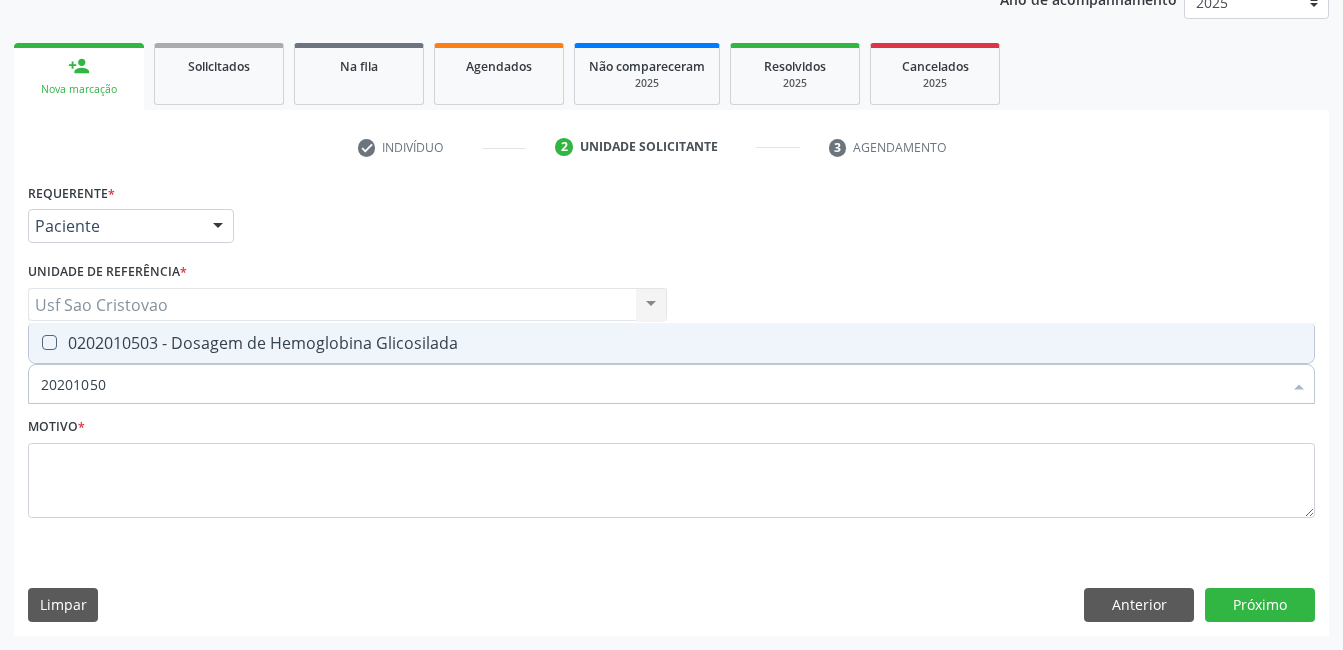 type on "202010503" 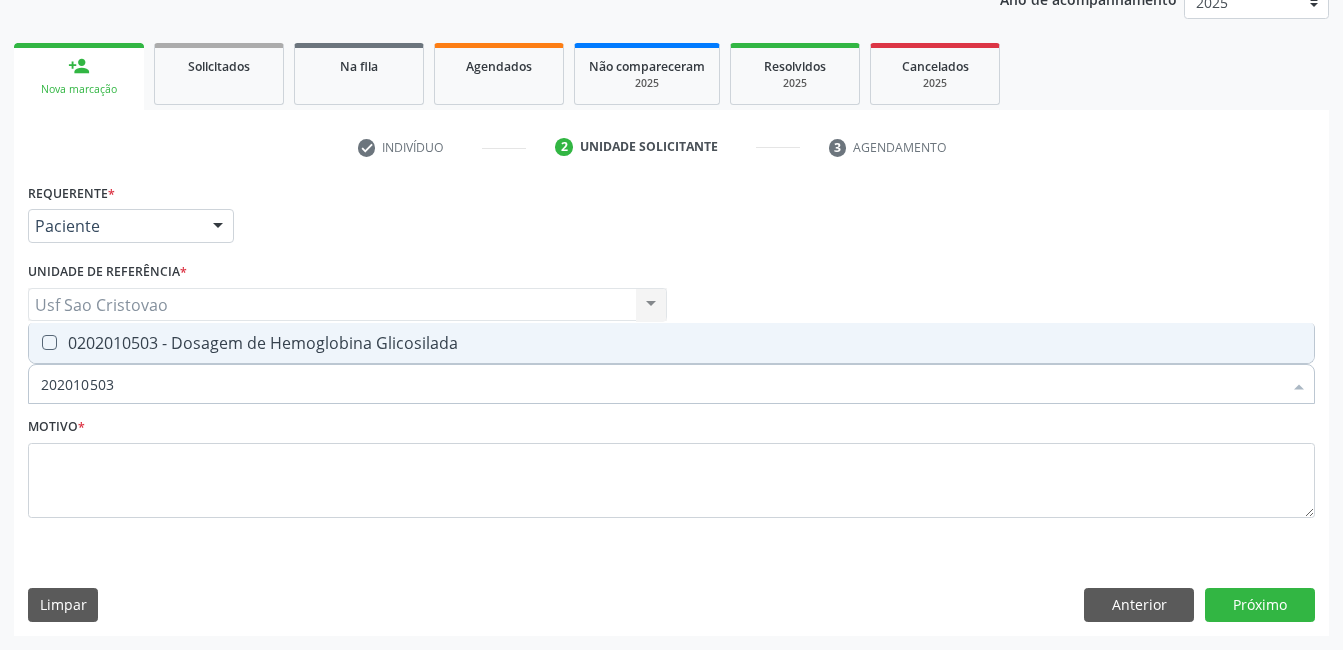 click at bounding box center (49, 342) 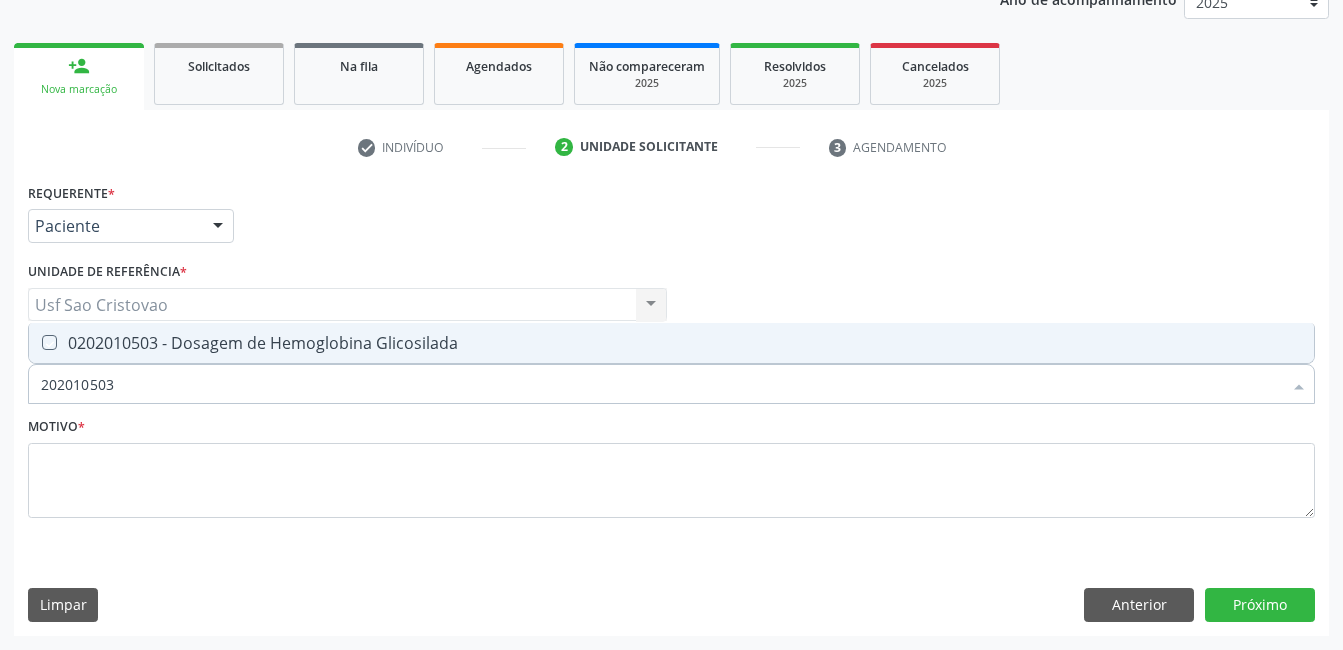 click at bounding box center (35, 342) 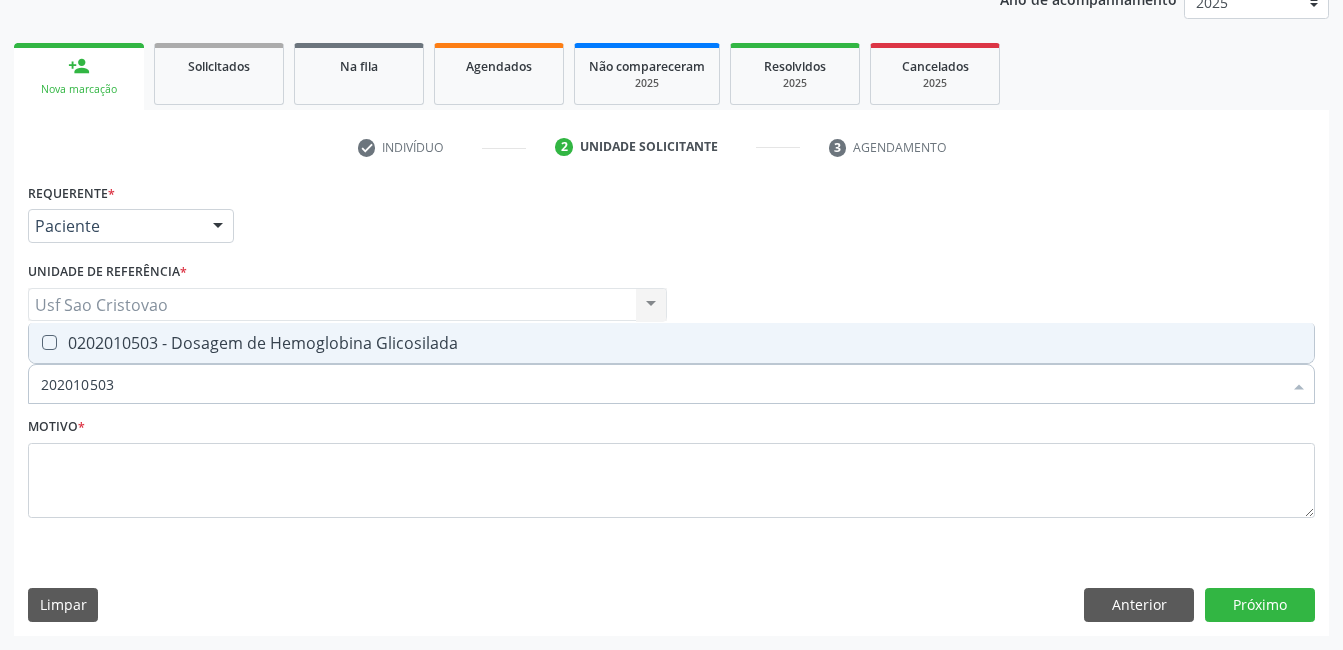 checkbox on "true" 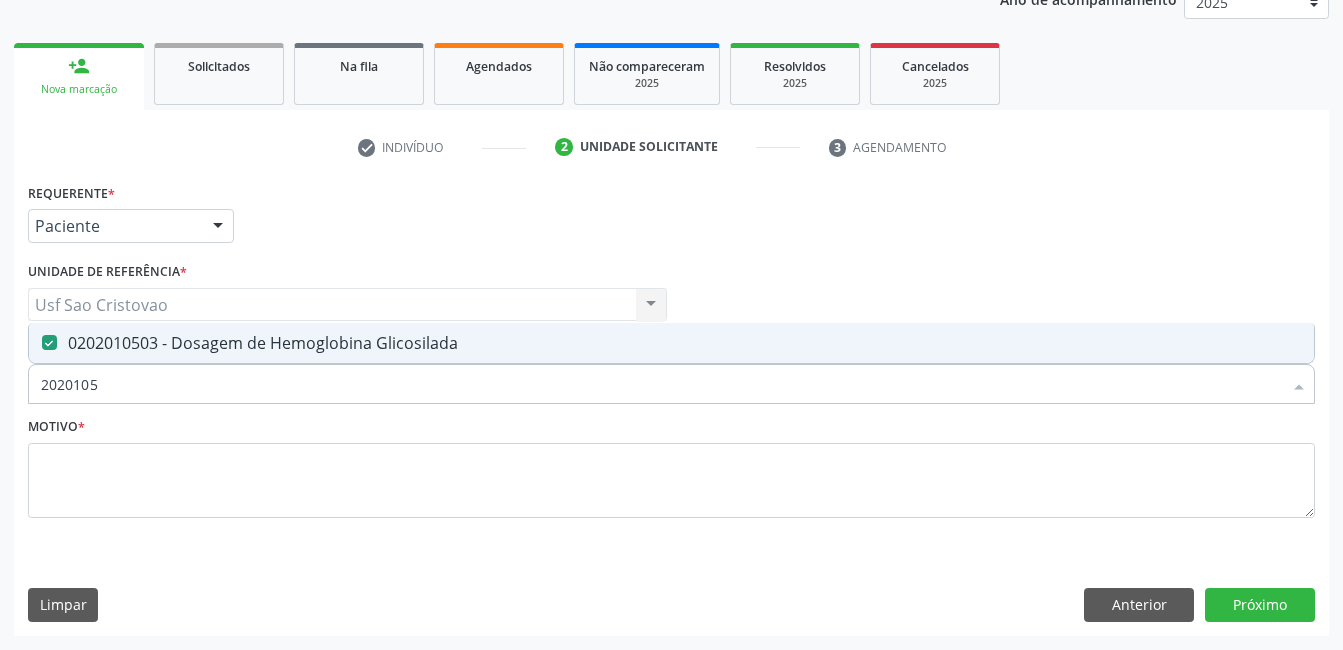 type on "202010" 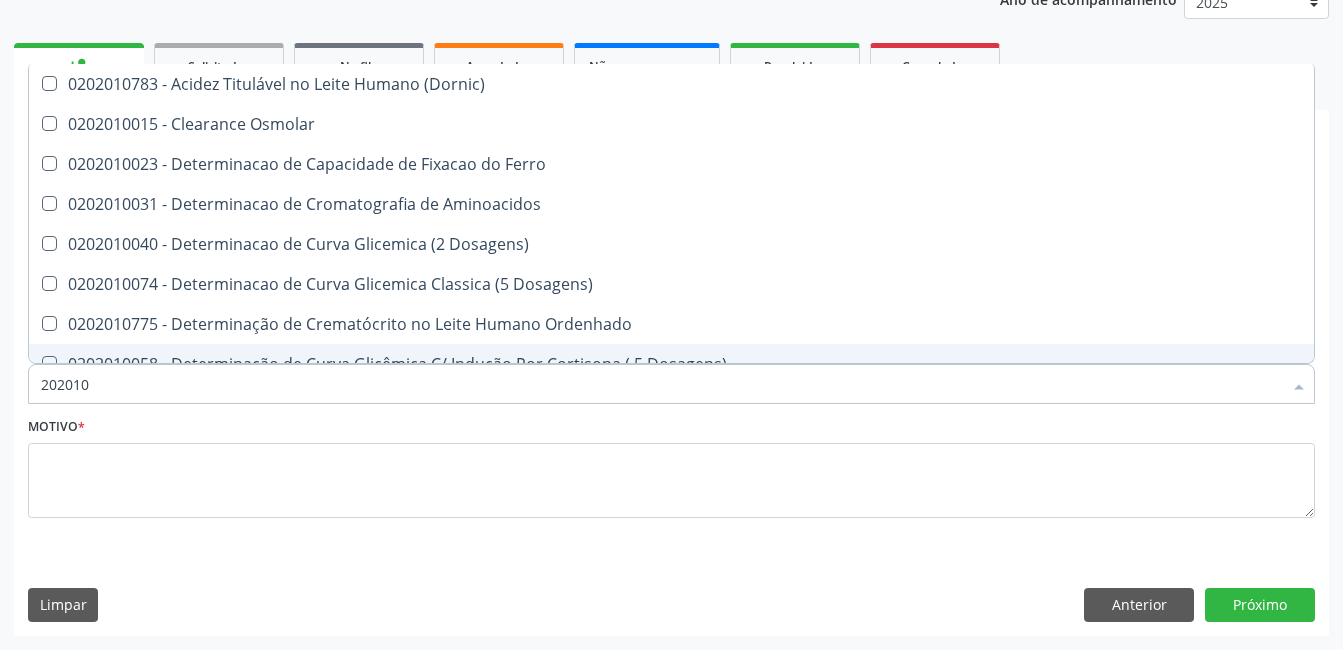 type on "20201" 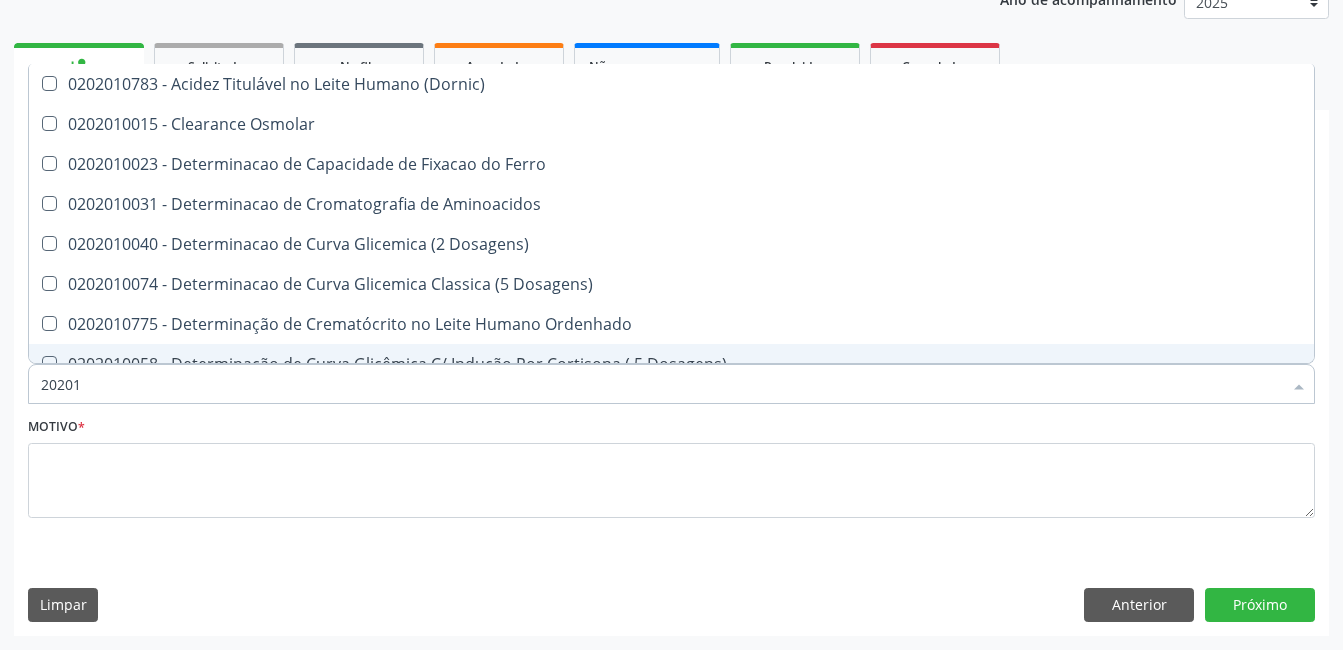 checkbox on "false" 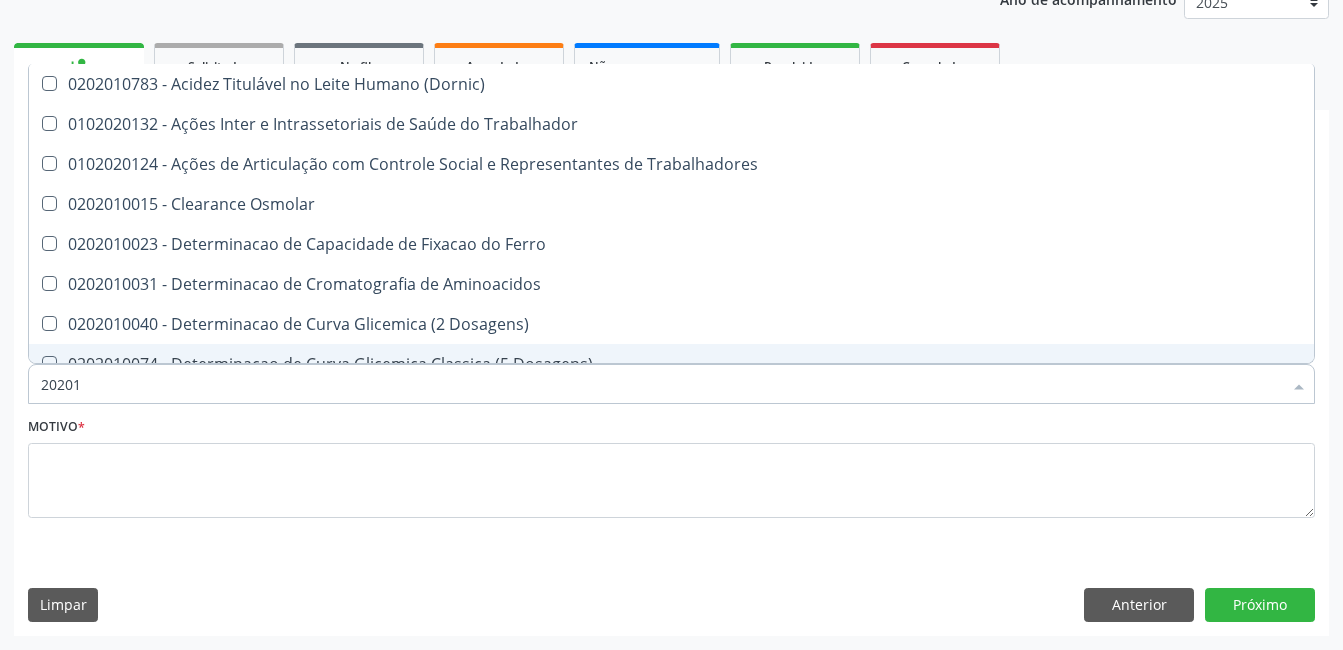 type on "2020" 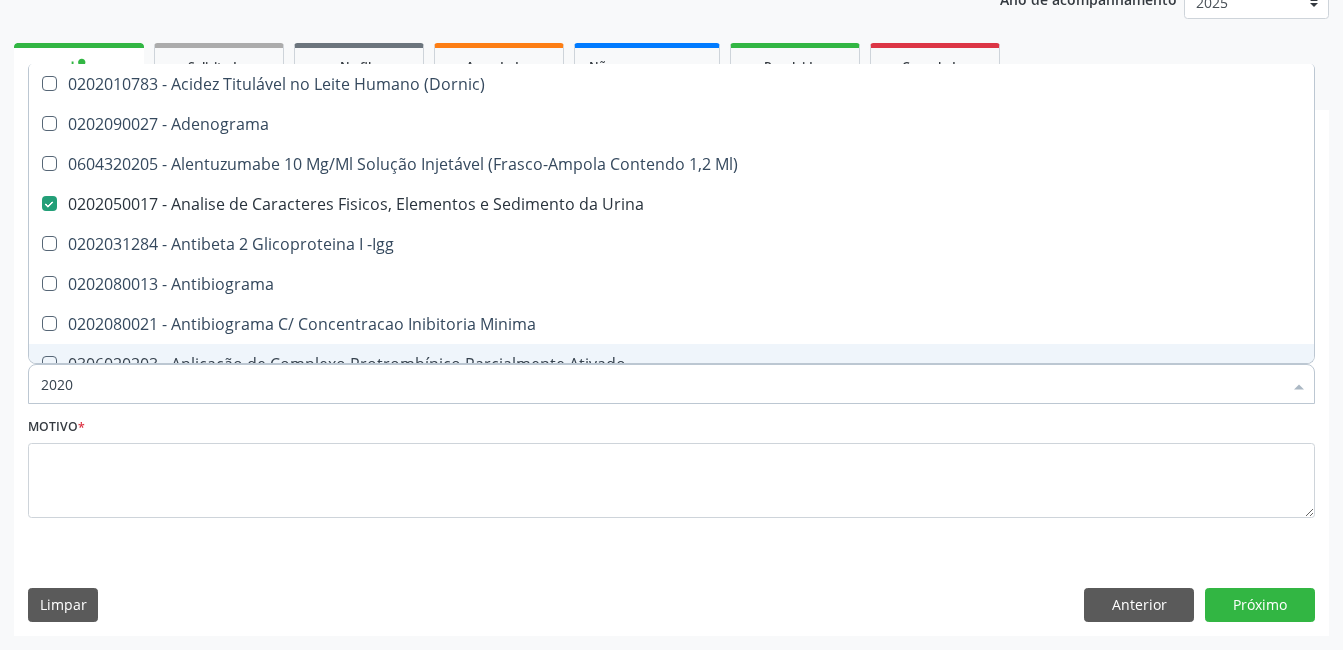 type on "20202" 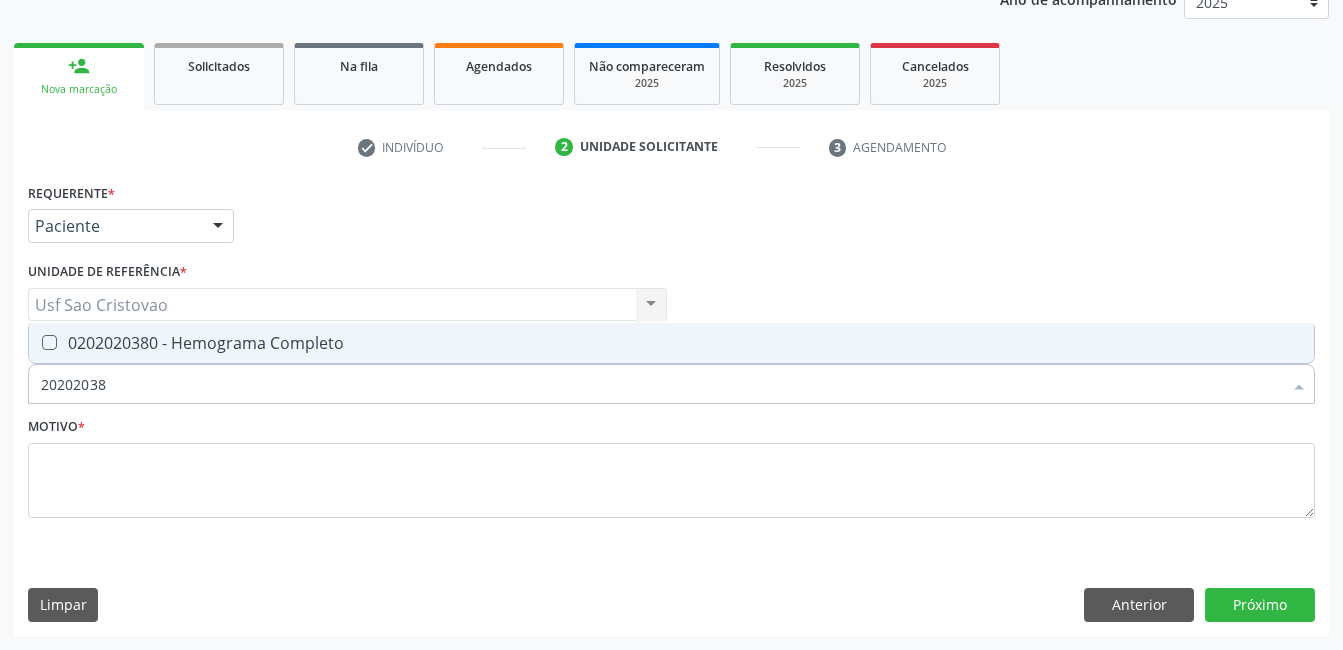 type on "202020380" 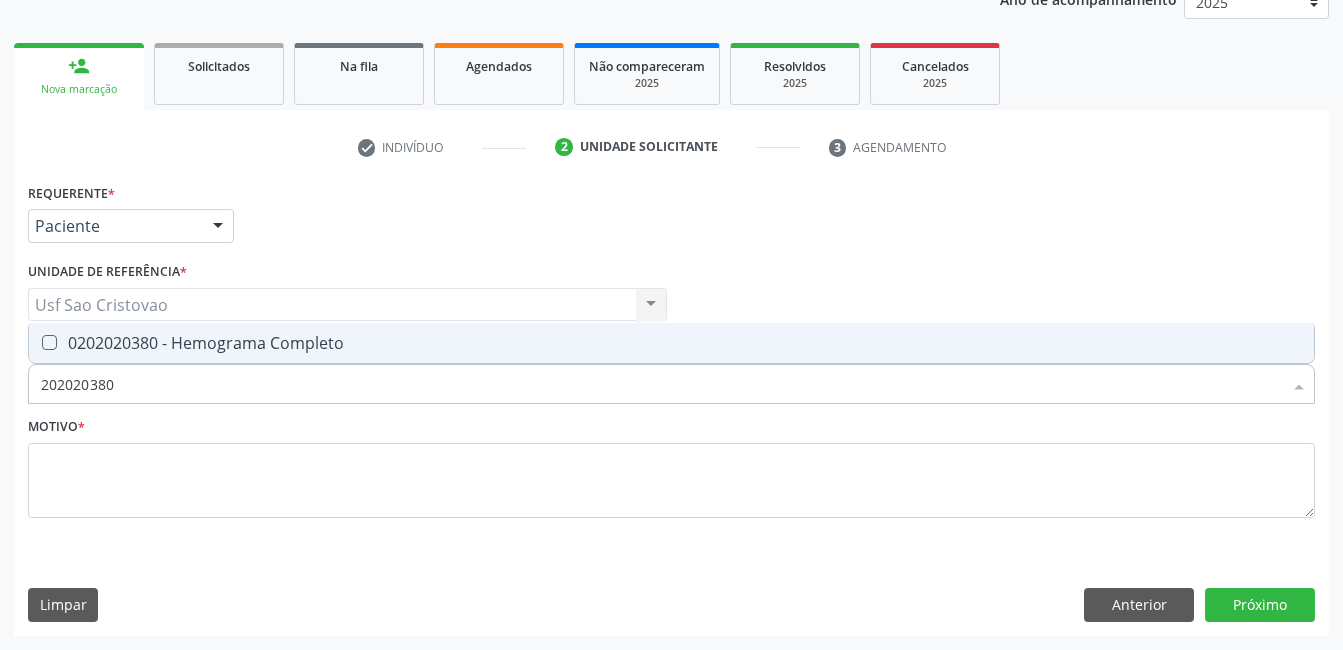 click at bounding box center (49, 342) 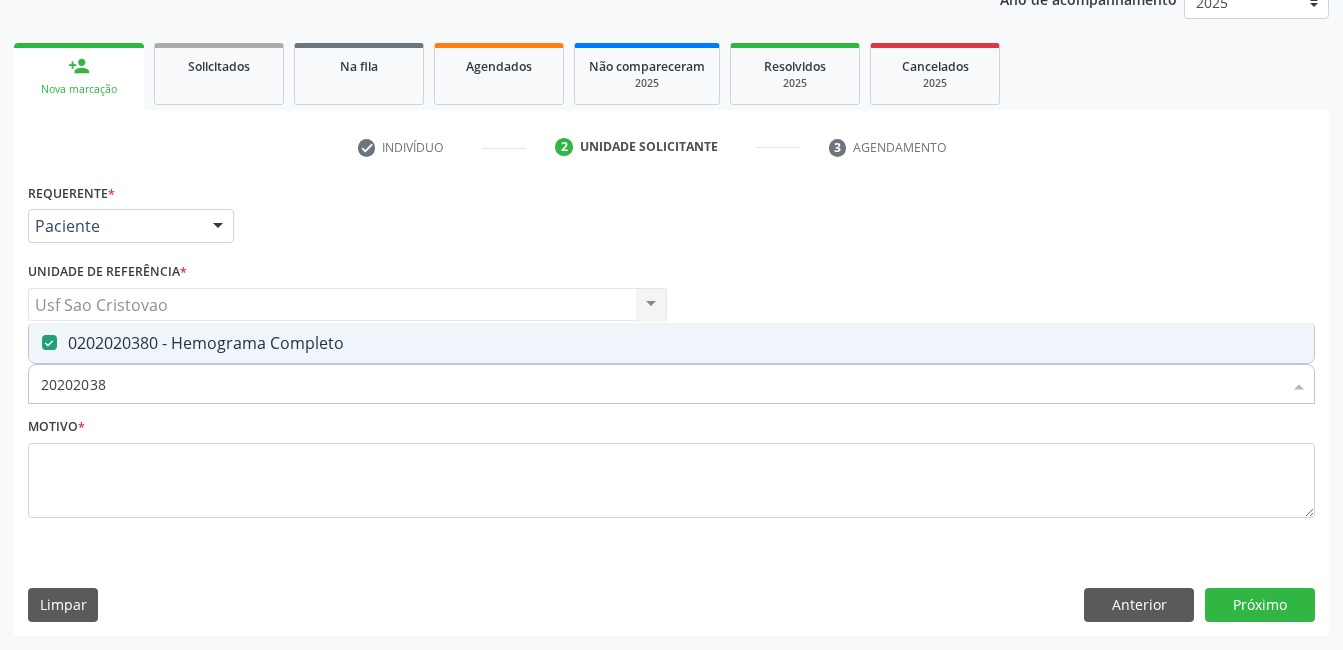 type on "2020203" 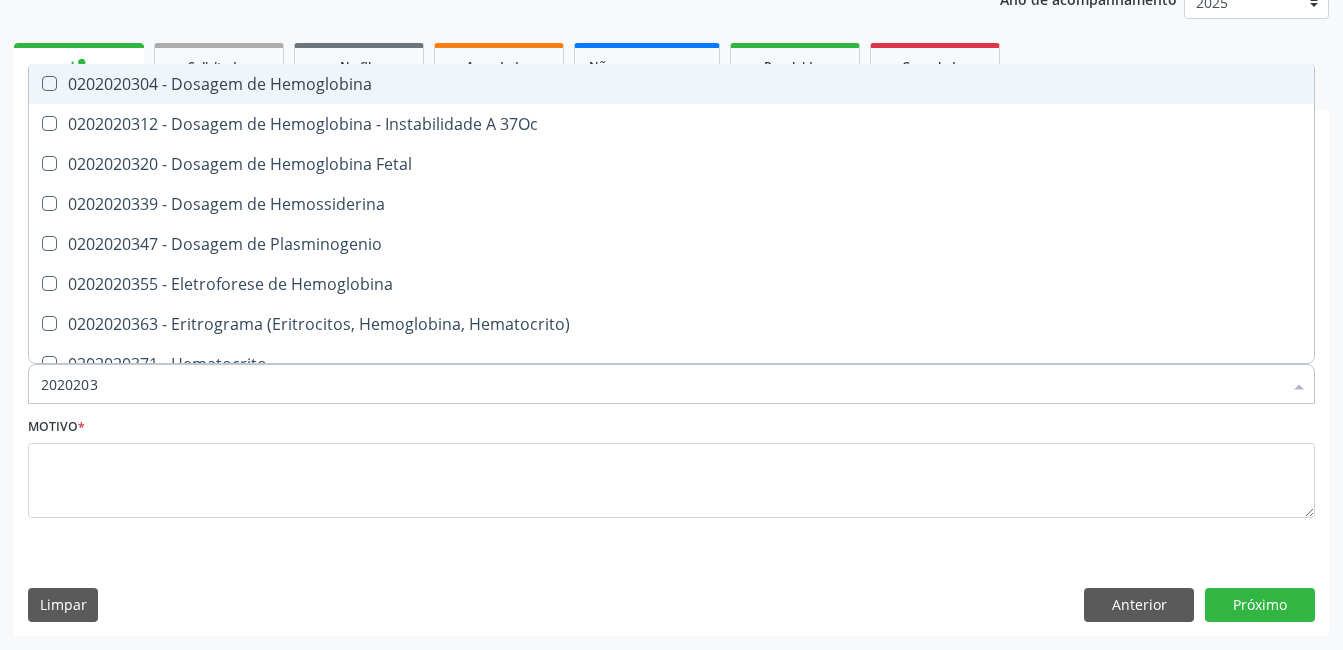 type on "202020" 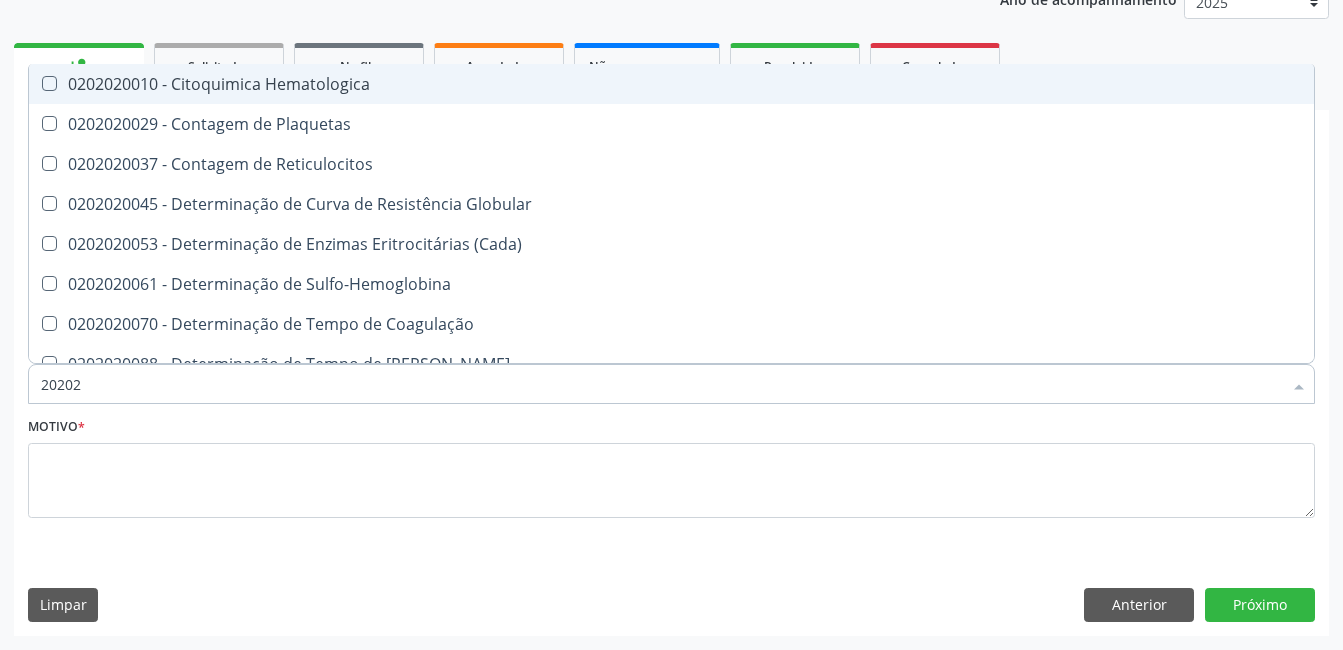 type on "2020" 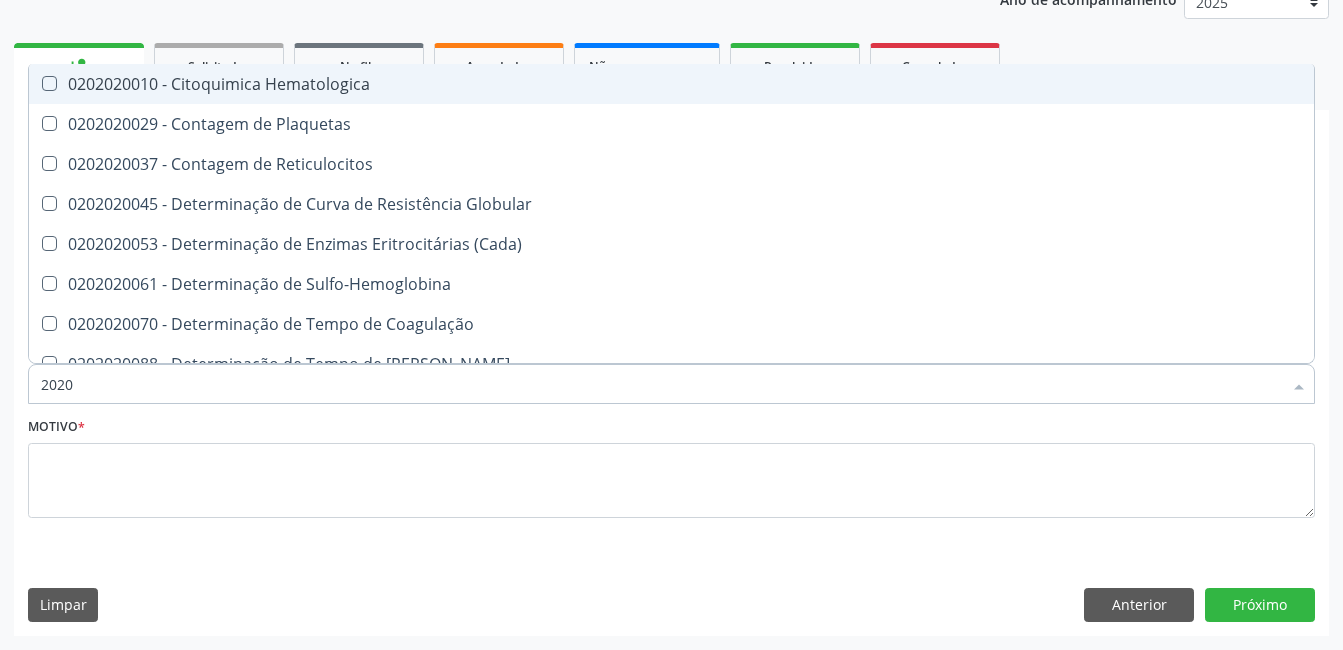 checkbox on "true" 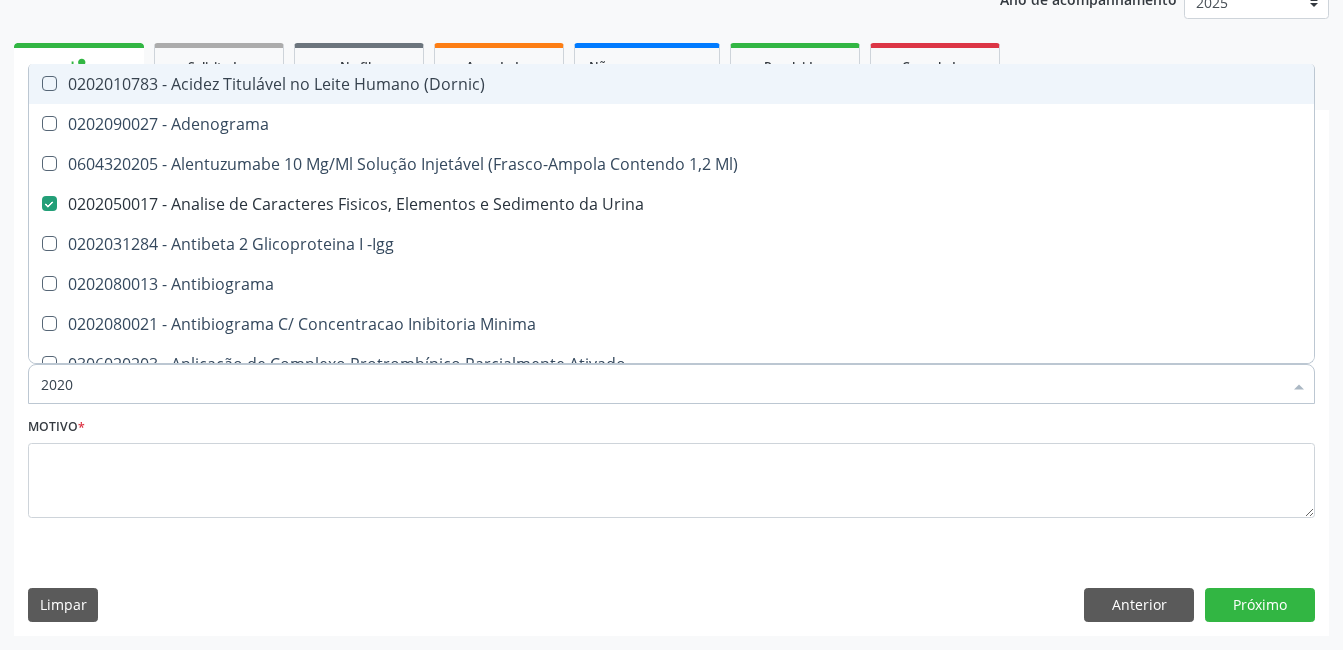 type on "20201" 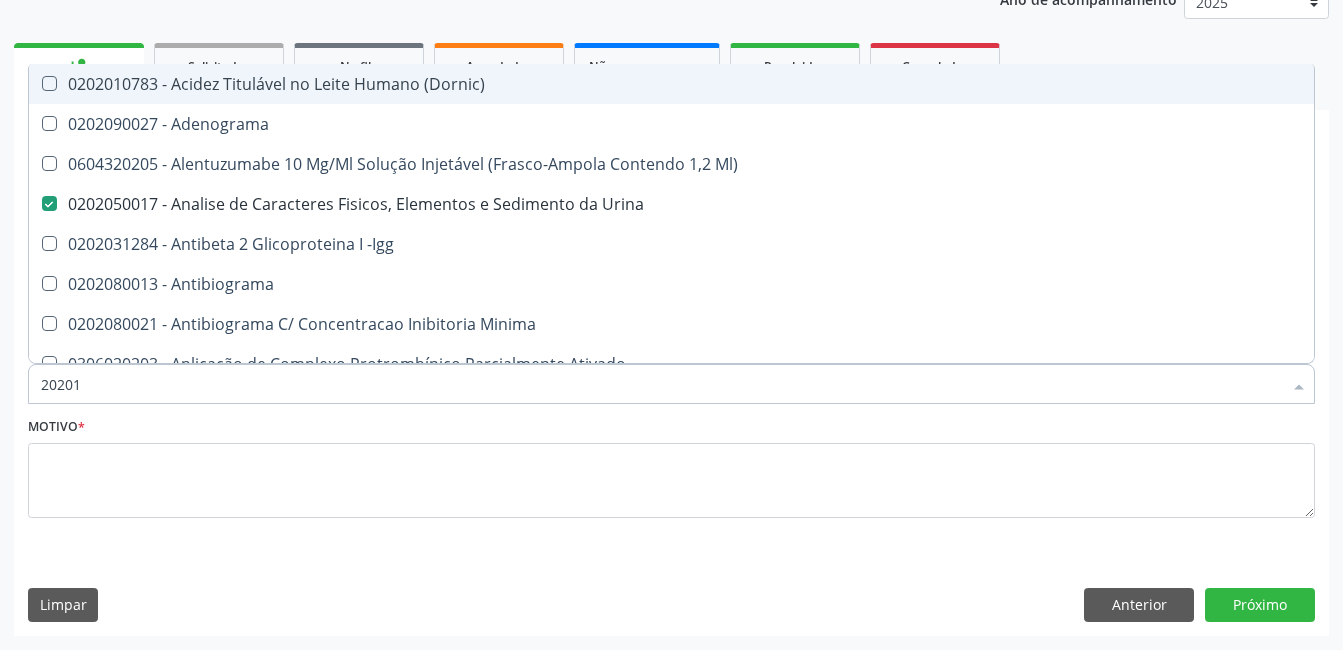 checkbox on "false" 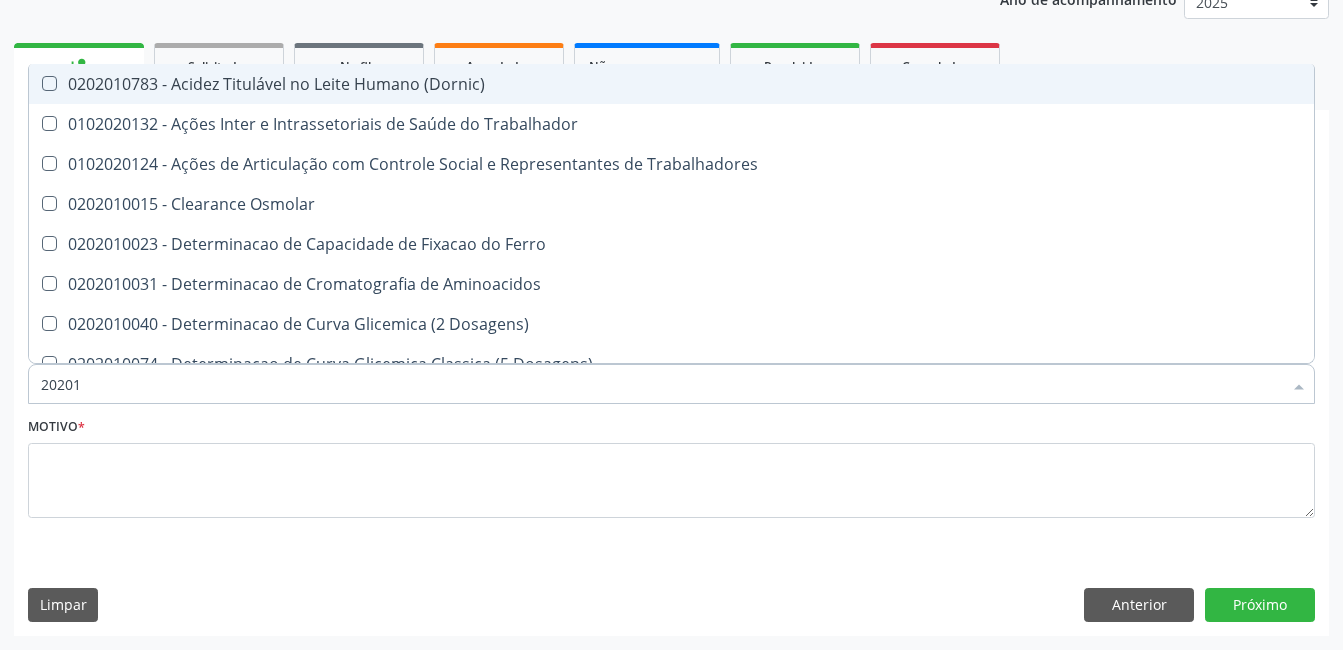 type on "202010" 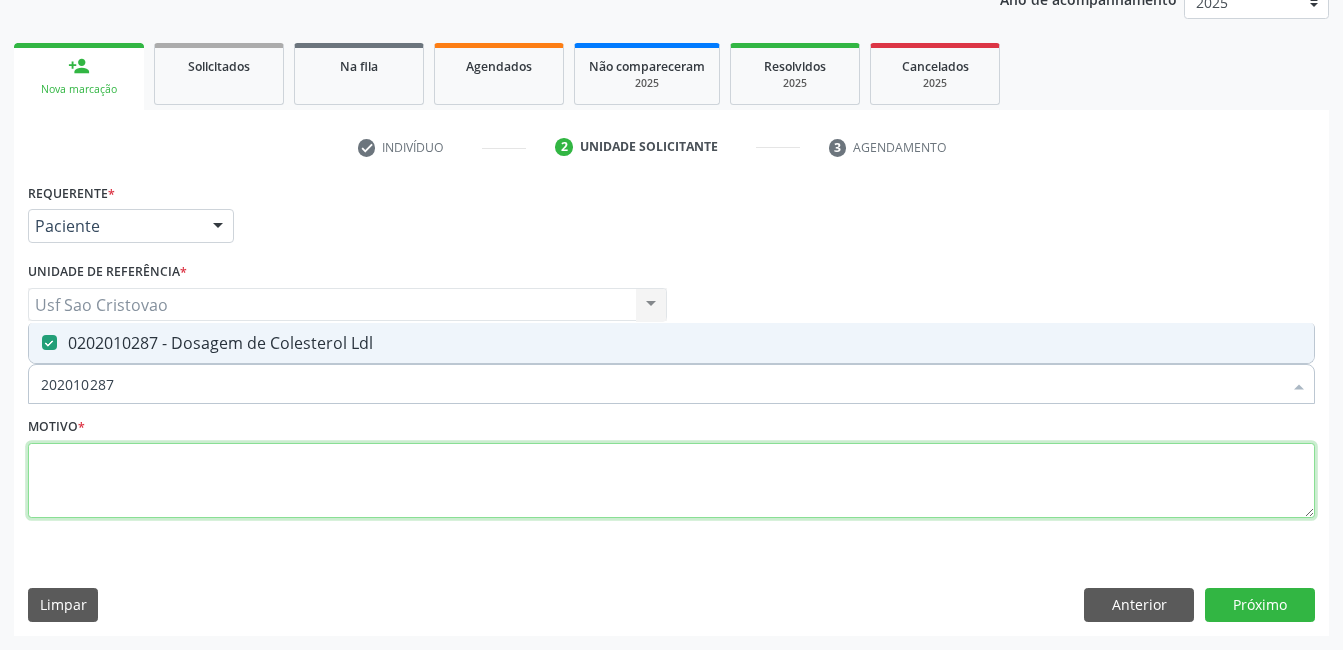 click at bounding box center (671, 481) 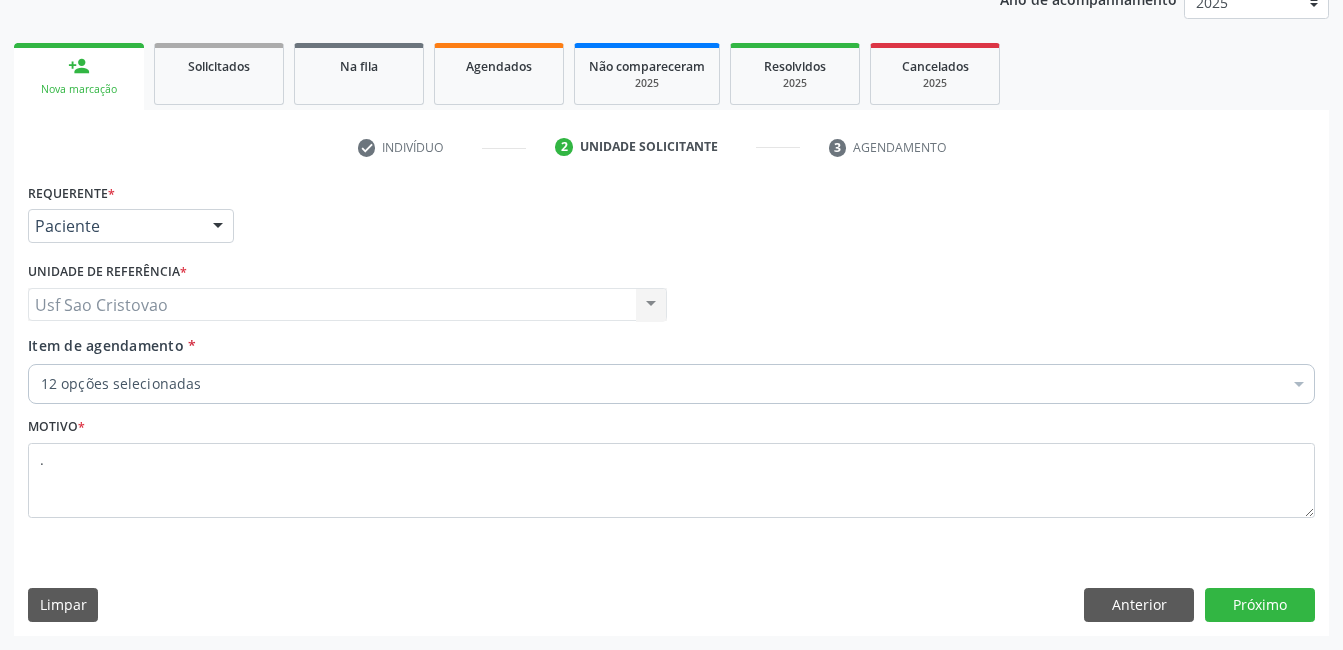 click on "Requerente
*
Paciente         Médico(a)   Enfermeiro(a)   Paciente
Nenhum resultado encontrado para: "   "
Não há nenhuma opção para ser exibida.
UF
PE         PE
Nenhum resultado encontrado para: "   "
Não há nenhuma opção para ser exibida.
Município
Serra Talhada         [GEOGRAPHIC_DATA] resultado encontrado para: "   "
Não há nenhuma opção para ser exibida.
Médico Solicitante
Por favor, selecione a Unidade de Atendimento primeiro
Nenhum resultado encontrado para: "   "
Não há nenhuma opção para ser exibida.
Unidade de referência
*
Usf Sao Cristovao         Usf Sao Cristovao
Nenhum resultado encontrado para: "   "
Não há nenhuma opção para ser exibida.
Item de agendamento
*" at bounding box center [671, 406] 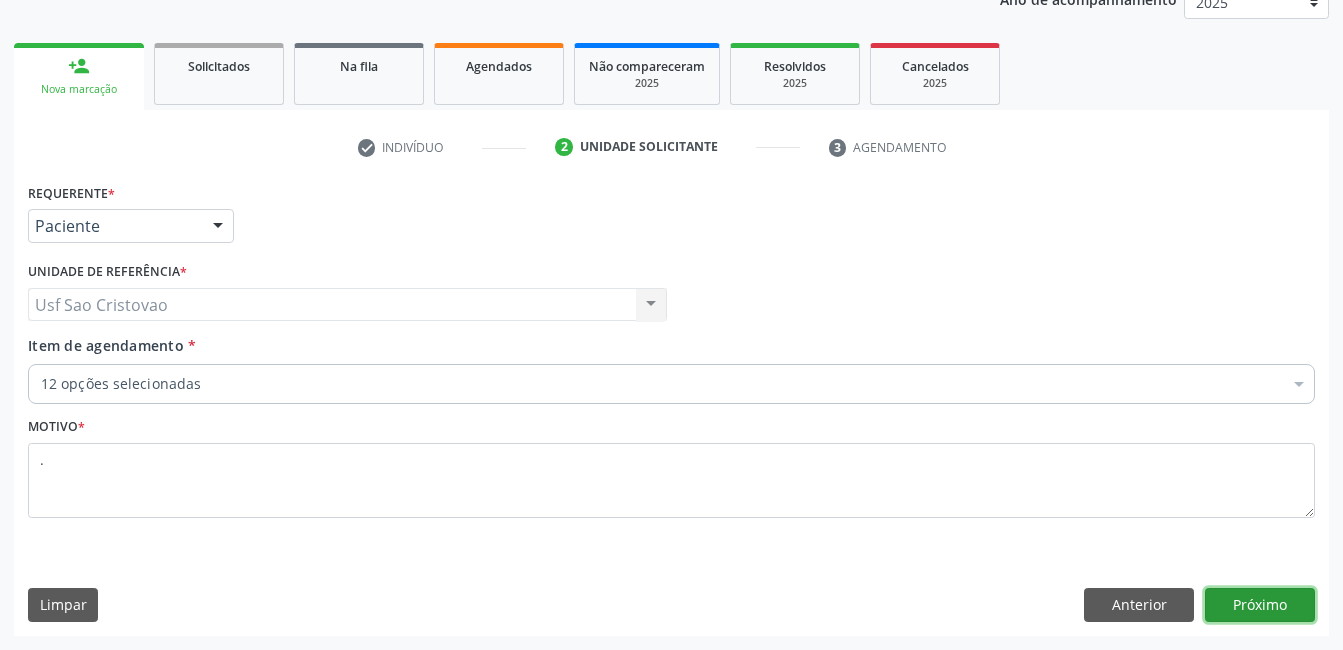 click on "Próximo" at bounding box center [1260, 605] 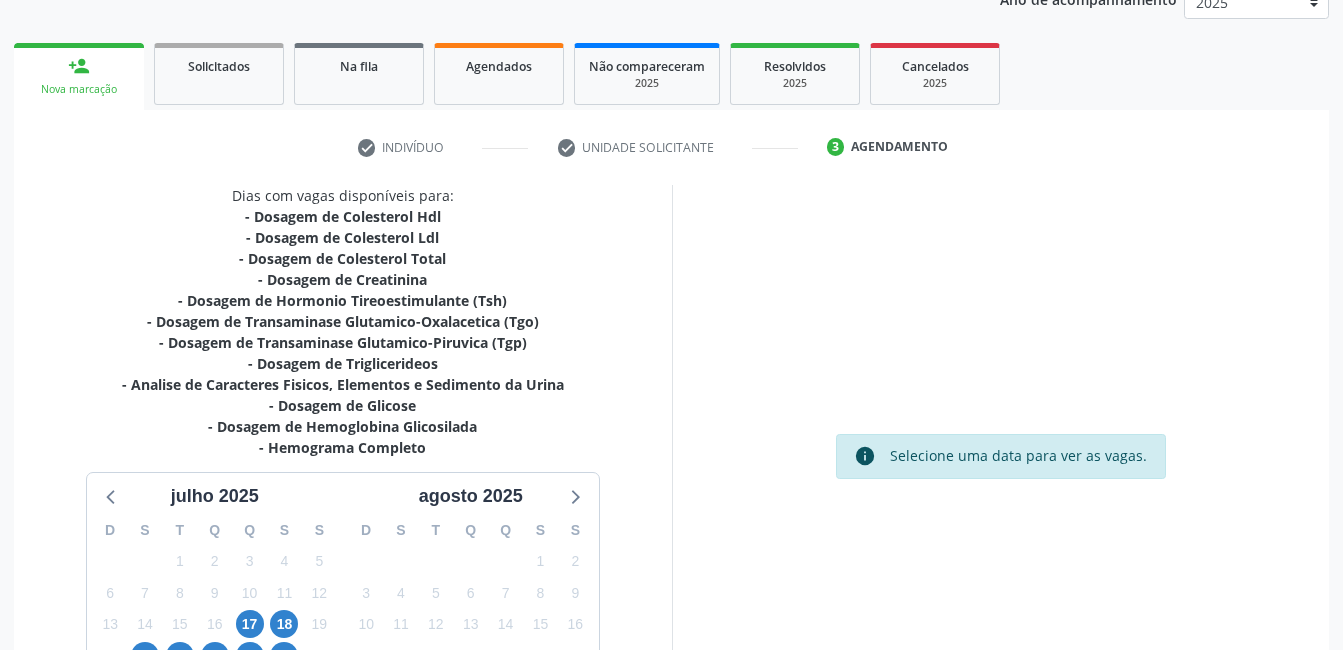 scroll, scrollTop: 451, scrollLeft: 0, axis: vertical 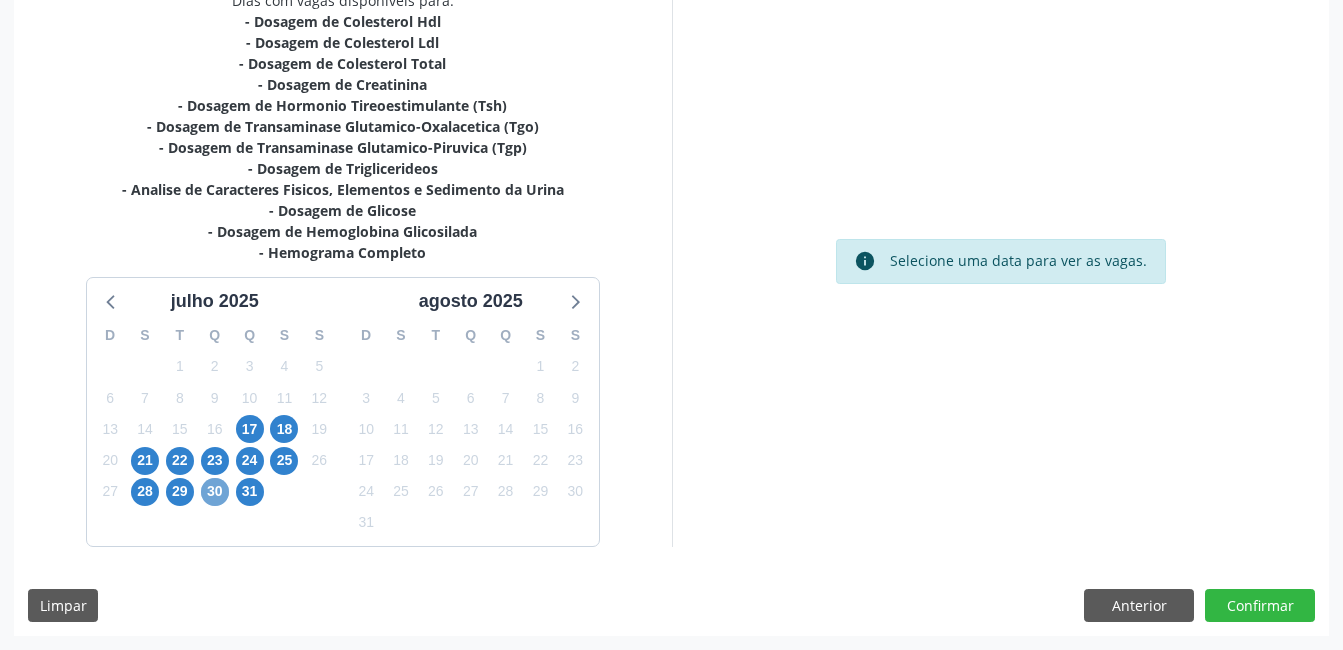 click on "30" at bounding box center [215, 492] 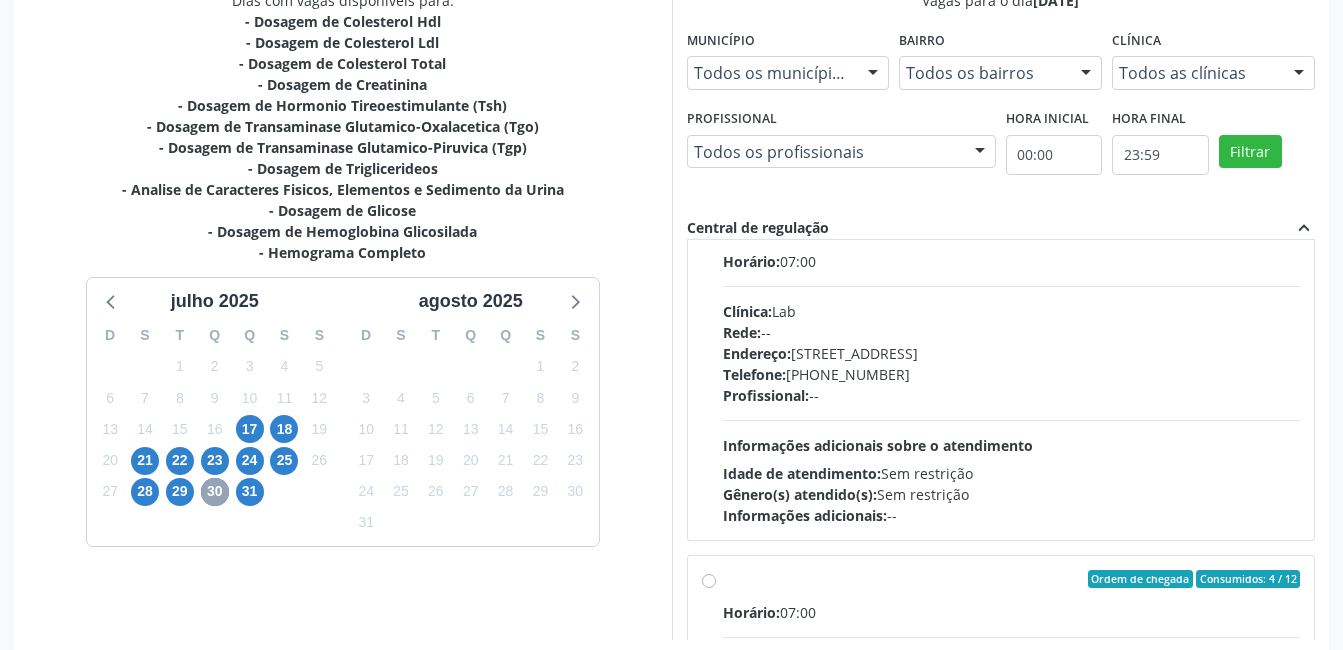 scroll, scrollTop: 600, scrollLeft: 0, axis: vertical 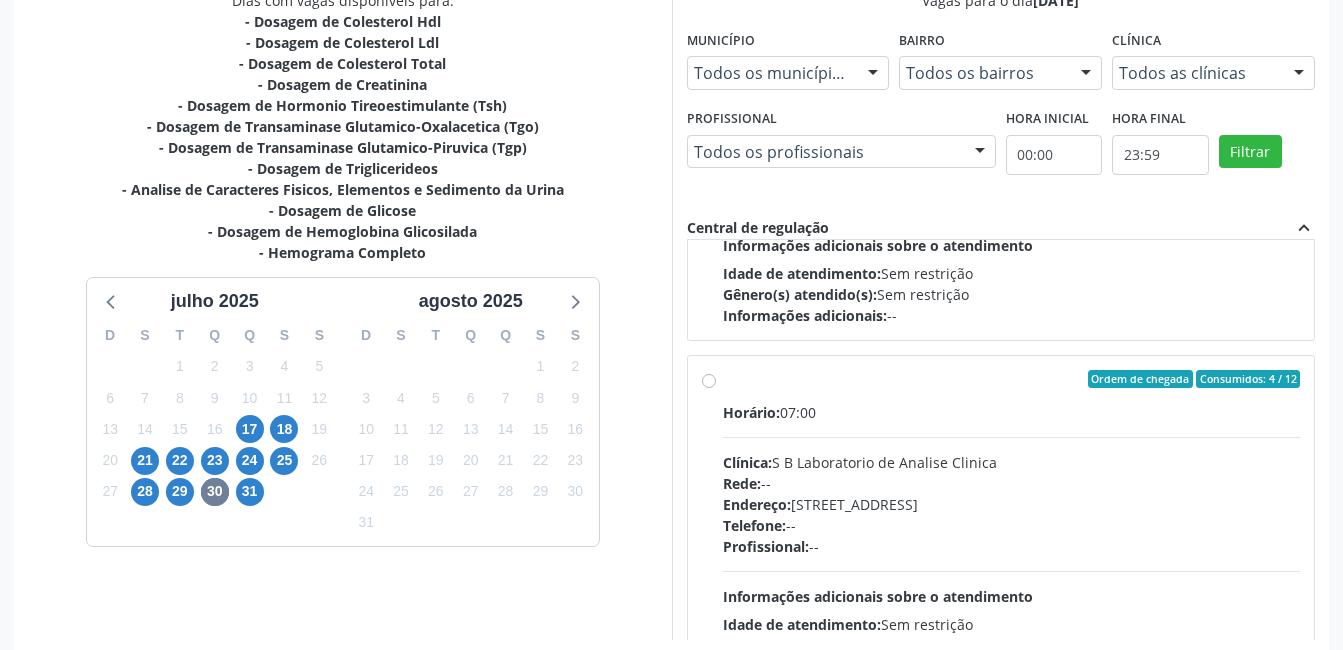 click on "Ordem de chegada
Consumidos: 4 / 12
Horário:   07:00
Clínica:  S B Laboratorio de Analise Clinica
Rede:
--
Endereço:   Casa, nº 679, Centro, Serra Talhada - PE
Telefone:   --
Profissional:
--
Informações adicionais sobre o atendimento
Idade de atendimento:
Sem restrição
Gênero(s) atendido(s):
Sem restrição
Informações adicionais:
--" at bounding box center [1012, 523] 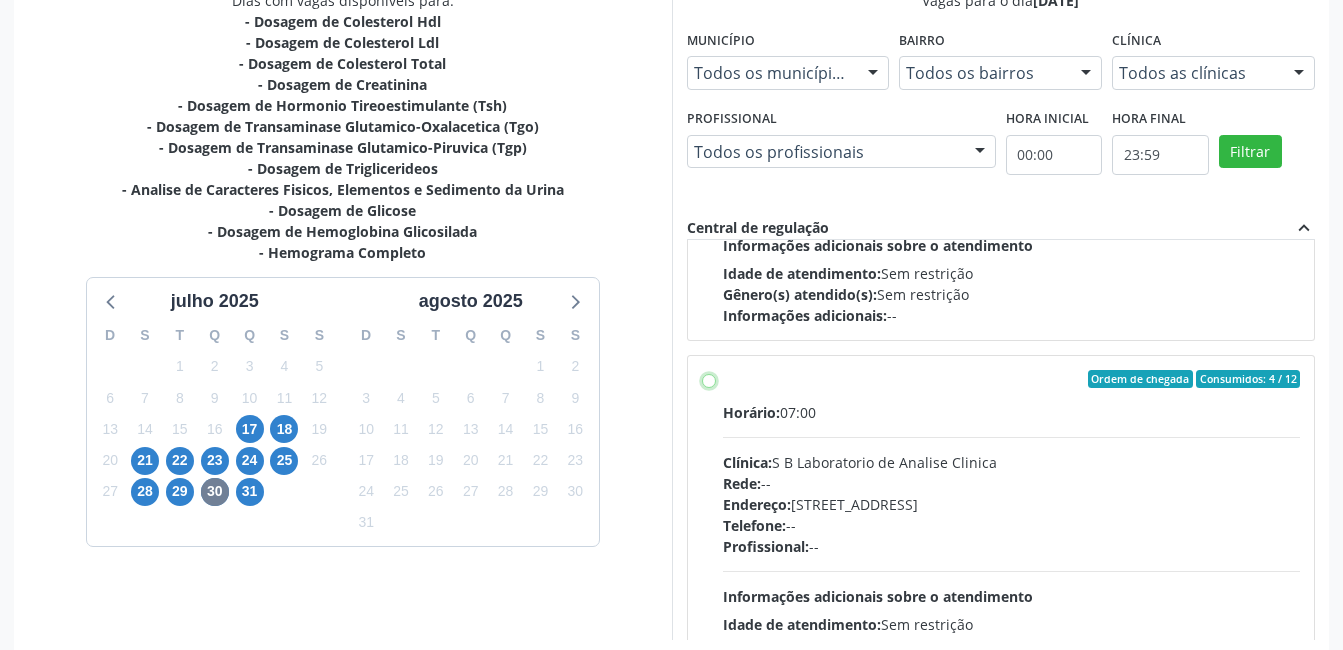 click on "Ordem de chegada
Consumidos: 4 / 12
Horário:   07:00
Clínica:  S B Laboratorio de Analise Clinica
Rede:
--
Endereço:   Casa, nº 679, Centro, Serra Talhada - PE
Telefone:   --
Profissional:
--
Informações adicionais sobre o atendimento
Idade de atendimento:
Sem restrição
Gênero(s) atendido(s):
Sem restrição
Informações adicionais:
--" at bounding box center [709, 379] 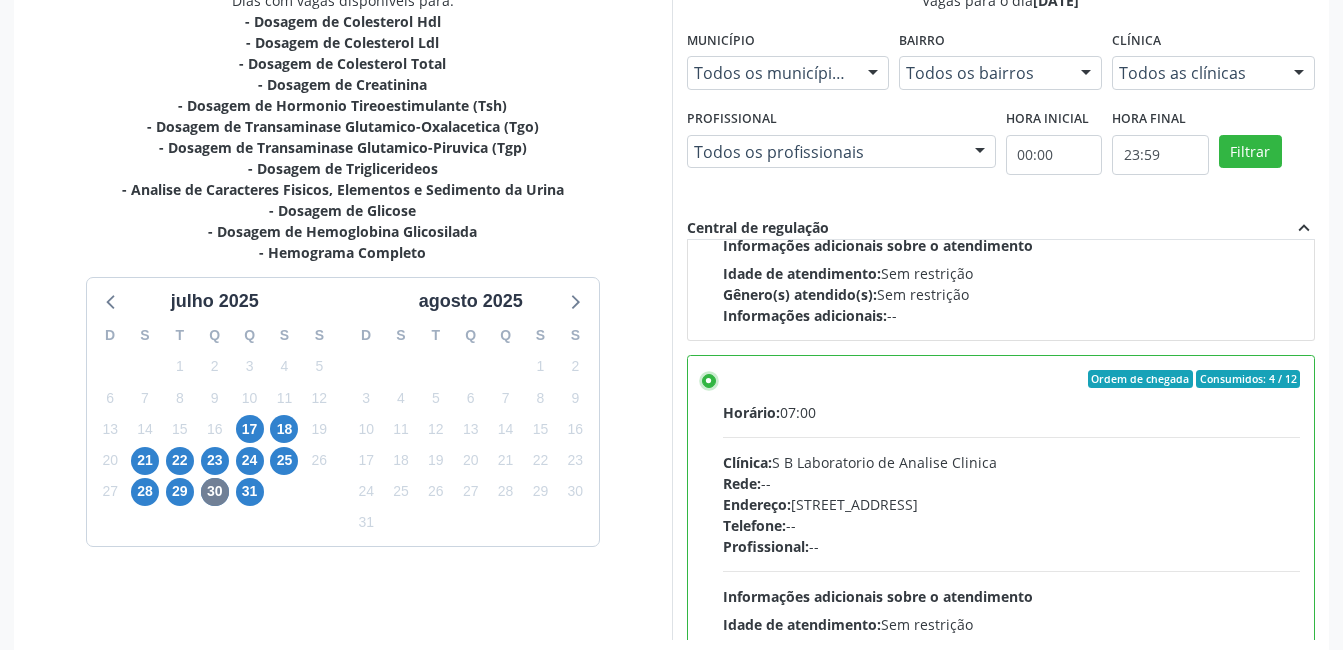 scroll, scrollTop: 545, scrollLeft: 0, axis: vertical 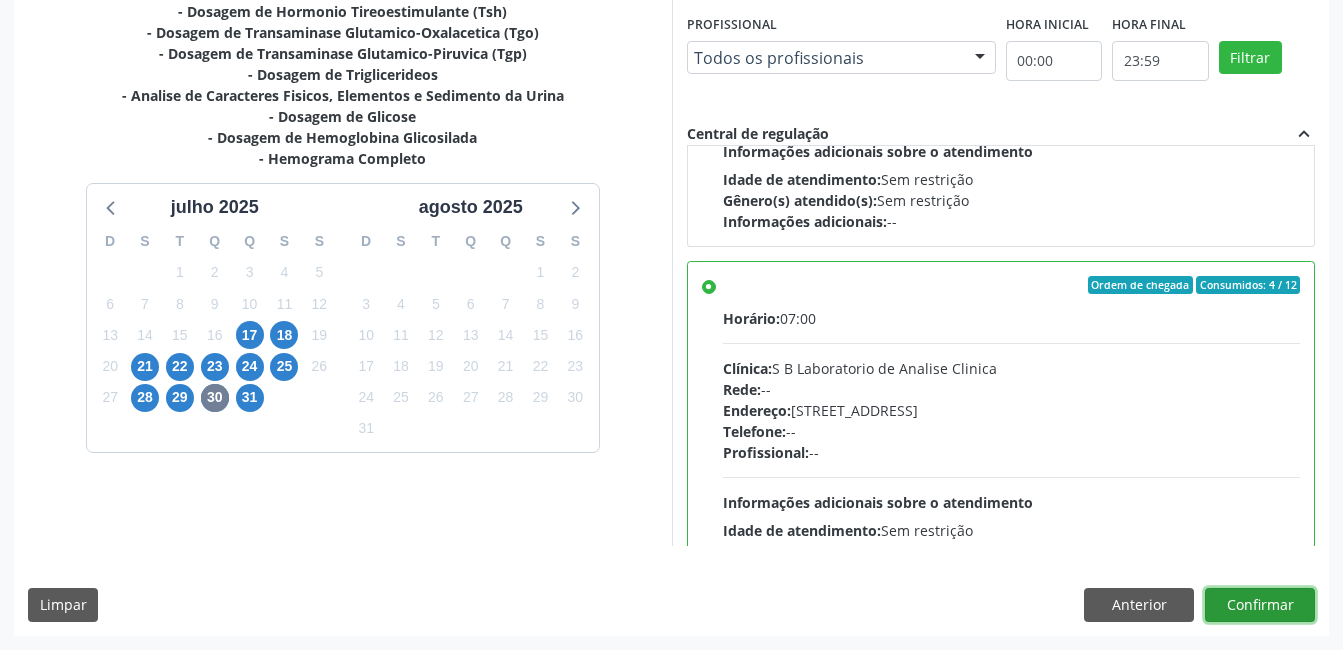 click on "Confirmar" at bounding box center [1260, 605] 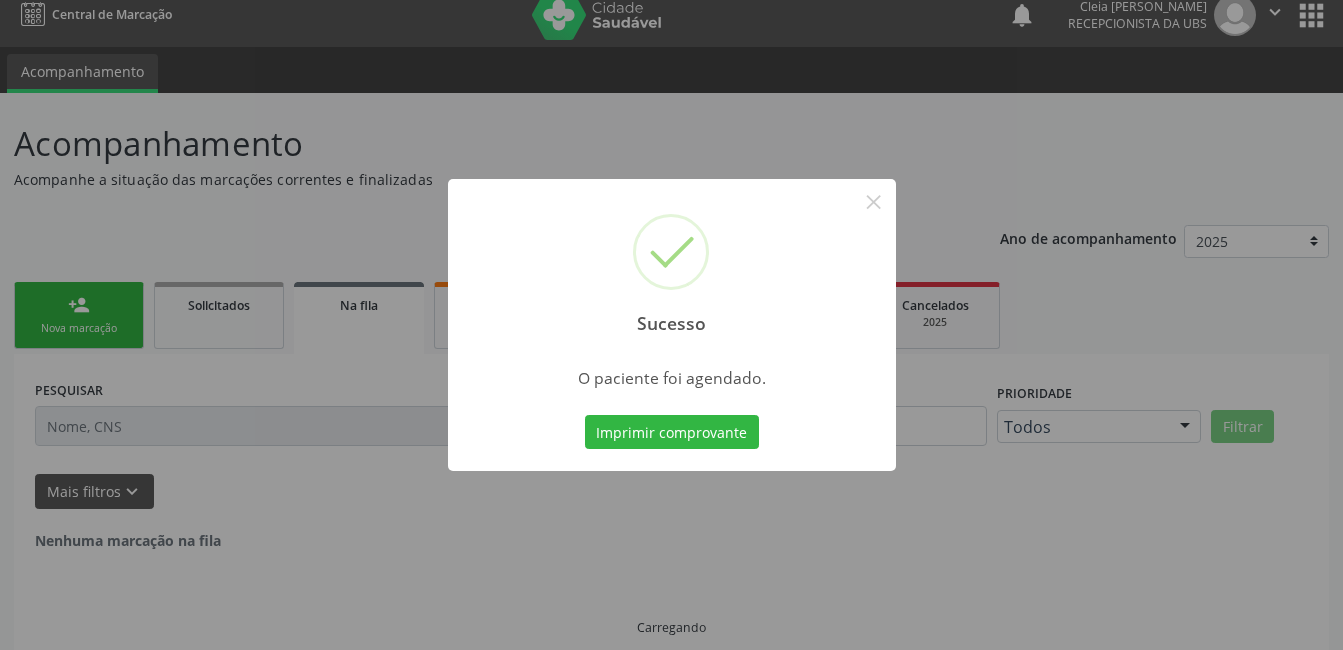 scroll, scrollTop: 0, scrollLeft: 0, axis: both 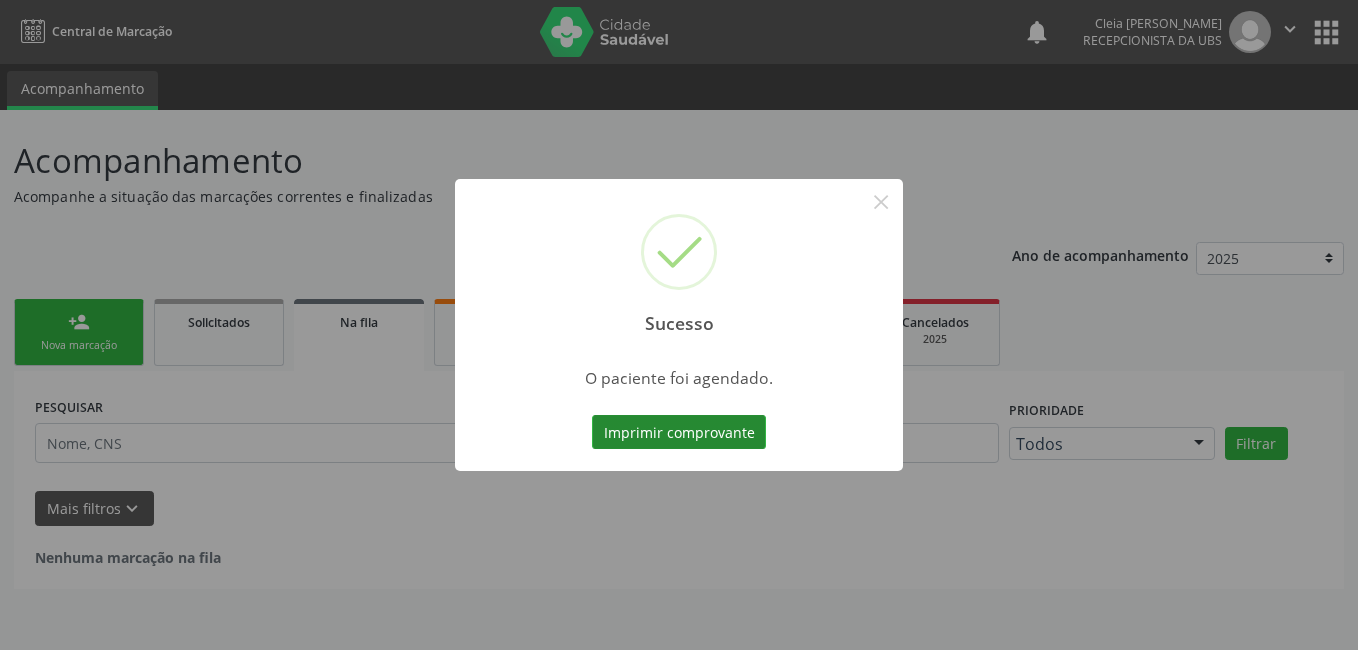click on "Imprimir comprovante" at bounding box center [679, 432] 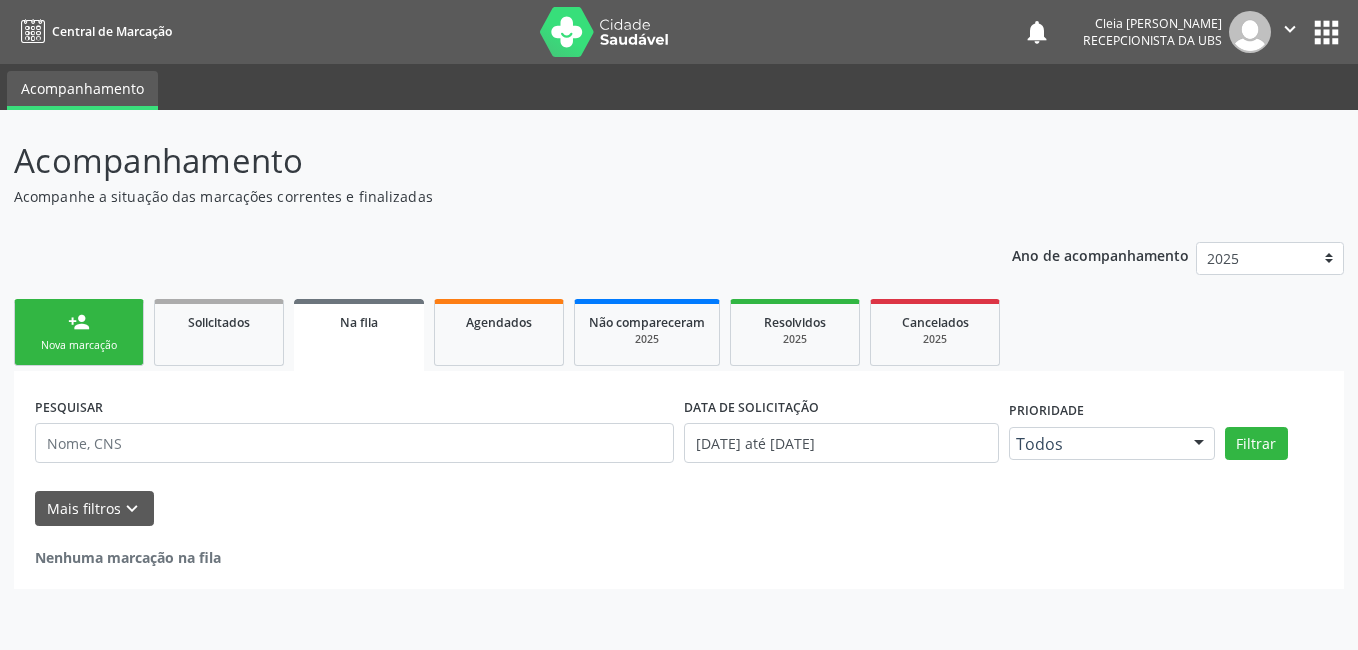 click on "Nova marcação" at bounding box center (79, 345) 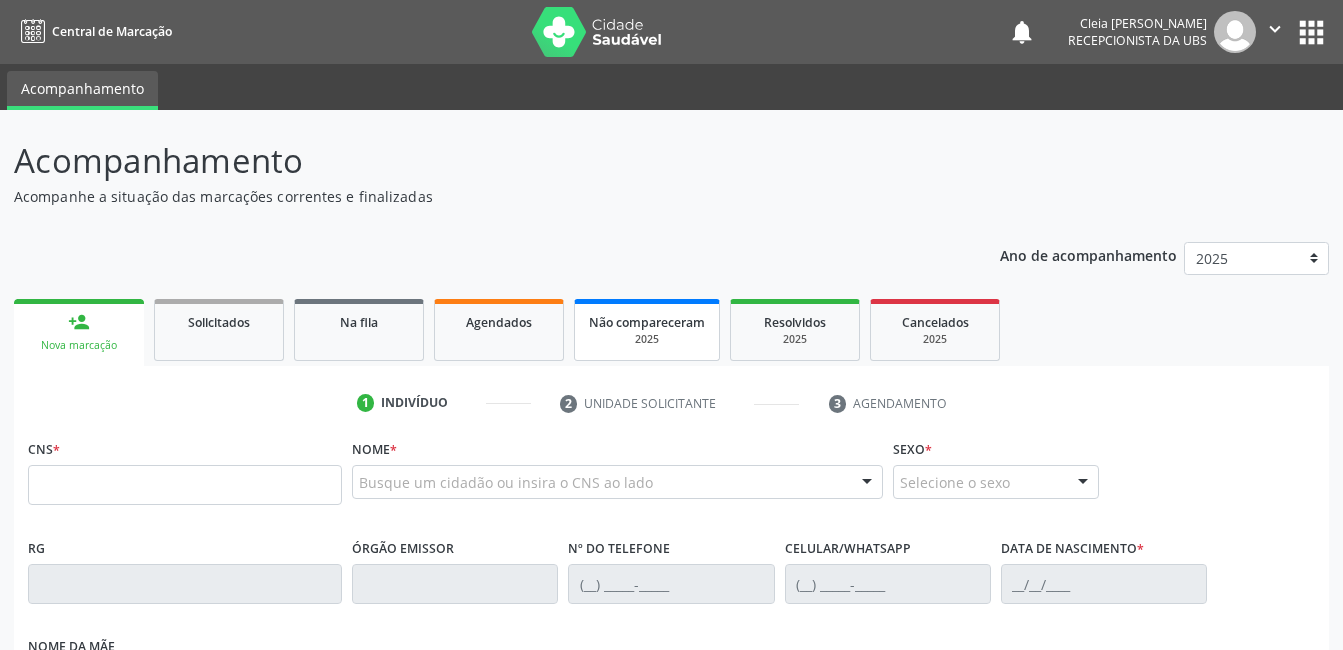 scroll, scrollTop: 300, scrollLeft: 0, axis: vertical 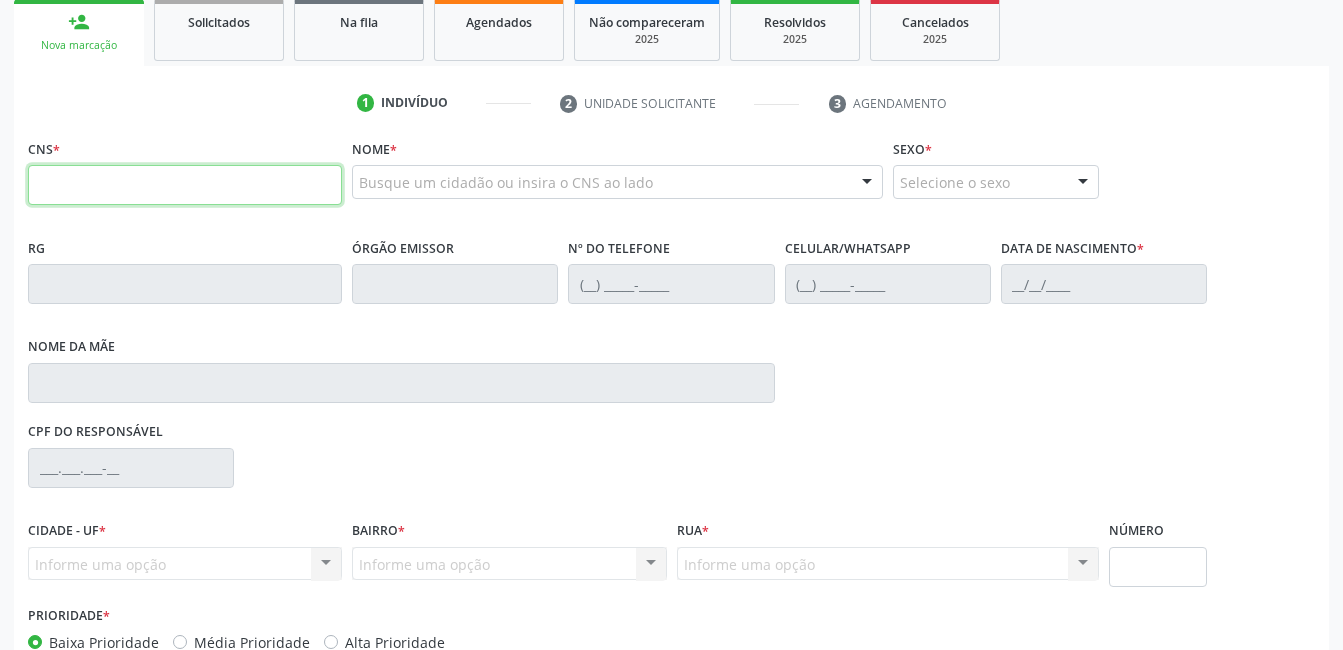click at bounding box center [185, 185] 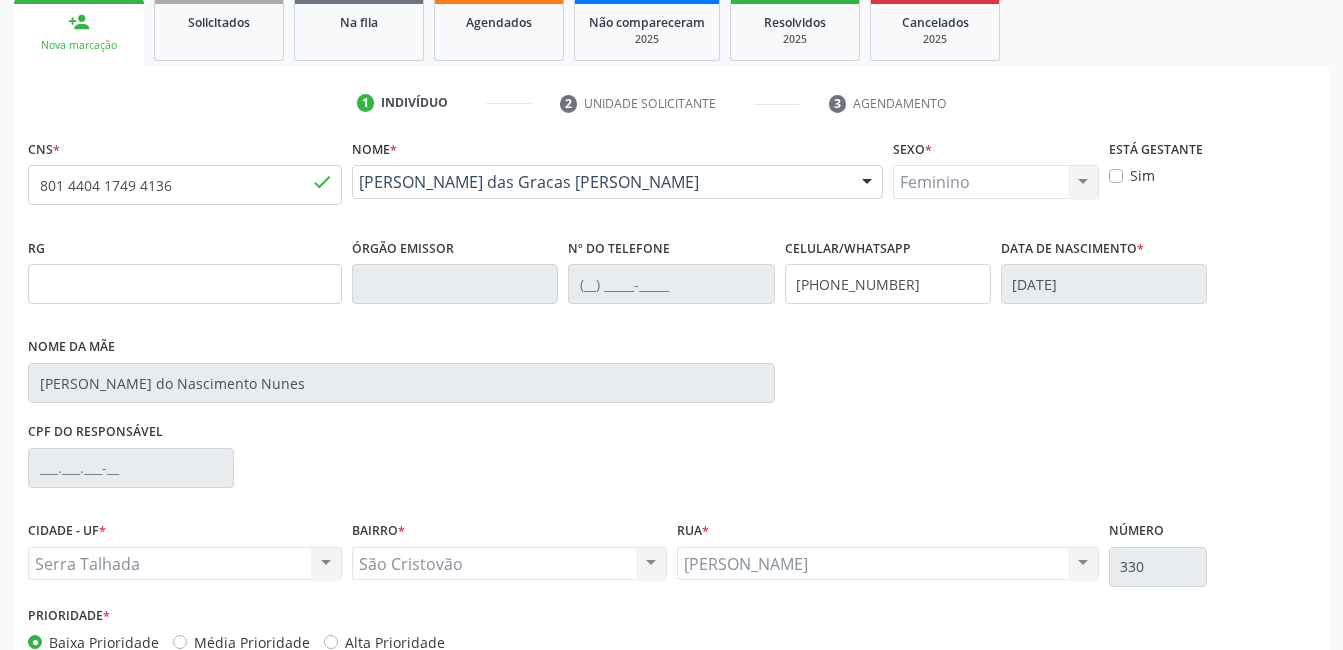 scroll, scrollTop: 420, scrollLeft: 0, axis: vertical 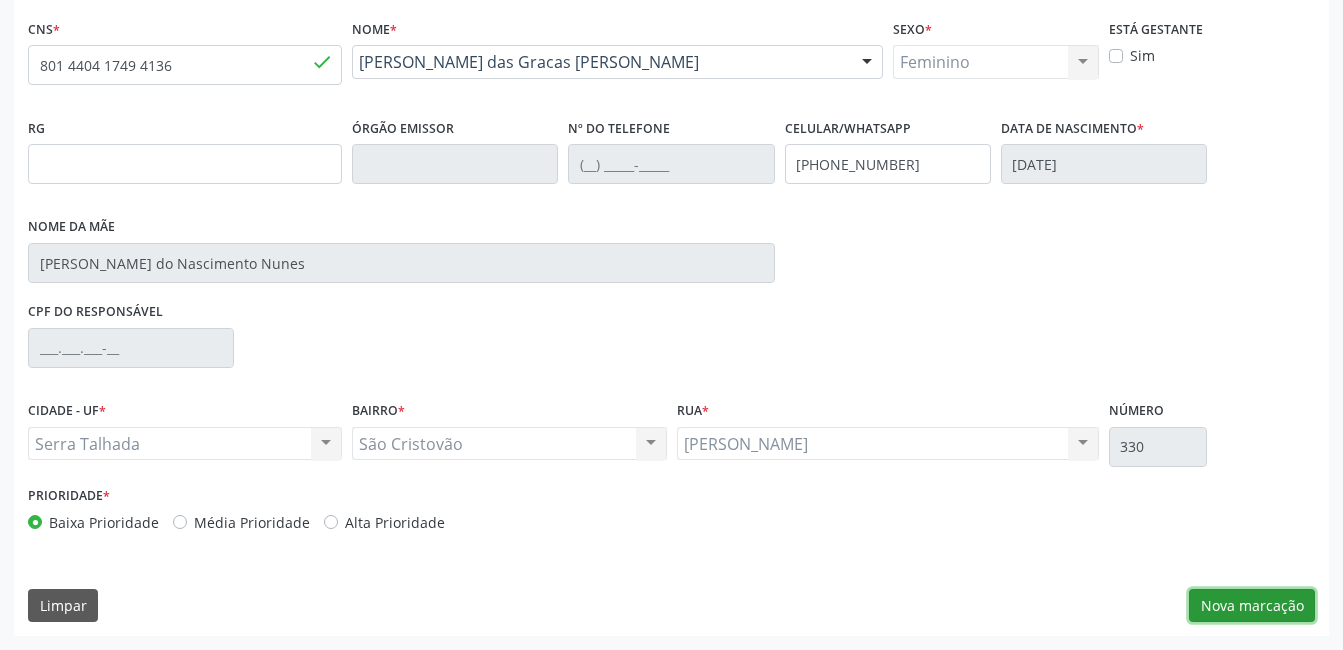 click on "Nova marcação" at bounding box center [1252, 606] 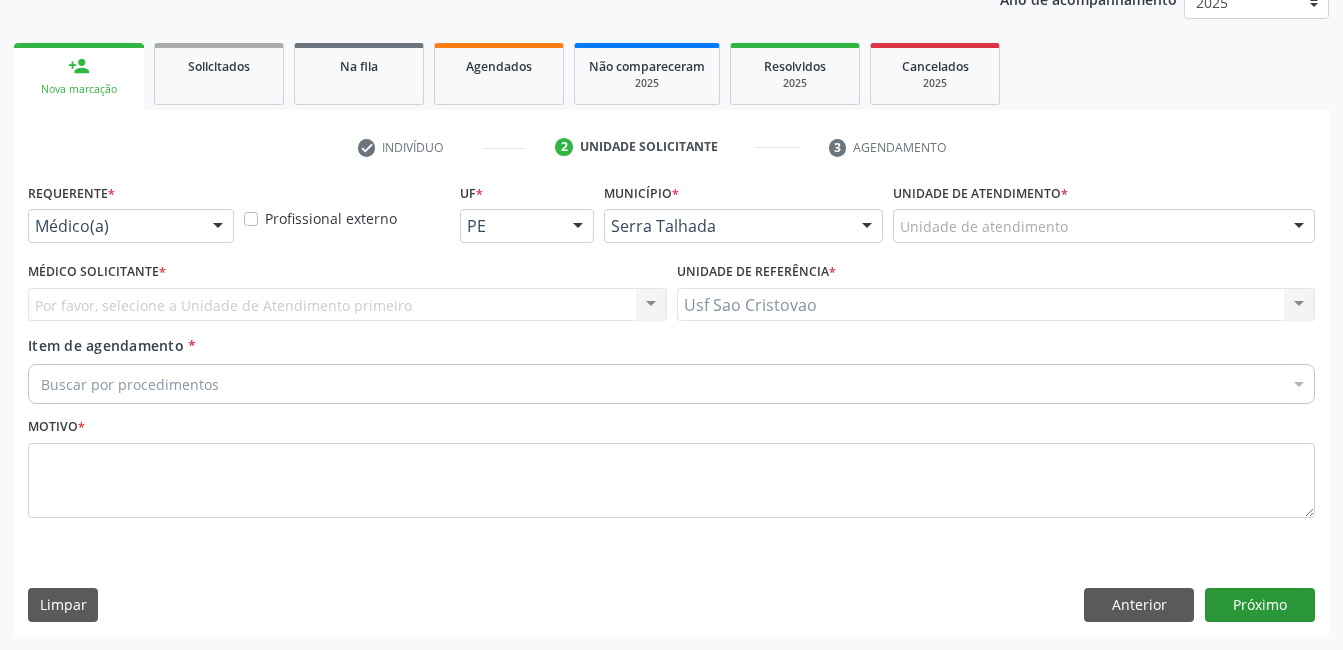 scroll, scrollTop: 256, scrollLeft: 0, axis: vertical 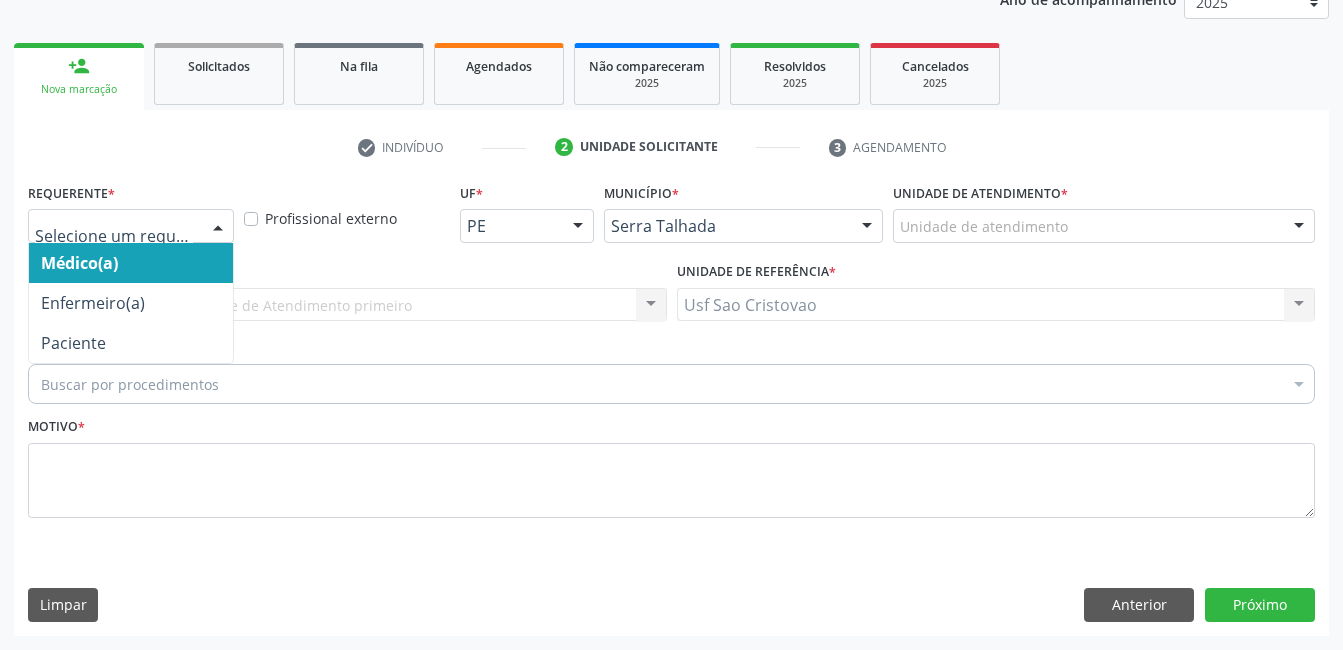 click at bounding box center [218, 227] 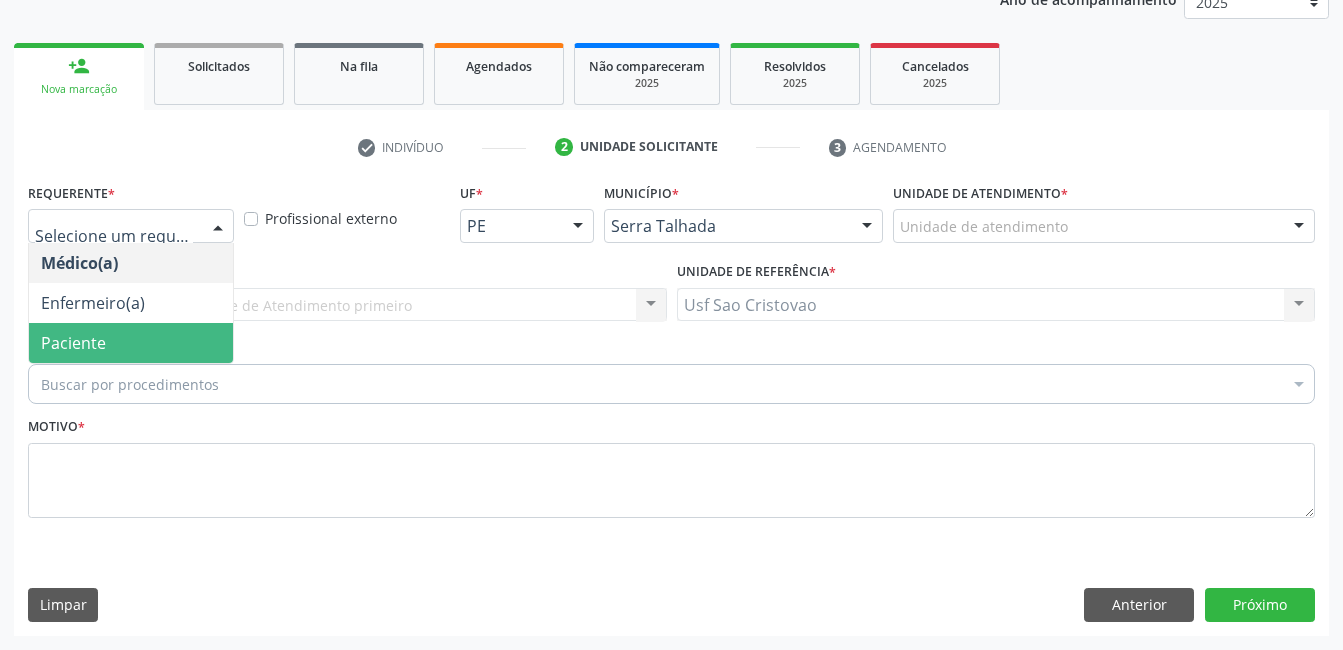 click on "Paciente" at bounding box center [131, 343] 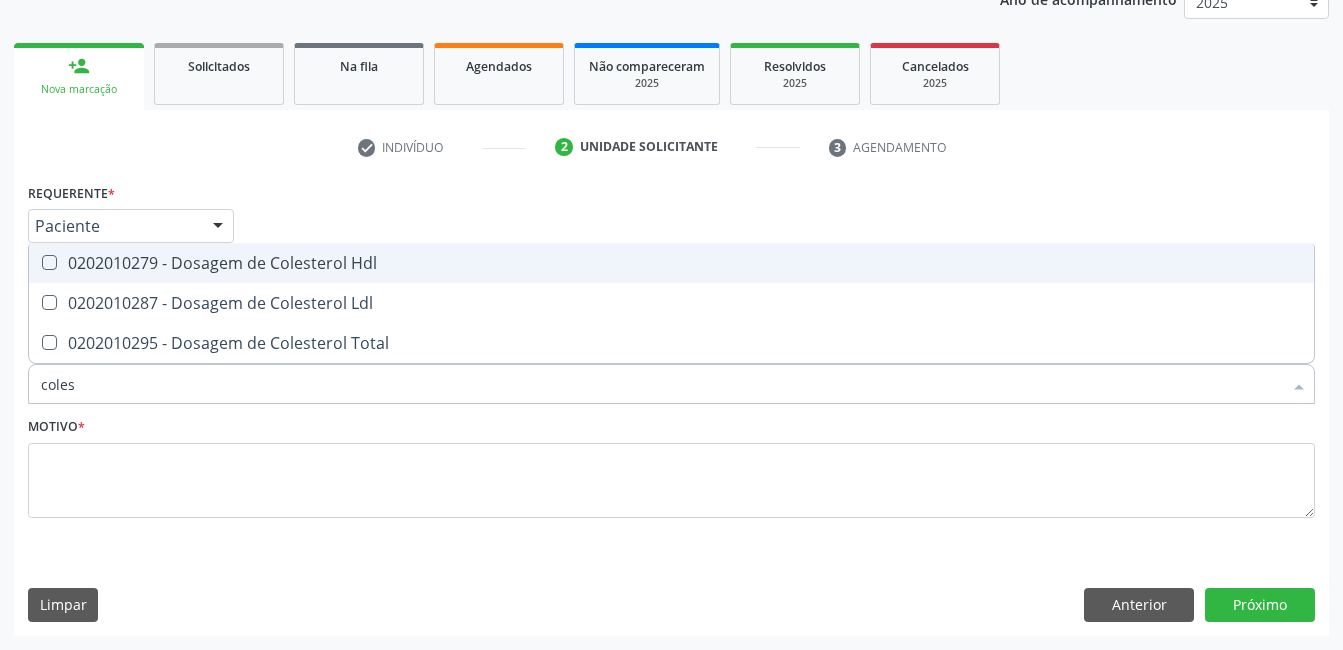 click at bounding box center (49, 262) 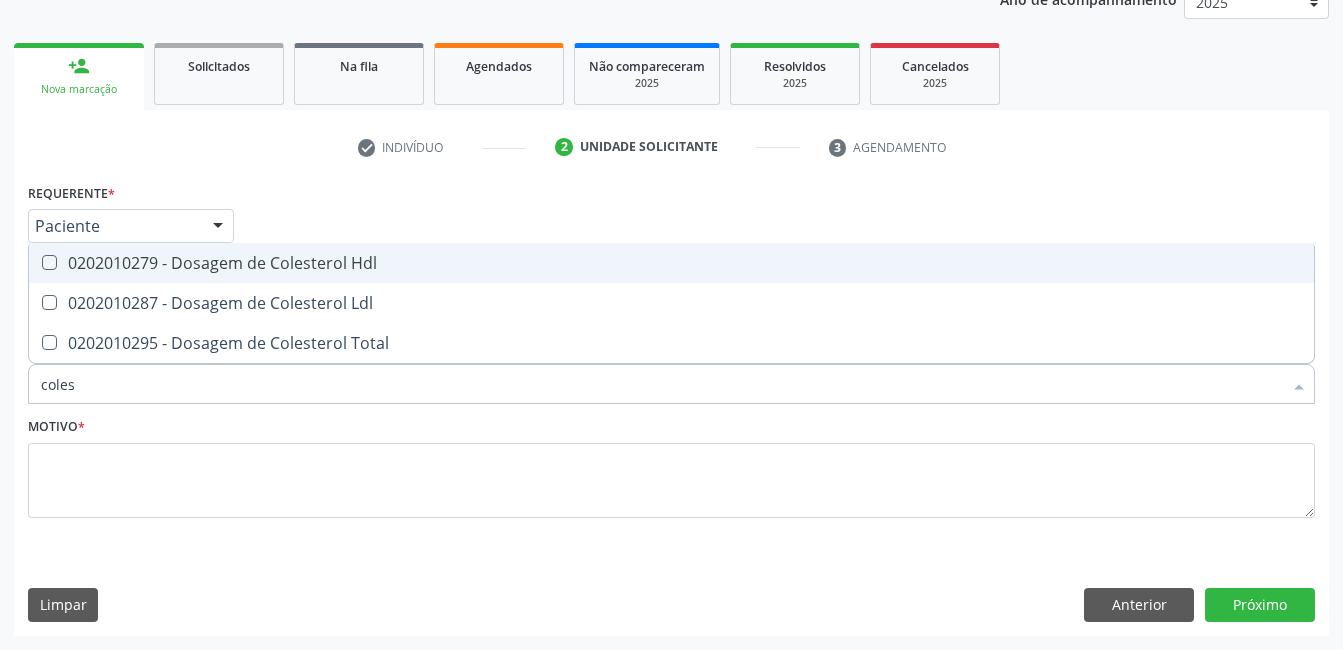 click at bounding box center (35, 262) 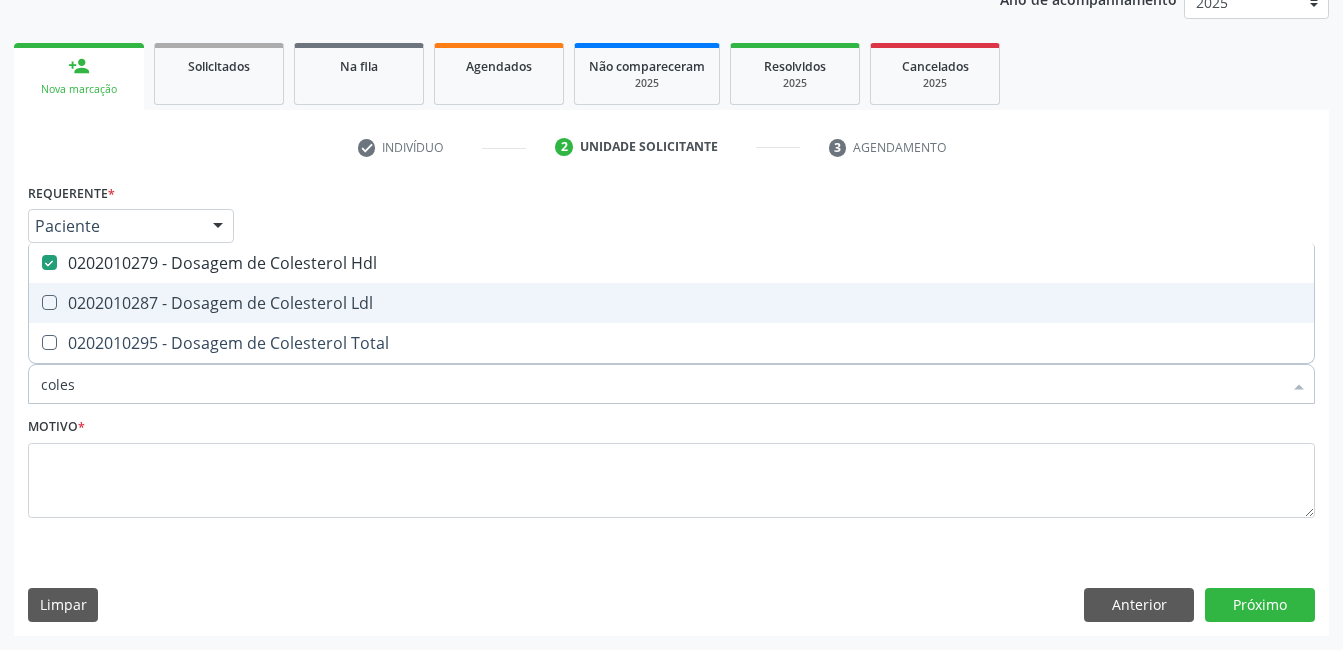 click at bounding box center [49, 302] 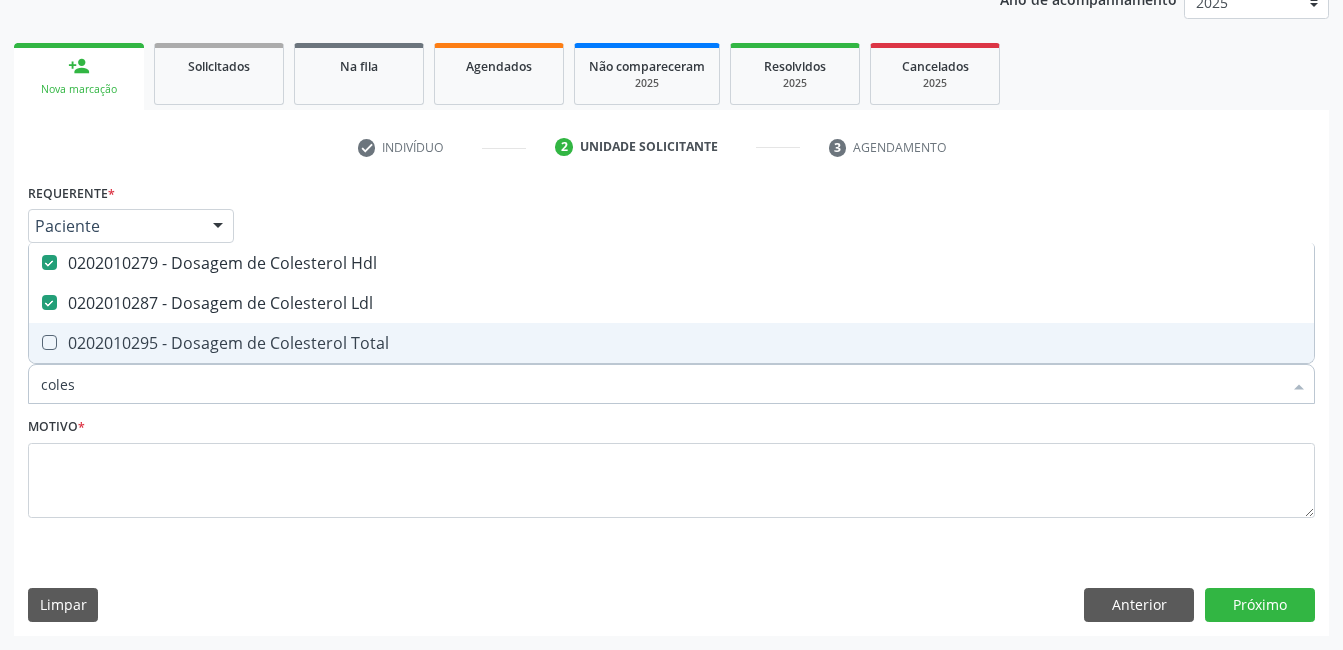 click at bounding box center [49, 342] 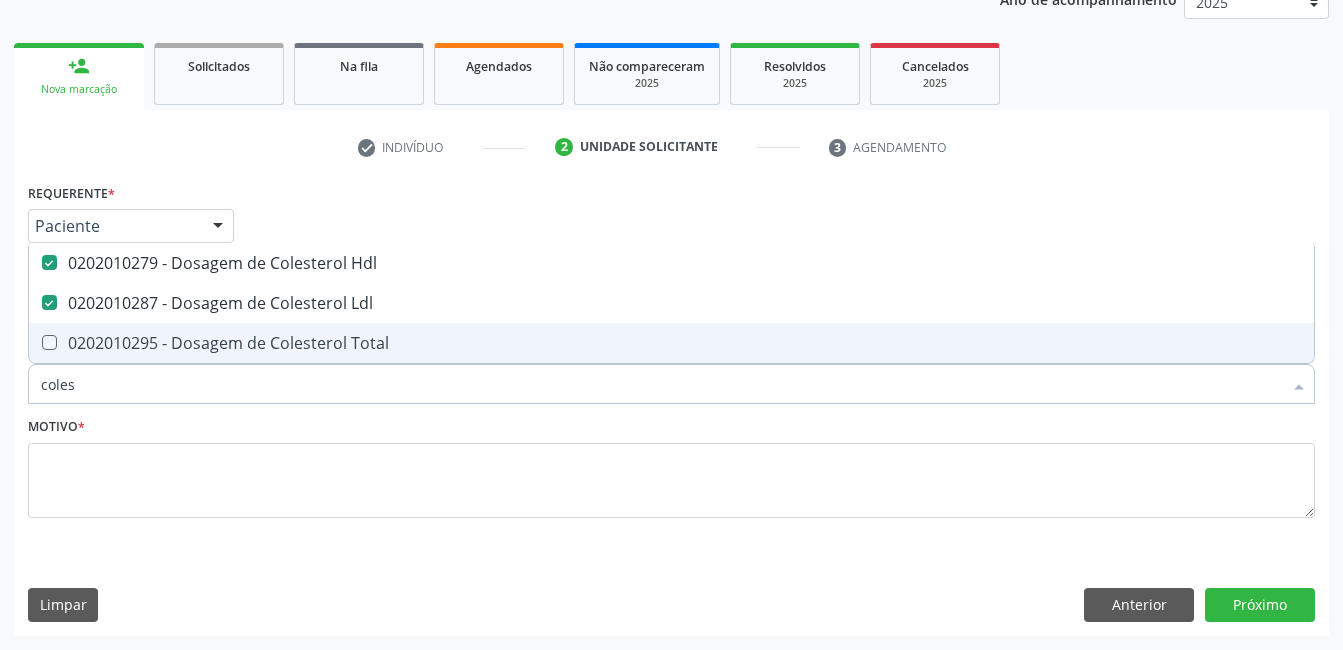 click at bounding box center (35, 342) 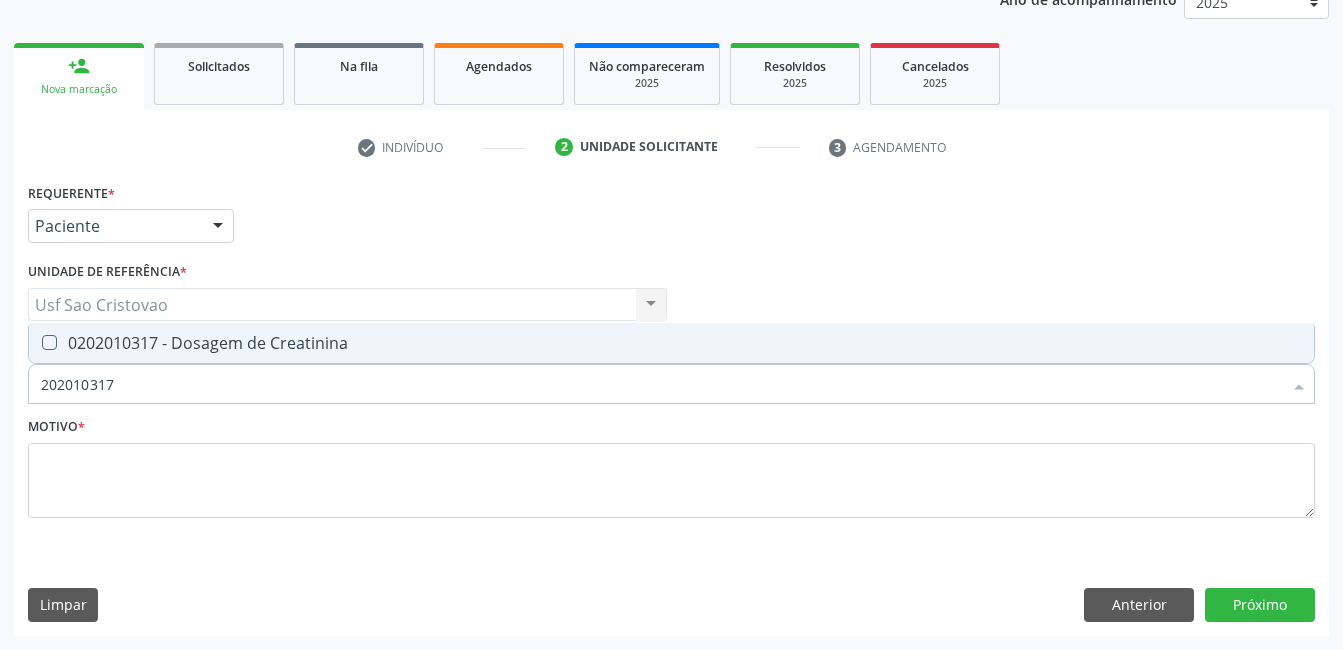 click at bounding box center [49, 342] 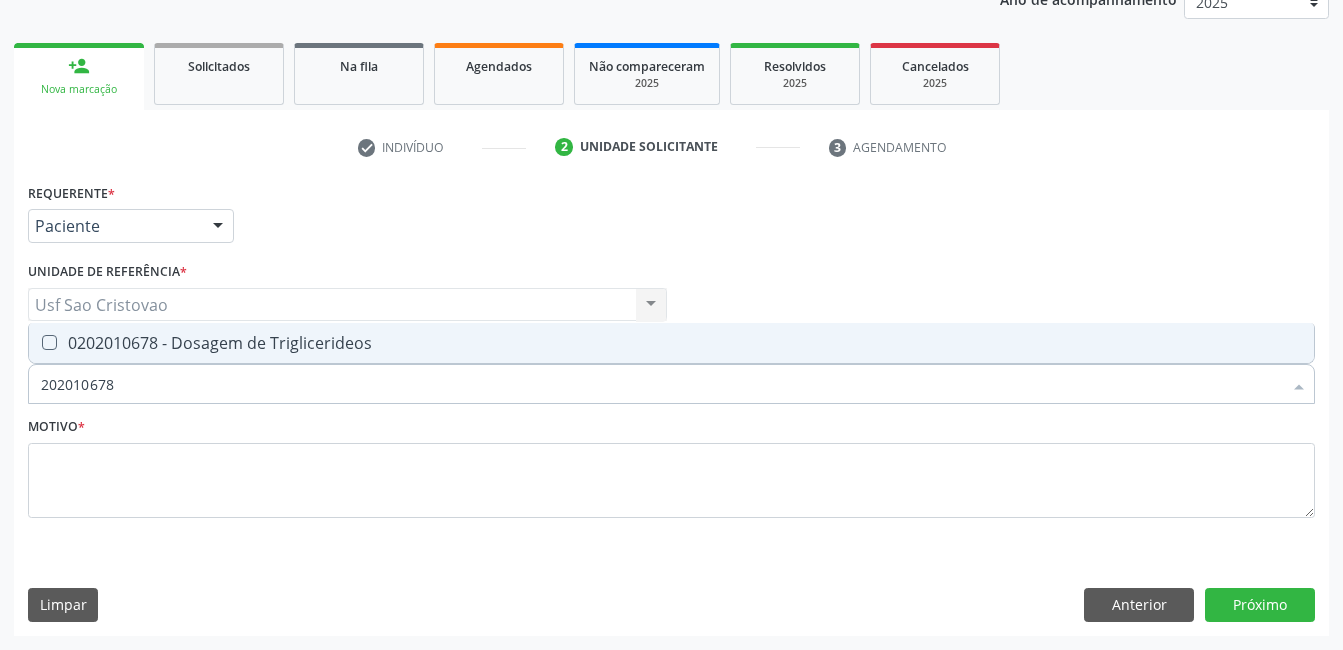 click at bounding box center [49, 342] 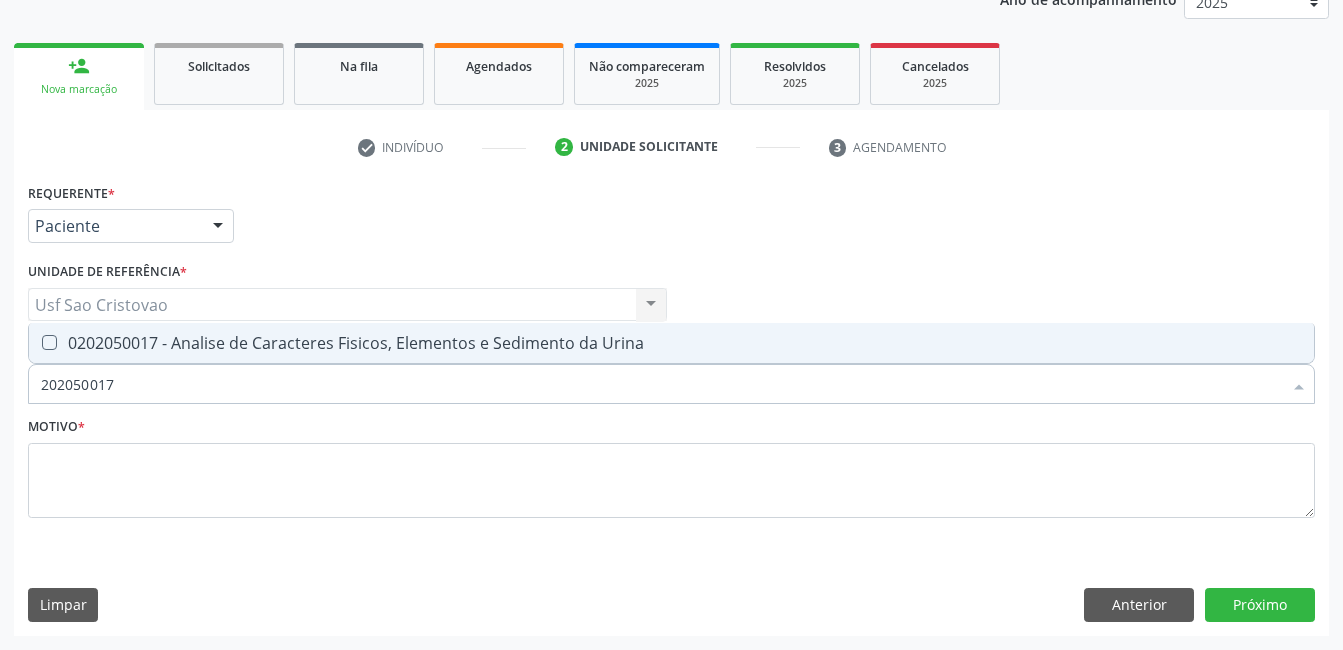 click at bounding box center [49, 342] 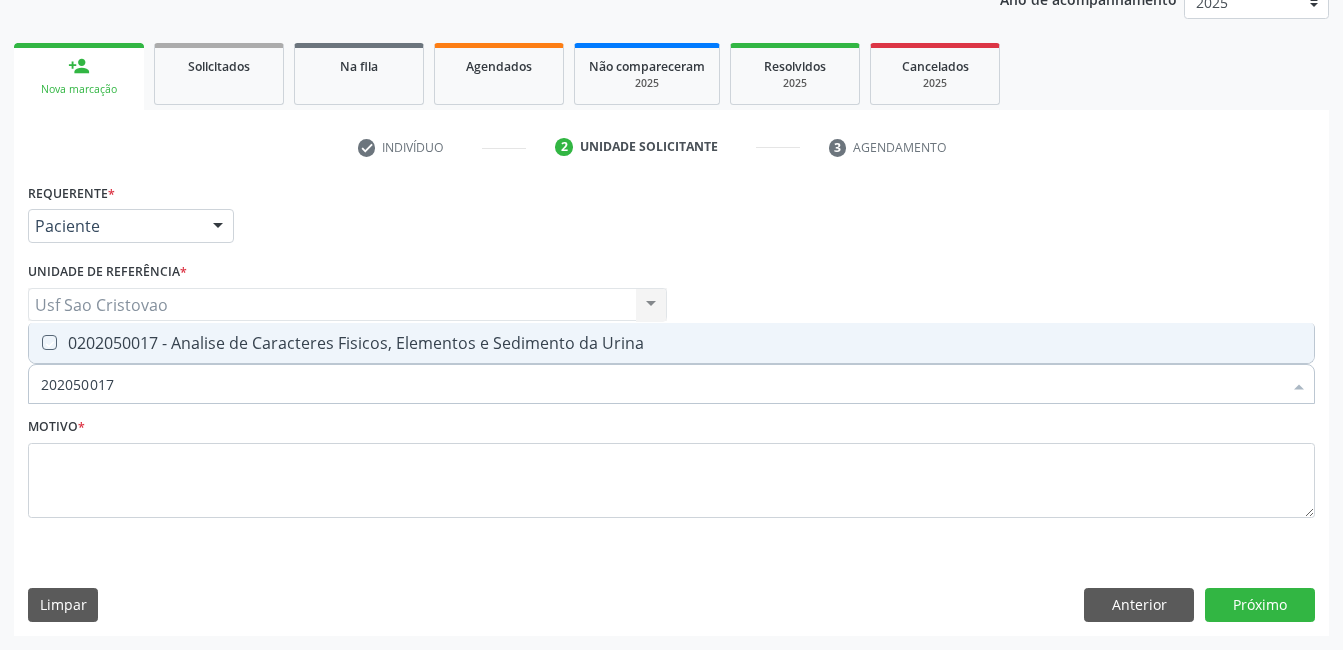 click at bounding box center [35, 342] 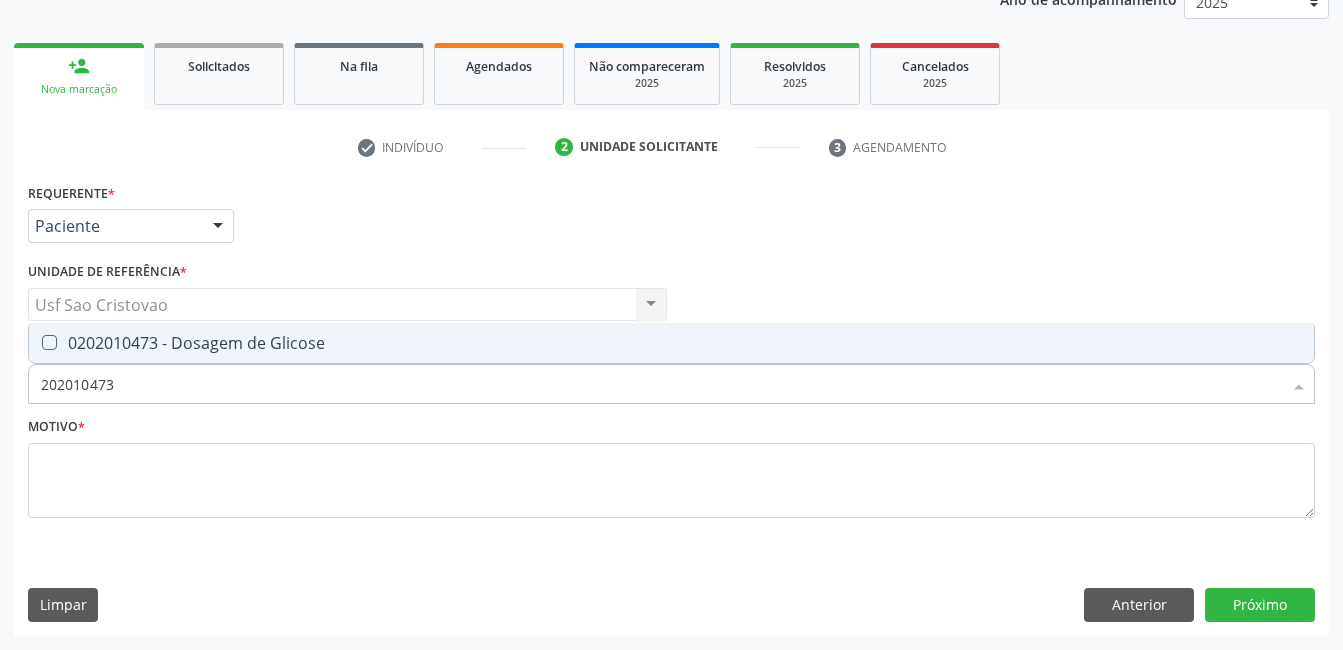 click at bounding box center [49, 342] 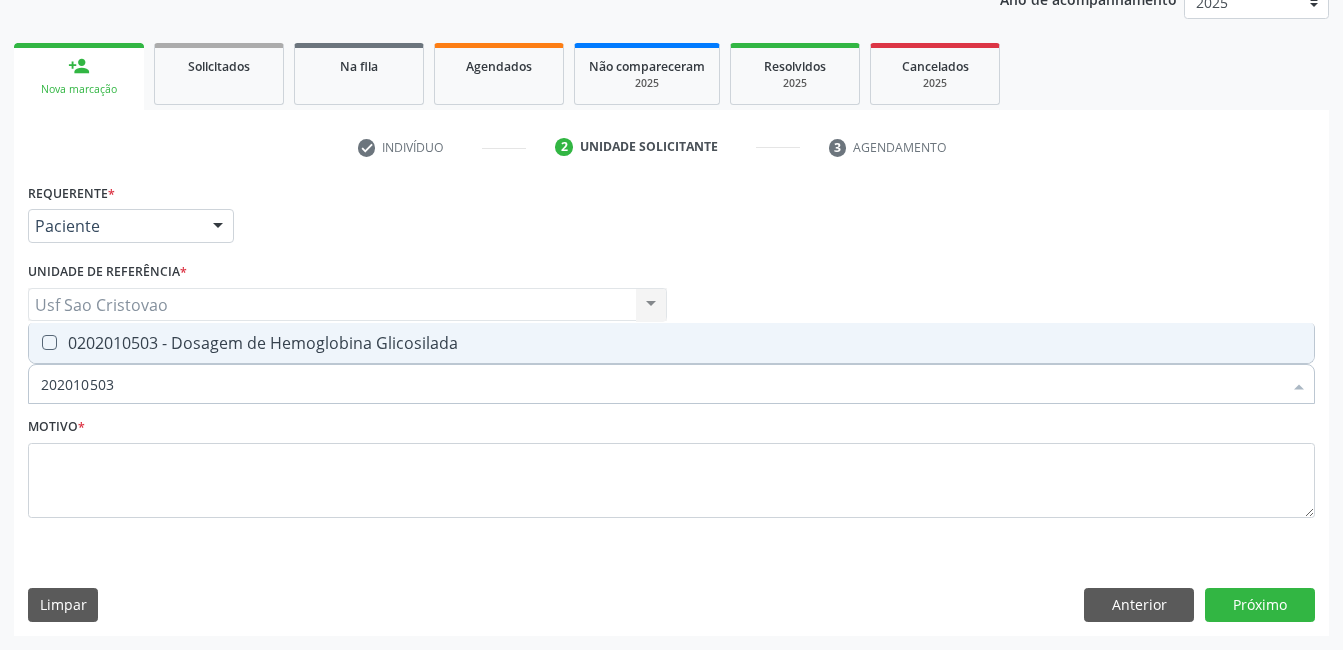 click at bounding box center [49, 342] 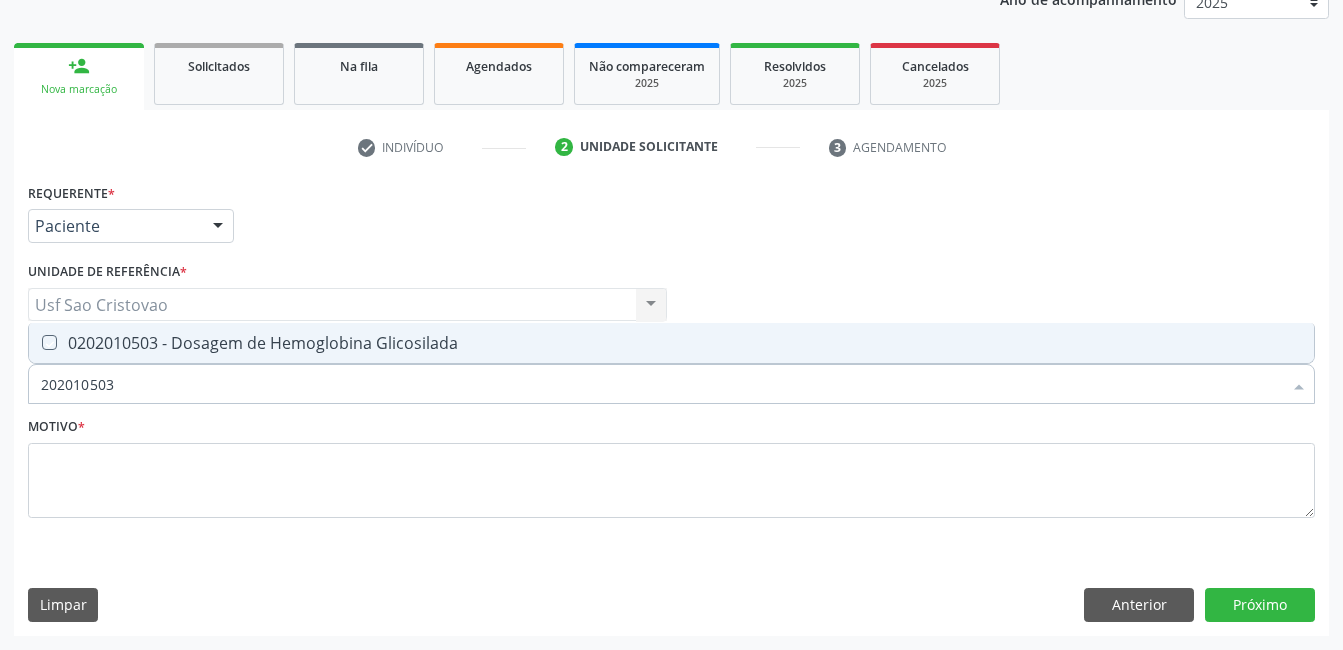 click at bounding box center [35, 342] 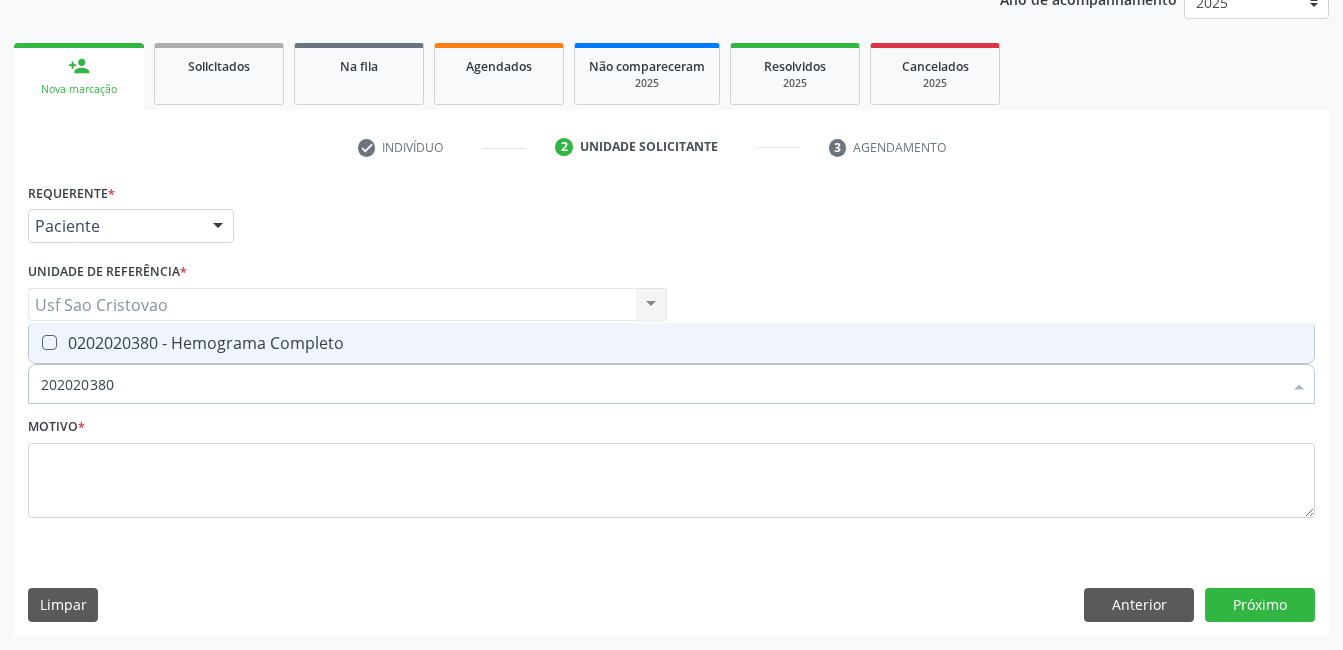 click at bounding box center [49, 342] 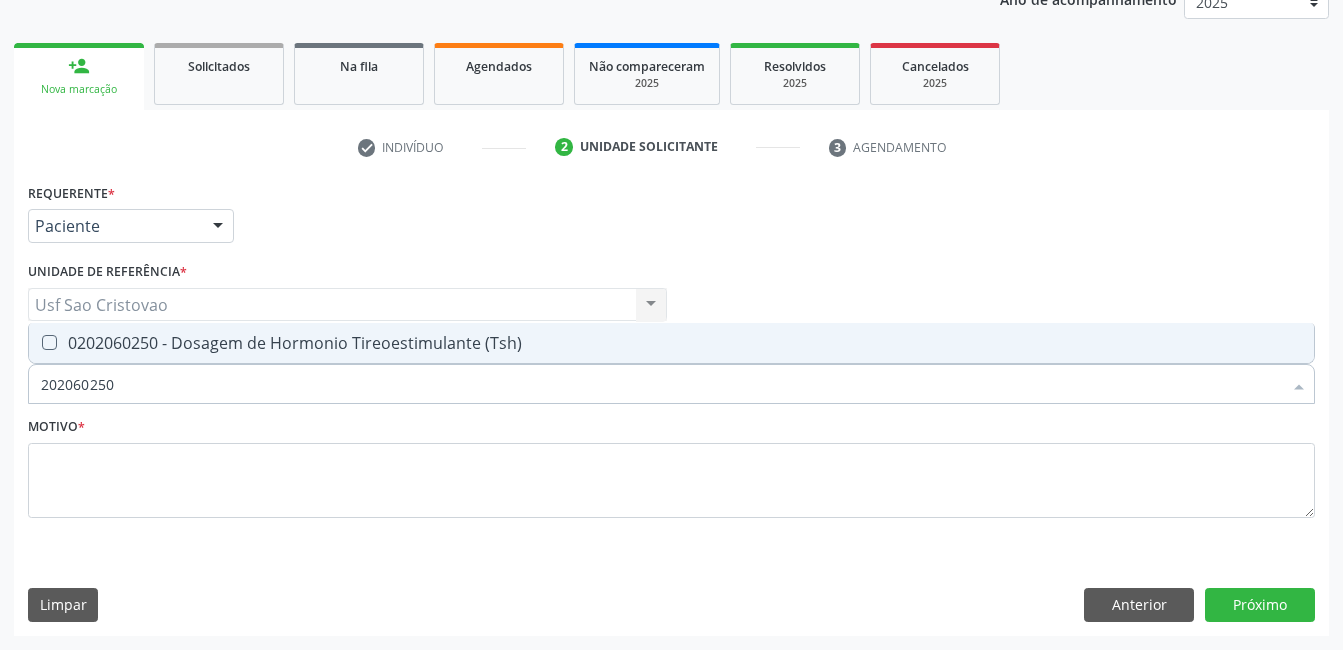click at bounding box center [49, 342] 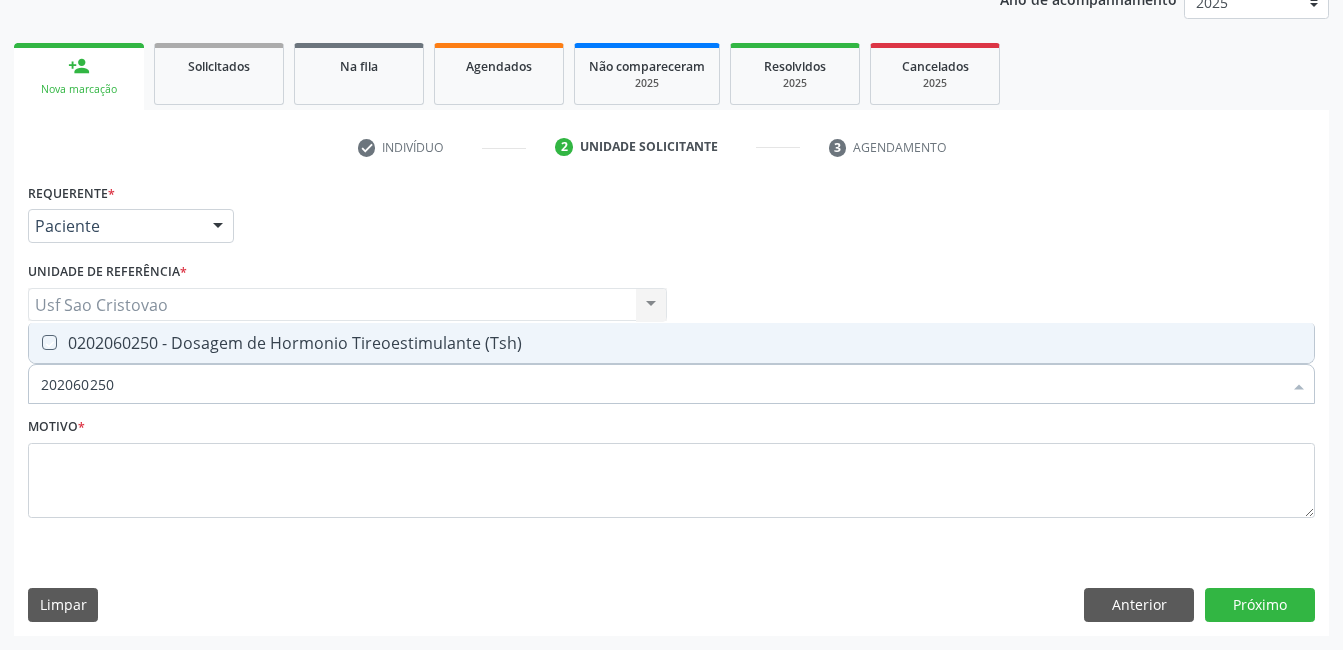 click at bounding box center (35, 342) 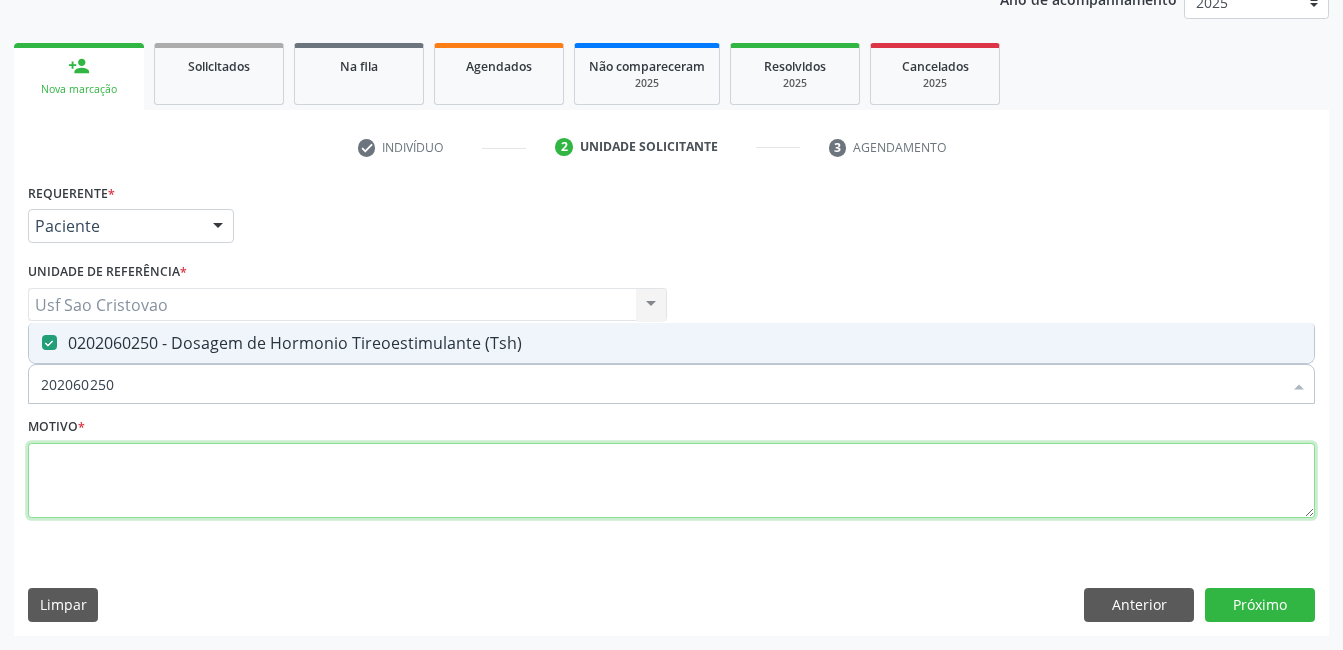 click at bounding box center [671, 481] 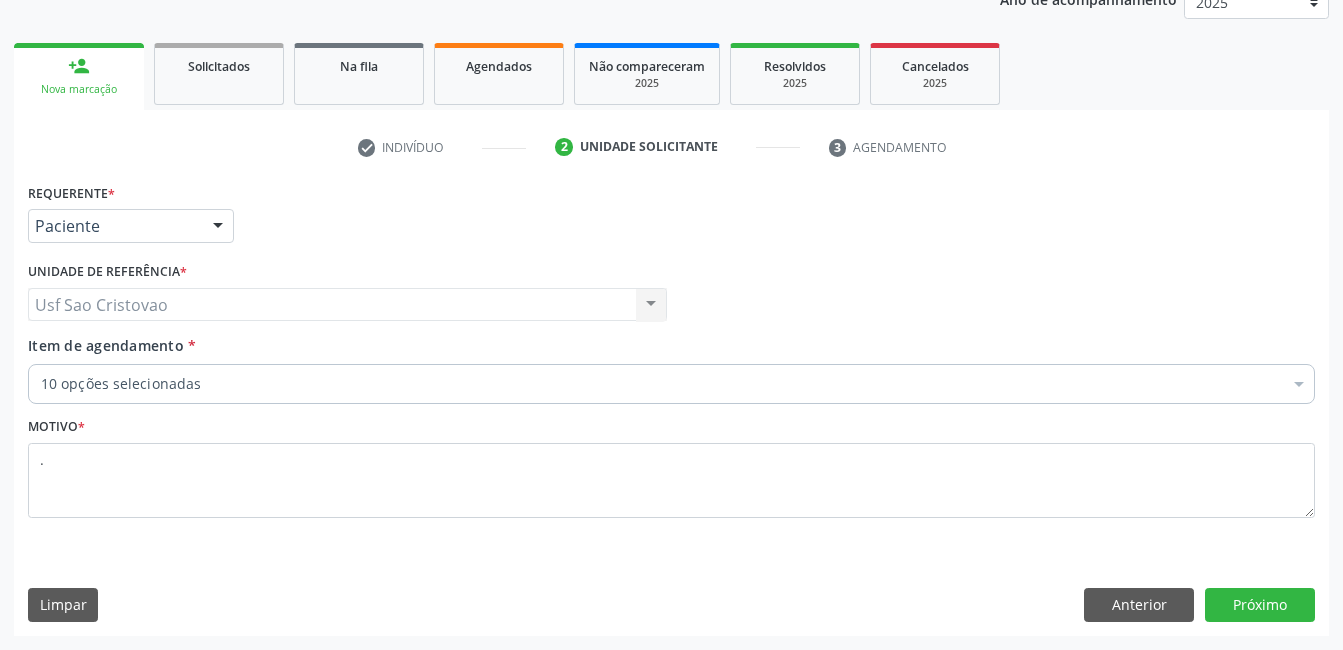 click on "Limpar
Anterior
Próximo" at bounding box center [671, 605] 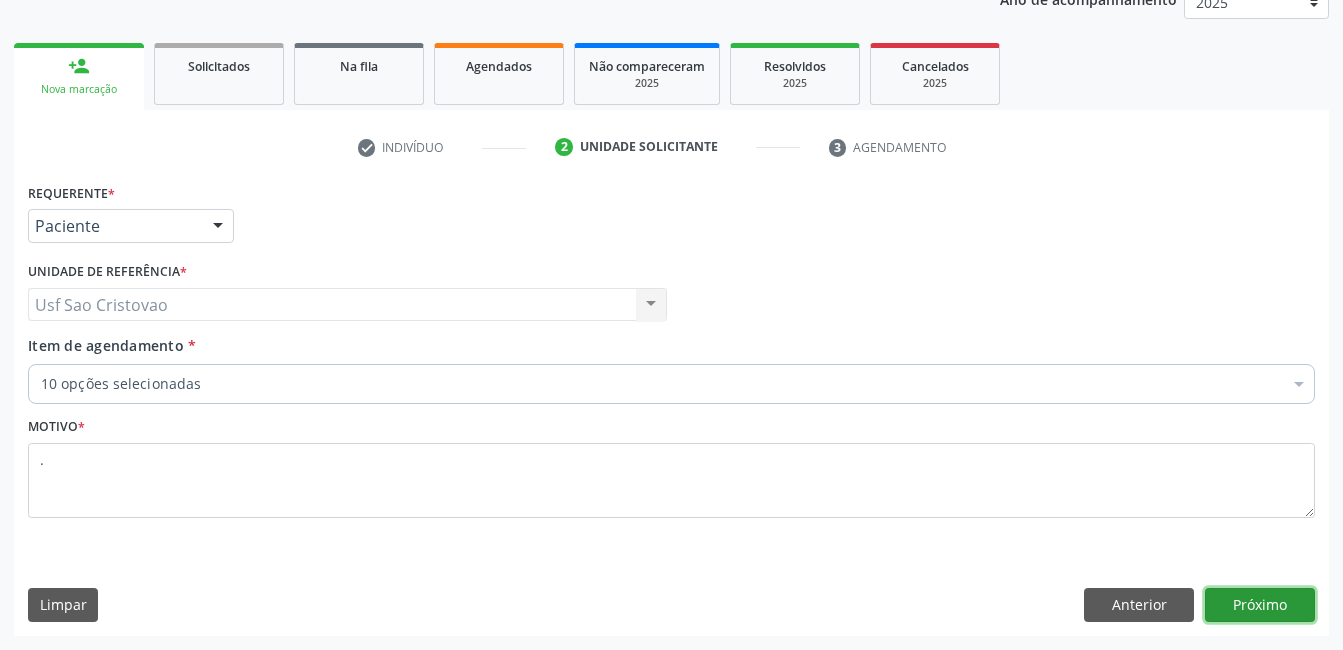 click on "Próximo" at bounding box center (1260, 605) 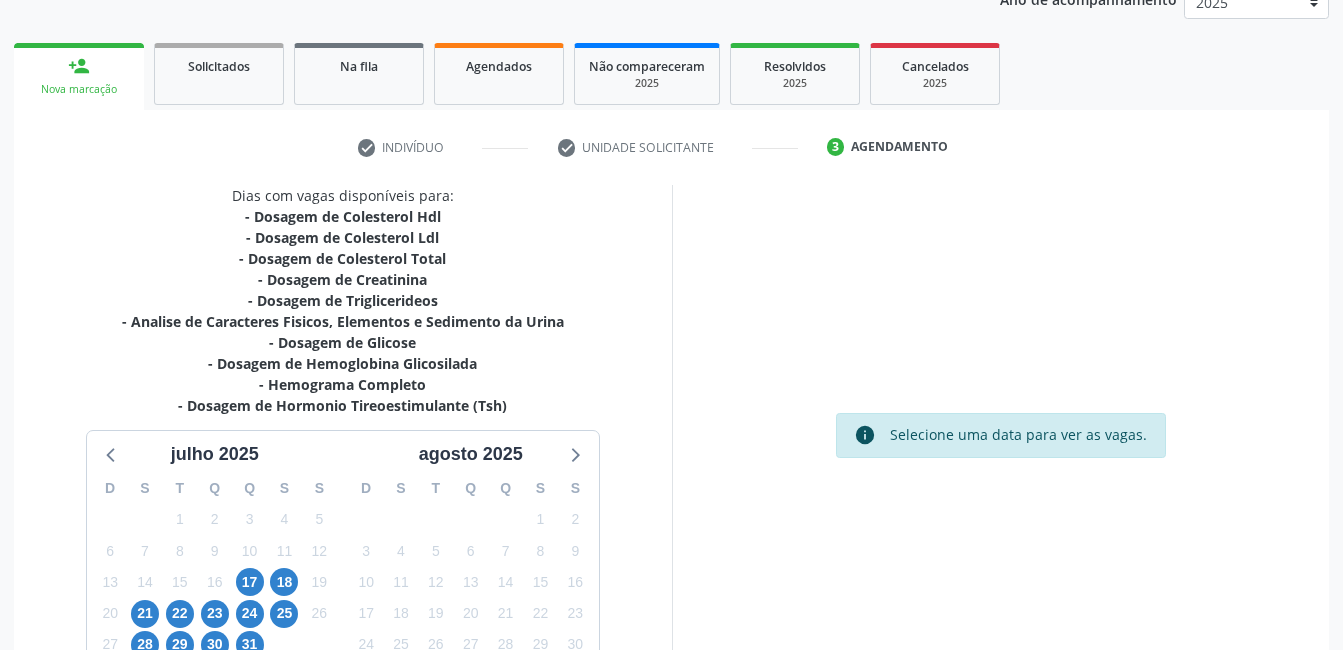 scroll, scrollTop: 409, scrollLeft: 0, axis: vertical 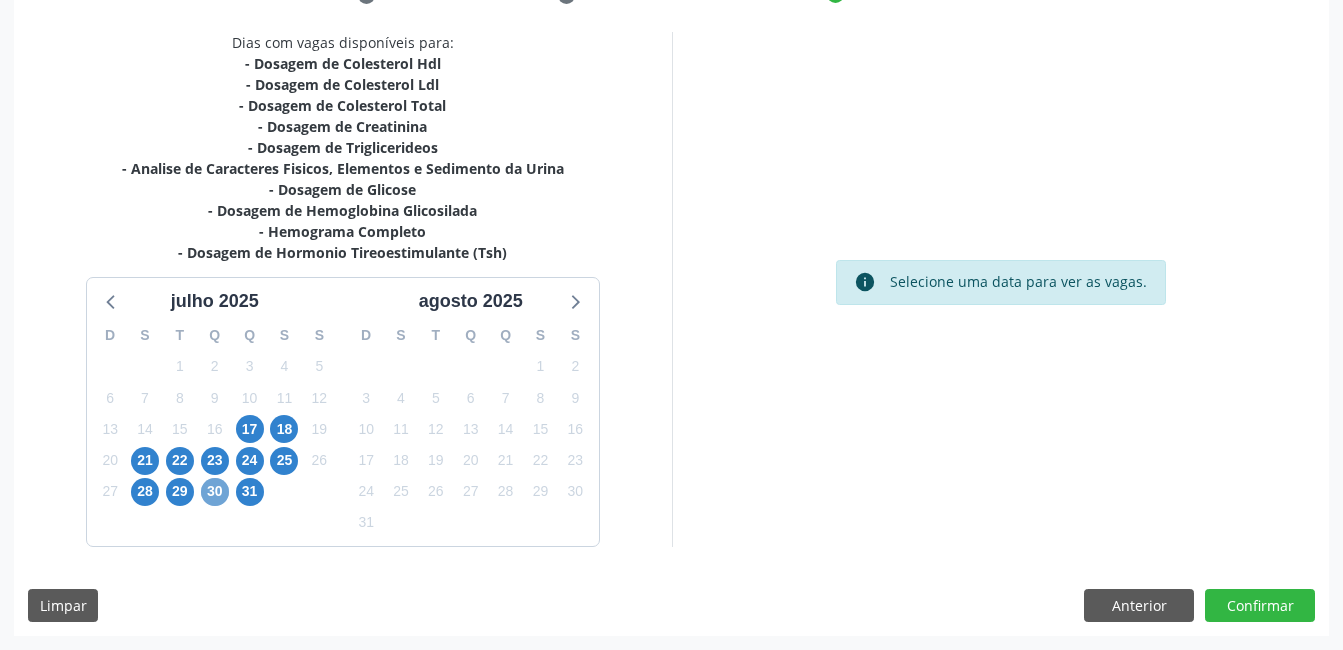 click on "30" at bounding box center (215, 492) 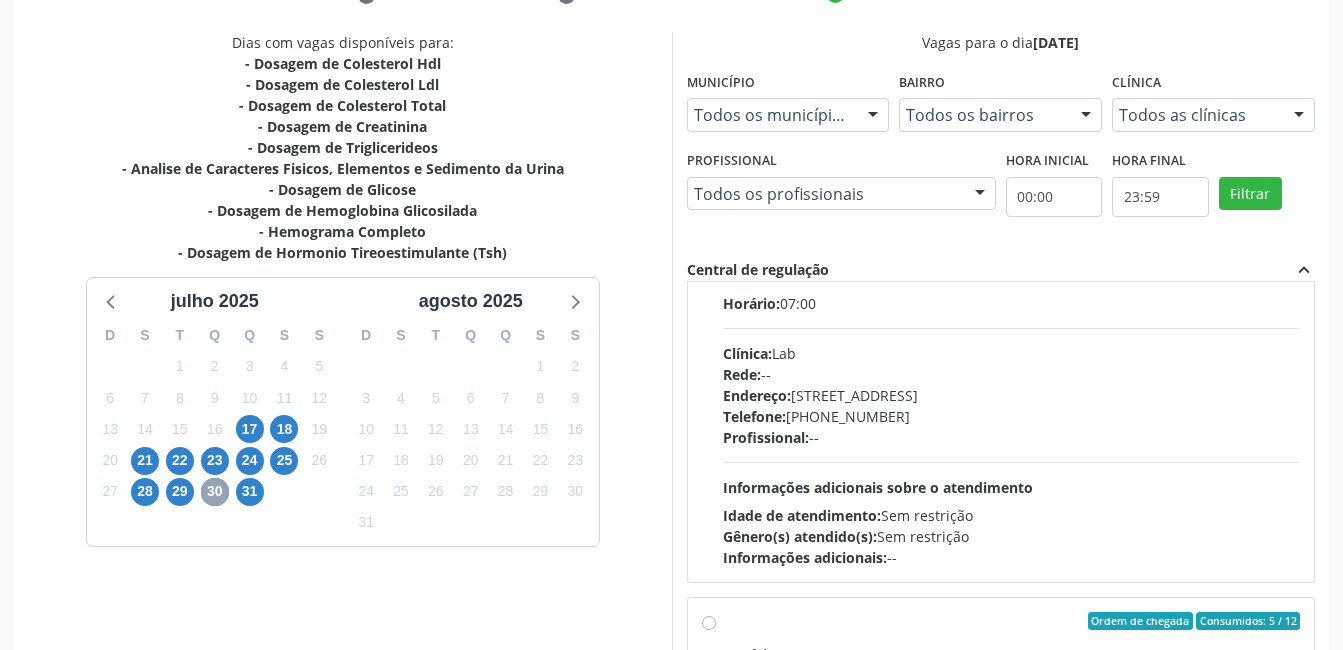 scroll, scrollTop: 600, scrollLeft: 0, axis: vertical 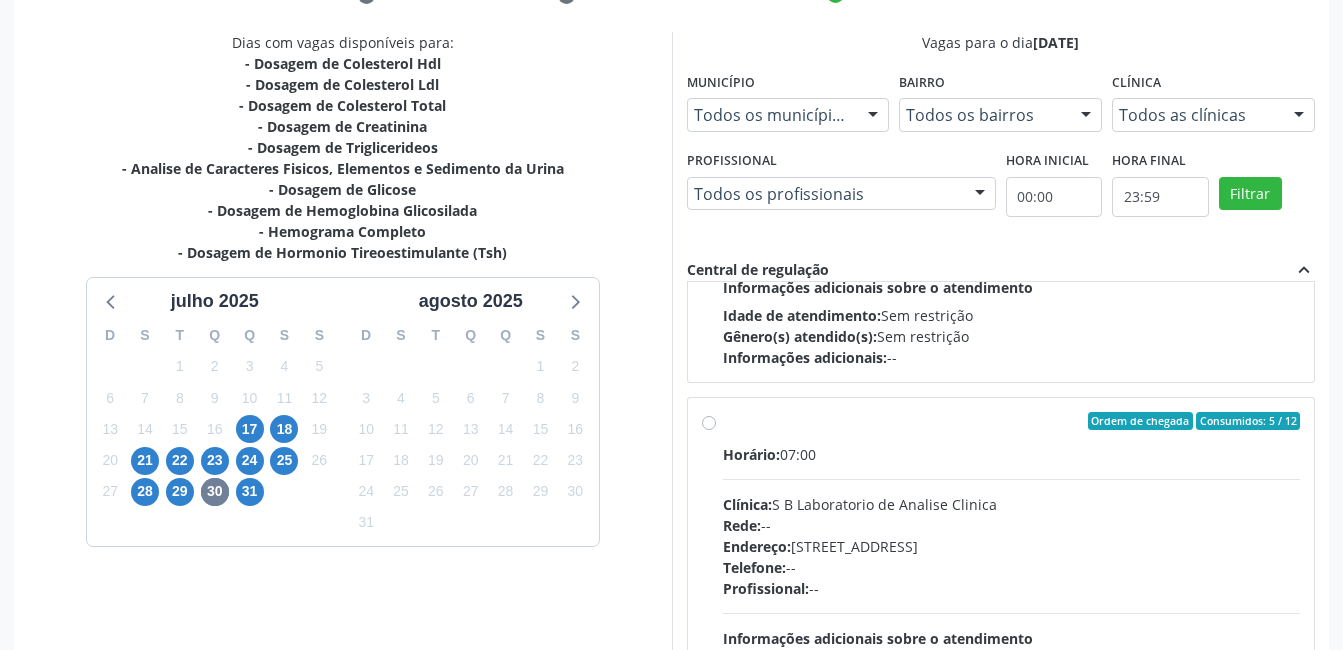 click on "Ordem de chegada
Consumidos: 5 / 12
Horário:   07:00
Clínica:  S B Laboratorio de Analise Clinica
Rede:
--
Endereço:   Casa, nº 679, Centro, Serra Talhada - PE
Telefone:   --
Profissional:
--
Informações adicionais sobre o atendimento
Idade de atendimento:
Sem restrição
Gênero(s) atendido(s):
Sem restrição
Informações adicionais:
--" at bounding box center (1012, 565) 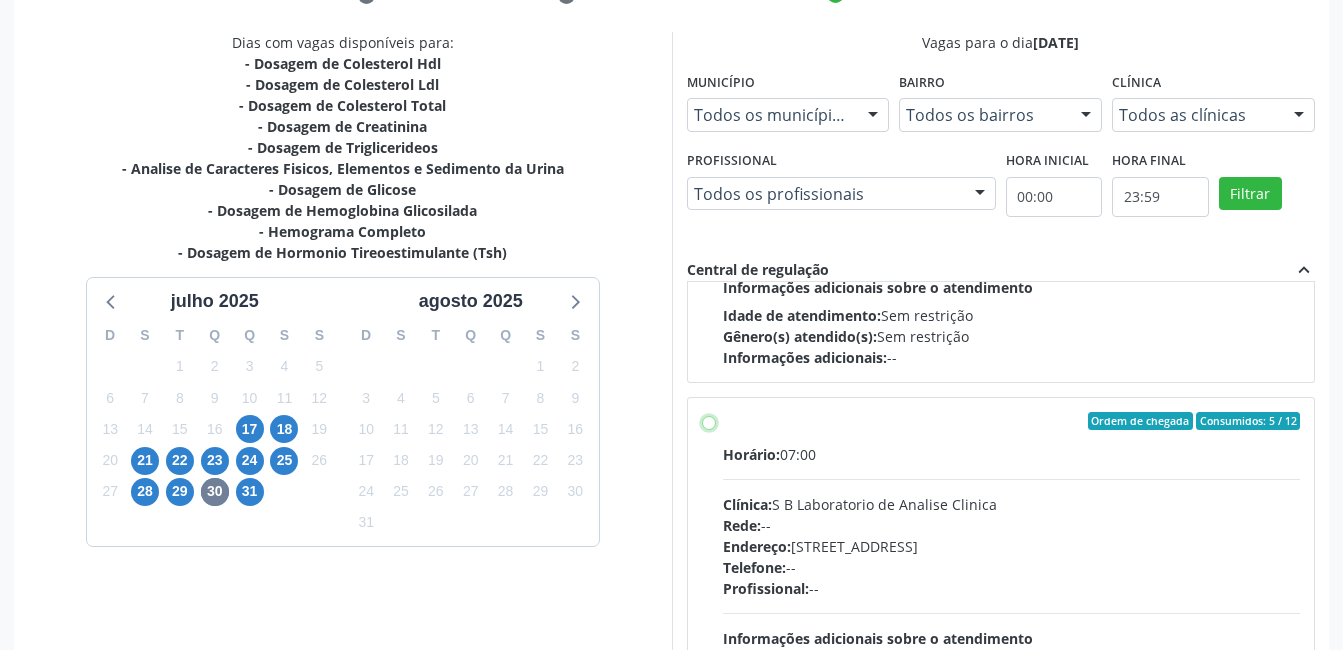 click on "Ordem de chegada
Consumidos: 5 / 12
Horário:   07:00
Clínica:  S B Laboratorio de Analise Clinica
Rede:
--
Endereço:   Casa, nº 679, Centro, Serra Talhada - PE
Telefone:   --
Profissional:
--
Informações adicionais sobre o atendimento
Idade de atendimento:
Sem restrição
Gênero(s) atendido(s):
Sem restrição
Informações adicionais:
--" at bounding box center (709, 421) 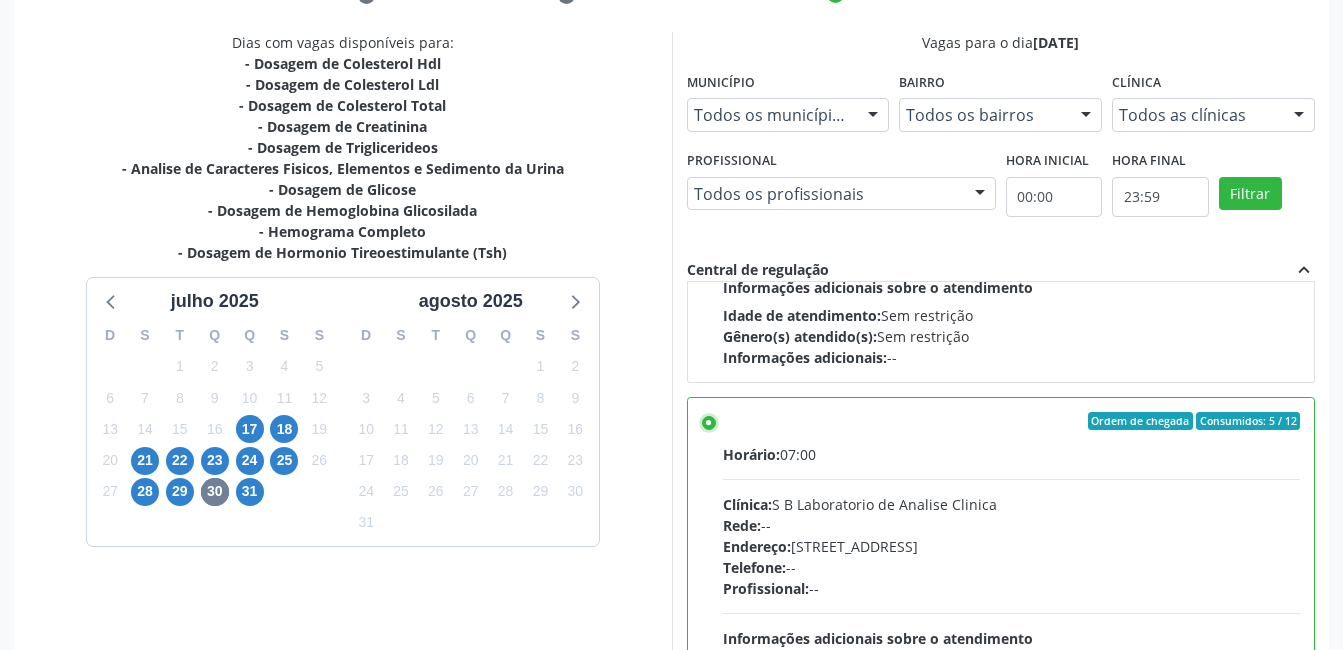 scroll, scrollTop: 545, scrollLeft: 0, axis: vertical 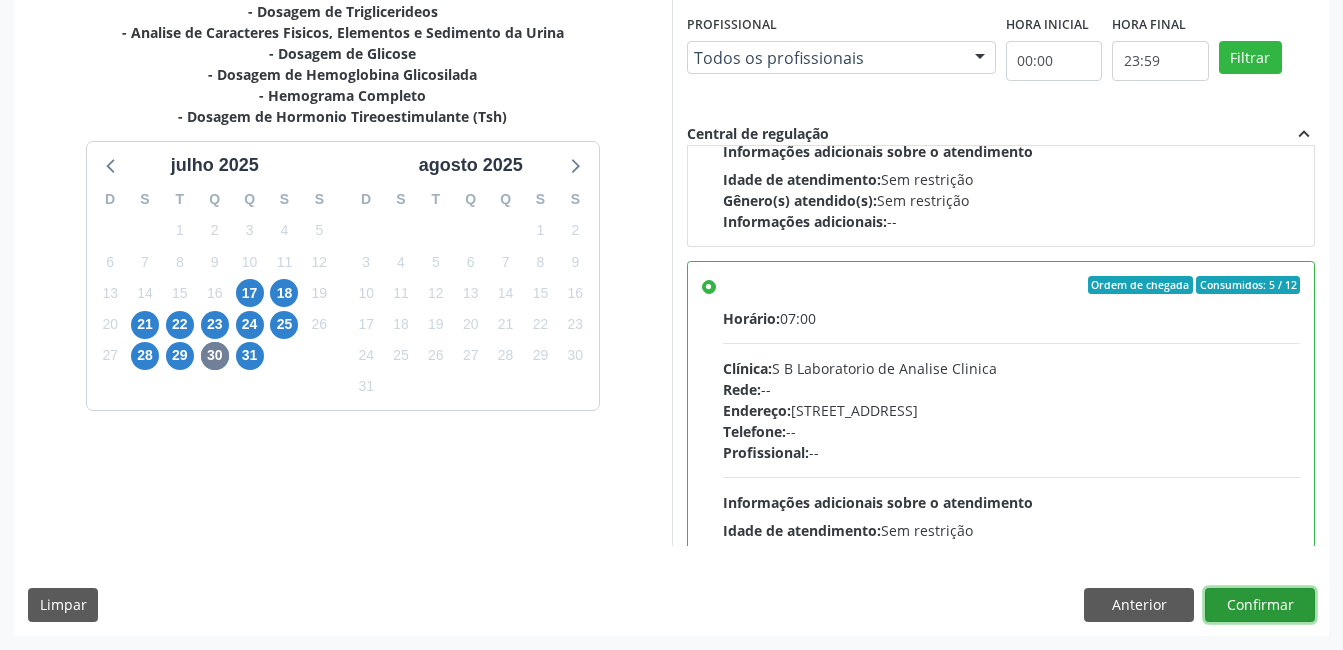 click on "Confirmar" at bounding box center (1260, 605) 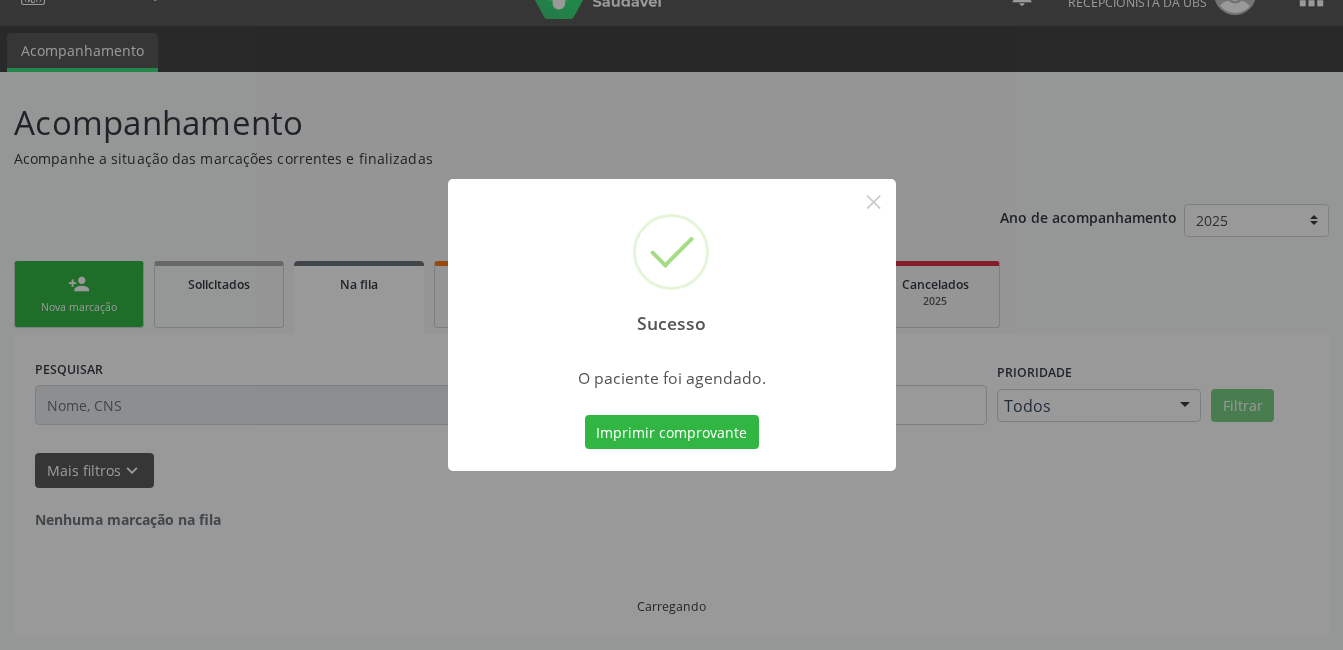 scroll, scrollTop: 0, scrollLeft: 0, axis: both 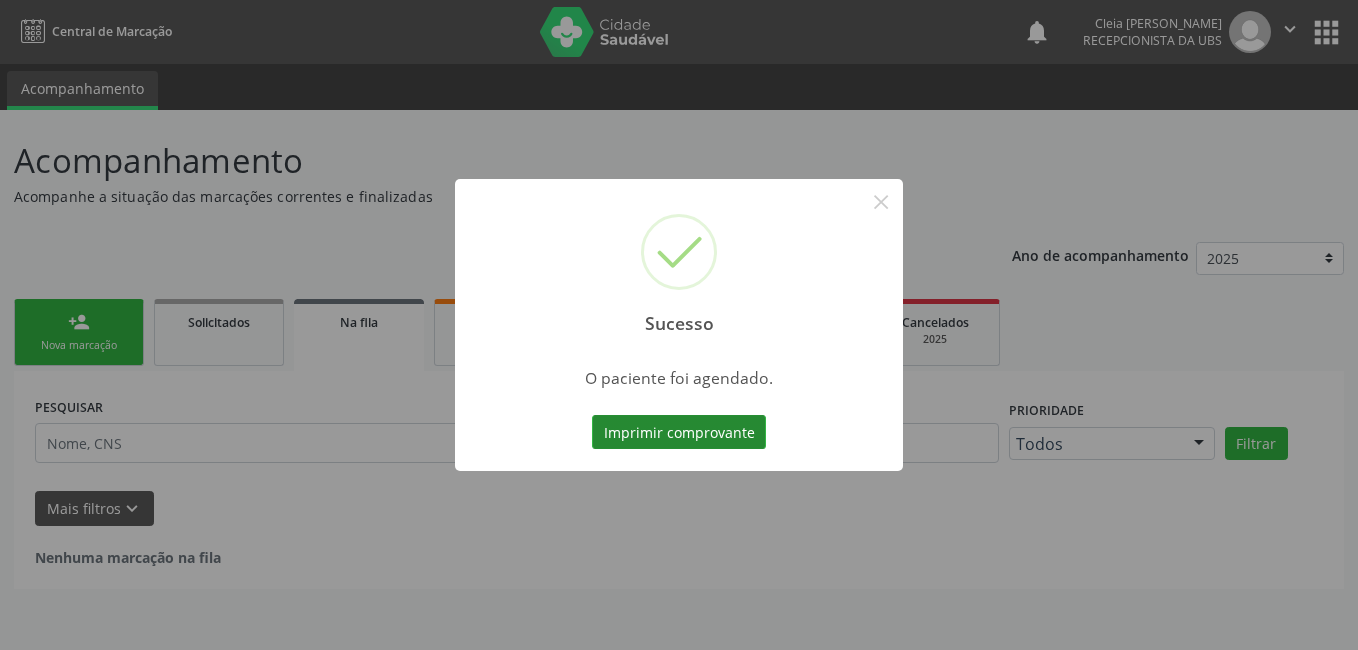 click on "Imprimir comprovante" at bounding box center (679, 432) 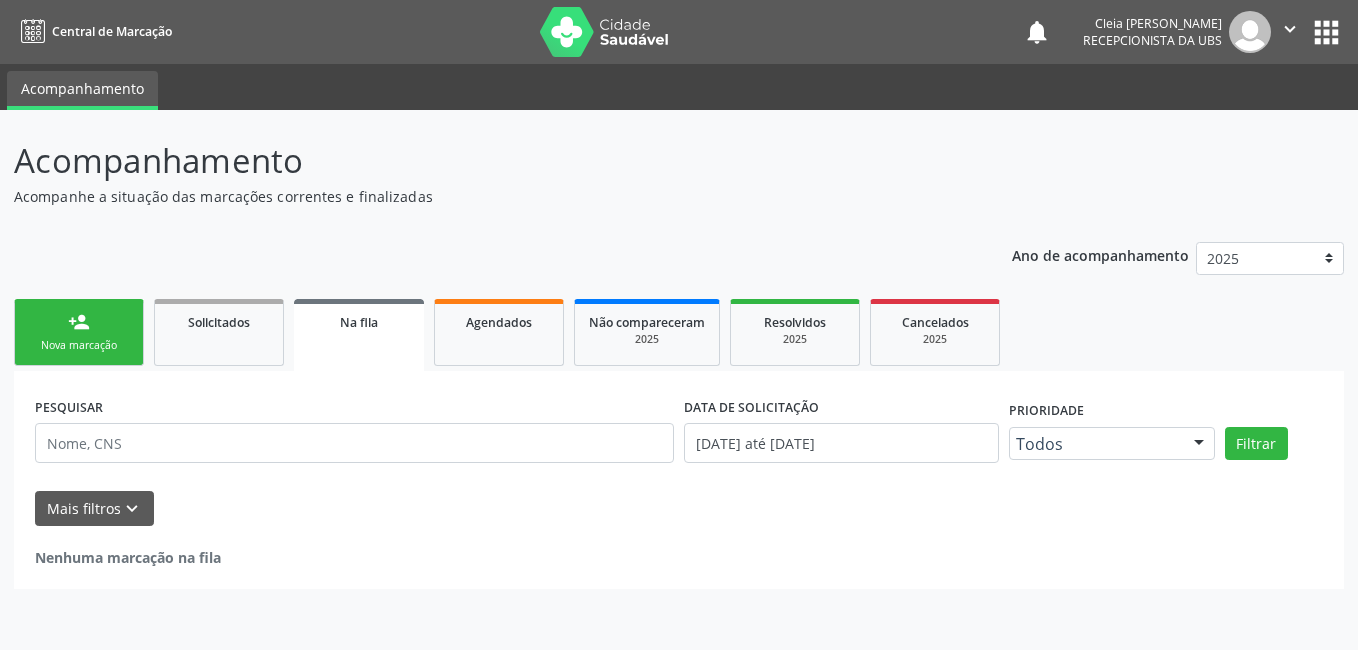 click on "Nova marcação" at bounding box center (79, 345) 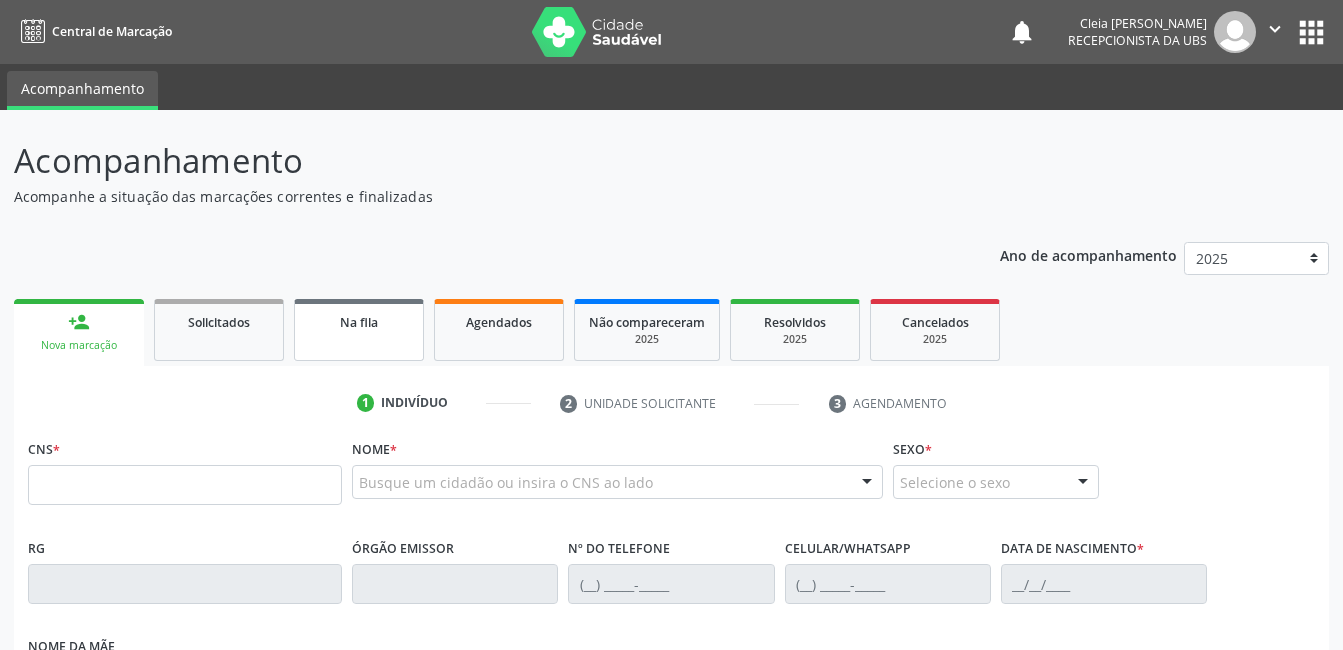 scroll, scrollTop: 200, scrollLeft: 0, axis: vertical 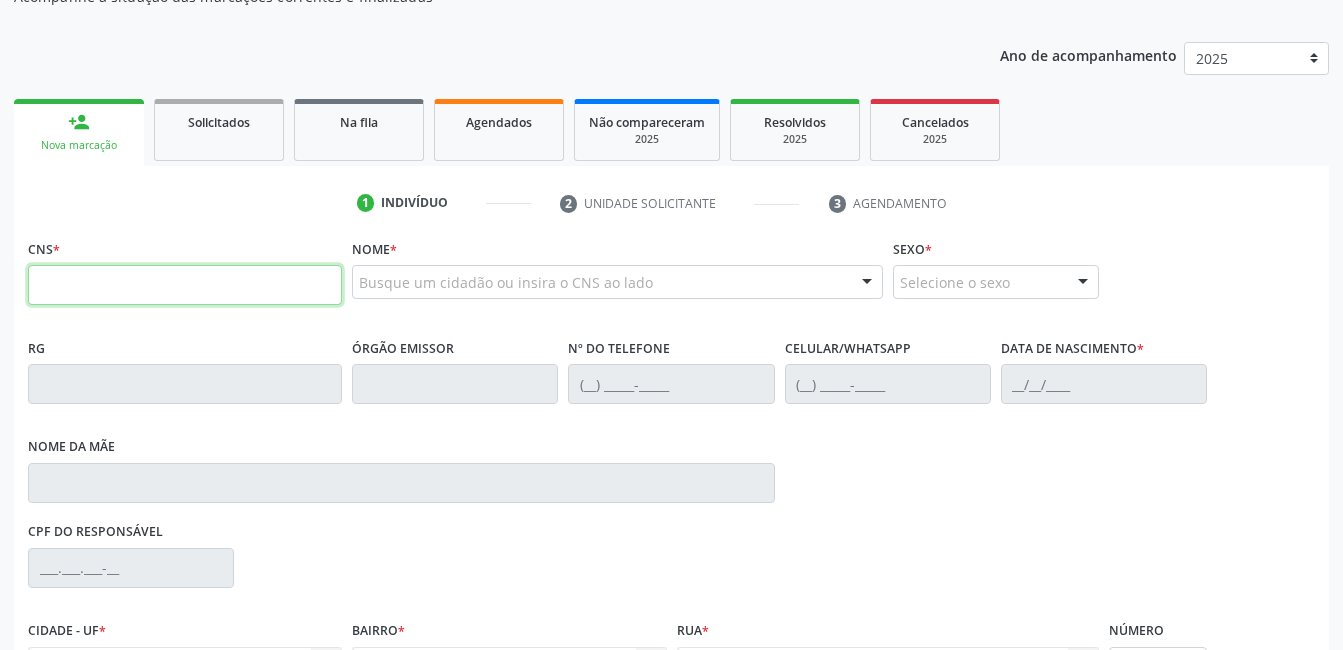 click at bounding box center [185, 285] 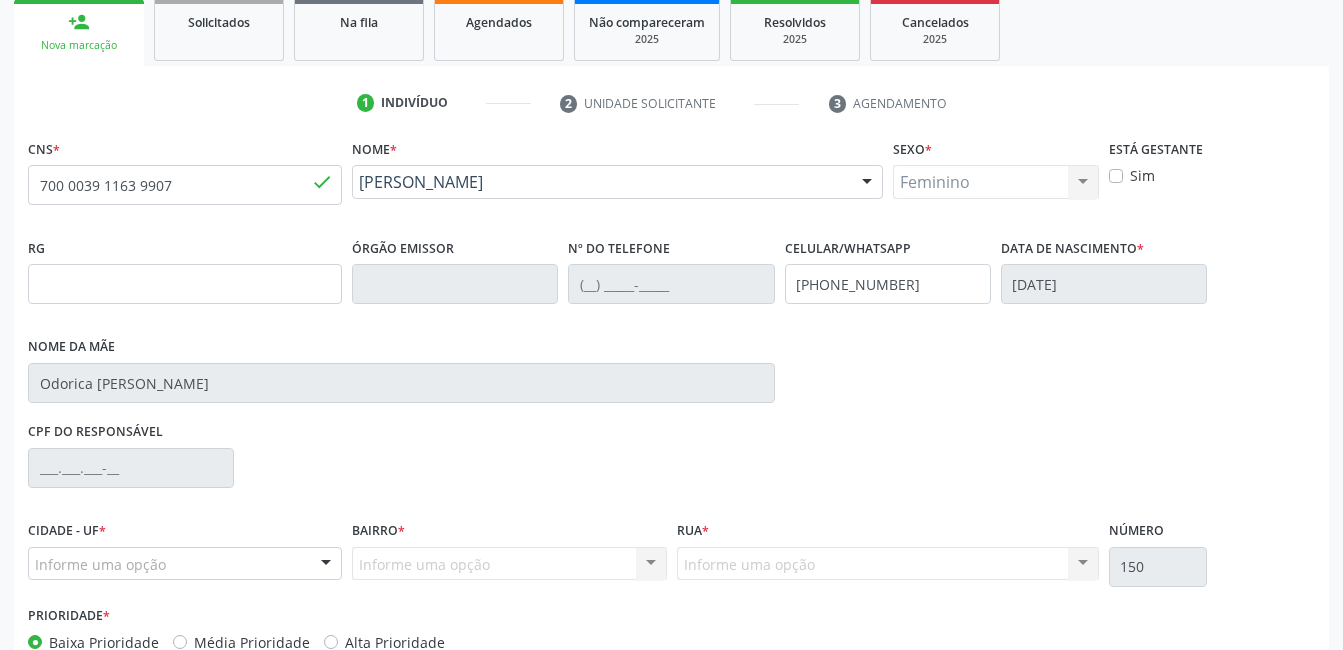 scroll, scrollTop: 420, scrollLeft: 0, axis: vertical 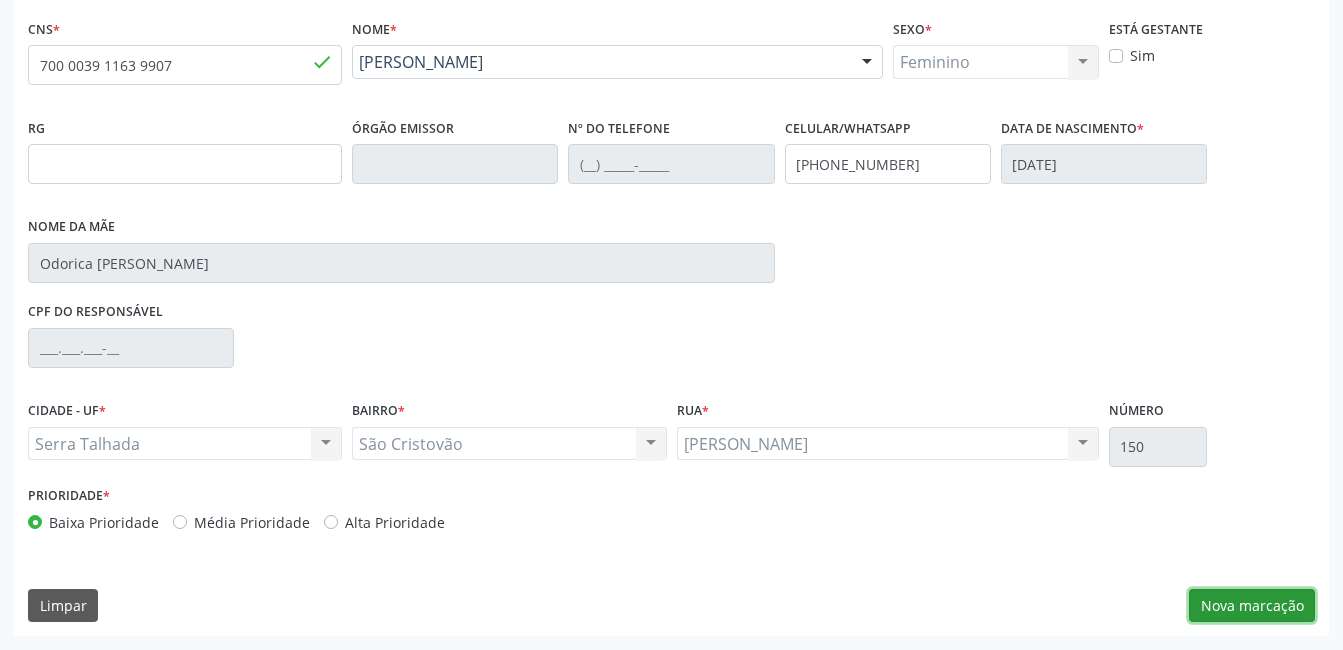 click on "Nova marcação" at bounding box center [1252, 606] 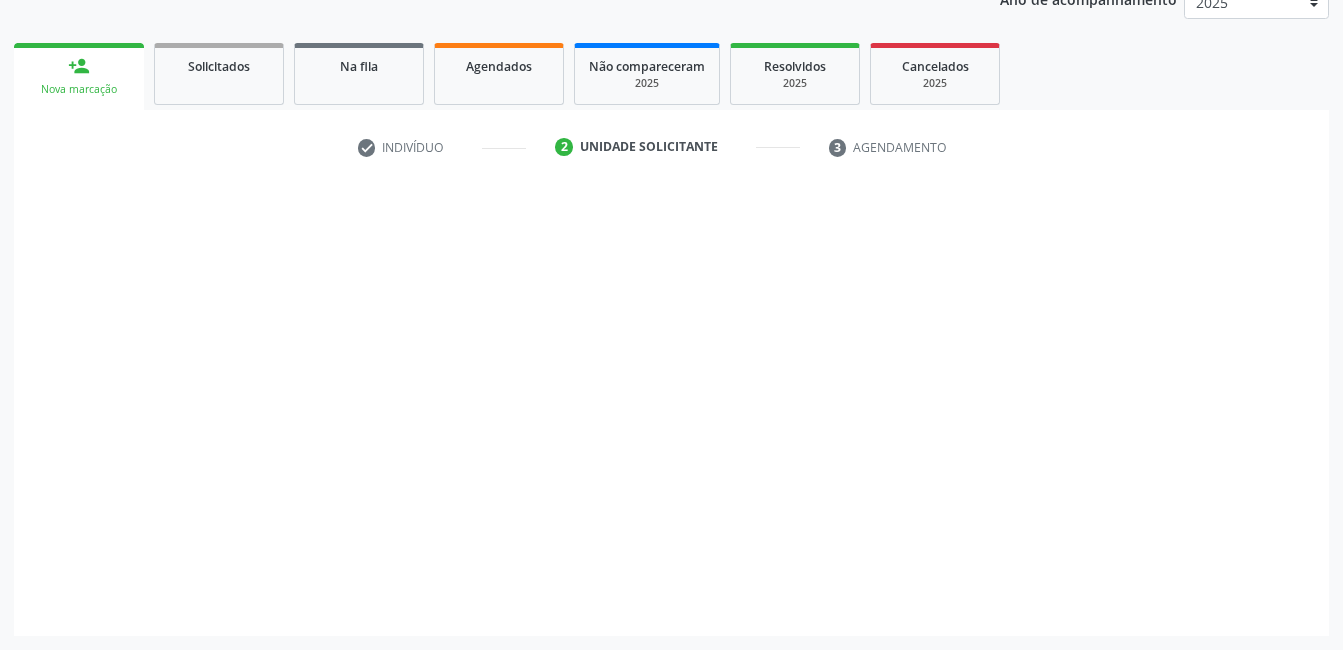 scroll, scrollTop: 256, scrollLeft: 0, axis: vertical 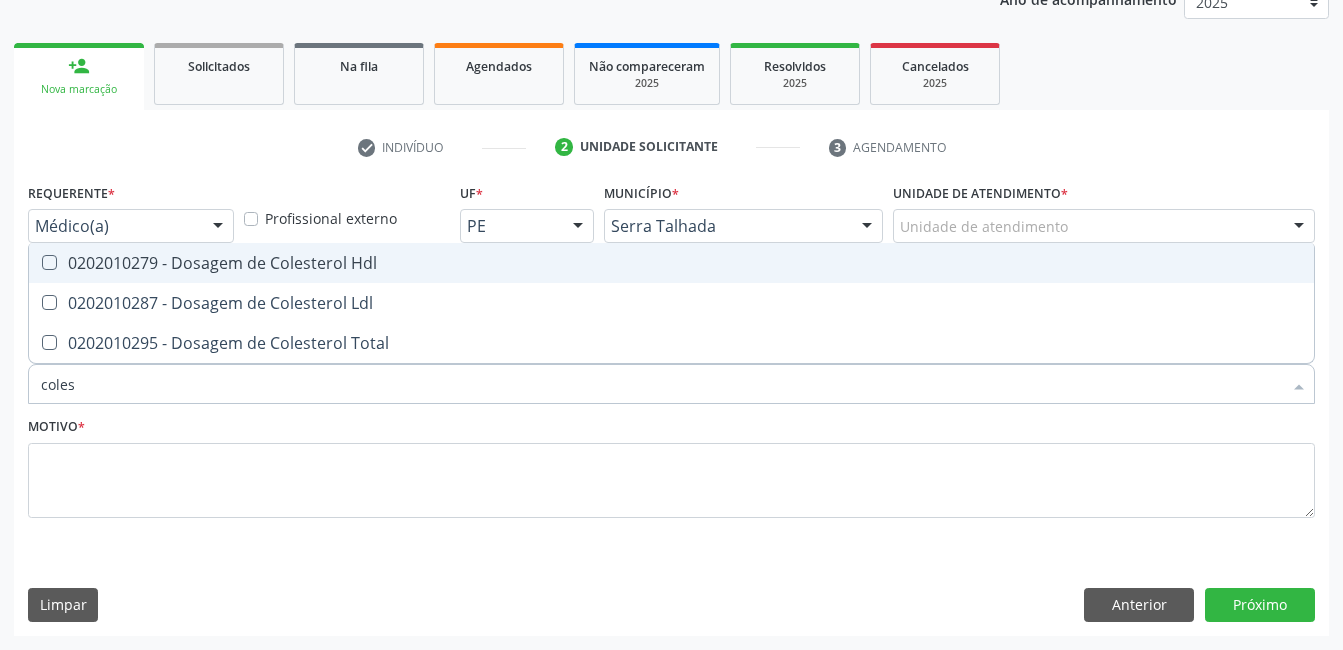 click at bounding box center (49, 262) 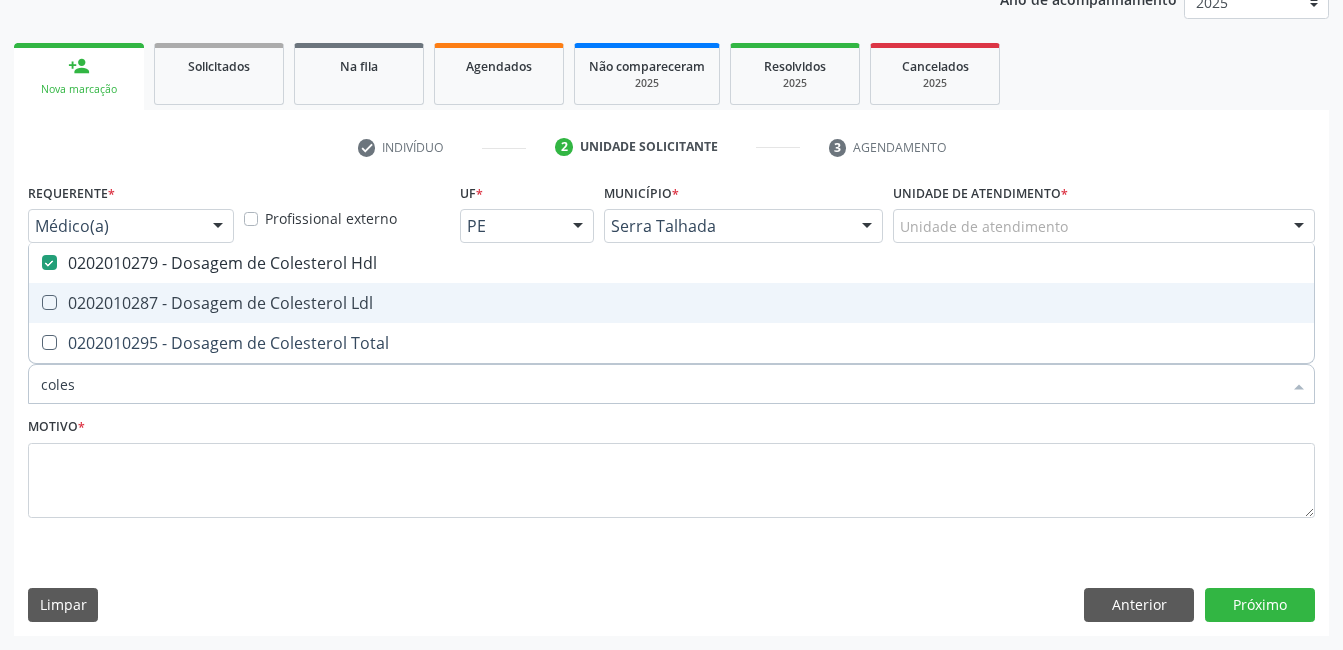 click at bounding box center (49, 302) 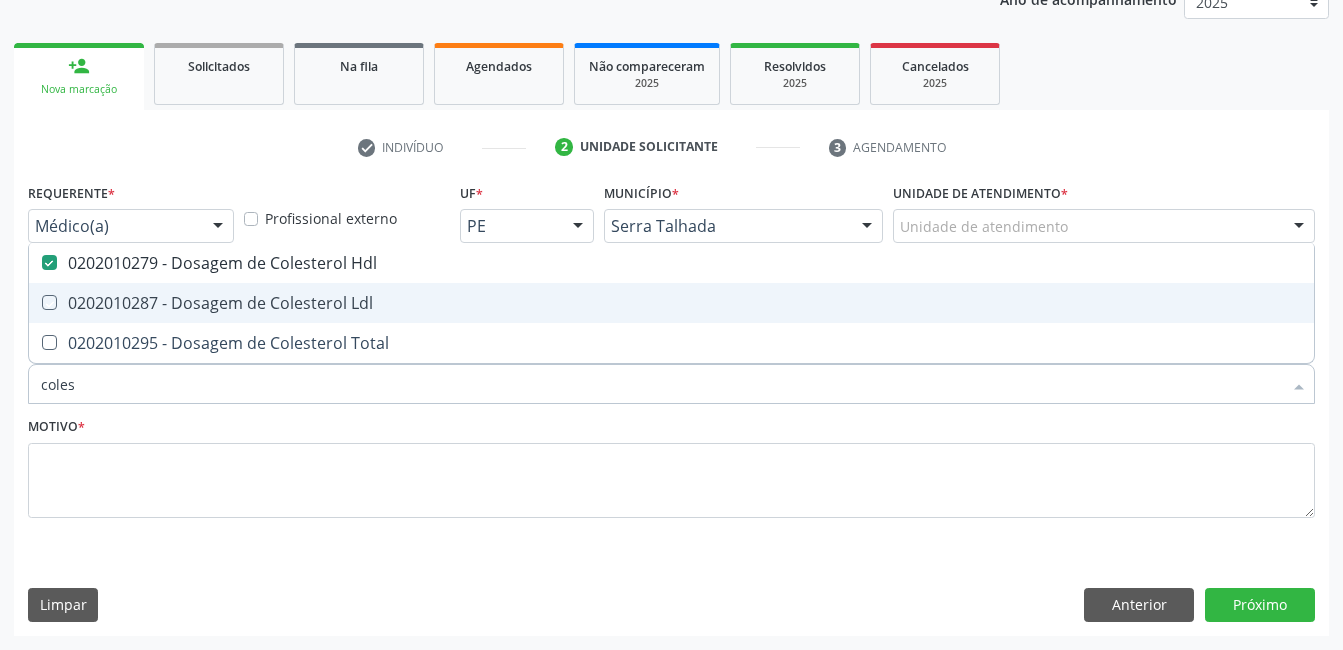 click at bounding box center [35, 302] 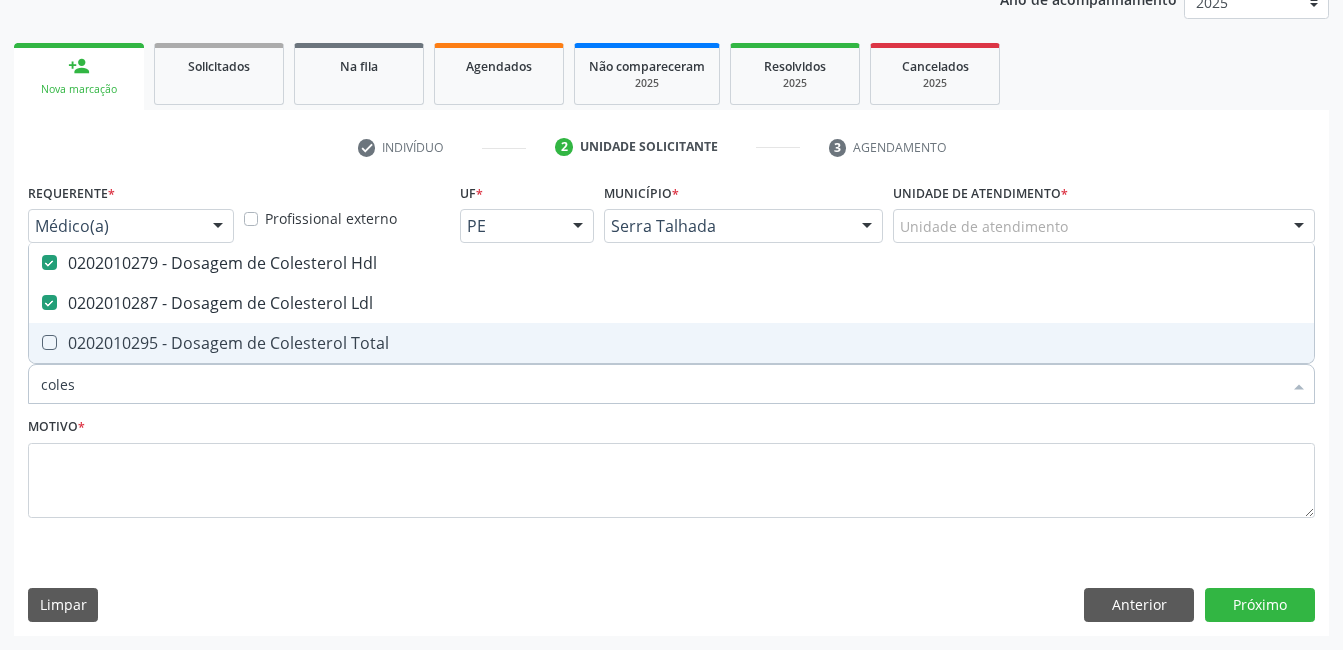 click at bounding box center (49, 342) 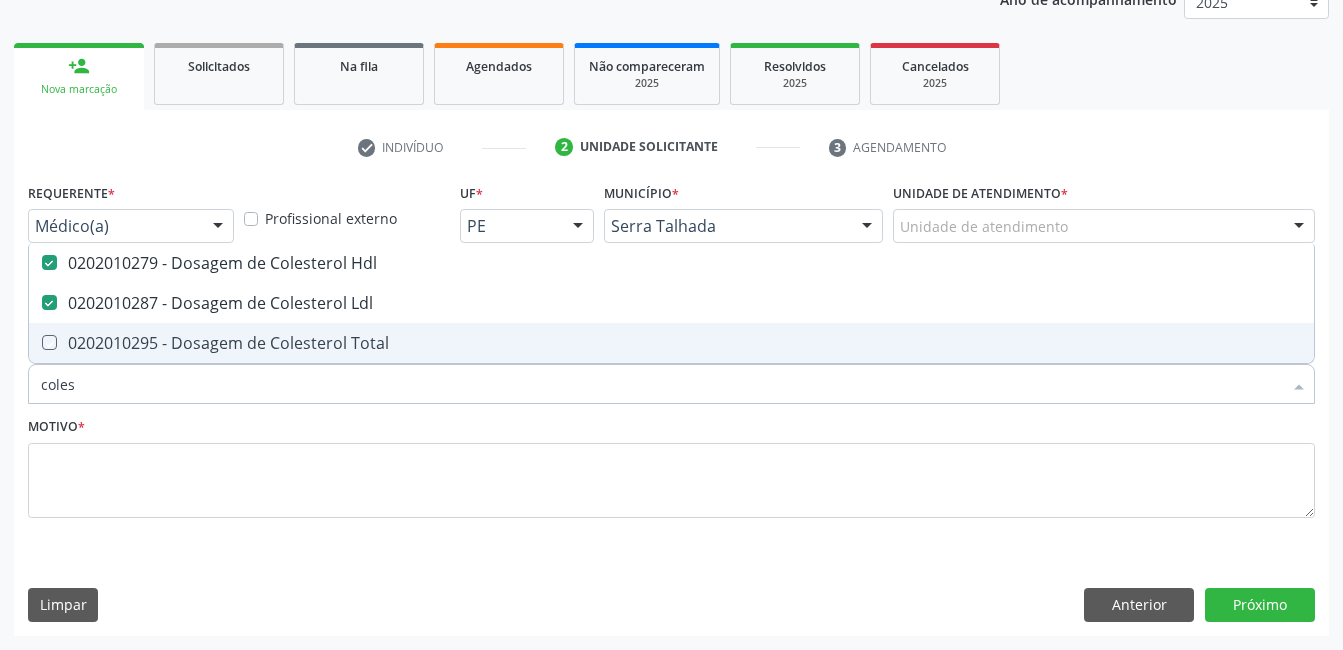 click at bounding box center [35, 342] 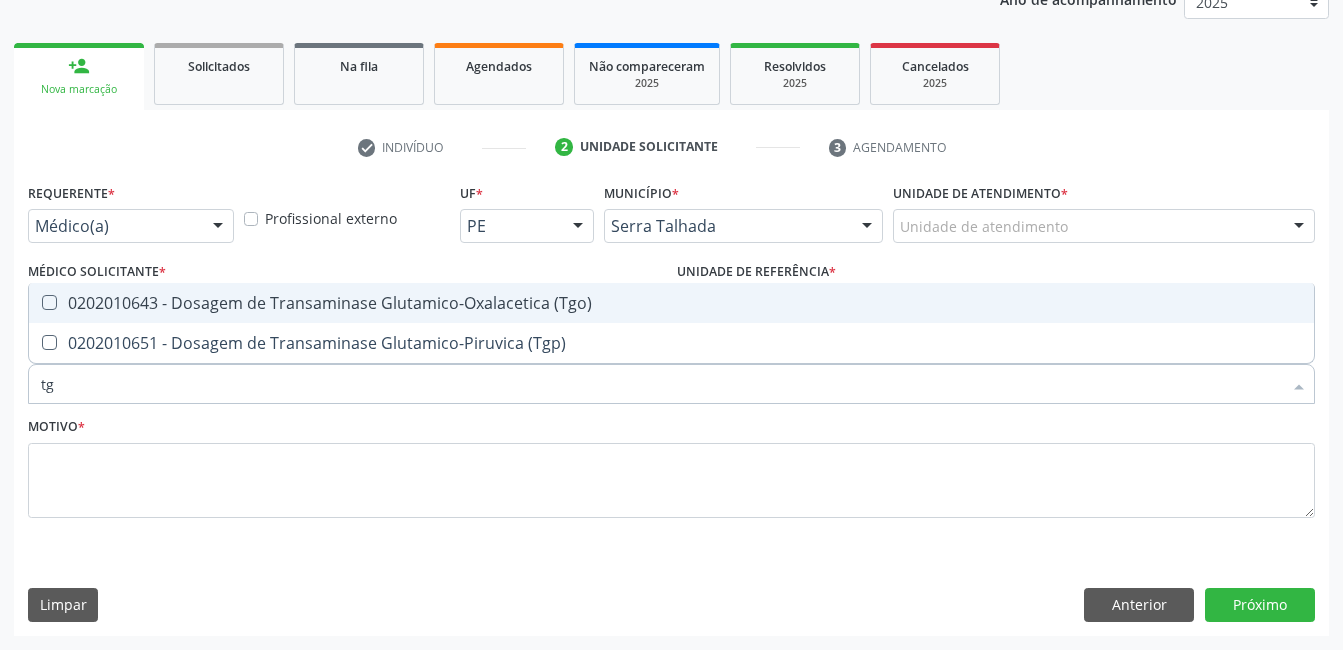 click at bounding box center (49, 302) 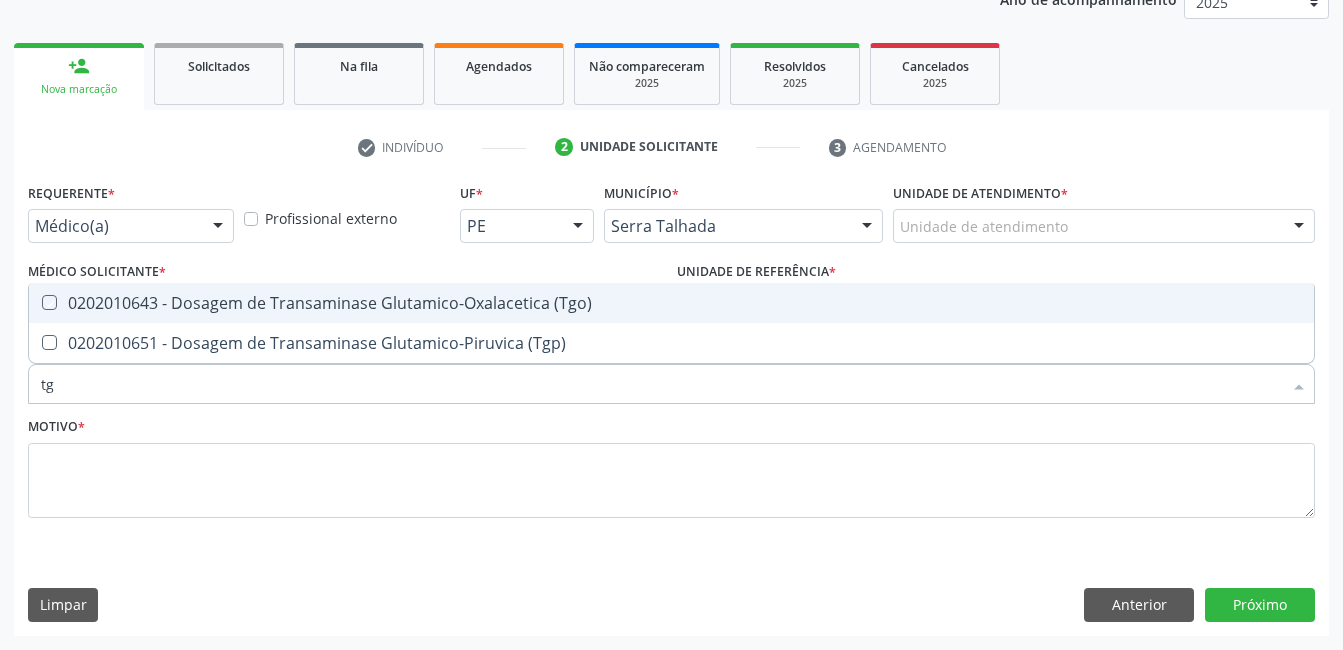 click at bounding box center [35, 302] 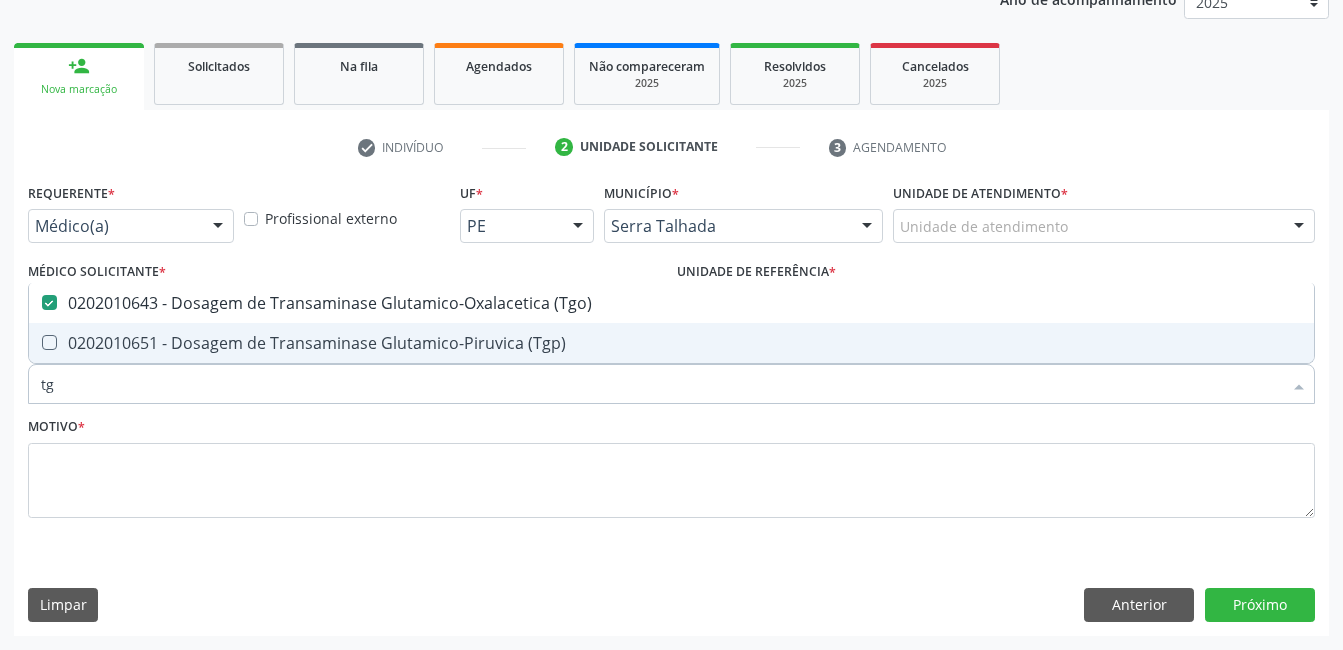click on "0202010651 - Dosagem de Transaminase Glutamico-Piruvica (Tgp)" at bounding box center (671, 343) 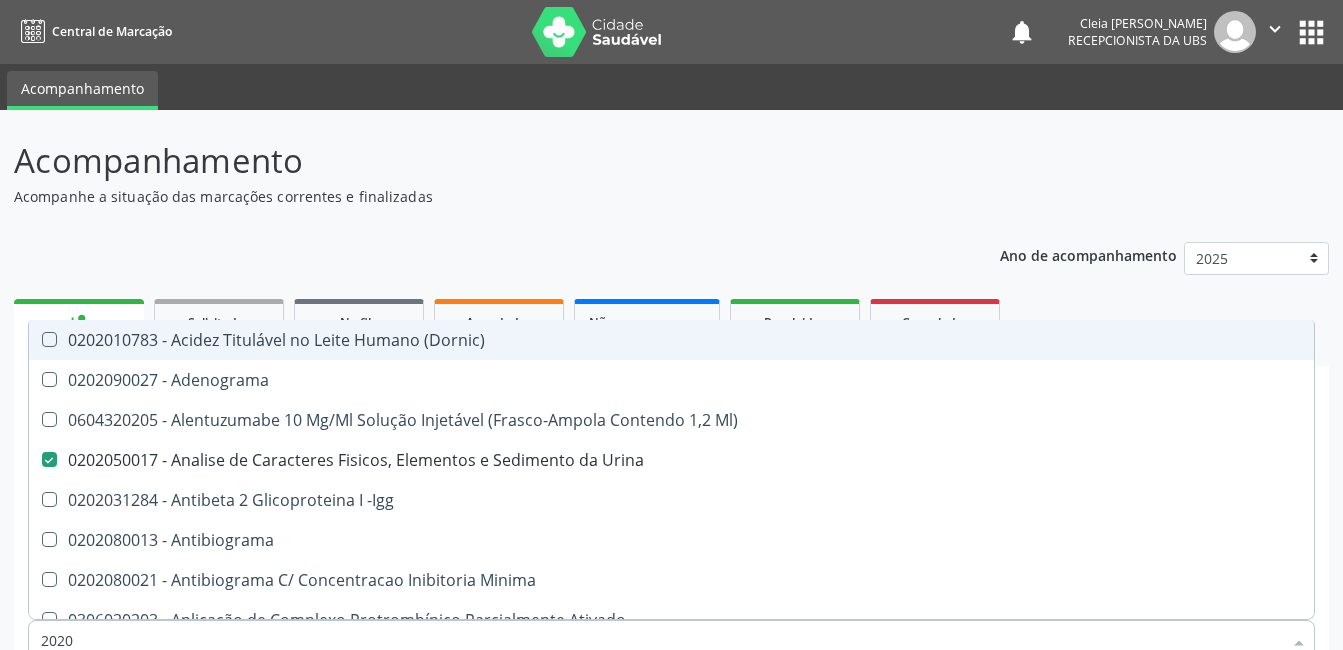 scroll, scrollTop: 256, scrollLeft: 0, axis: vertical 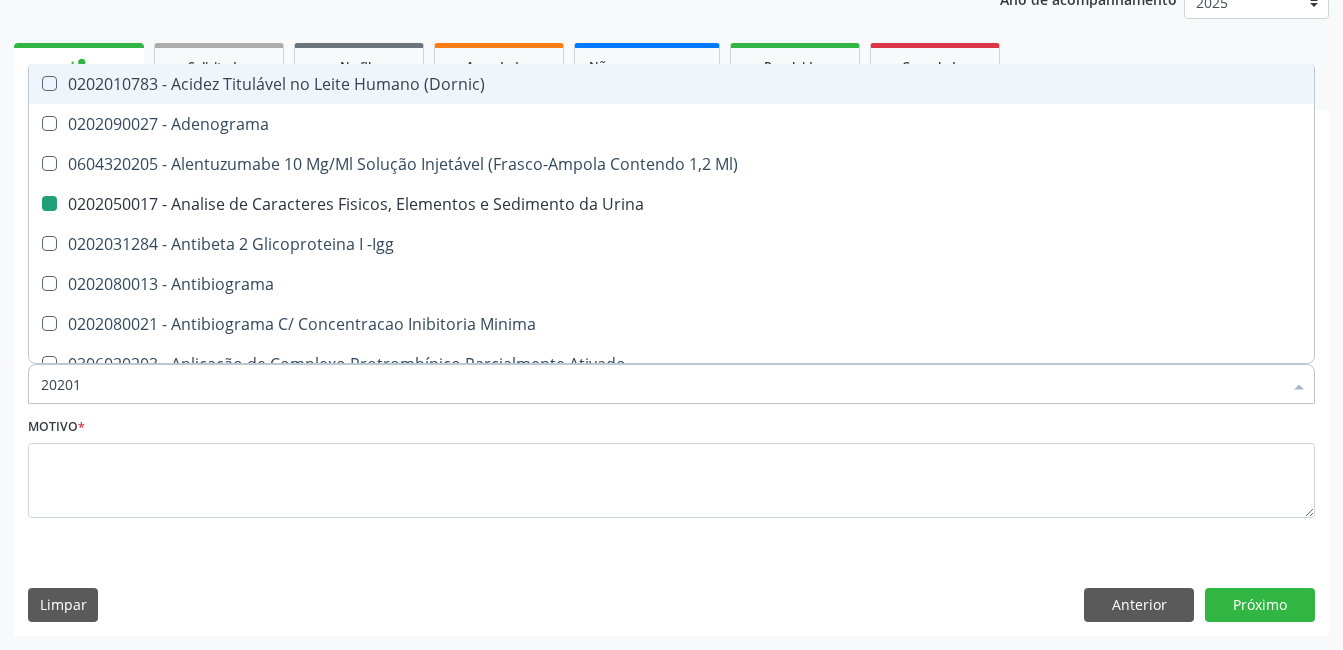 type on "202010" 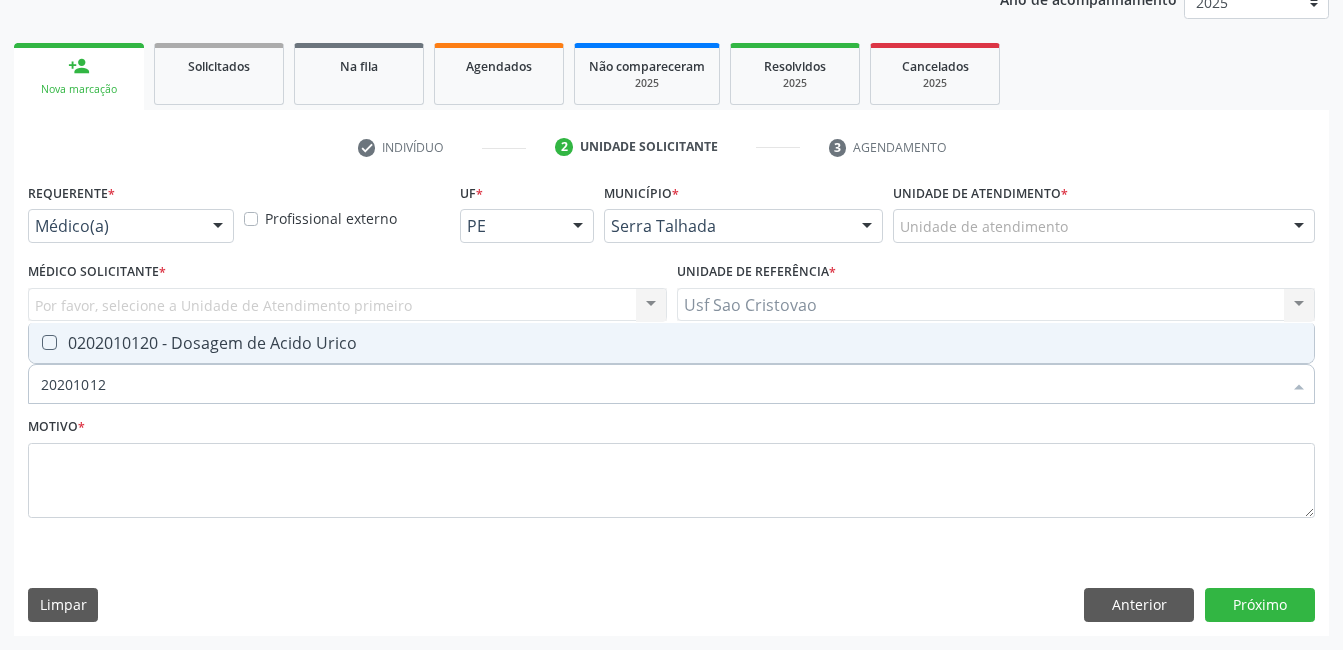 type on "202010120" 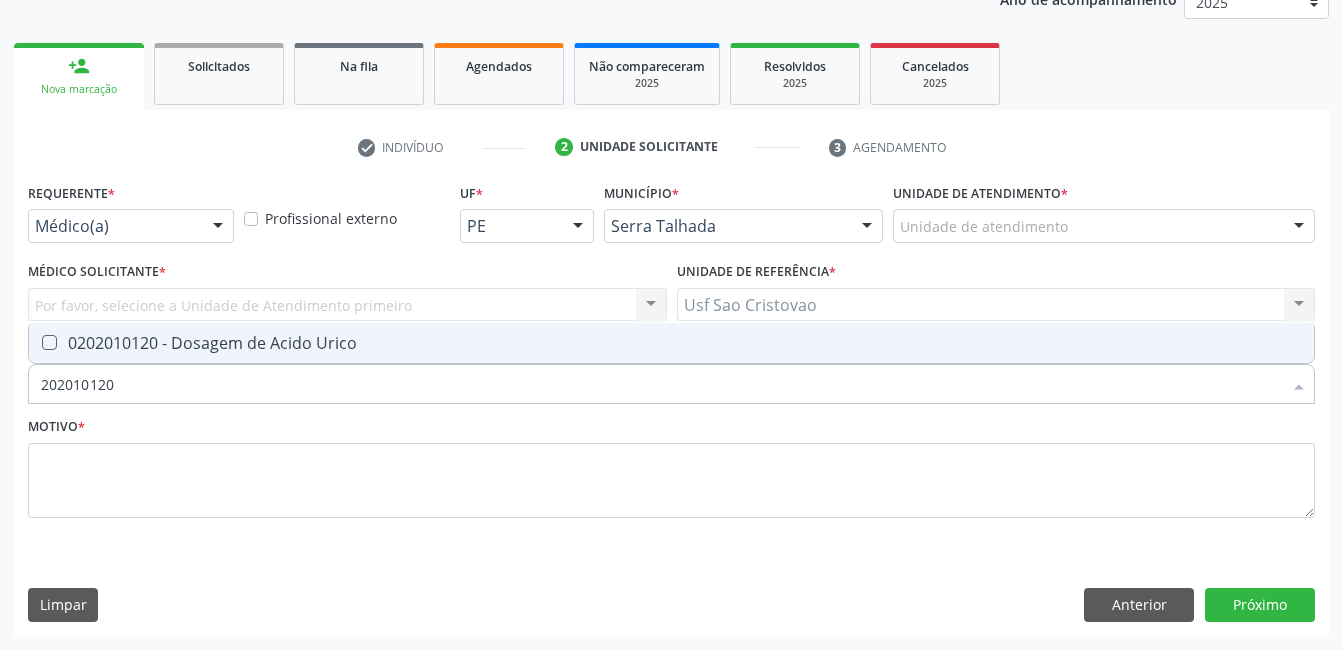 click at bounding box center [49, 342] 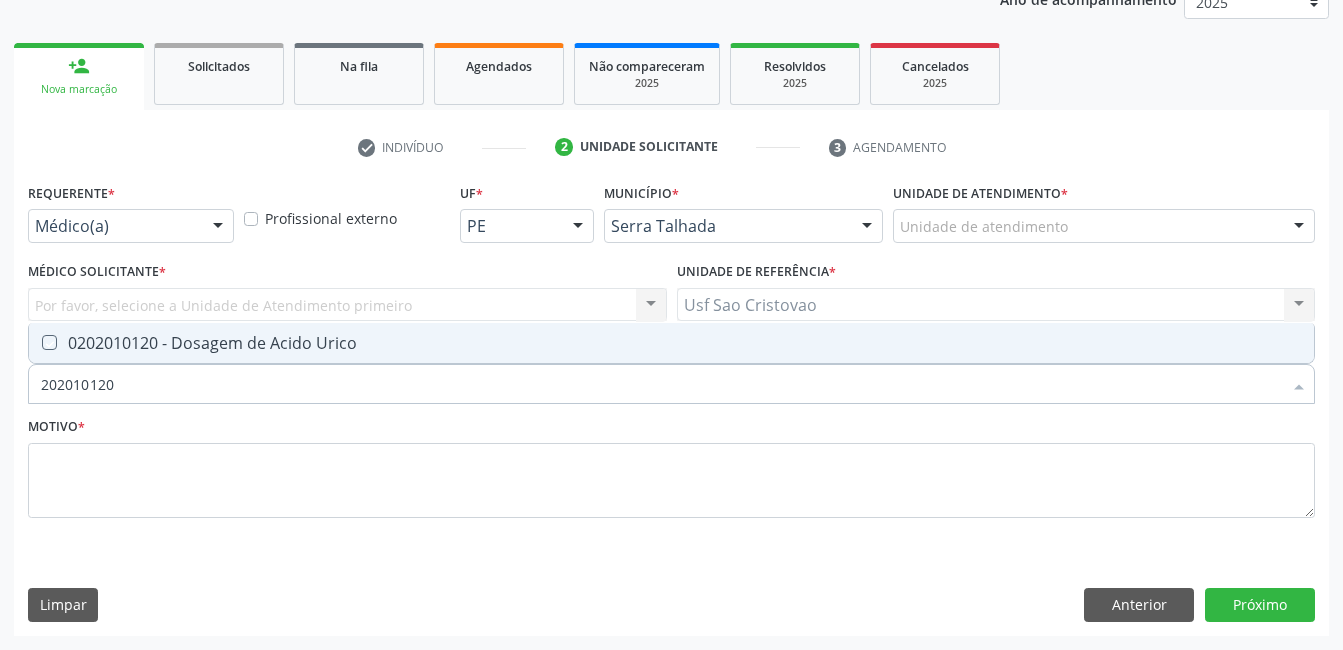 click at bounding box center (35, 342) 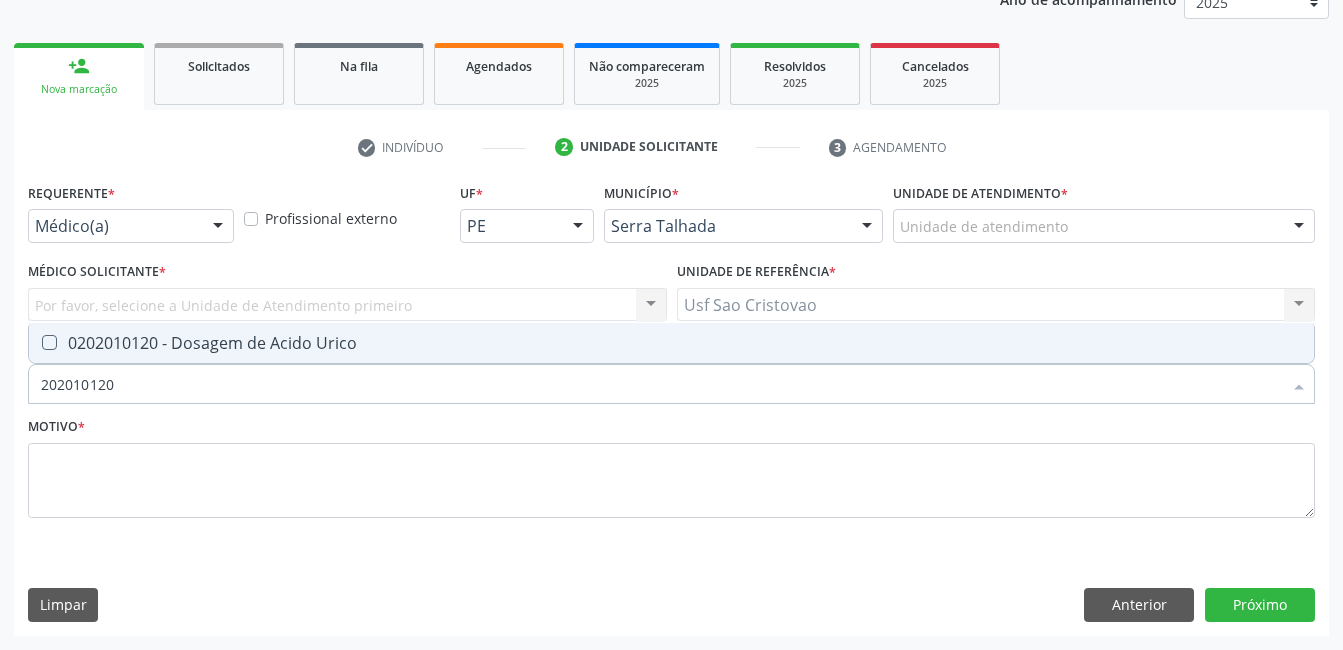 checkbox on "true" 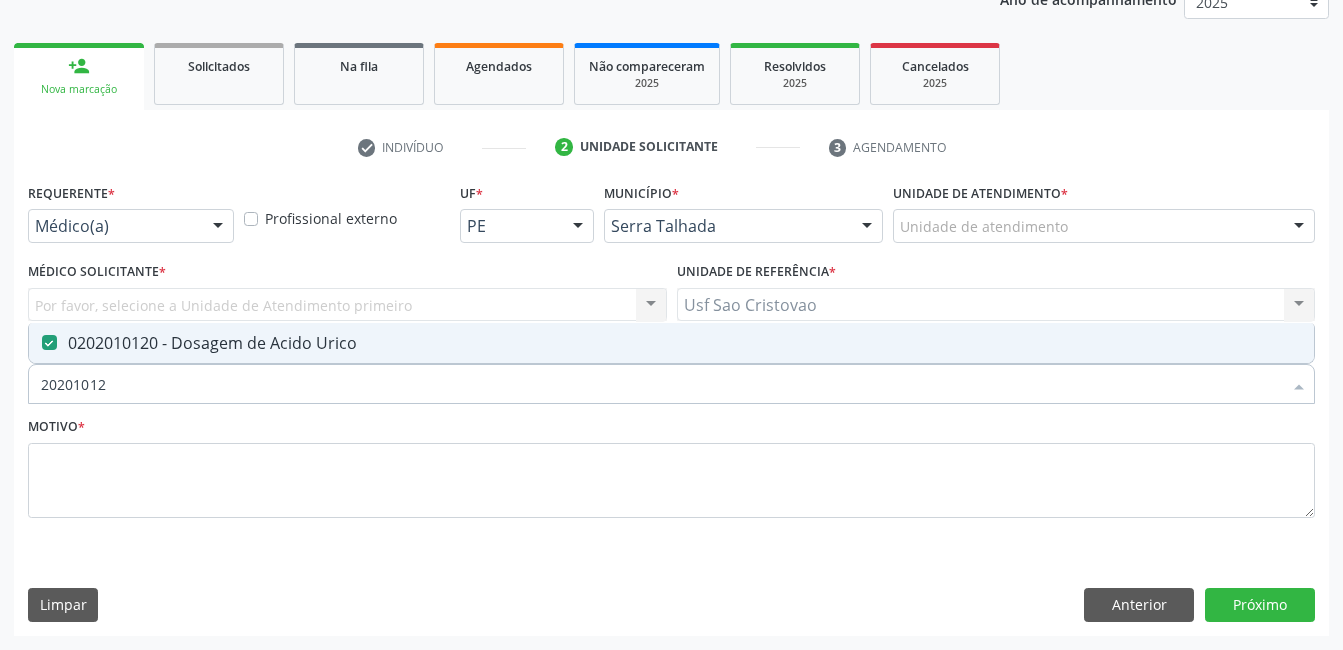 type on "2020101" 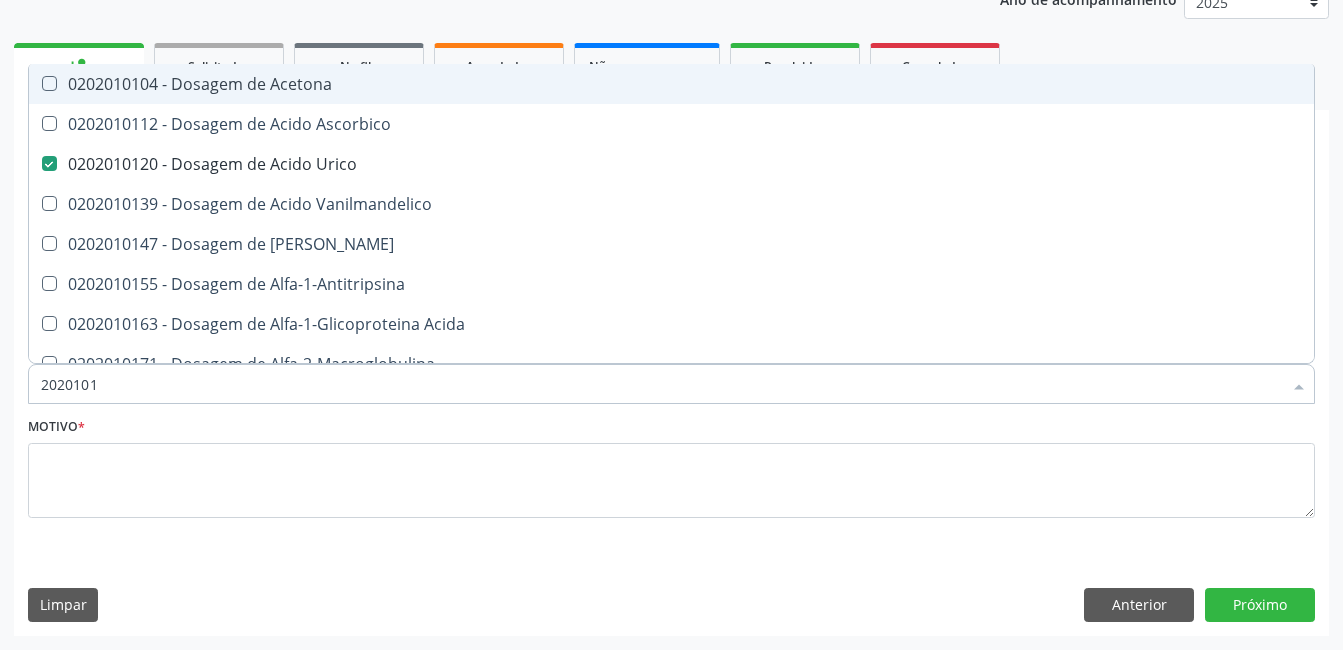 type on "202010" 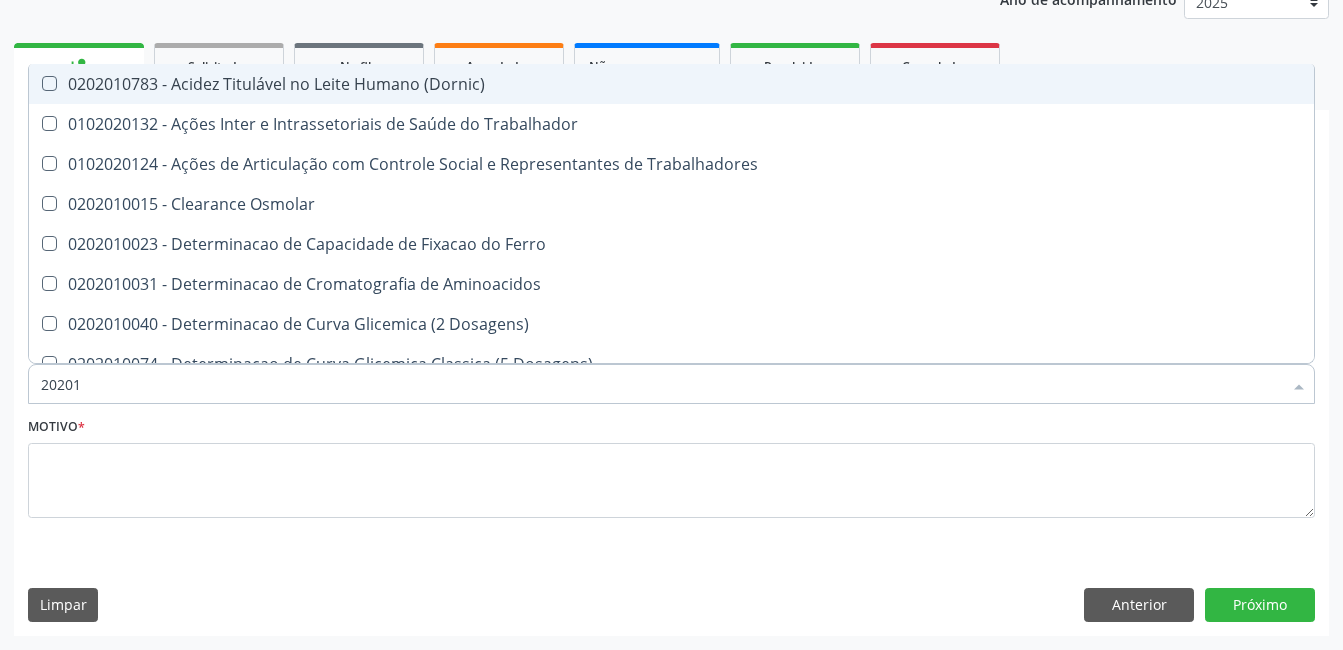type on "2020" 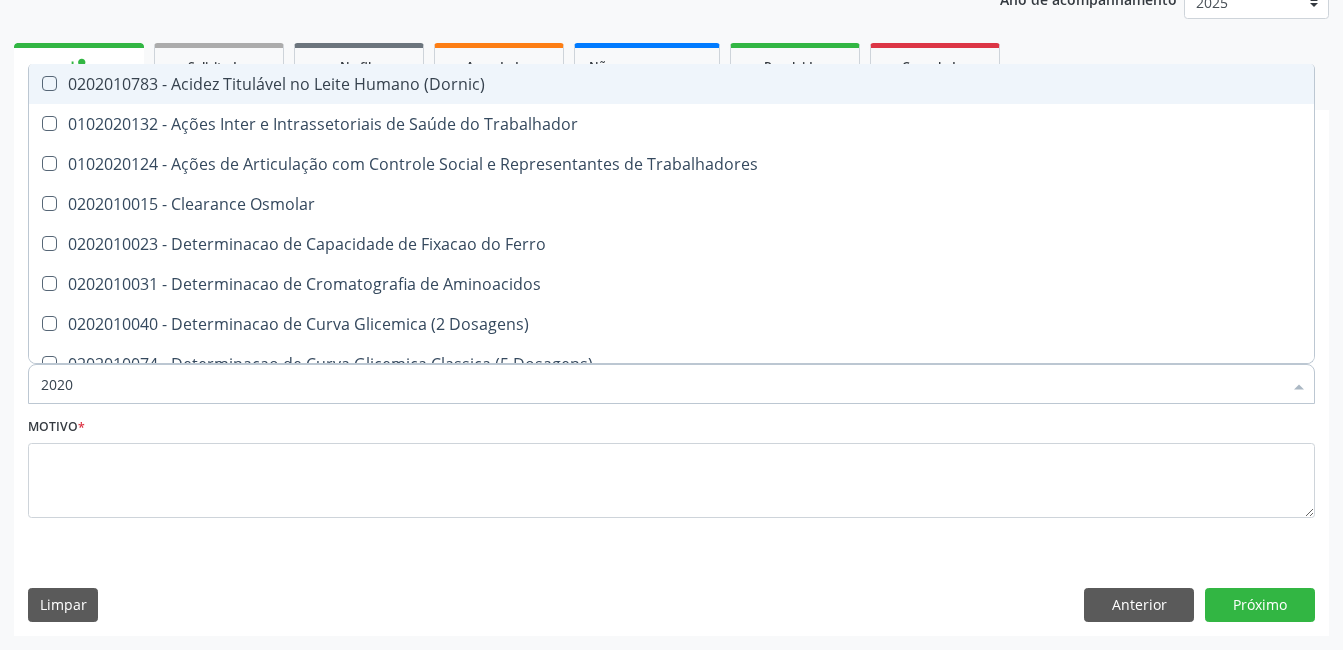 checkbox on "true" 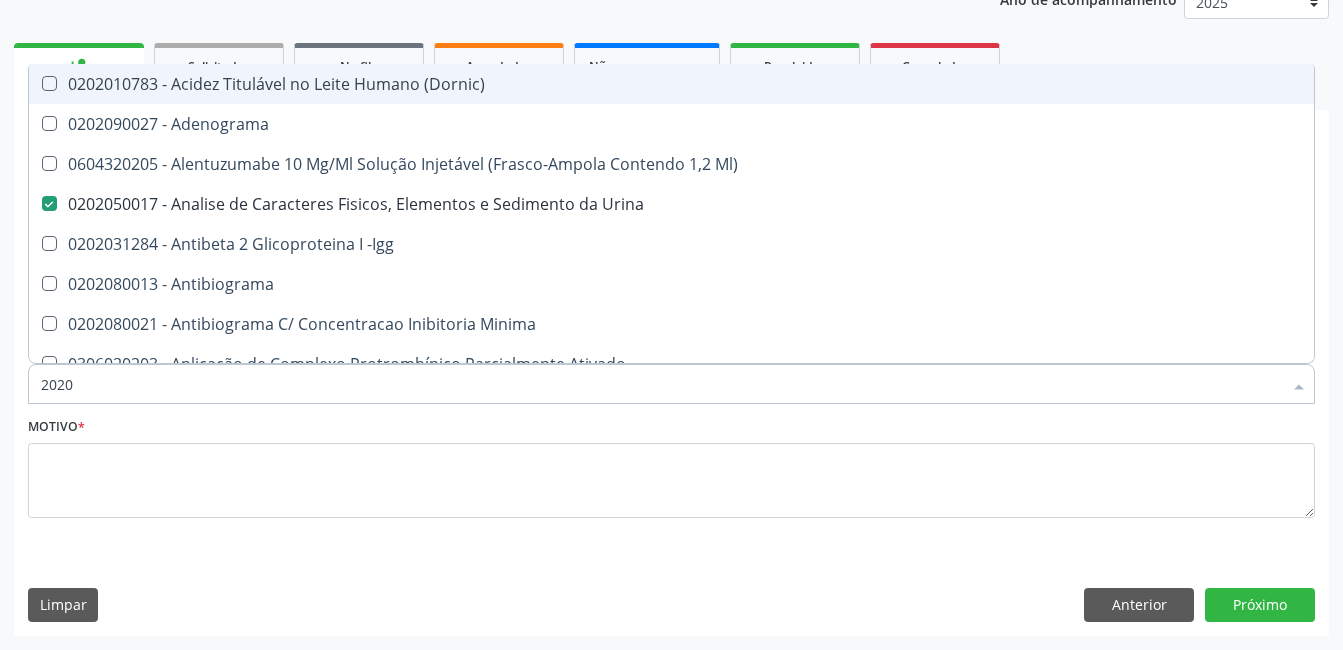 type on "202" 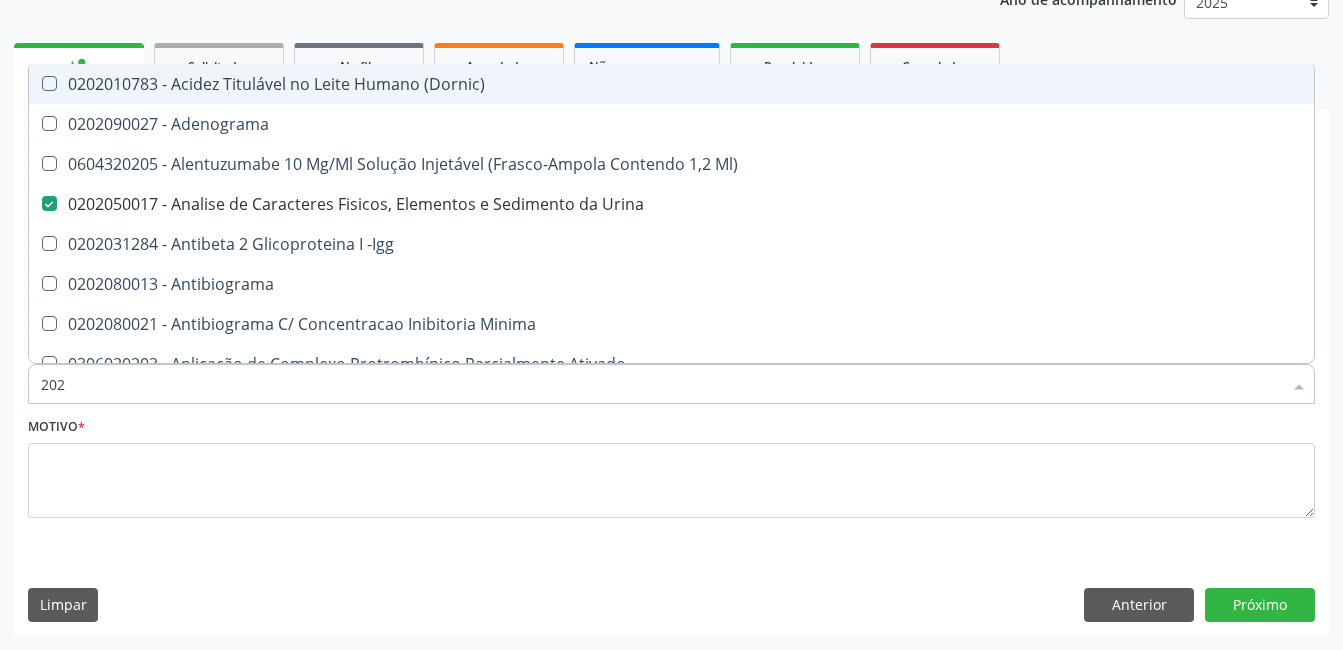 checkbox on "false" 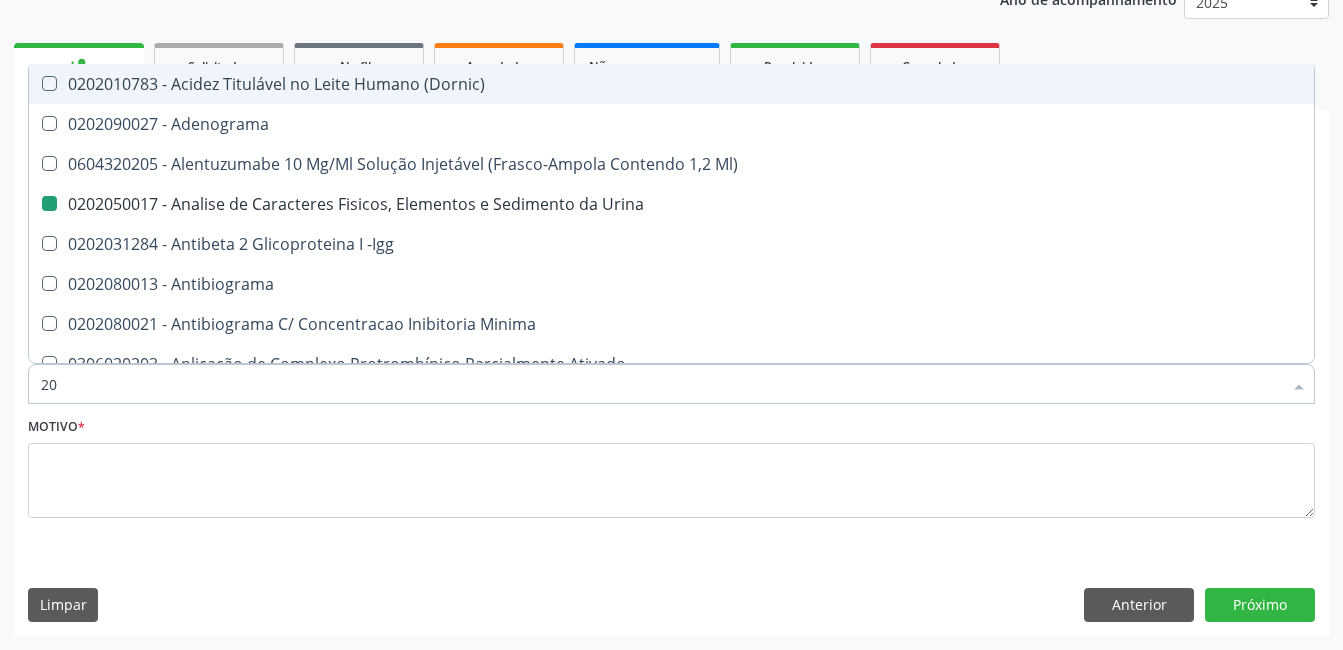 type on "2" 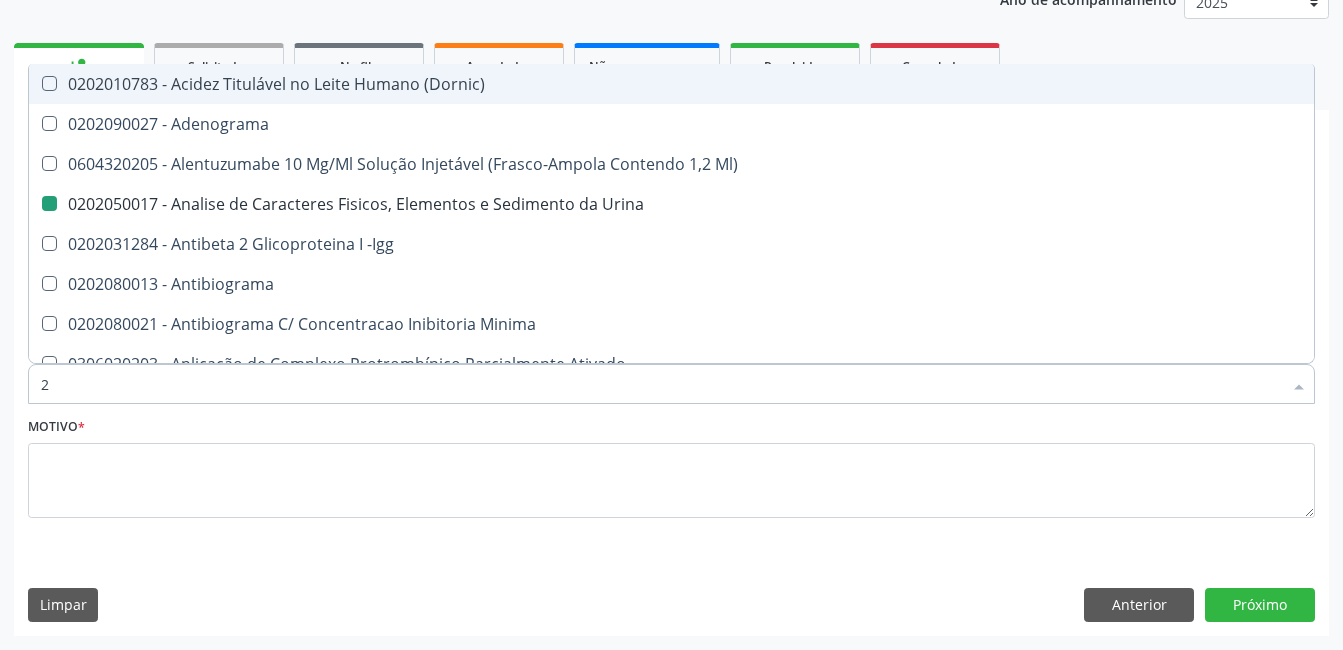 checkbox on "false" 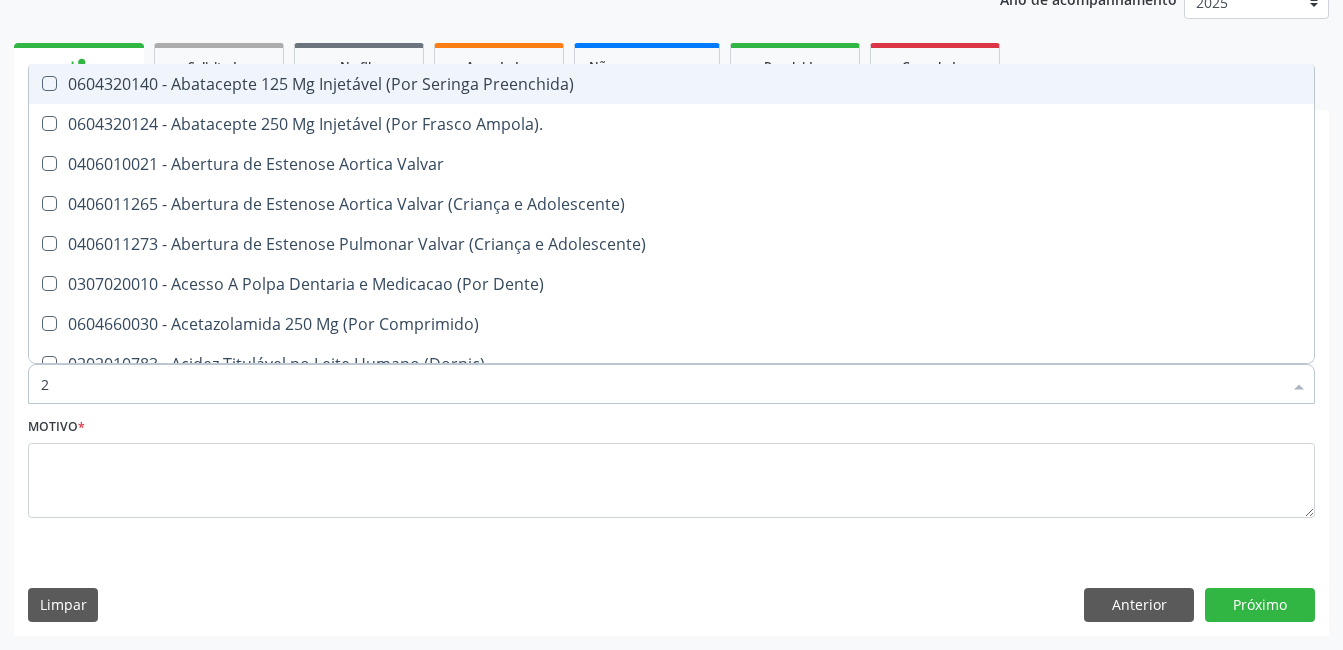 type 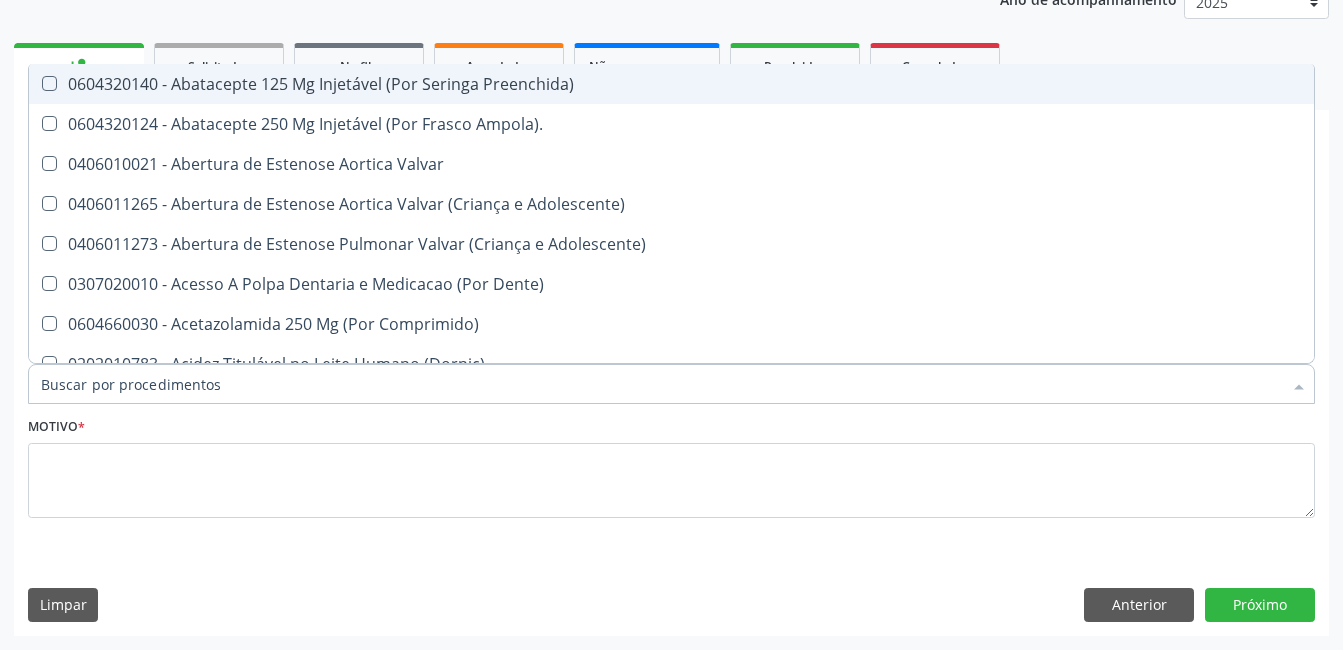 checkbox on "false" 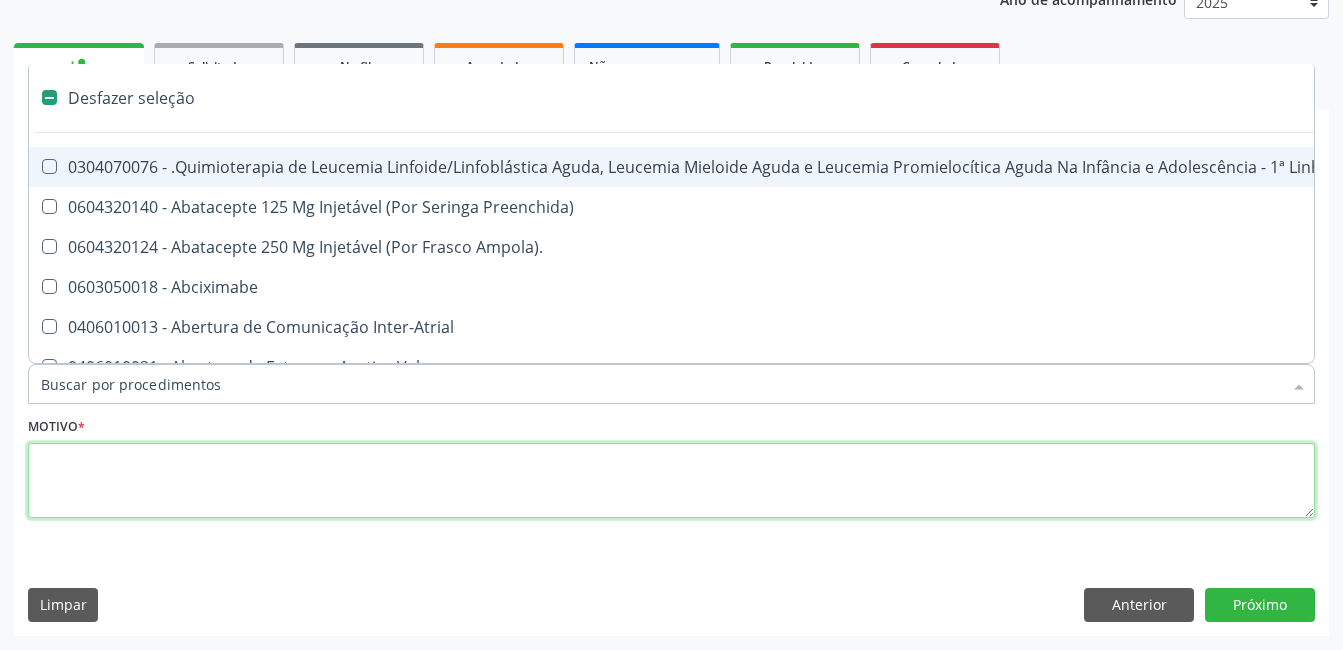 click at bounding box center [671, 481] 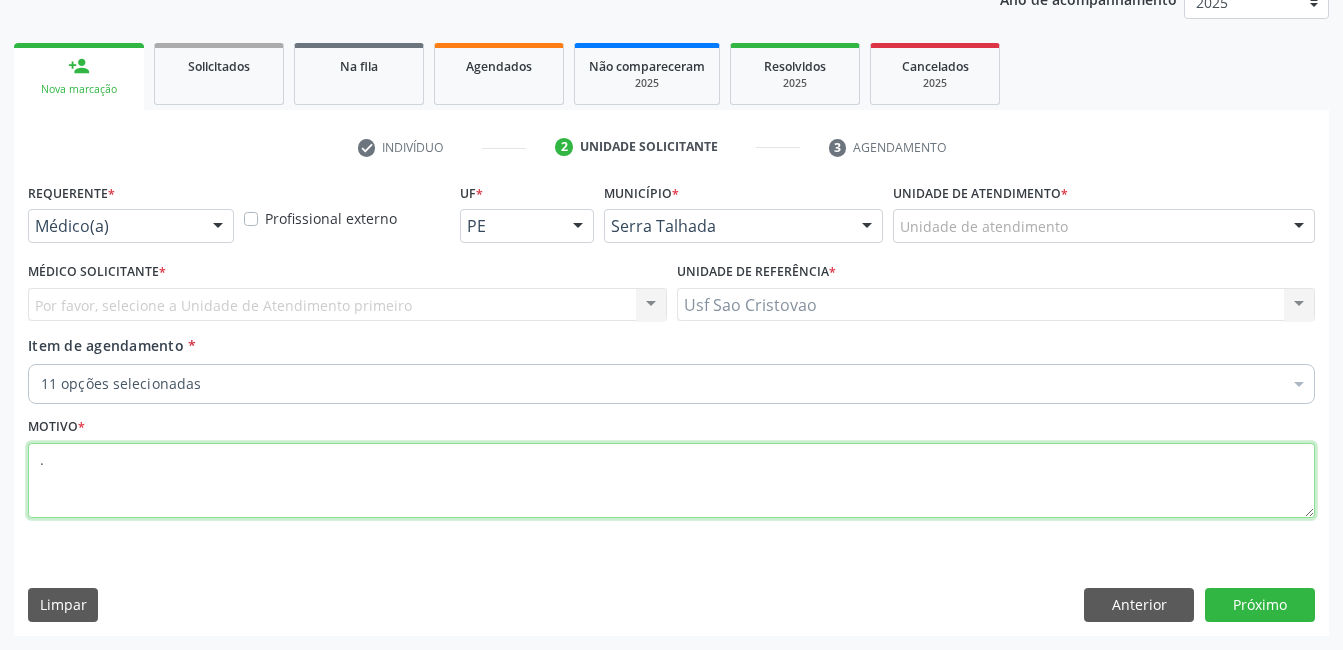 type on "." 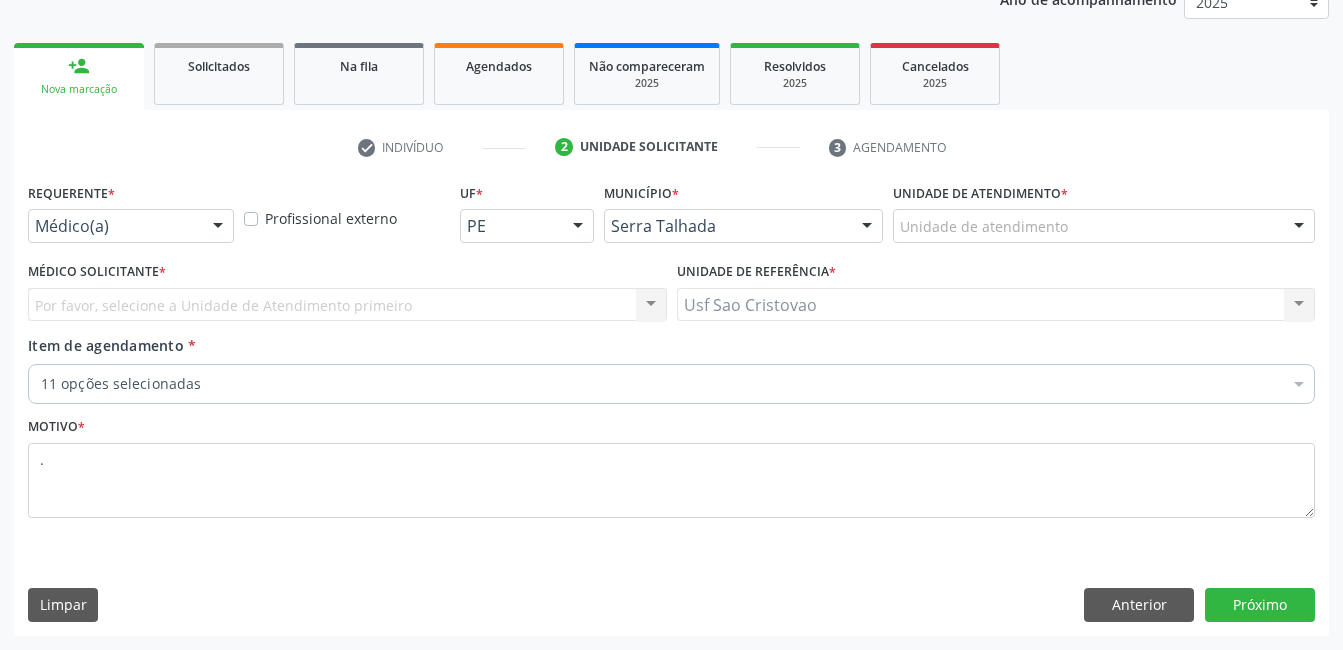 click on "Limpar
Anterior
Próximo" at bounding box center (671, 605) 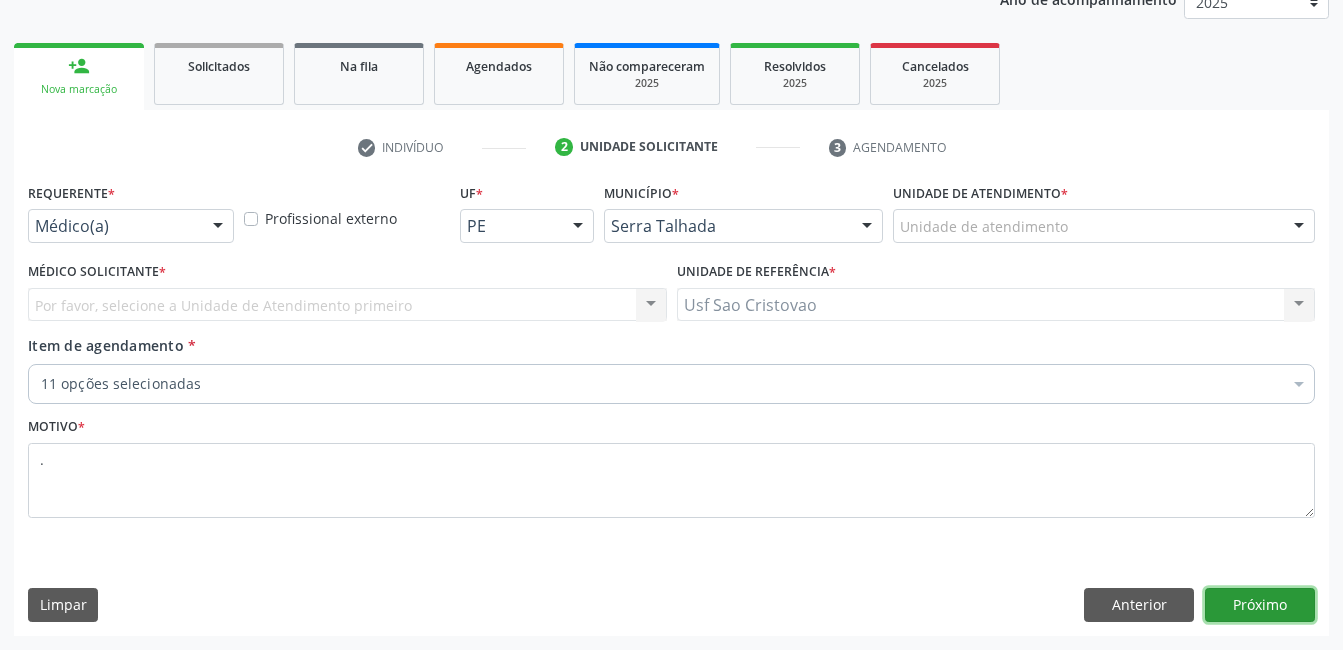 click on "Próximo" at bounding box center (1260, 605) 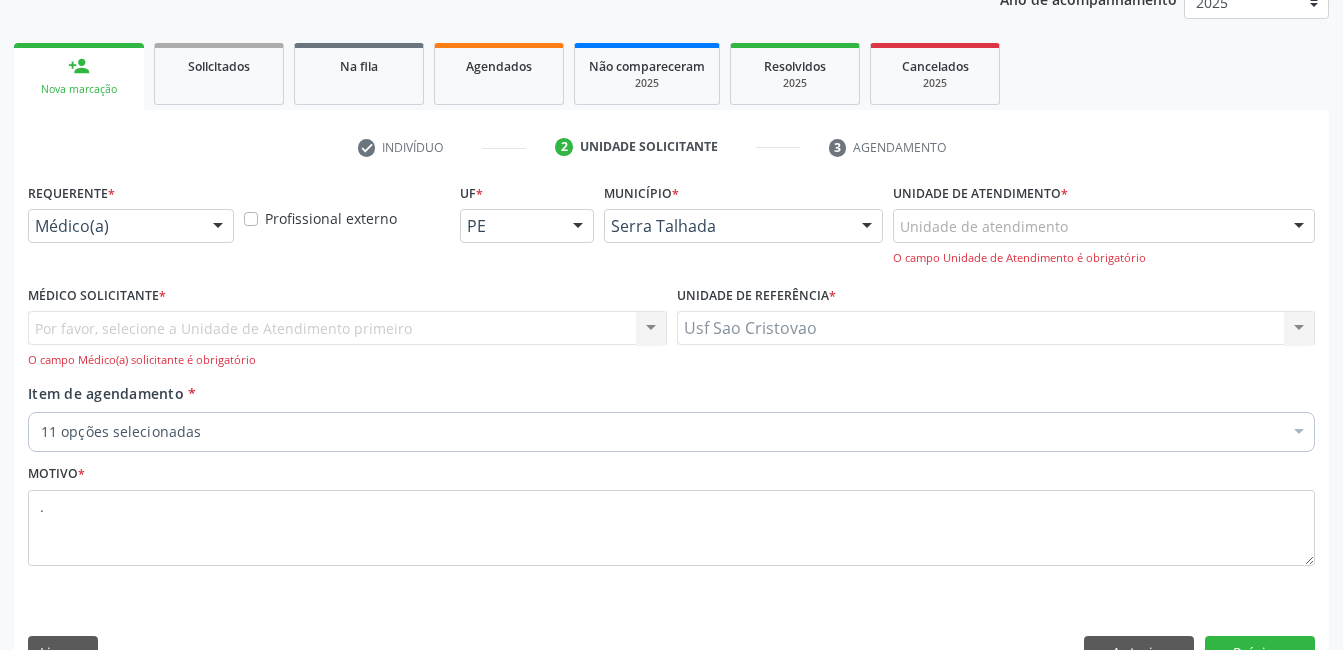 click on "Por favor, selecione a Unidade de Atendimento primeiro
Nenhum resultado encontrado para: "   "
Não há nenhuma opção para ser exibida.
O campo Médico(a) solicitante é obrigatório" at bounding box center [347, 339] 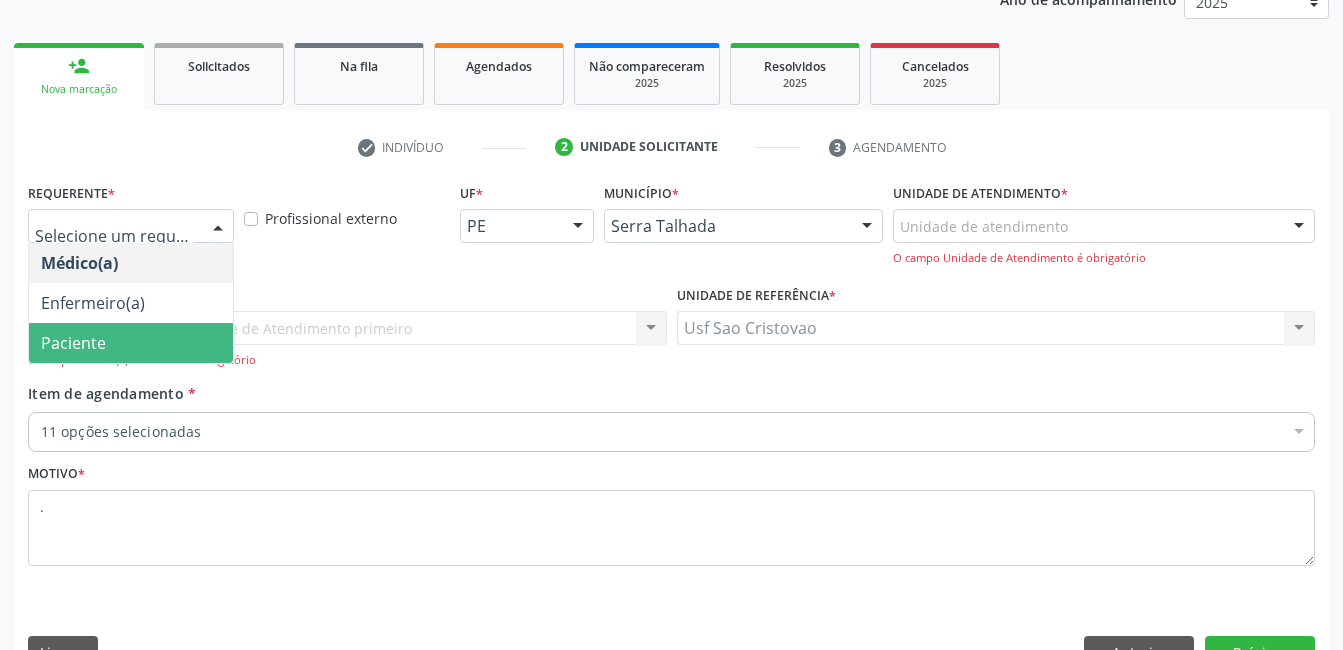 click on "Paciente" at bounding box center (131, 343) 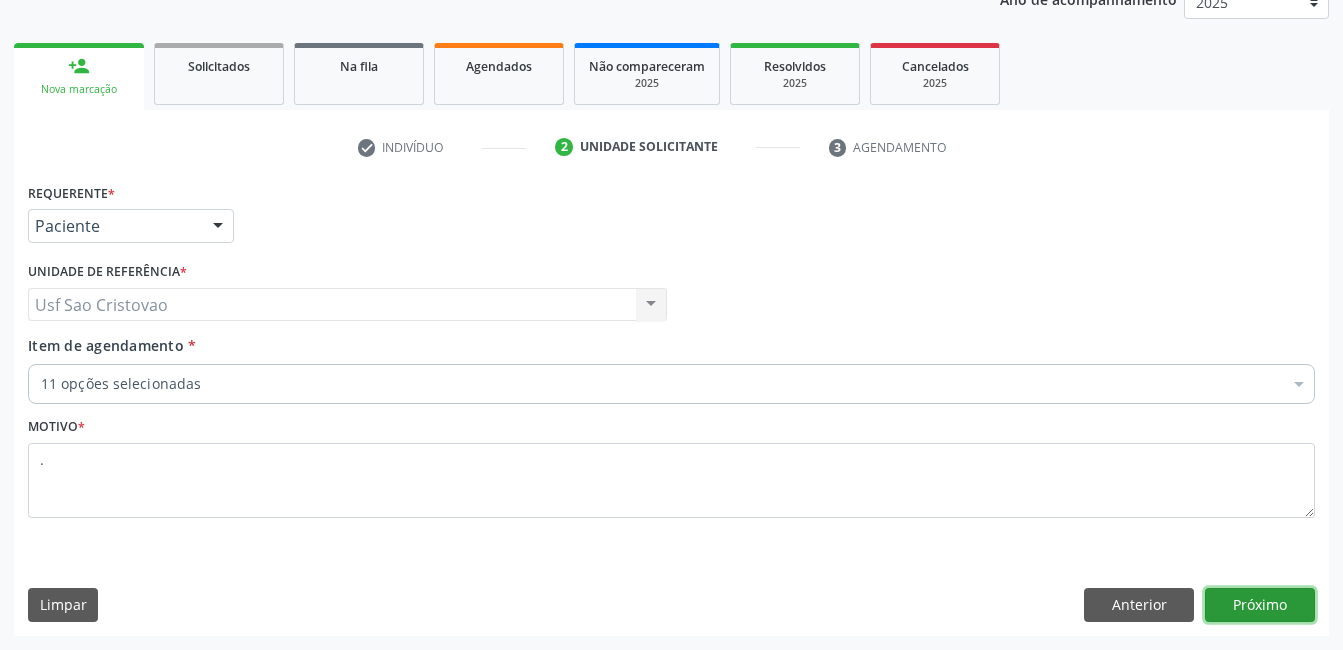 click on "Próximo" at bounding box center [1260, 605] 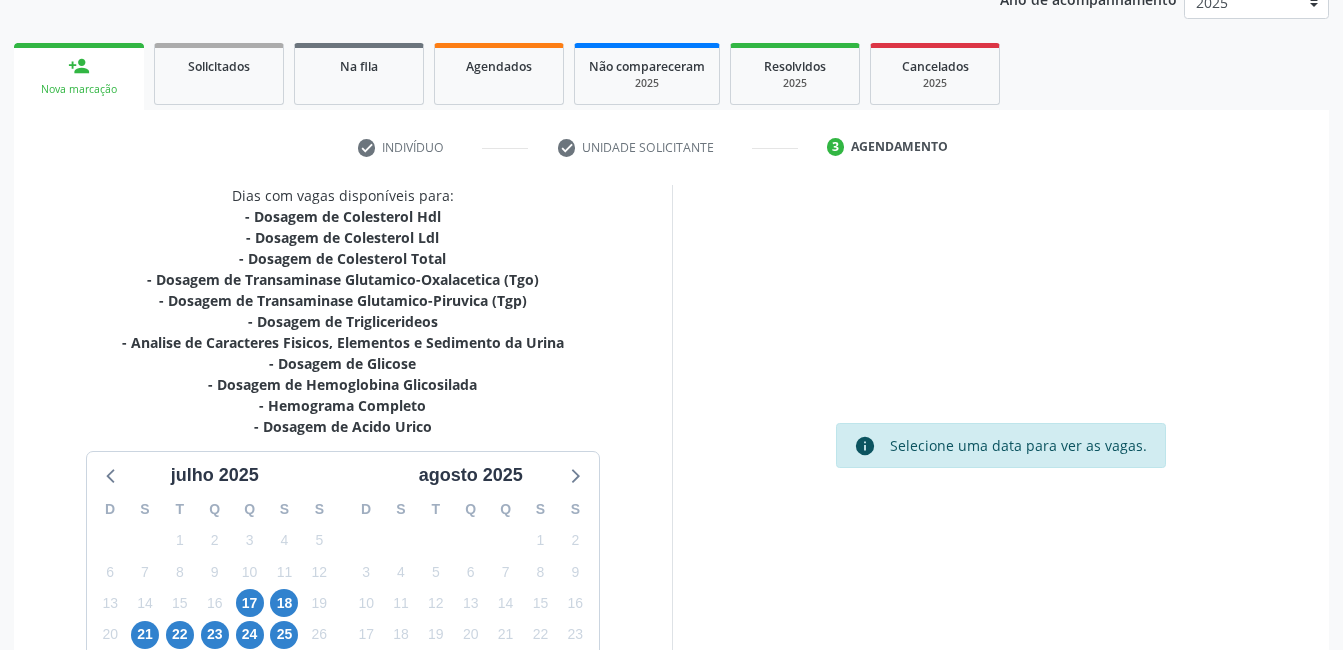 scroll, scrollTop: 430, scrollLeft: 0, axis: vertical 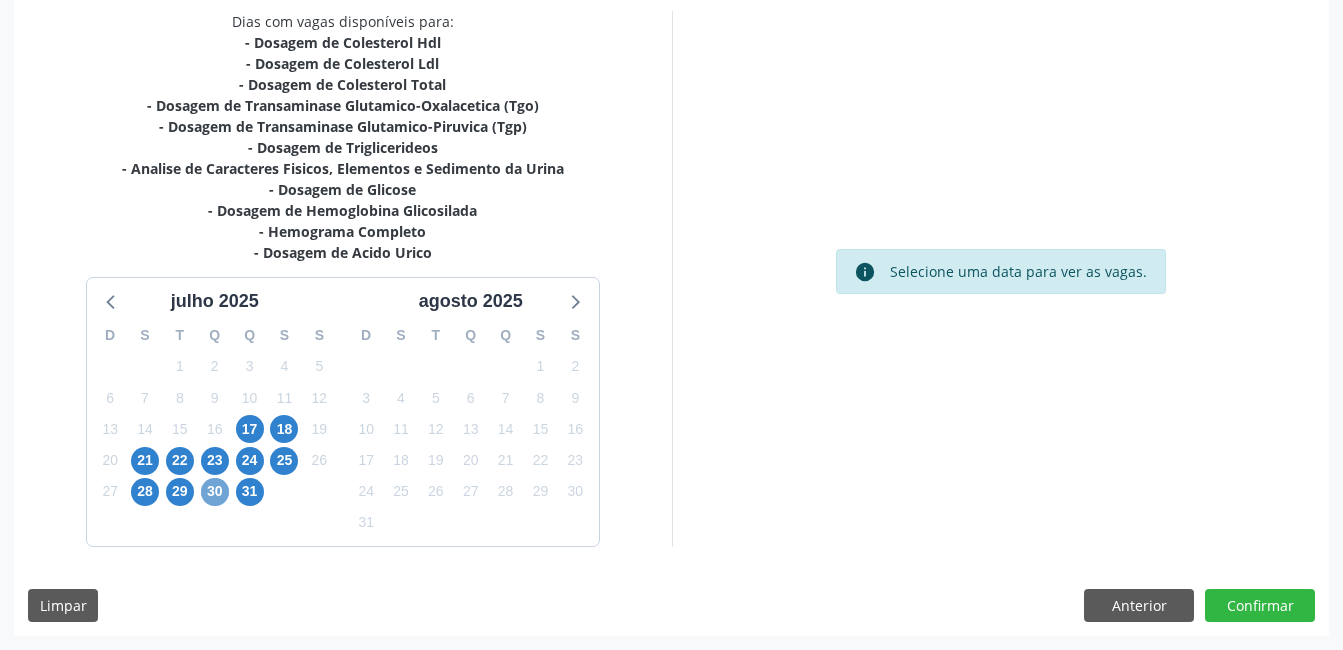 click on "30" at bounding box center [215, 492] 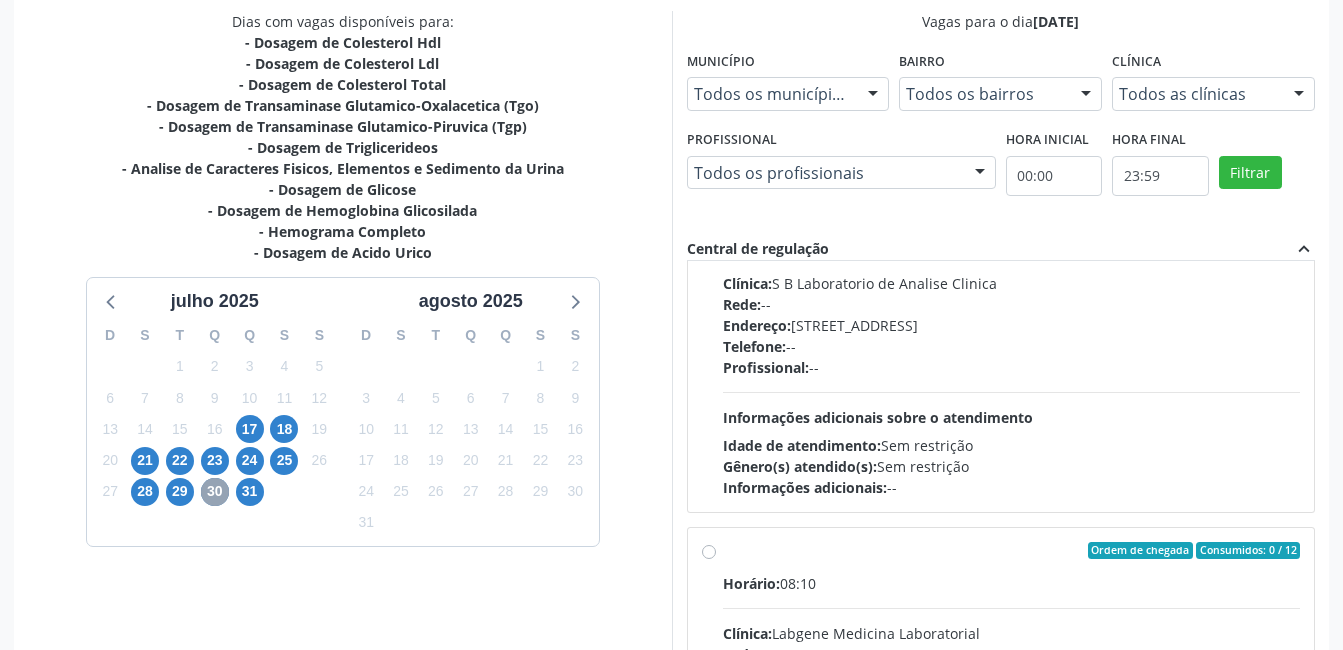 scroll, scrollTop: 600, scrollLeft: 0, axis: vertical 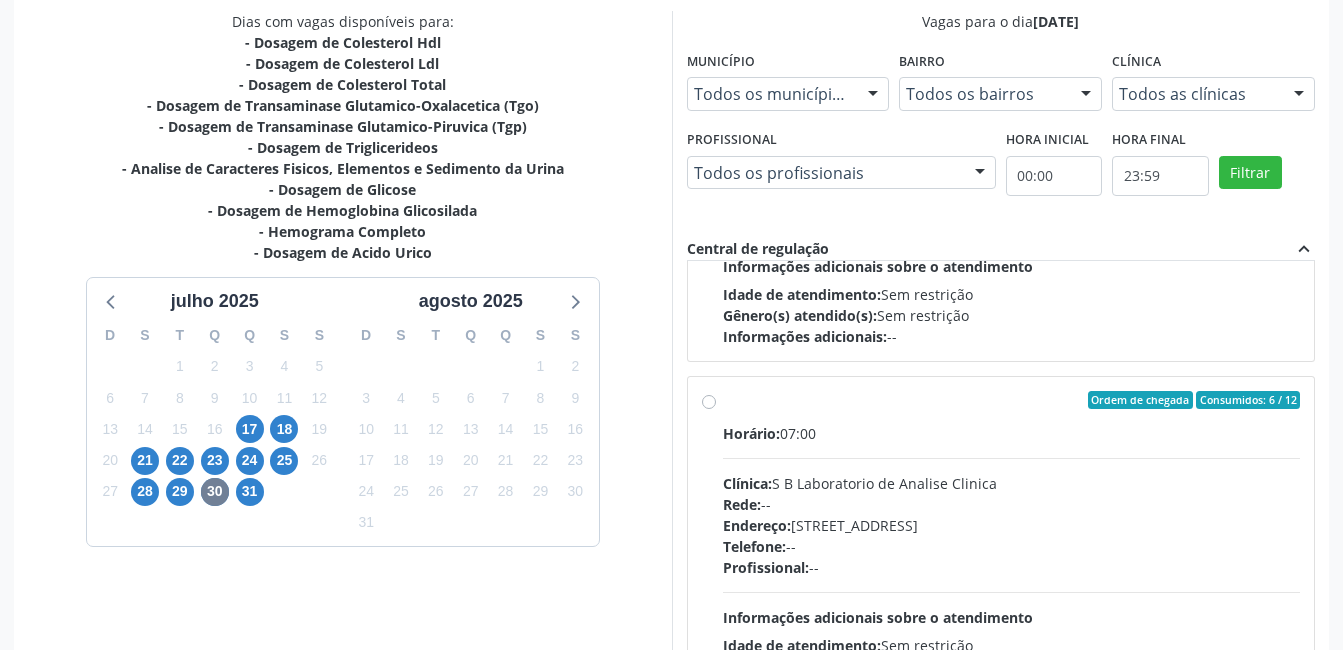click on "Ordem de chegada
Consumidos: 6 / 12
Horário:   07:00
Clínica:  S B Laboratorio de Analise Clinica
Rede:
--
Endereço:   Casa, nº 679, Centro, Serra Talhada - PE
Telefone:   --
Profissional:
--
Informações adicionais sobre o atendimento
Idade de atendimento:
Sem restrição
Gênero(s) atendido(s):
Sem restrição
Informações adicionais:
--" at bounding box center [1012, 544] 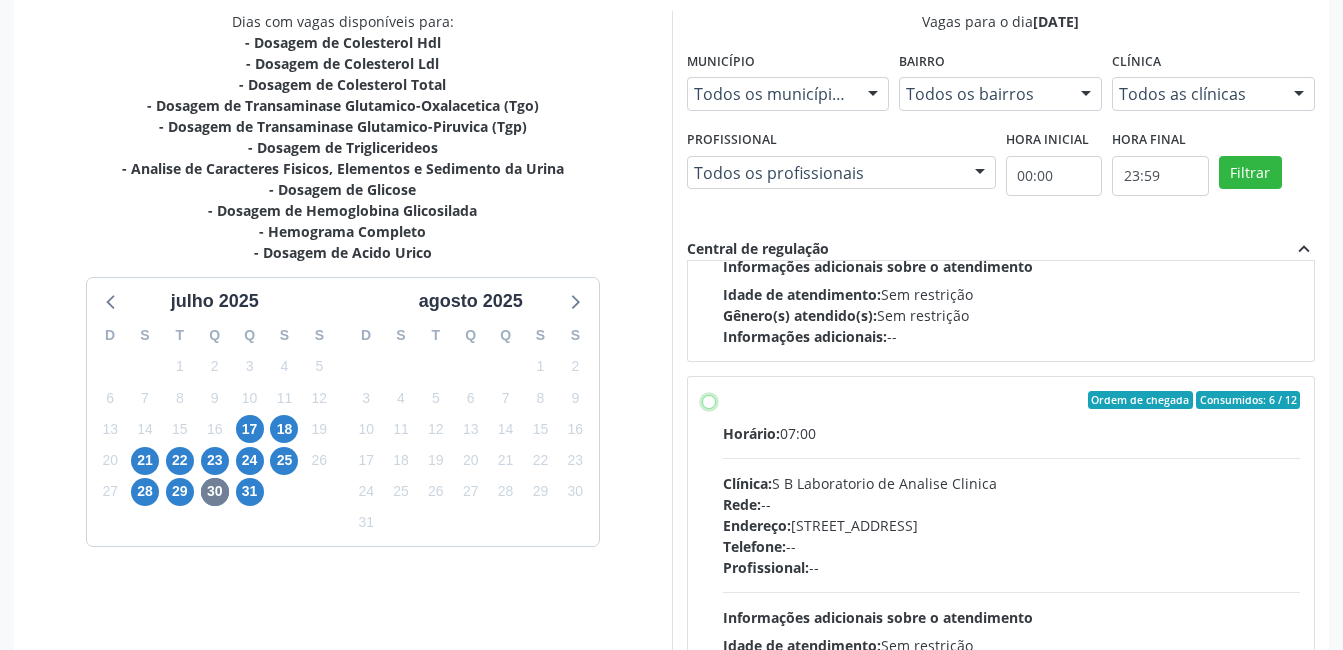 click on "Ordem de chegada
Consumidos: 6 / 12
Horário:   07:00
Clínica:  S B Laboratorio de Analise Clinica
Rede:
--
Endereço:   Casa, nº 679, Centro, Serra Talhada - PE
Telefone:   --
Profissional:
--
Informações adicionais sobre o atendimento
Idade de atendimento:
Sem restrição
Gênero(s) atendido(s):
Sem restrição
Informações adicionais:
--" at bounding box center (709, 400) 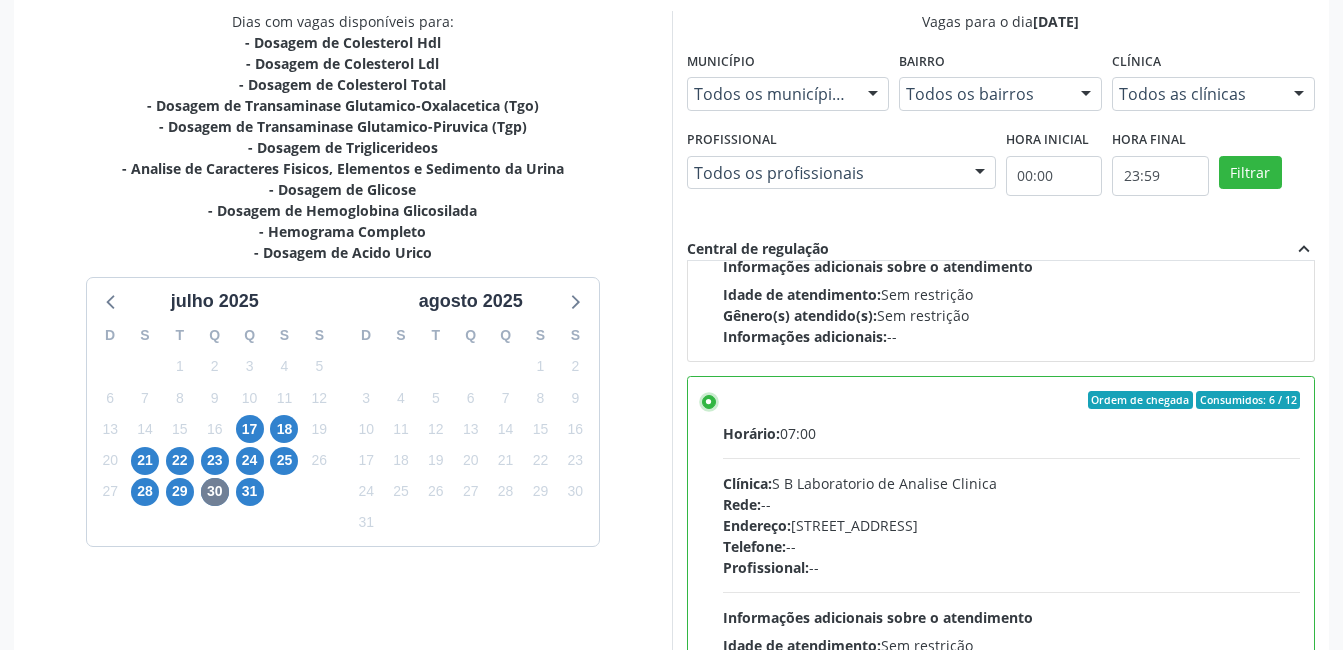 scroll, scrollTop: 545, scrollLeft: 0, axis: vertical 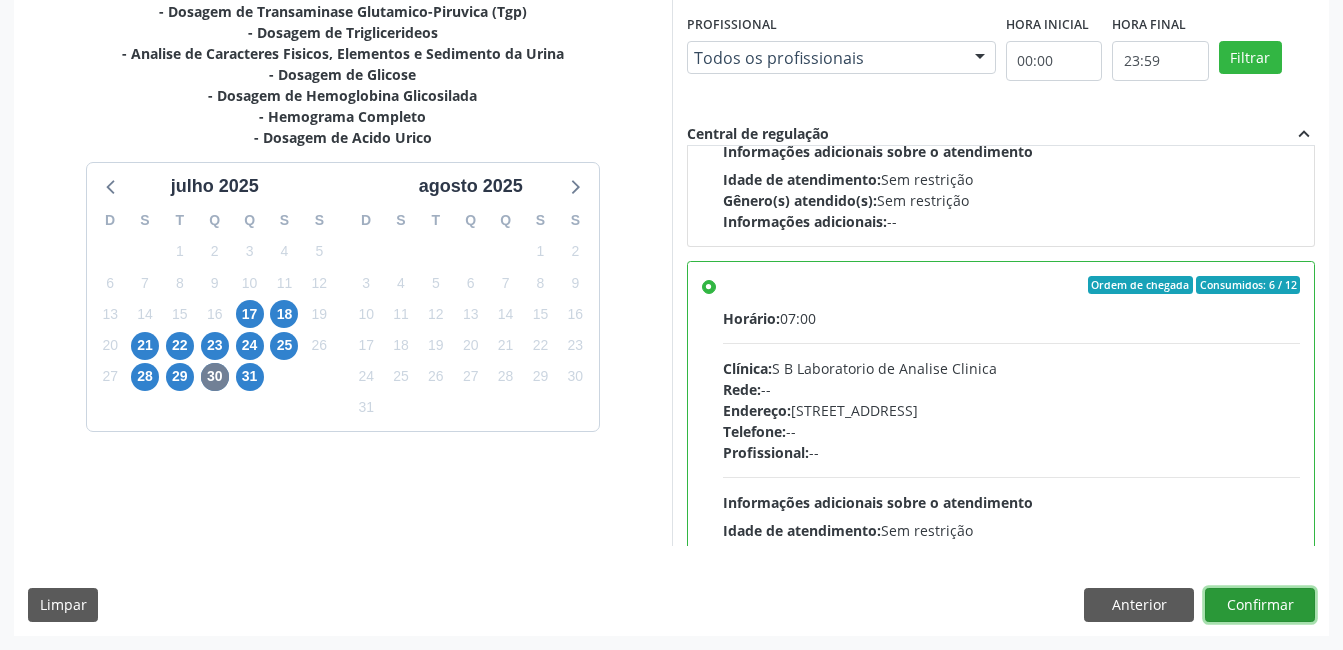 click on "Confirmar" at bounding box center [1260, 605] 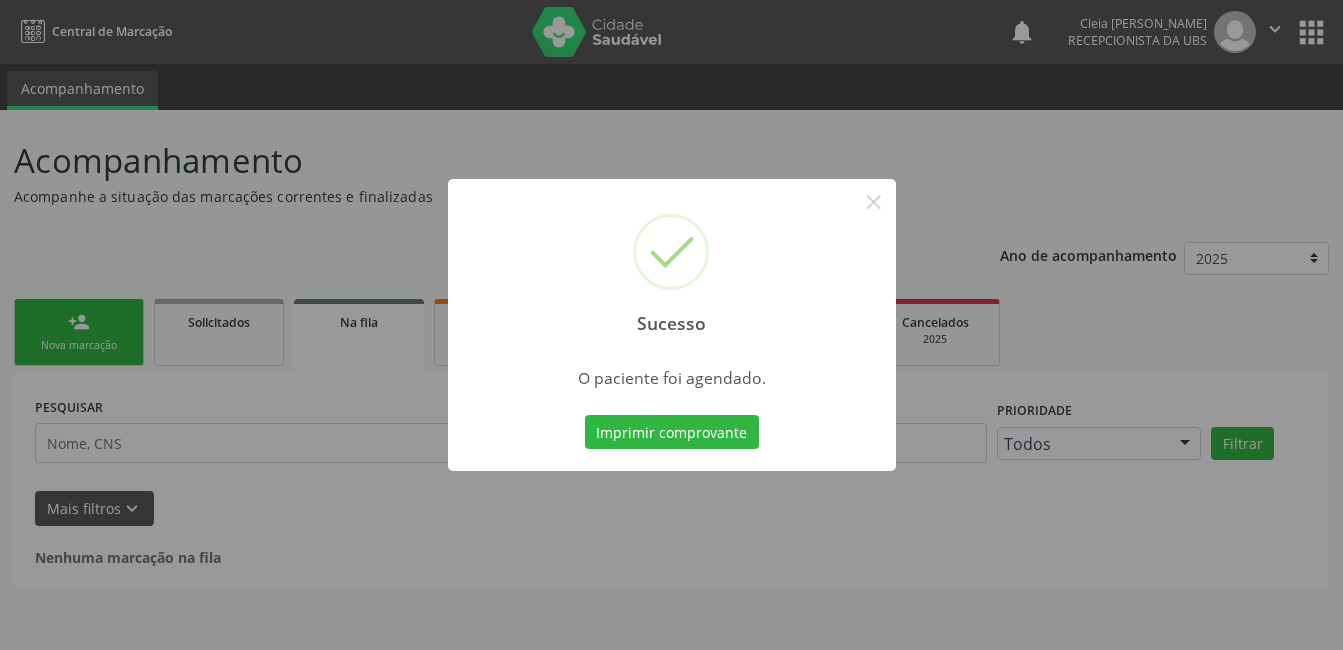 scroll, scrollTop: 0, scrollLeft: 0, axis: both 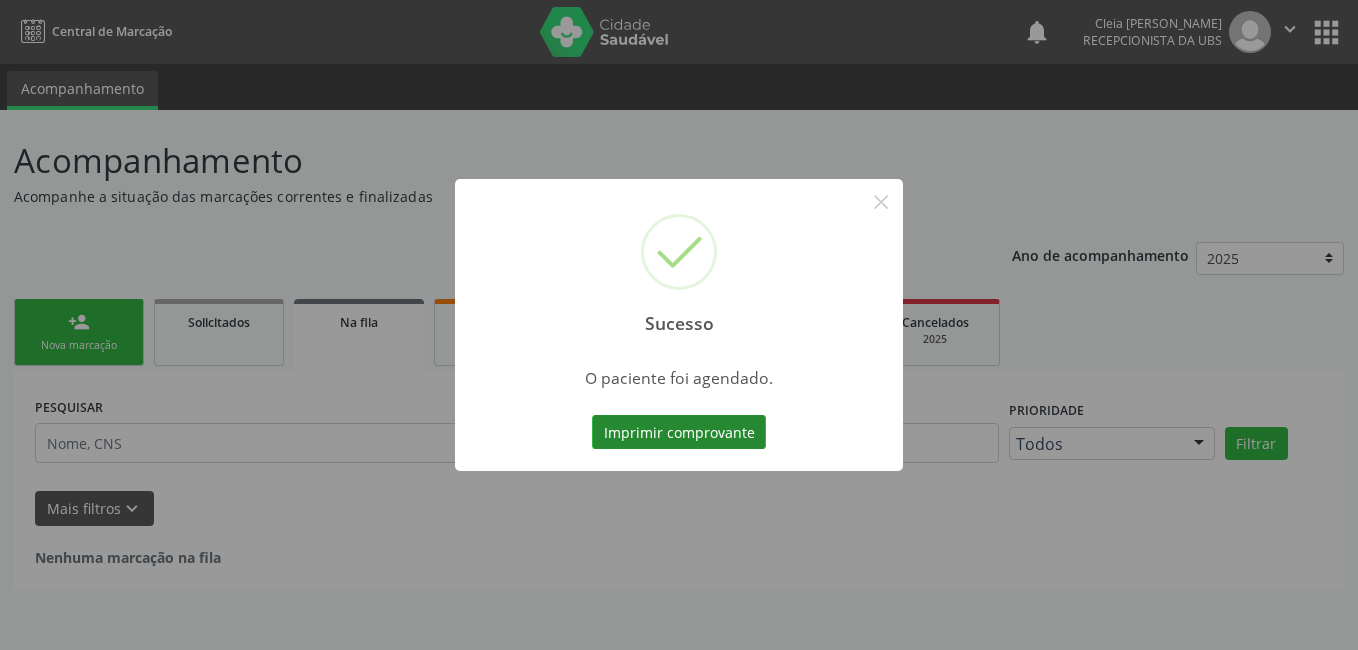 click on "Imprimir comprovante" at bounding box center (679, 432) 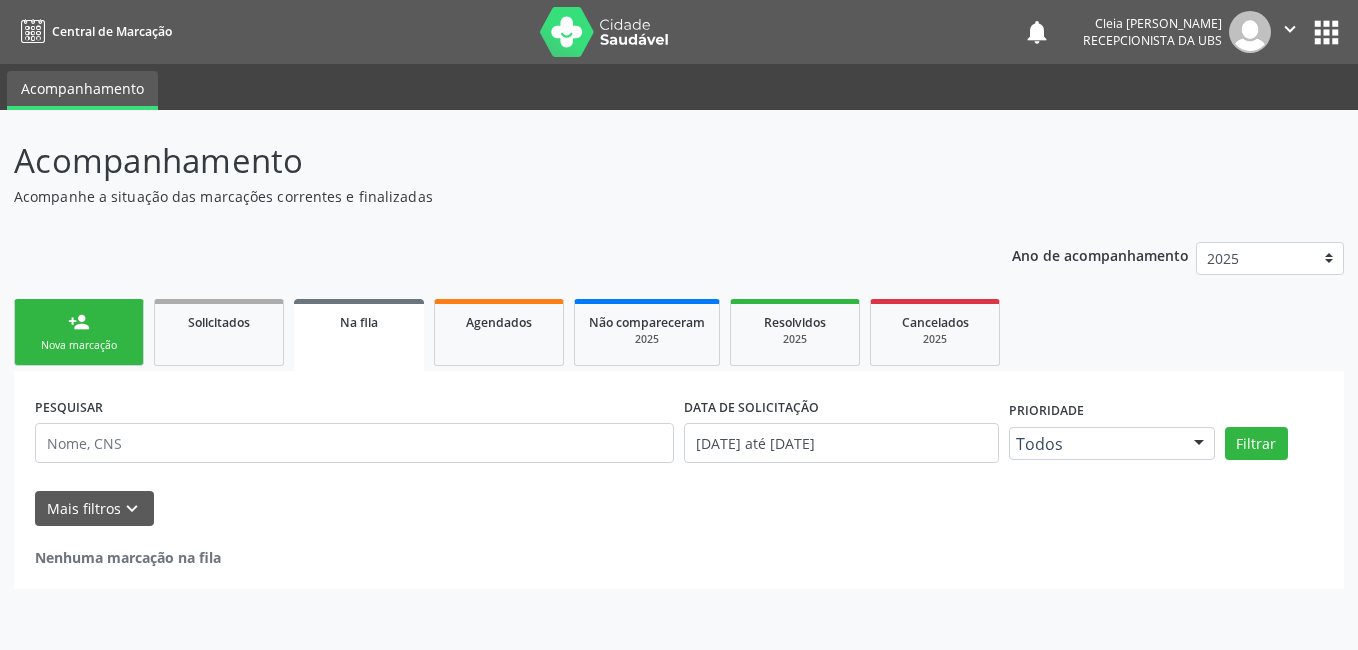 drag, startPoint x: 98, startPoint y: 324, endPoint x: 94, endPoint y: 342, distance: 18.439089 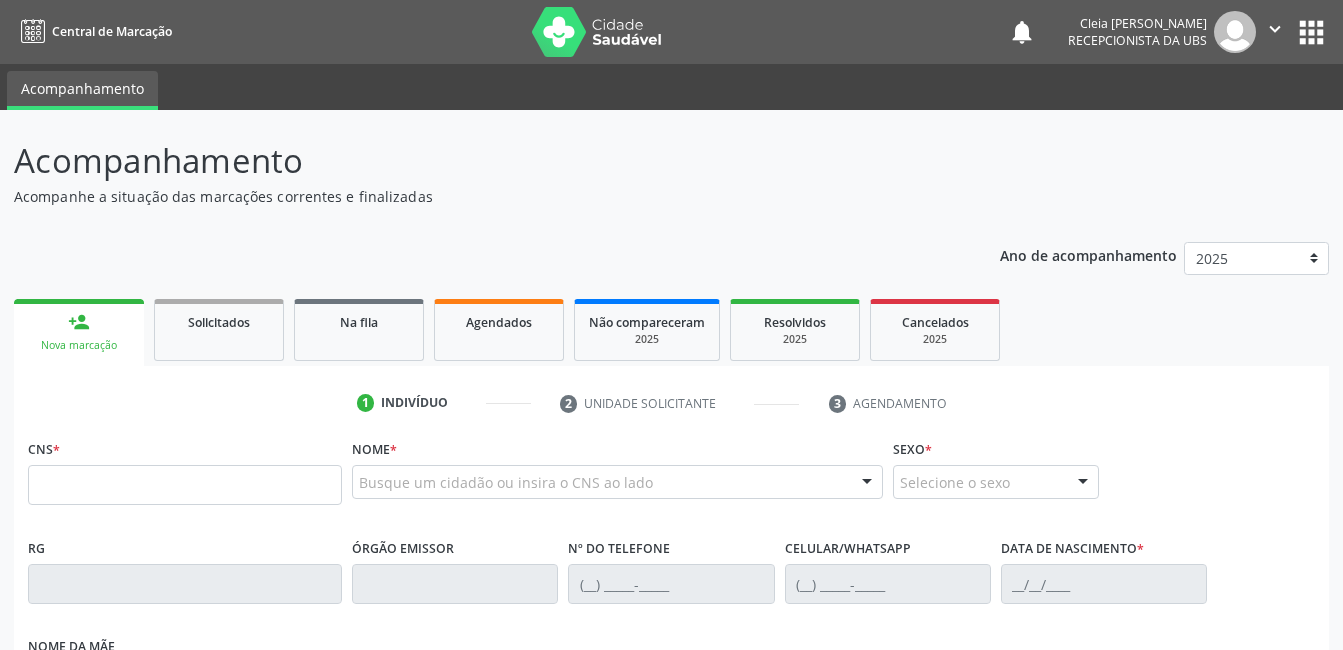 scroll, scrollTop: 200, scrollLeft: 0, axis: vertical 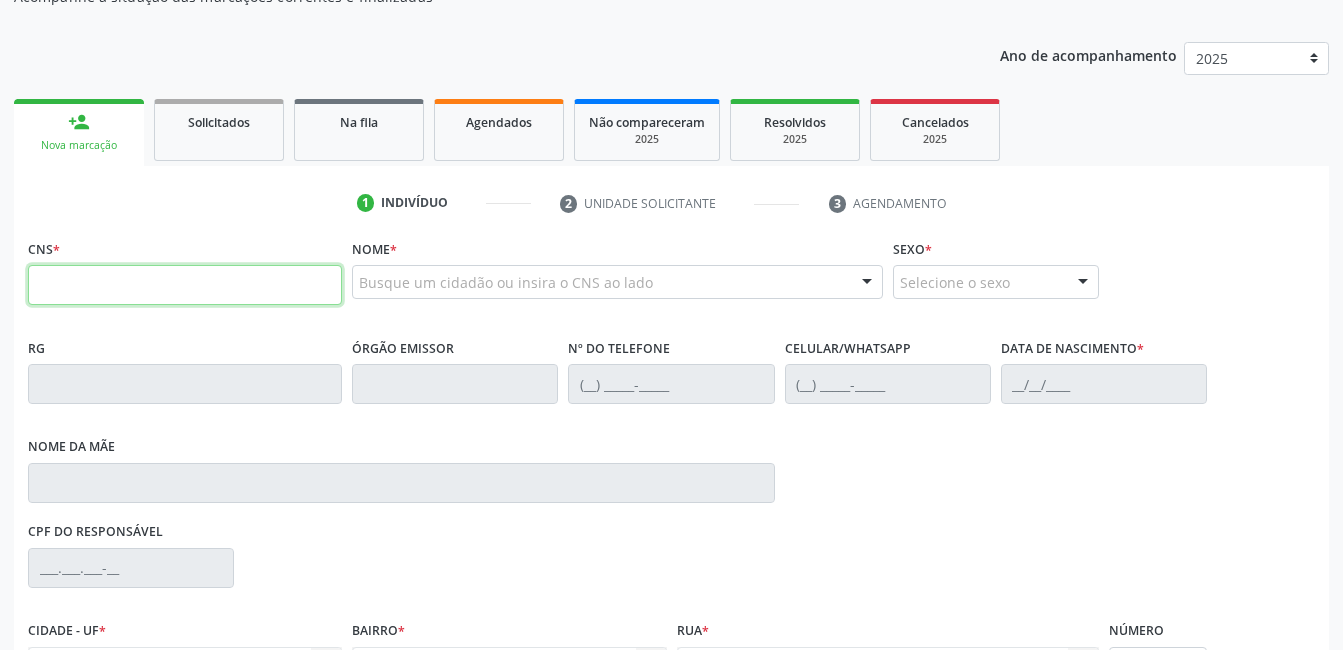 click at bounding box center [185, 285] 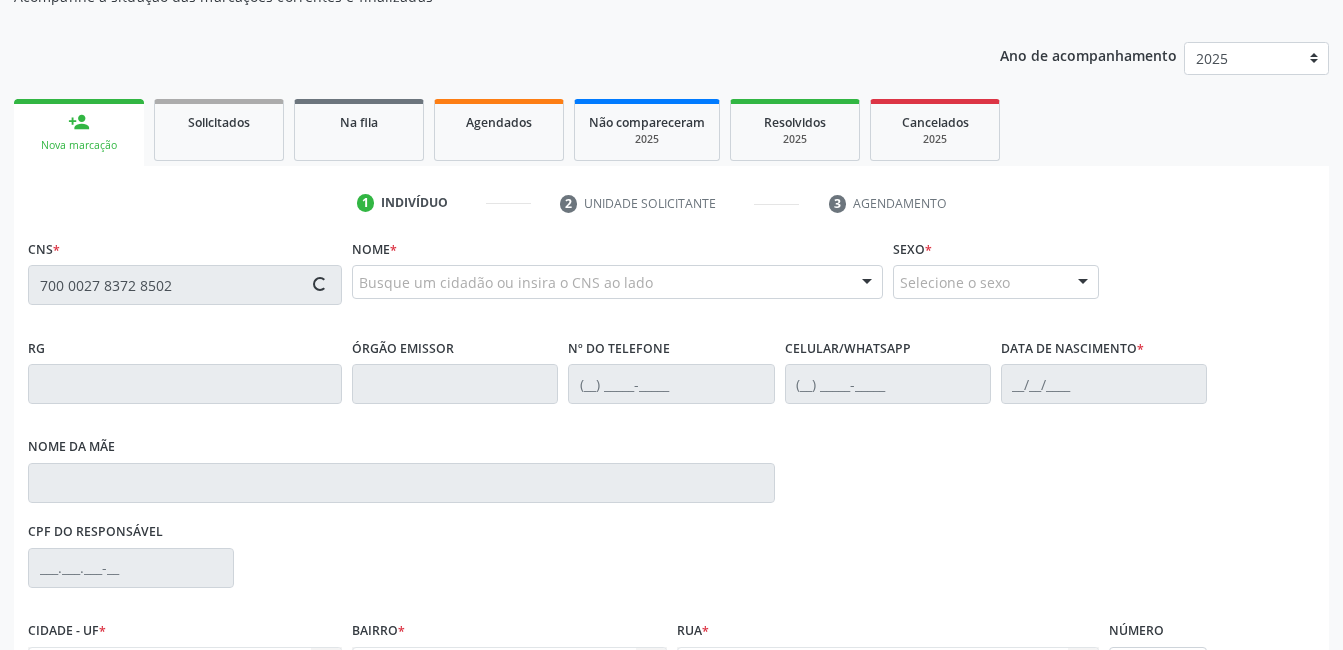 type on "700 0027 8372 8502" 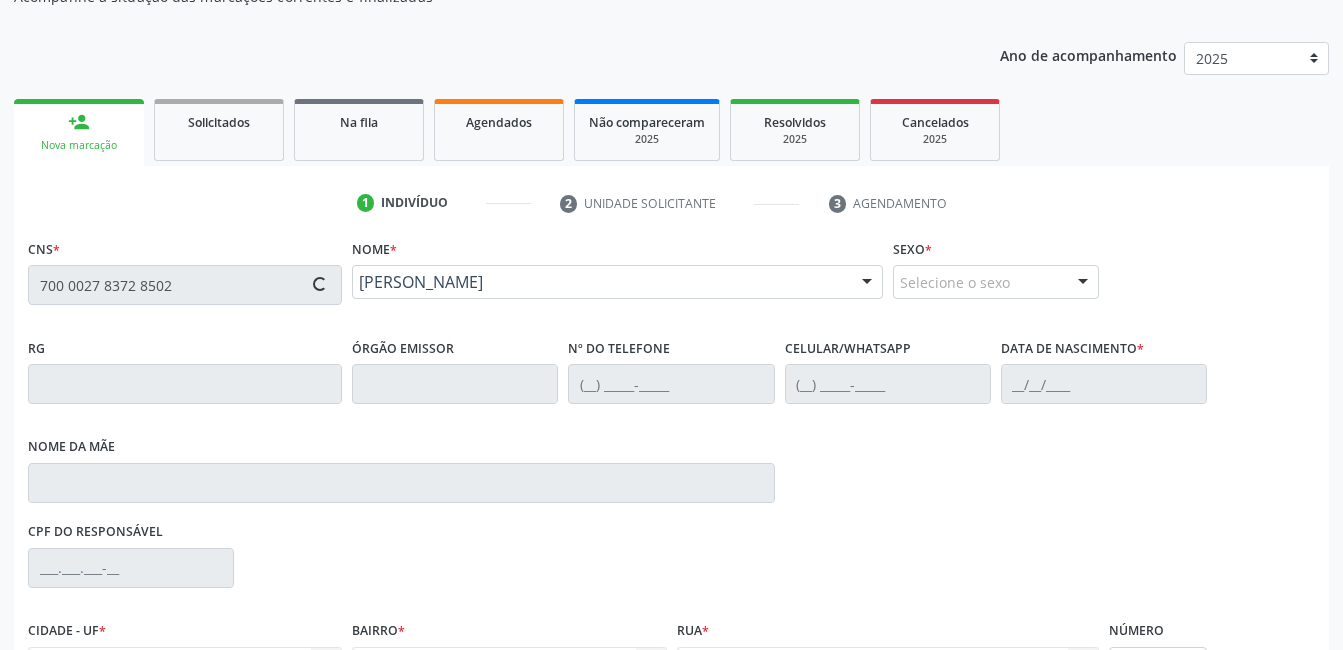 type on "(87) 99929-3832" 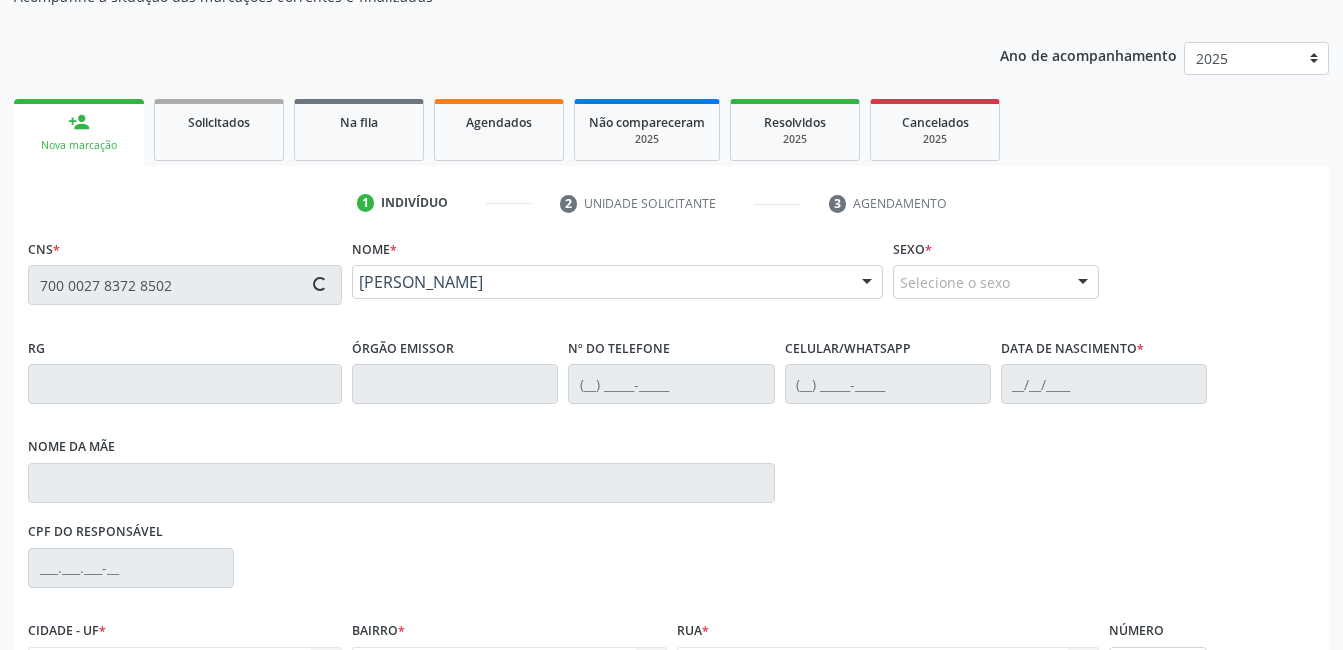 type on "11/04/1964" 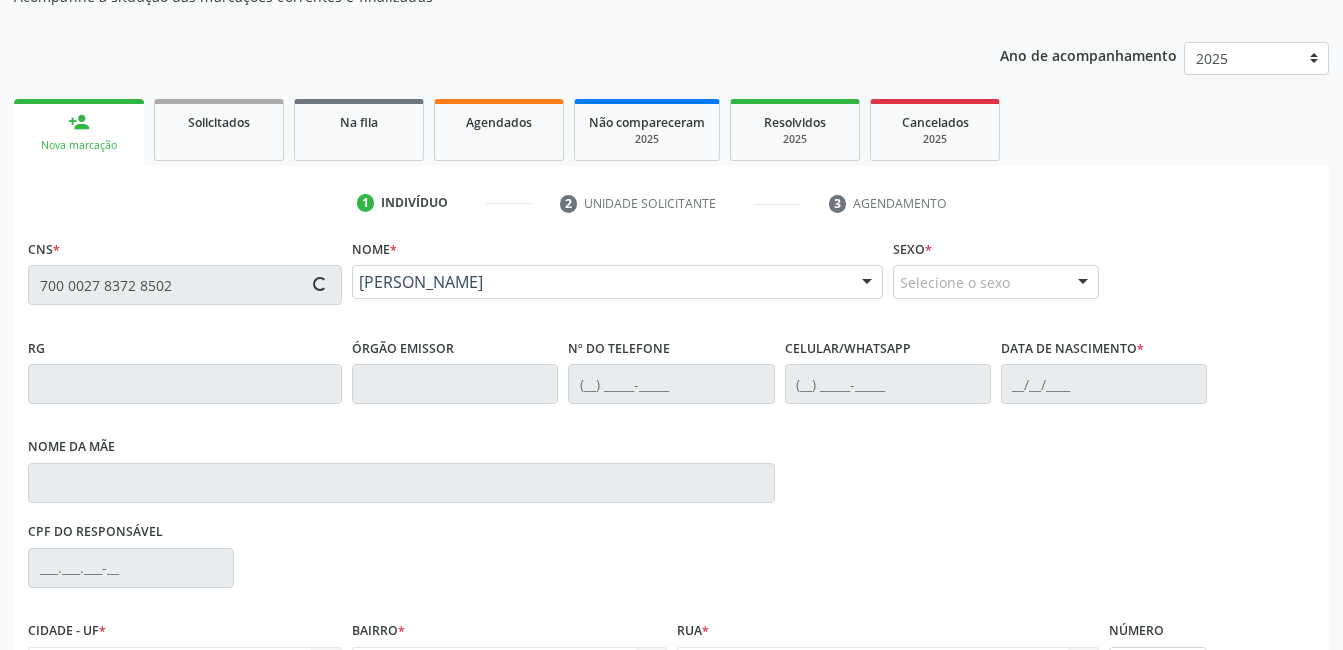 type on "Rosa Maria de Melo Silvestre" 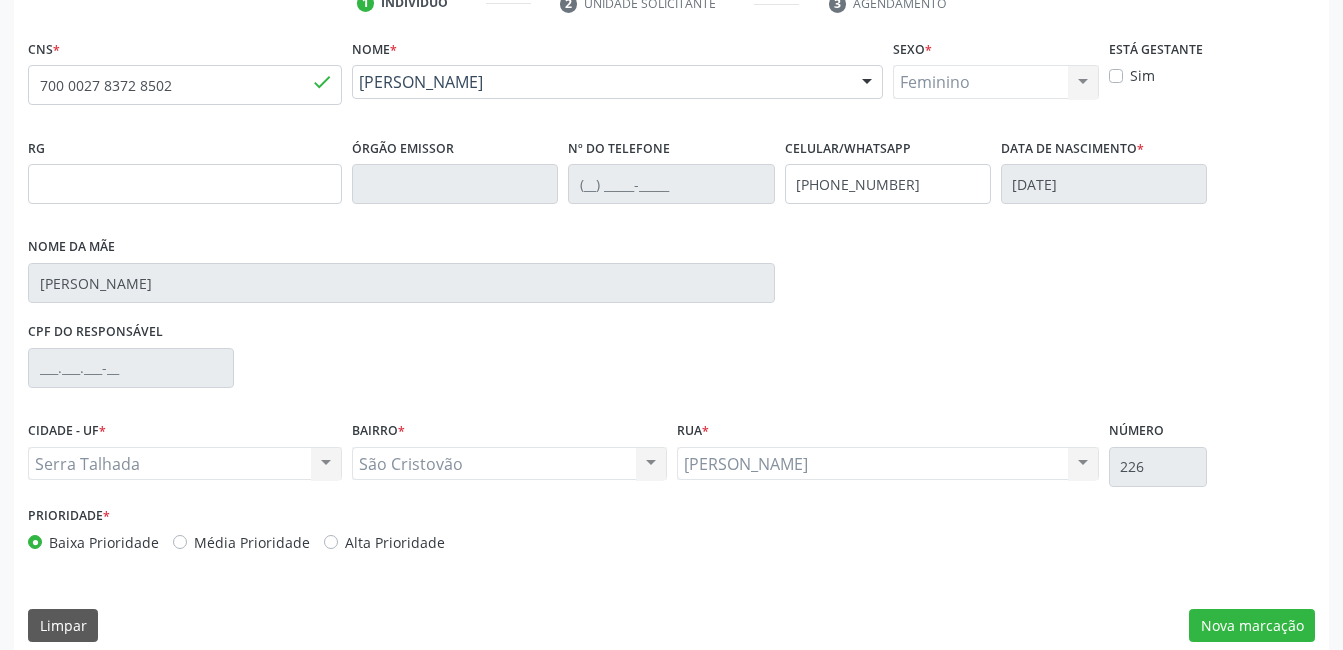 scroll, scrollTop: 420, scrollLeft: 0, axis: vertical 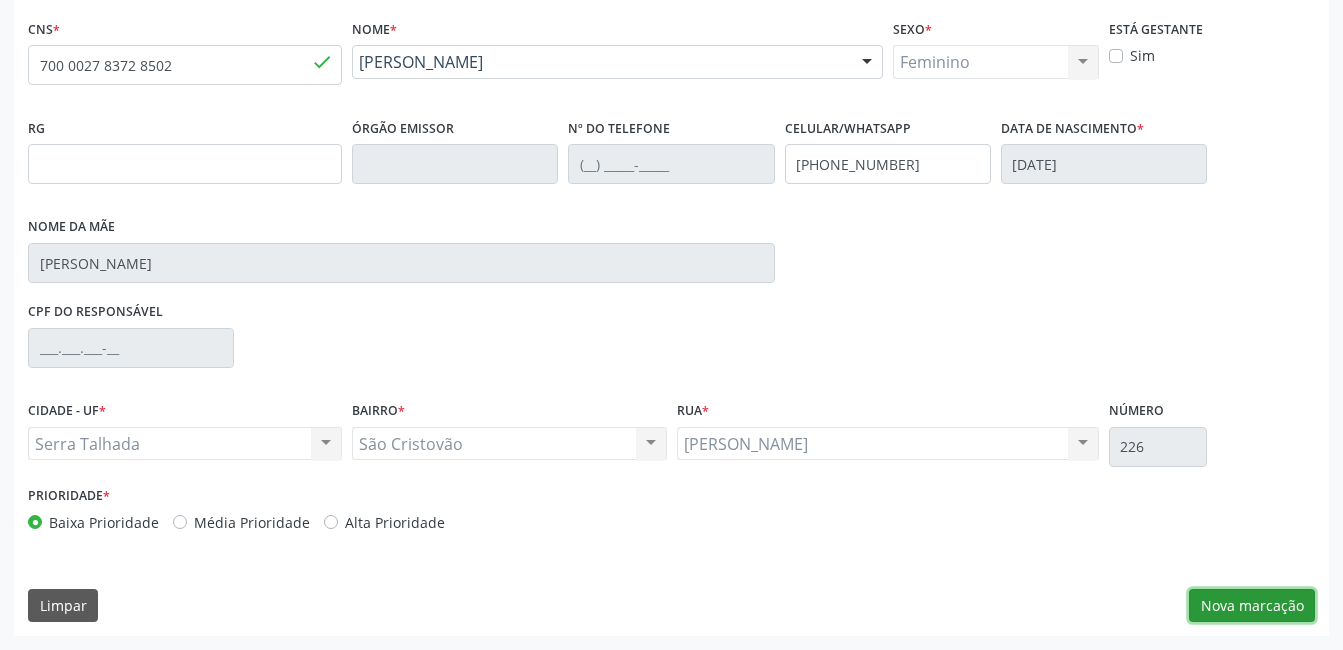 click on "Nova marcação" at bounding box center (1252, 606) 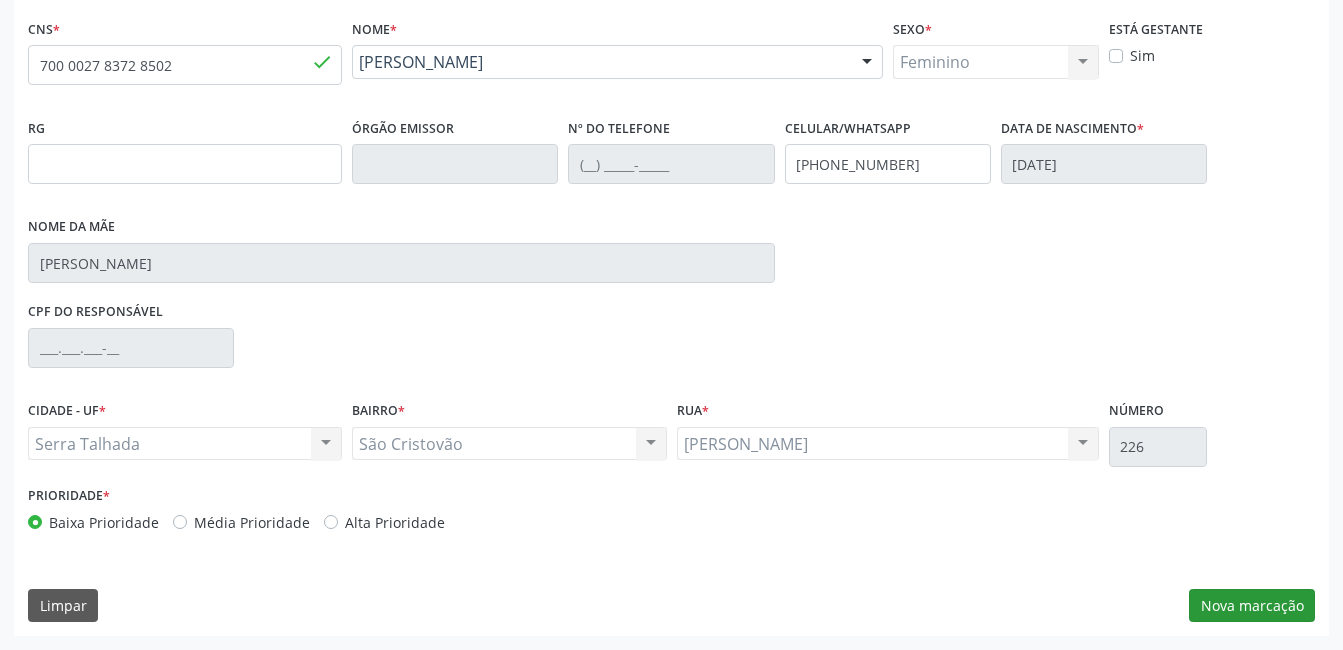 scroll, scrollTop: 256, scrollLeft: 0, axis: vertical 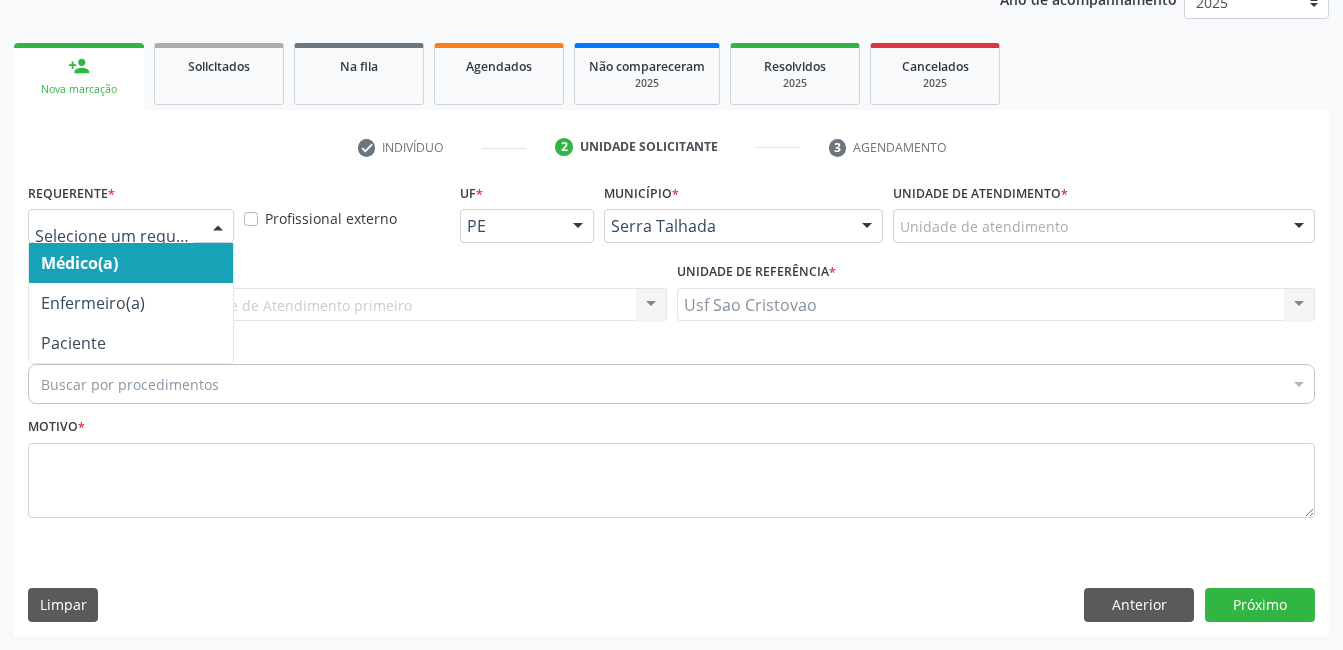click at bounding box center (218, 227) 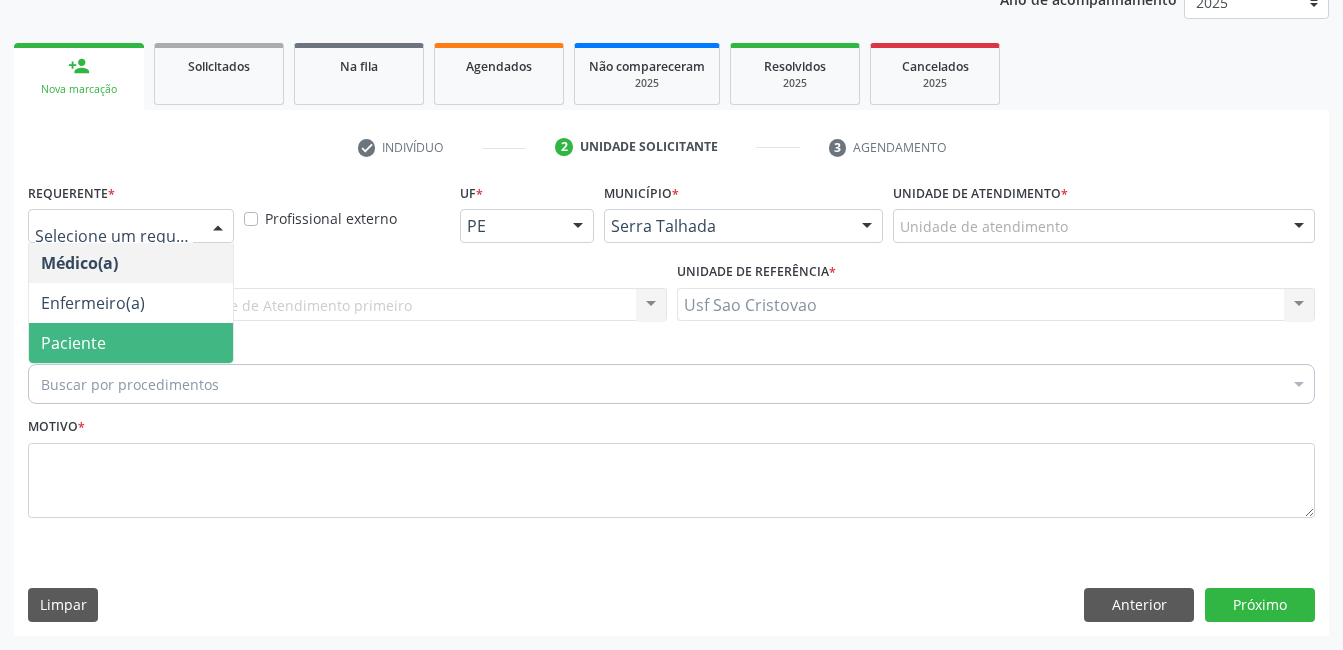 click on "Paciente" at bounding box center [131, 343] 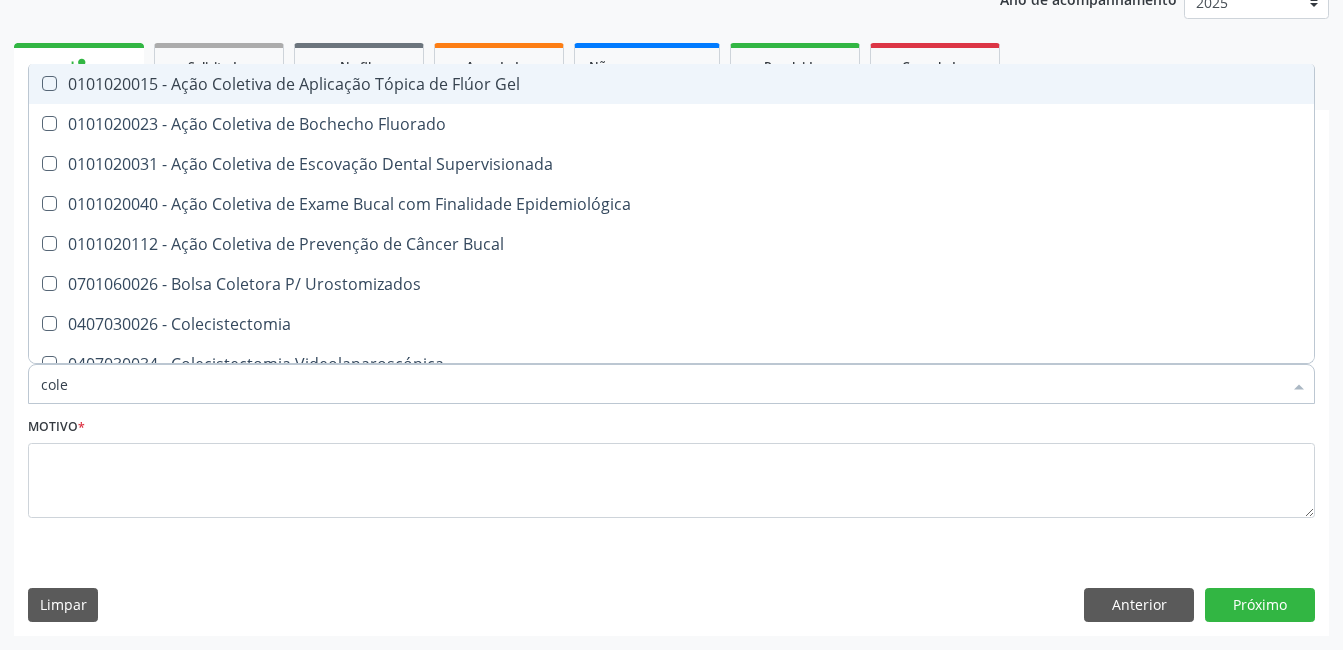 type on "coles" 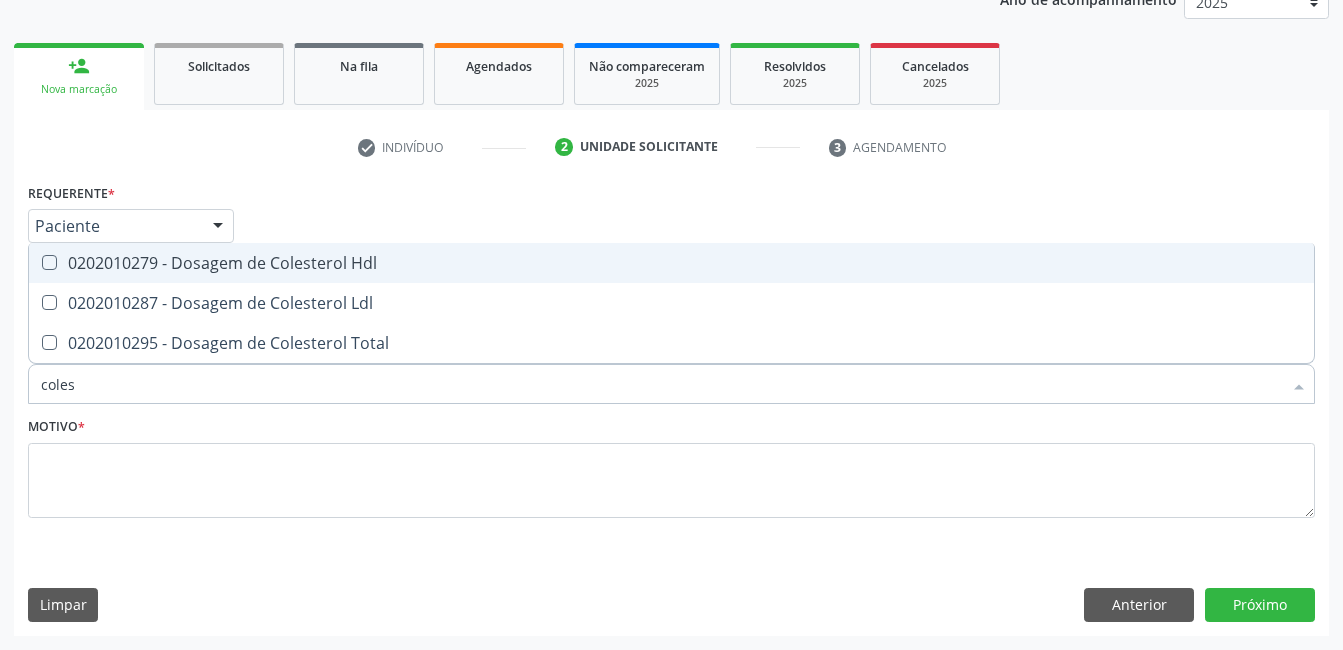 click at bounding box center [49, 262] 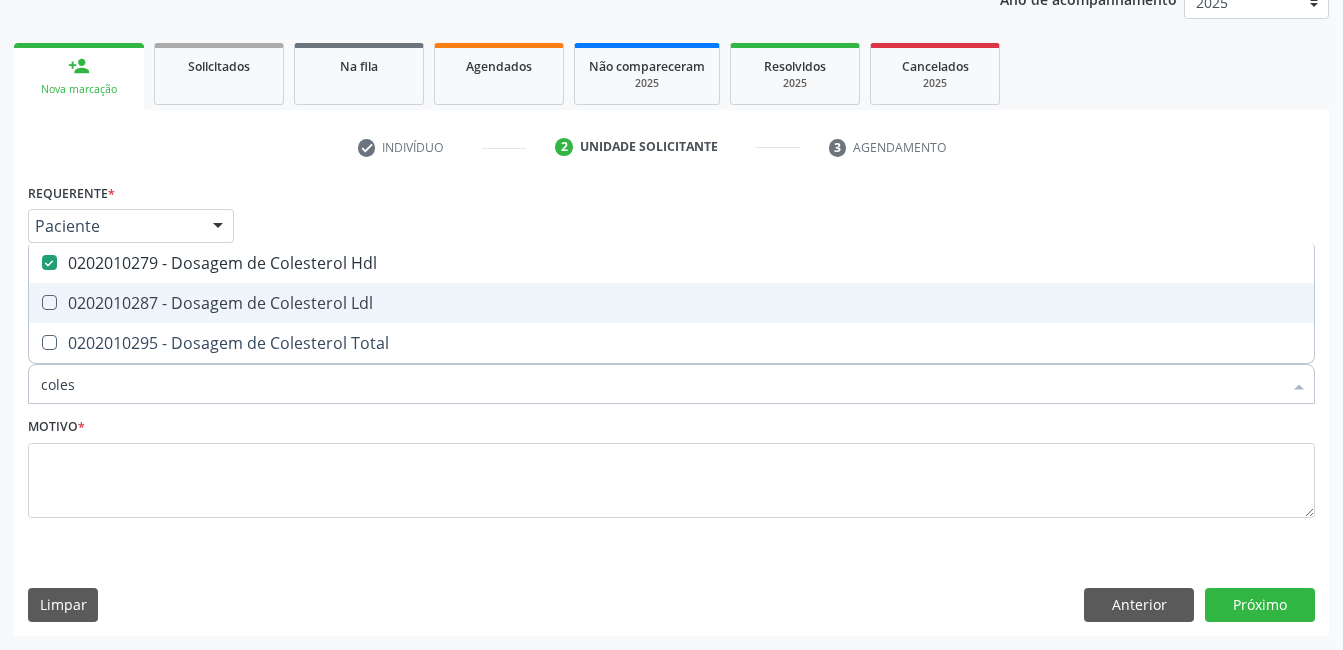click at bounding box center (49, 302) 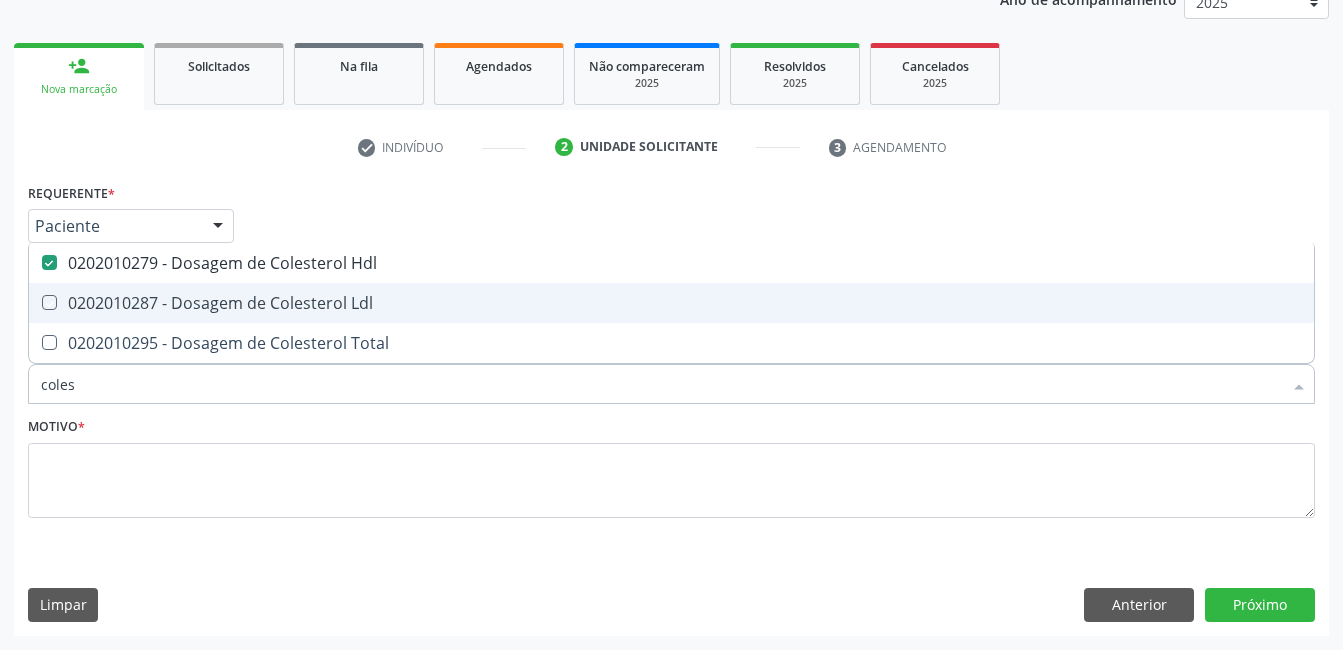click at bounding box center (35, 302) 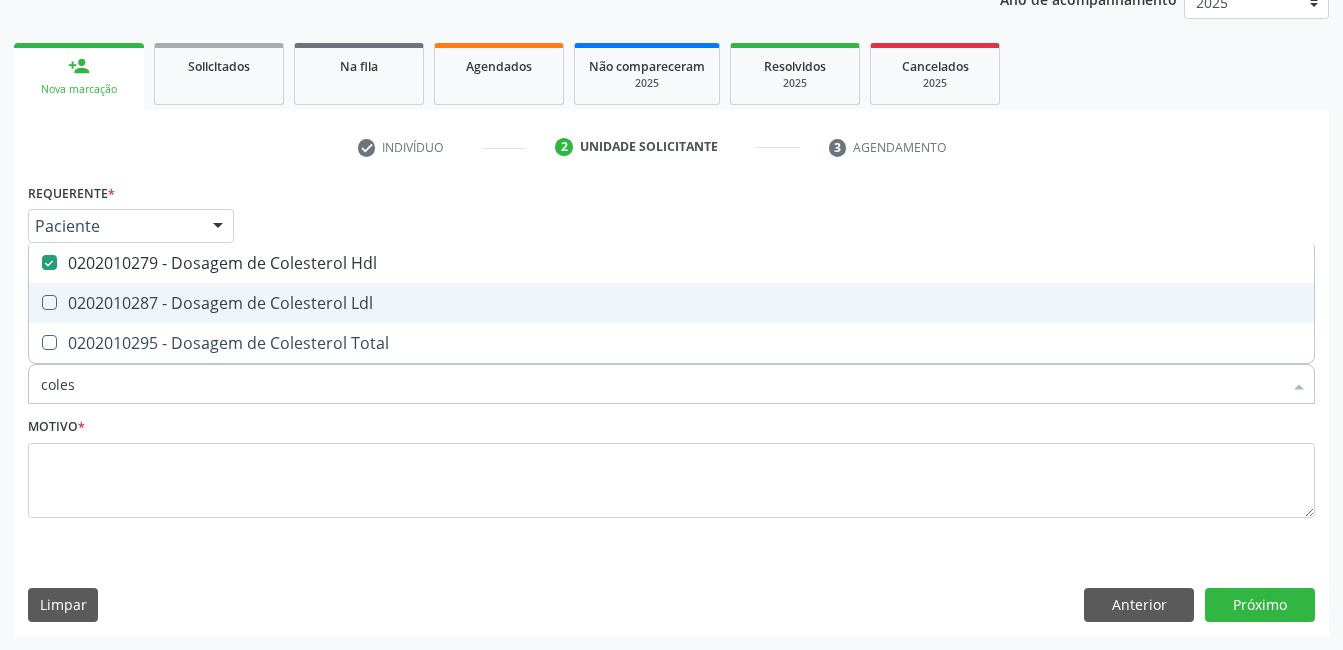 checkbox on "true" 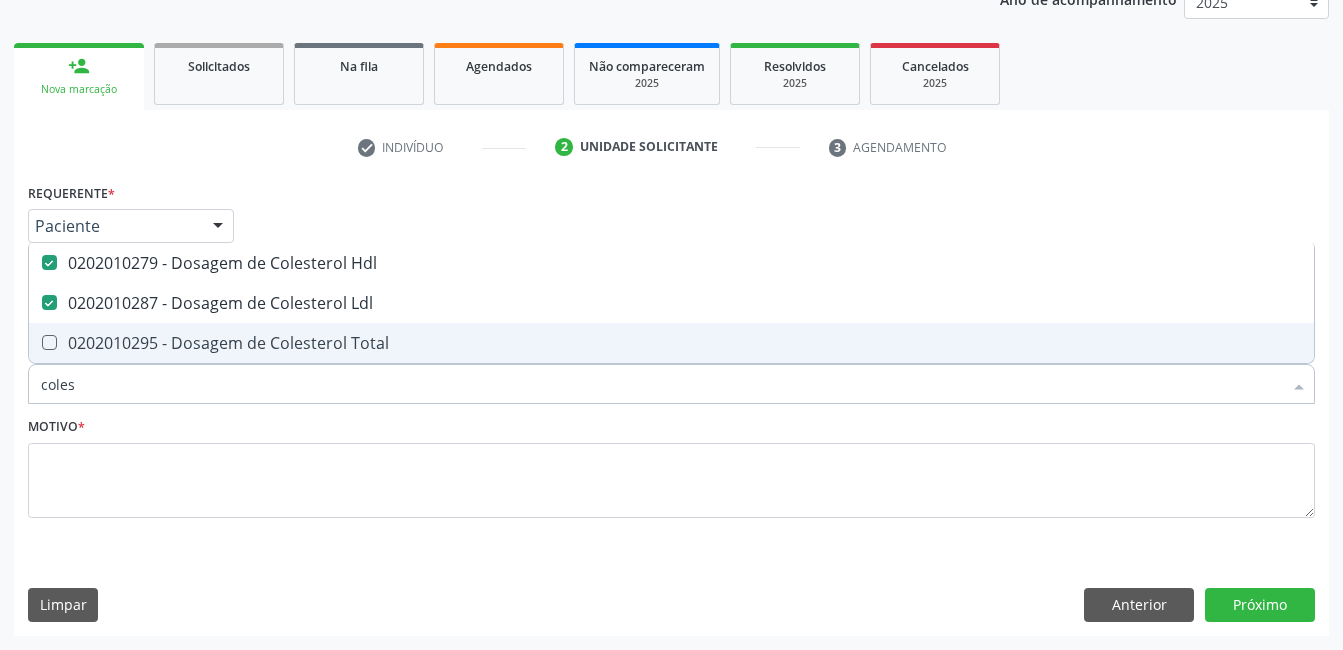 click at bounding box center (49, 342) 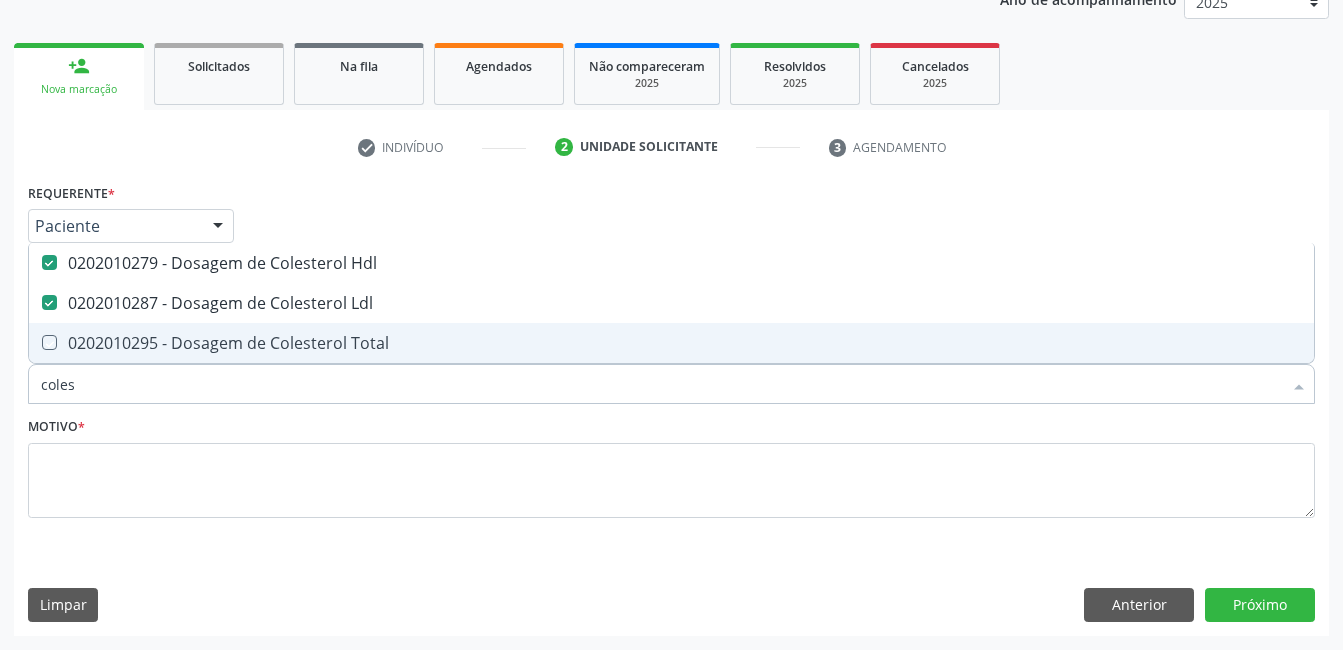 click at bounding box center (35, 342) 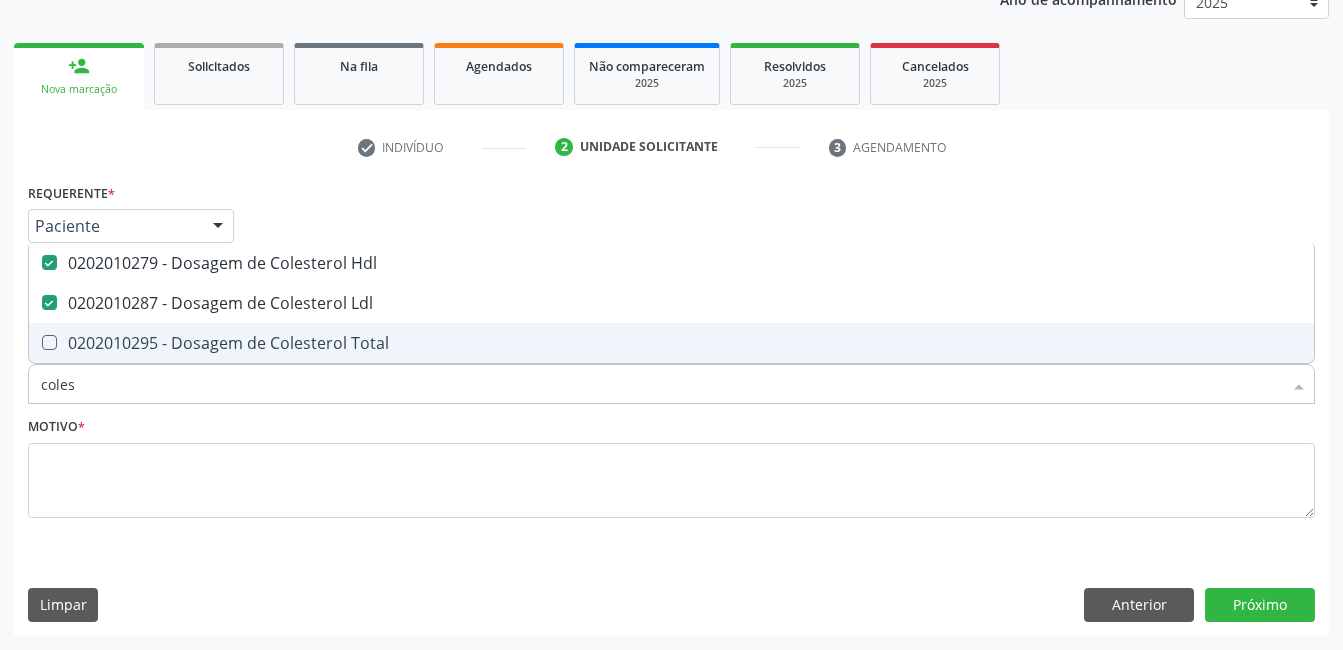 checkbox on "true" 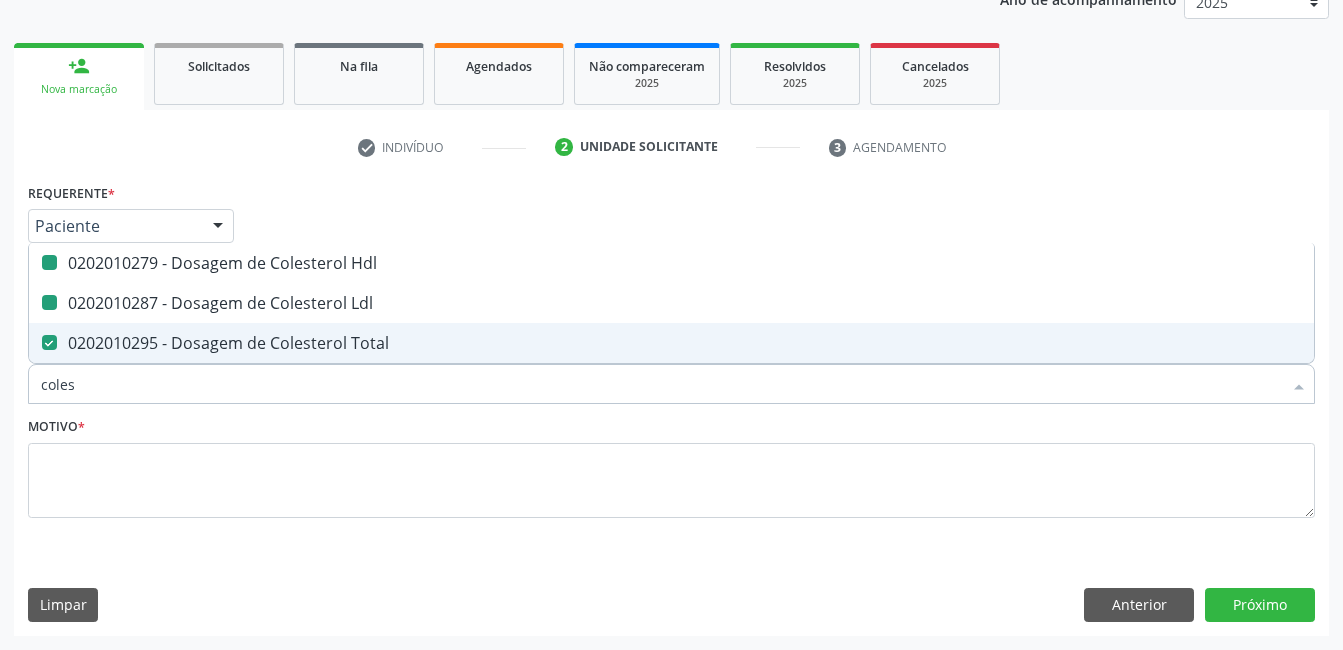 type on "cole" 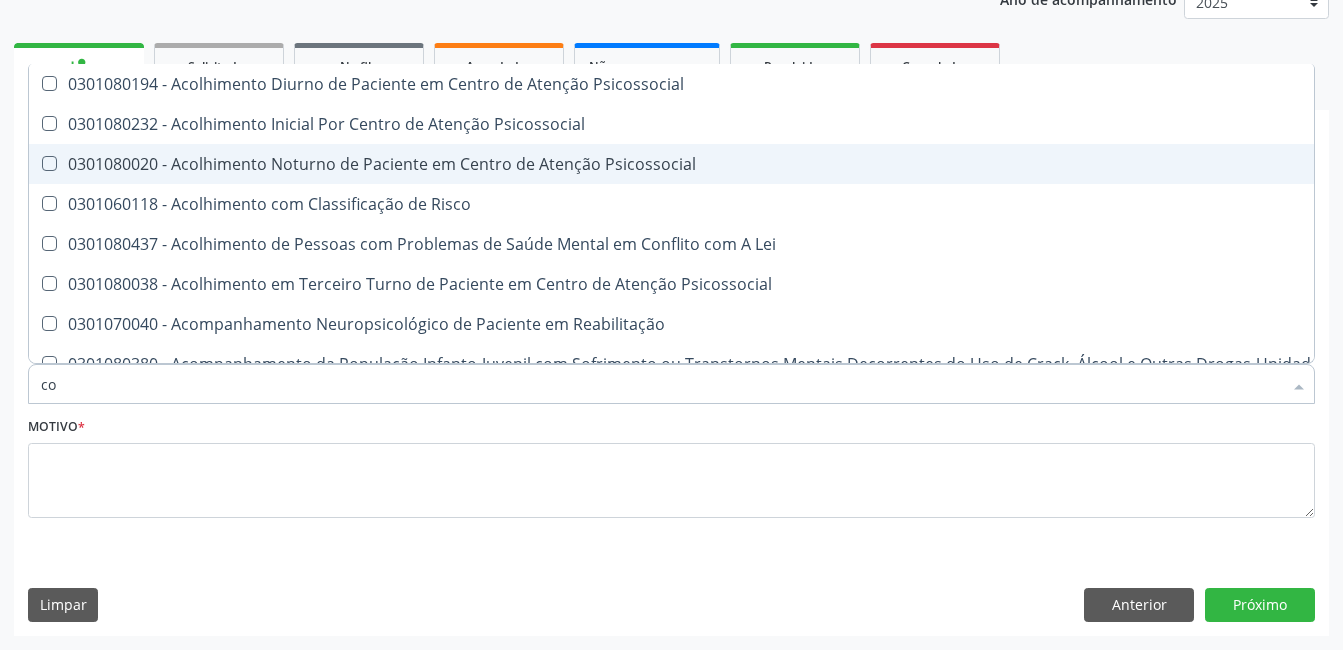 type on "c" 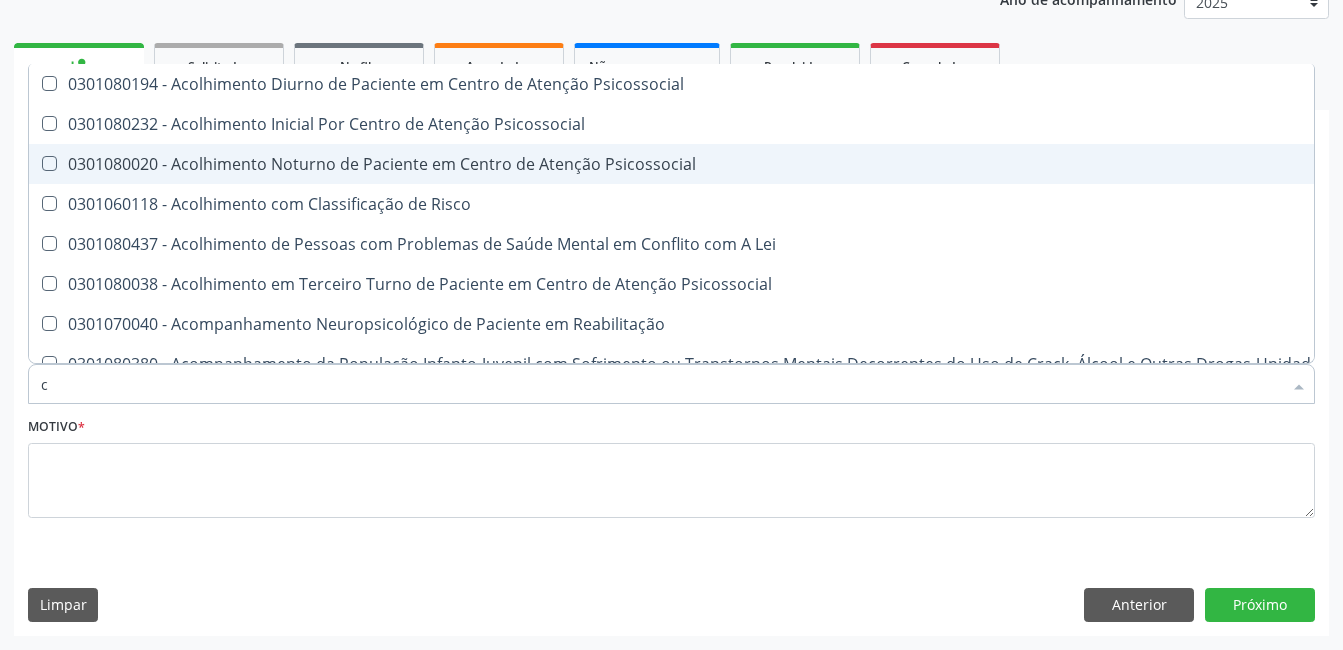 checkbox on "false" 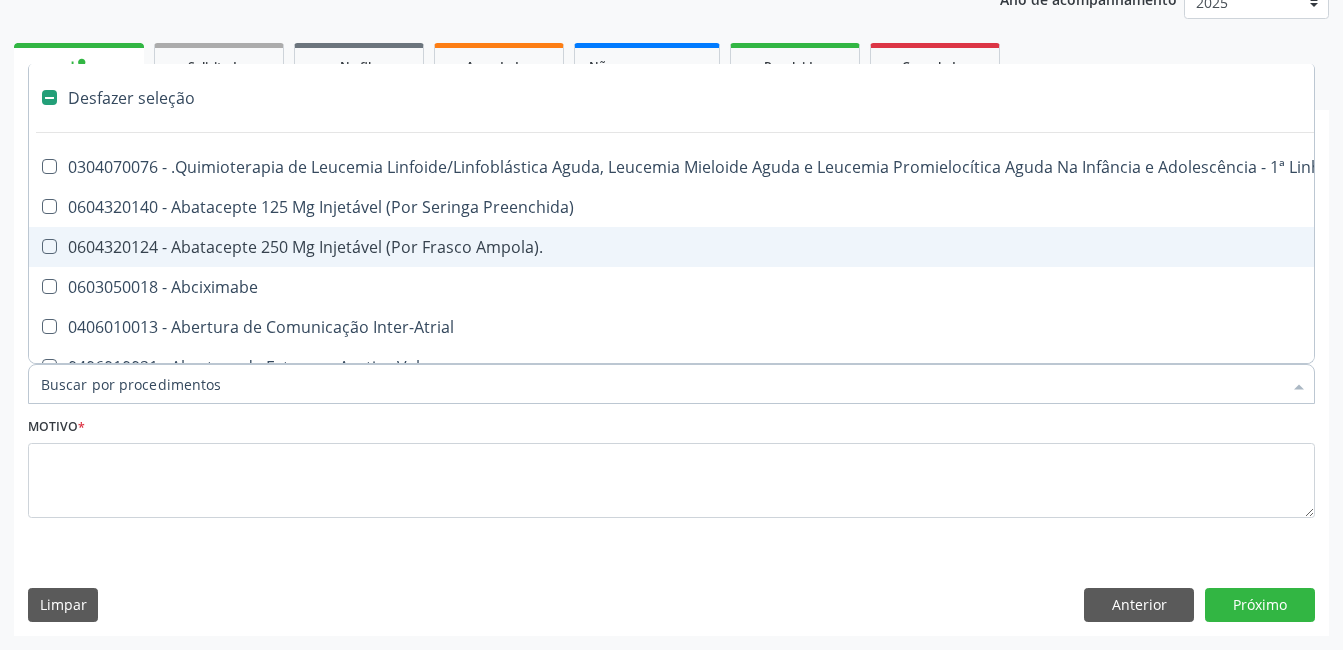 type on "2" 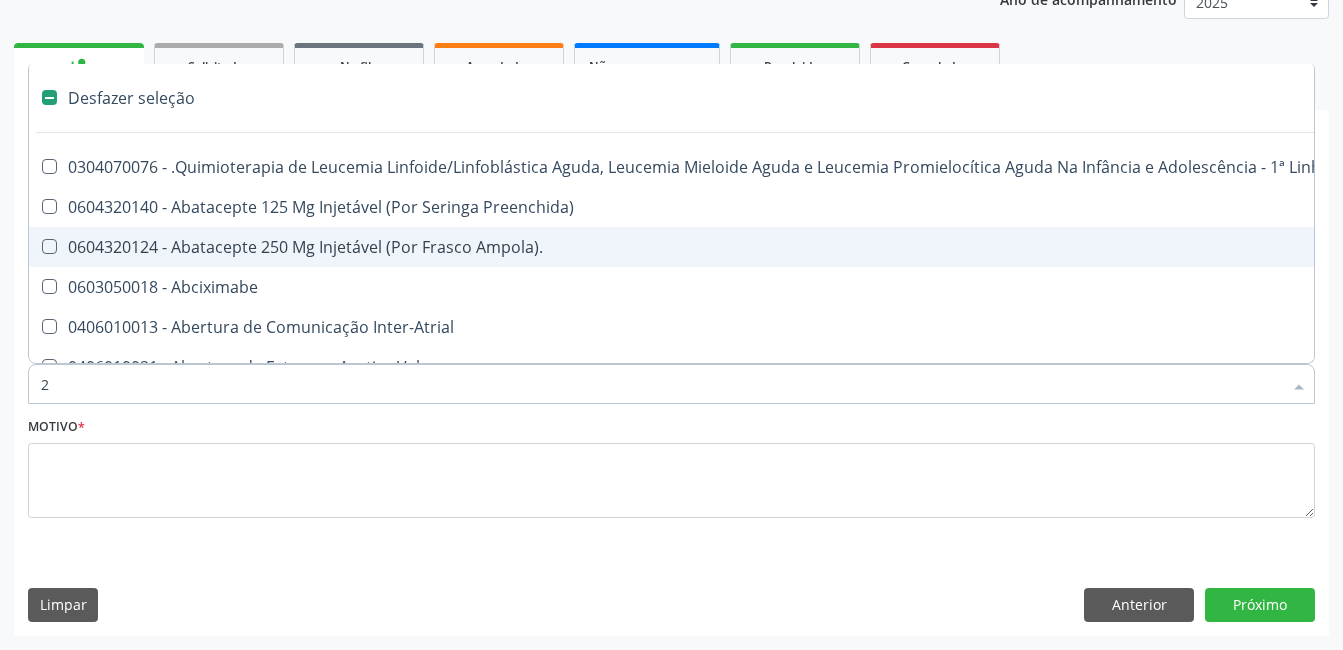 checkbox on "true" 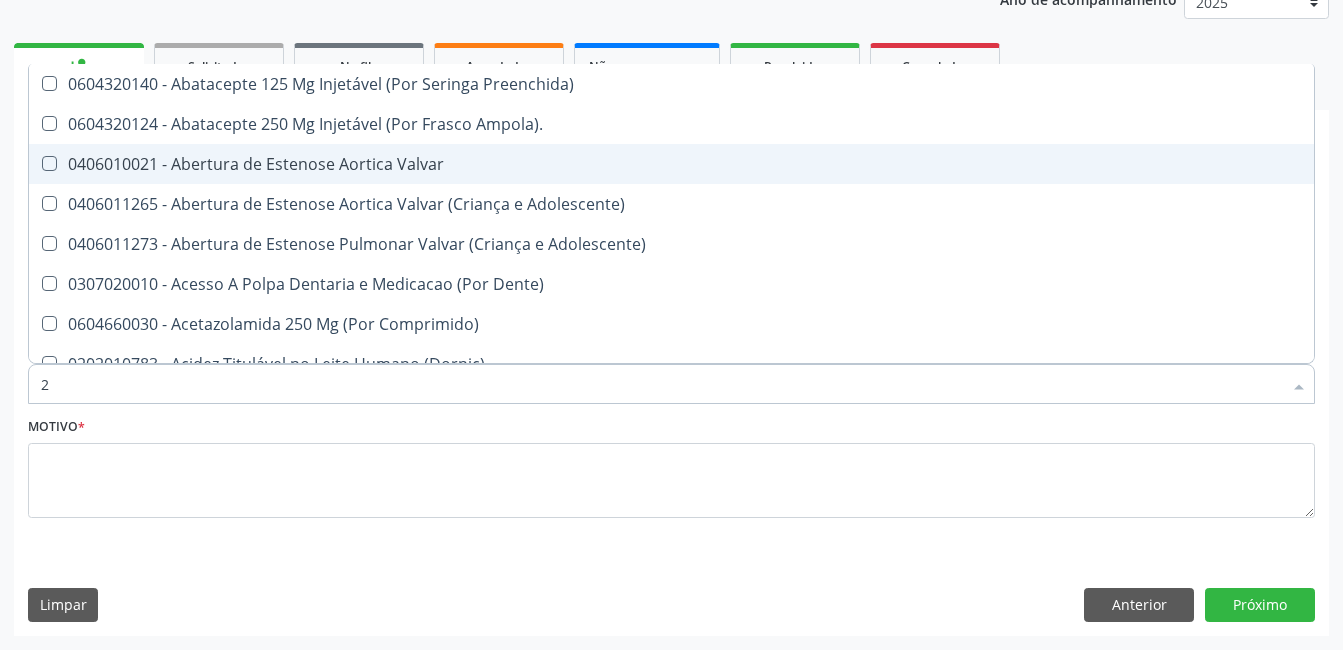 type on "20" 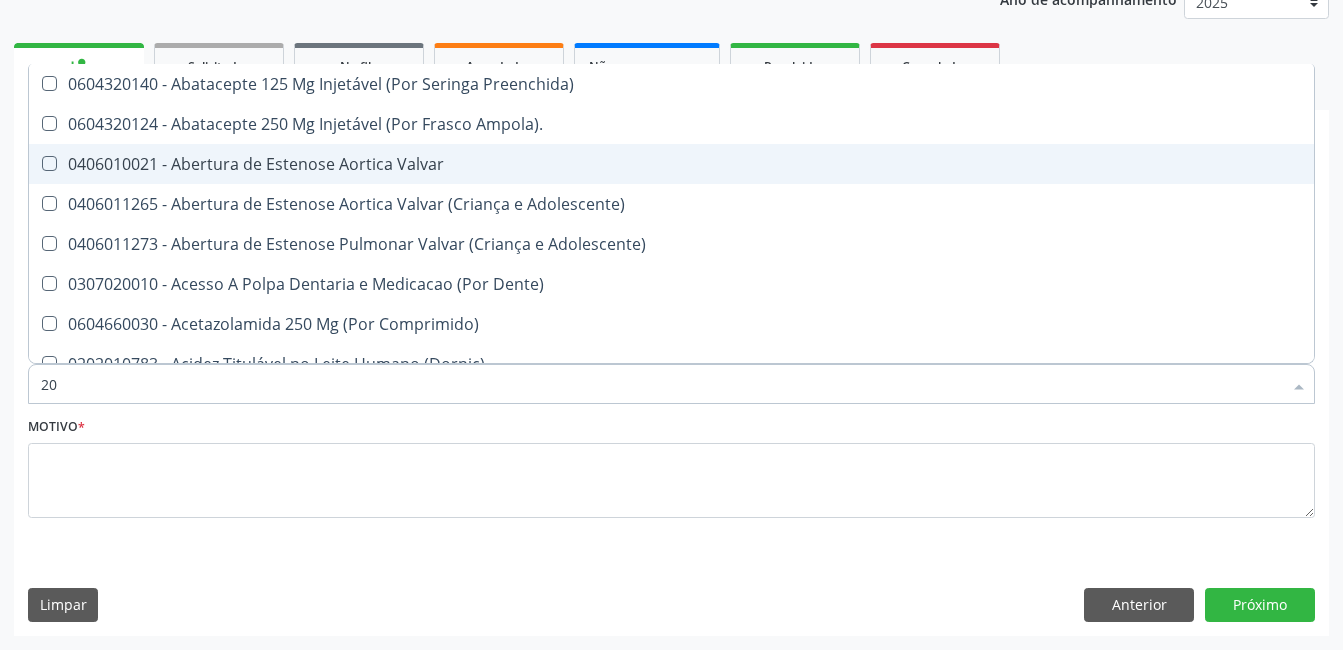 checkbox on "true" 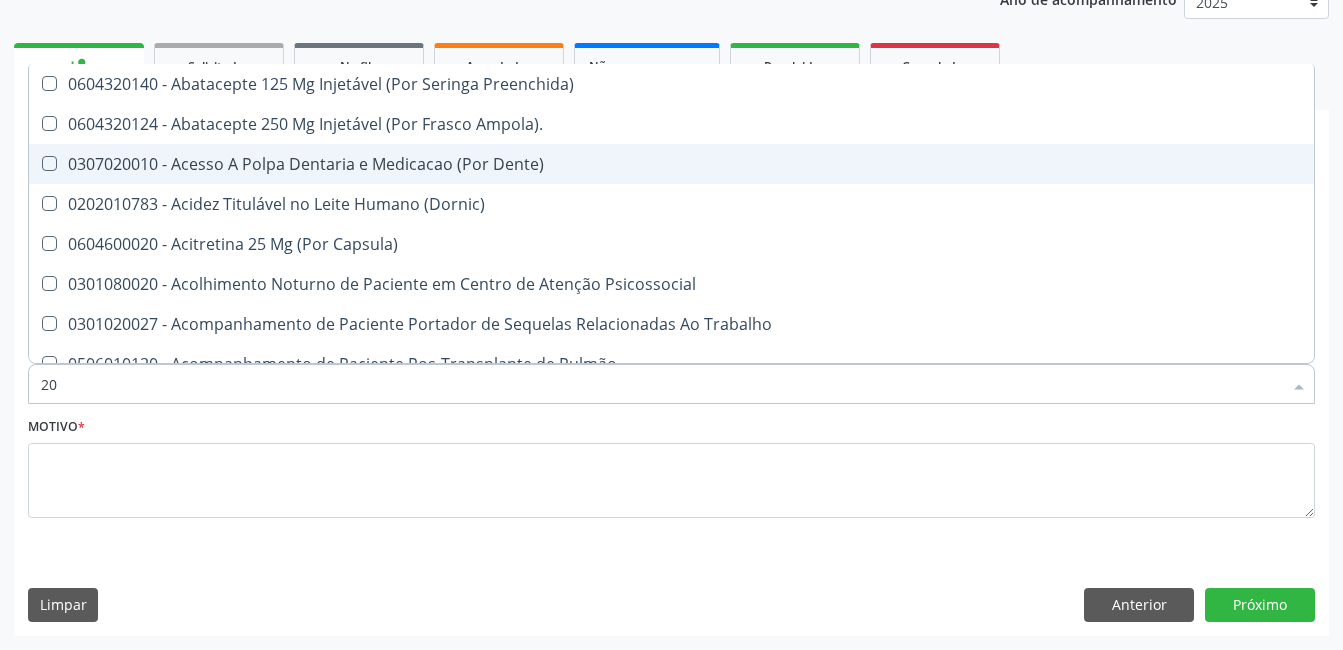 type on "202" 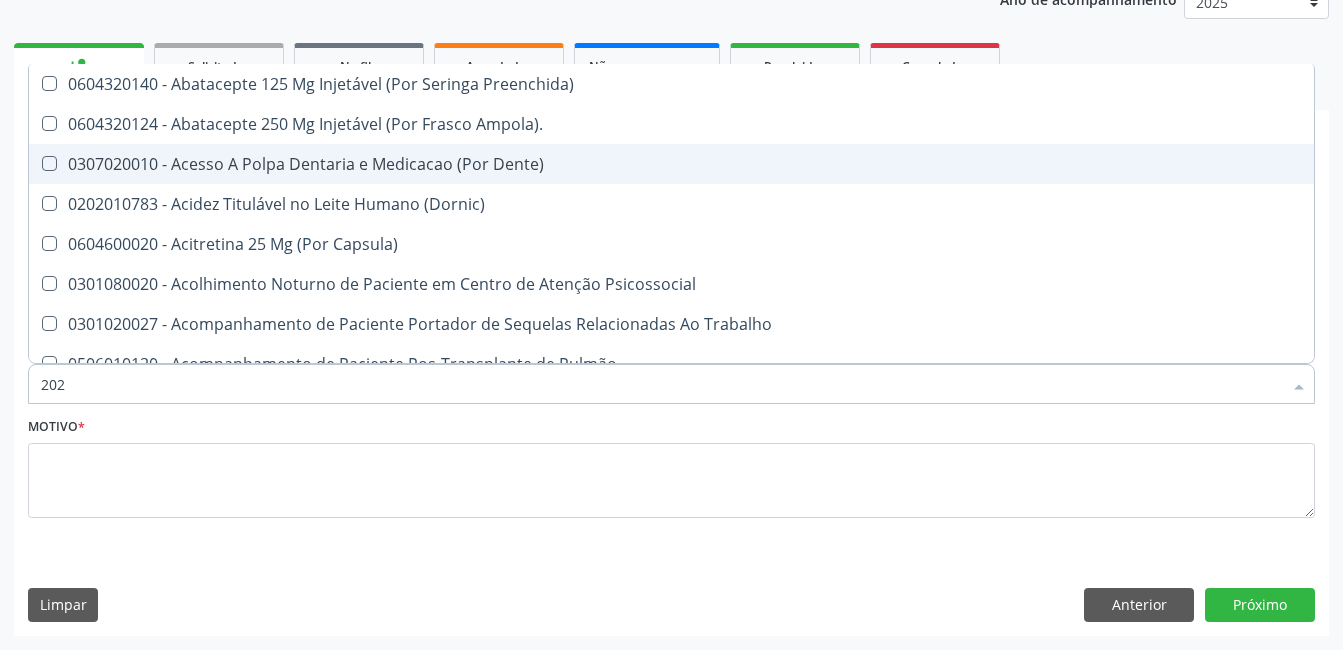 checkbox on "true" 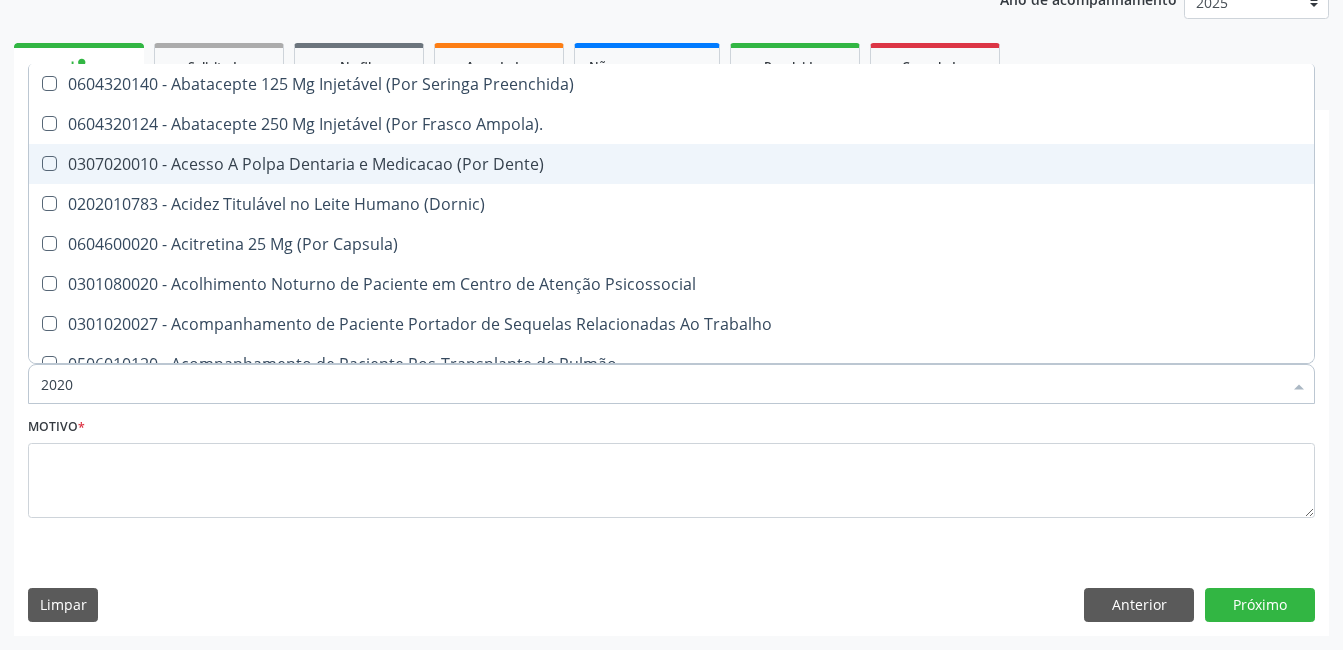 checkbox on "true" 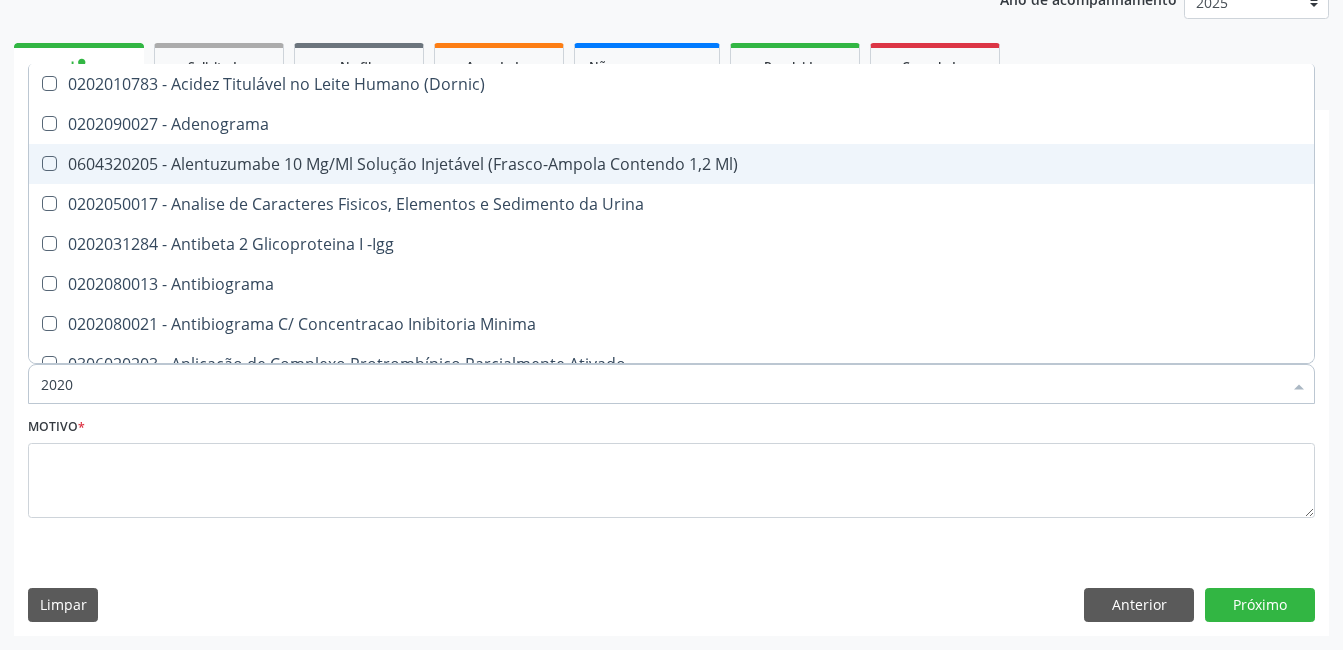 type on "20201" 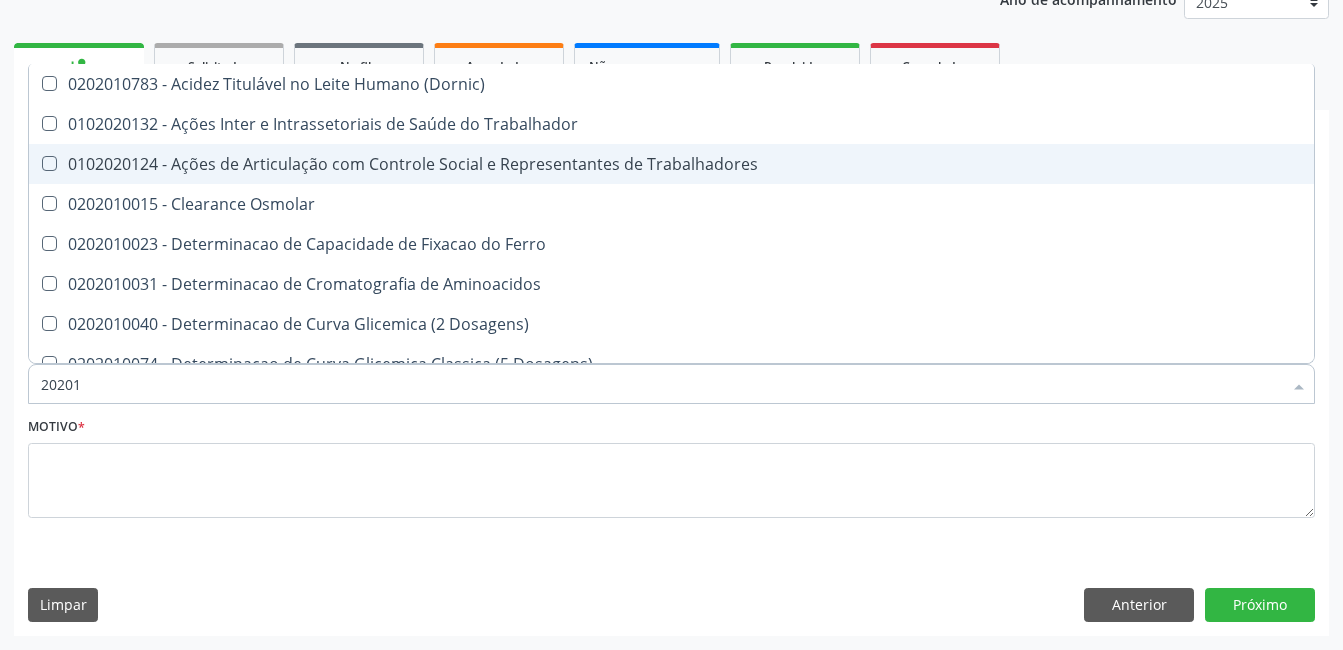 type on "202010" 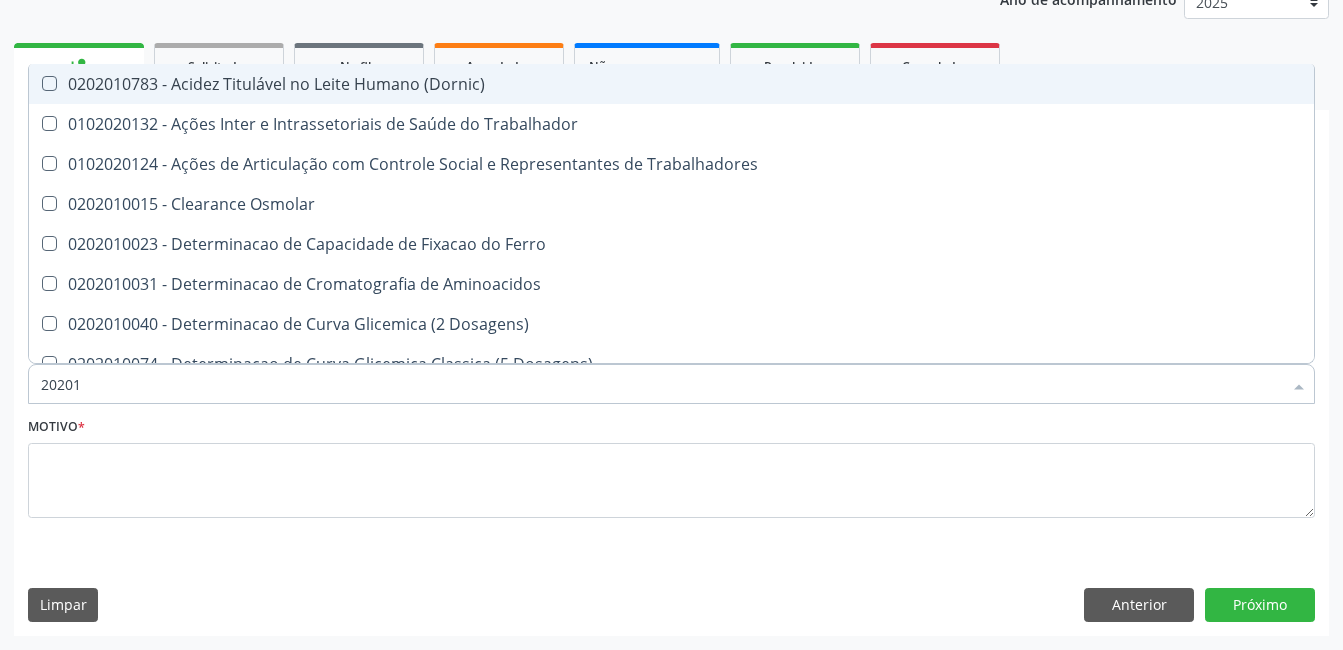 type on "202010" 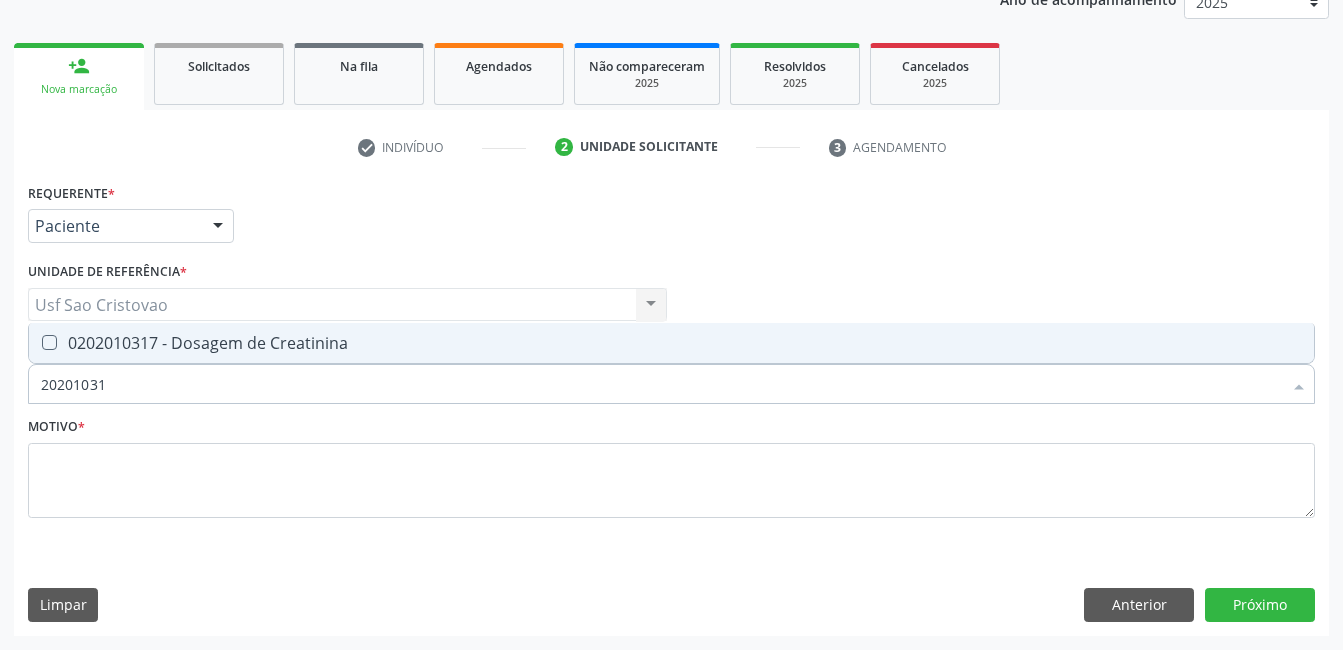 type on "202010317" 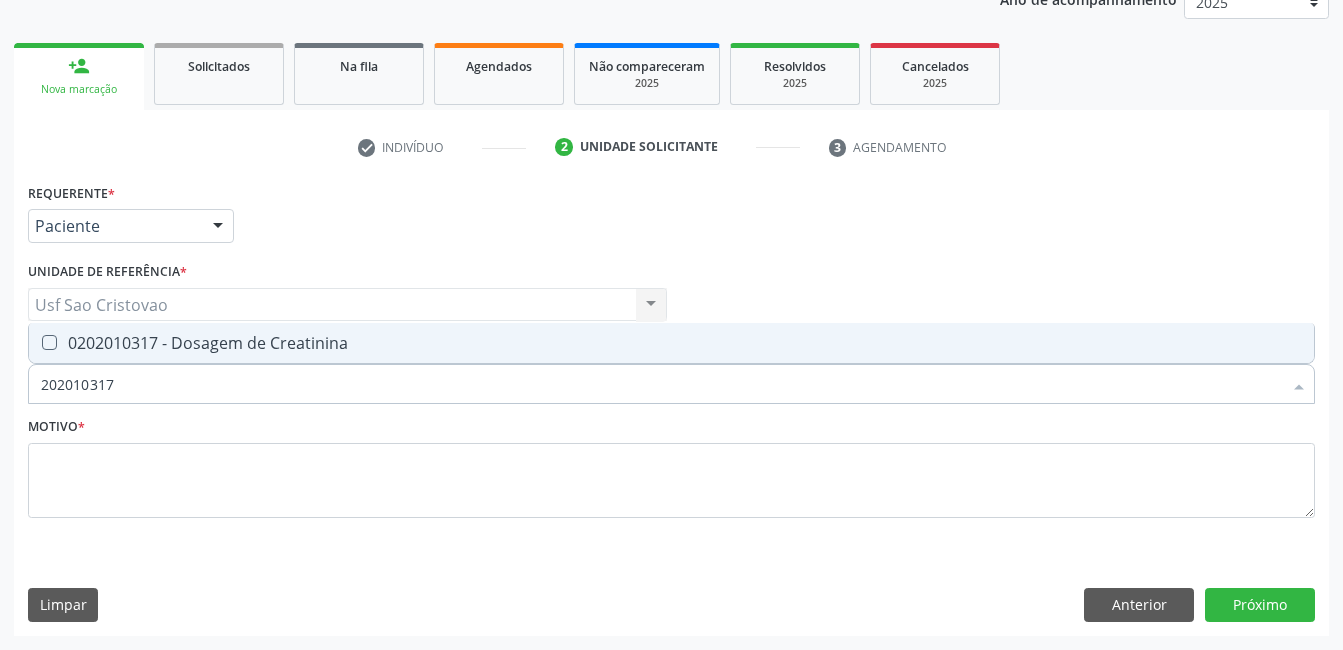 click at bounding box center (49, 342) 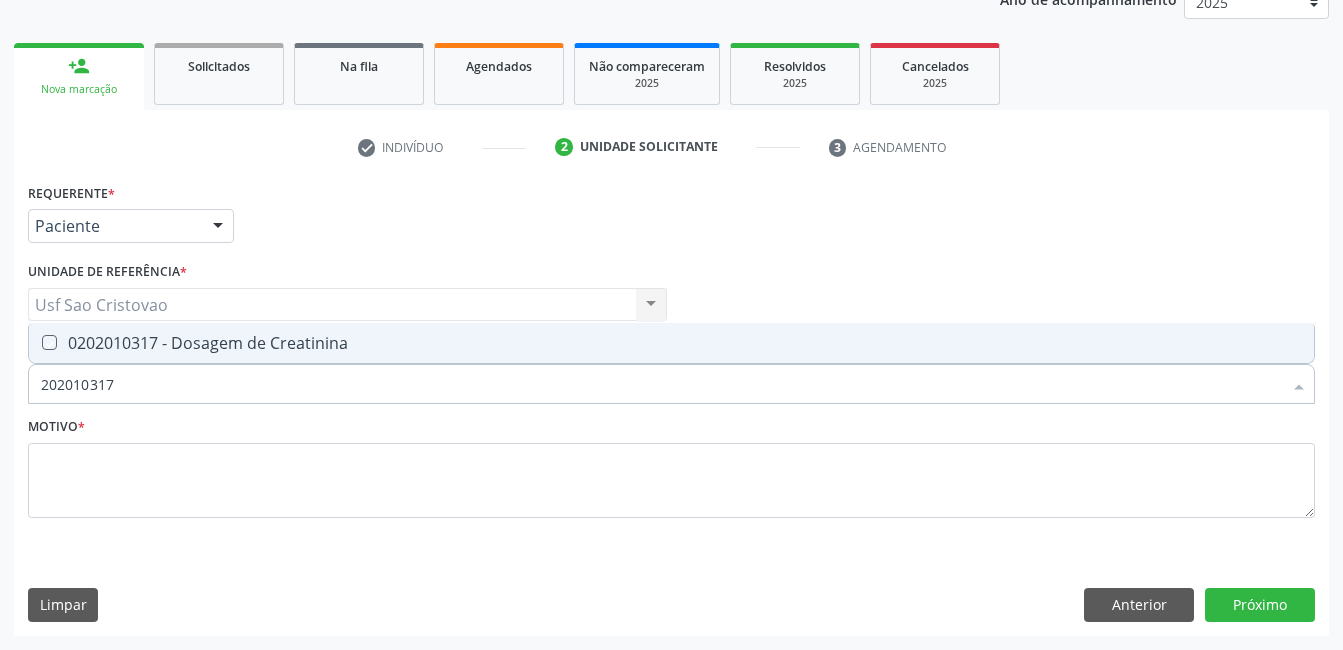 click at bounding box center [35, 342] 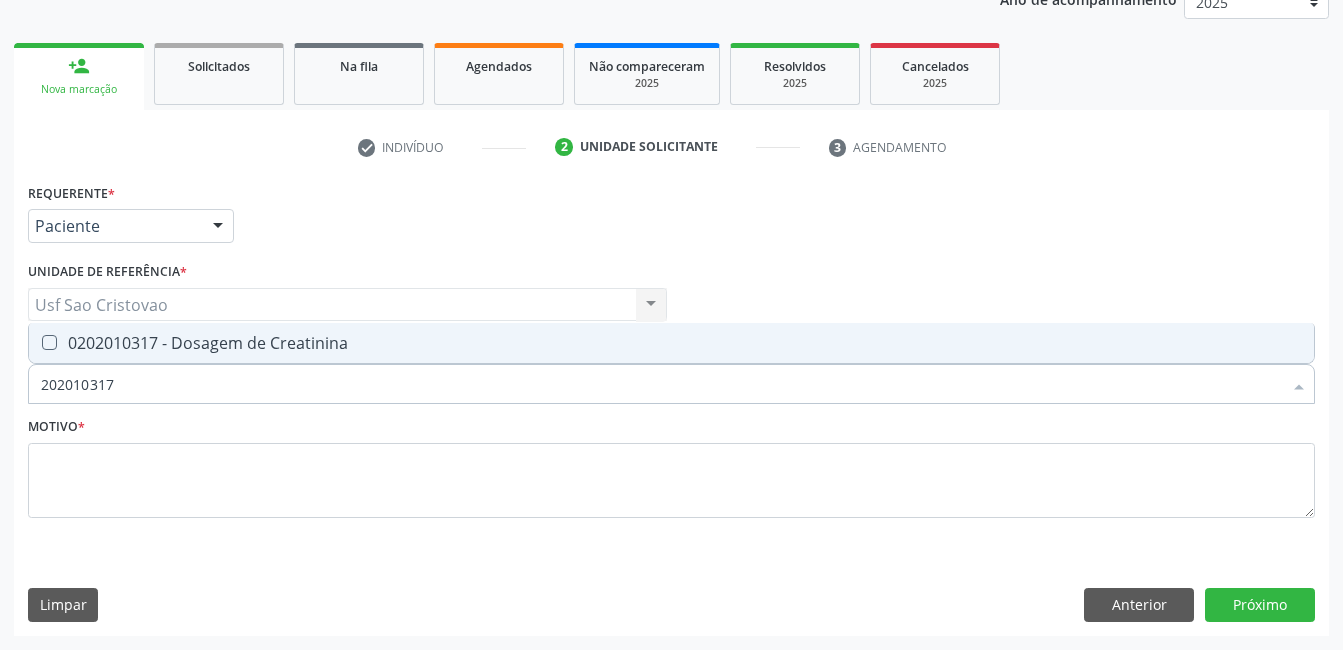 checkbox on "true" 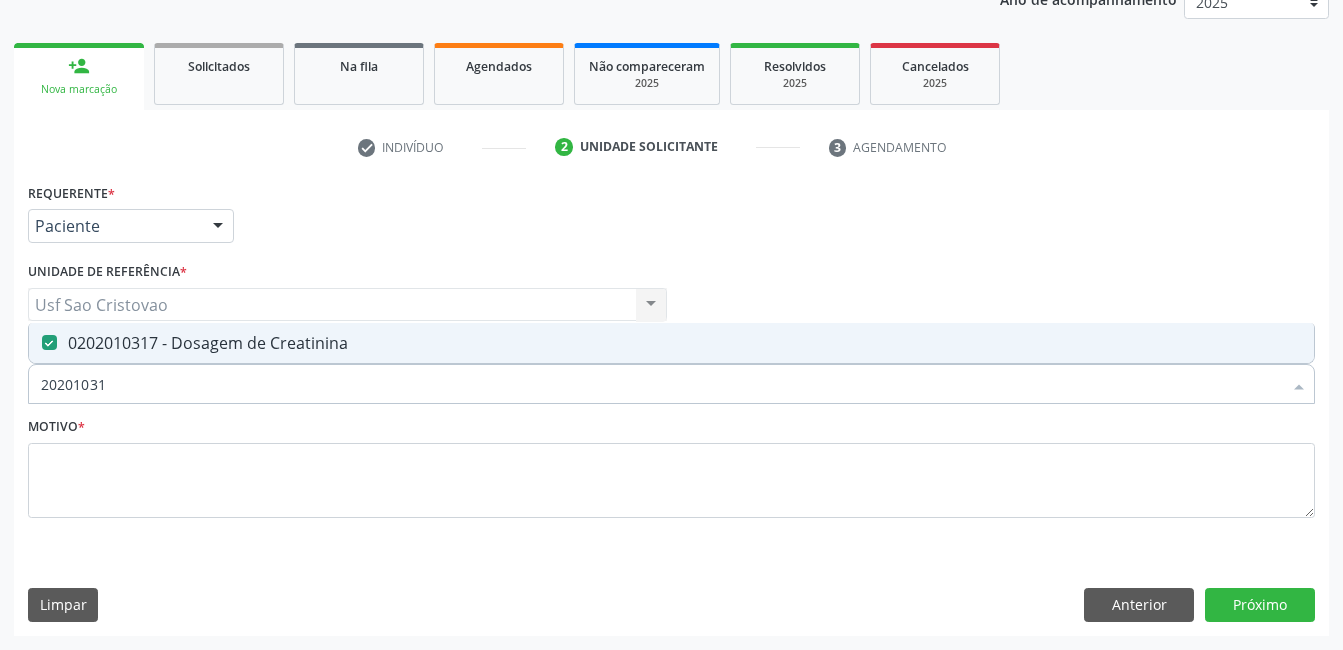 type on "2020103" 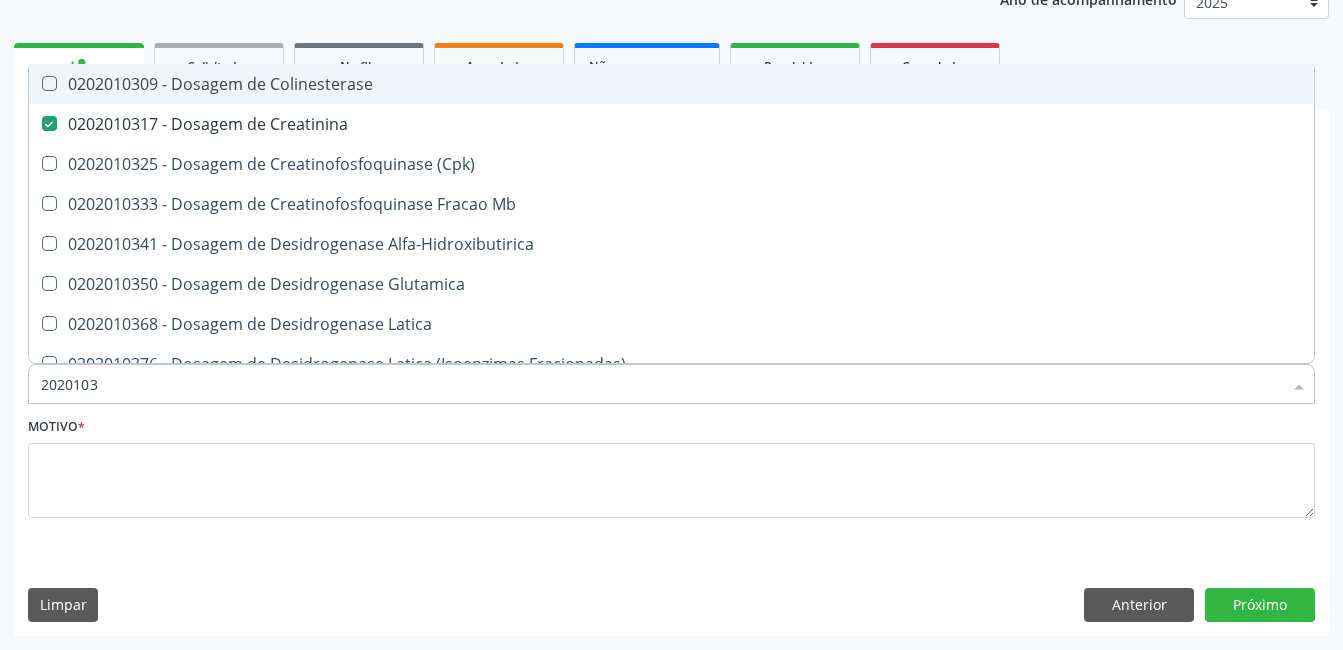 type on "202010" 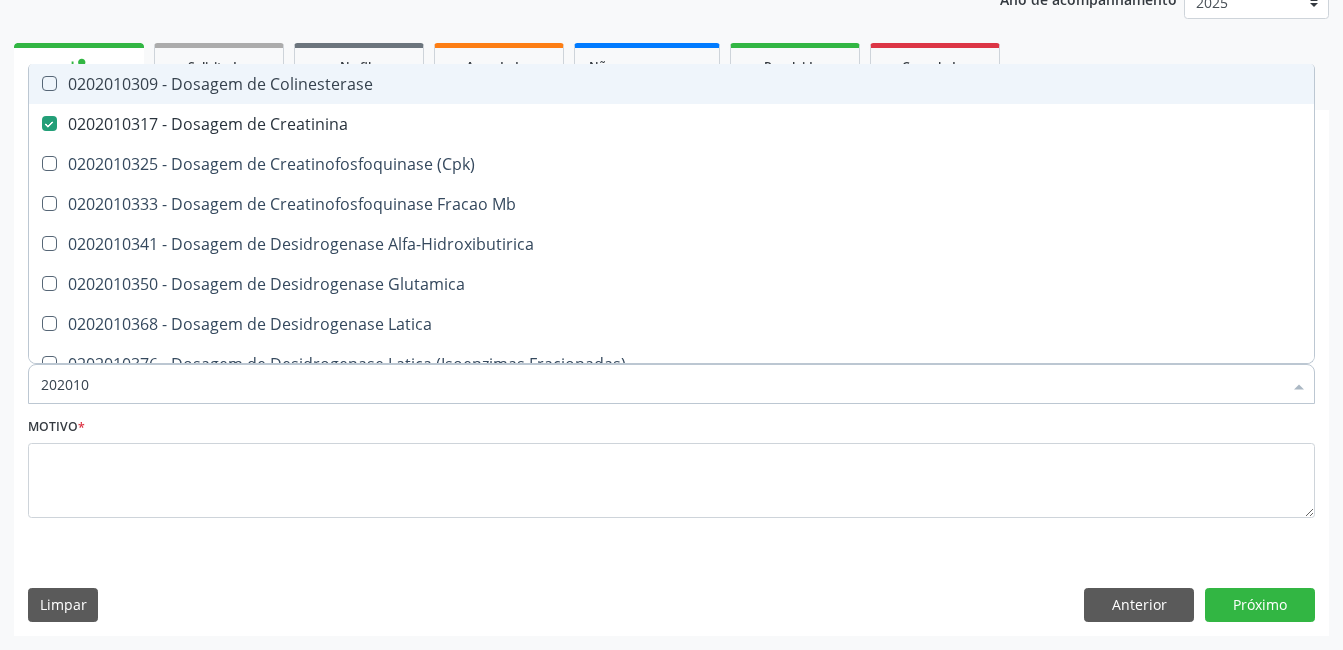 checkbox on "false" 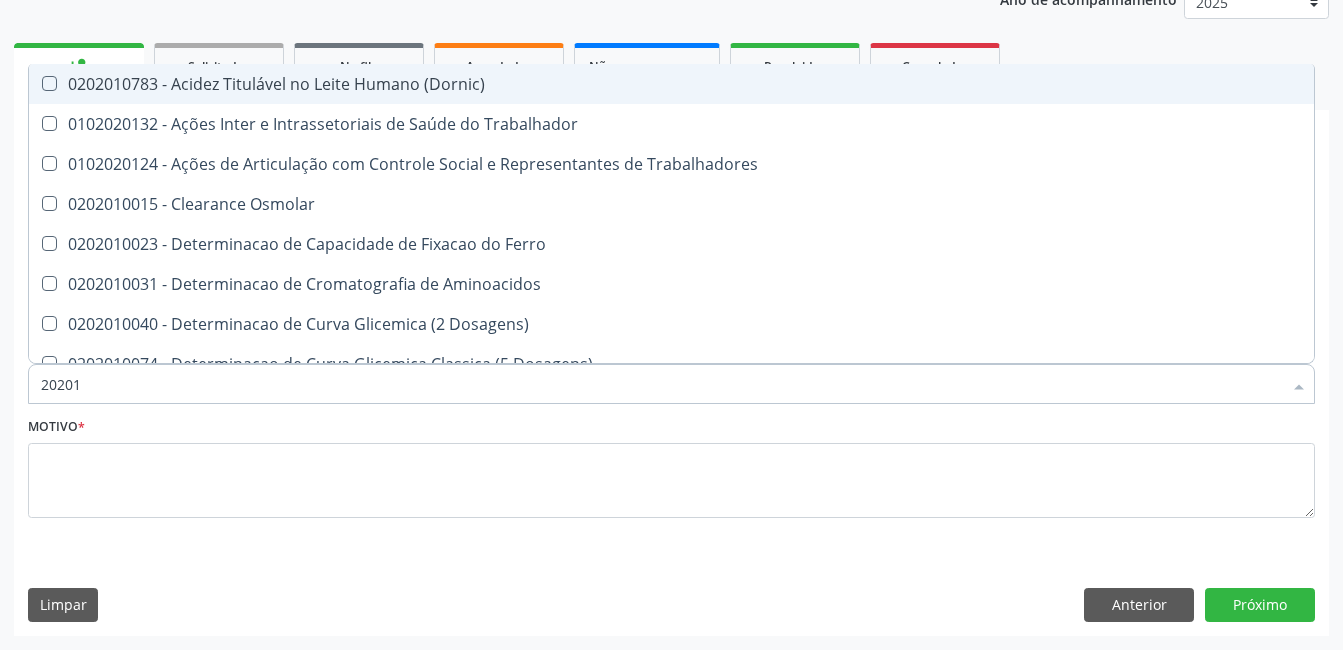 type on "2020" 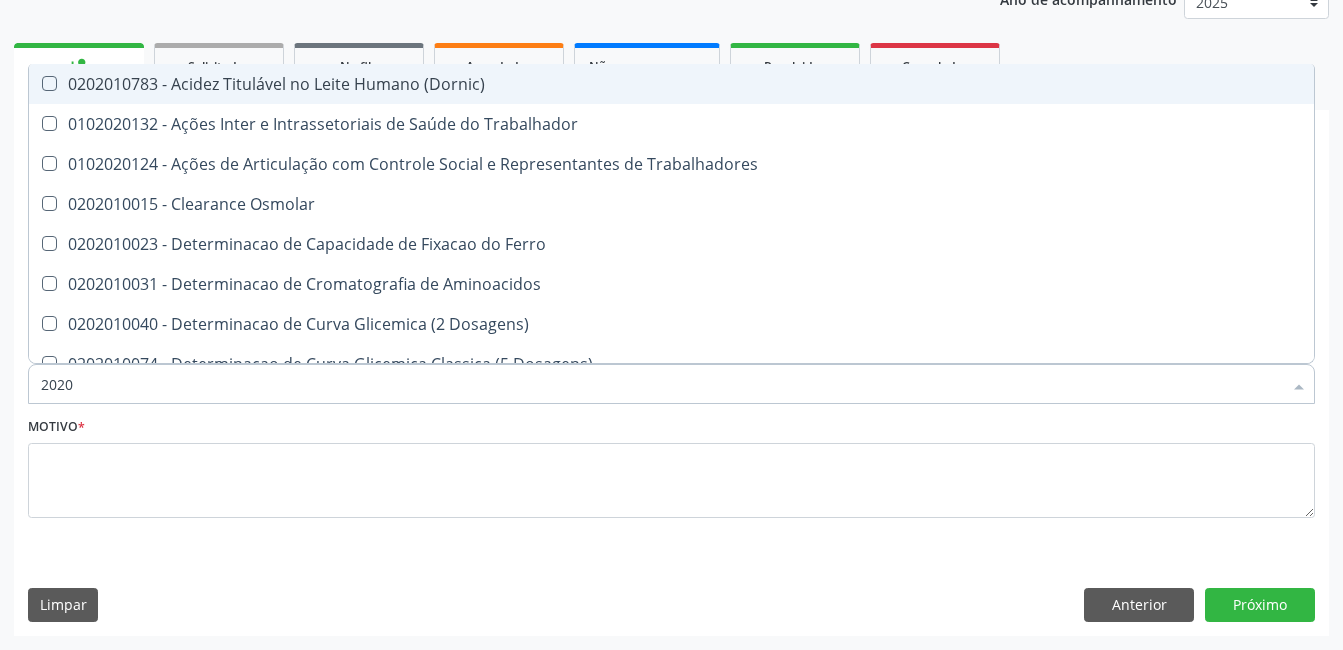 checkbox on "false" 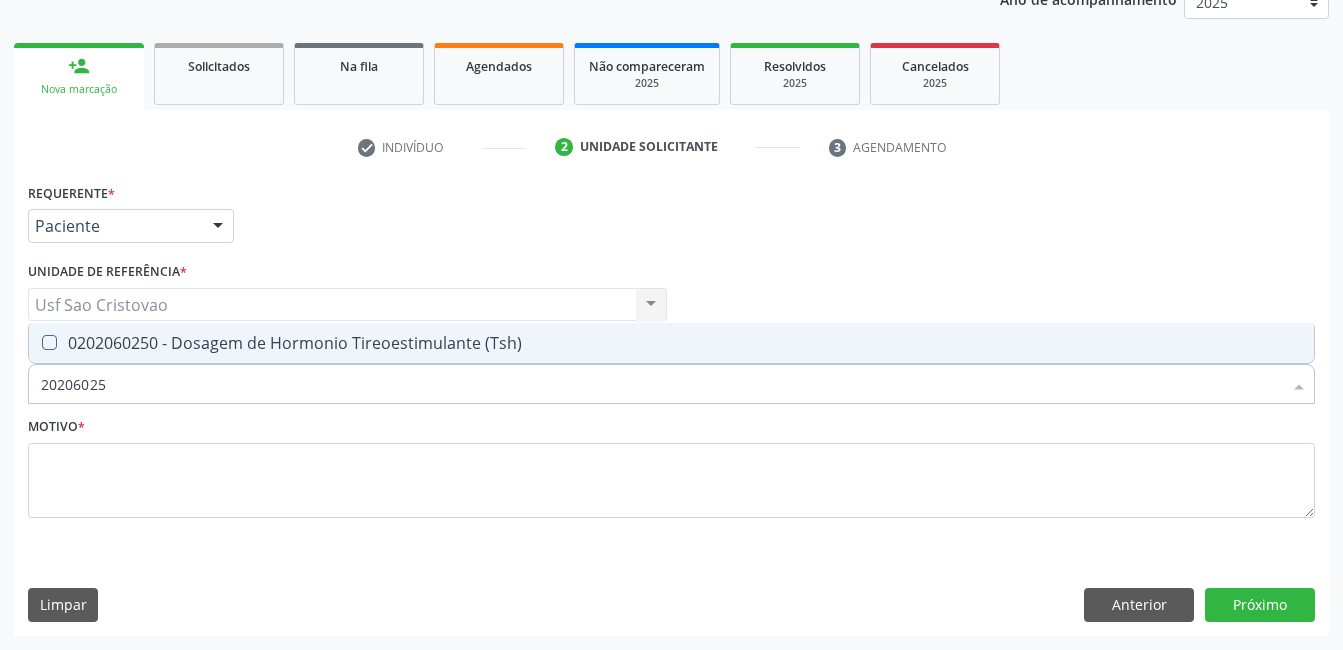 type on "202060250" 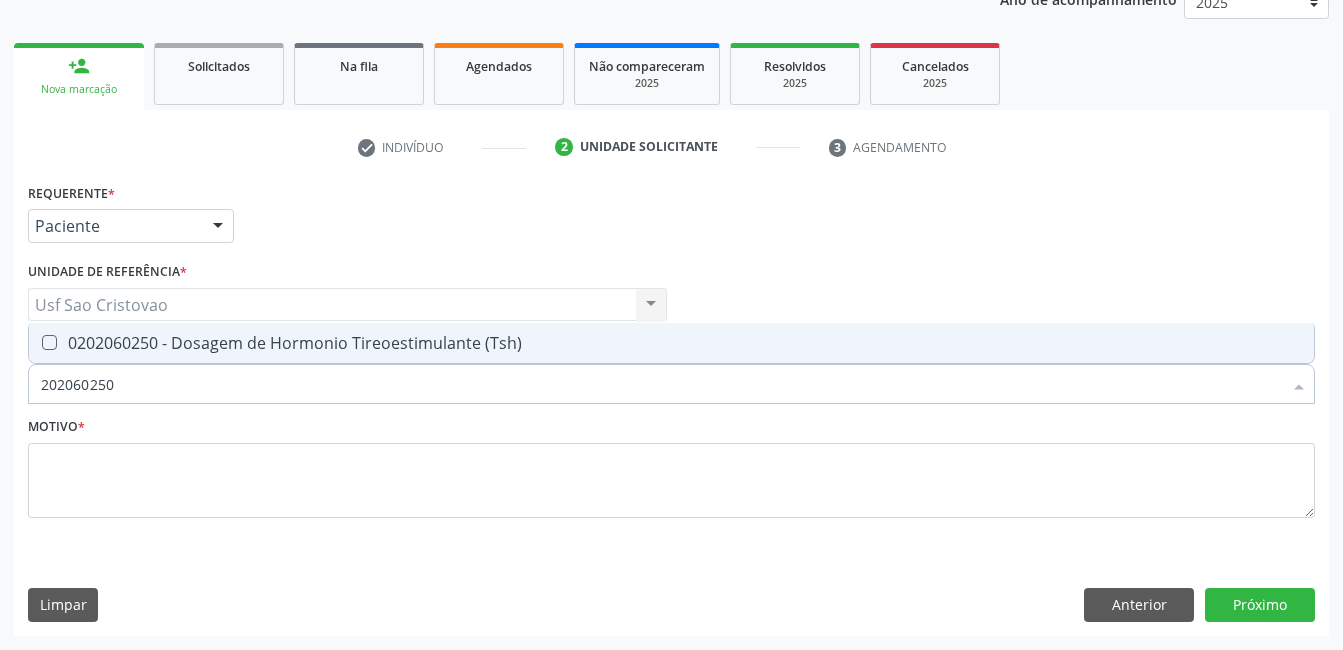 click at bounding box center [49, 342] 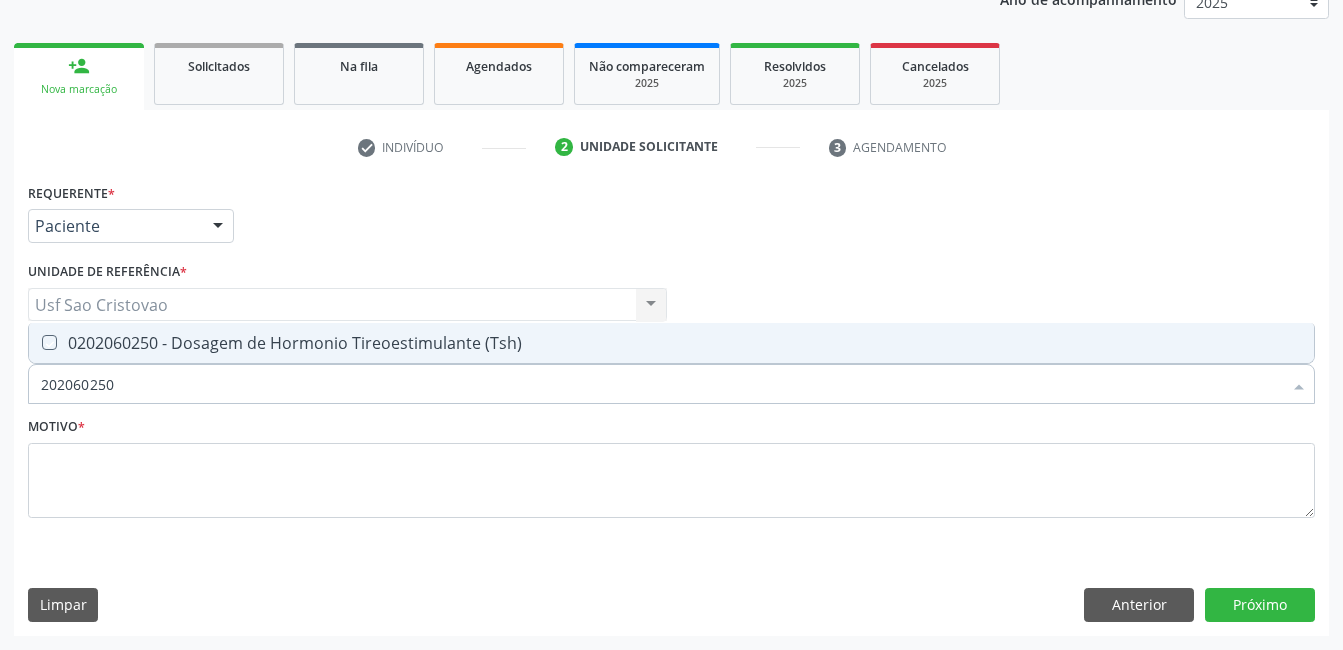 click at bounding box center (35, 342) 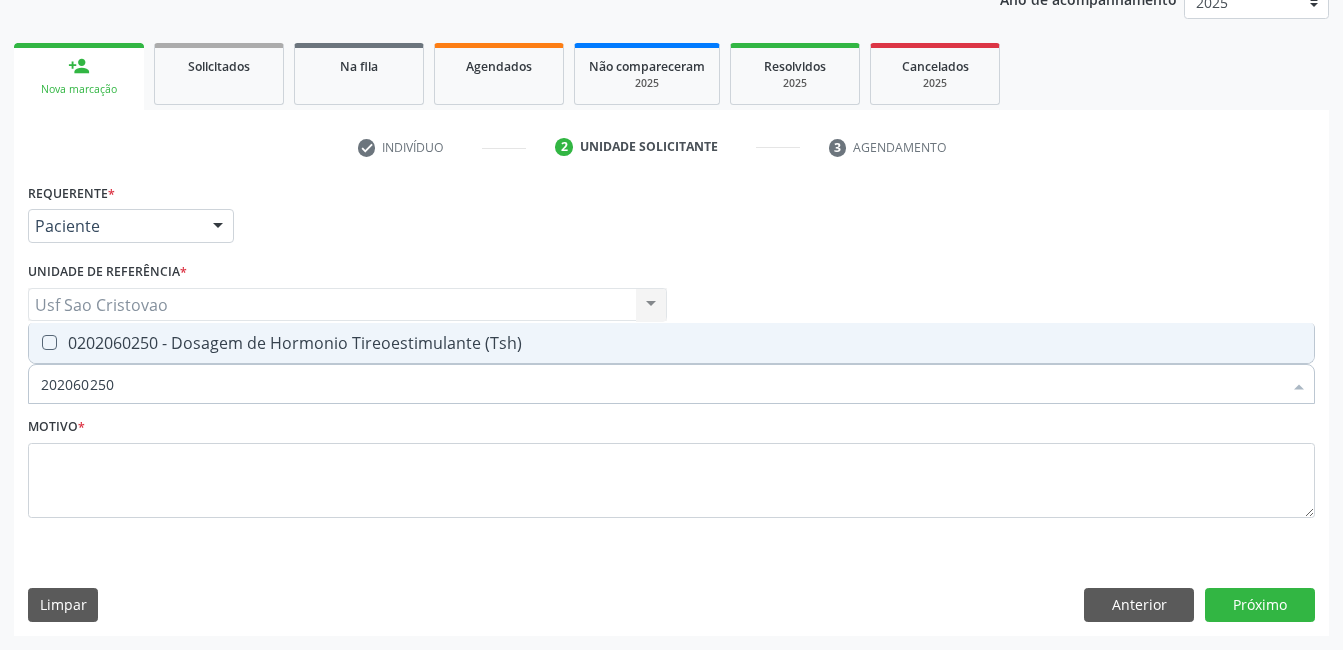checkbox on "true" 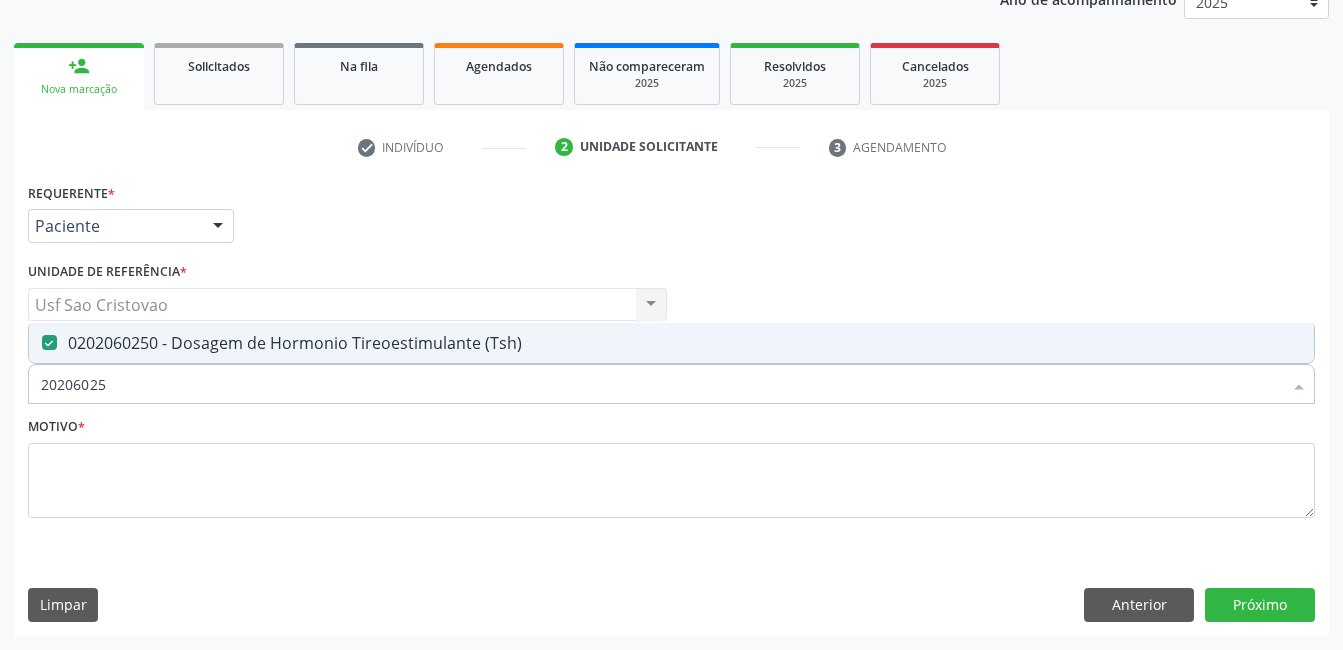 type on "2020602" 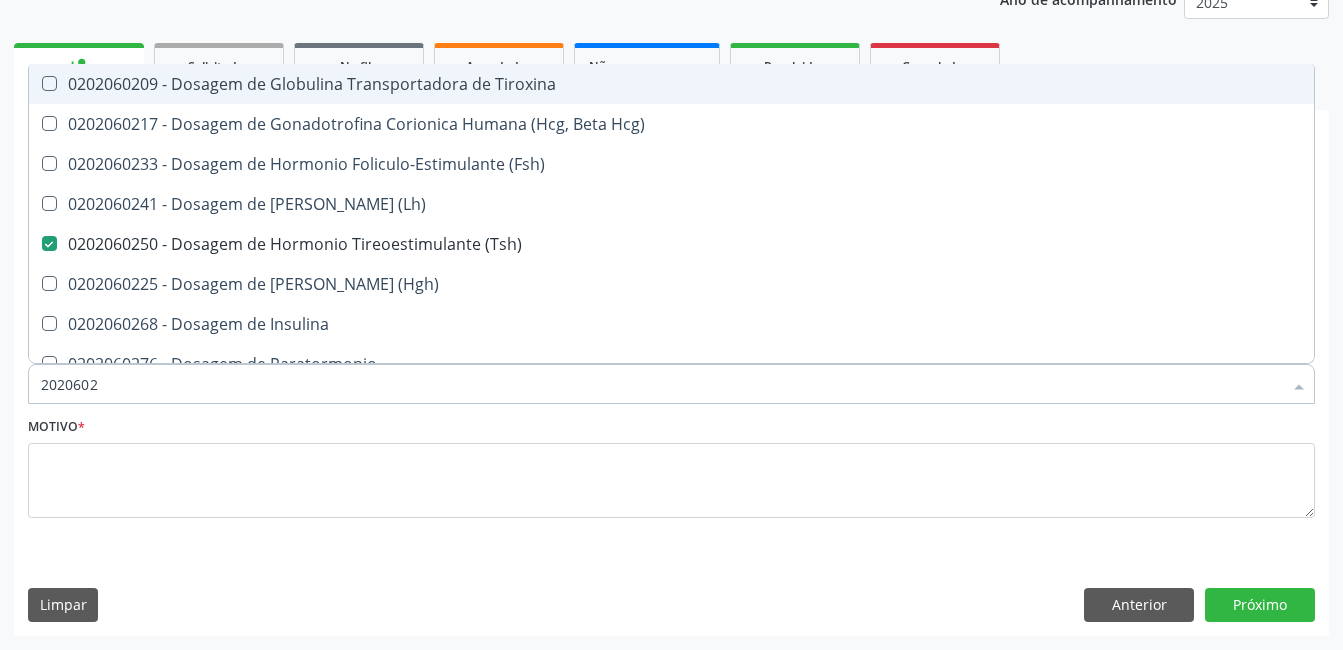 type on "202060" 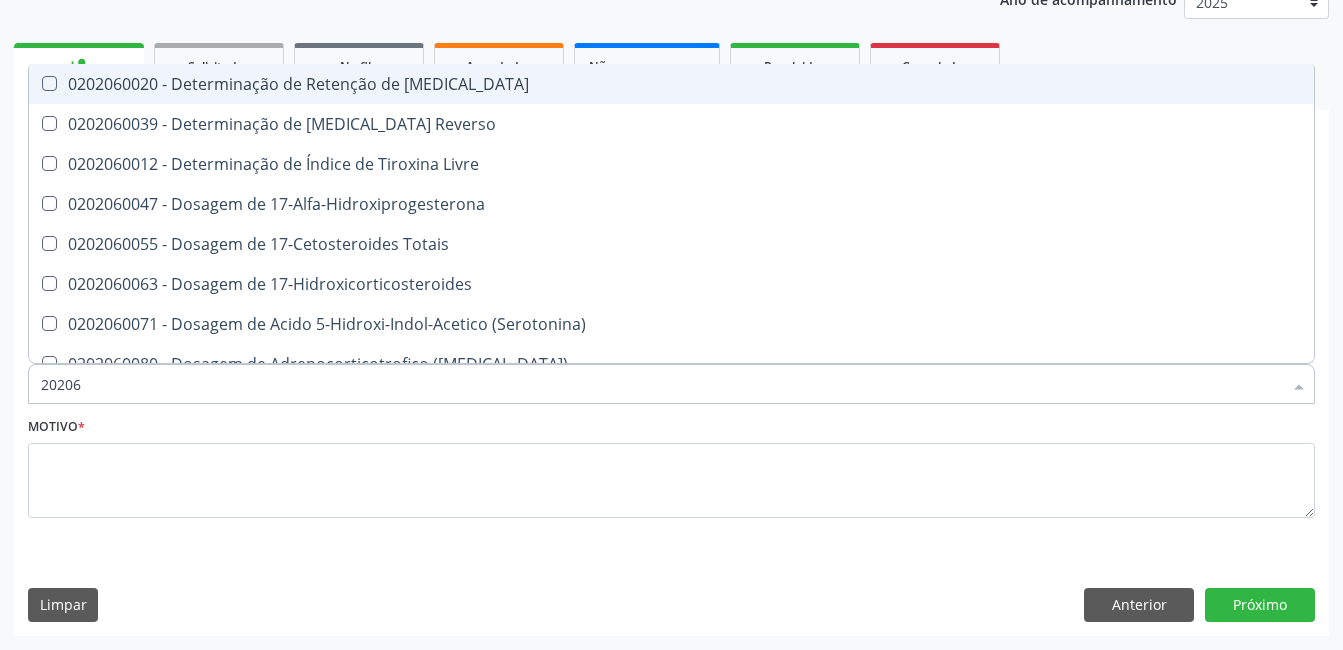 type on "2020" 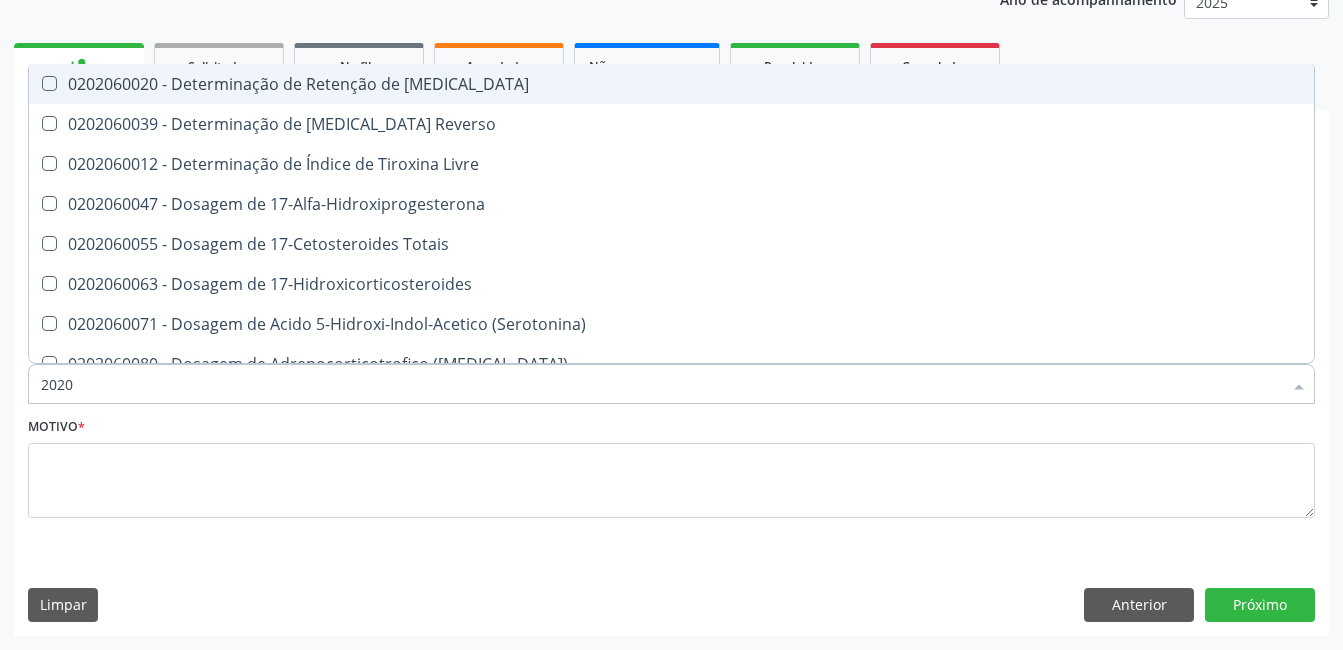checkbox on "false" 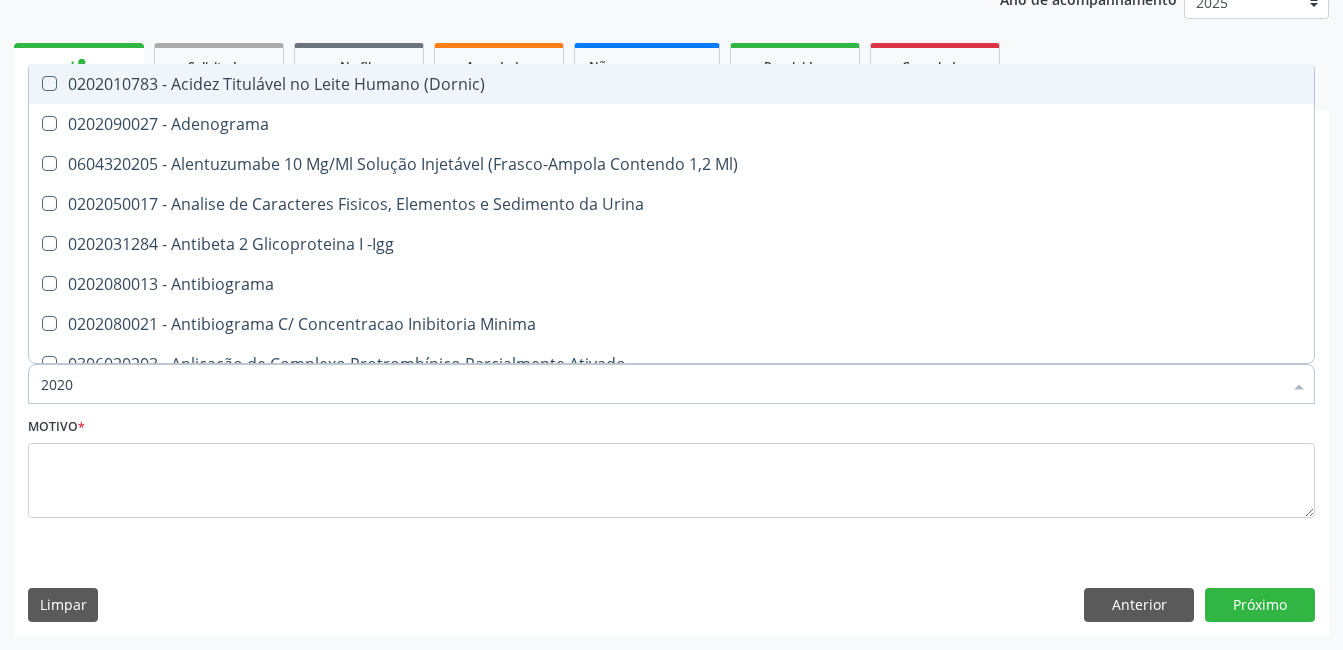 type on "20201" 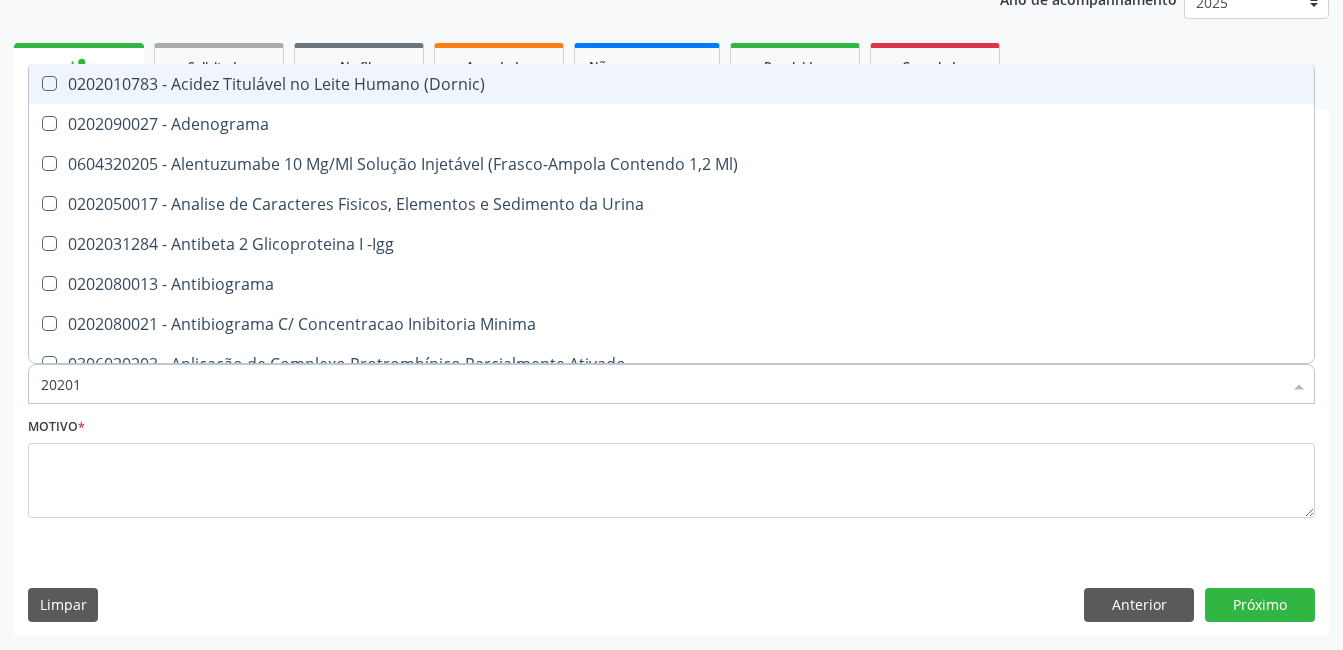 checkbox on "true" 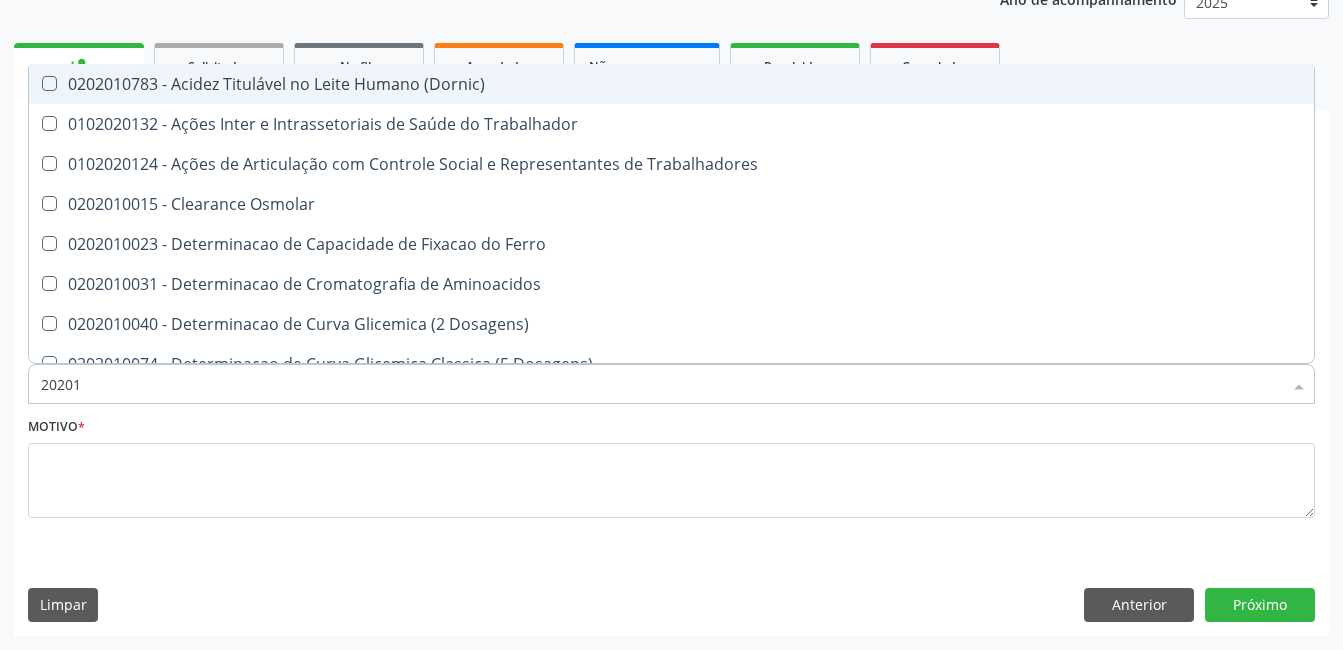 type on "202010" 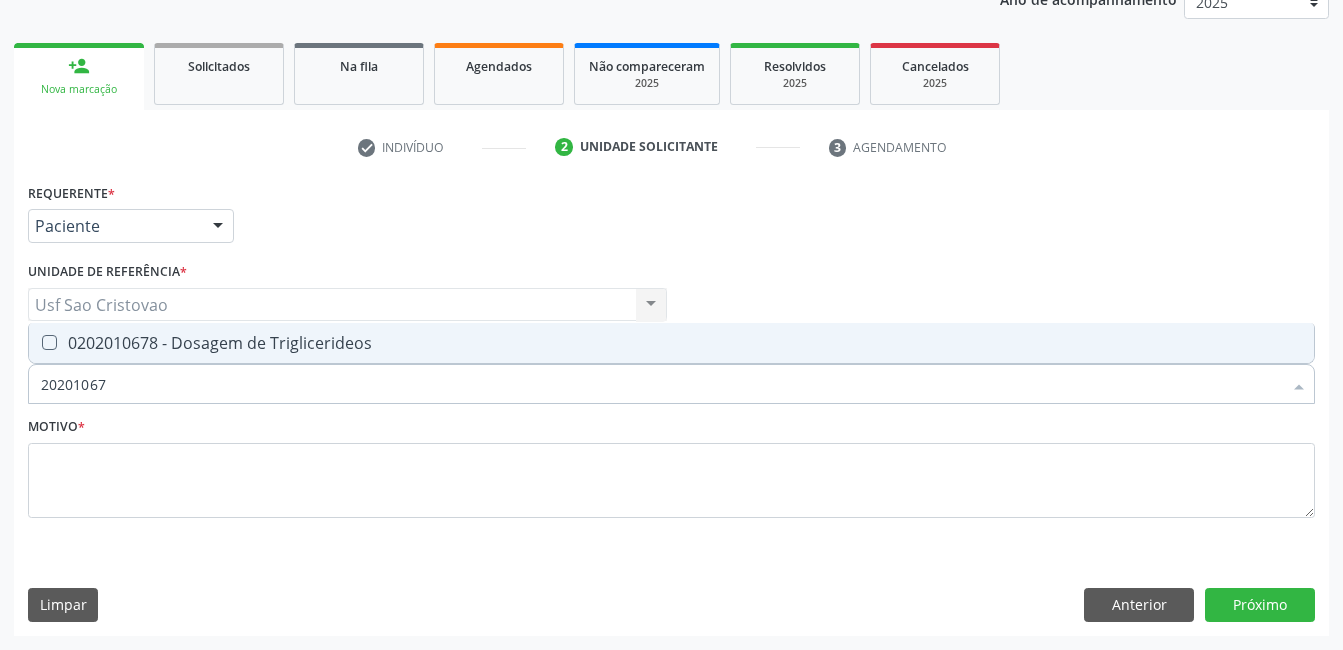type on "202010678" 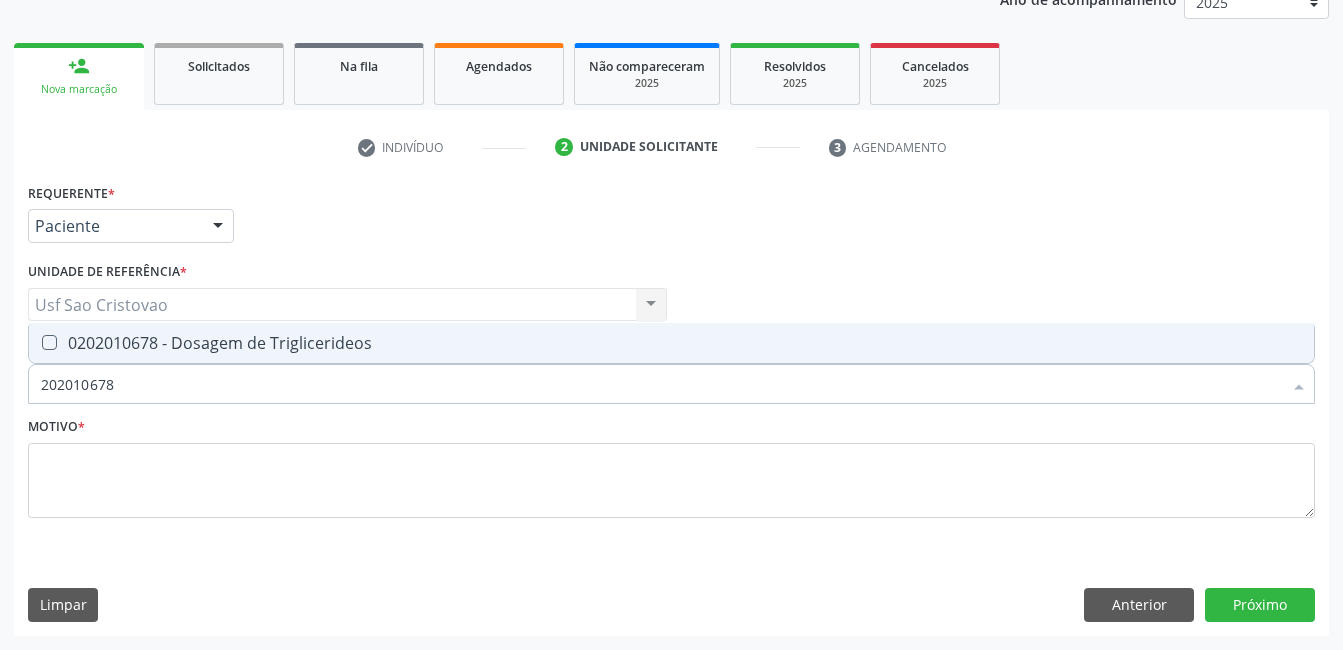 click at bounding box center [49, 342] 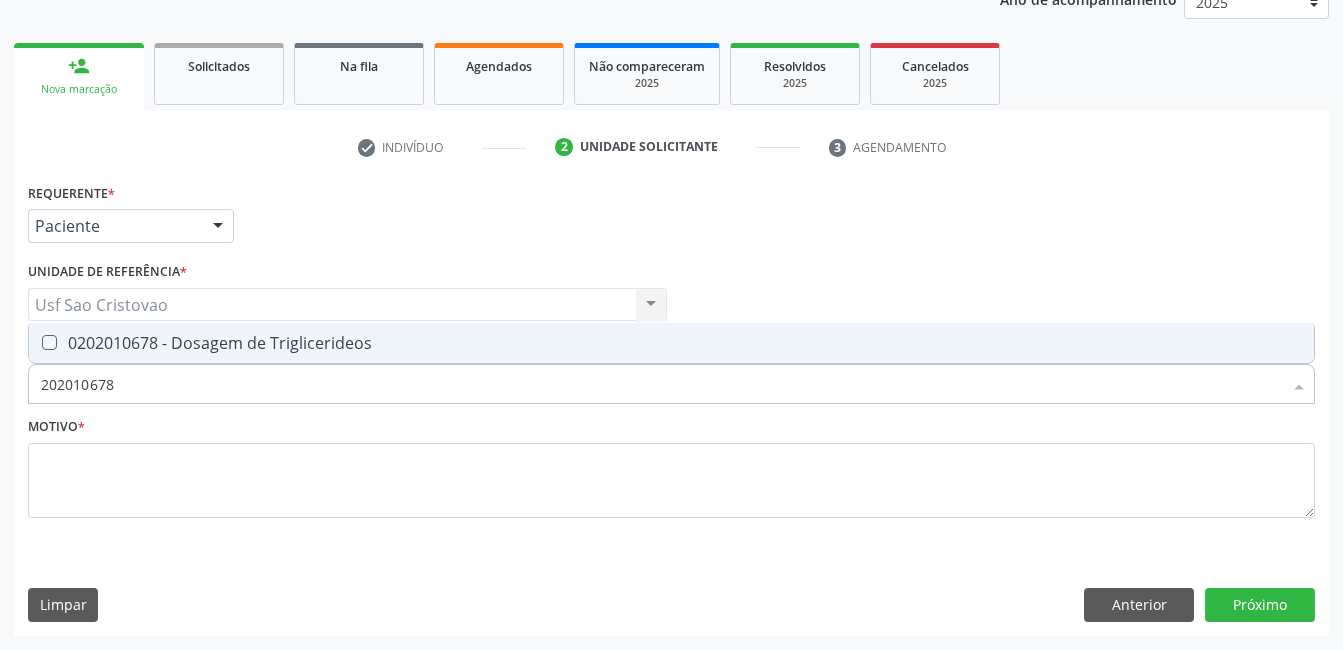 click at bounding box center (35, 342) 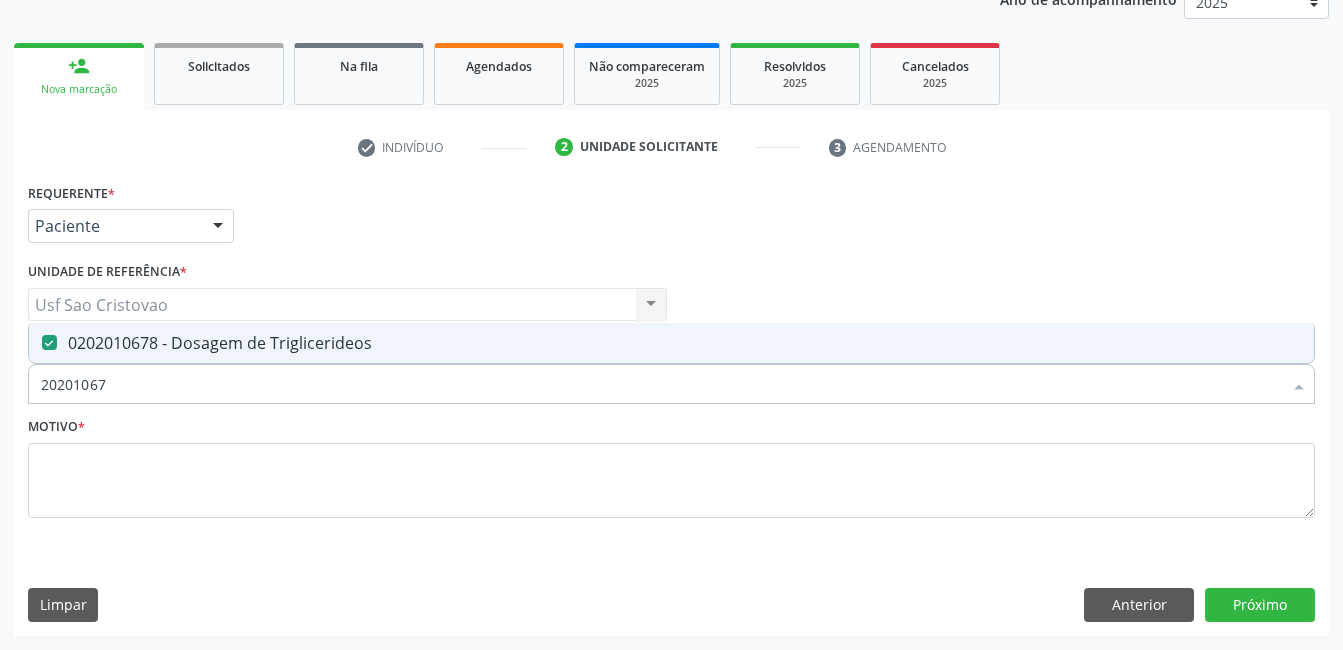 type on "2020106" 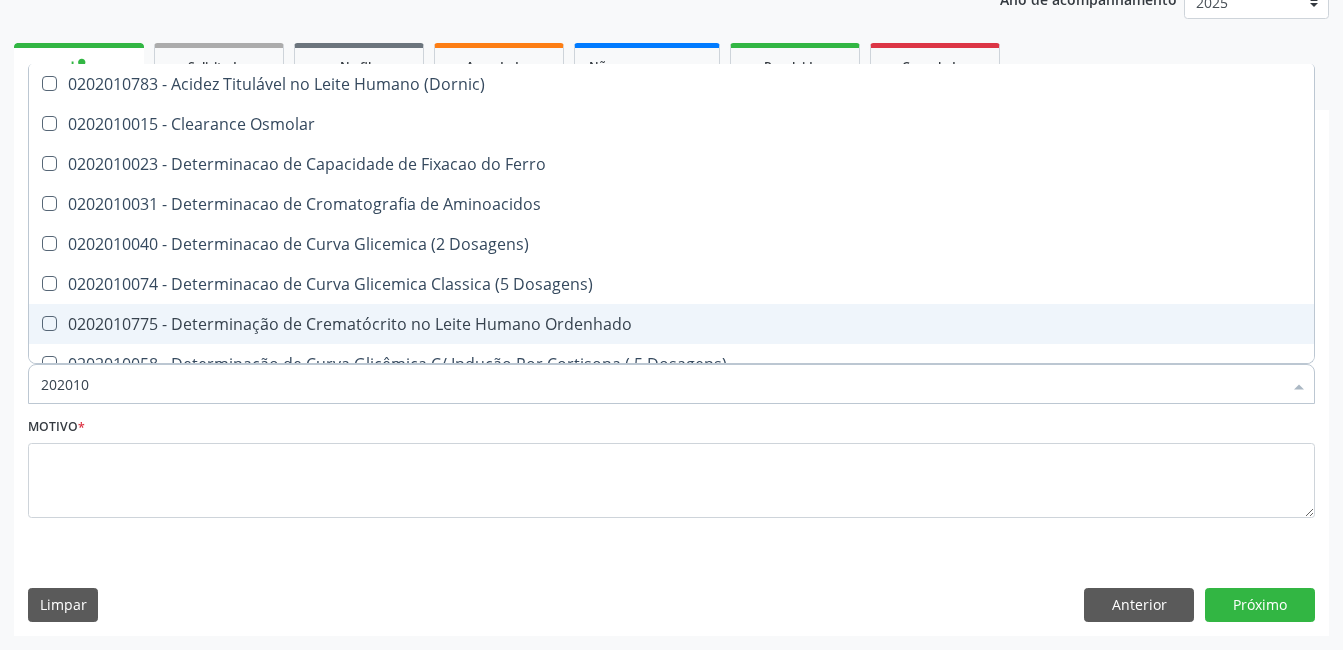 type on "20201" 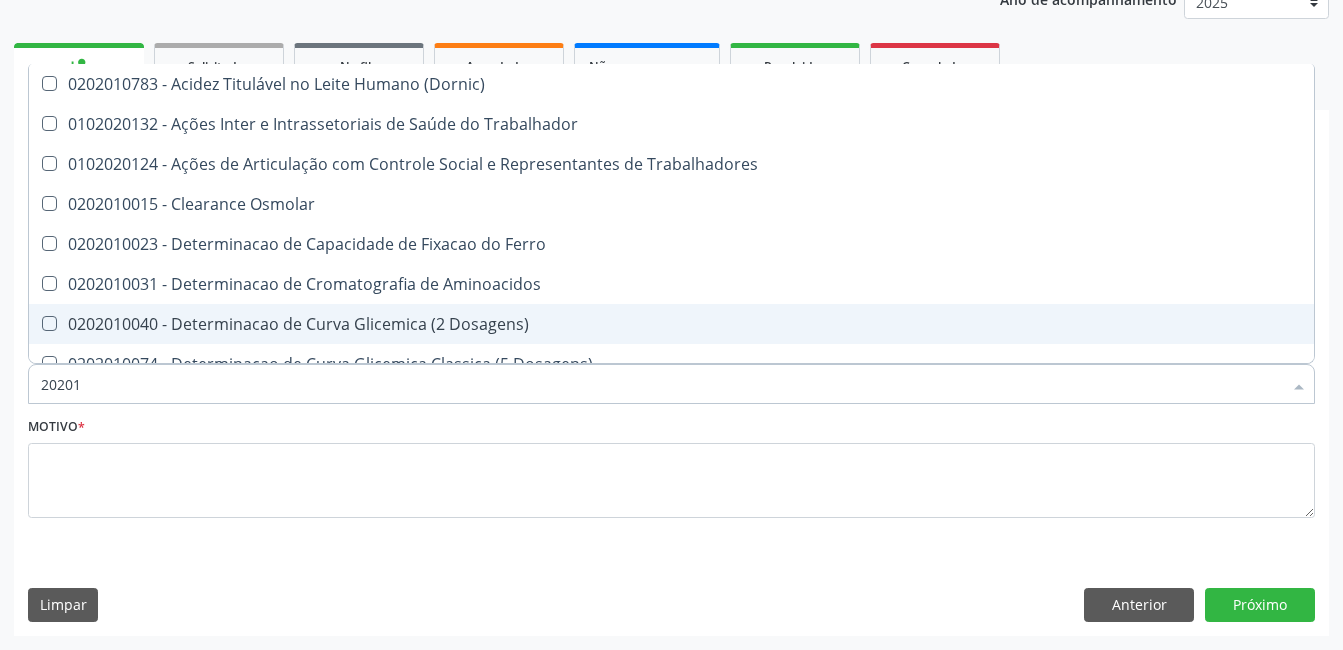 type on "2020" 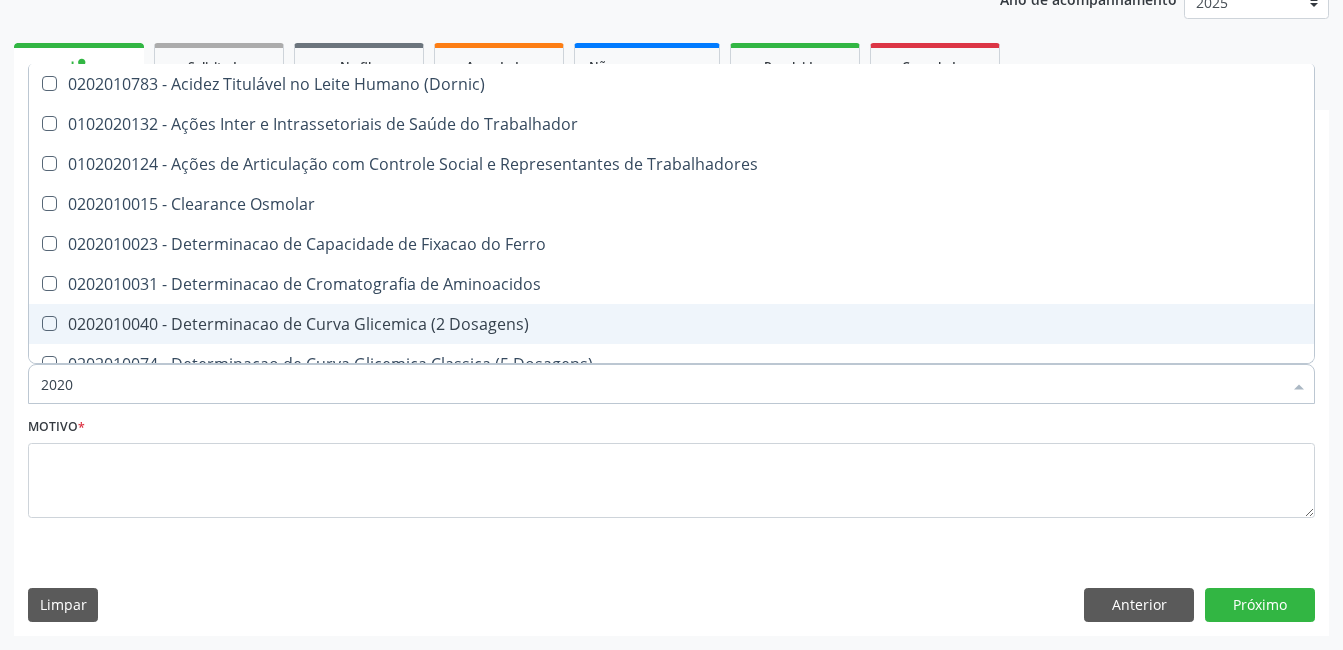 checkbox on "false" 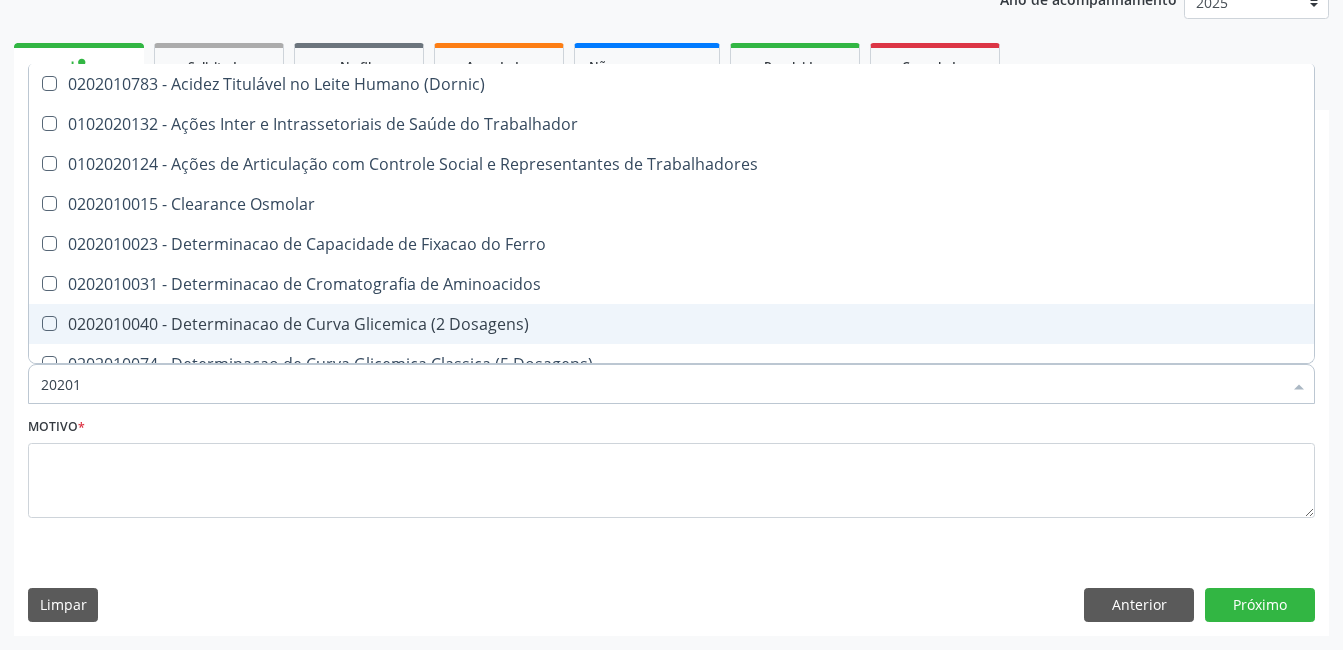 checkbox on "true" 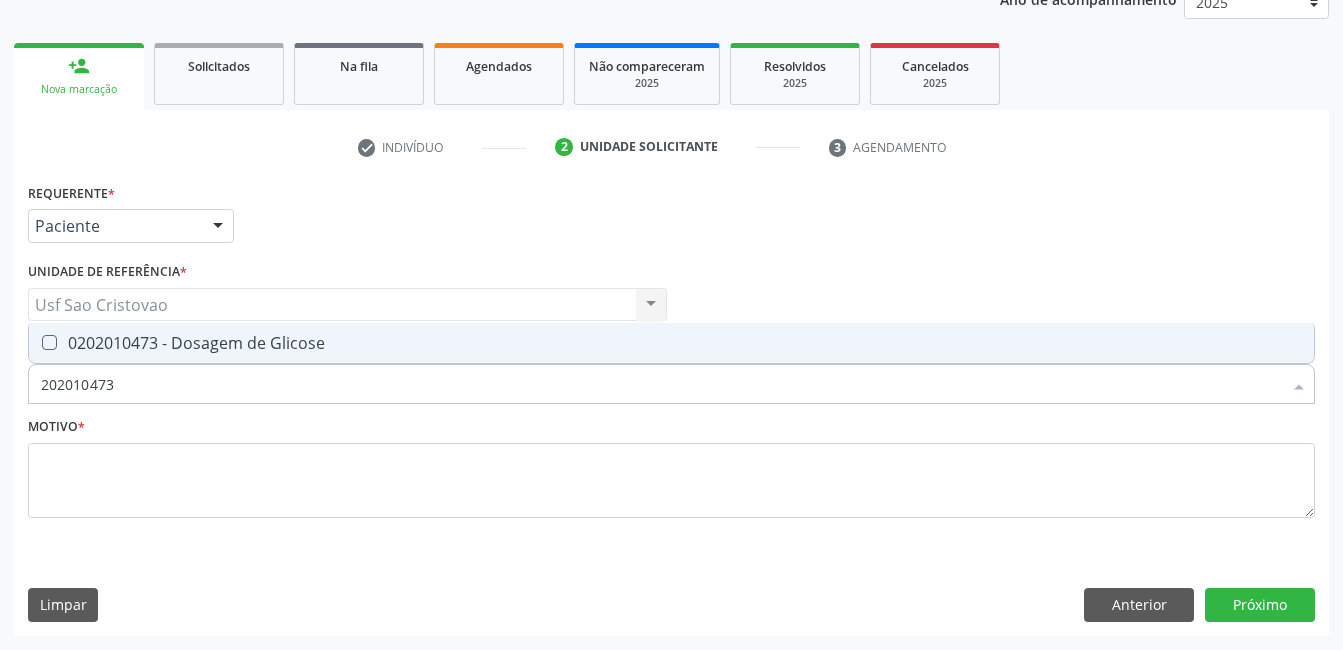 click at bounding box center [49, 342] 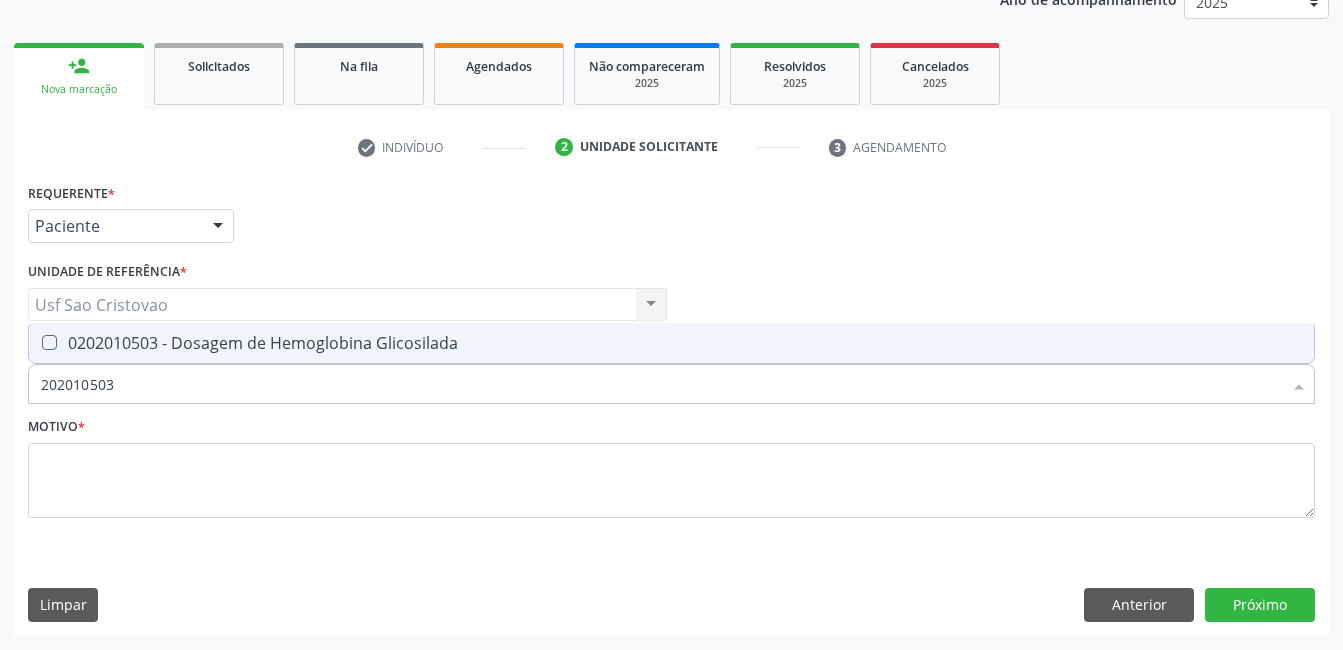 click at bounding box center [49, 342] 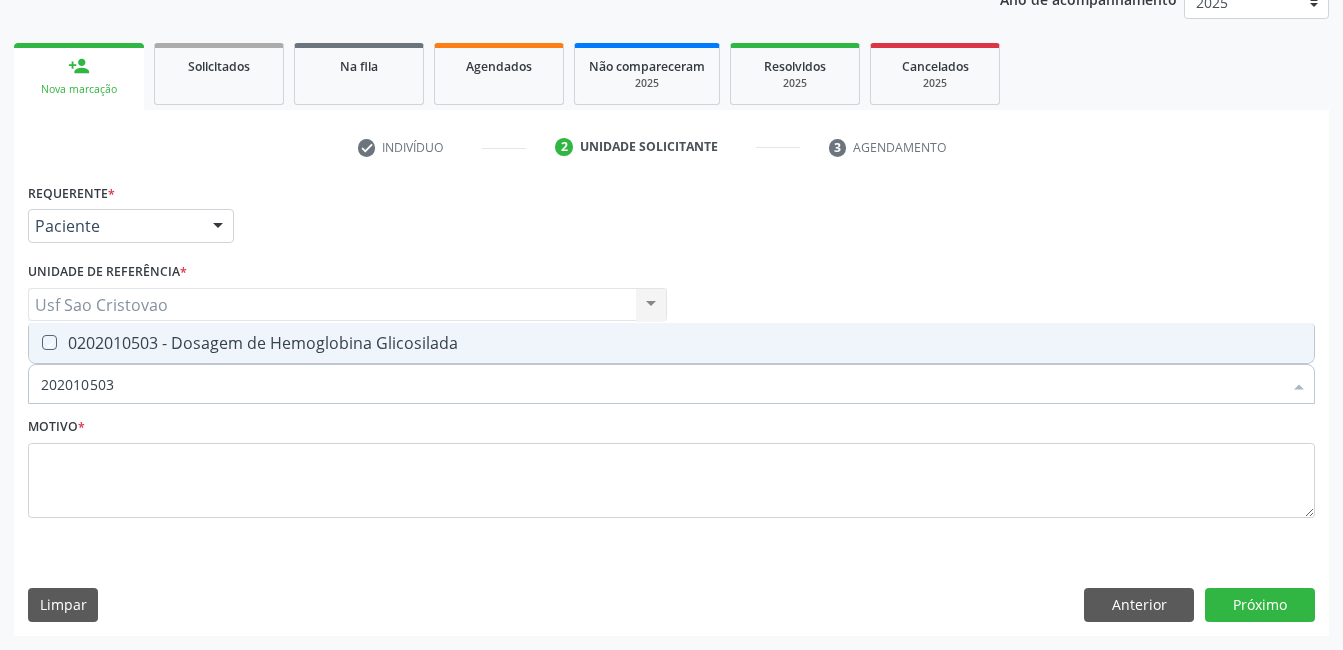 click at bounding box center (35, 342) 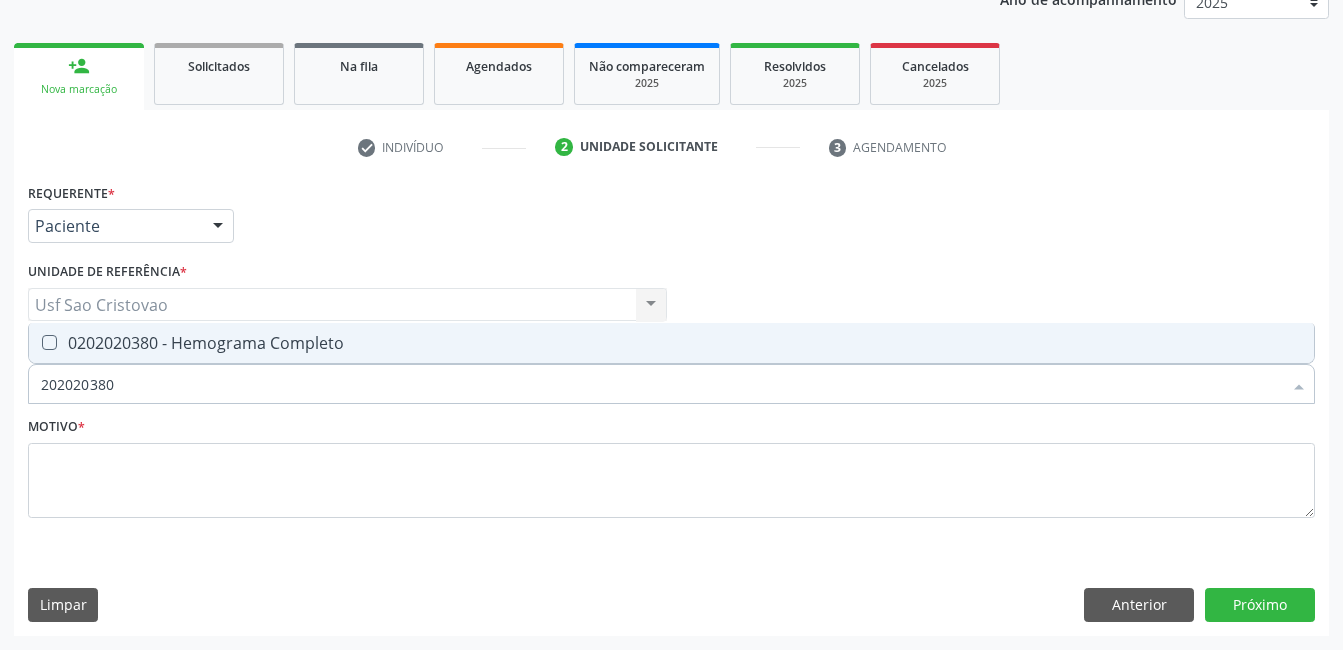 click at bounding box center (49, 342) 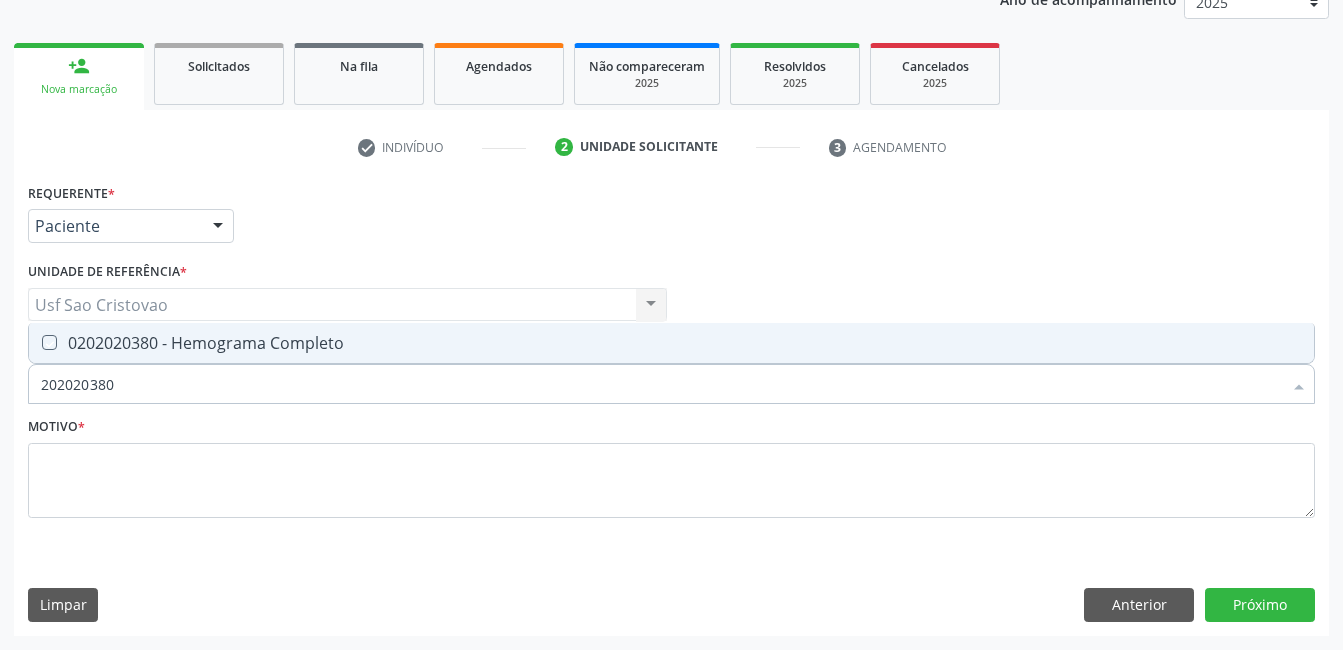 click at bounding box center (35, 342) 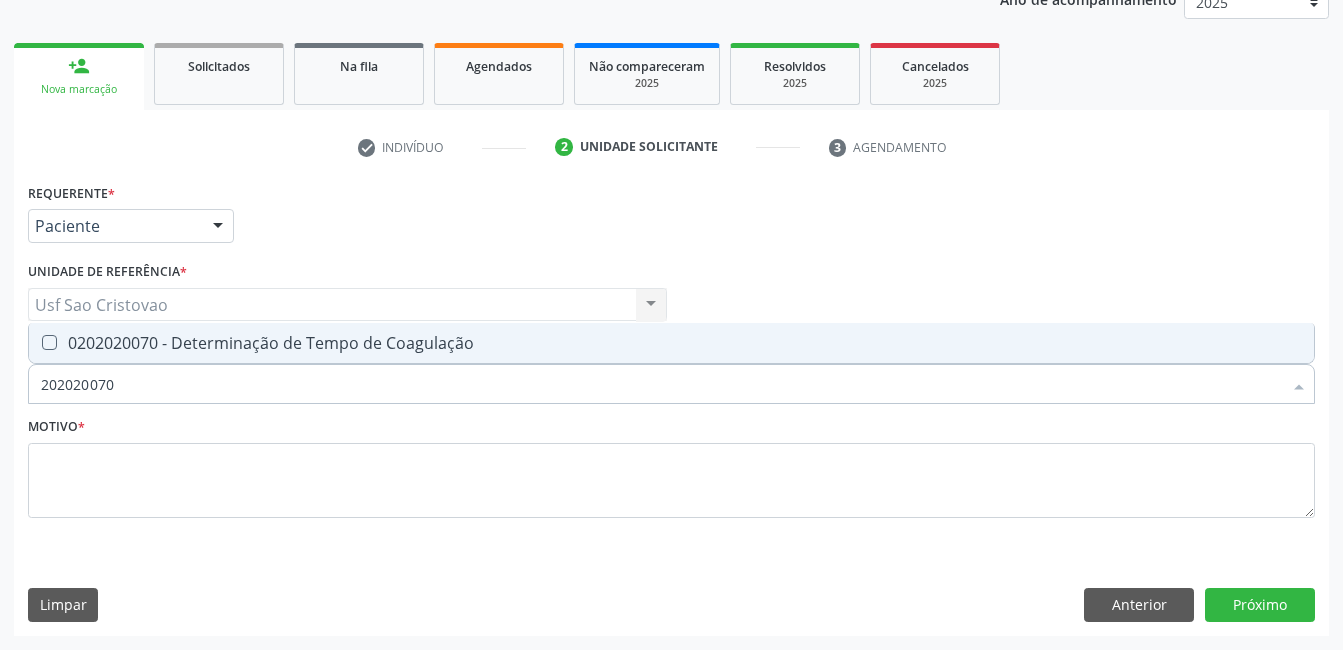 click at bounding box center [49, 342] 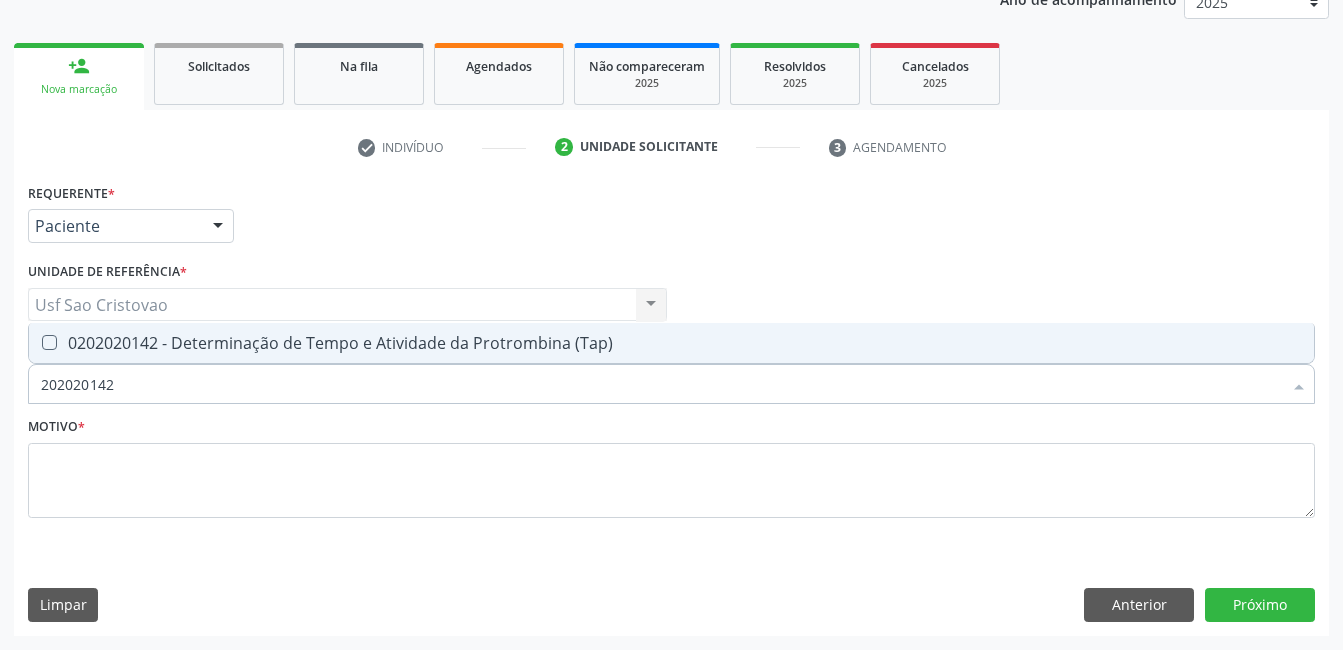 click at bounding box center (49, 342) 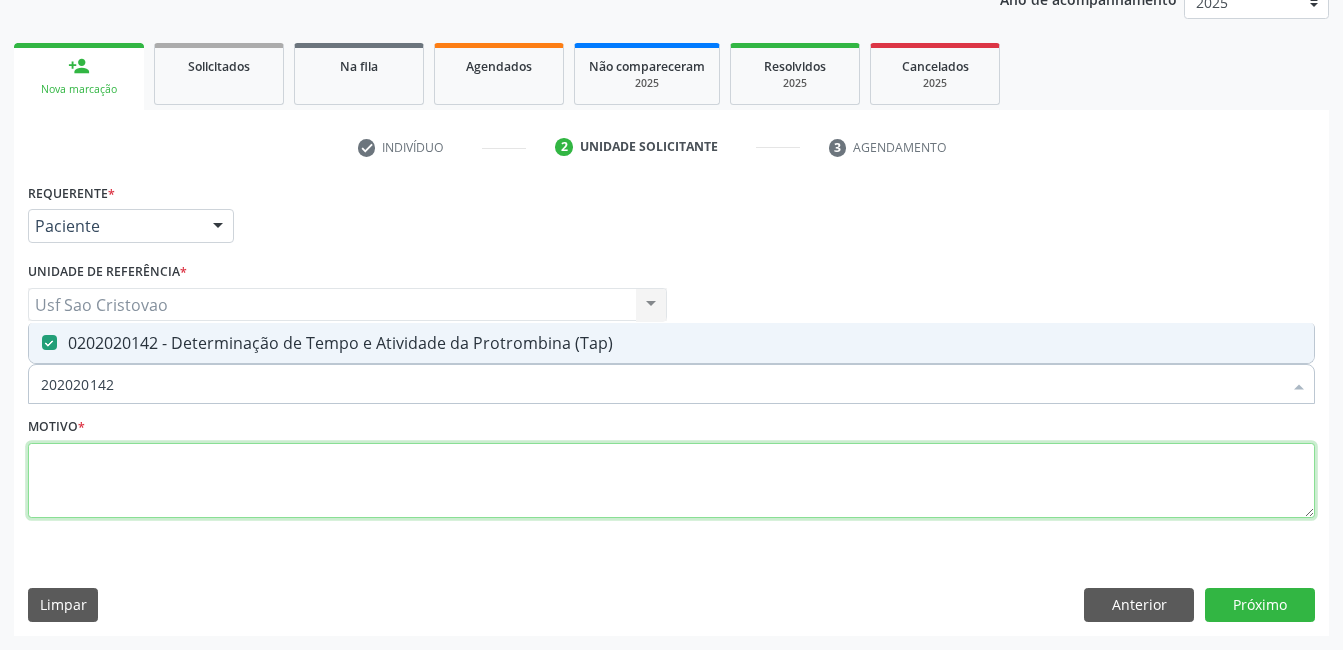 click at bounding box center (671, 481) 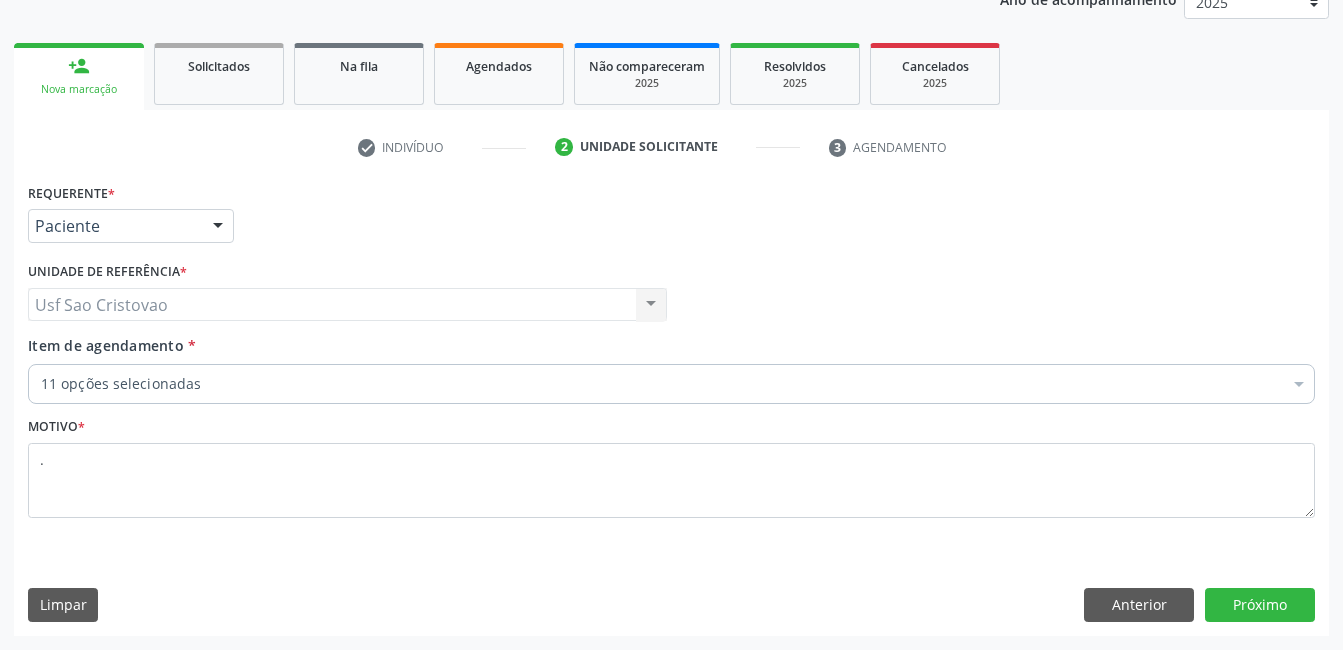 click on "Limpar
Anterior
Próximo" at bounding box center (671, 605) 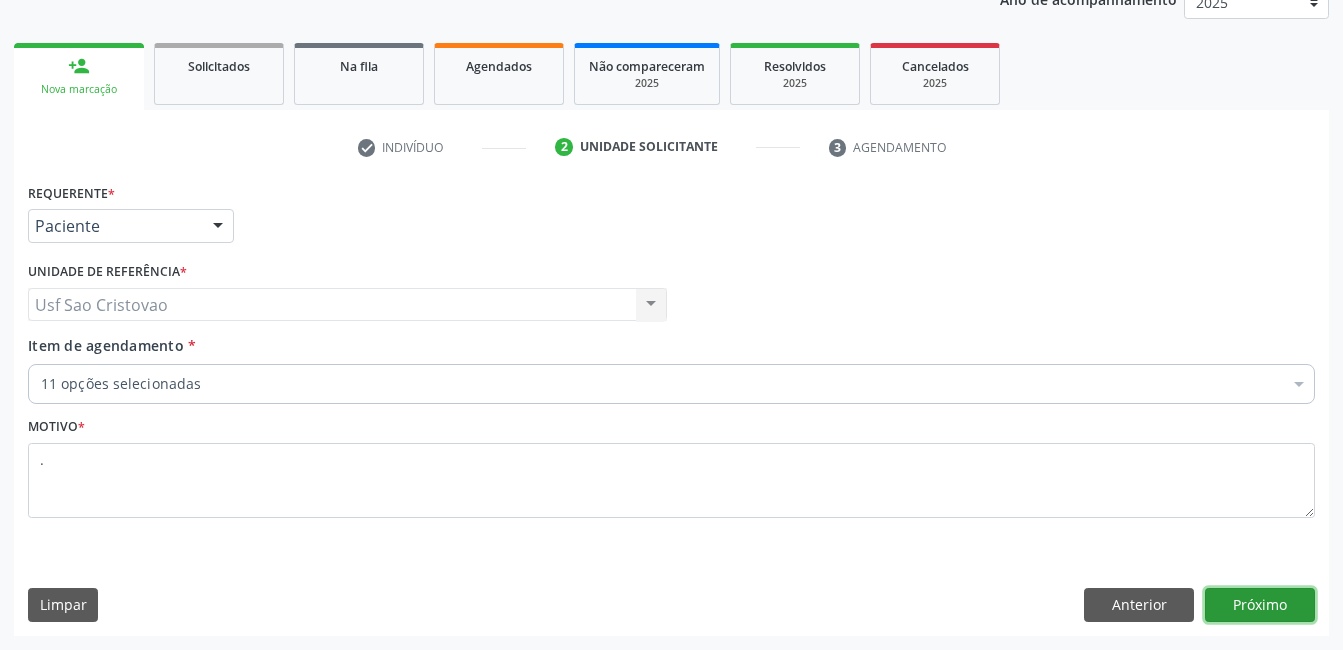 click on "Próximo" at bounding box center [1260, 605] 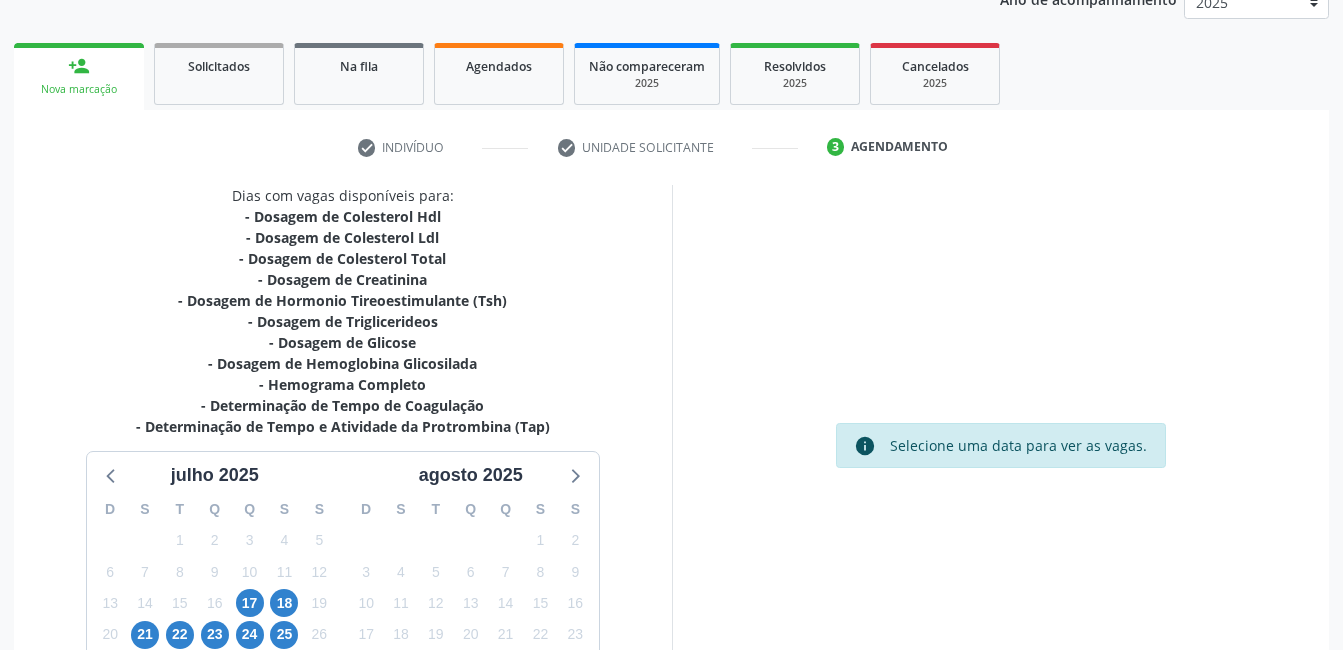 scroll, scrollTop: 430, scrollLeft: 0, axis: vertical 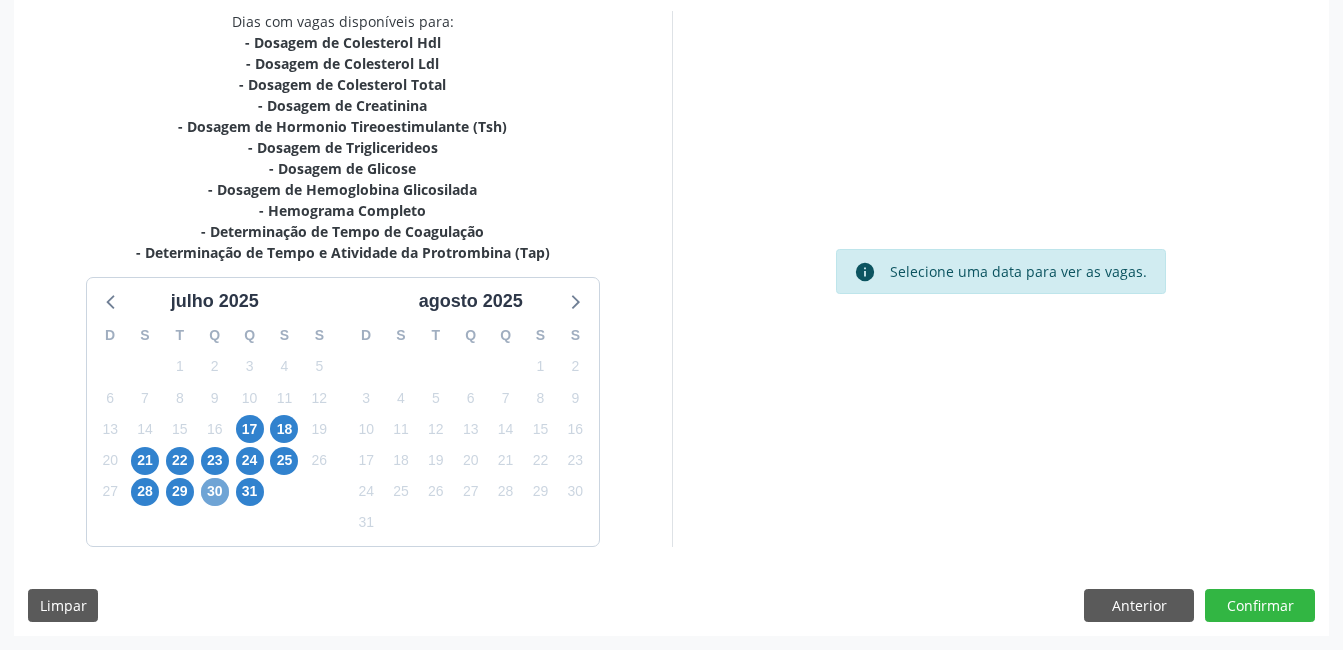 click on "30" at bounding box center (215, 492) 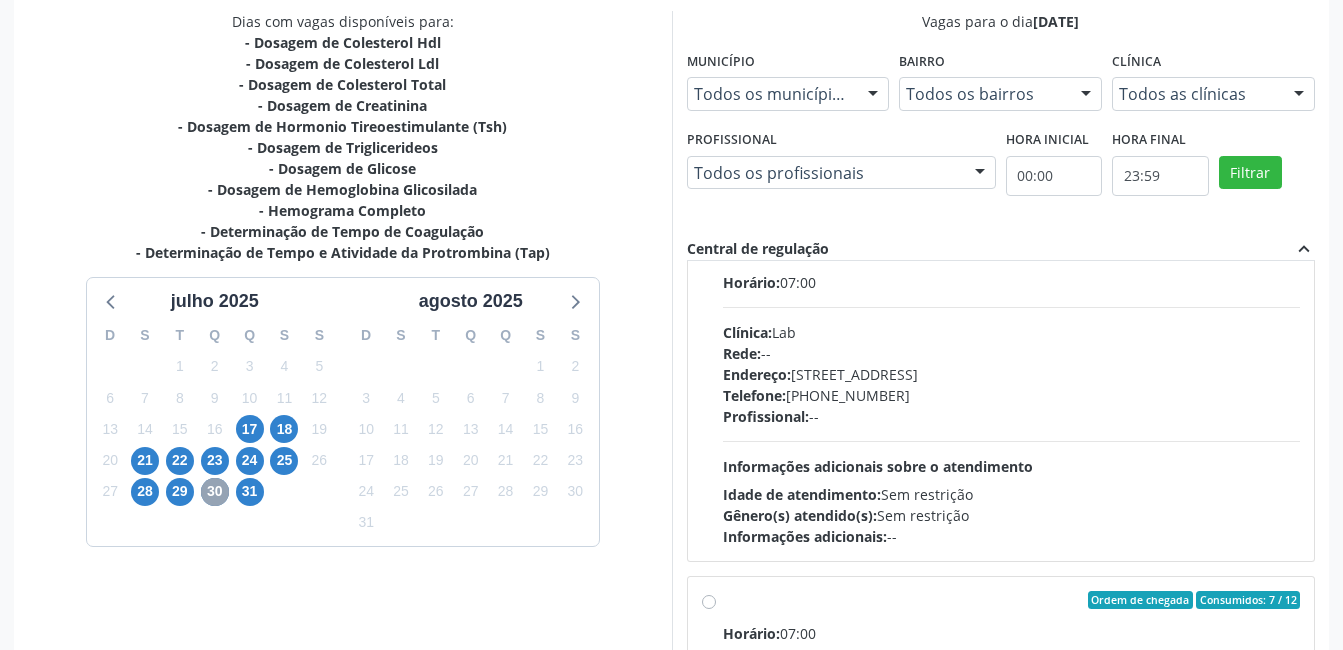scroll, scrollTop: 600, scrollLeft: 0, axis: vertical 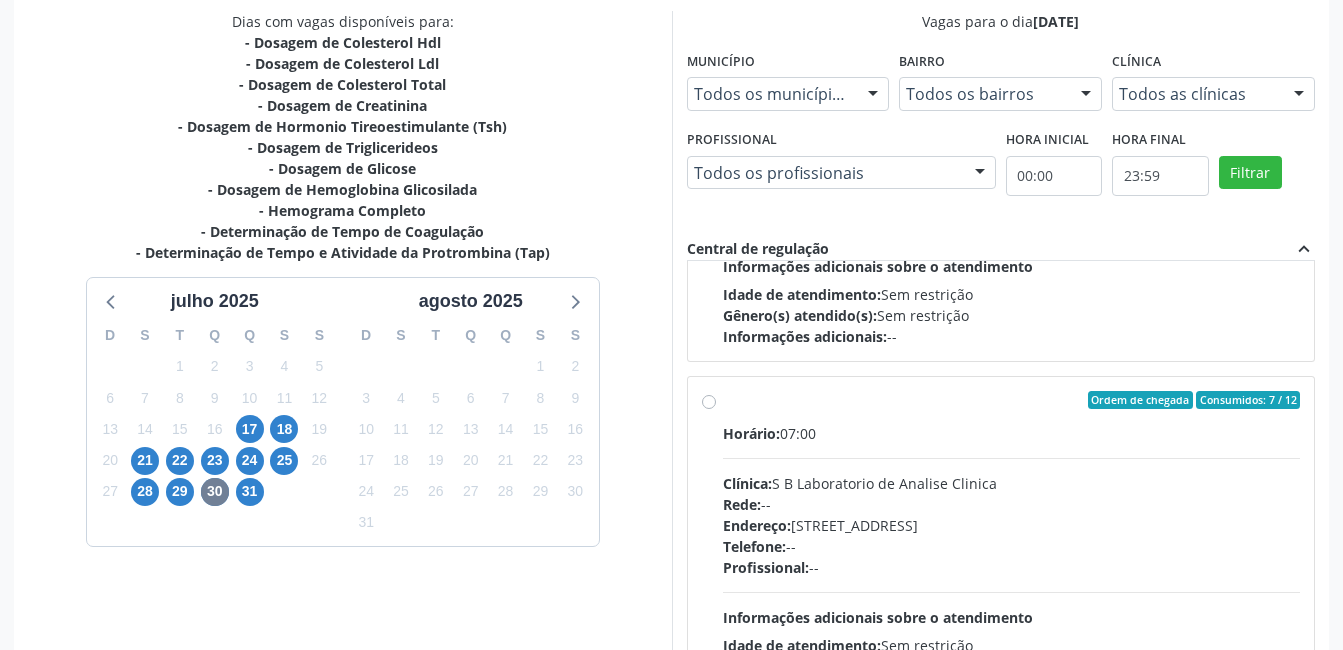 click on "Ordem de chegada
Consumidos: 7 / 12
Horário:   07:00
Clínica:  S B Laboratorio de Analise Clinica
Rede:
--
Endereço:   Casa, nº 679, Centro, Serra Talhada - PE
Telefone:   --
Profissional:
--
Informações adicionais sobre o atendimento
Idade de atendimento:
Sem restrição
Gênero(s) atendido(s):
Sem restrição
Informações adicionais:
--" at bounding box center [1012, 544] 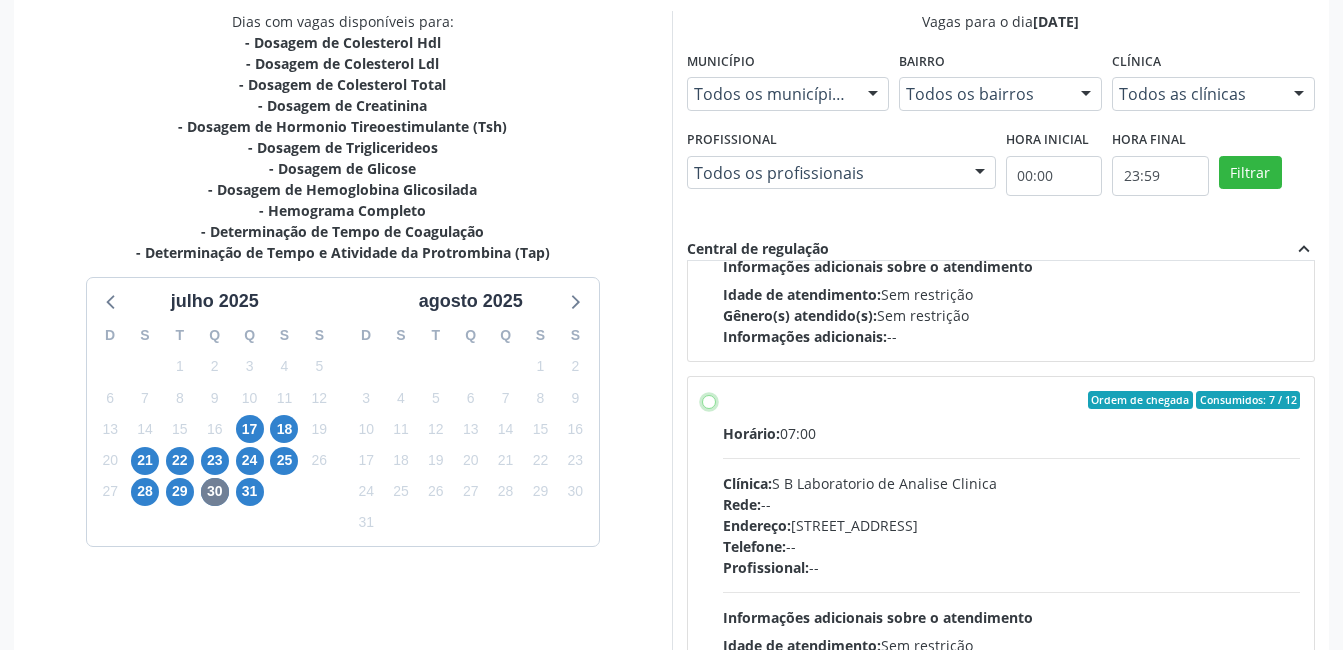 click on "Ordem de chegada
Consumidos: 7 / 12
Horário:   07:00
Clínica:  S B Laboratorio de Analise Clinica
Rede:
--
Endereço:   Casa, nº 679, Centro, Serra Talhada - PE
Telefone:   --
Profissional:
--
Informações adicionais sobre o atendimento
Idade de atendimento:
Sem restrição
Gênero(s) atendido(s):
Sem restrição
Informações adicionais:
--" at bounding box center (709, 400) 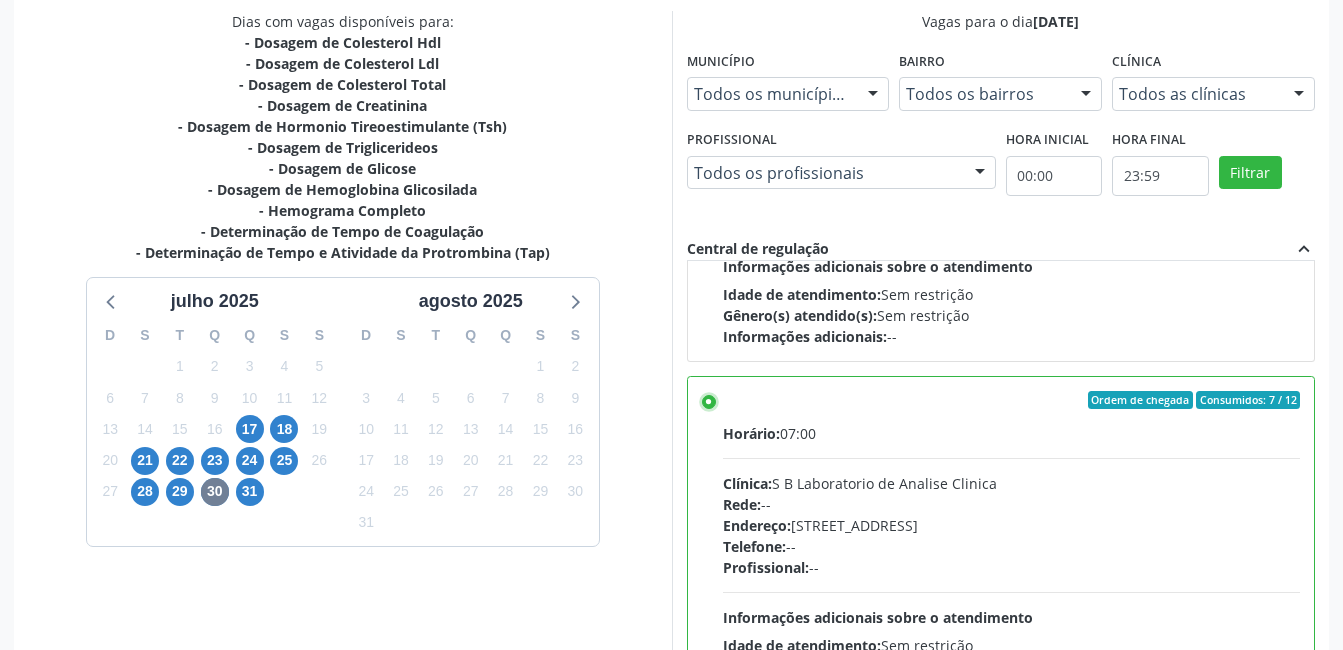 scroll, scrollTop: 545, scrollLeft: 0, axis: vertical 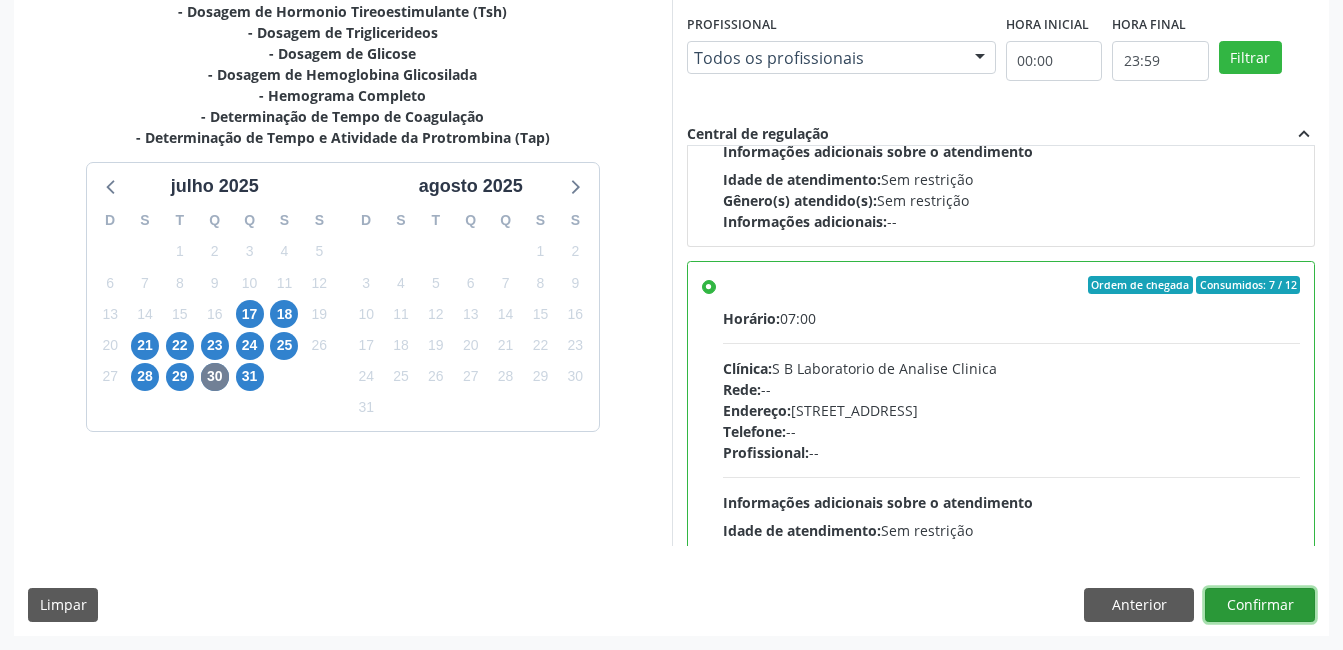 click on "Confirmar" at bounding box center [1260, 605] 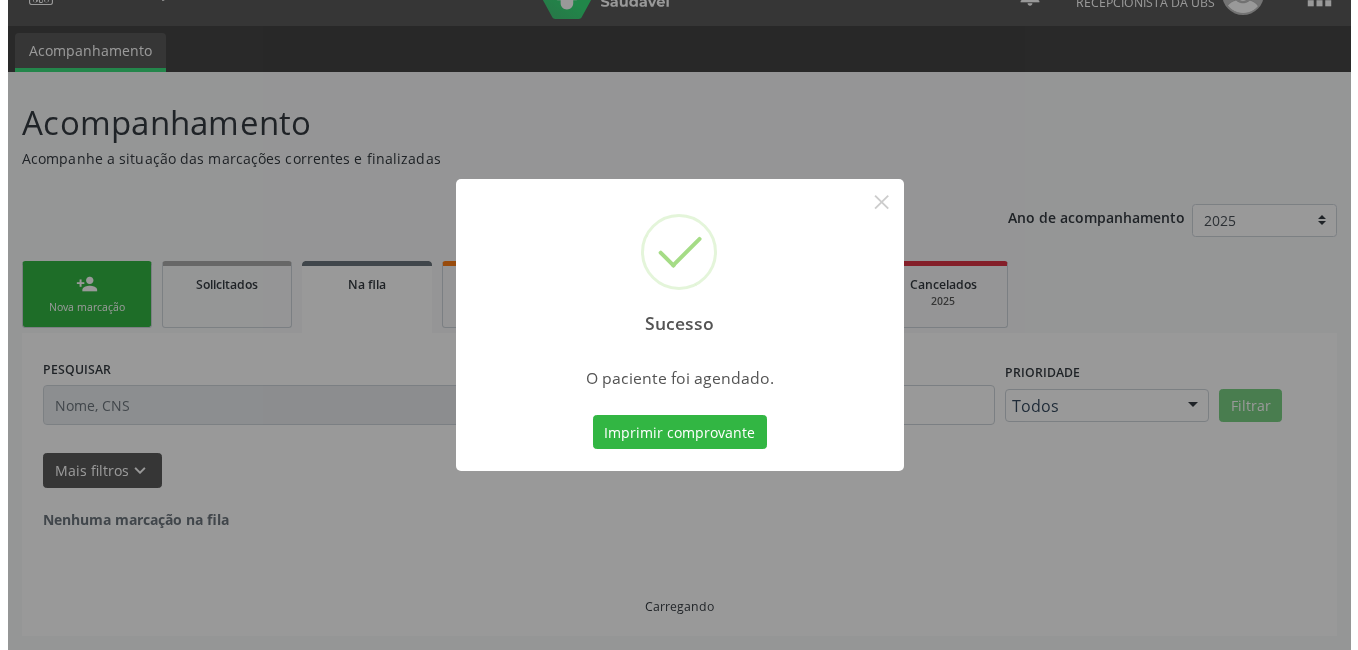 scroll, scrollTop: 0, scrollLeft: 0, axis: both 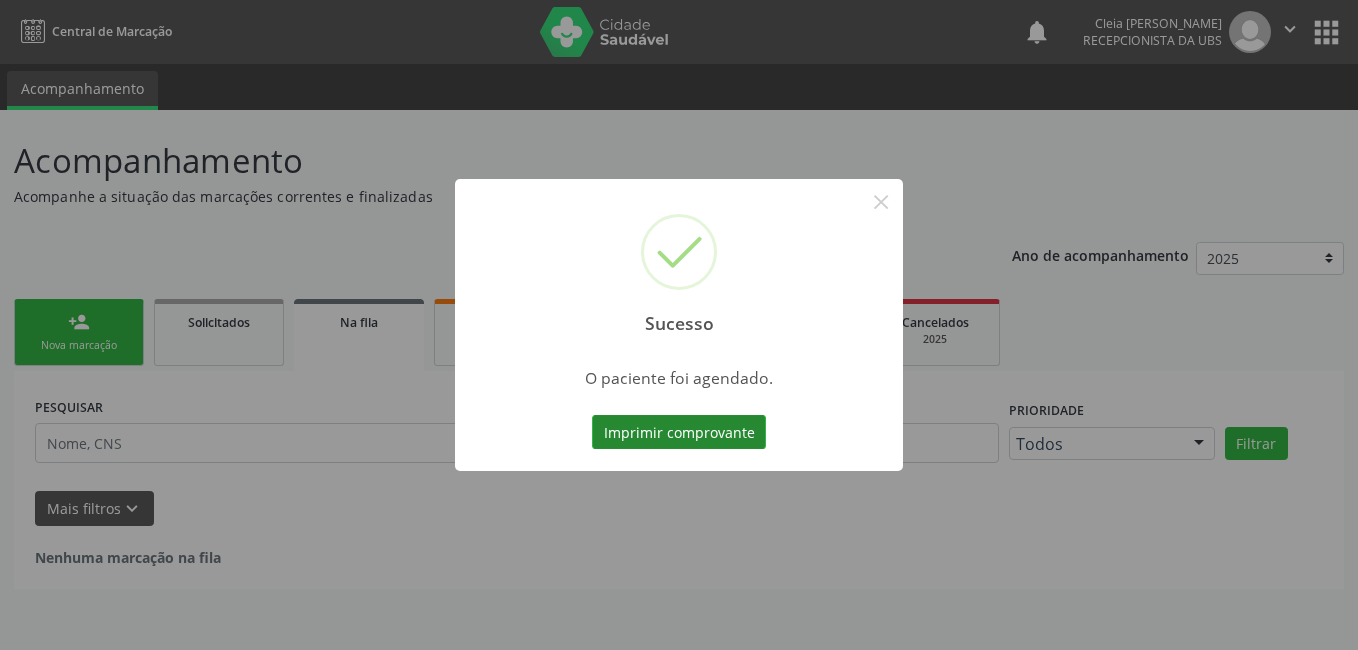 click on "Imprimir comprovante" at bounding box center (679, 432) 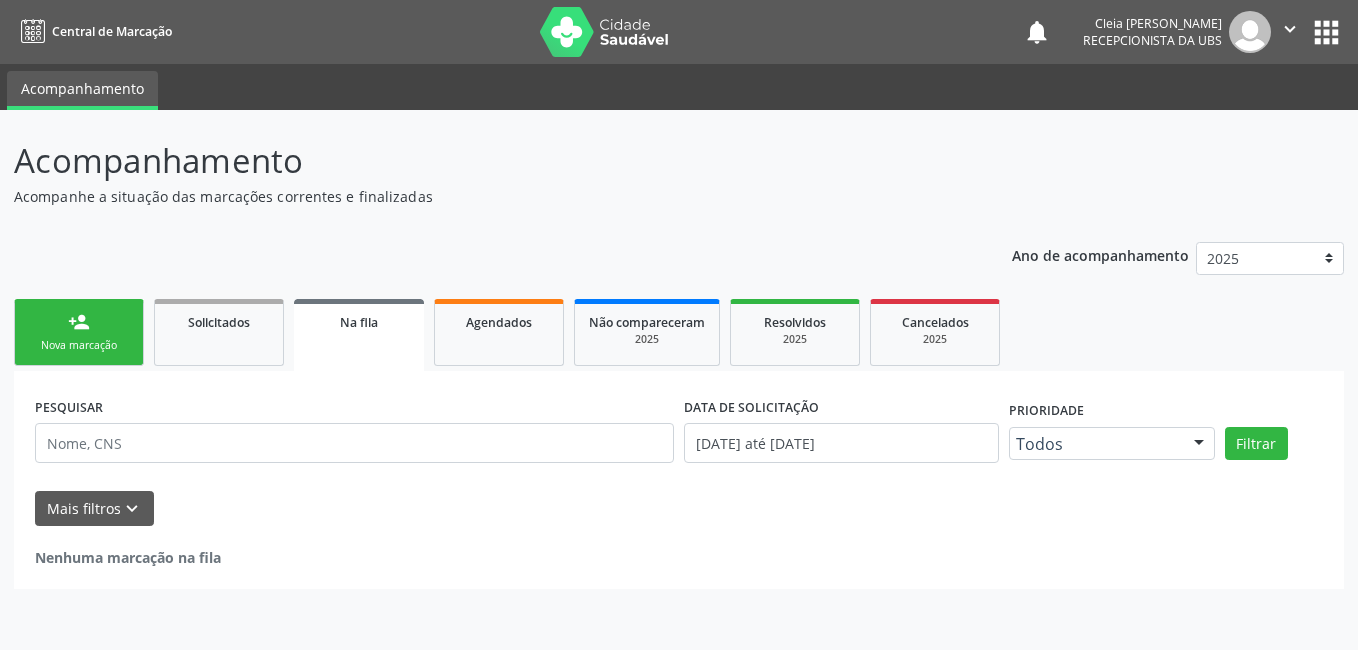 click on "Nova marcação" at bounding box center [79, 345] 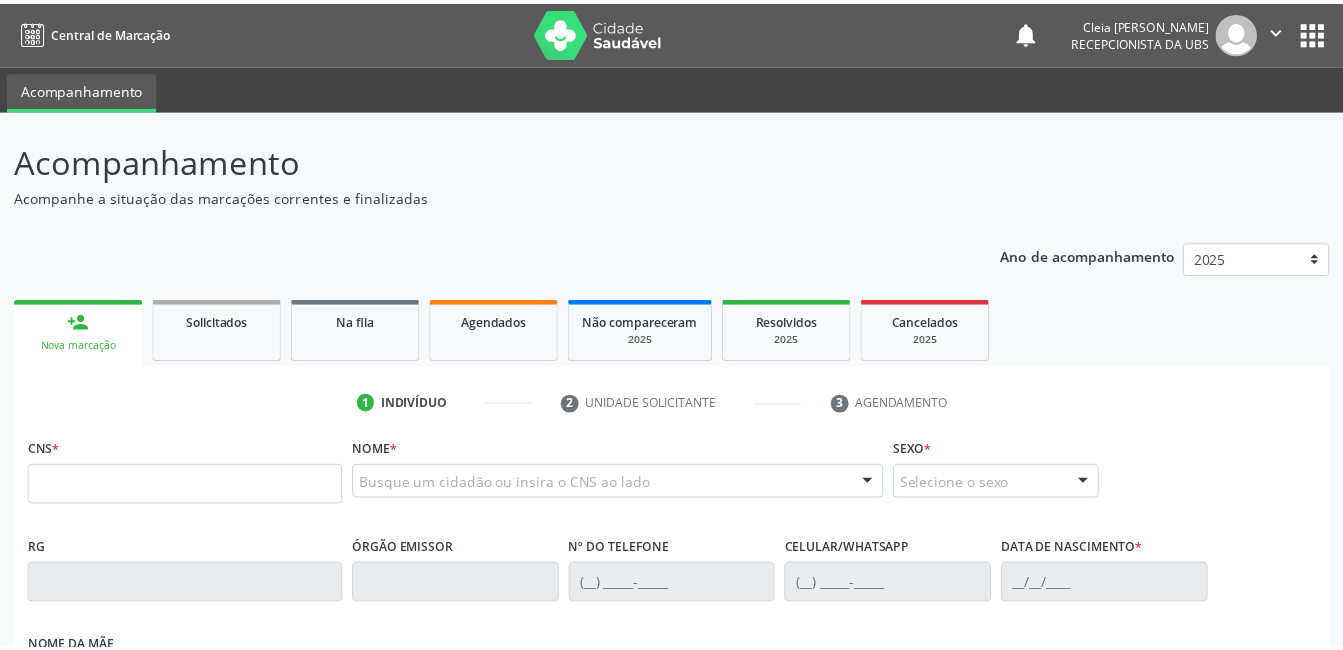 scroll, scrollTop: 200, scrollLeft: 0, axis: vertical 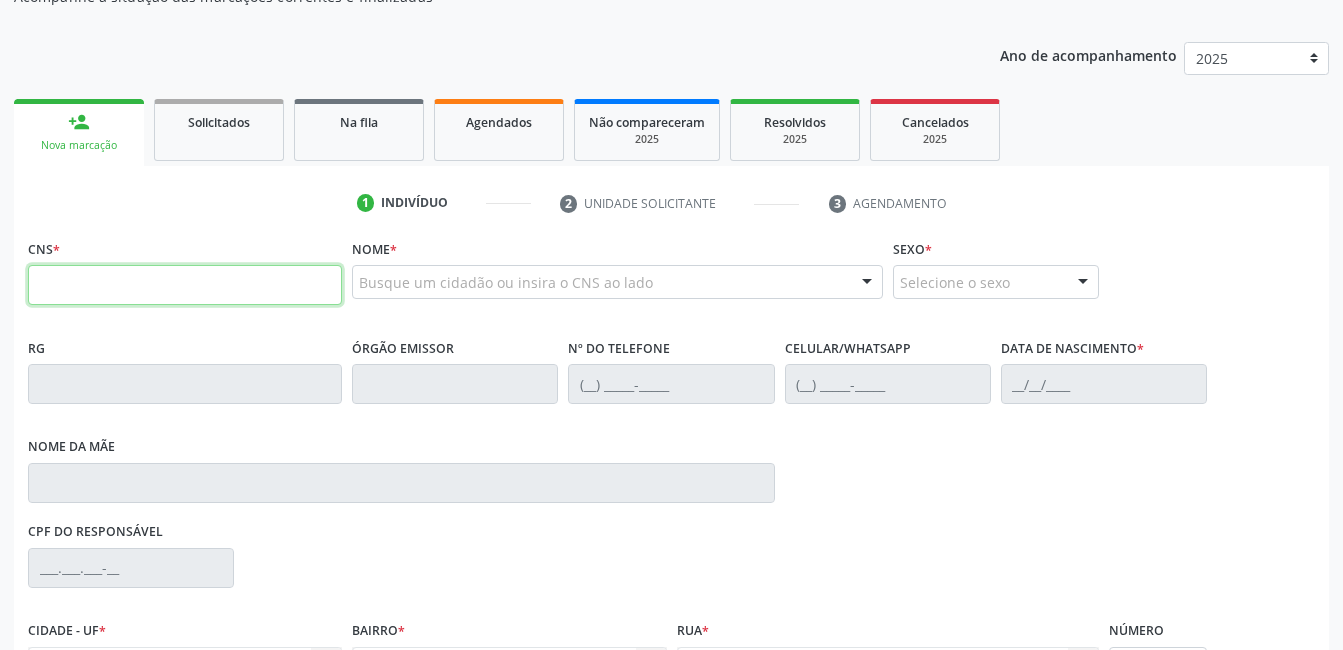 click at bounding box center [185, 285] 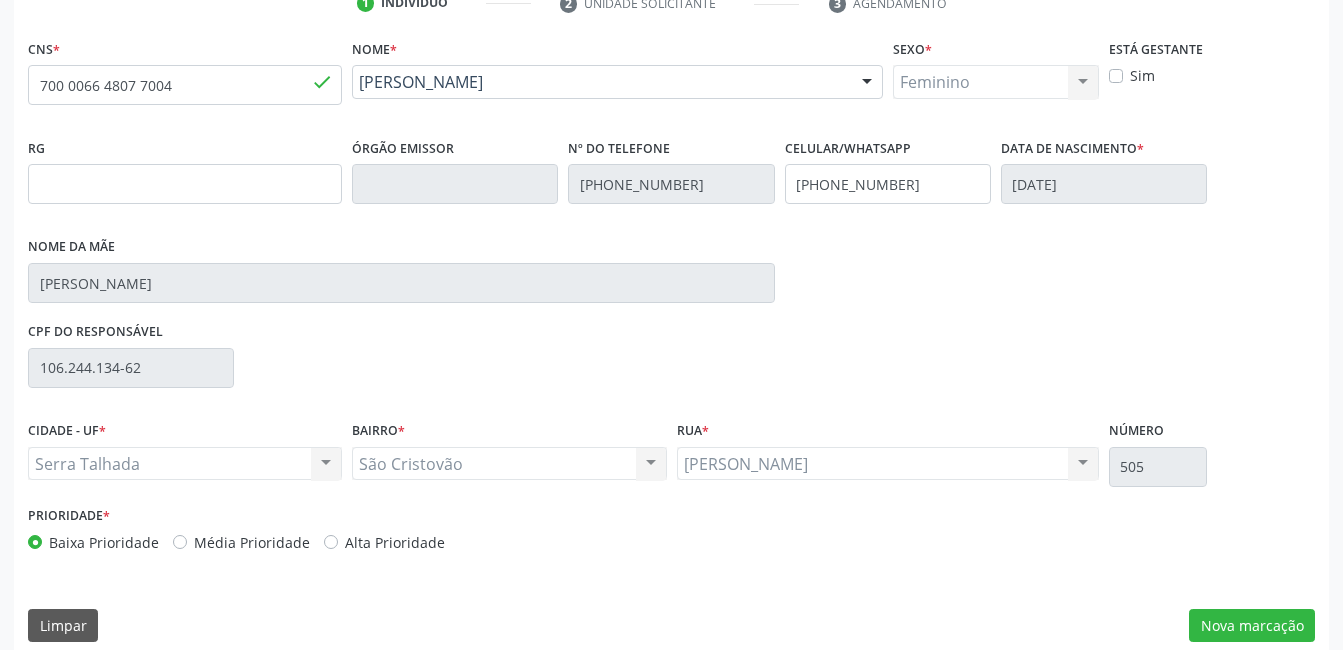 scroll, scrollTop: 420, scrollLeft: 0, axis: vertical 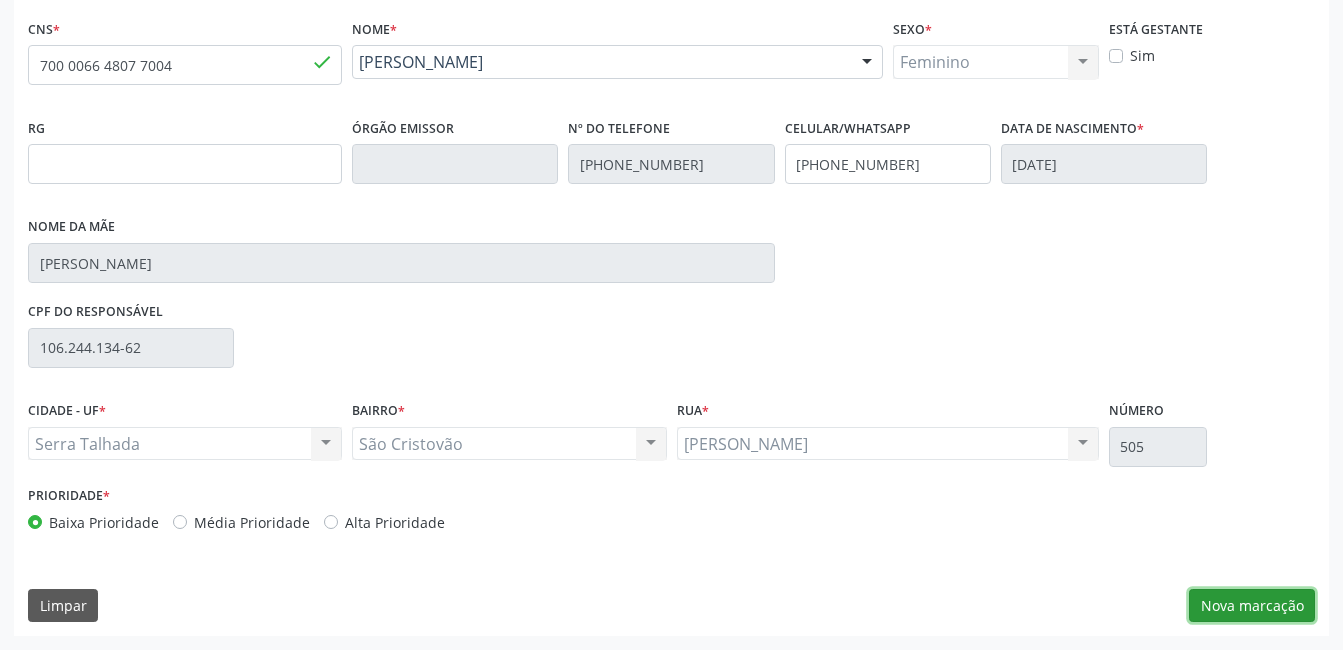 click on "Nova marcação" at bounding box center [1252, 606] 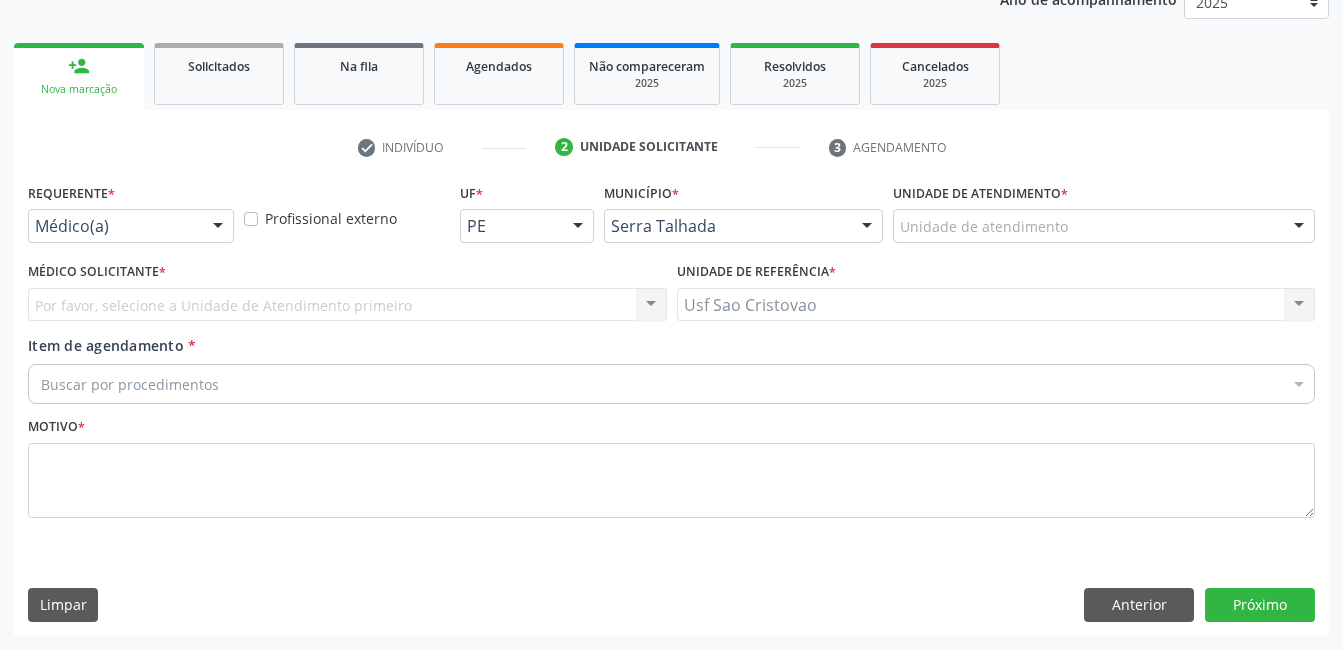 scroll, scrollTop: 256, scrollLeft: 0, axis: vertical 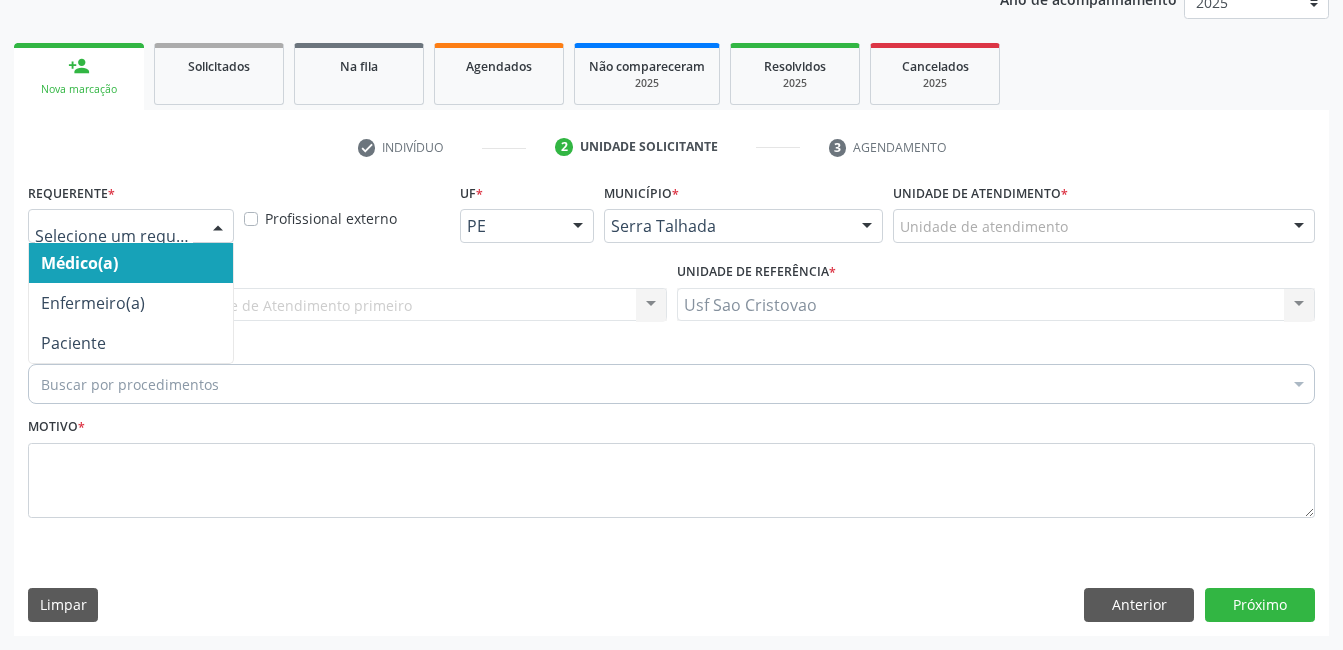 click at bounding box center [218, 227] 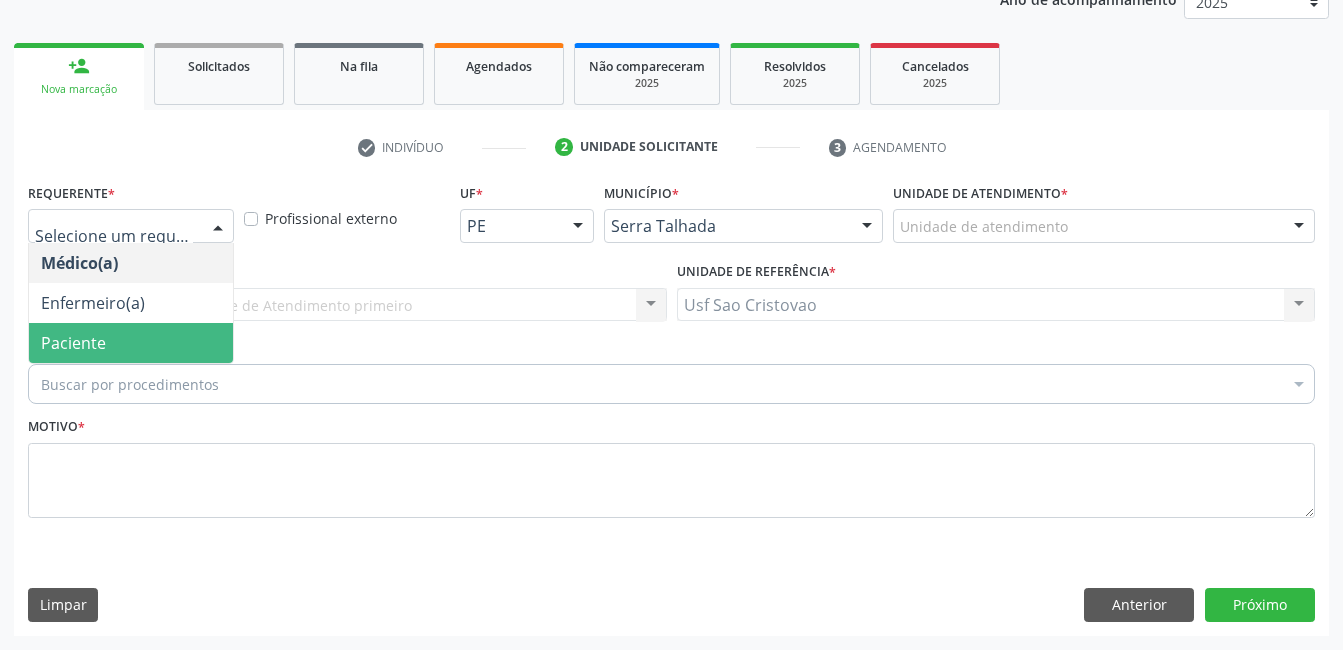 click on "Paciente" at bounding box center (131, 343) 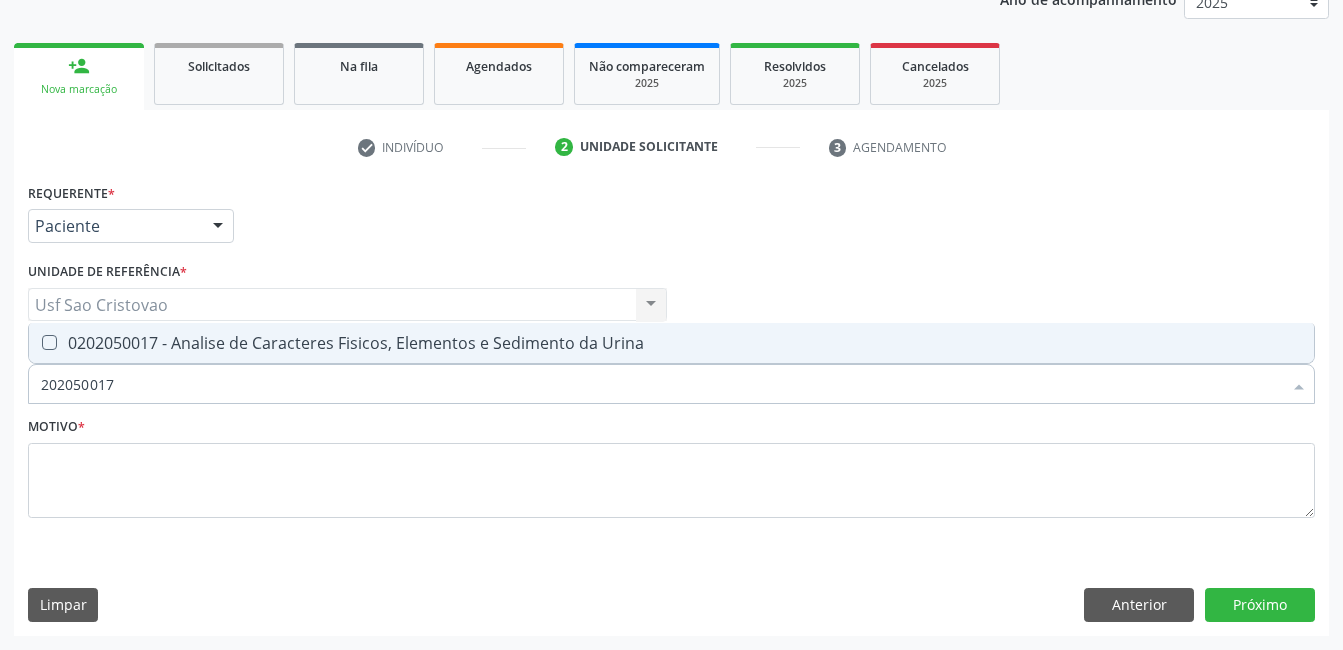 click at bounding box center (49, 342) 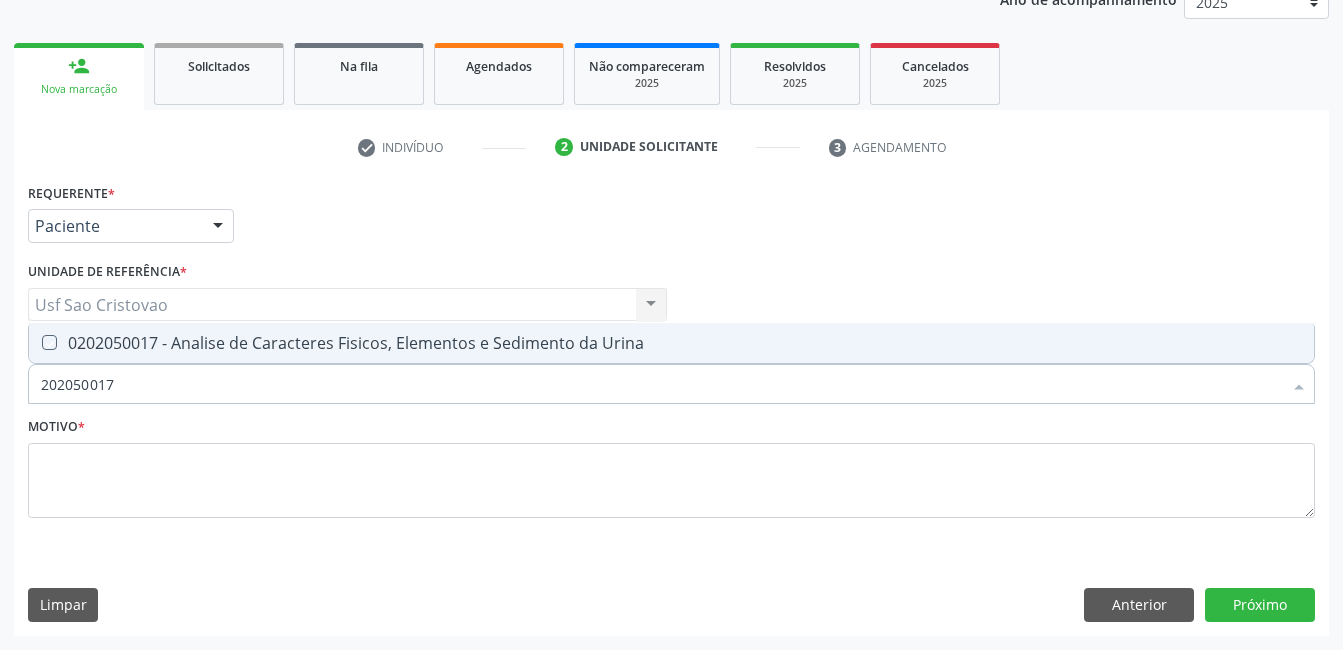 click at bounding box center [35, 342] 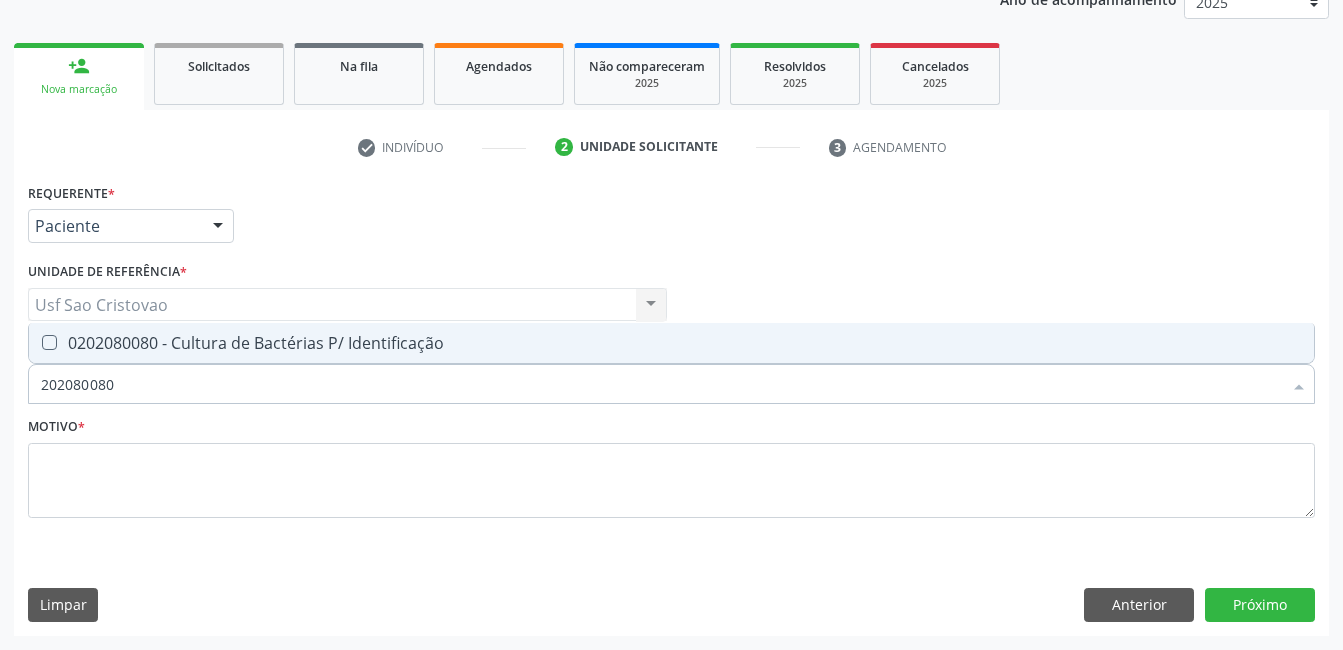 click at bounding box center [49, 342] 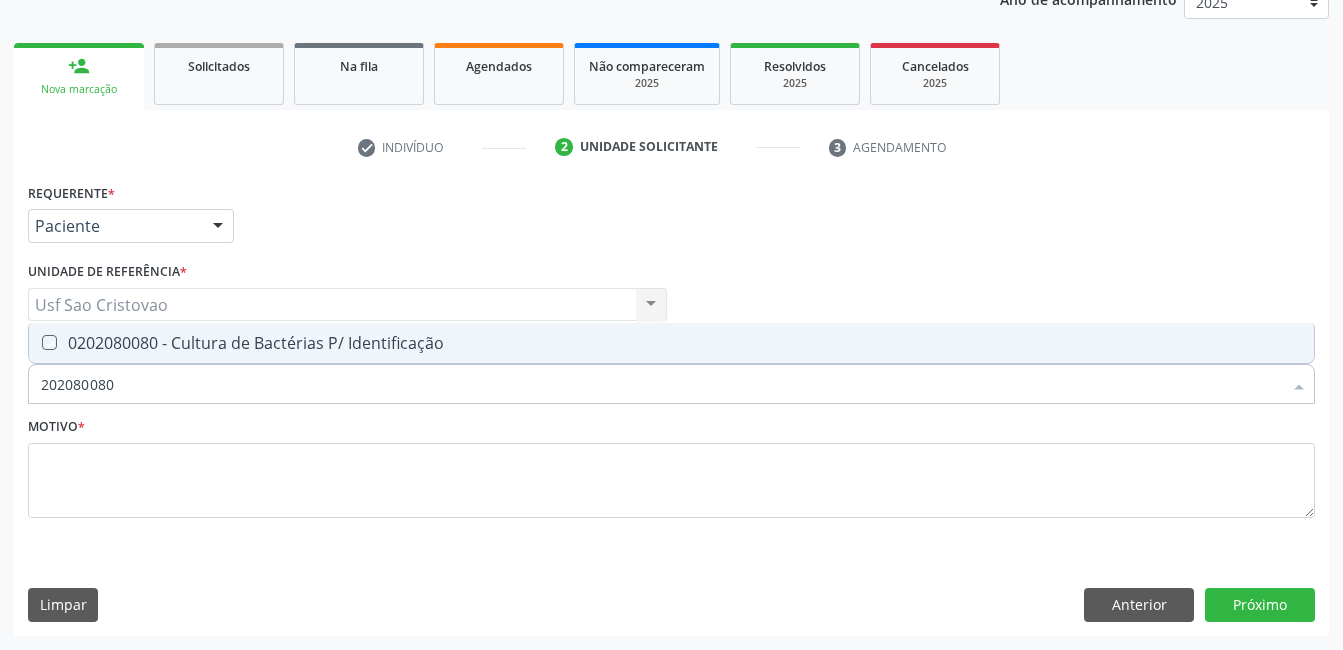 click at bounding box center [35, 342] 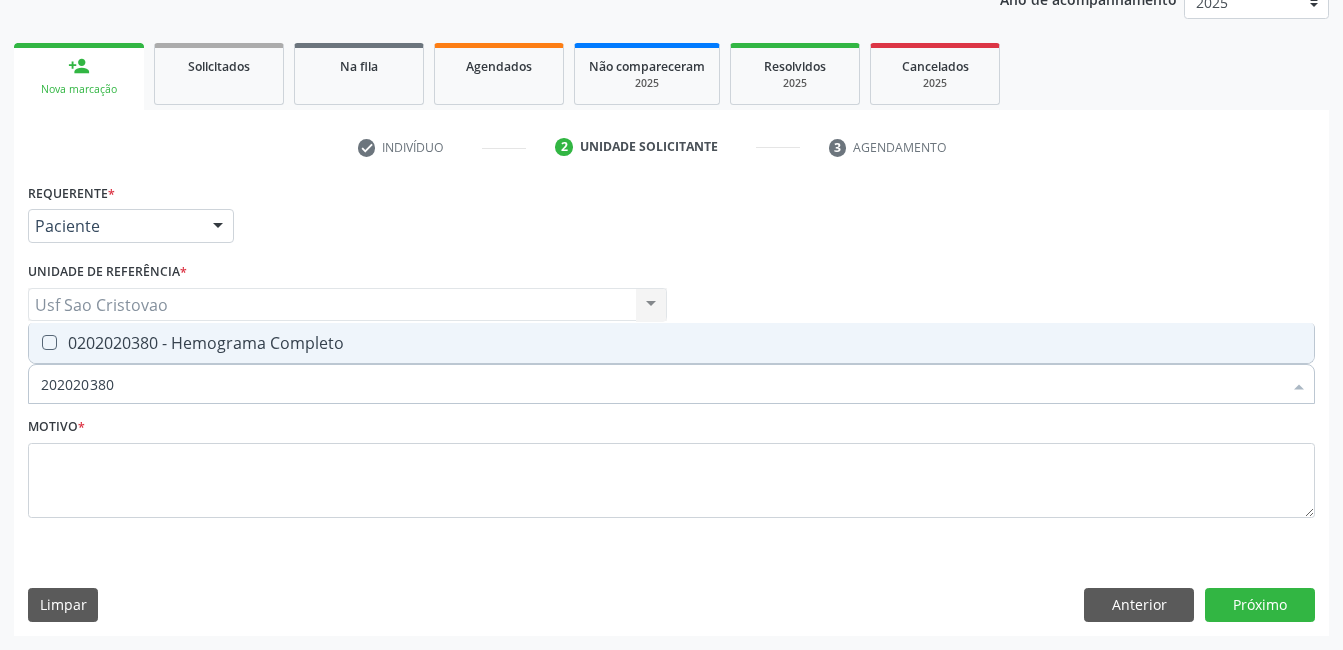click at bounding box center [49, 342] 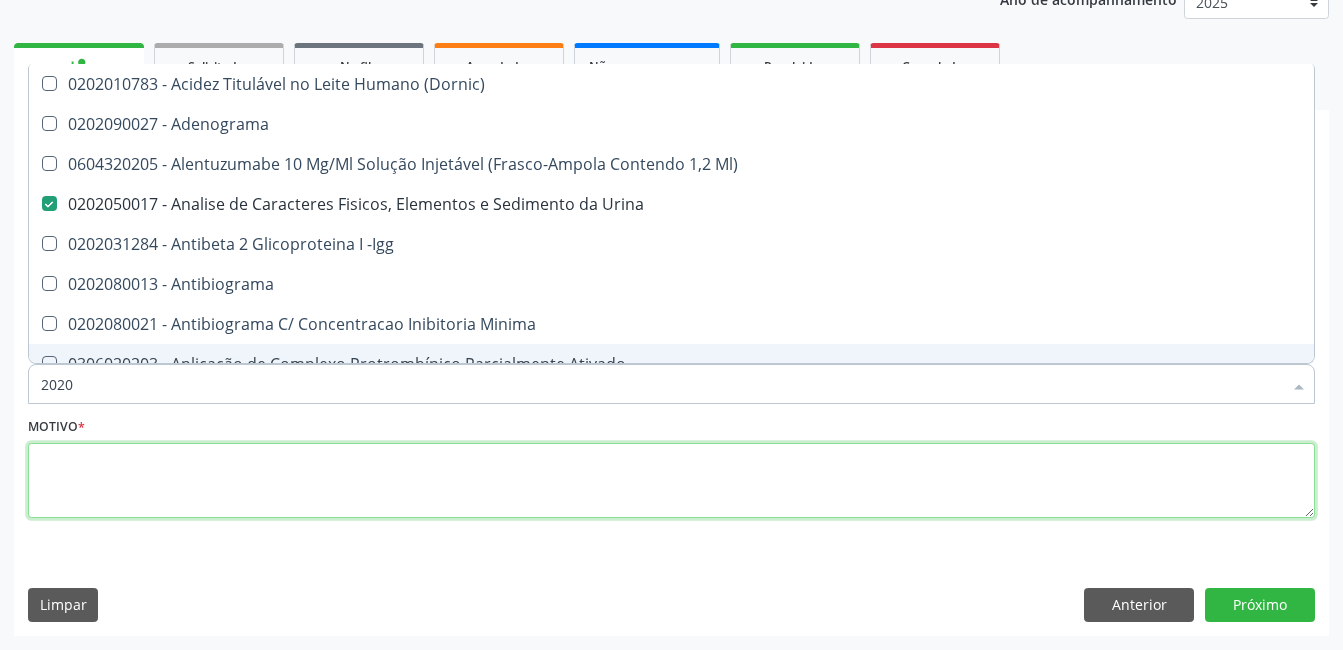 click at bounding box center (671, 481) 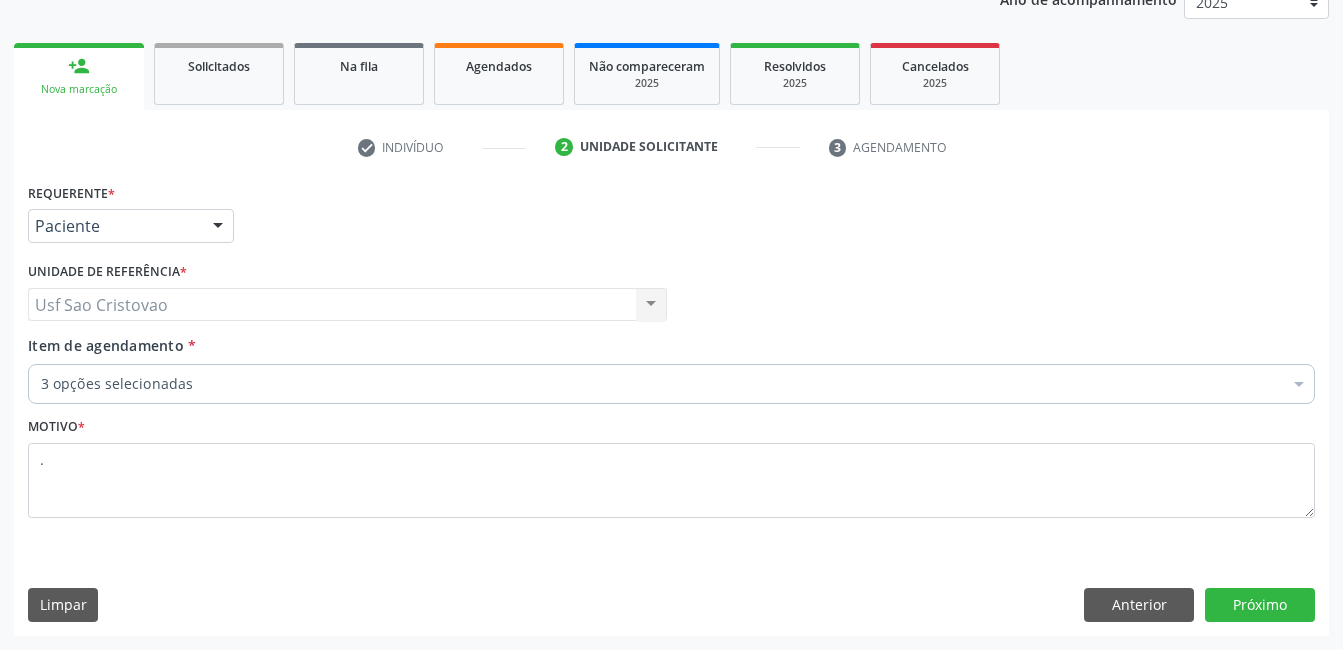 click on "Requerente
*
Paciente         Médico(a)   Enfermeiro(a)   Paciente
Nenhum resultado encontrado para: "   "
Não há nenhuma opção para ser exibida.
UF
PE         PE
Nenhum resultado encontrado para: "   "
Não há nenhuma opção para ser exibida.
Município
Serra Talhada         Serra Talhada
Nenhum resultado encontrado para: "   "
Não há nenhuma opção para ser exibida.
Médico Solicitante
Por favor, selecione a Unidade de Atendimento primeiro
Nenhum resultado encontrado para: "   "
Não há nenhuma opção para ser exibida.
Unidade de referência
*
Usf Sao Cristovao         Usf Sao Cristovao
Nenhum resultado encontrado para: "   "
Não há nenhuma opção para ser exibida.
Item de agendamento
*" at bounding box center [671, 406] 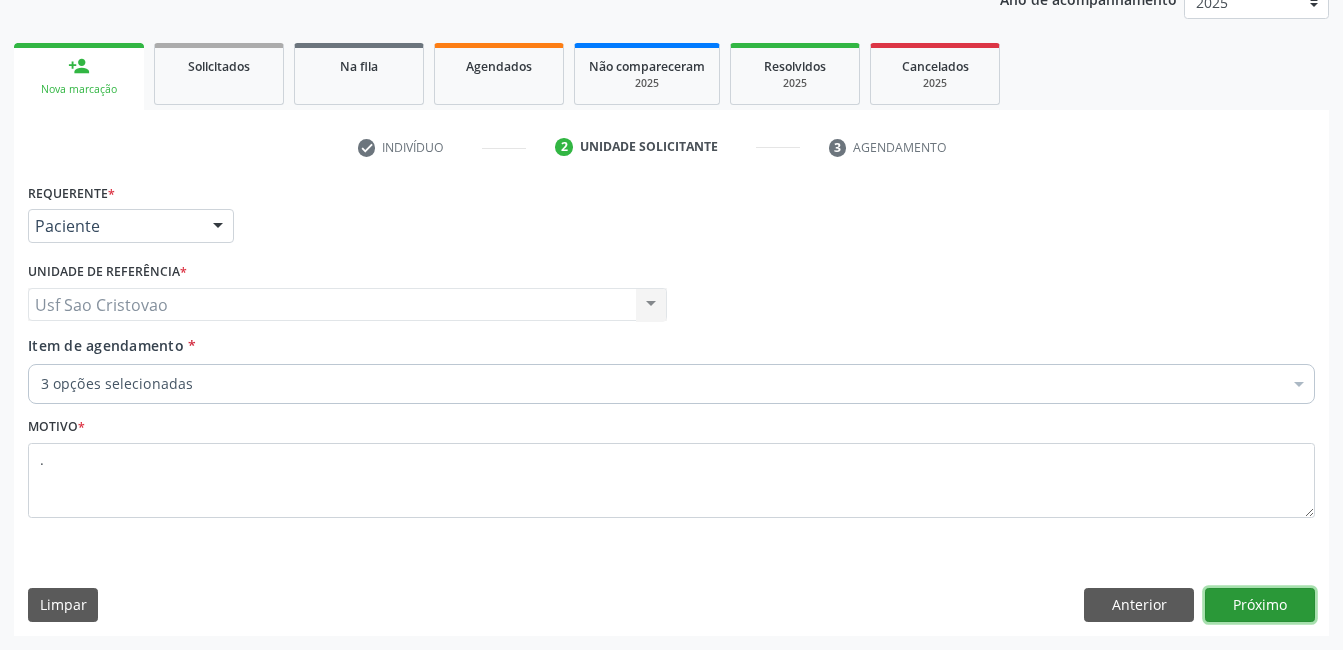 click on "Próximo" at bounding box center [1260, 605] 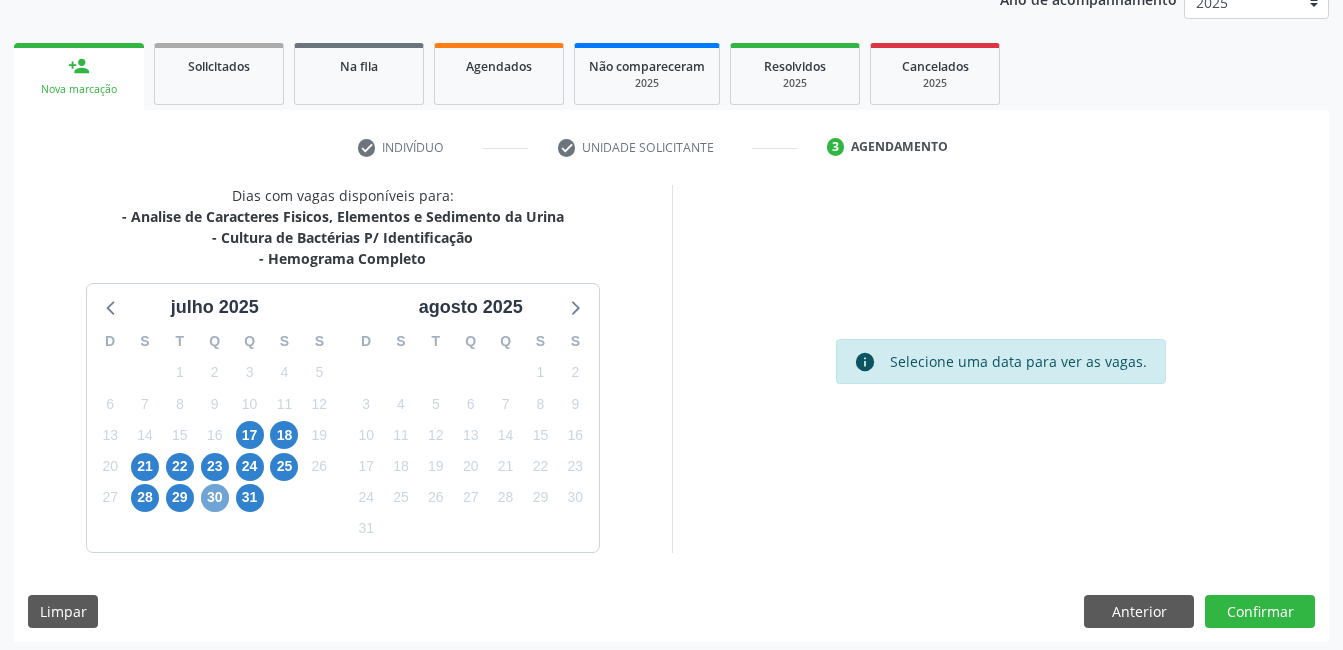 click on "30" at bounding box center (215, 498) 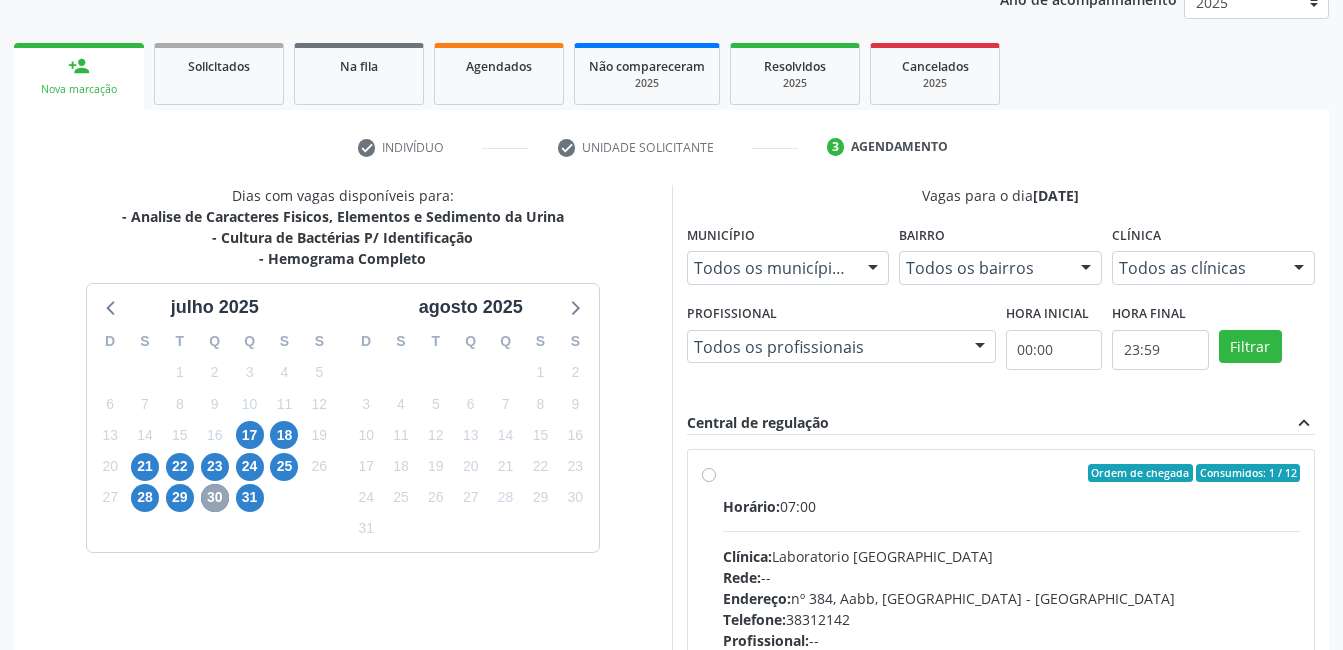 scroll, scrollTop: 456, scrollLeft: 0, axis: vertical 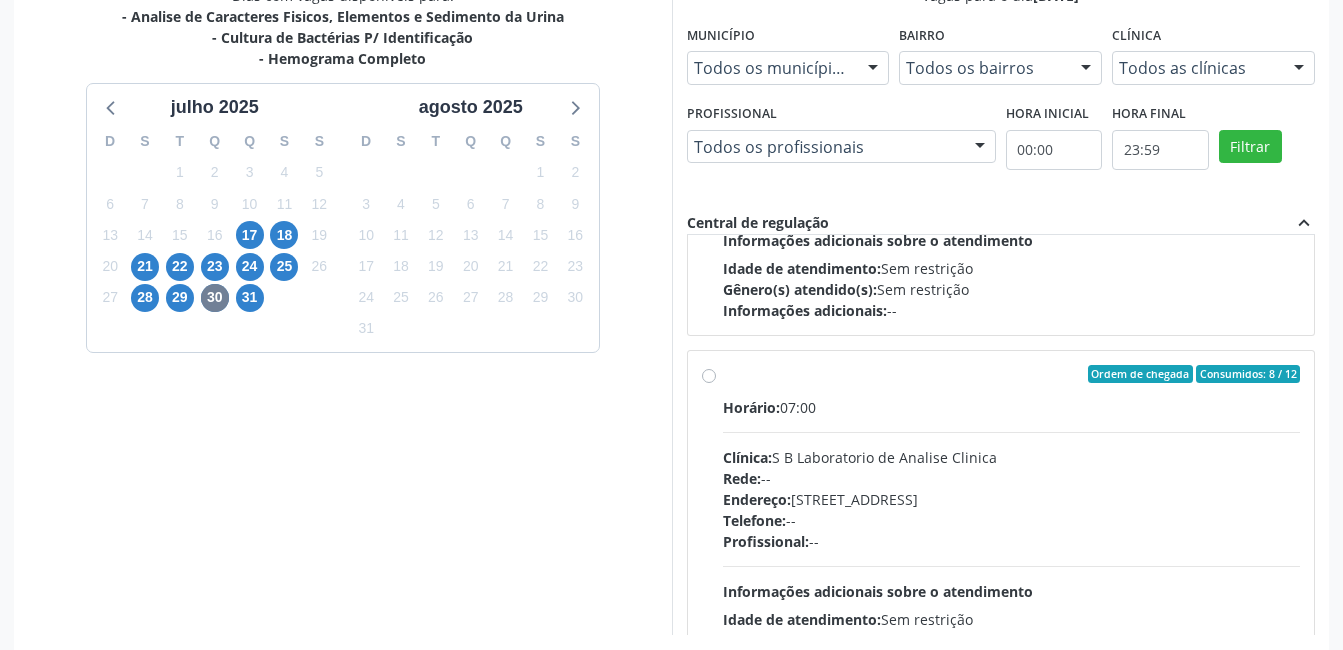 click on "Ordem de chegada
Consumidos: 8 / 12
Horário:   07:00
Clínica:  S B Laboratorio de Analise Clinica
Rede:
--
Endereço:   Casa, nº 679, Centro, Serra Talhada - PE
Telefone:   --
Profissional:
--
Informações adicionais sobre o atendimento
Idade de atendimento:
Sem restrição
Gênero(s) atendido(s):
Sem restrição
Informações adicionais:
--" at bounding box center [1012, 518] 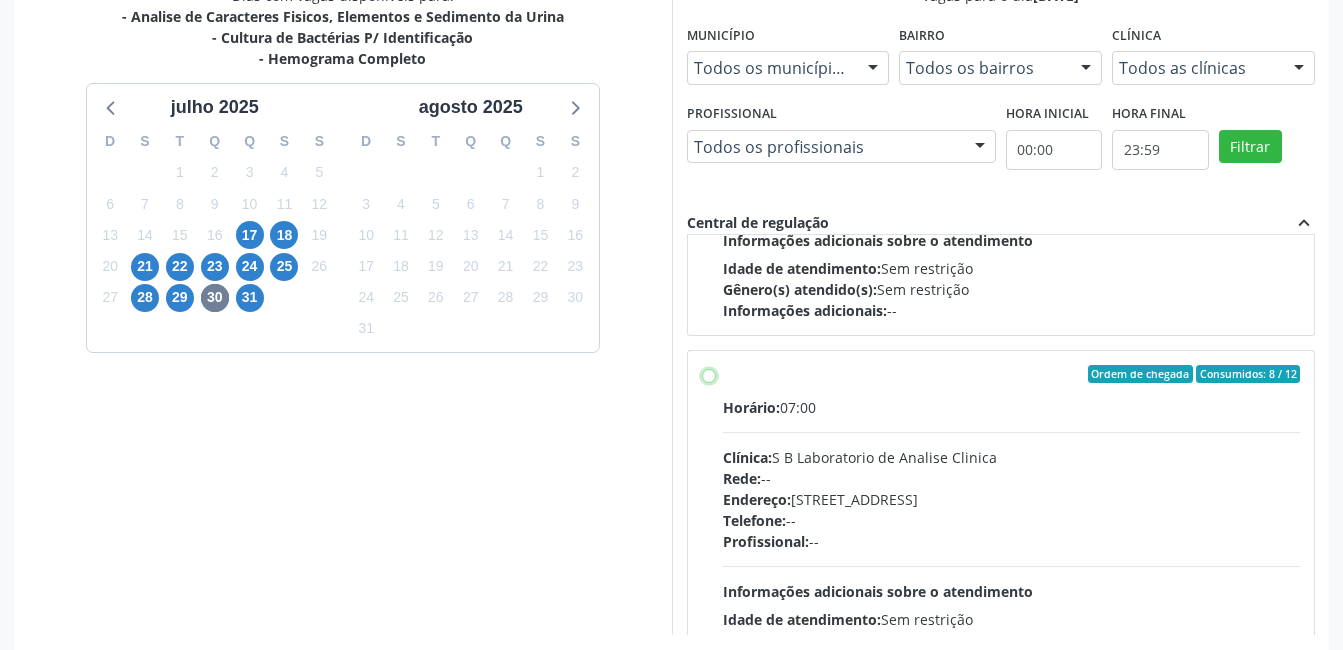 click on "Ordem de chegada
Consumidos: 8 / 12
Horário:   07:00
Clínica:  S B Laboratorio de Analise Clinica
Rede:
--
Endereço:   Casa, nº 679, Centro, Serra Talhada - PE
Telefone:   --
Profissional:
--
Informações adicionais sobre o atendimento
Idade de atendimento:
Sem restrição
Gênero(s) atendido(s):
Sem restrição
Informações adicionais:
--" at bounding box center [709, 374] 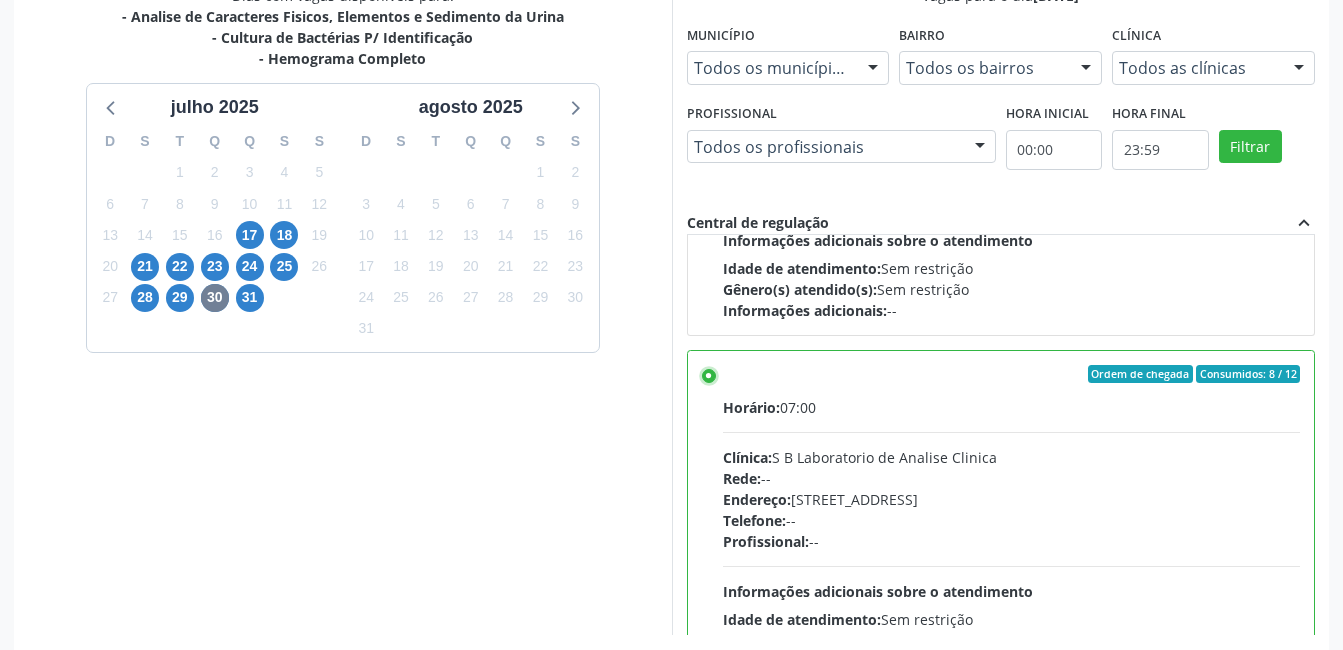 scroll, scrollTop: 545, scrollLeft: 0, axis: vertical 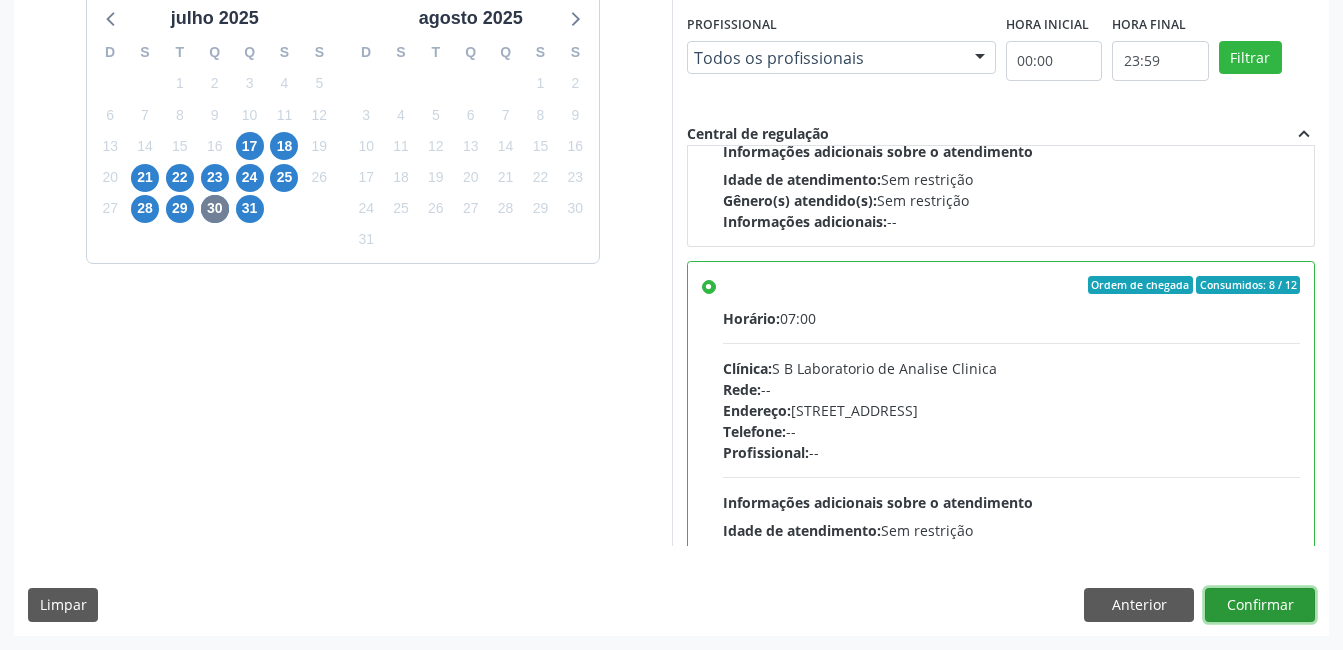 click on "Confirmar" at bounding box center (1260, 605) 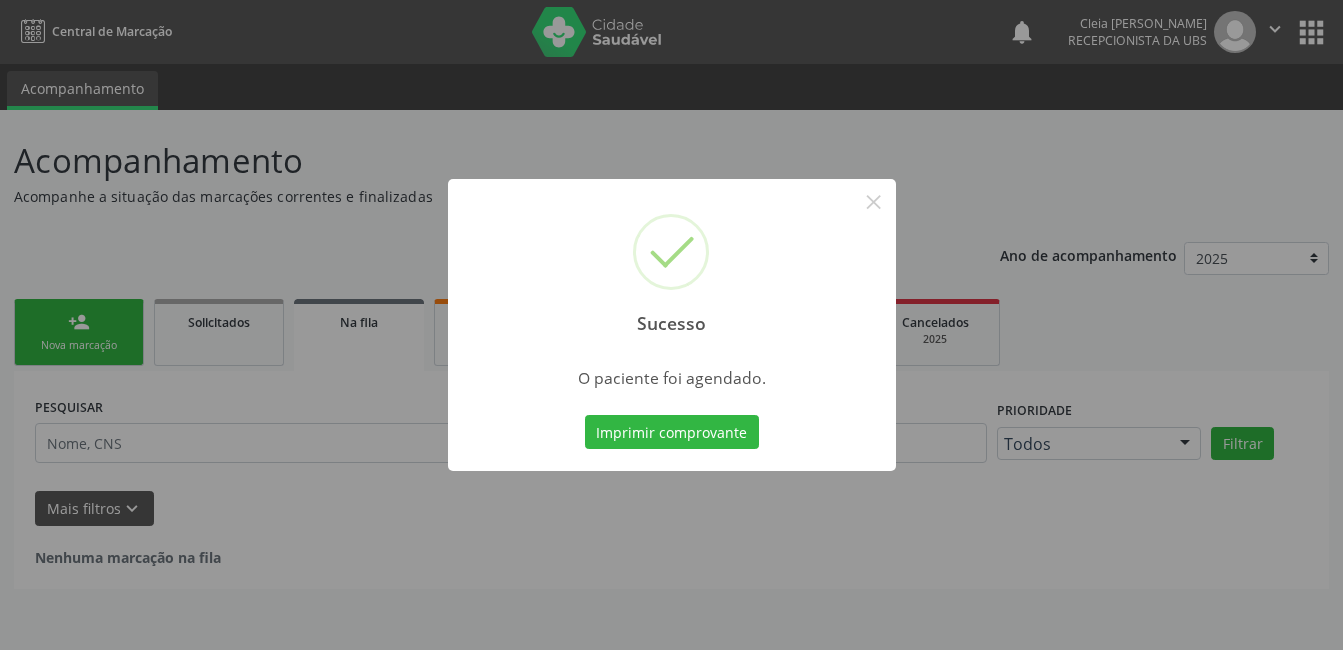 scroll, scrollTop: 0, scrollLeft: 0, axis: both 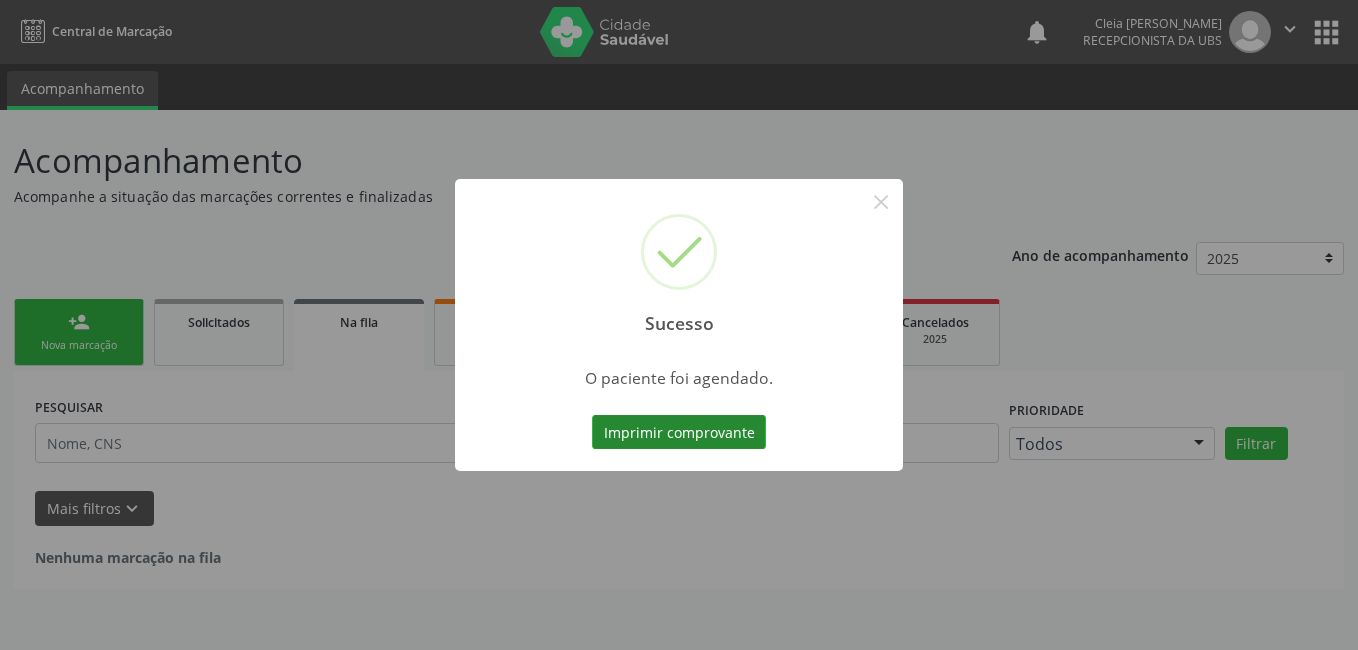 click on "Imprimir comprovante" at bounding box center [679, 432] 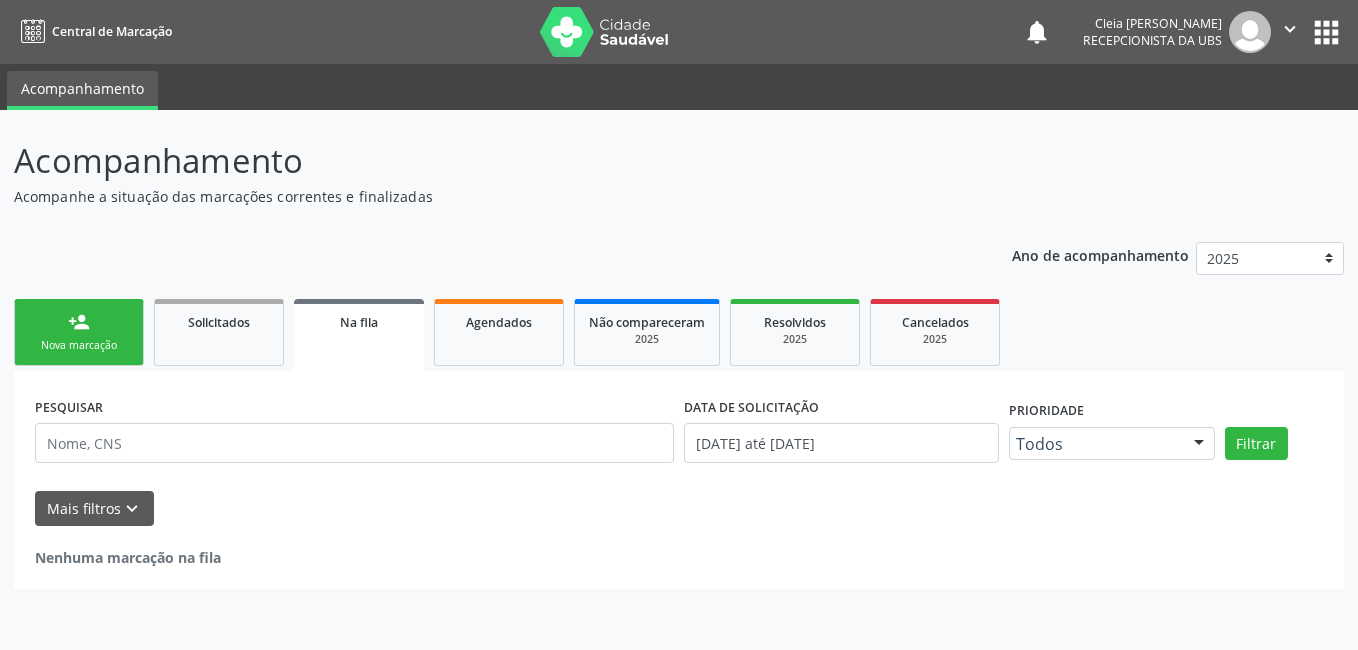 click on "person_add
Nova marcação" at bounding box center (79, 332) 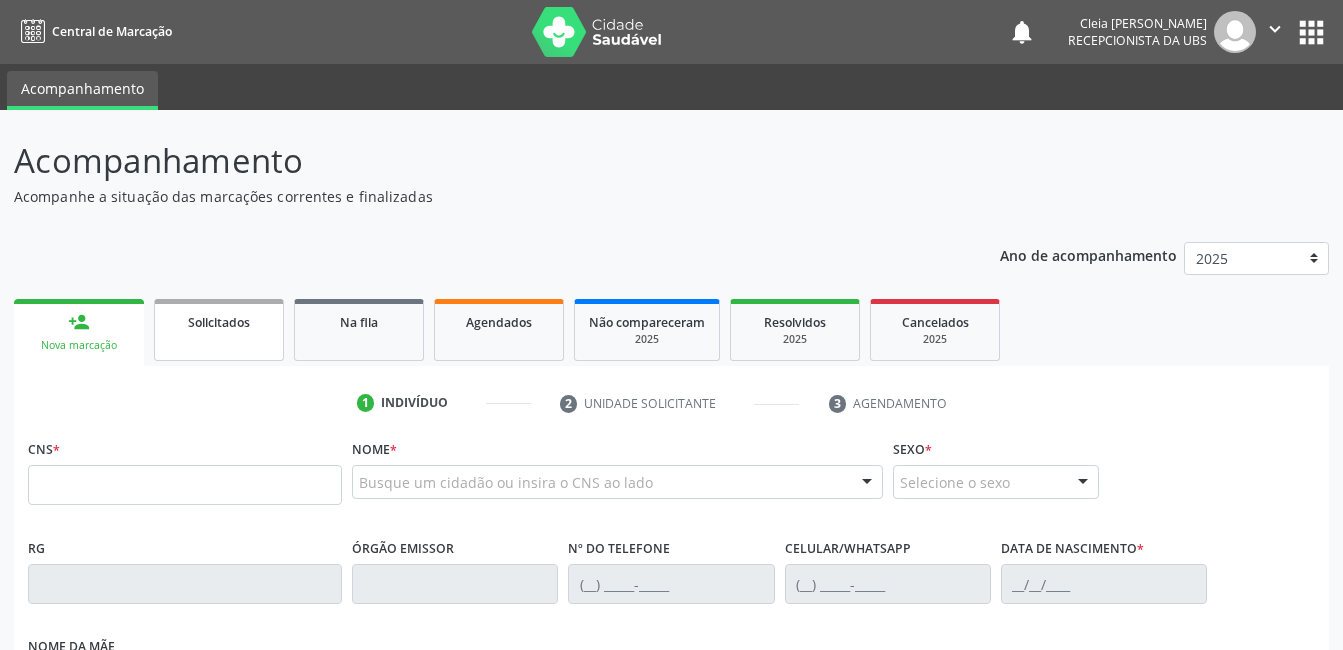 scroll, scrollTop: 200, scrollLeft: 0, axis: vertical 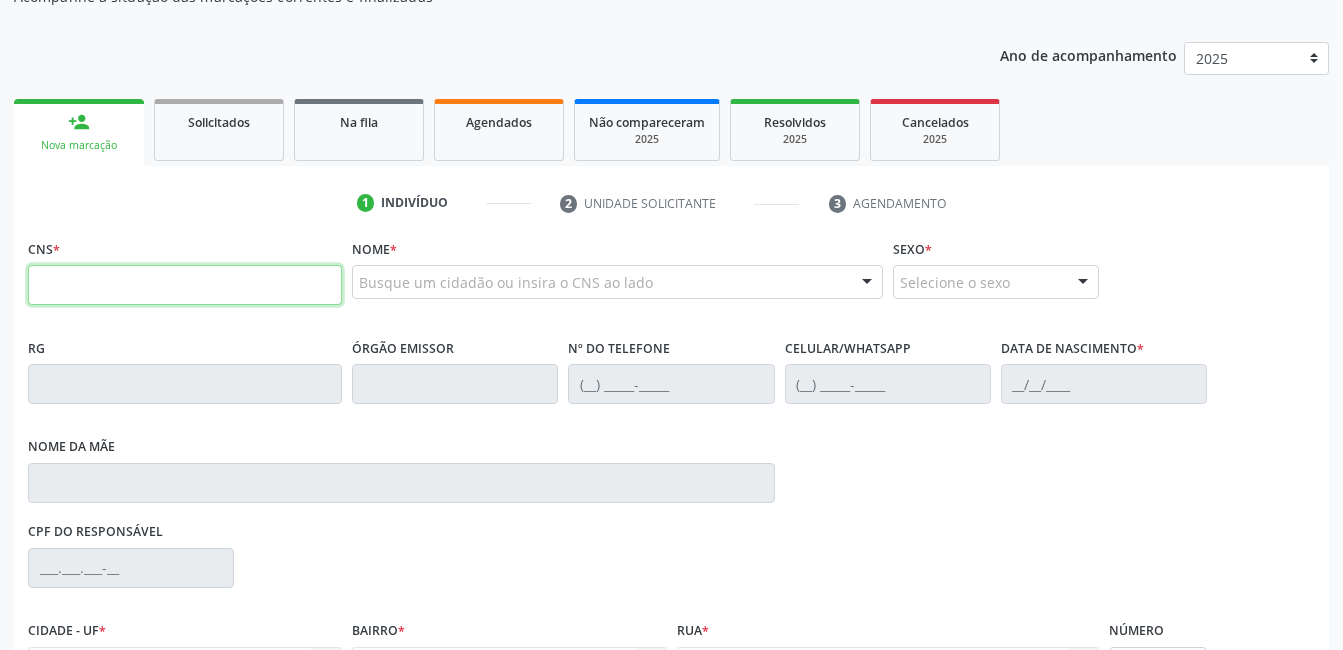 click at bounding box center (185, 285) 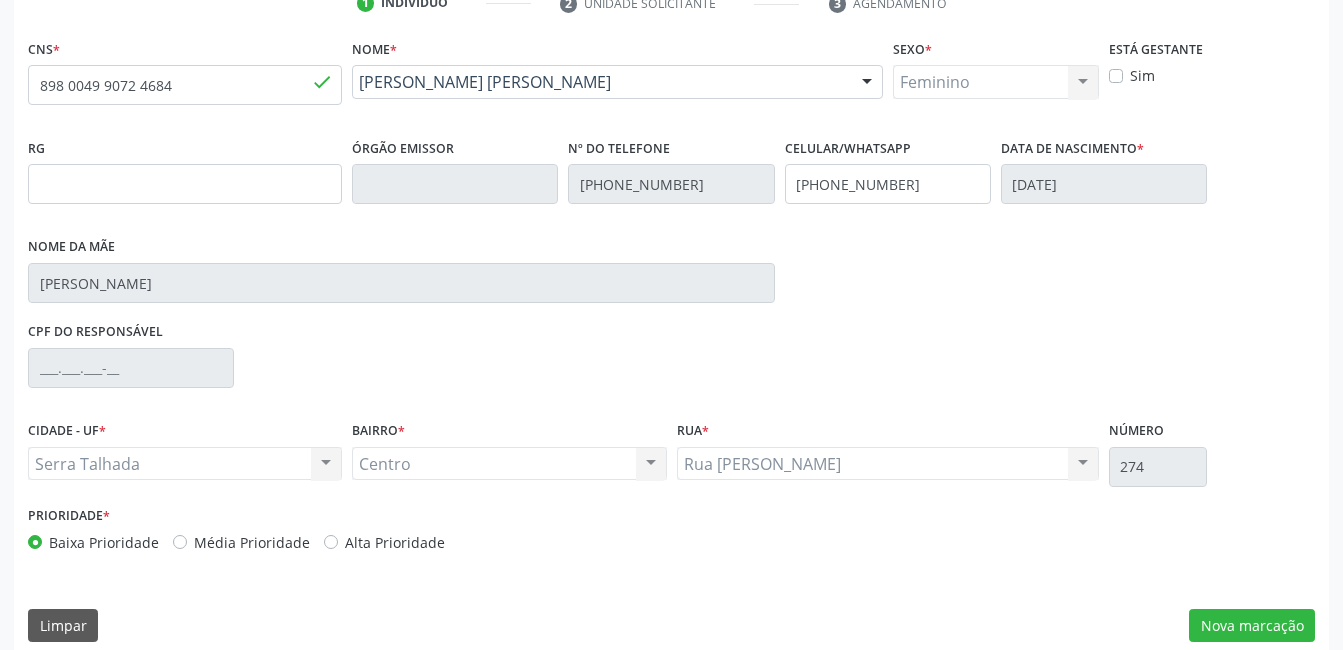 scroll, scrollTop: 420, scrollLeft: 0, axis: vertical 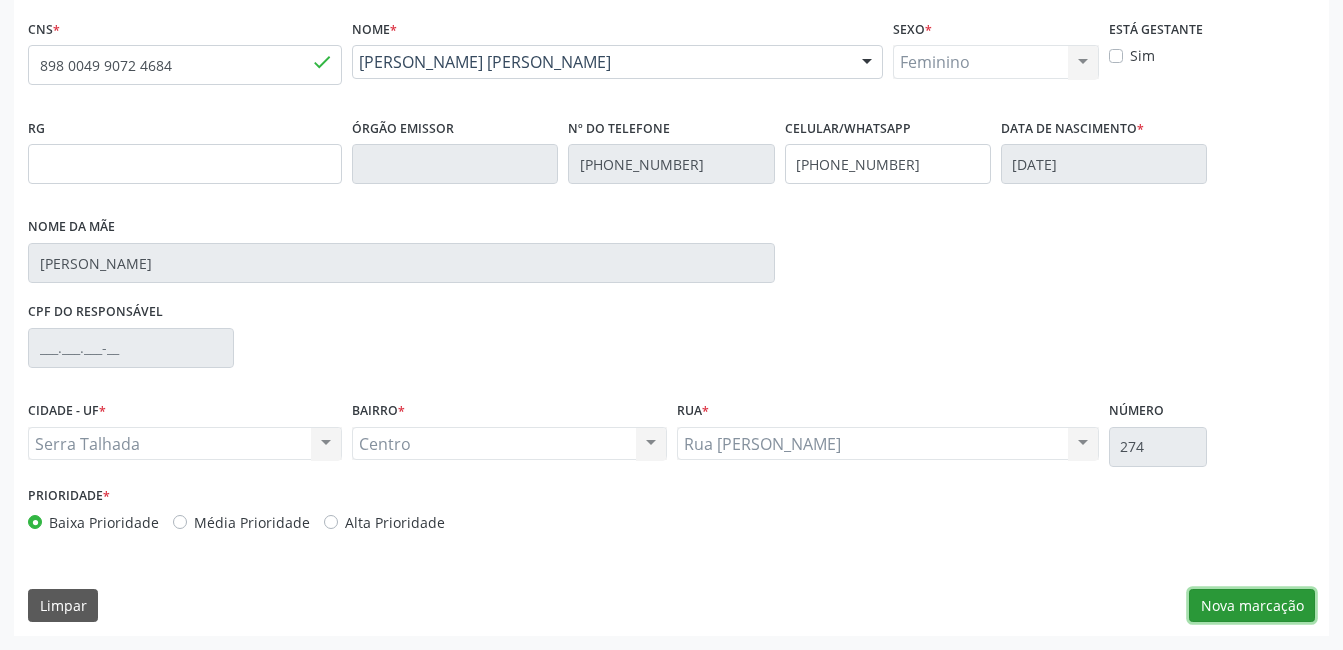 click on "Nova marcação" at bounding box center [1252, 606] 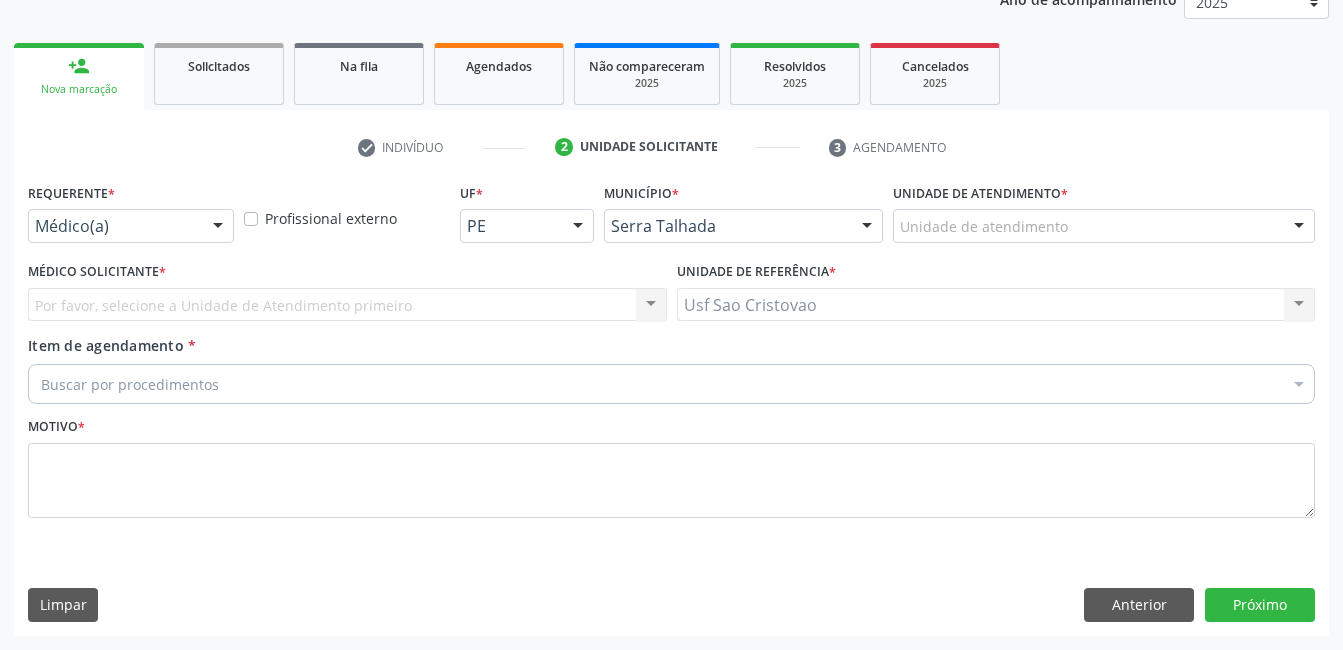 scroll, scrollTop: 256, scrollLeft: 0, axis: vertical 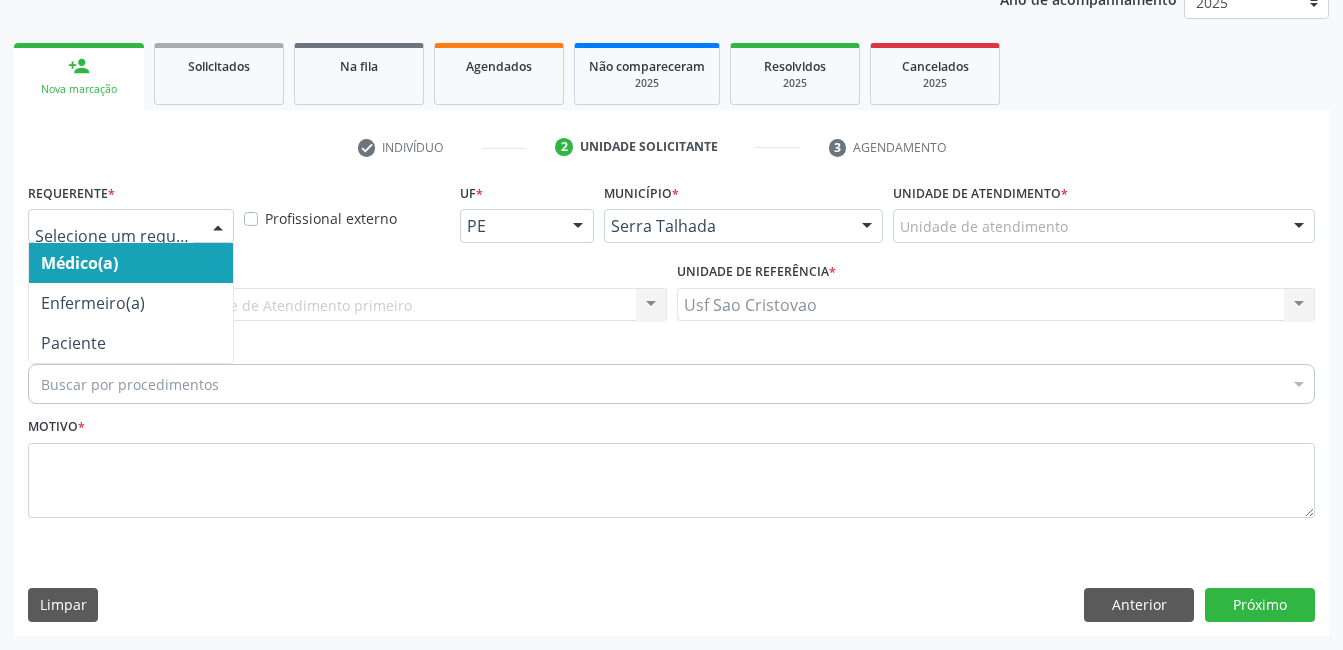 click at bounding box center (218, 227) 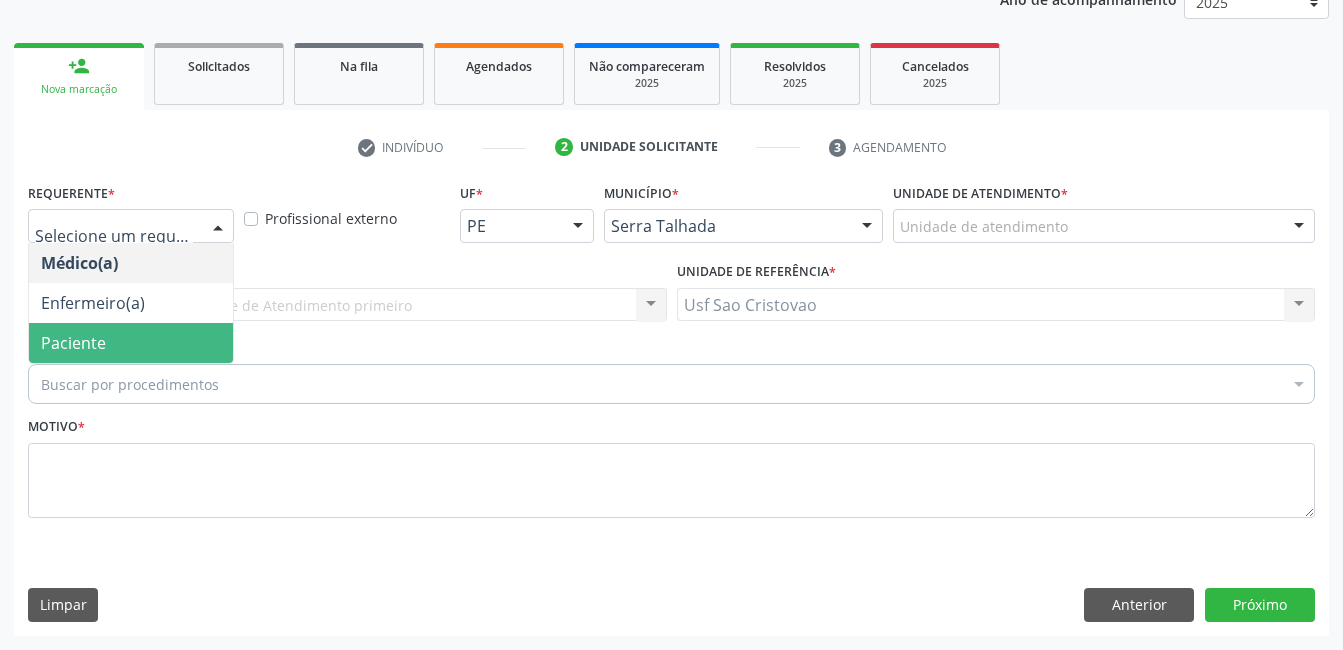 click on "Paciente" at bounding box center (131, 343) 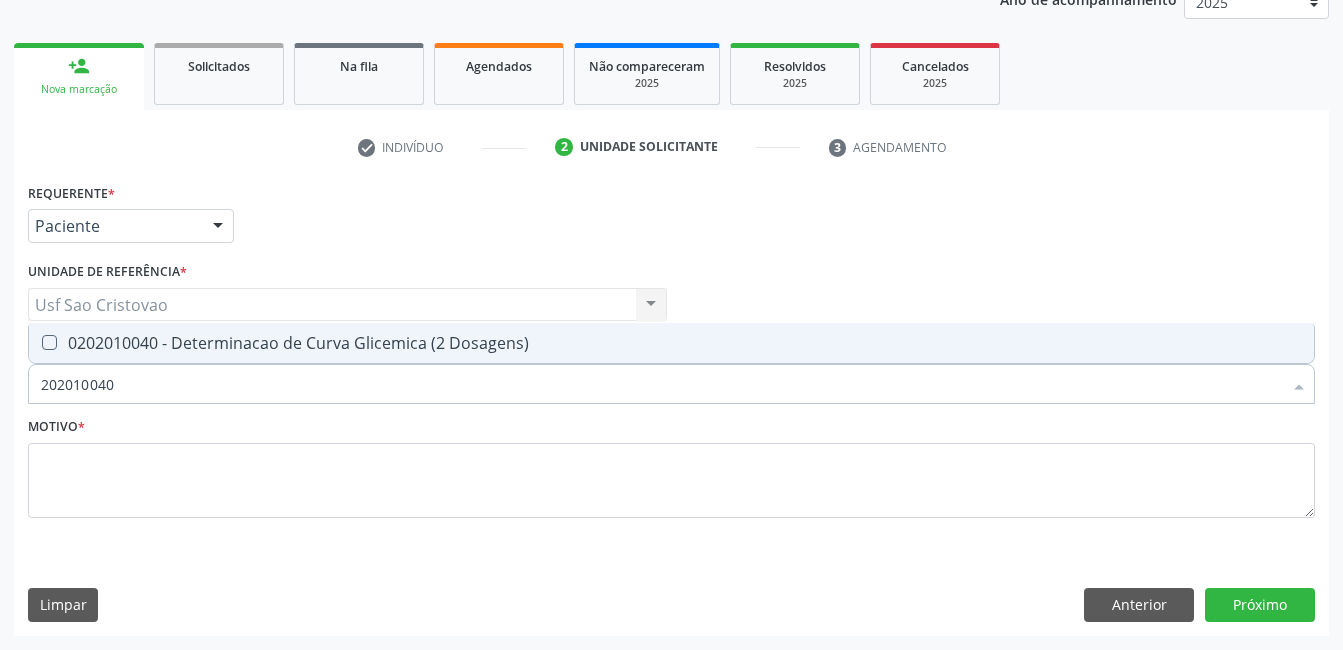 click at bounding box center (49, 342) 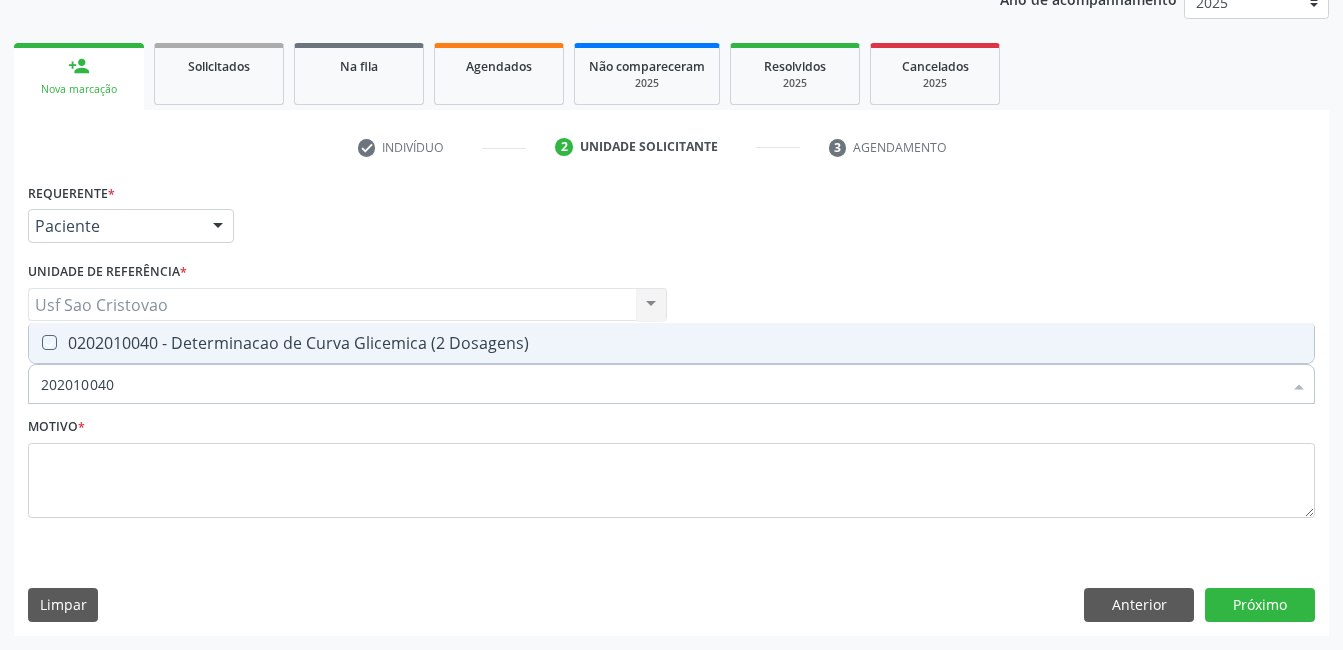 click at bounding box center (35, 342) 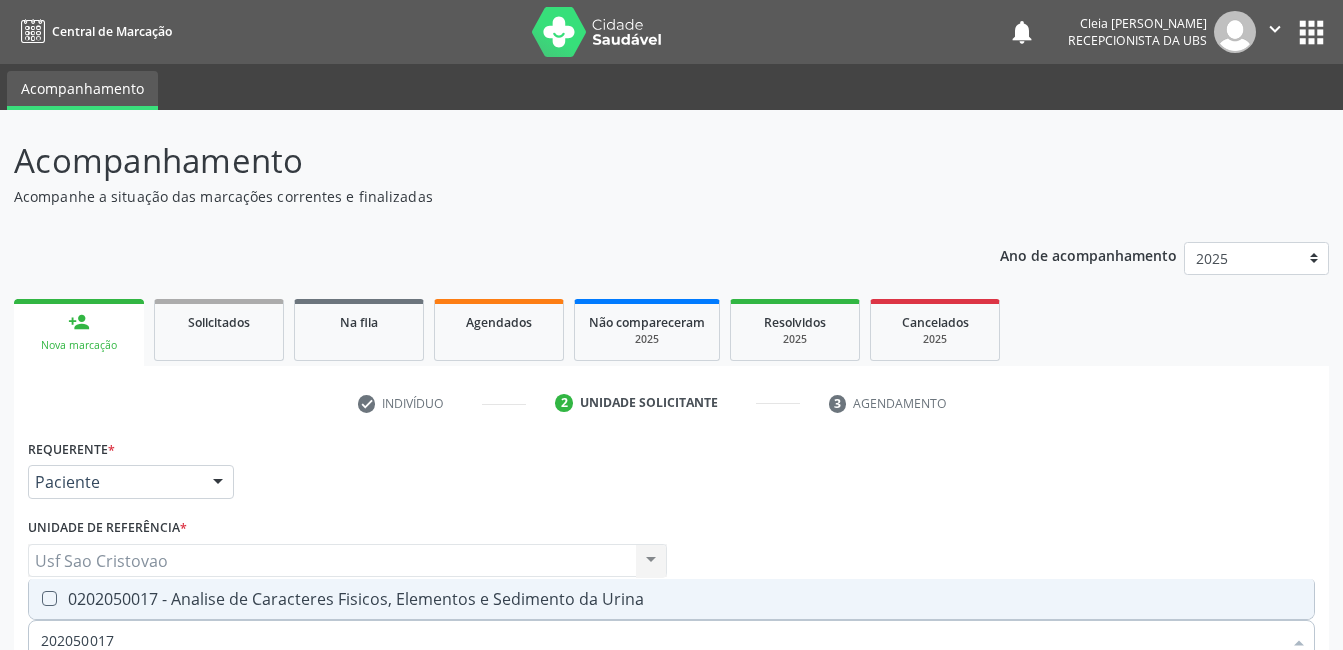 scroll, scrollTop: 256, scrollLeft: 0, axis: vertical 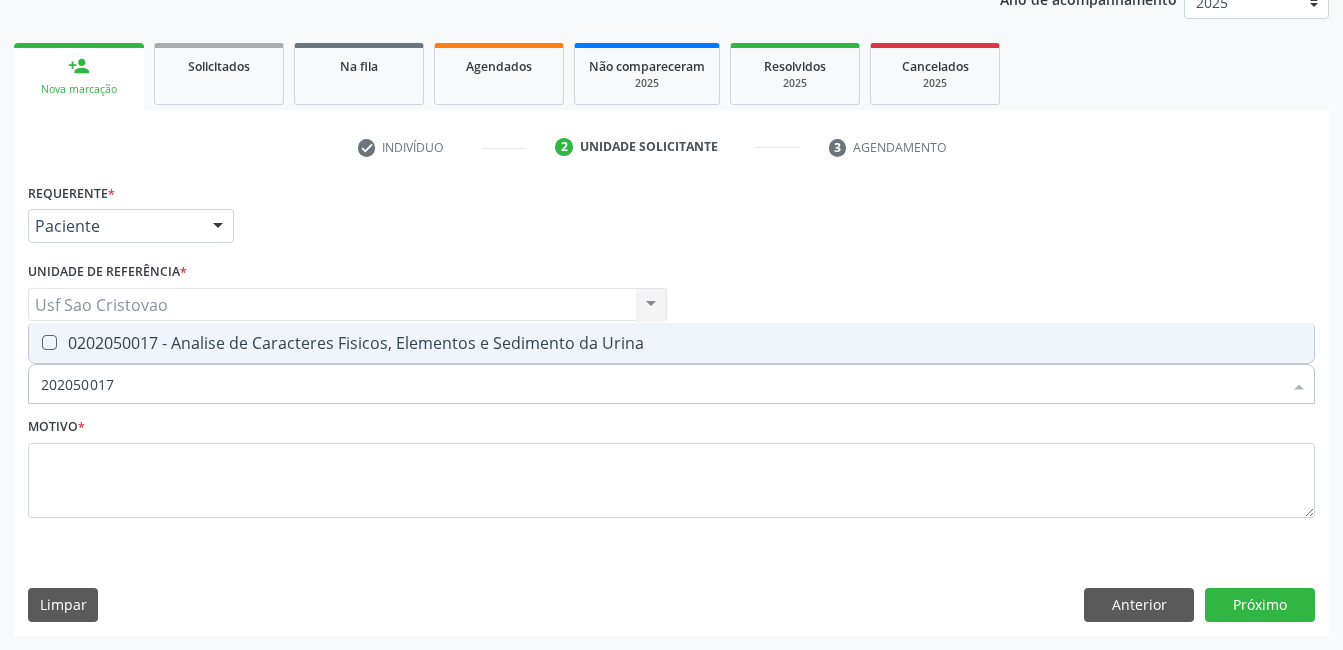 click at bounding box center (49, 342) 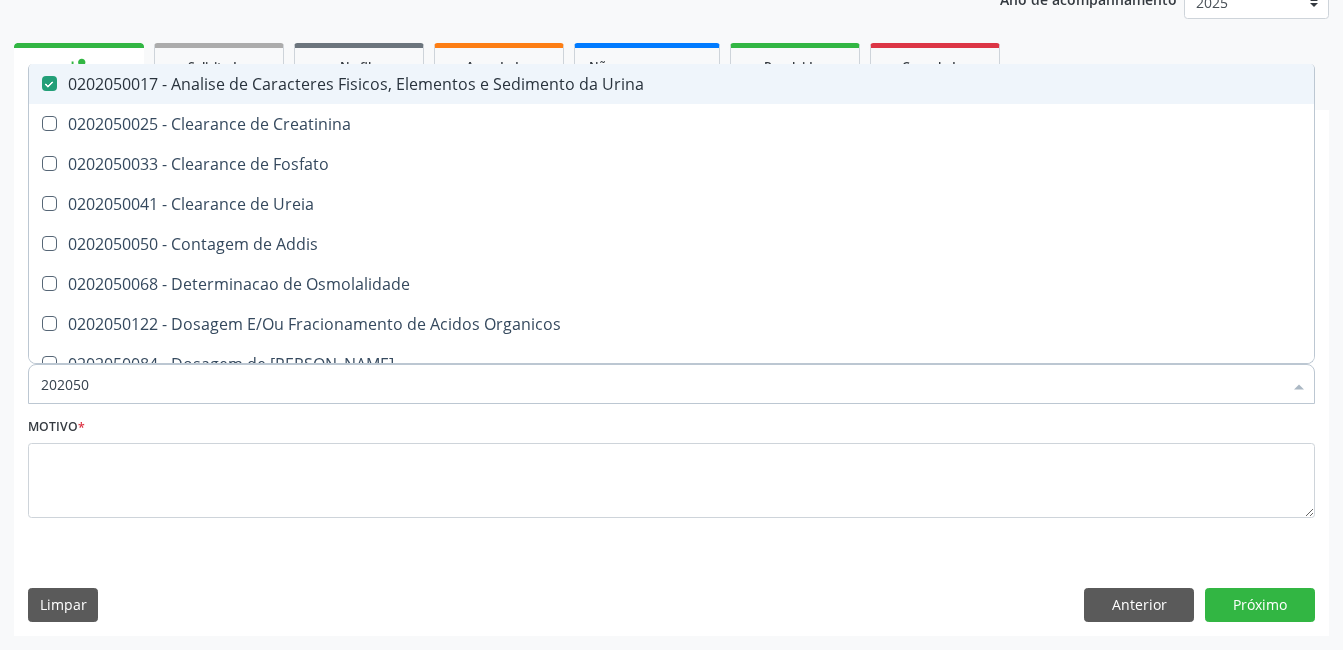 type on "20205" 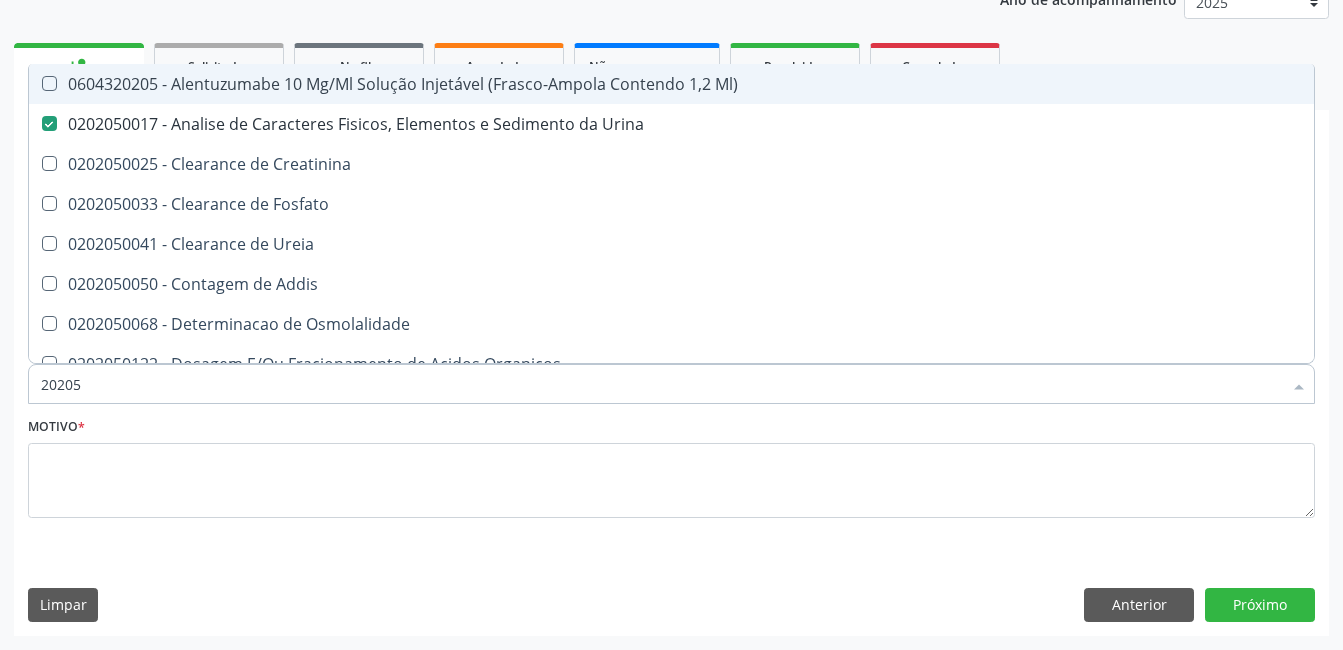 type on "2020" 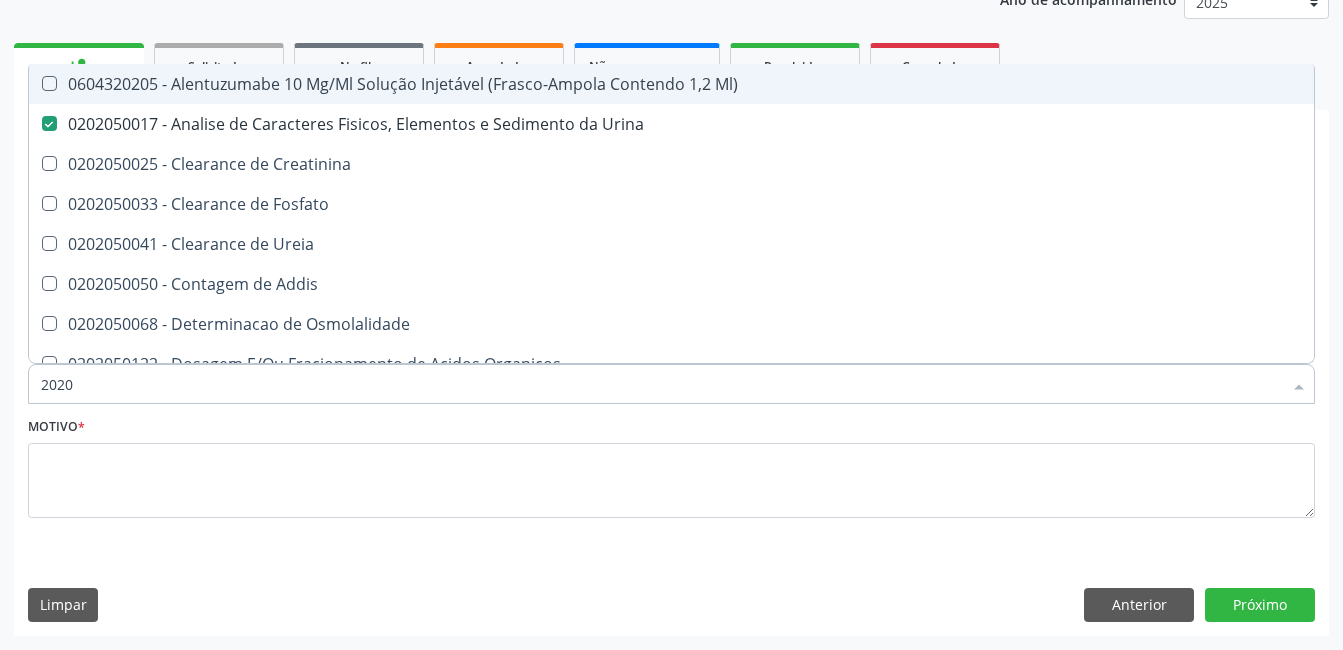 checkbox on "false" 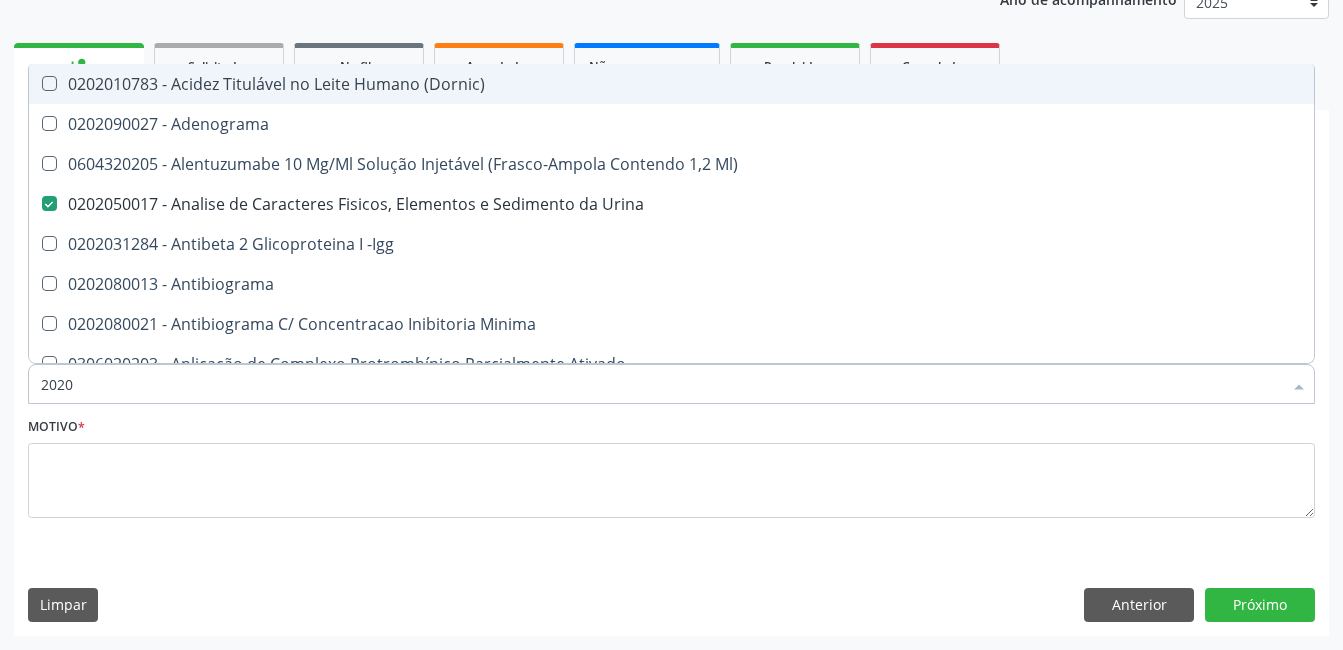 type on "20202" 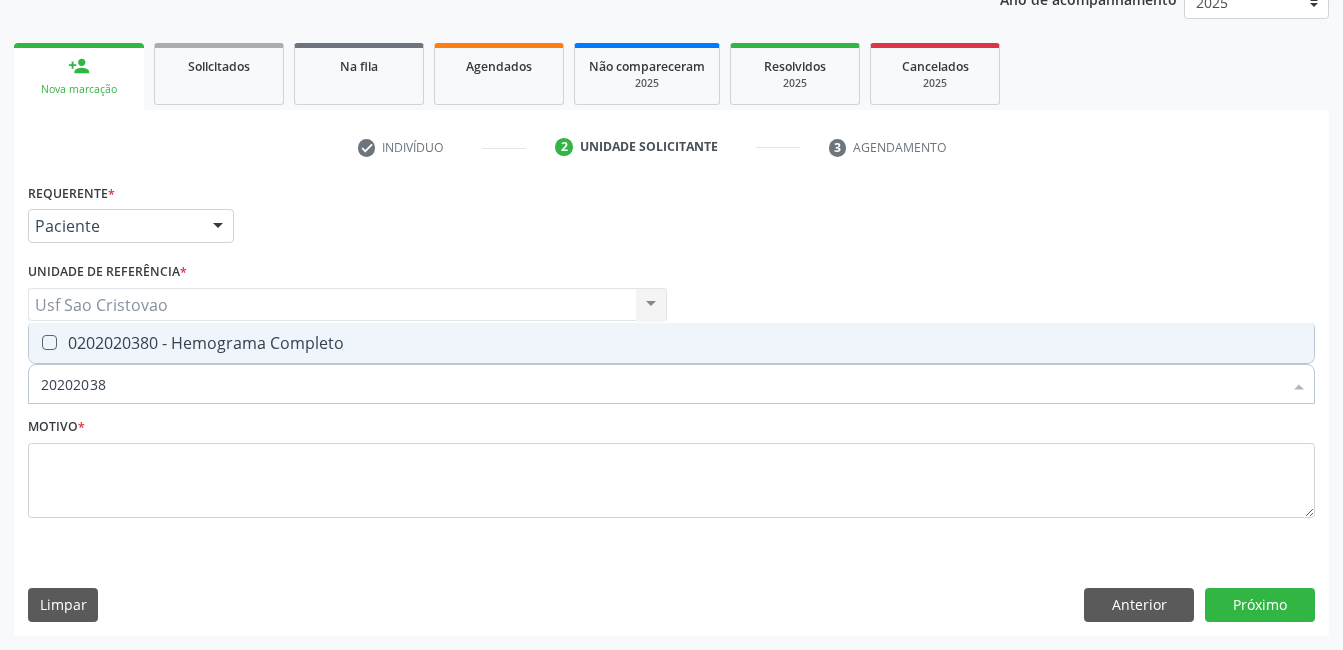 type on "202020380" 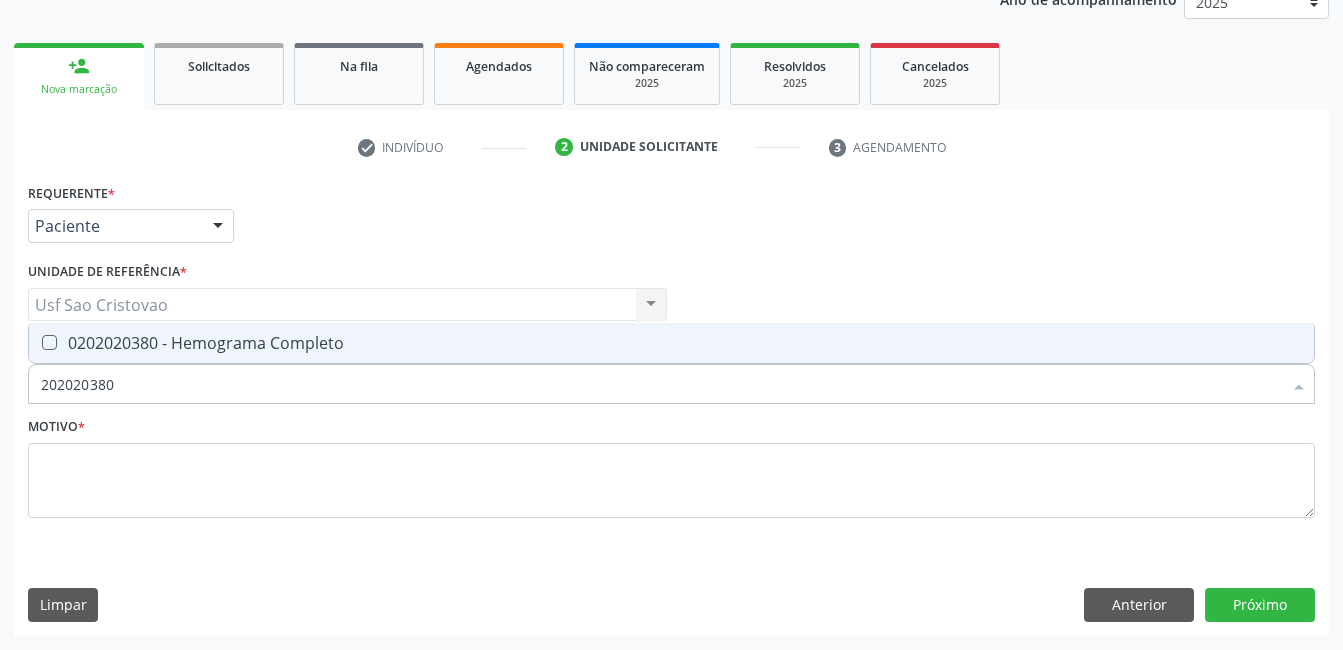 click at bounding box center (49, 342) 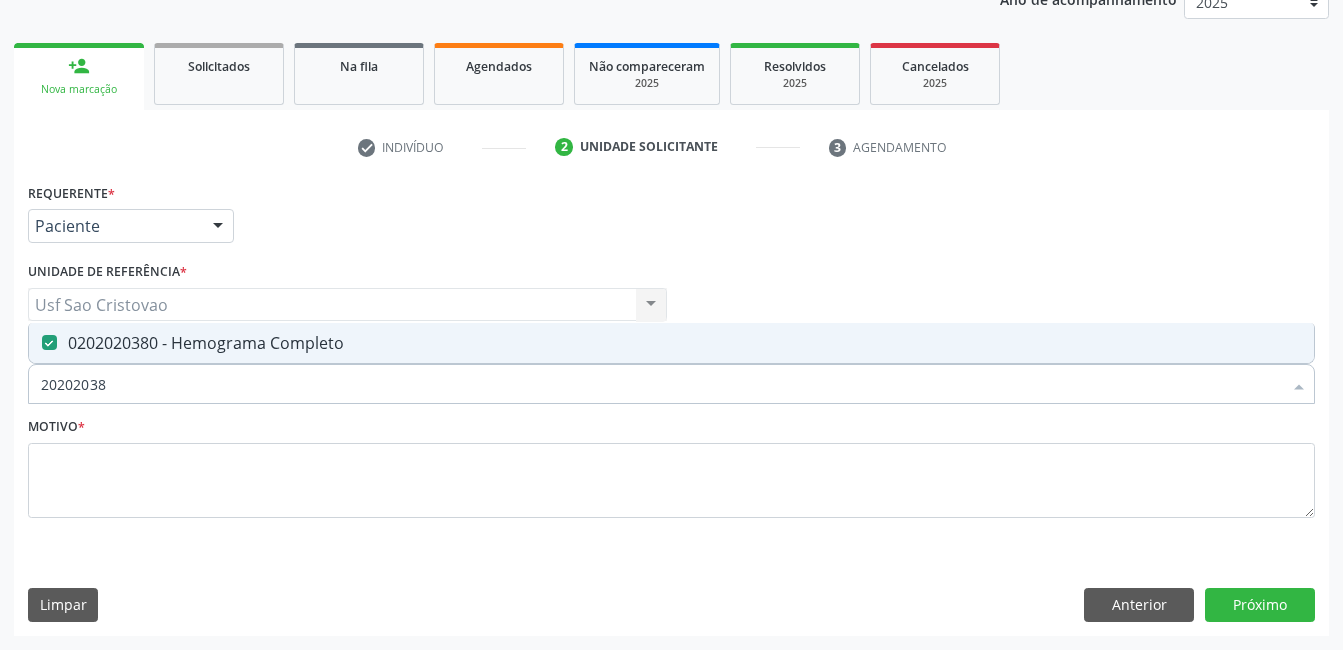 type on "2020203" 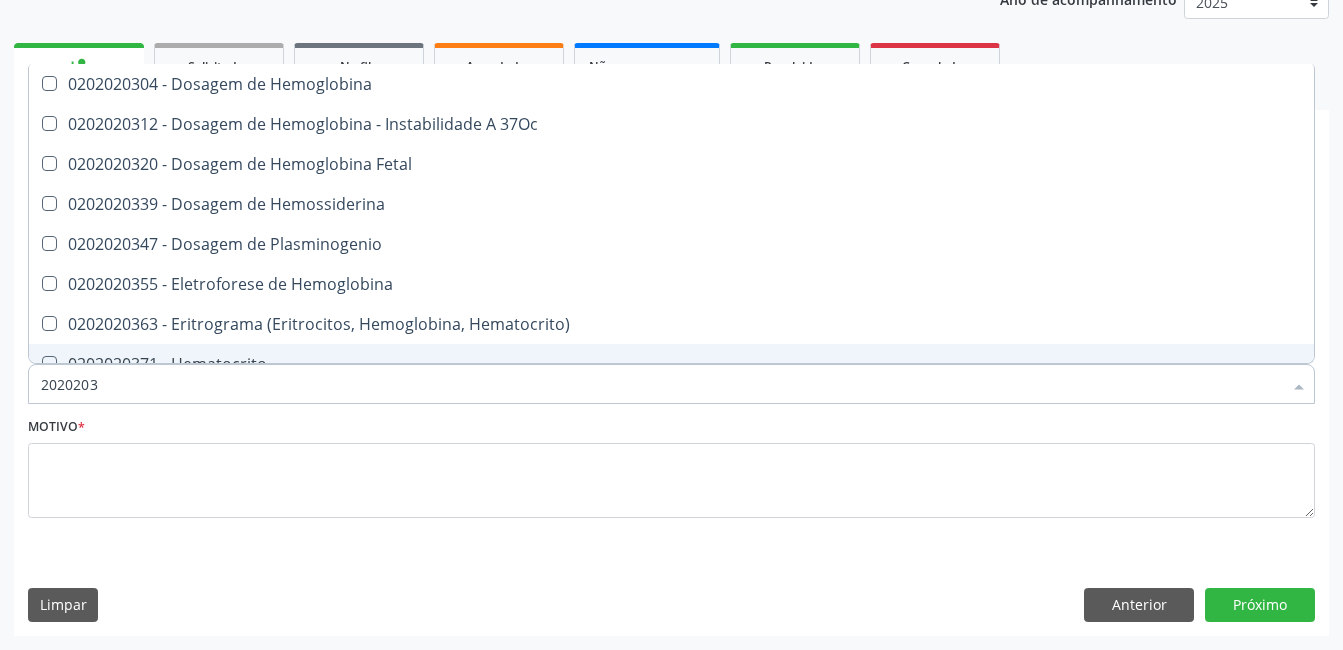 type on "202020" 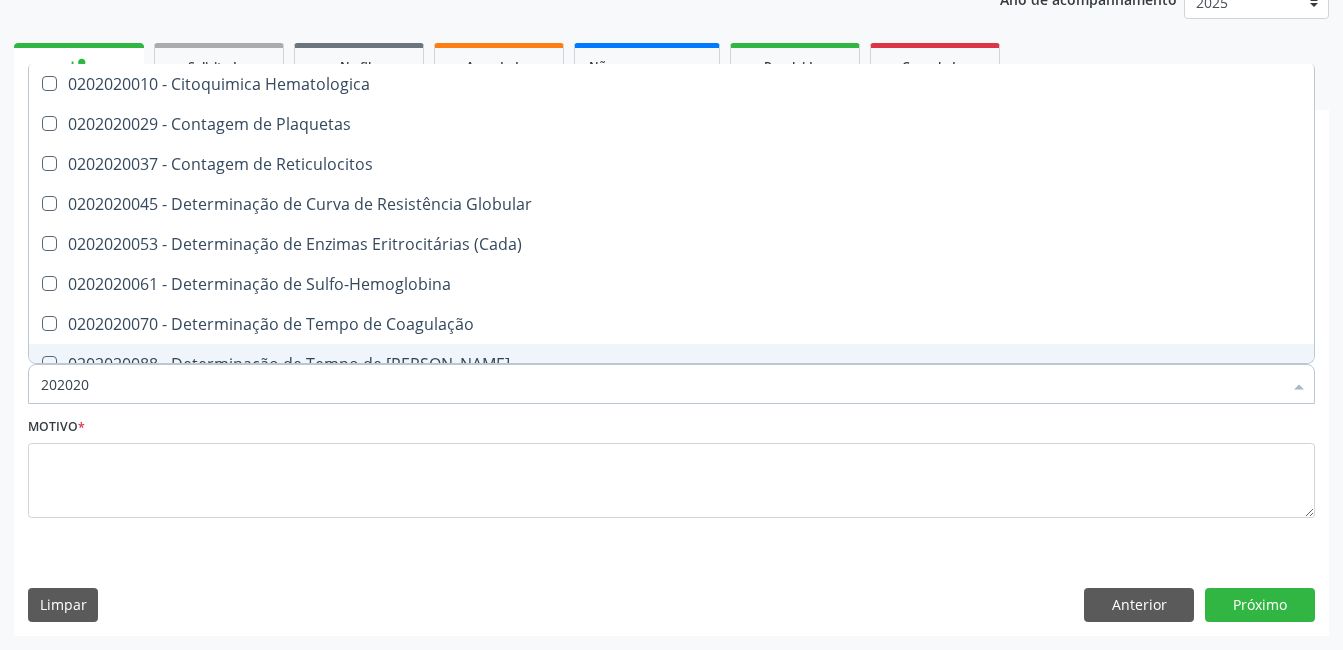 type on "20202" 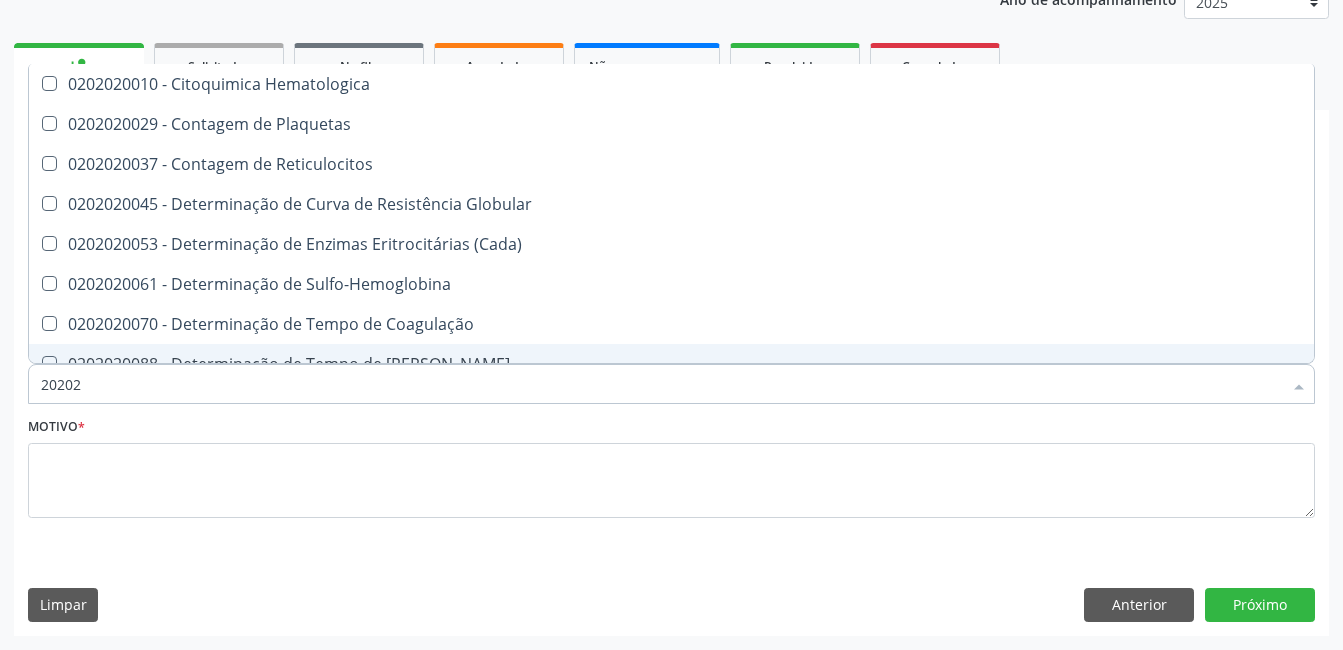 type on "2020" 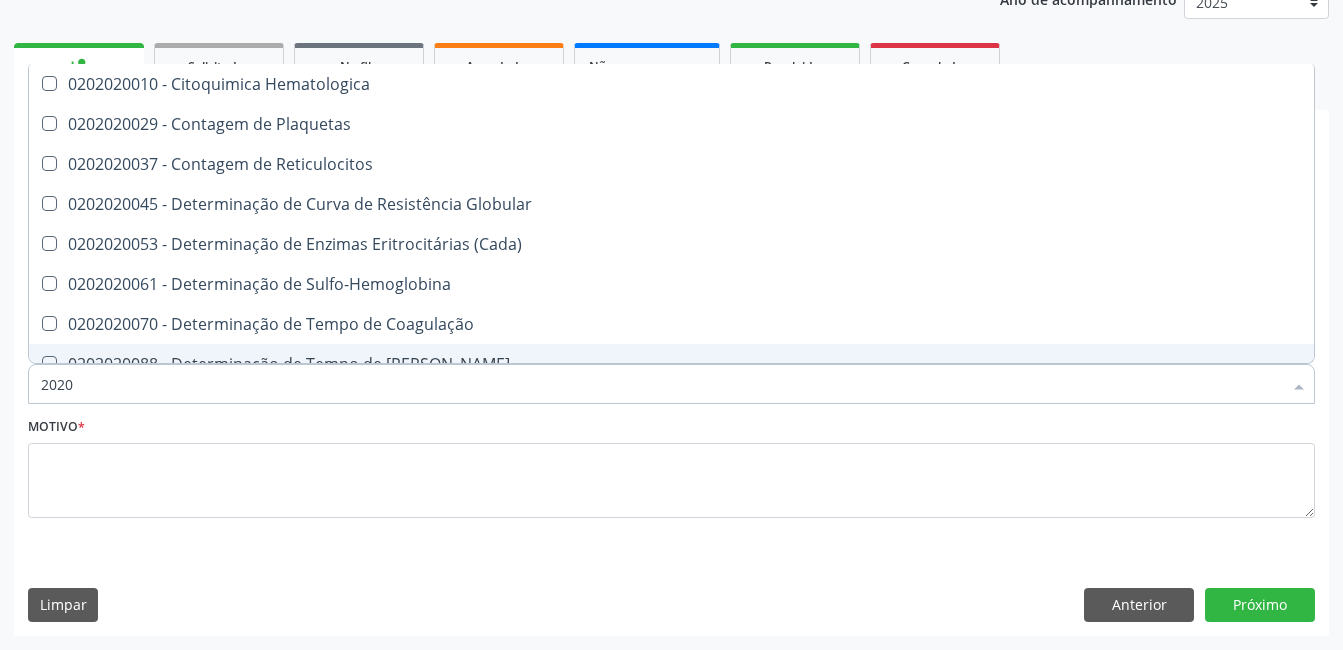 checkbox on "true" 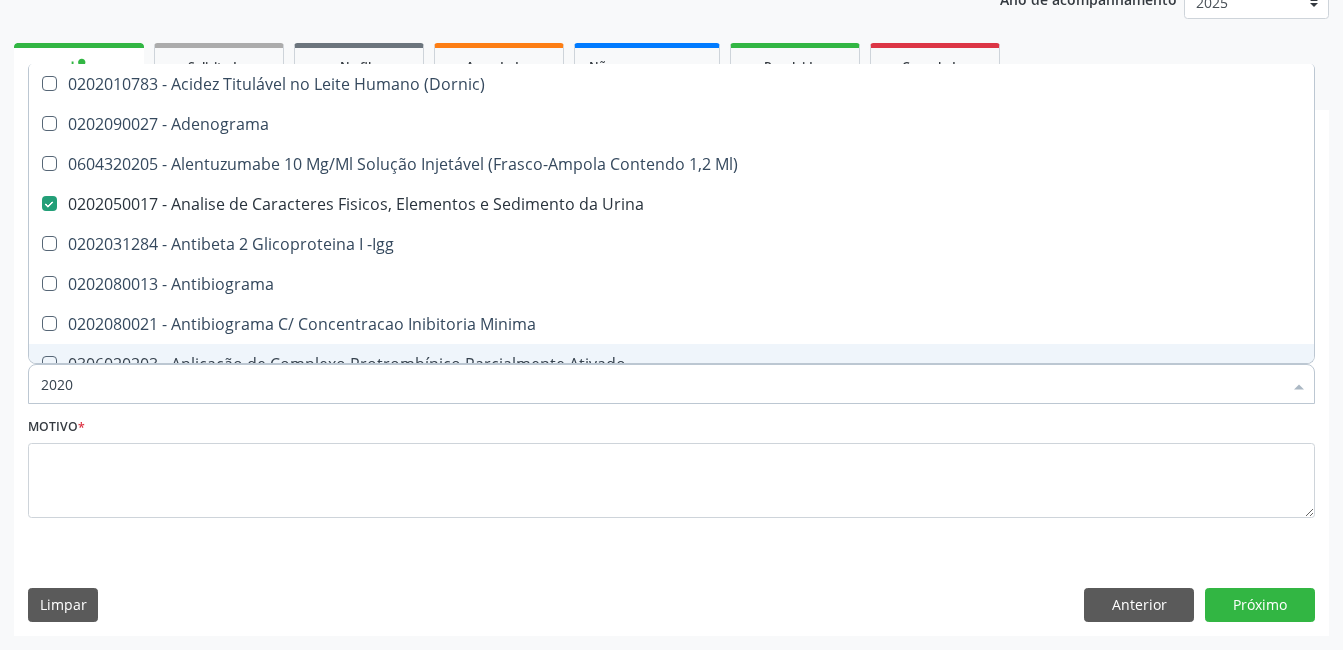 type on "20208" 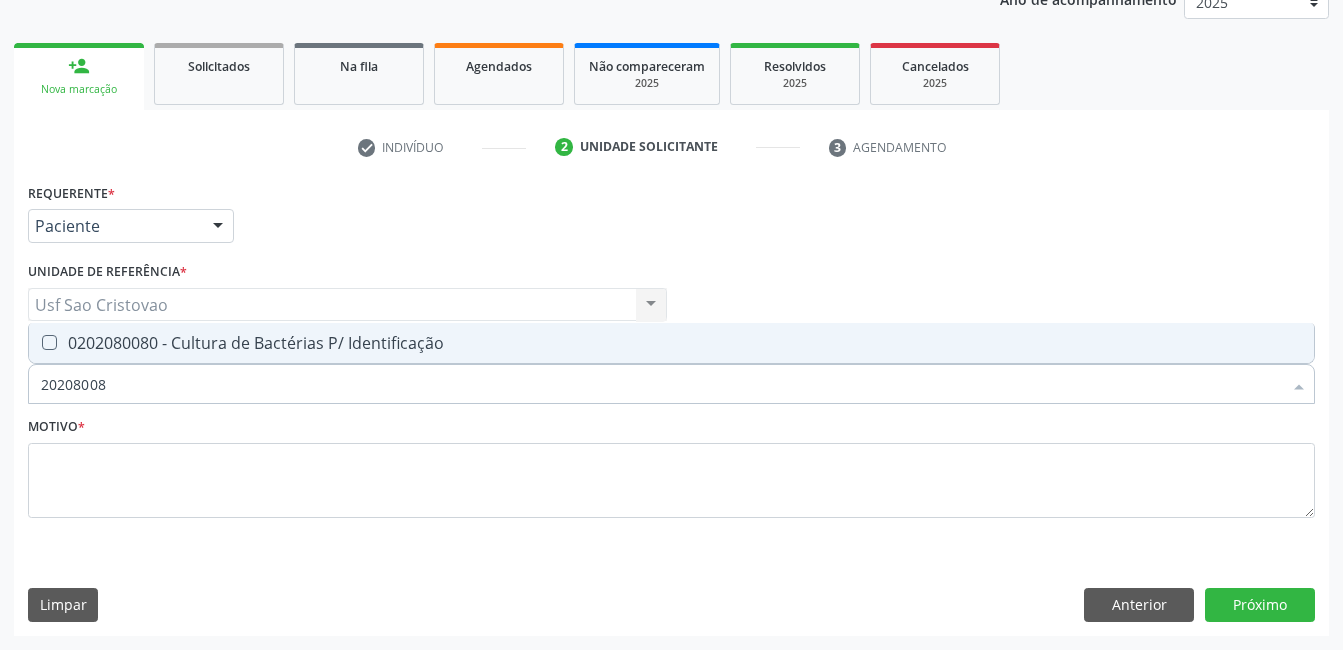 type on "202080080" 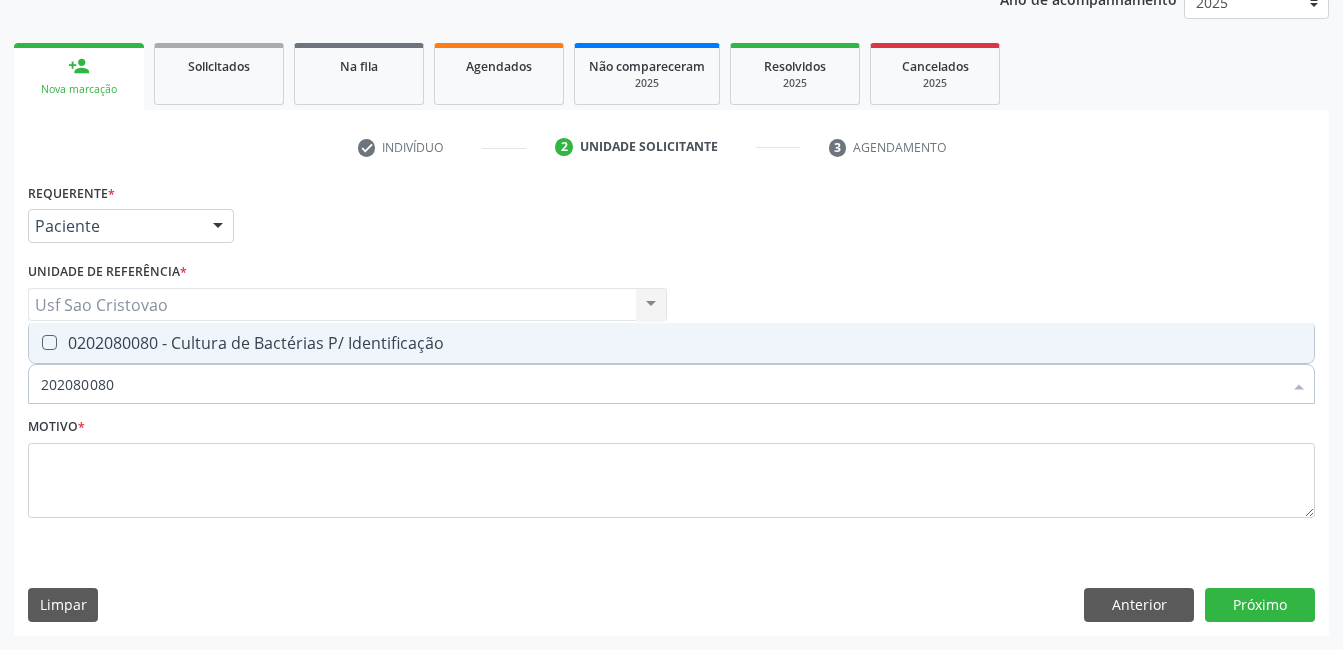 click at bounding box center [49, 342] 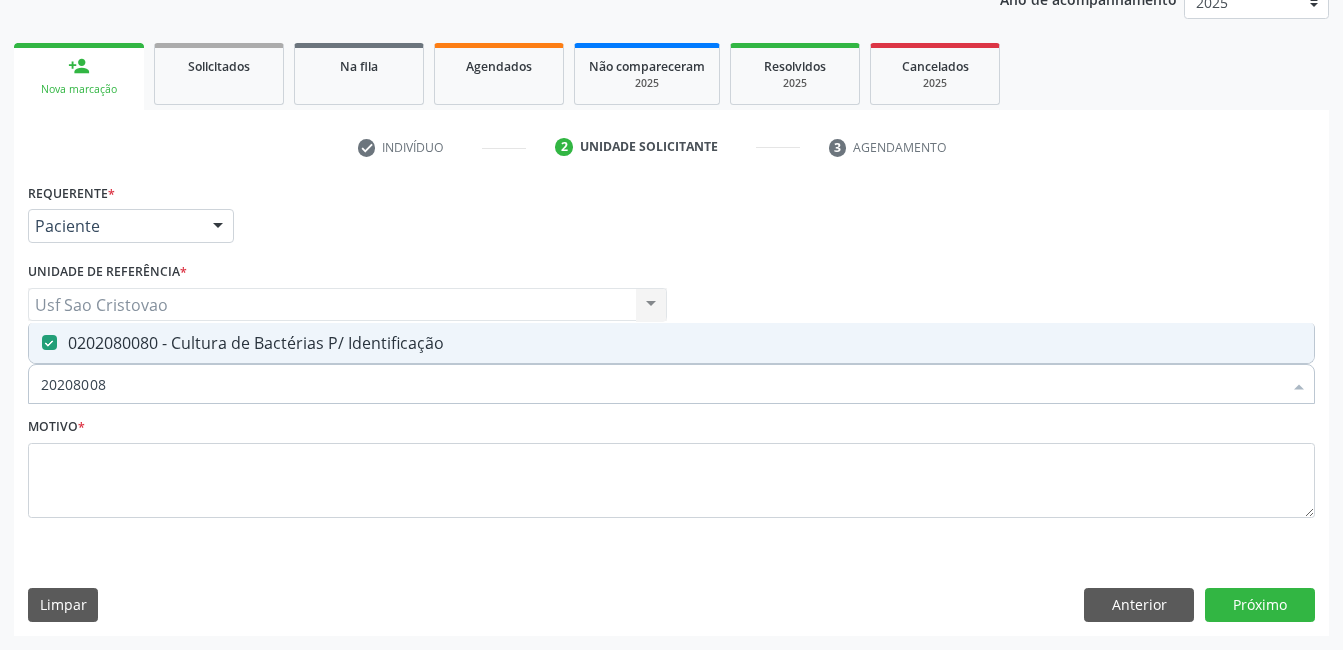 type on "2020800" 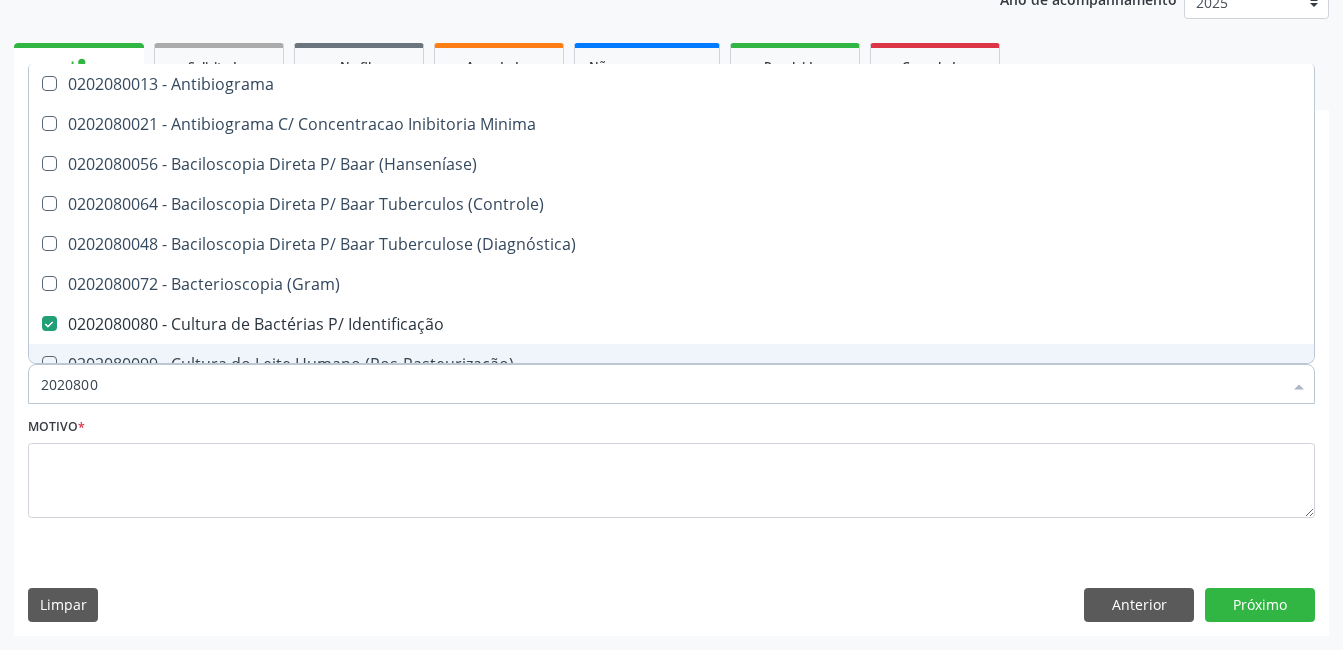type on "202080" 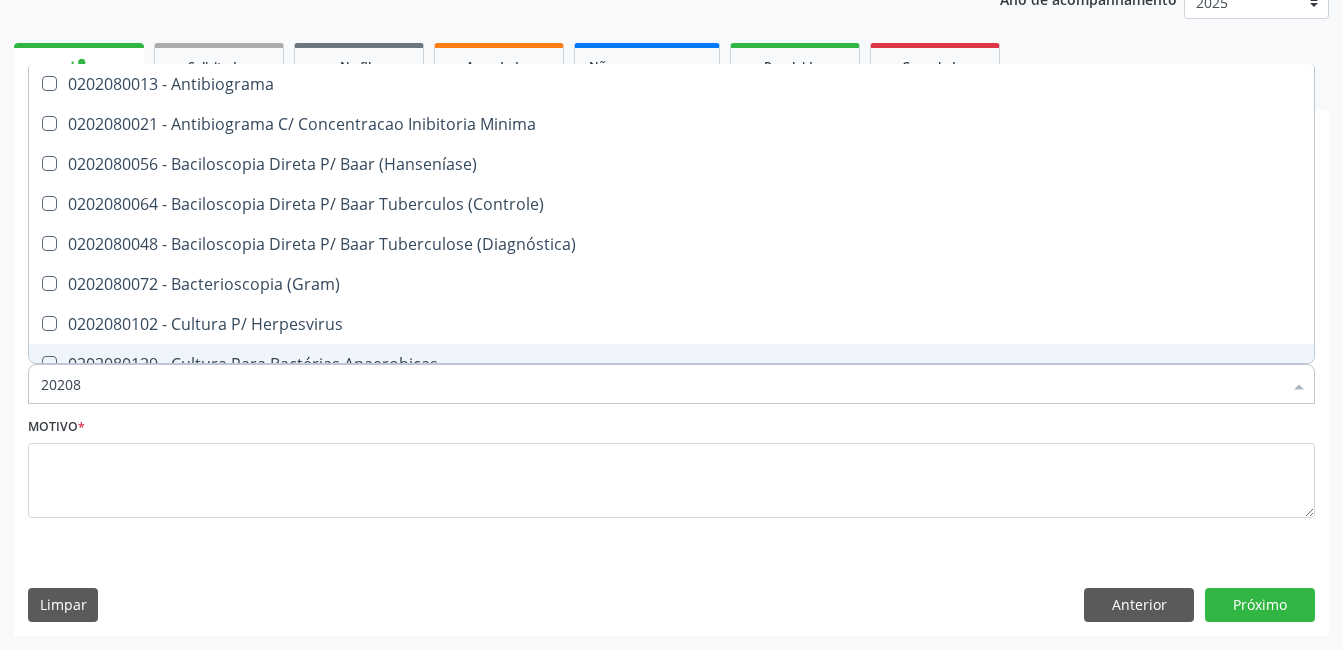 type on "2020" 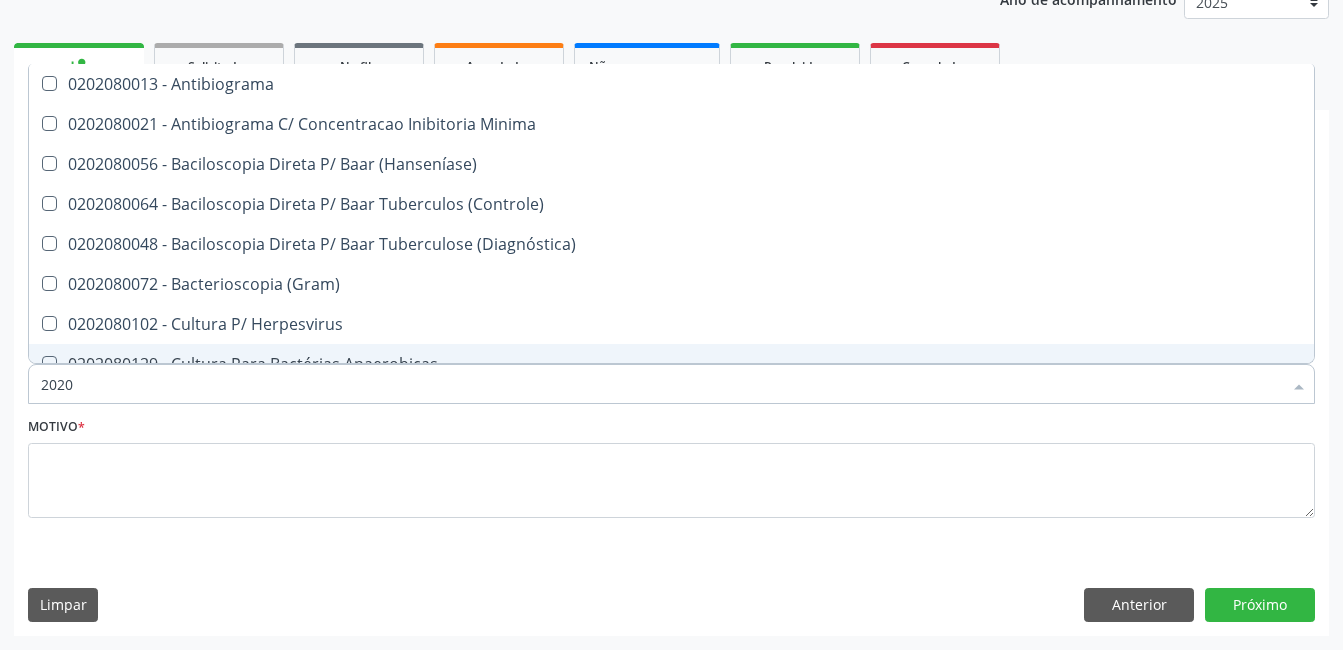 checkbox on "true" 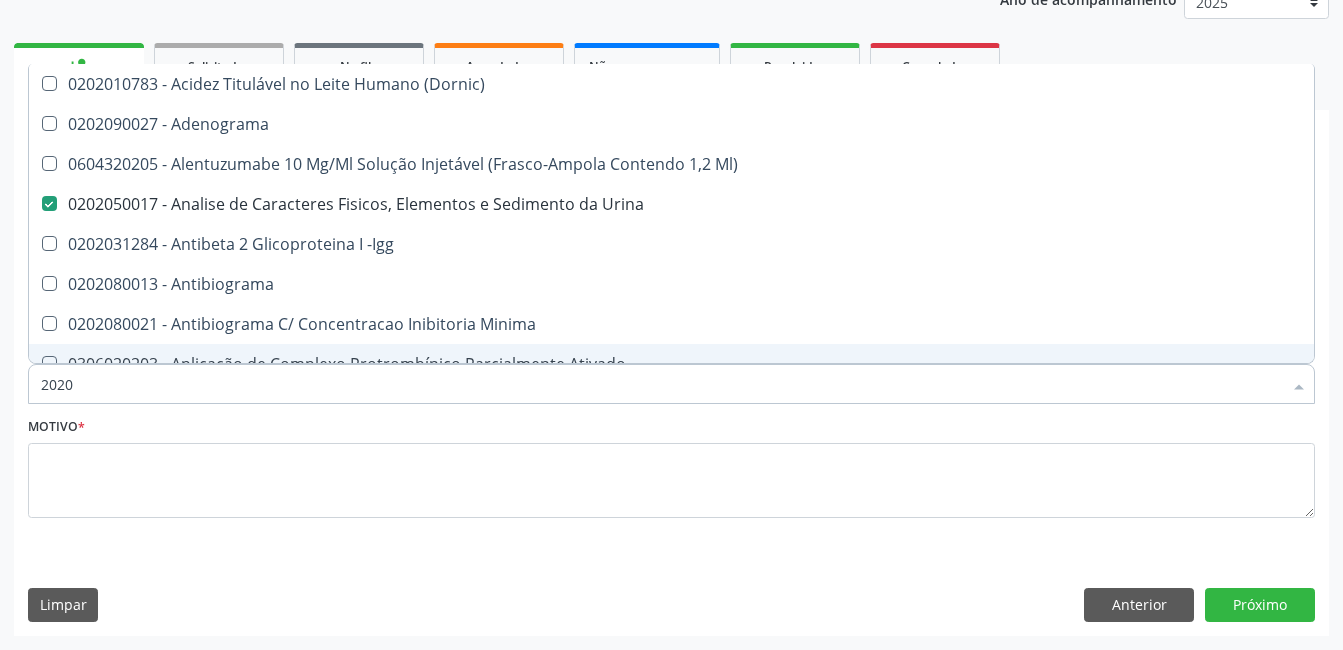 type on "20201" 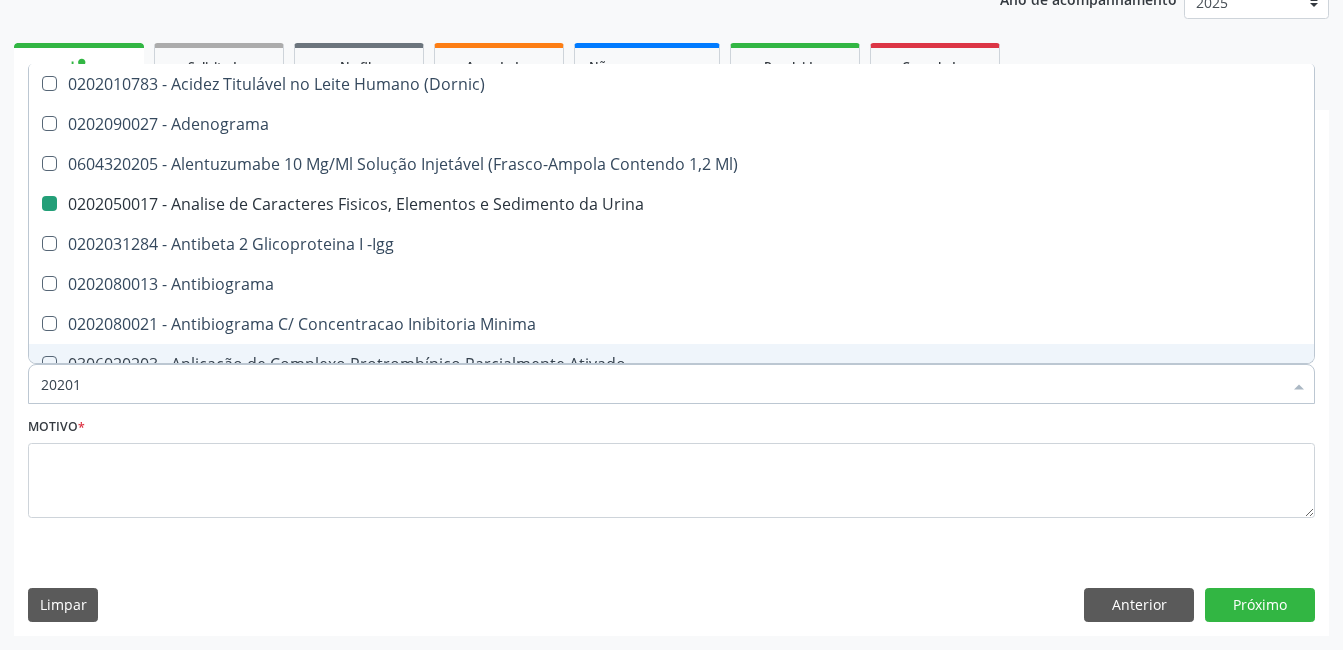 type on "202010" 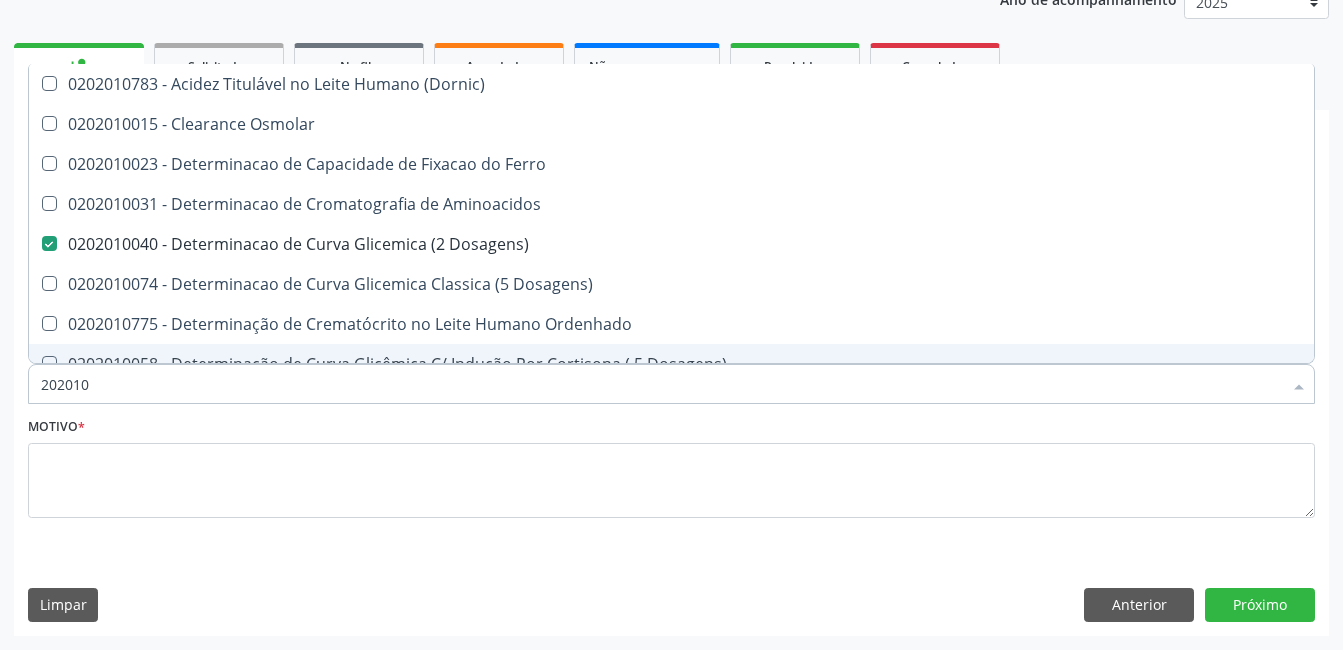 type on "2020104" 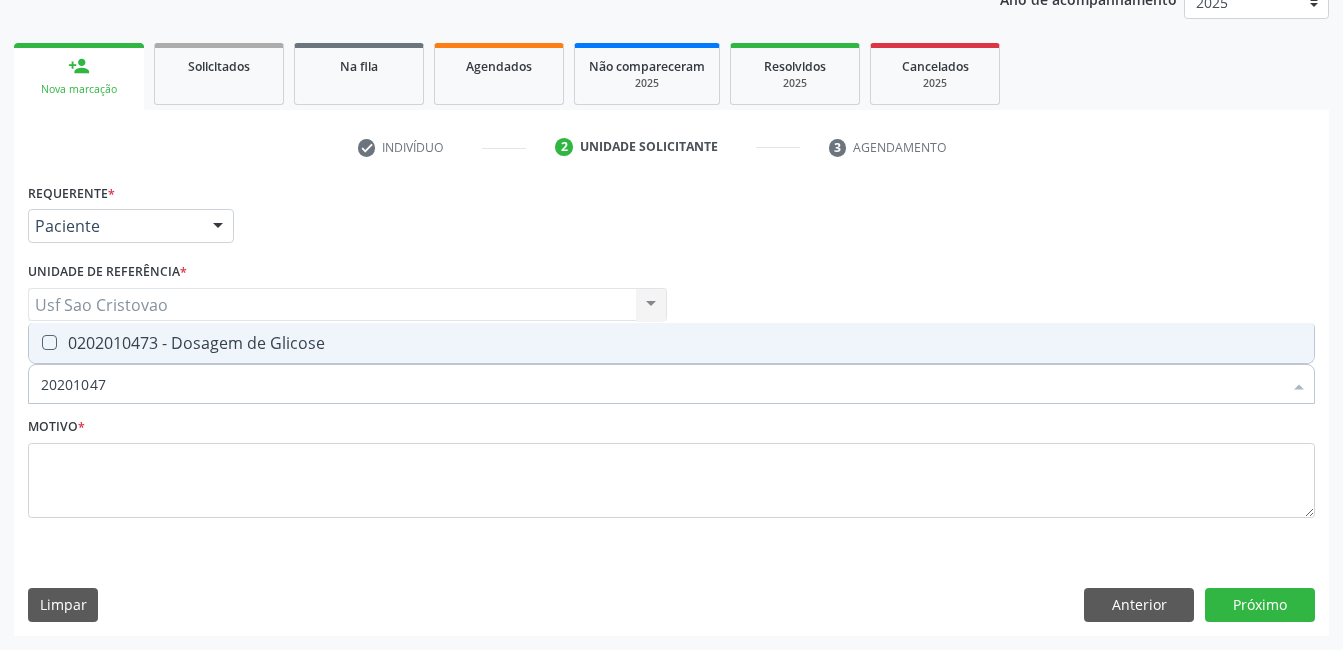 type on "202010473" 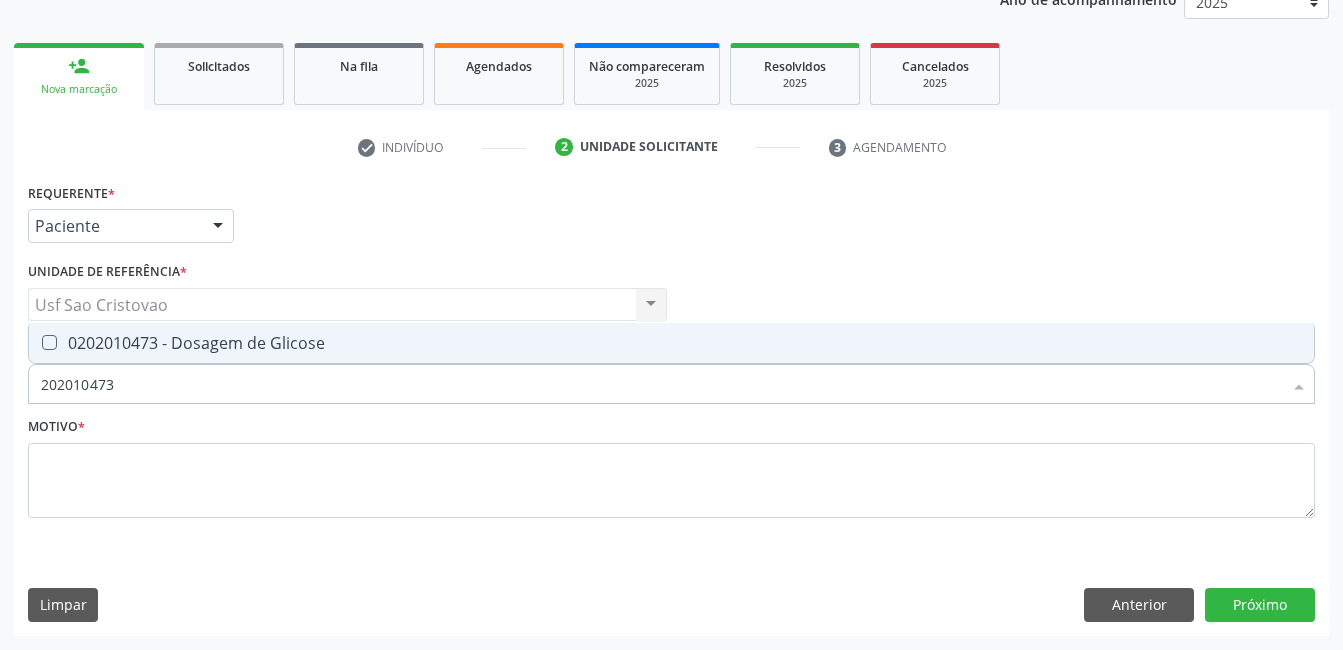click at bounding box center (49, 342) 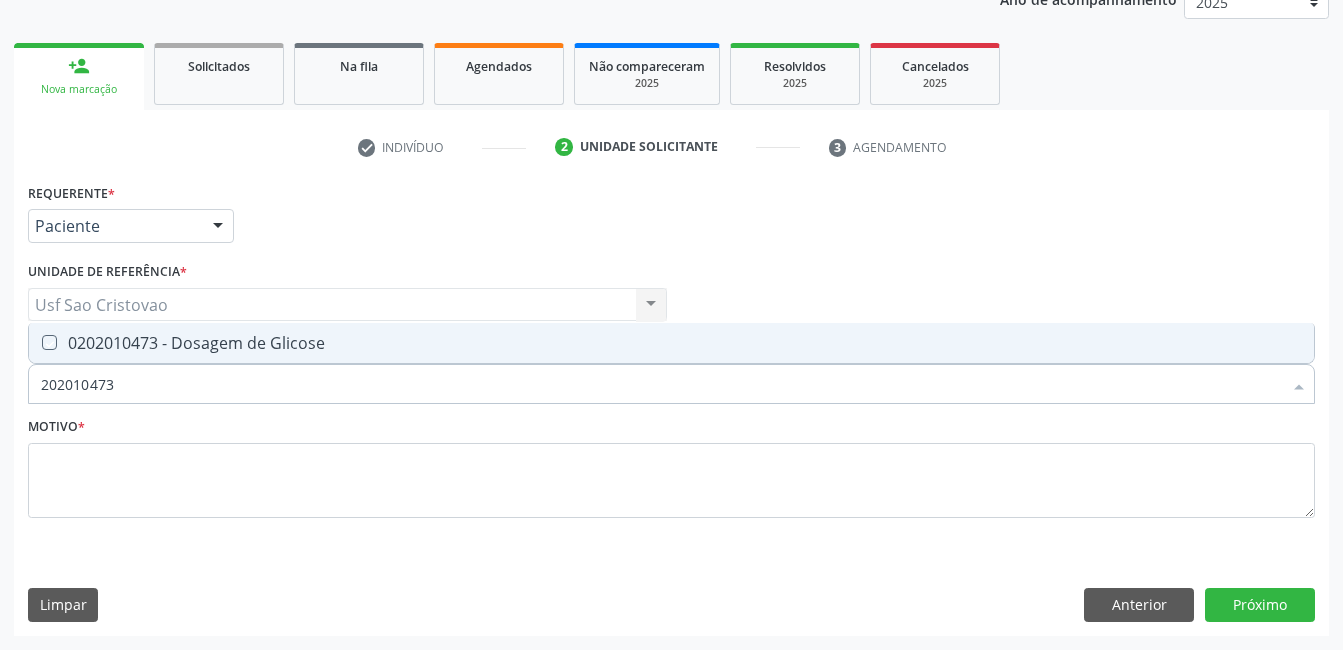 click at bounding box center (35, 342) 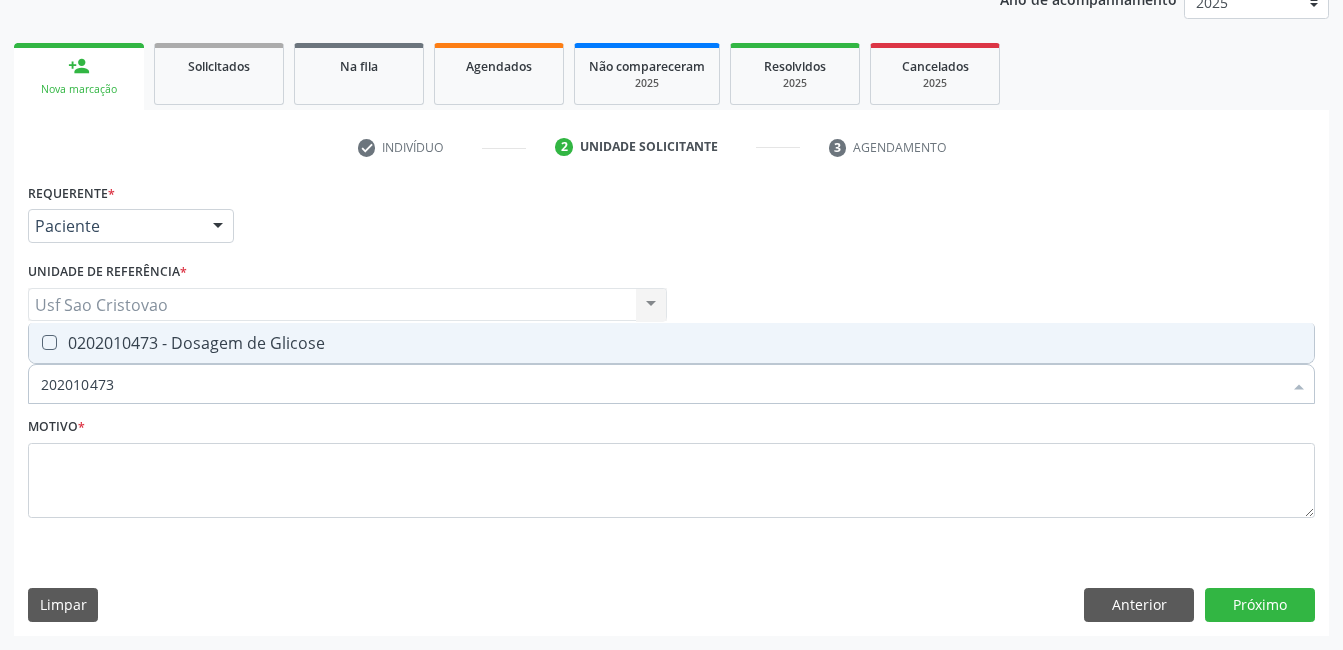 checkbox on "true" 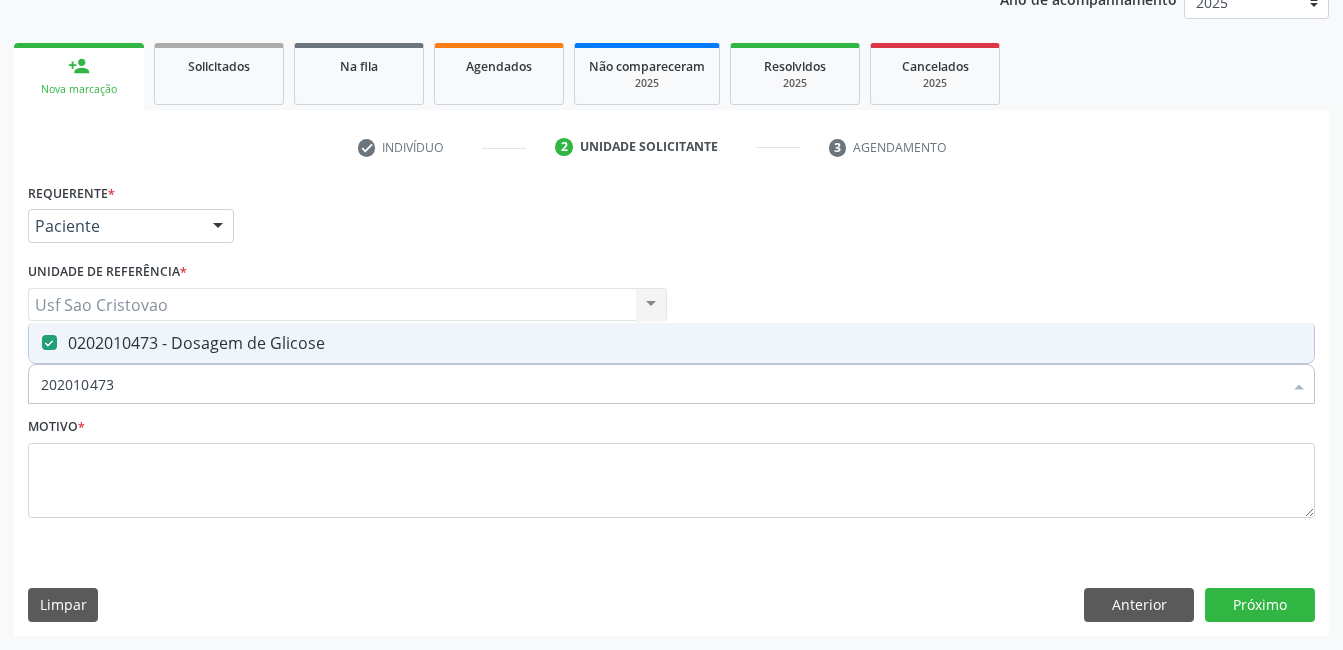 click on "Limpar
Anterior
Próximo" at bounding box center [671, 605] 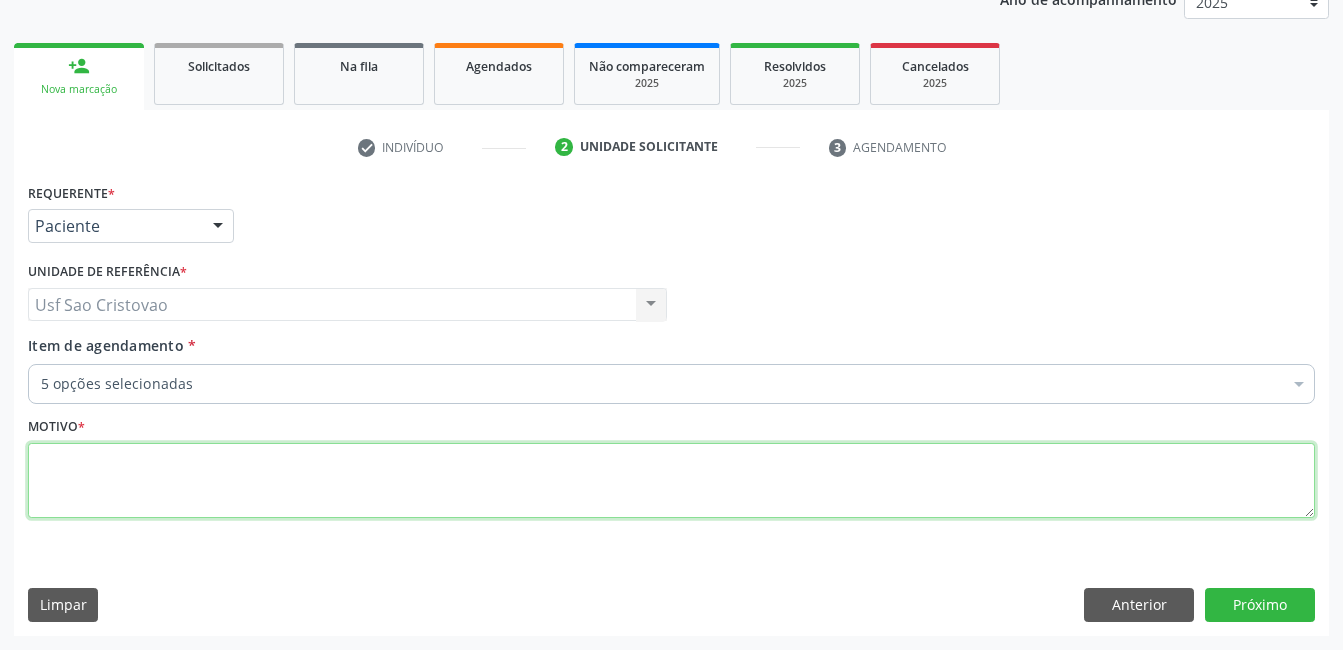 click at bounding box center [671, 481] 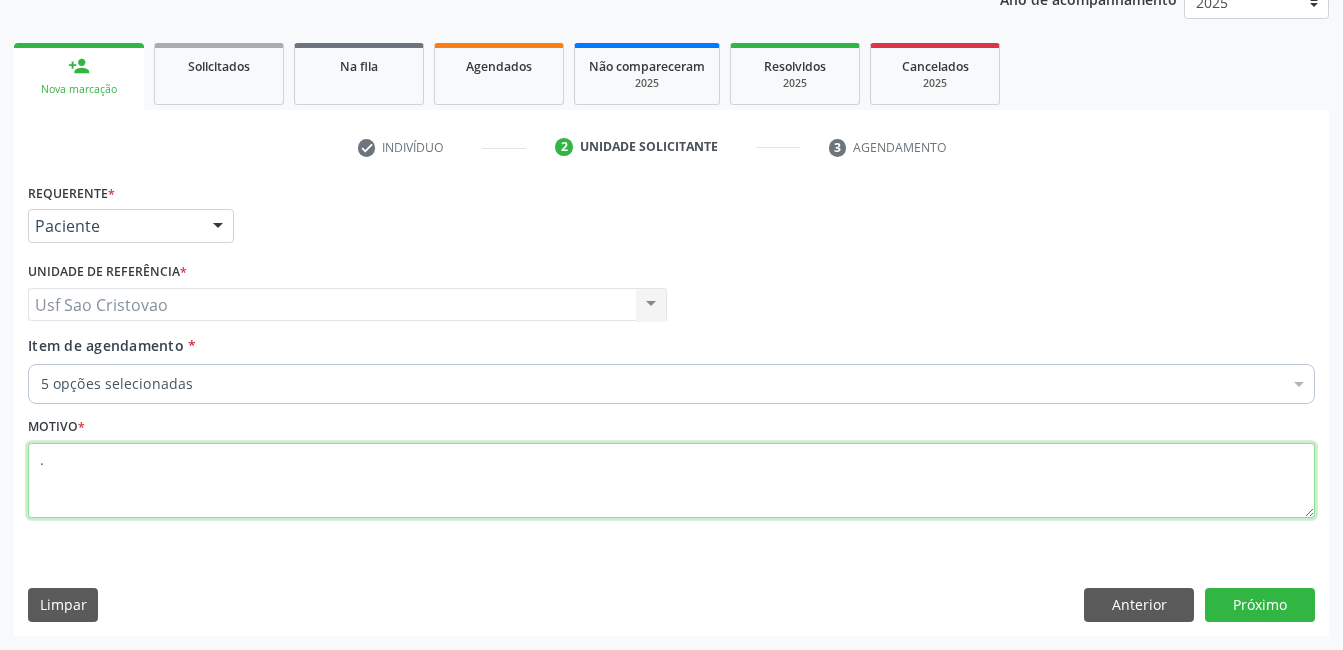 type on "." 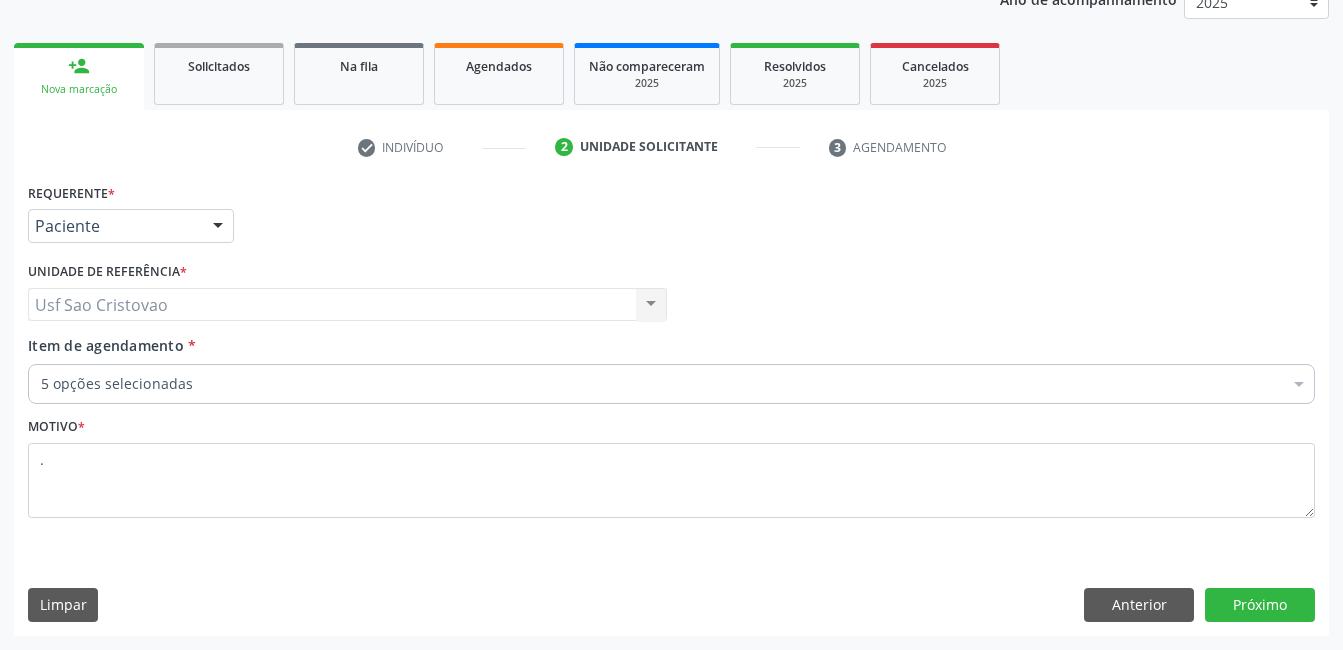click on "Requerente
*
Paciente         Médico(a)   Enfermeiro(a)   Paciente
Nenhum resultado encontrado para: "   "
Não há nenhuma opção para ser exibida.
UF
PE         PE
Nenhum resultado encontrado para: "   "
Não há nenhuma opção para ser exibida.
Município
Serra Talhada         Serra Talhada
Nenhum resultado encontrado para: "   "
Não há nenhuma opção para ser exibida.
Médico Solicitante
Por favor, selecione a Unidade de Atendimento primeiro
Nenhum resultado encontrado para: "   "
Não há nenhuma opção para ser exibida.
Unidade de referência
*
Usf Sao Cristovao         Usf Sao Cristovao
Nenhum resultado encontrado para: "   "
Não há nenhuma opção para ser exibida.
Item de agendamento
*" at bounding box center [671, 406] 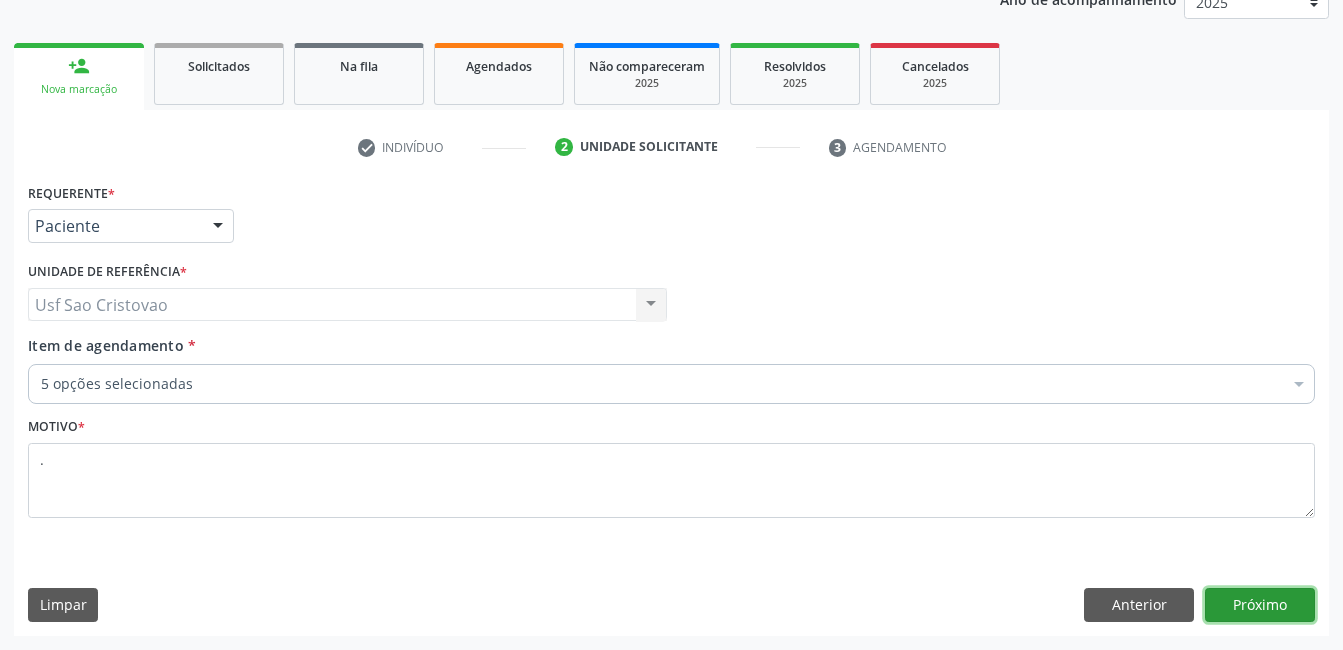 click on "Próximo" at bounding box center (1260, 605) 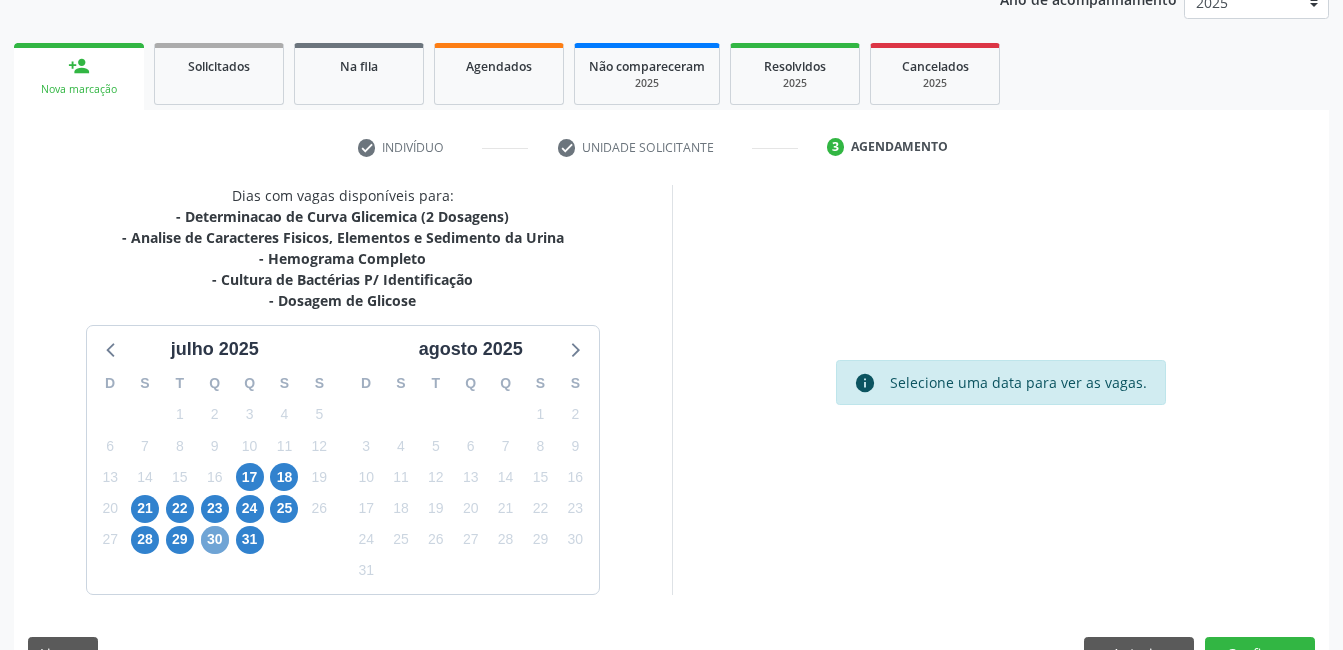 click on "30" at bounding box center [215, 540] 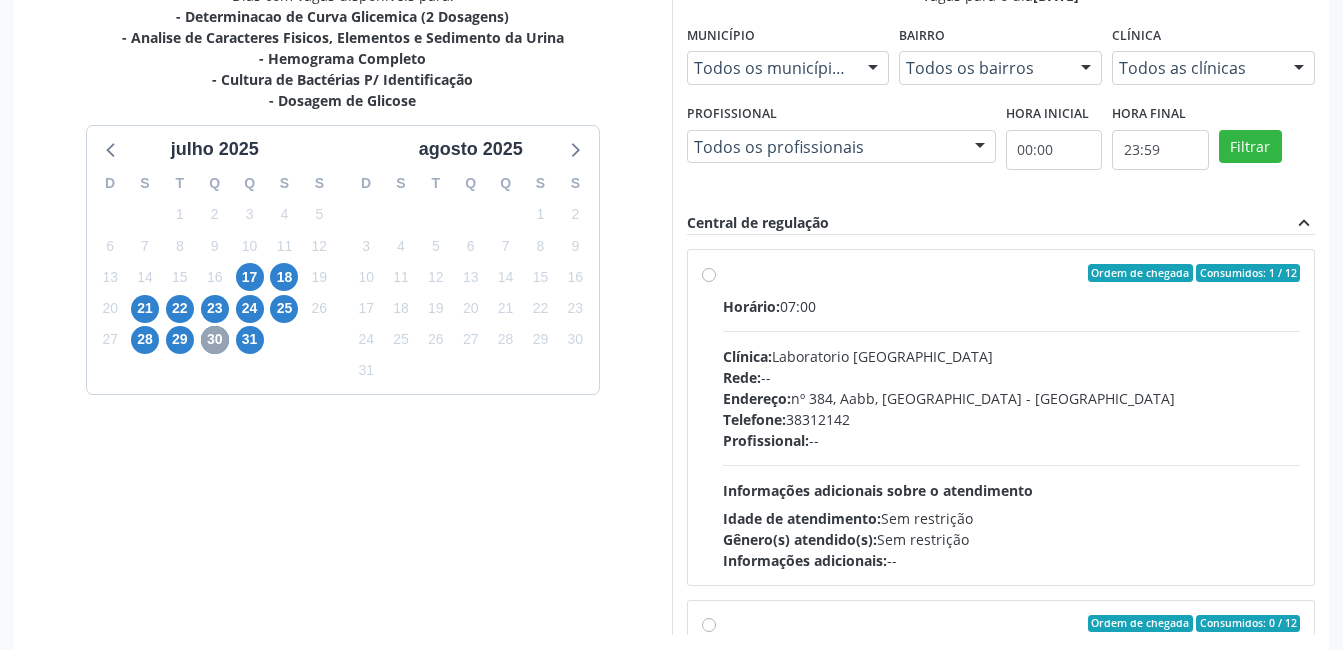 scroll, scrollTop: 545, scrollLeft: 0, axis: vertical 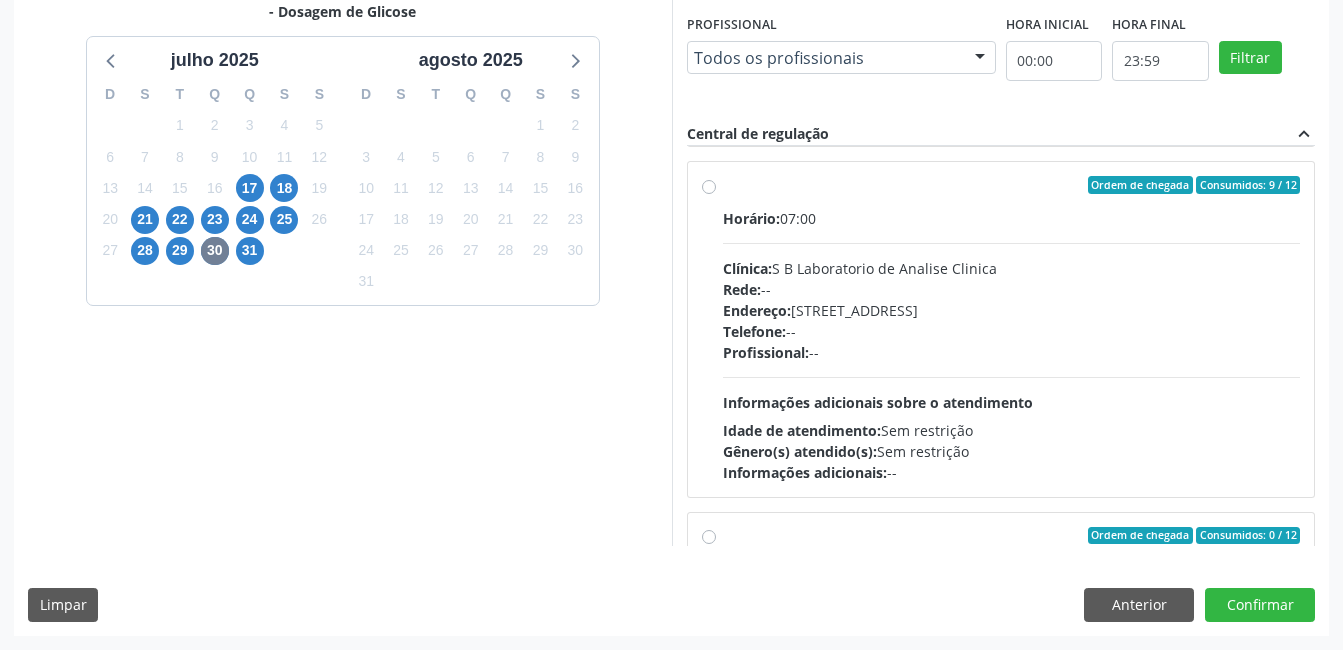 click on "Ordem de chegada
Consumidos: 9 / 12
Horário:   07:00
Clínica:  S B Laboratorio de Analise Clinica
Rede:
--
Endereço:   Casa, nº 679, Centro, Serra Talhada - PE
Telefone:   --
Profissional:
--
Informações adicionais sobre o atendimento
Idade de atendimento:
Sem restrição
Gênero(s) atendido(s):
Sem restrição
Informações adicionais:
--" at bounding box center [1012, 329] 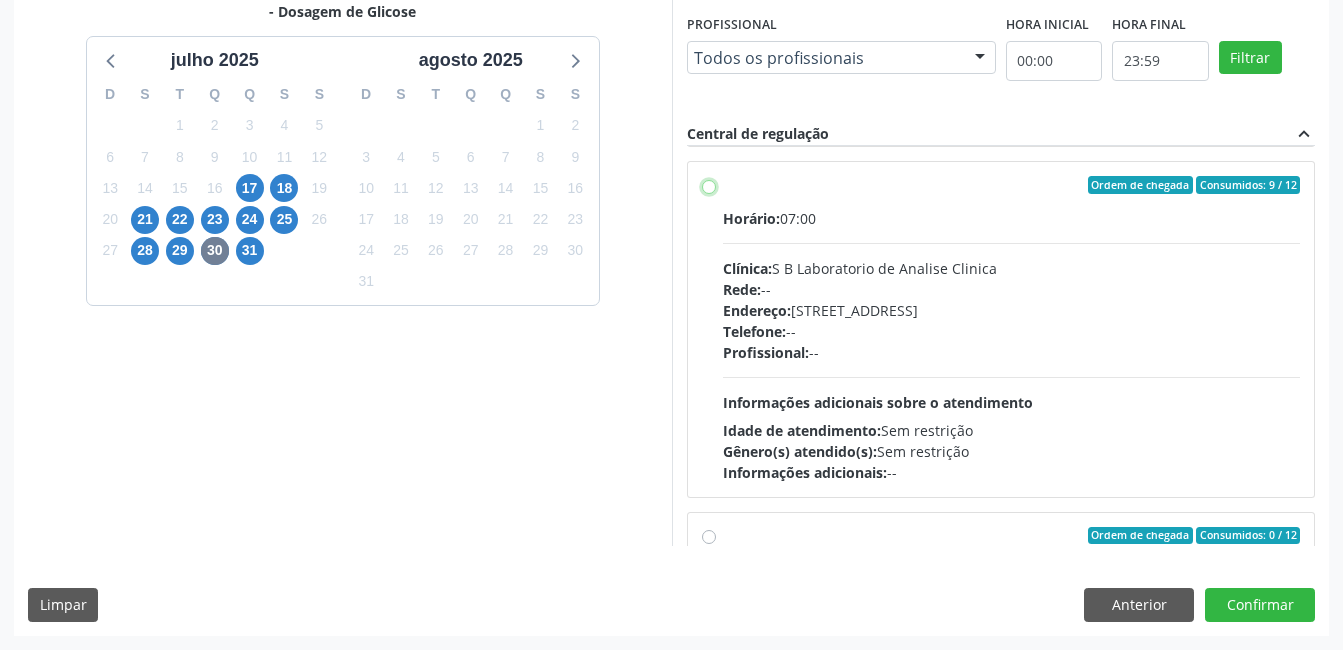 click on "Ordem de chegada
Consumidos: 9 / 12
Horário:   07:00
Clínica:  S B Laboratorio de Analise Clinica
Rede:
--
Endereço:   Casa, nº 679, Centro, Serra Talhada - PE
Telefone:   --
Profissional:
--
Informações adicionais sobre o atendimento
Idade de atendimento:
Sem restrição
Gênero(s) atendido(s):
Sem restrição
Informações adicionais:
--" at bounding box center [709, 185] 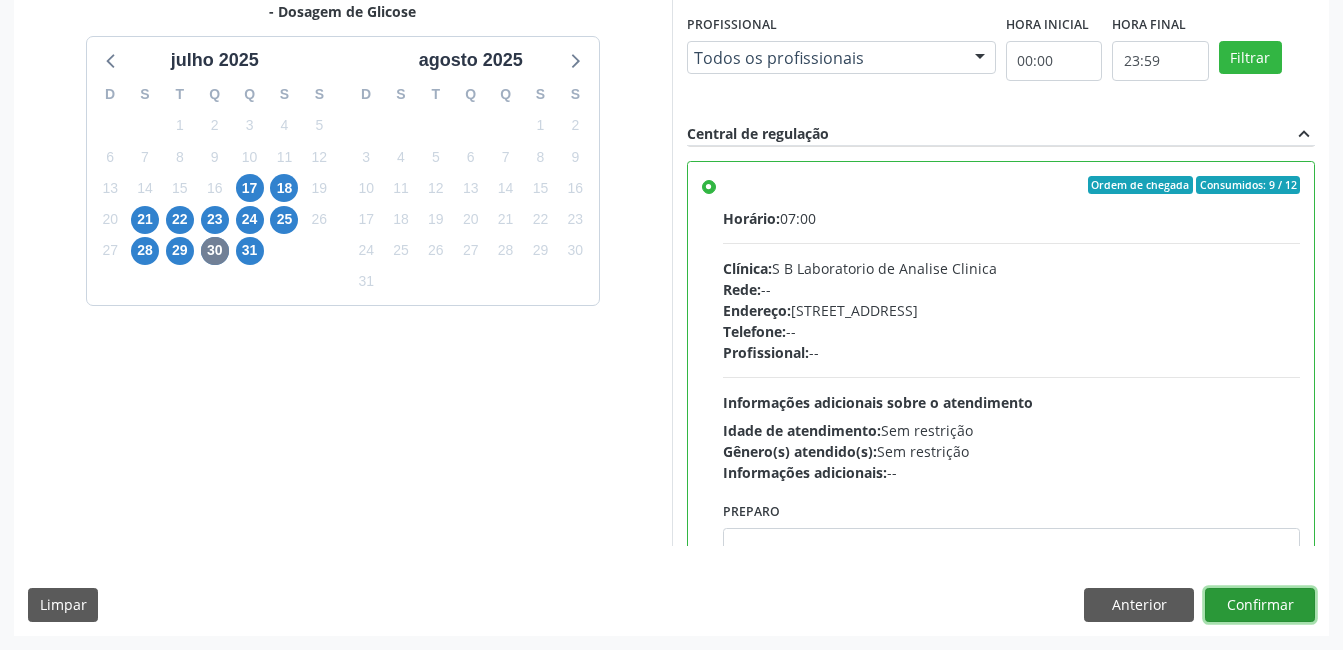 click on "Confirmar" at bounding box center [1260, 605] 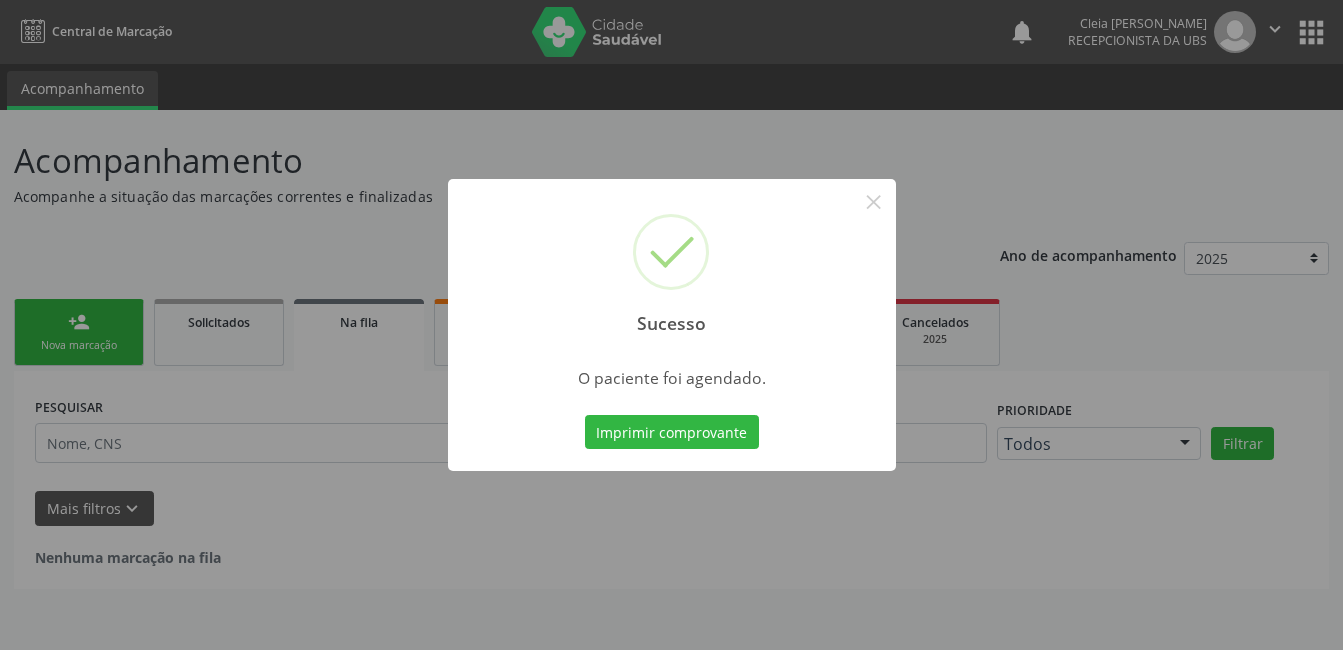scroll, scrollTop: 0, scrollLeft: 0, axis: both 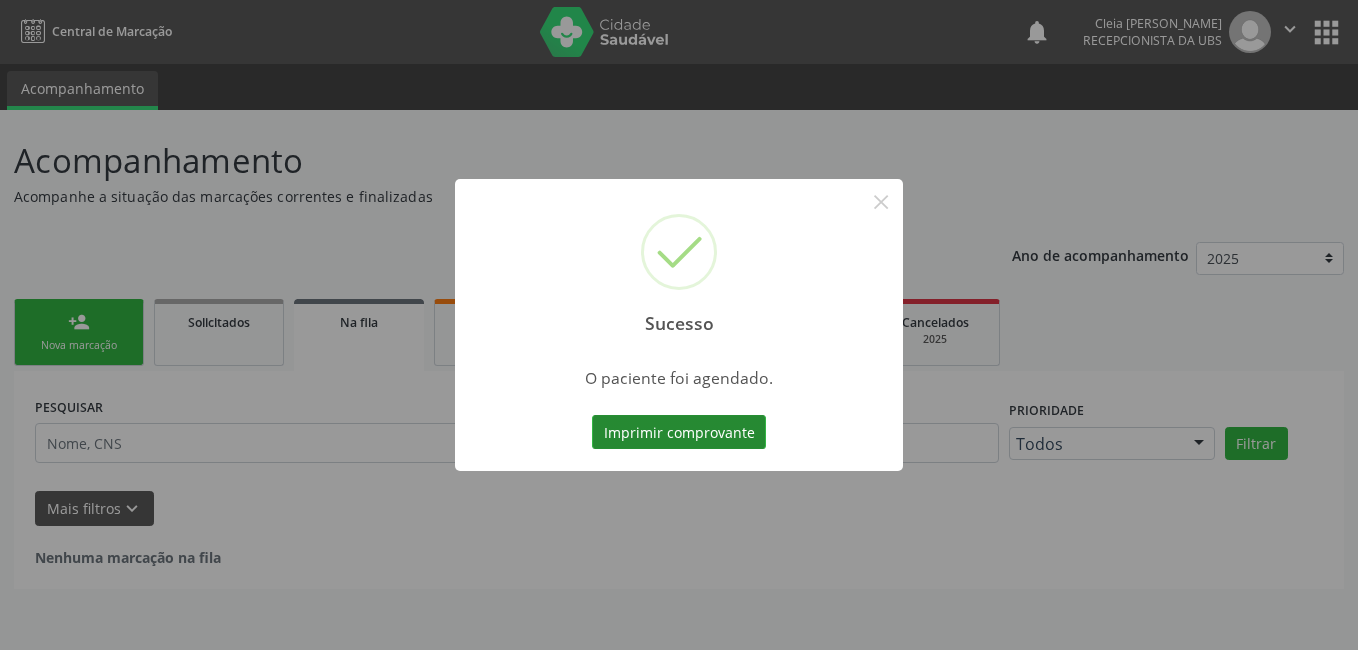 click on "Imprimir comprovante" at bounding box center [679, 432] 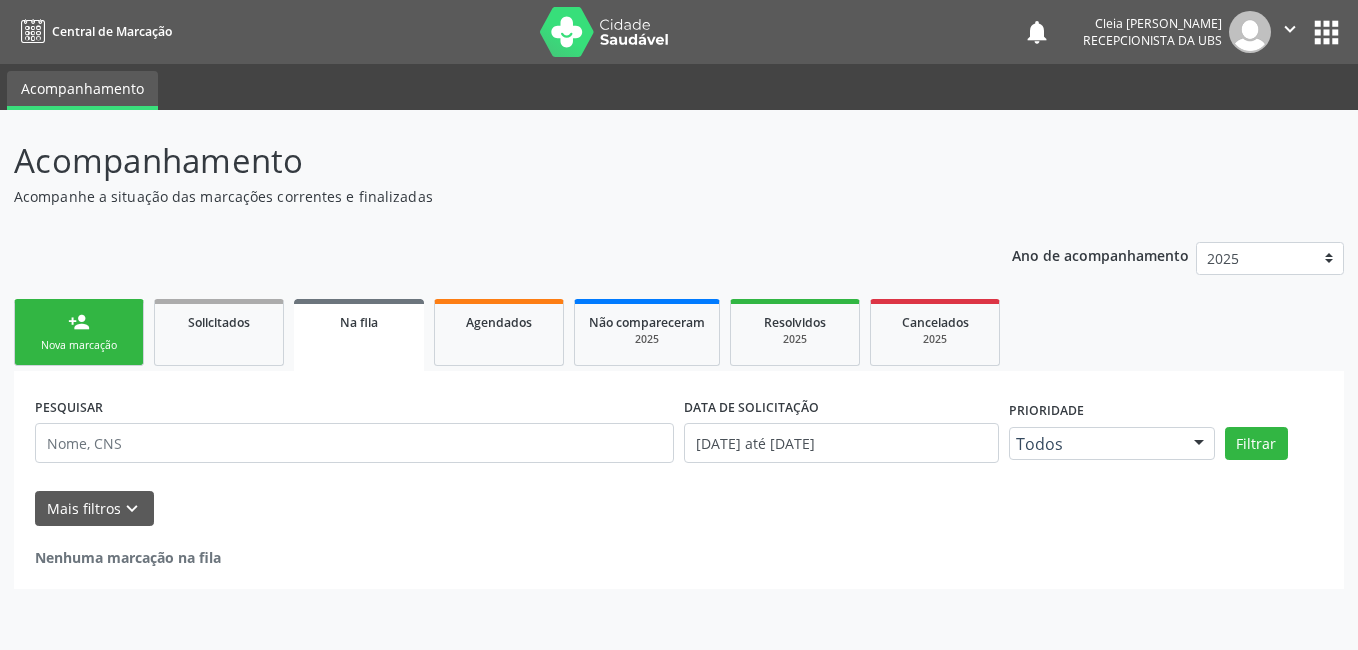 click on "person_add" at bounding box center [79, 322] 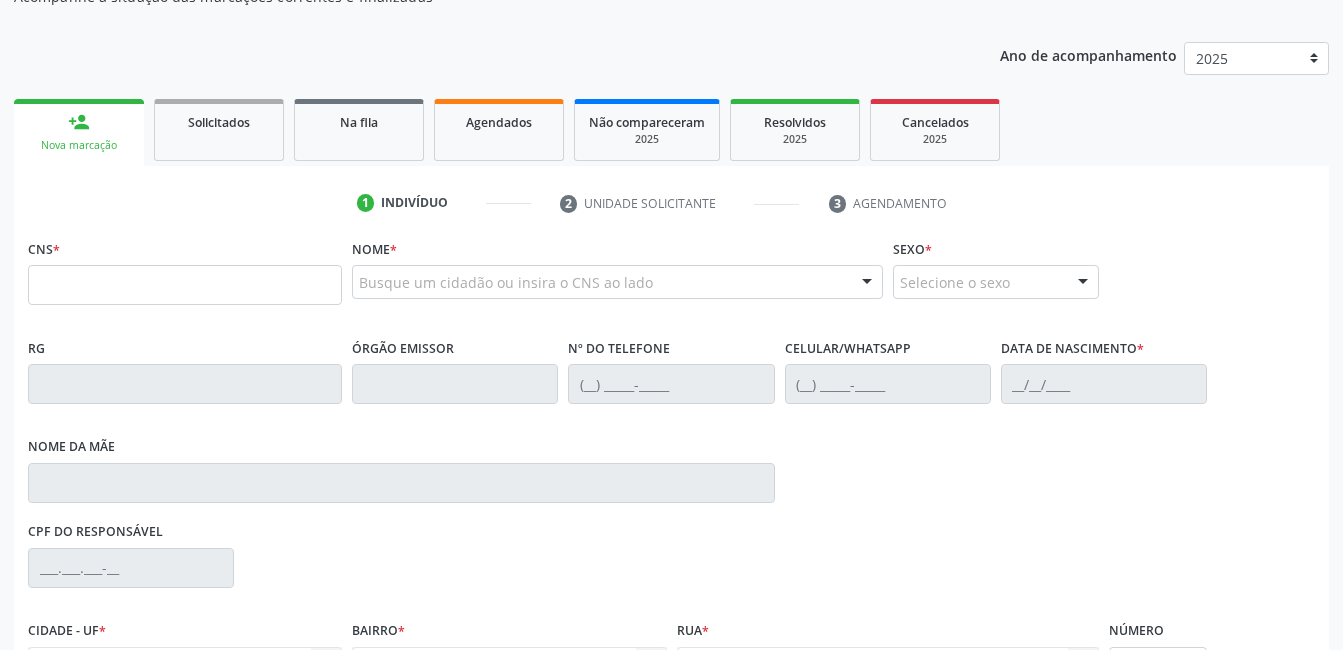 scroll, scrollTop: 300, scrollLeft: 0, axis: vertical 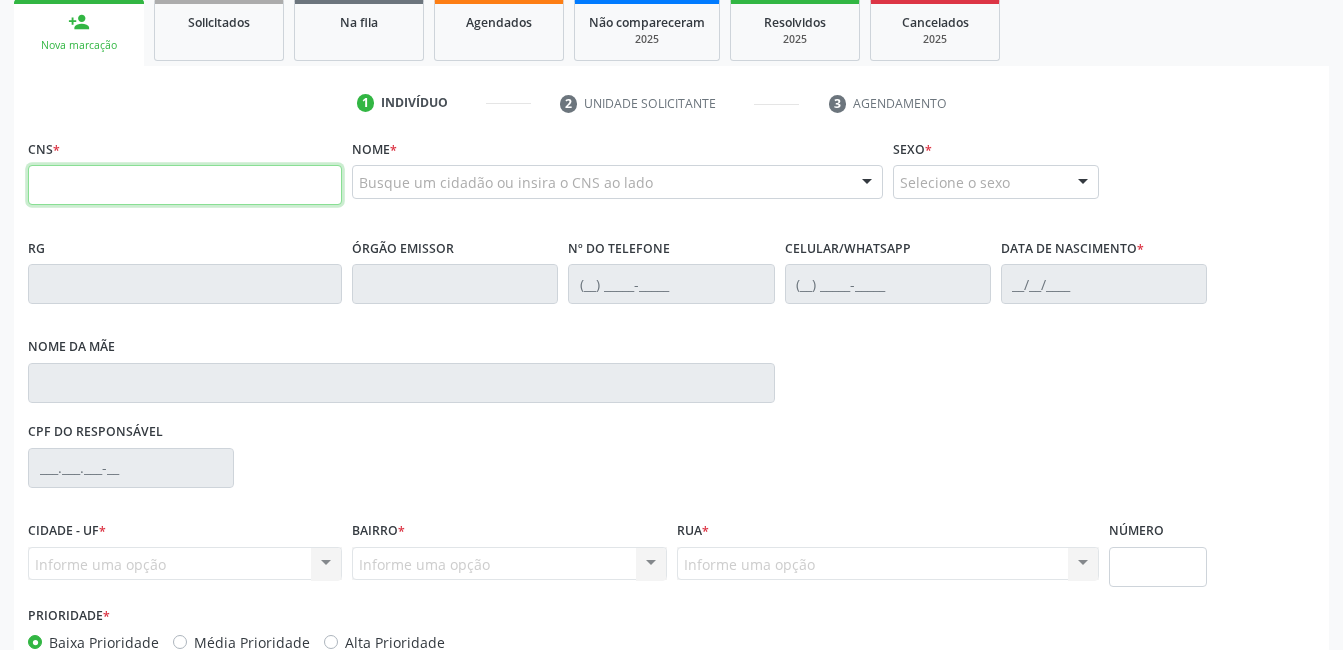 click at bounding box center [185, 185] 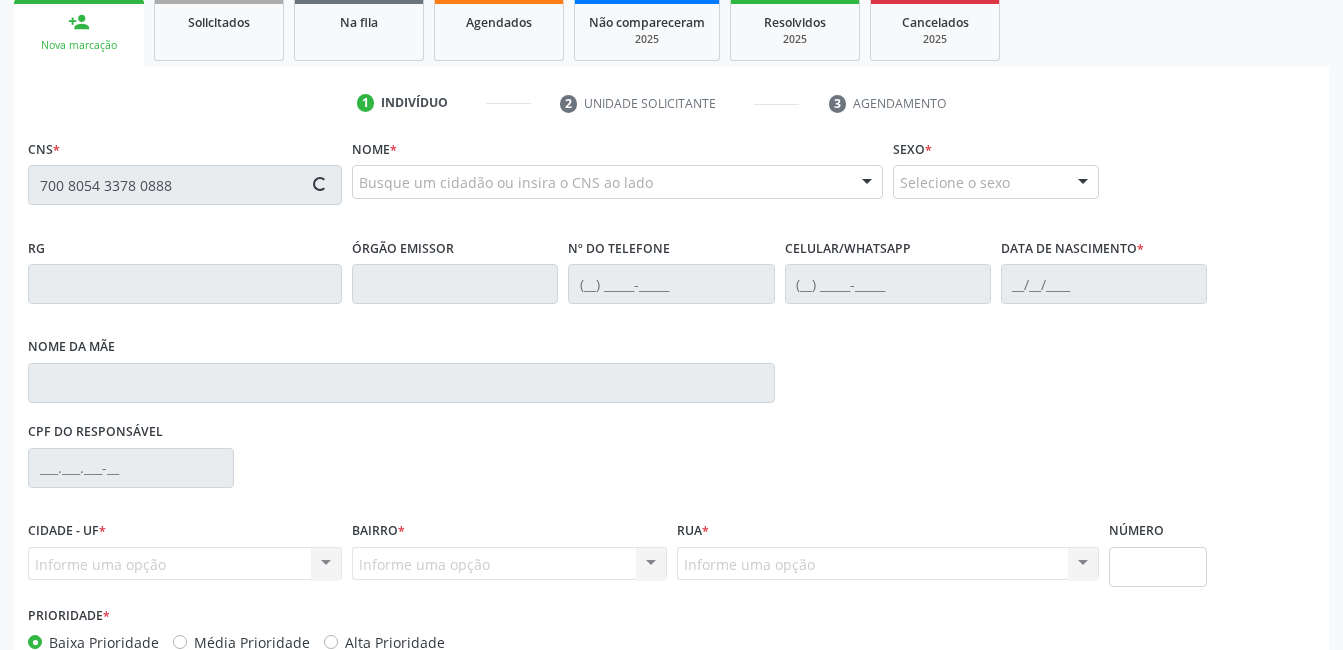 type on "700 8054 3378 0888" 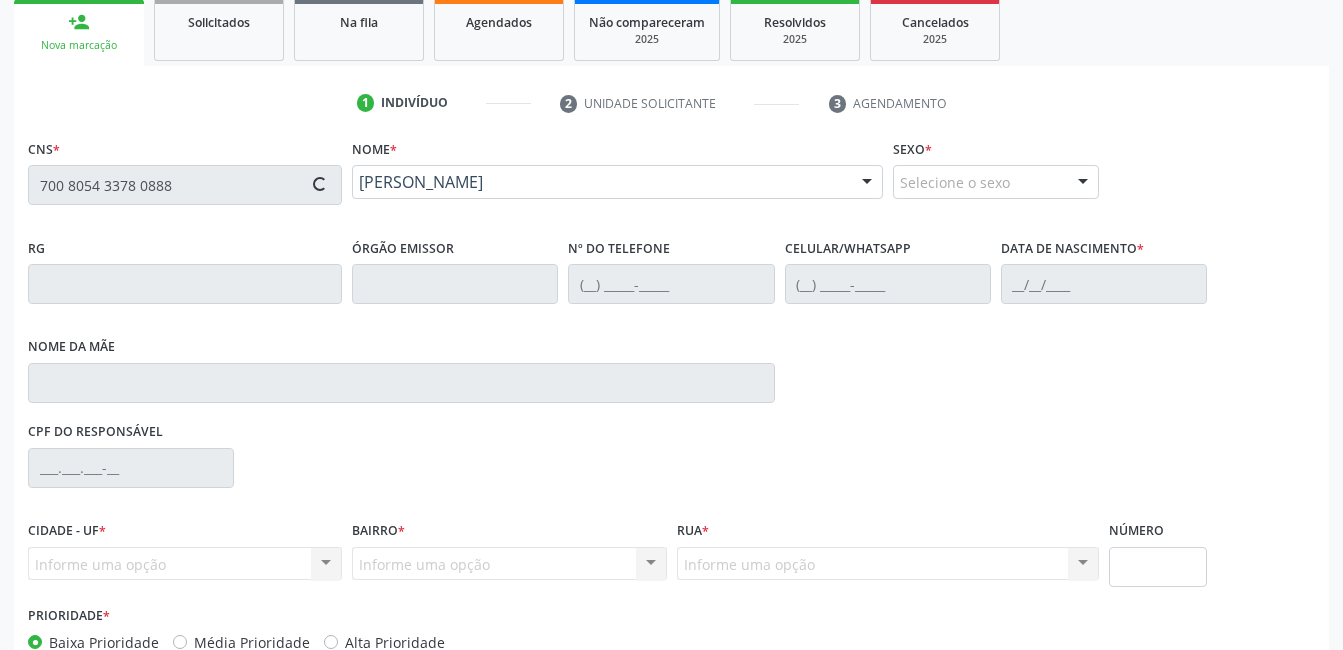 type on "(87) 99983-9785" 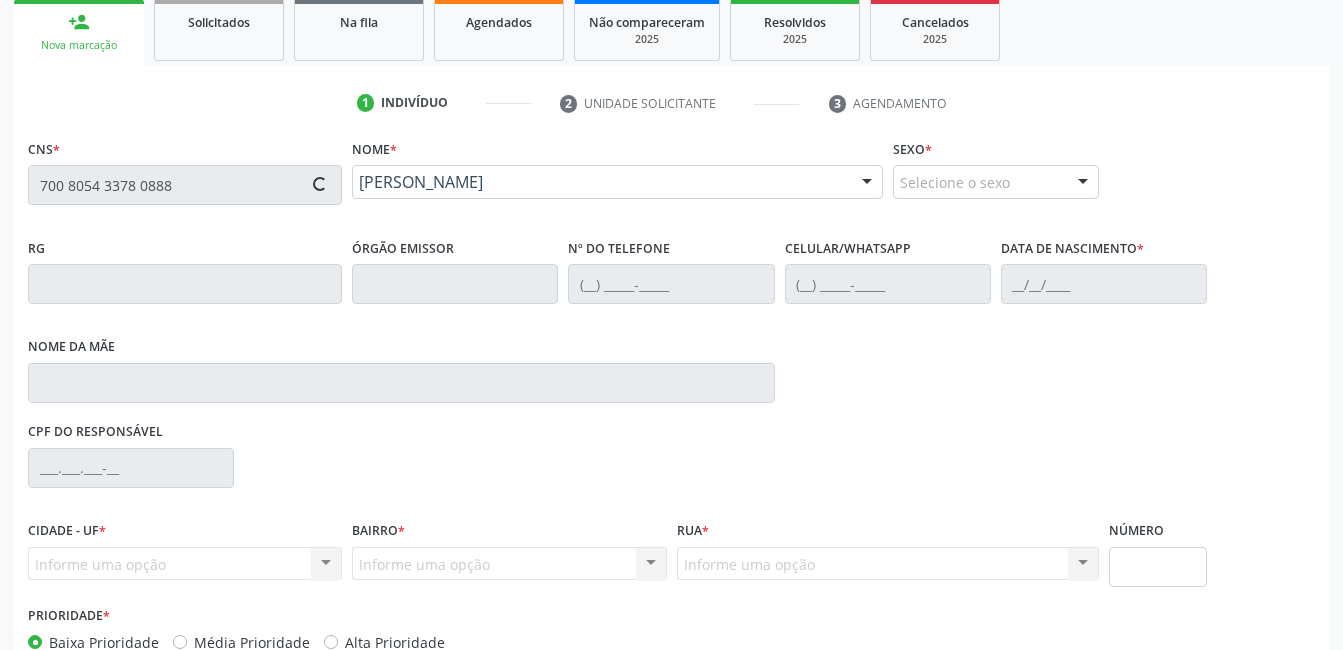 type on "26/06/1970" 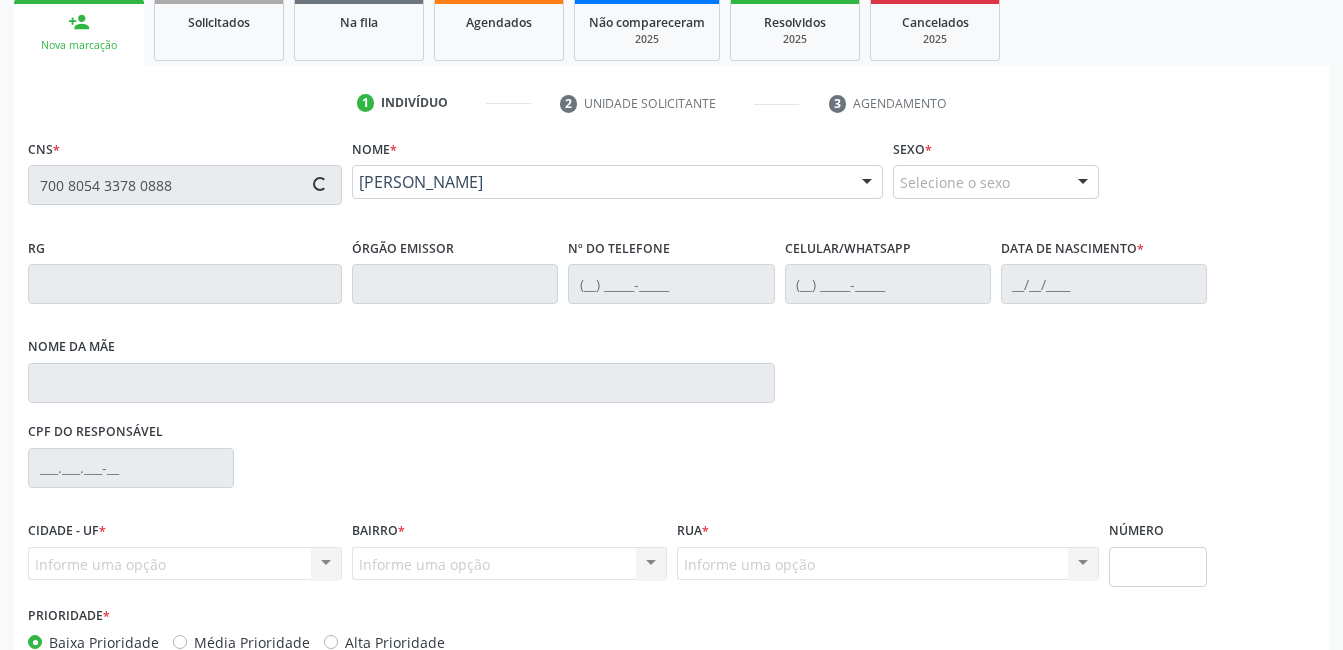 type on "901" 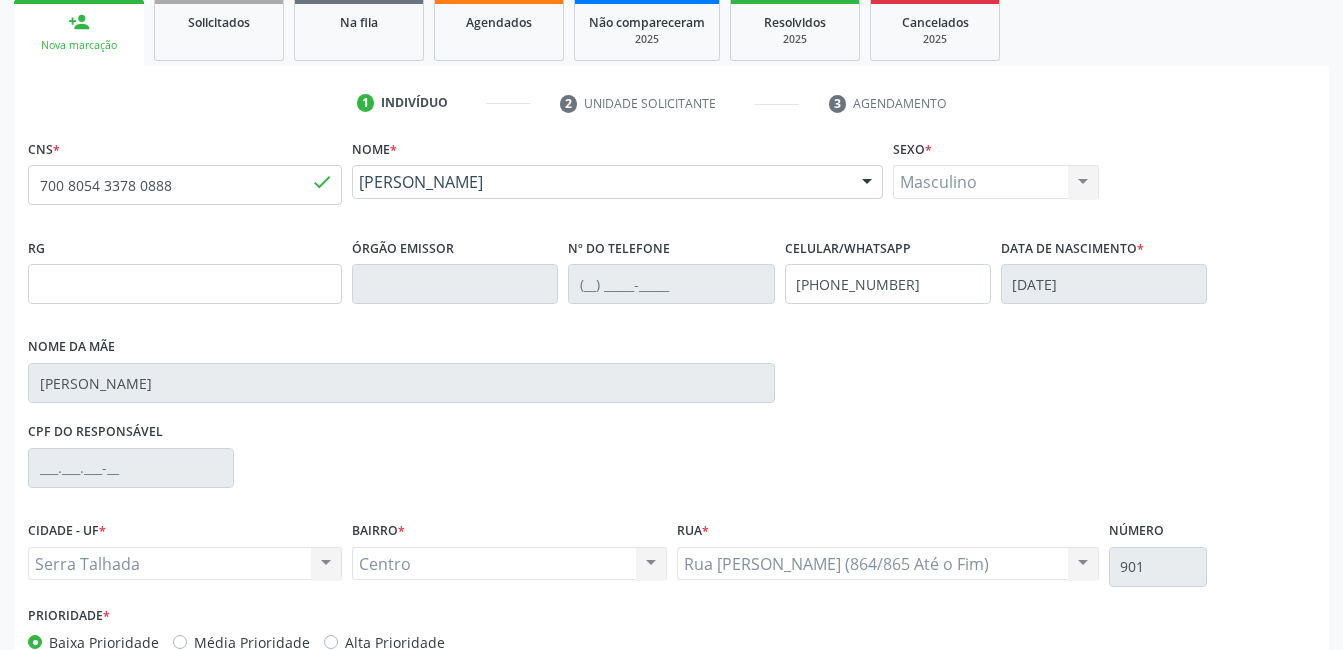 scroll, scrollTop: 420, scrollLeft: 0, axis: vertical 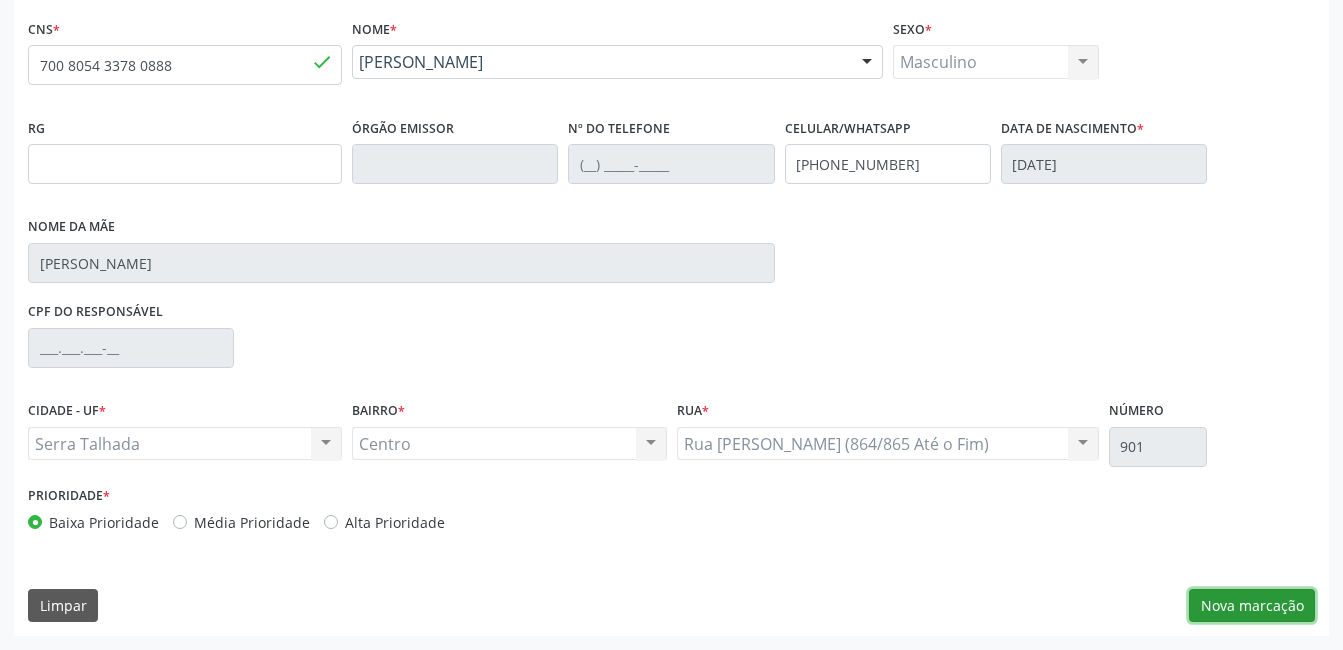 click on "Nova marcação" at bounding box center [1252, 606] 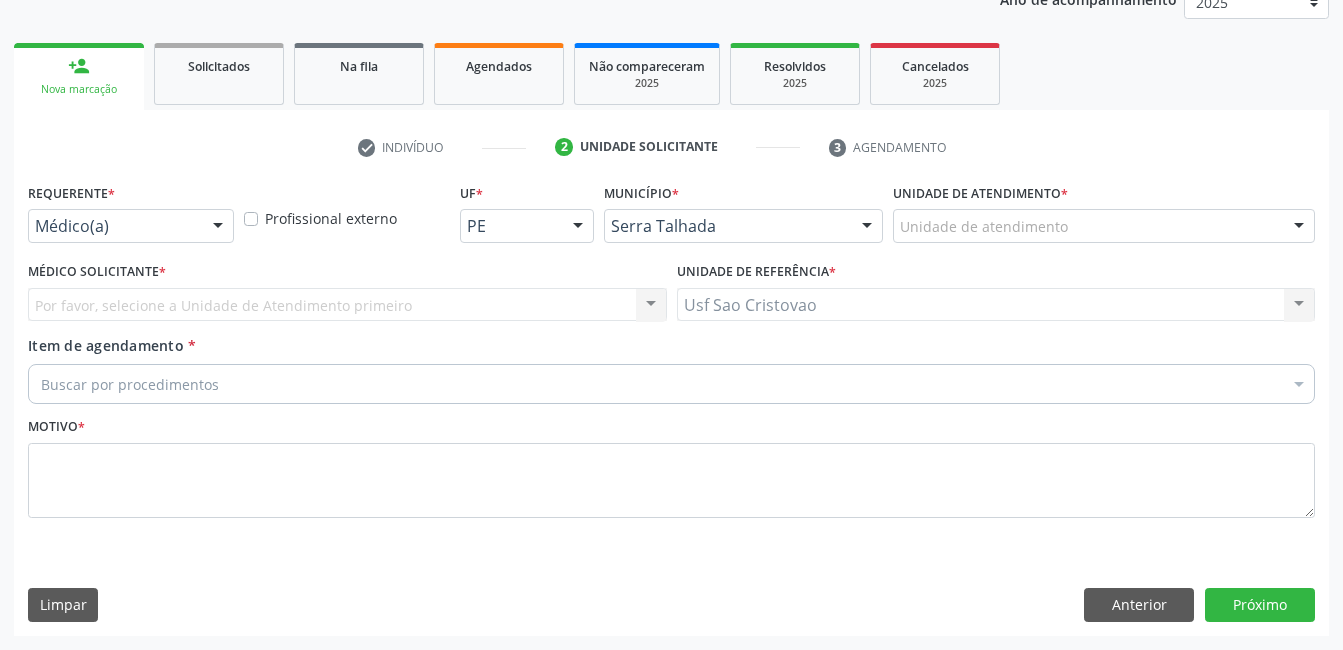 scroll, scrollTop: 256, scrollLeft: 0, axis: vertical 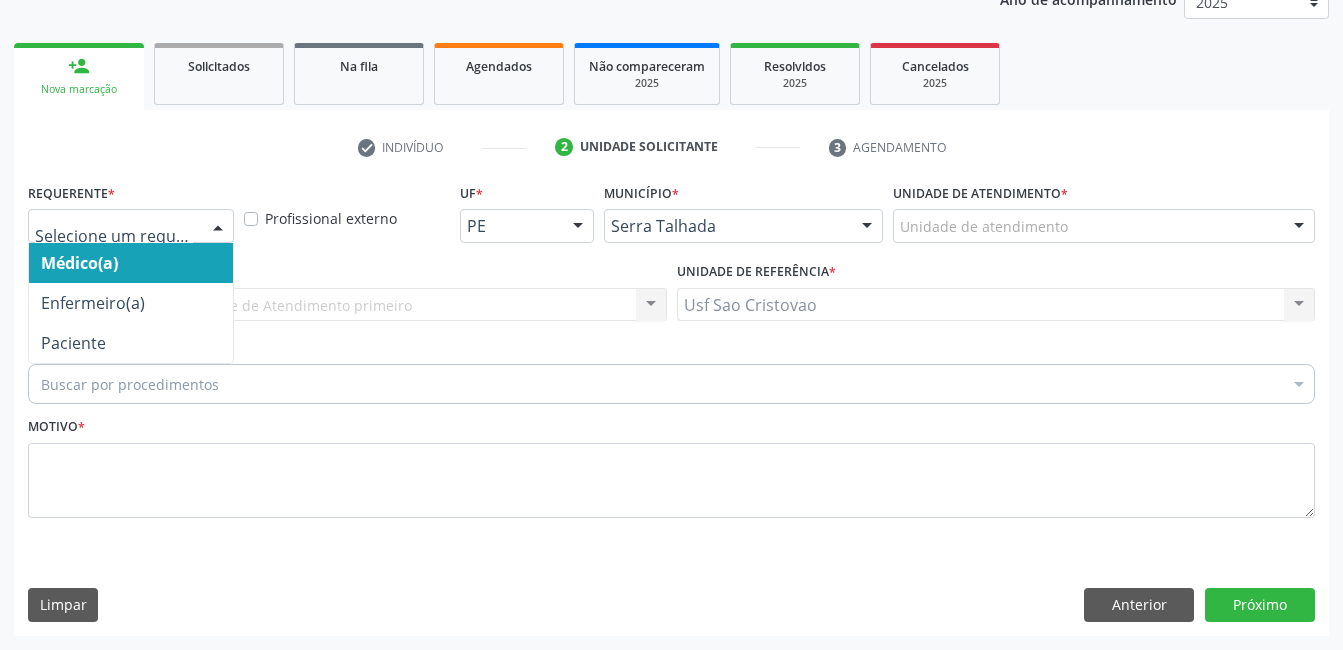 click at bounding box center (218, 227) 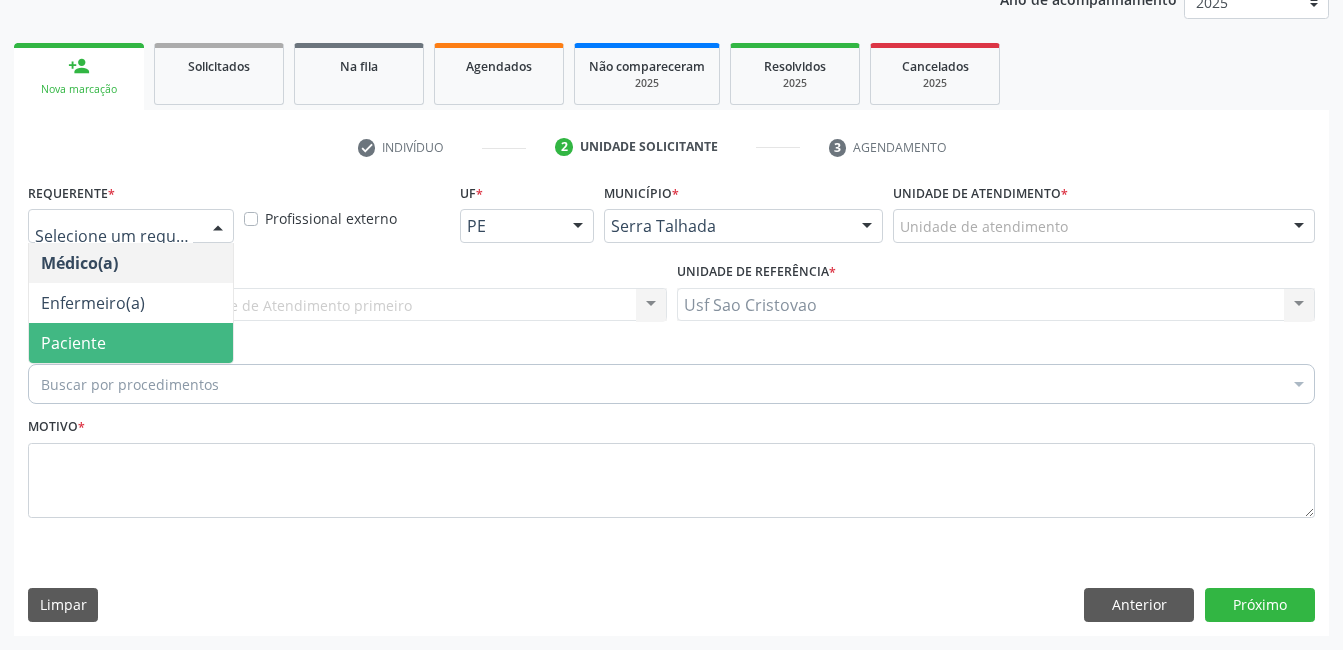 click on "Paciente" at bounding box center (131, 343) 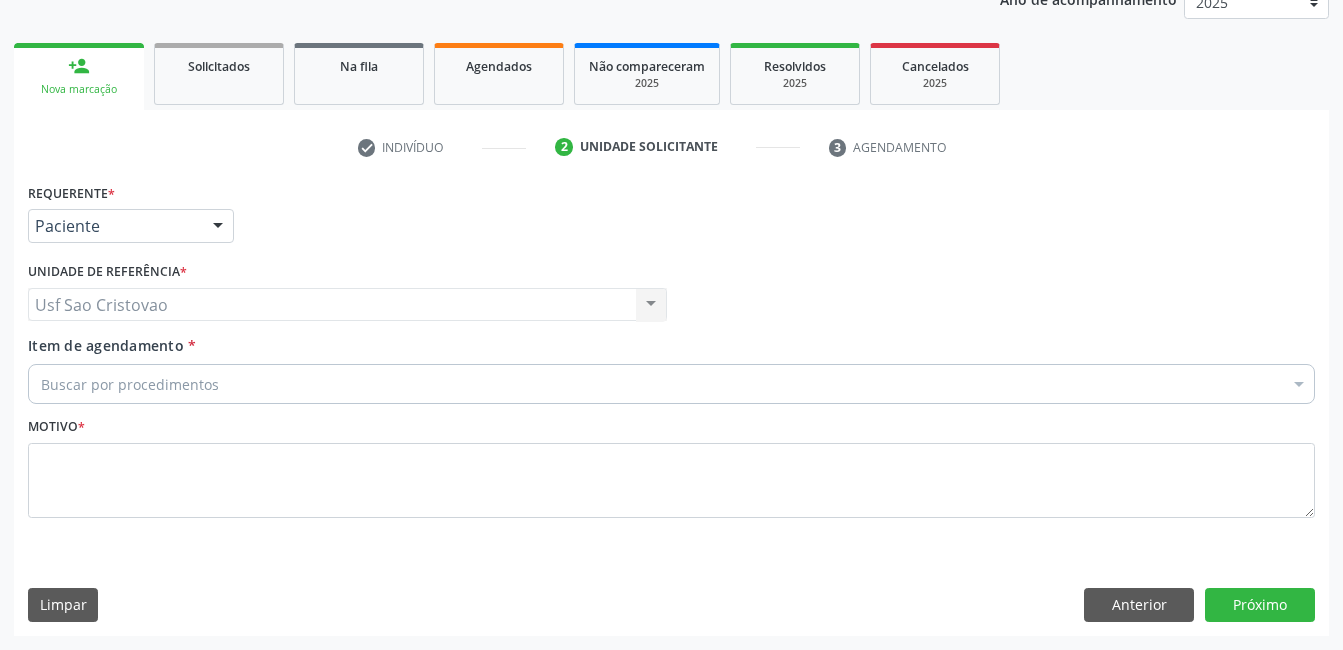 click on "Buscar por procedimentos" at bounding box center [671, 384] 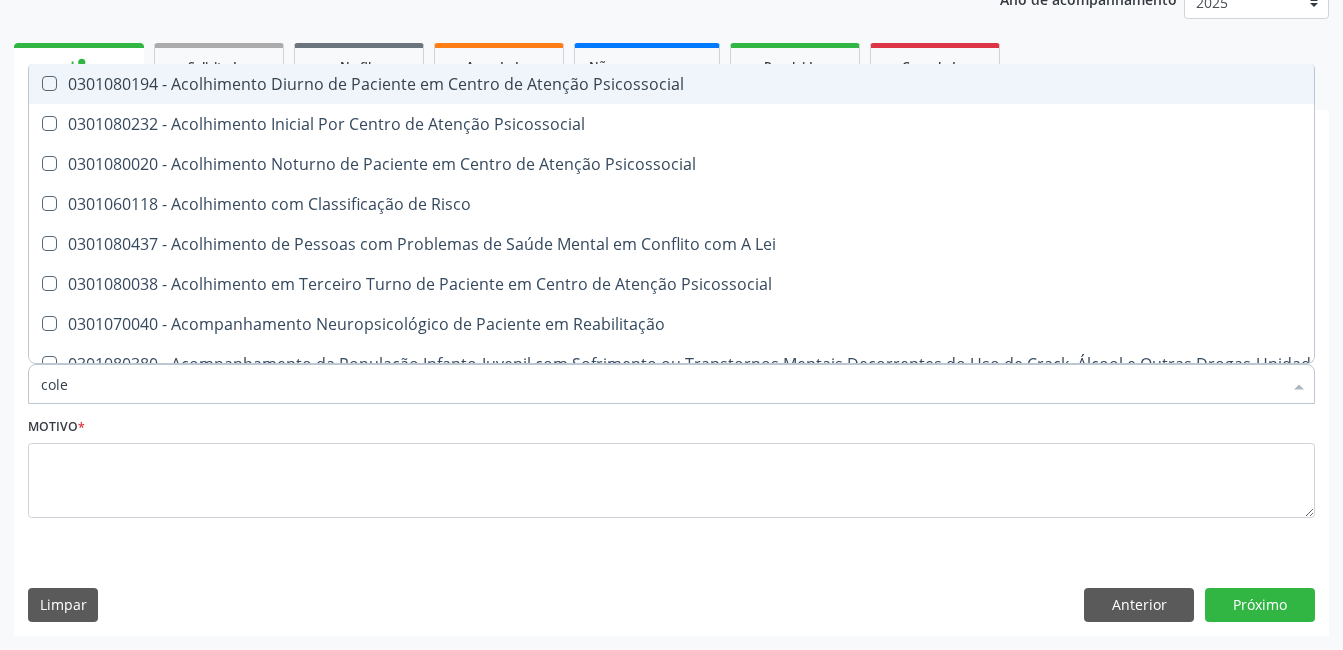 type on "coles" 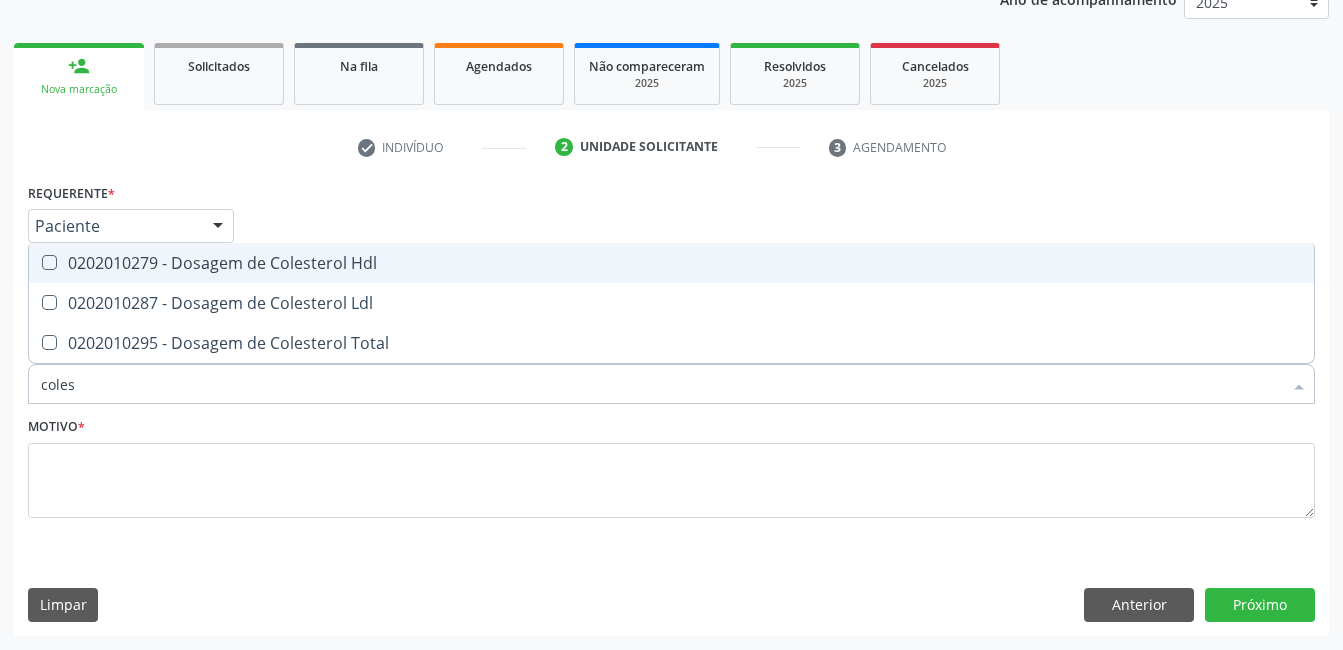 click at bounding box center (49, 262) 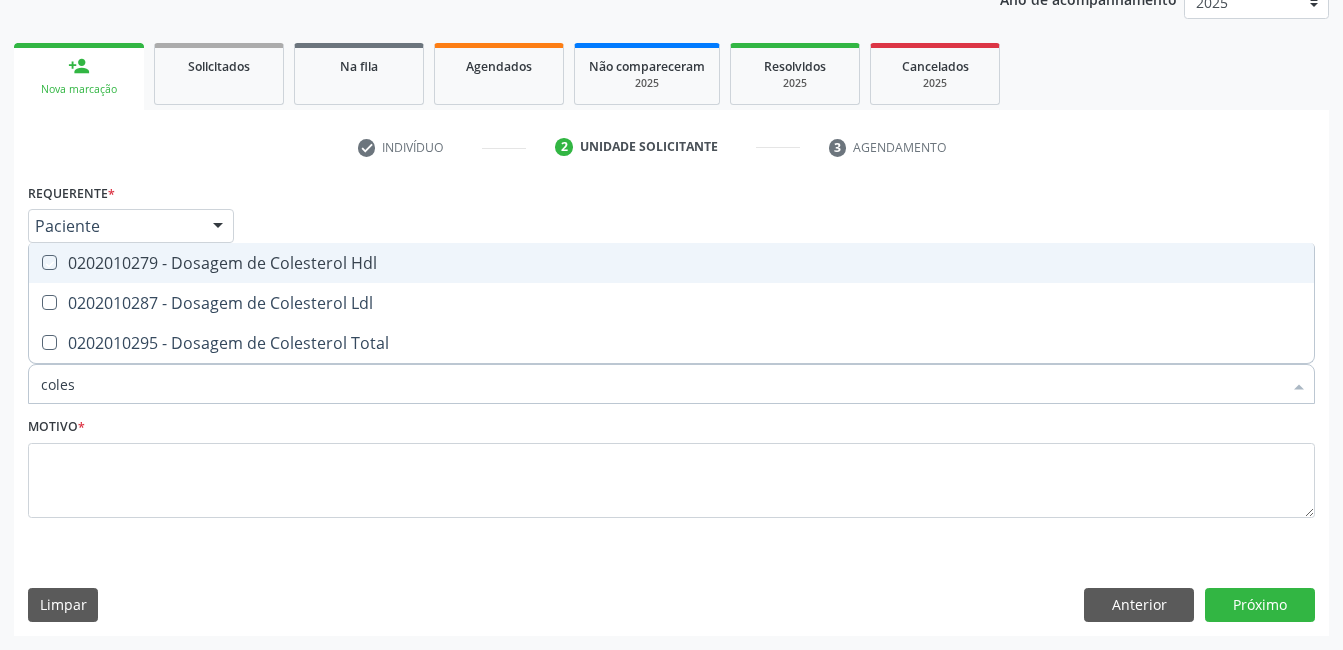 click at bounding box center (35, 262) 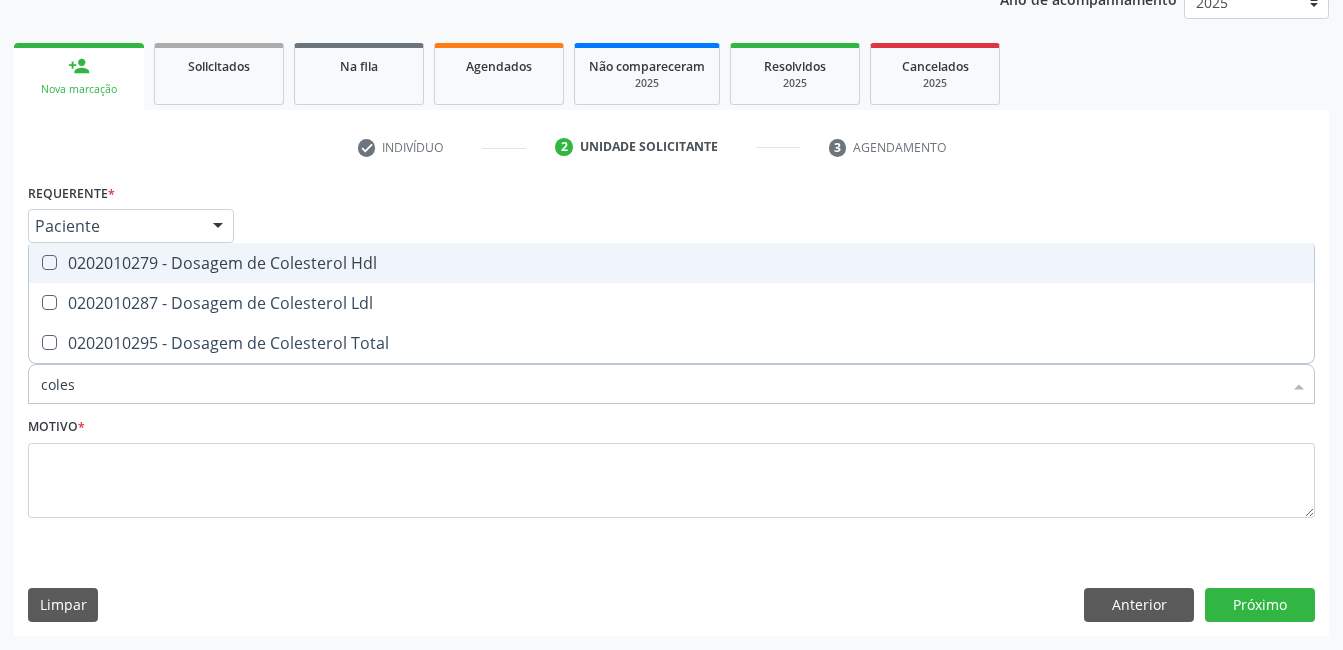 checkbox on "true" 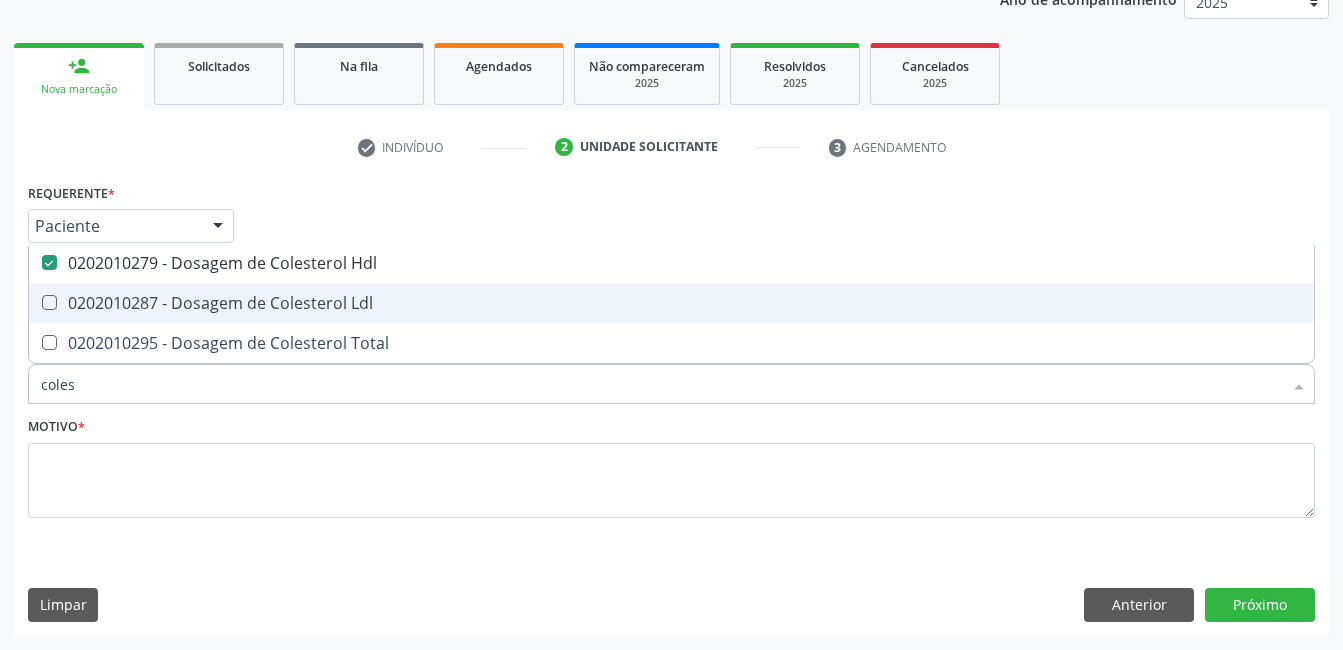 click at bounding box center (49, 302) 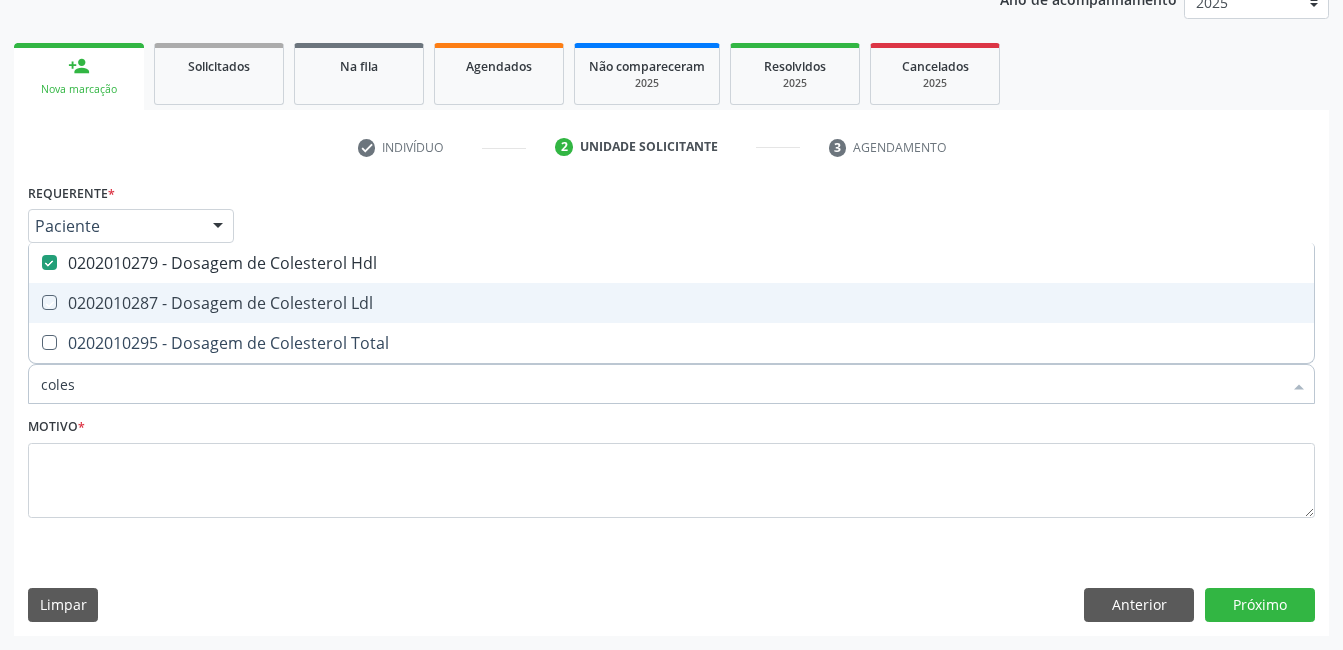 checkbox on "true" 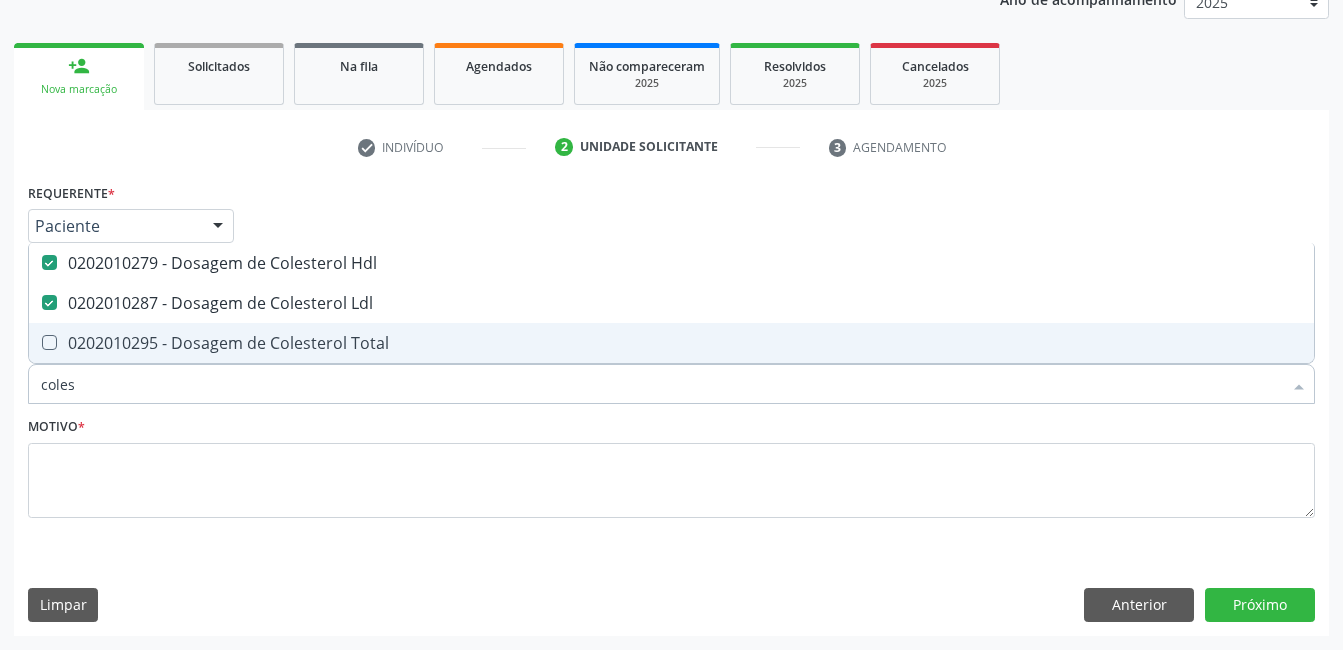 click at bounding box center (49, 342) 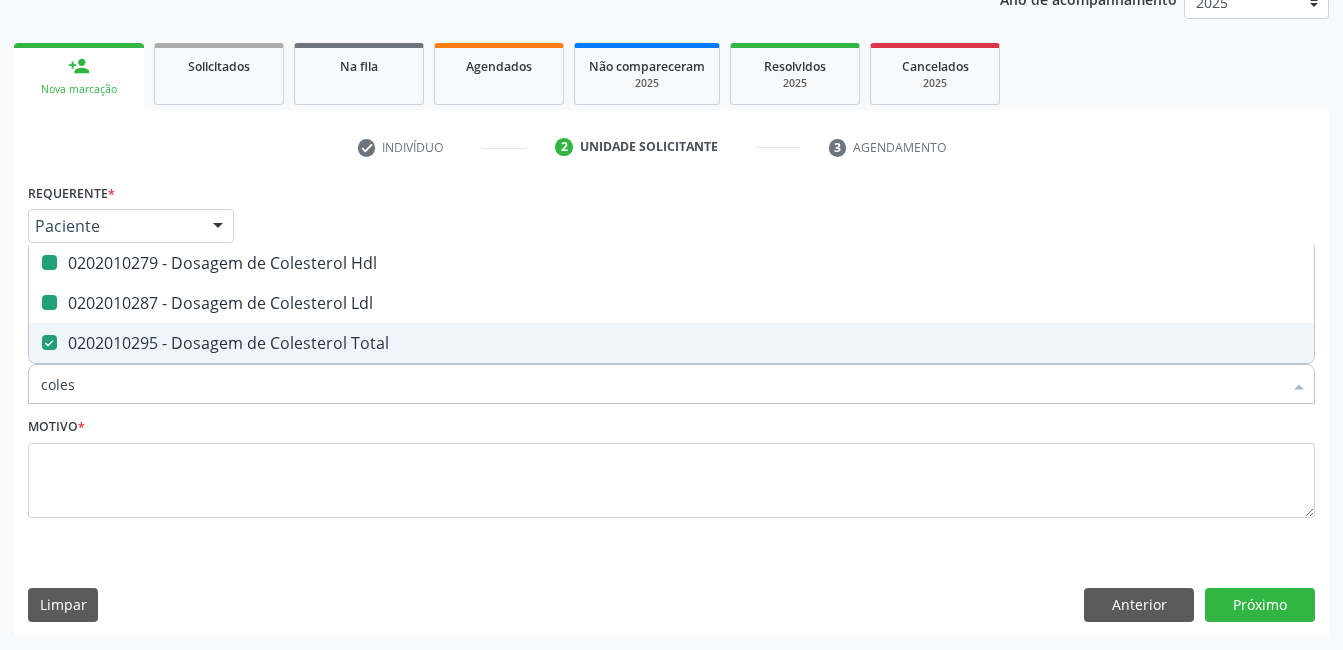 type on "cole" 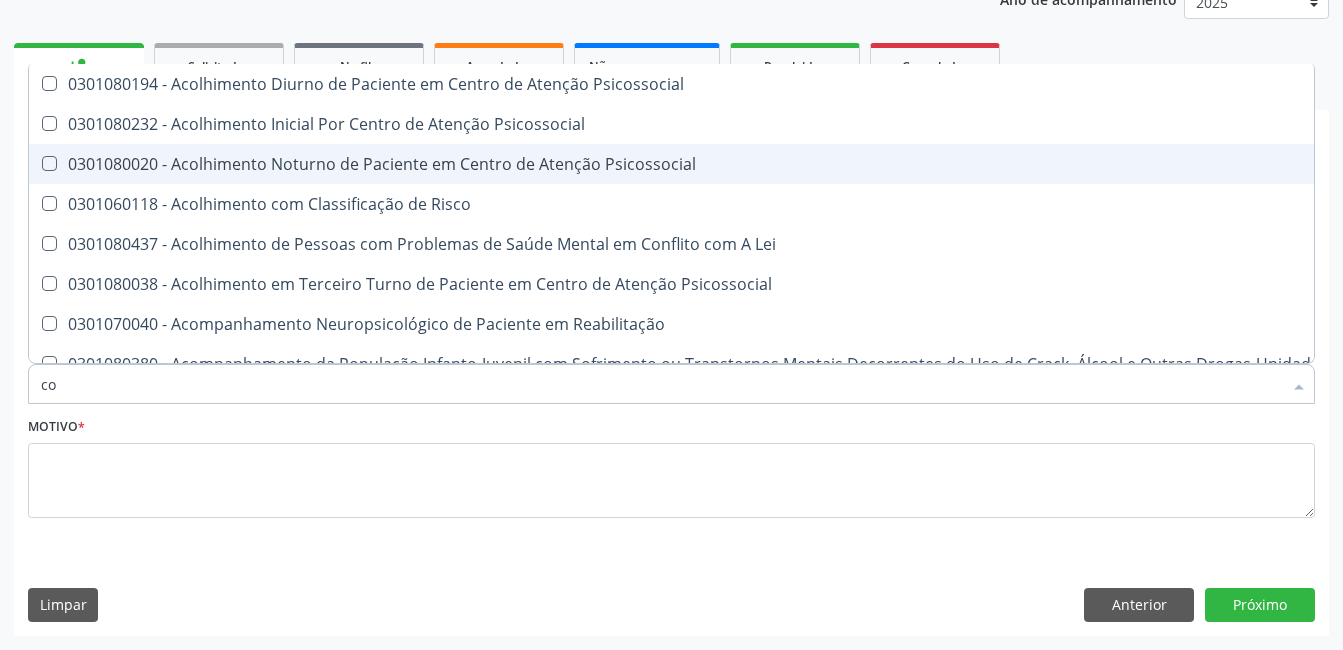 type on "c" 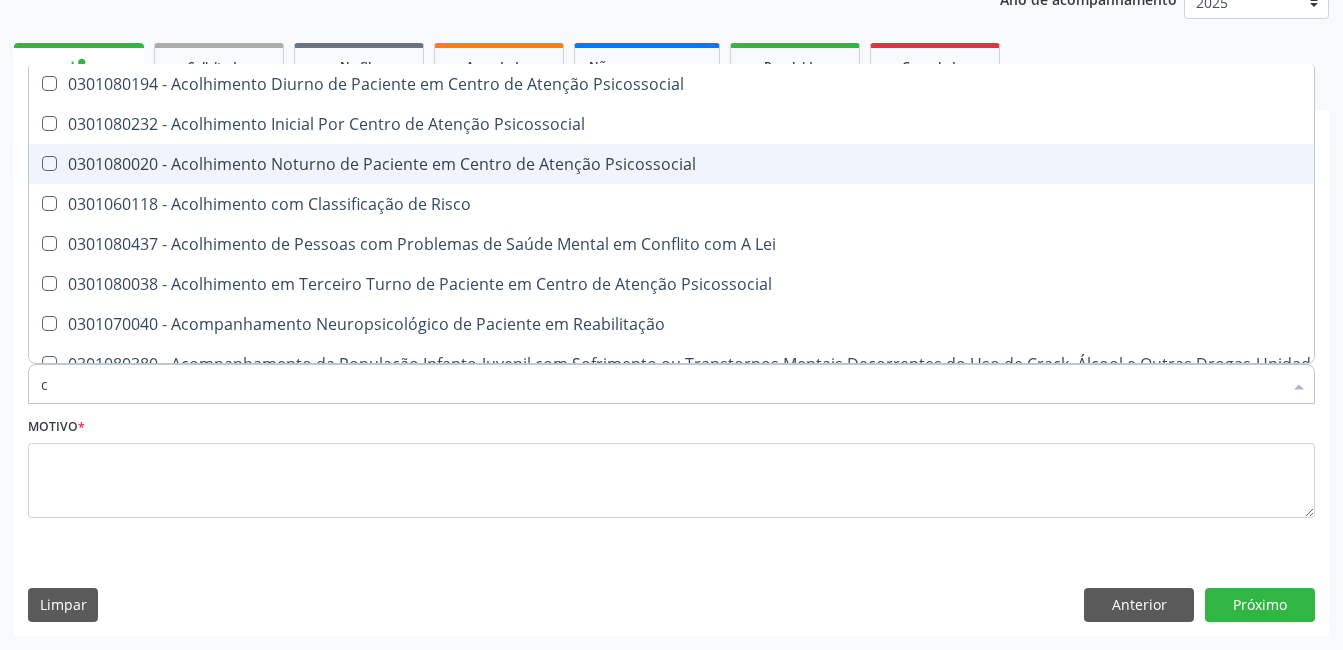 checkbox on "false" 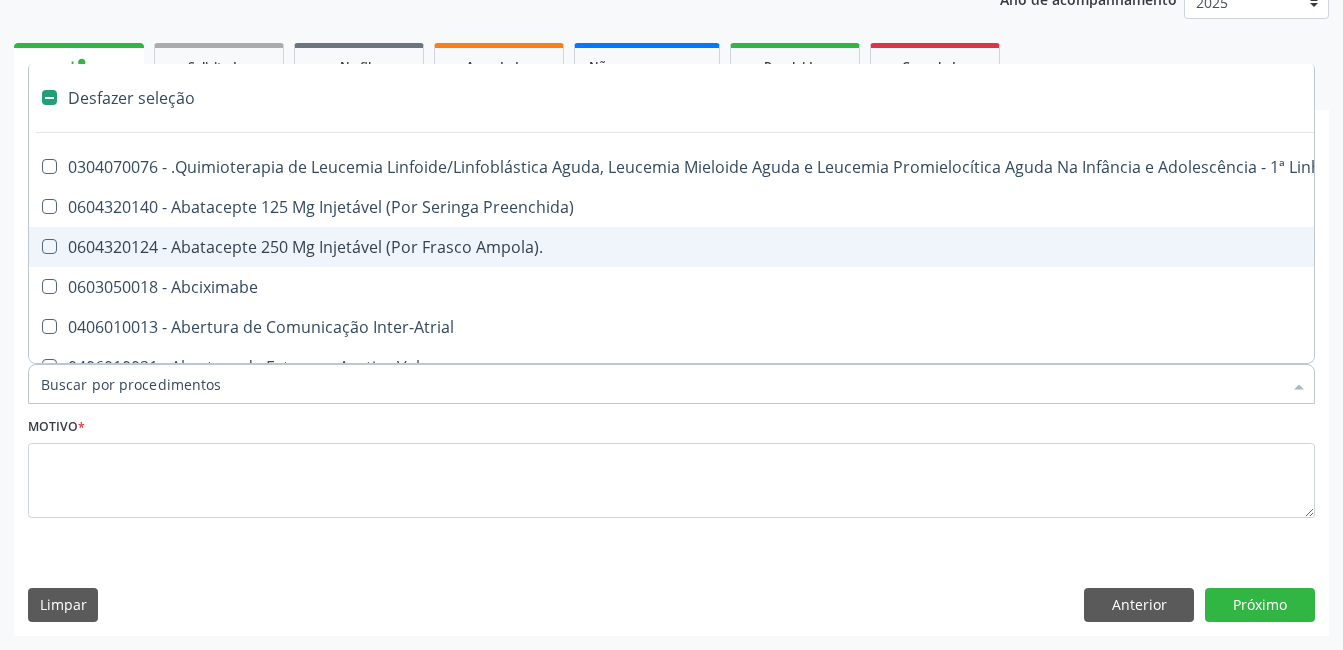 type on "2" 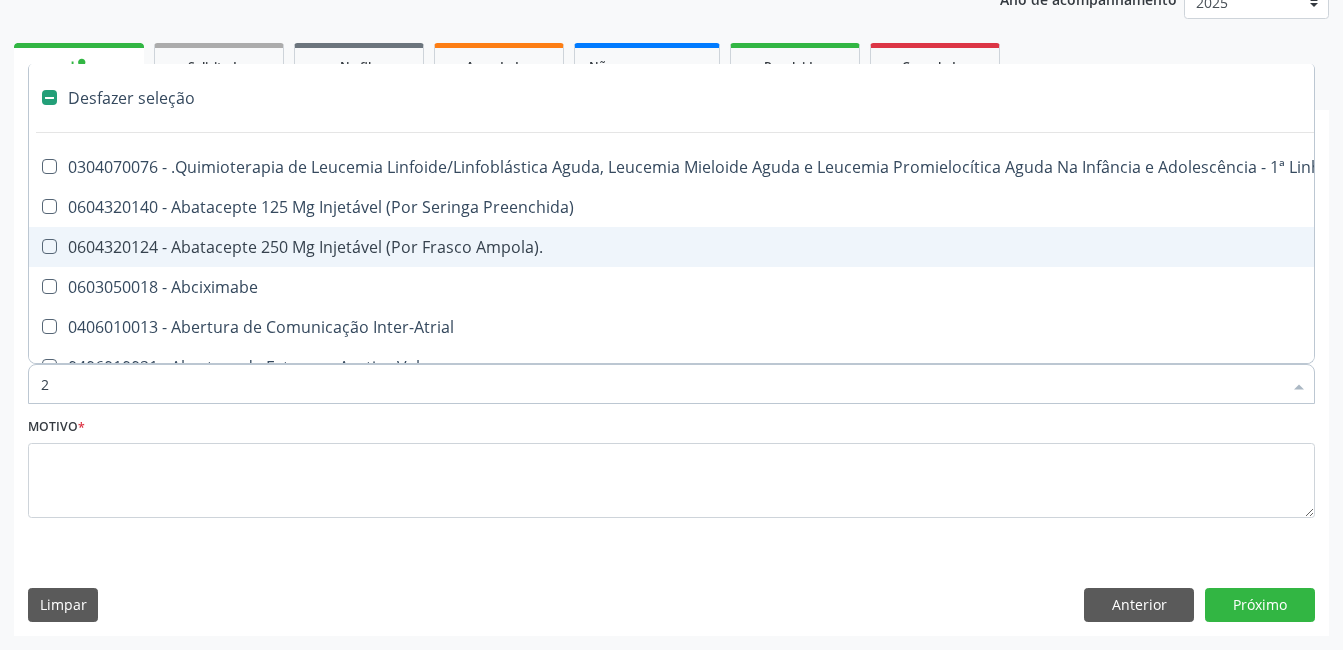 checkbox on "true" 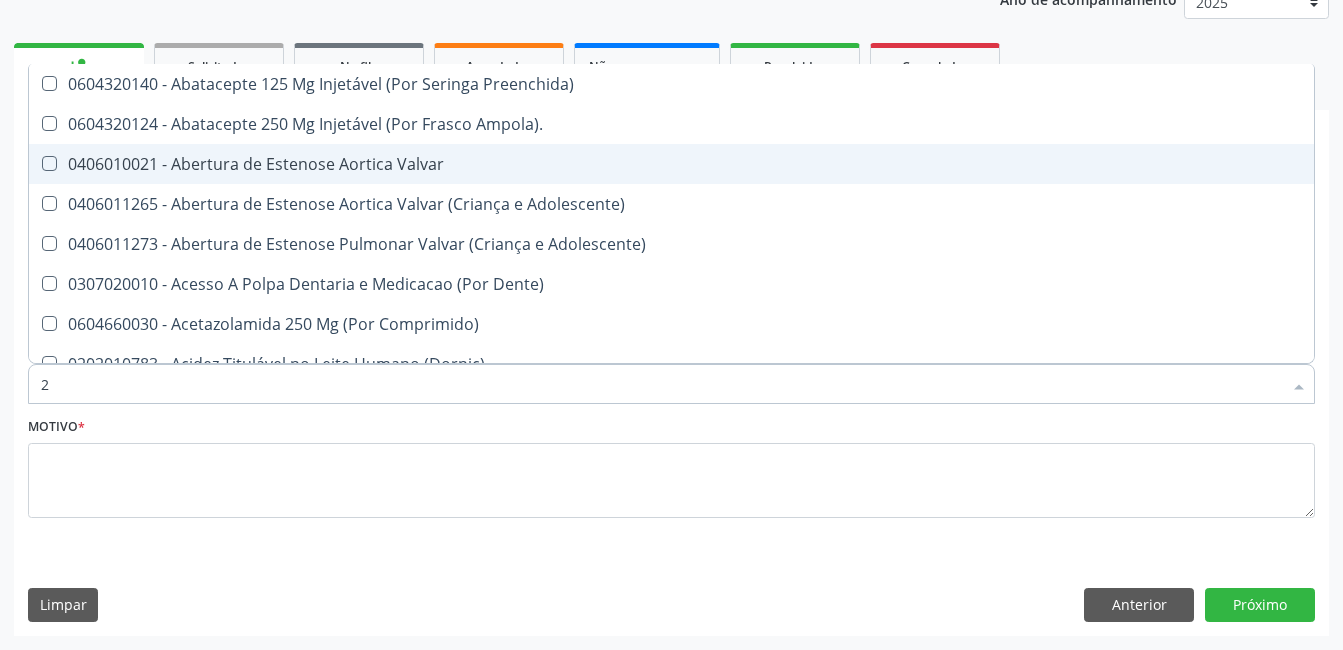 type on "20" 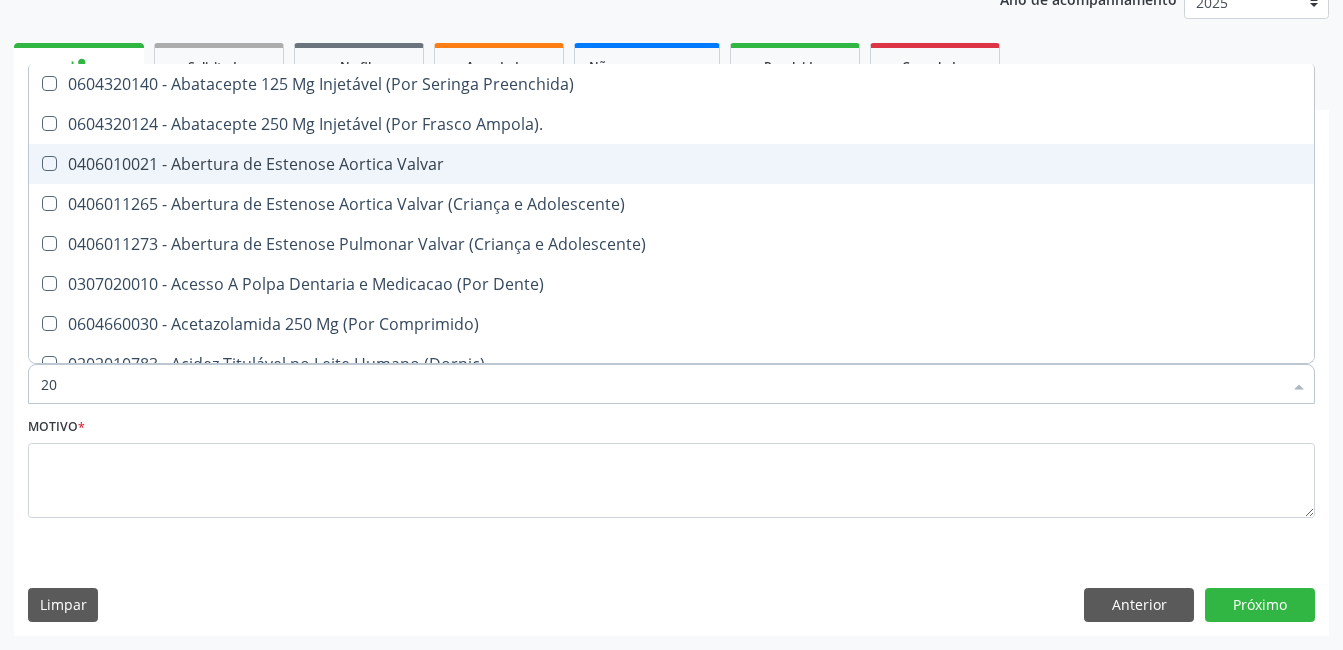 checkbox on "true" 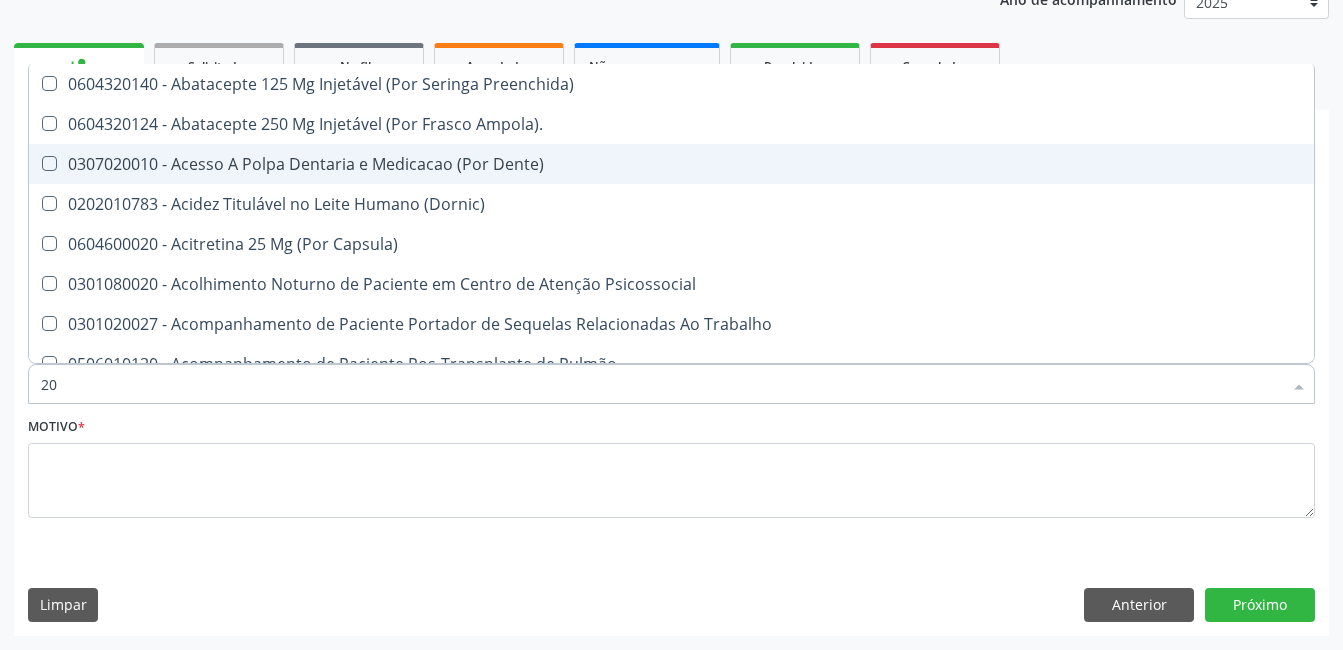 type on "202" 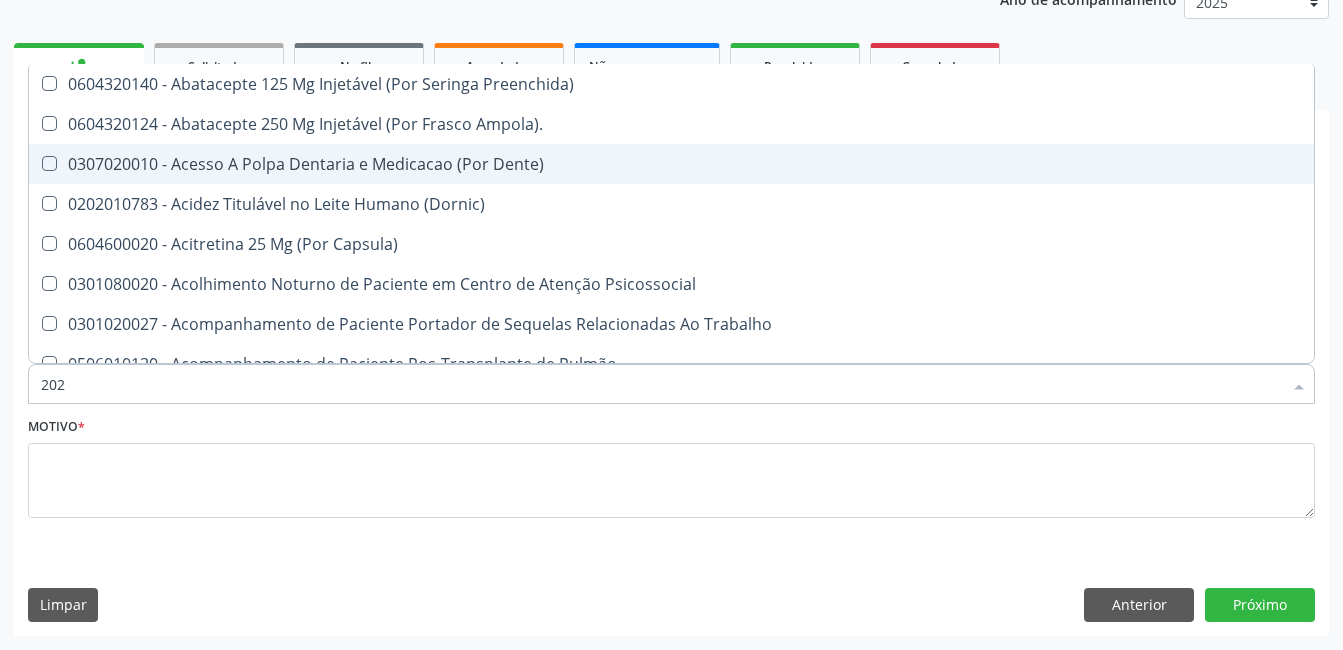 checkbox on "true" 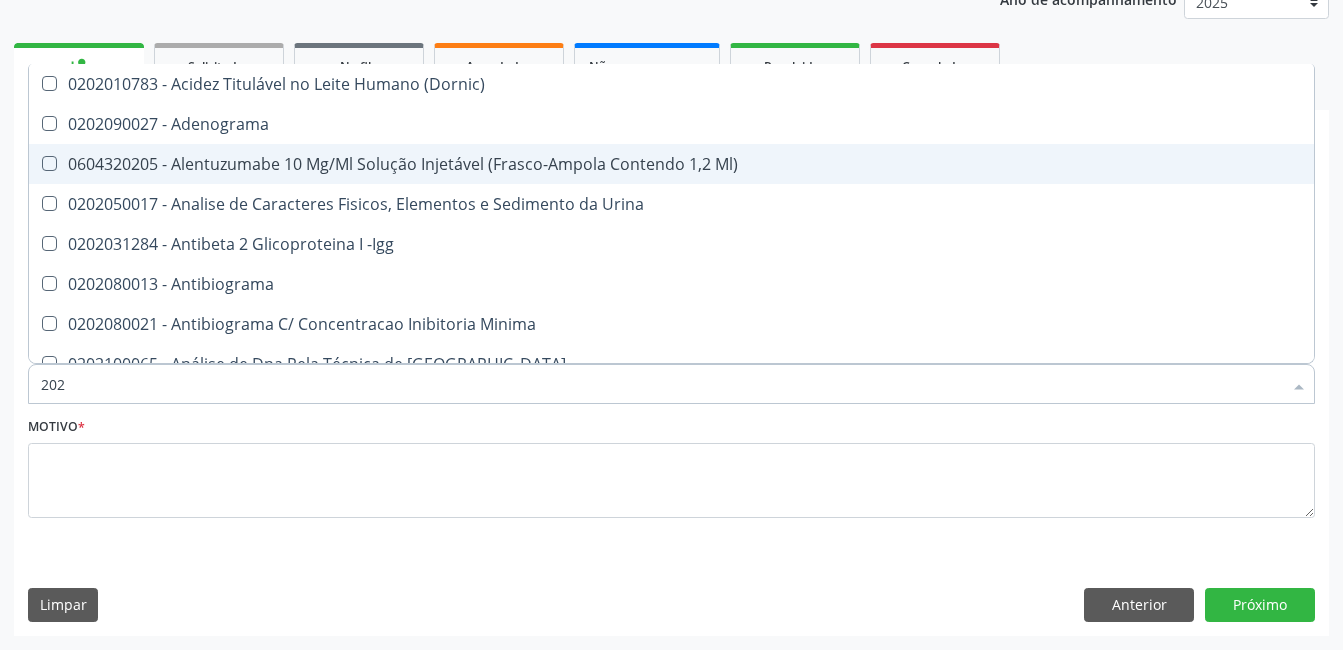 type on "2020" 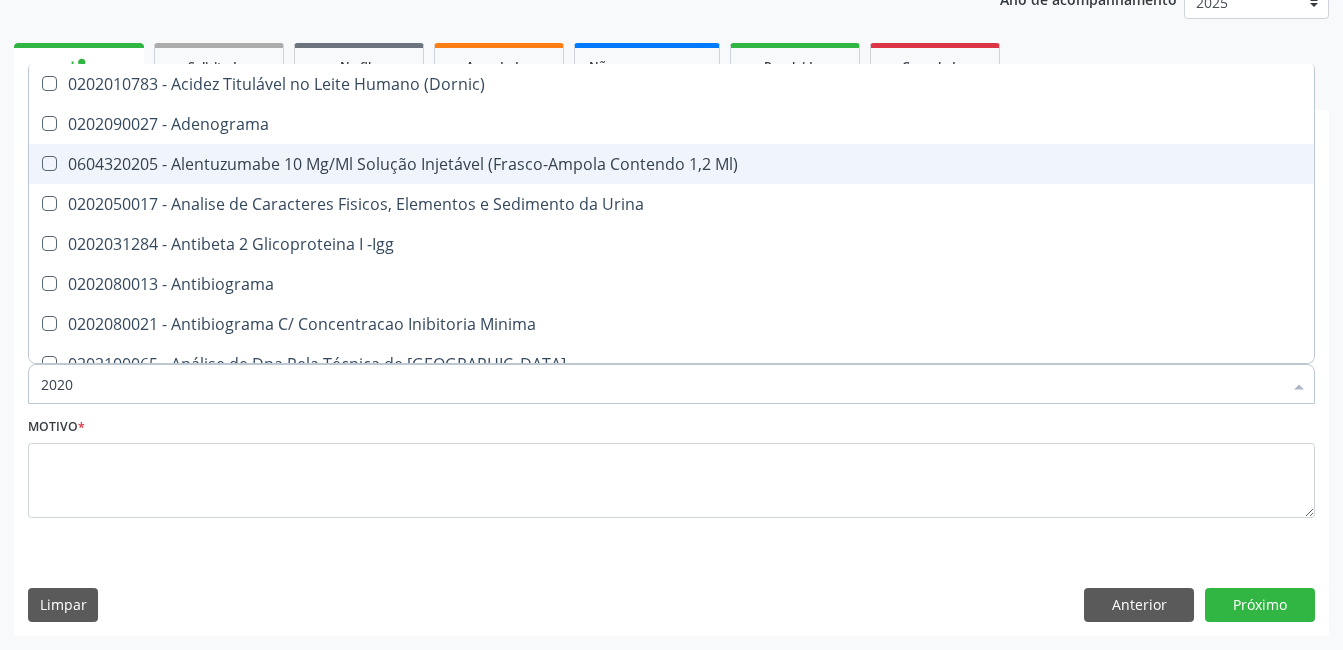 checkbox on "true" 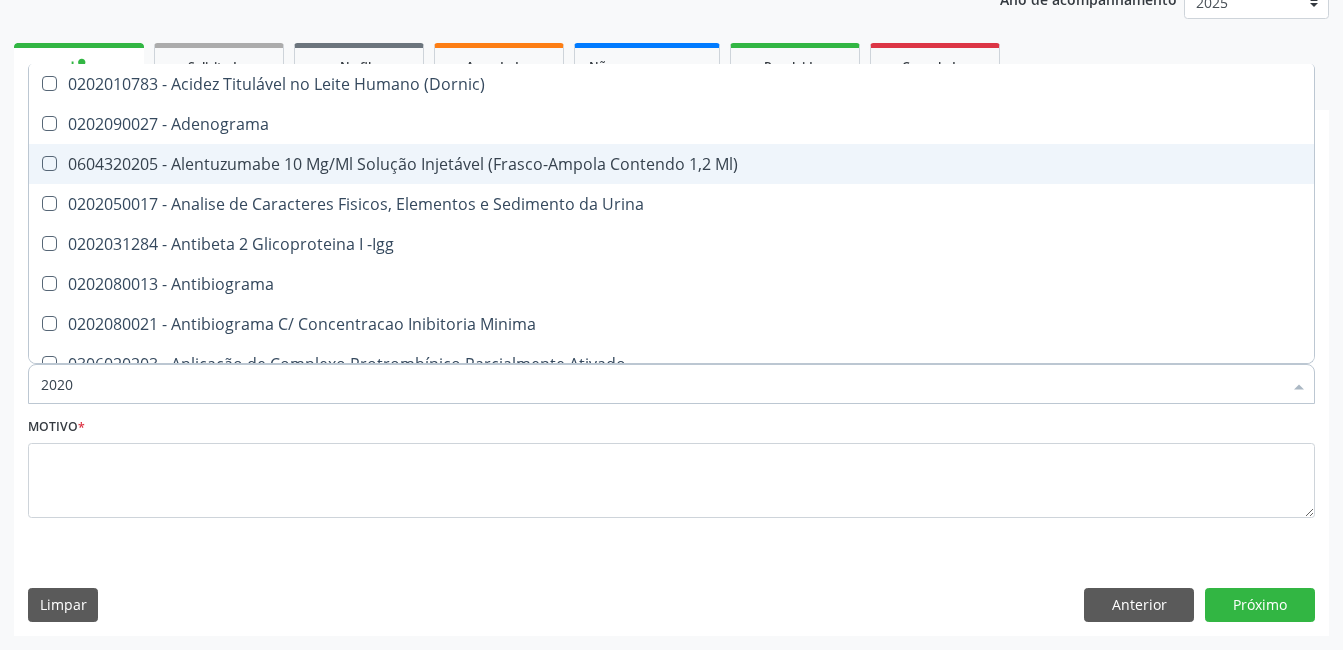 type on "20201" 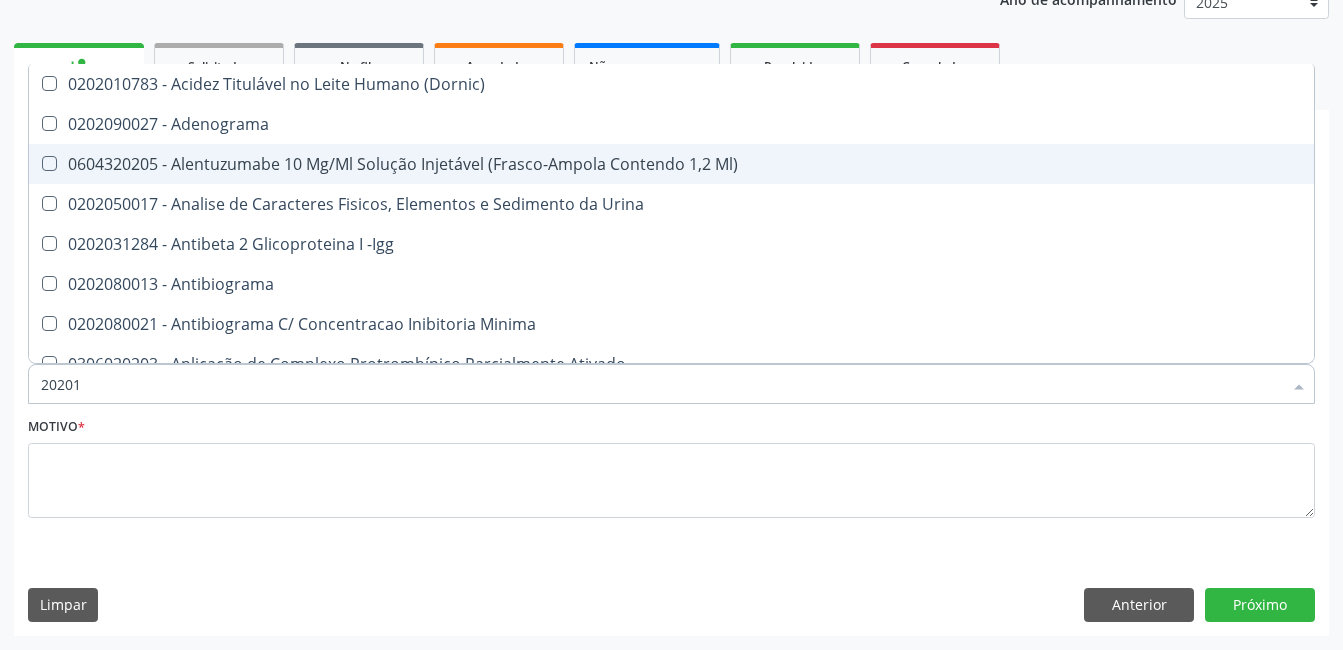 checkbox on "true" 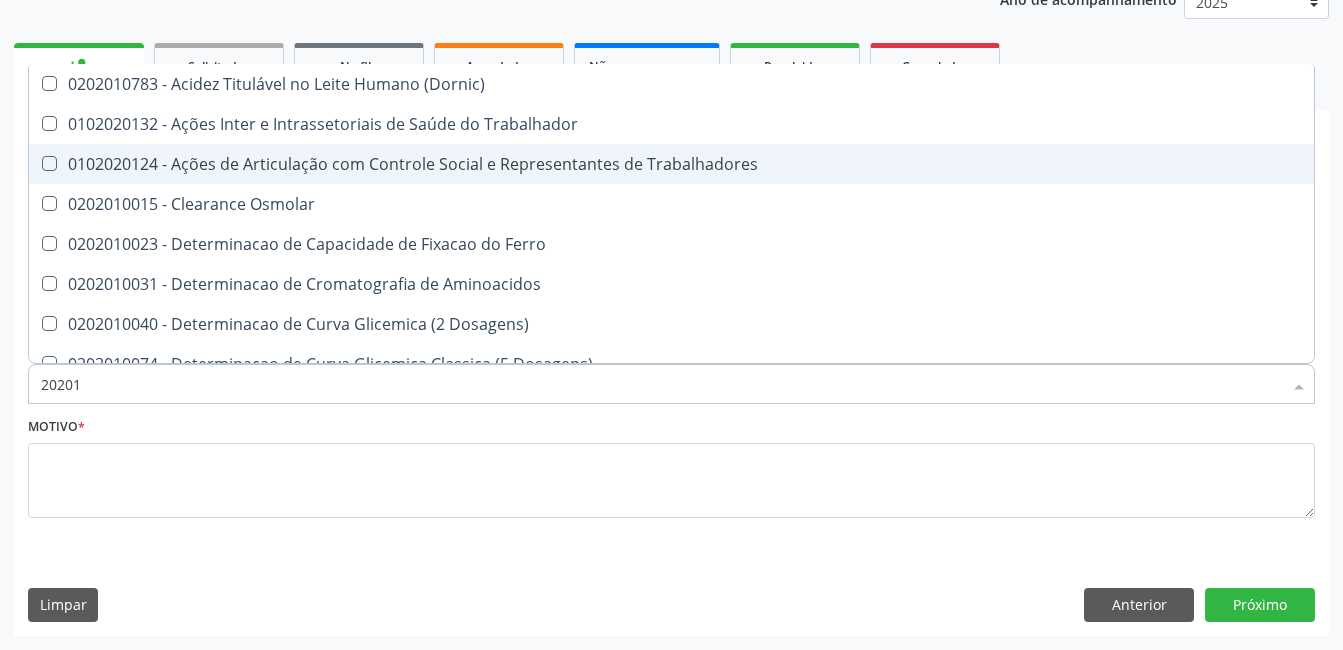 type on "202010" 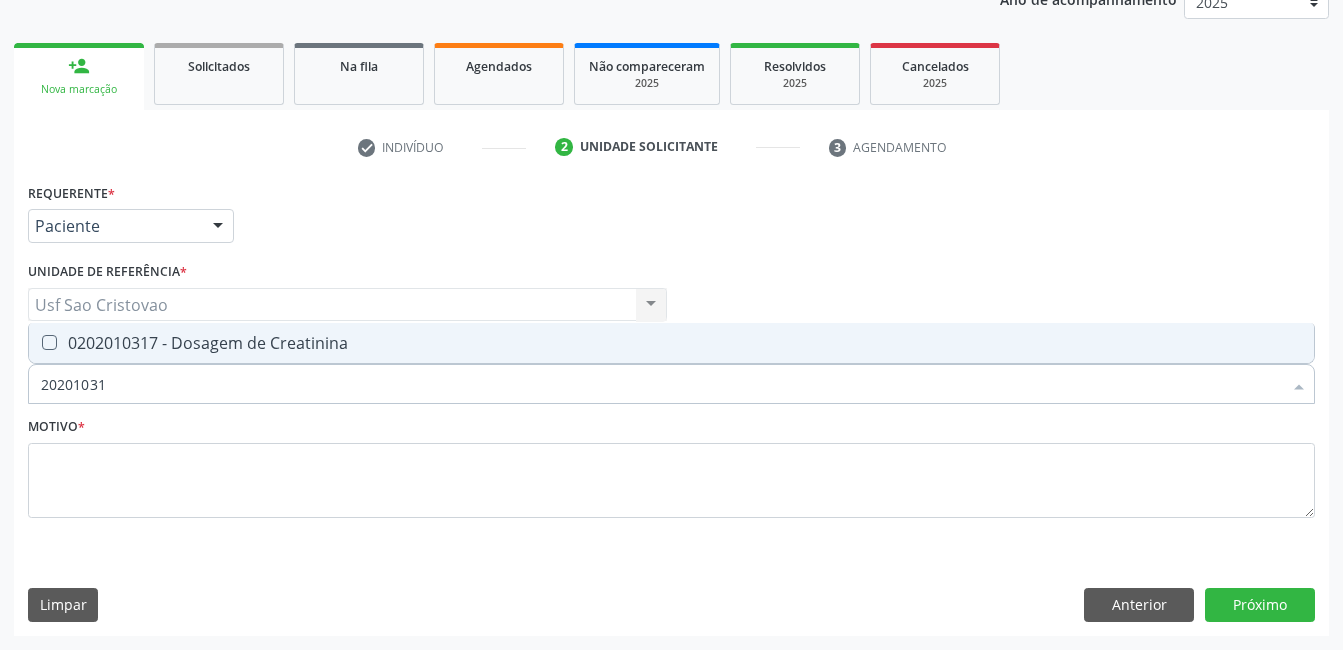 type on "202010317" 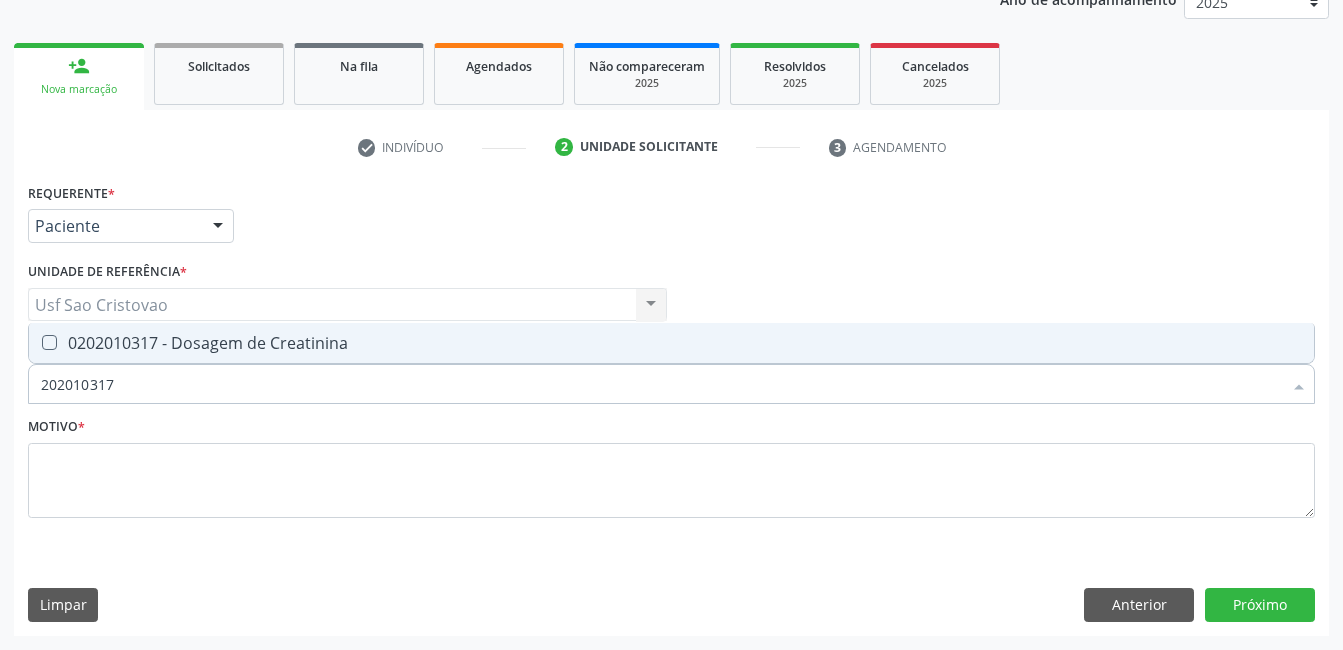click on "0202010317 - Dosagem de Creatinina" at bounding box center (671, 343) 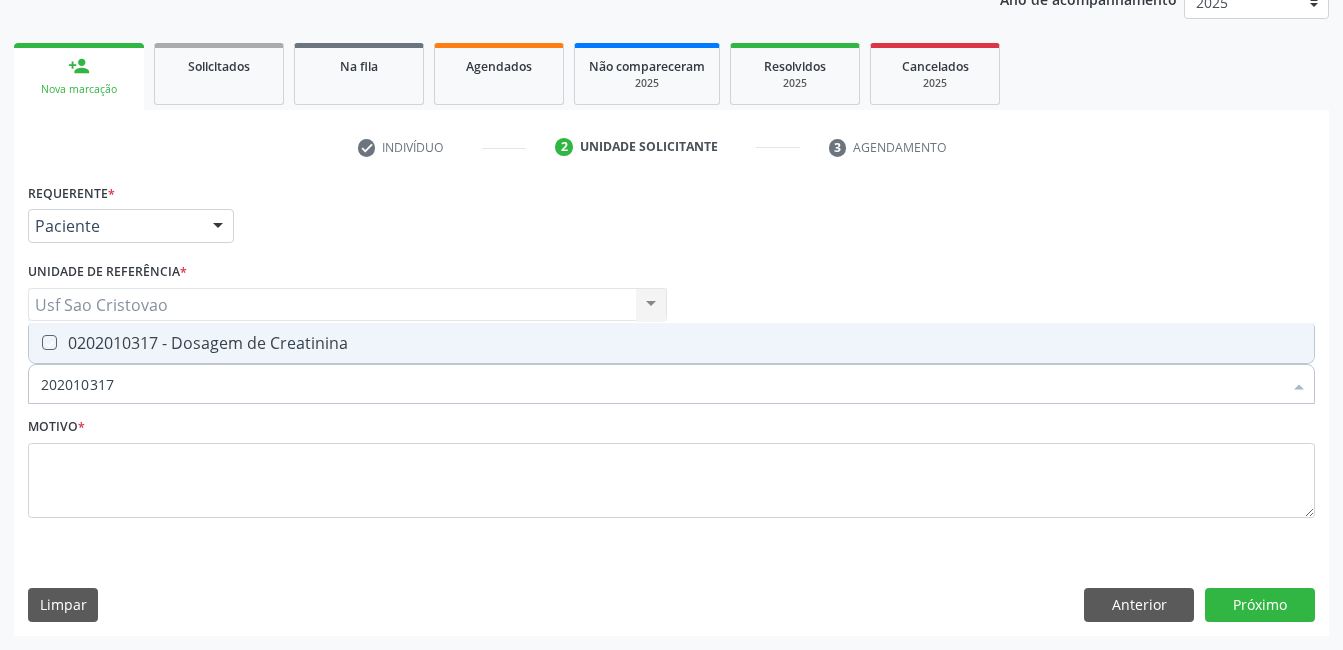 checkbox on "true" 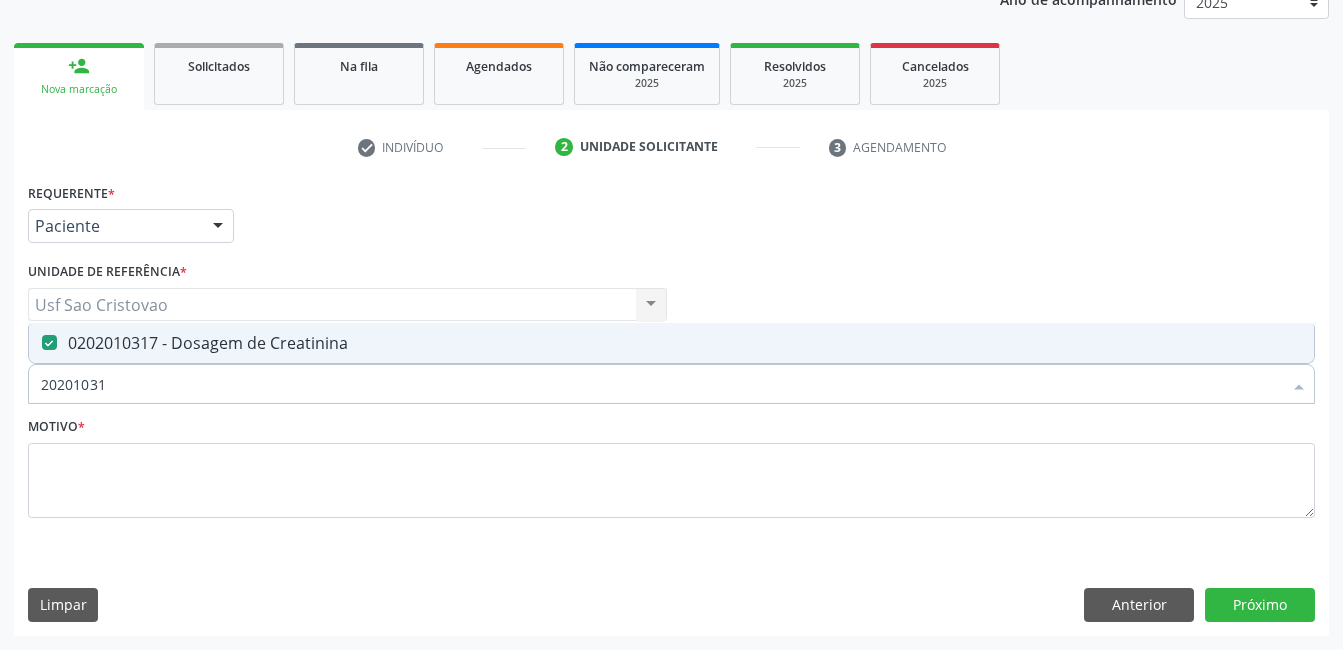 type on "2020103" 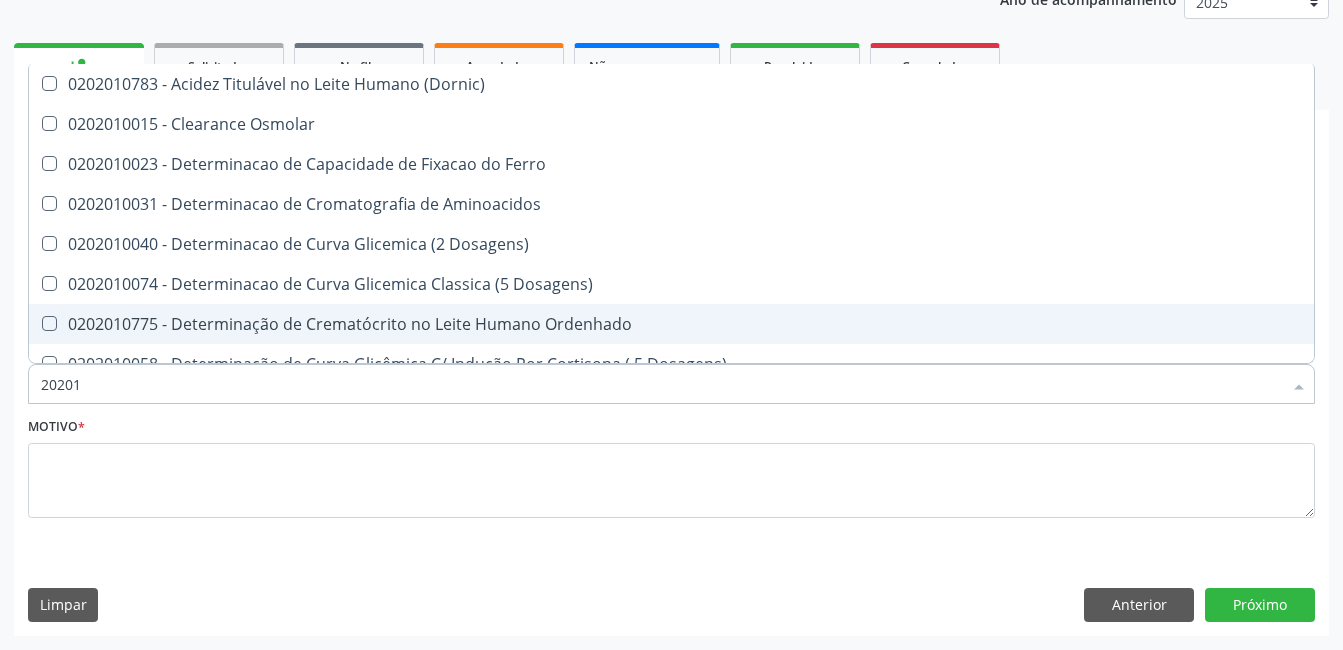 type on "2020" 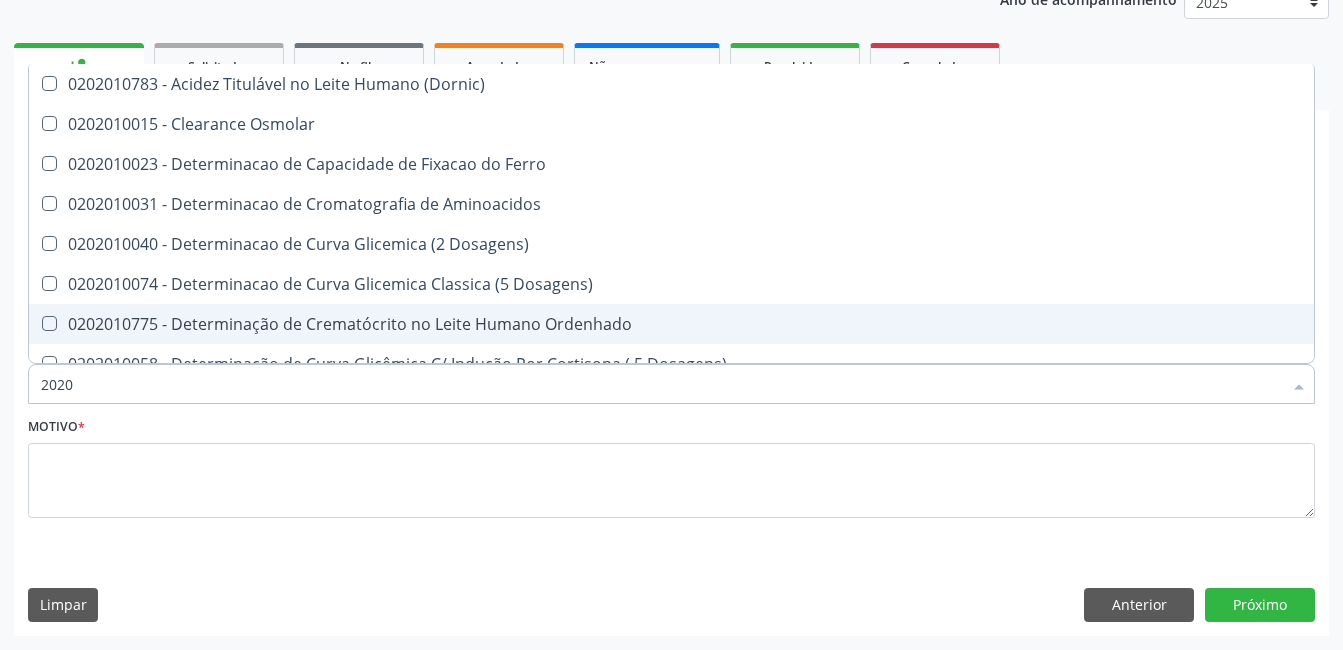 checkbox on "false" 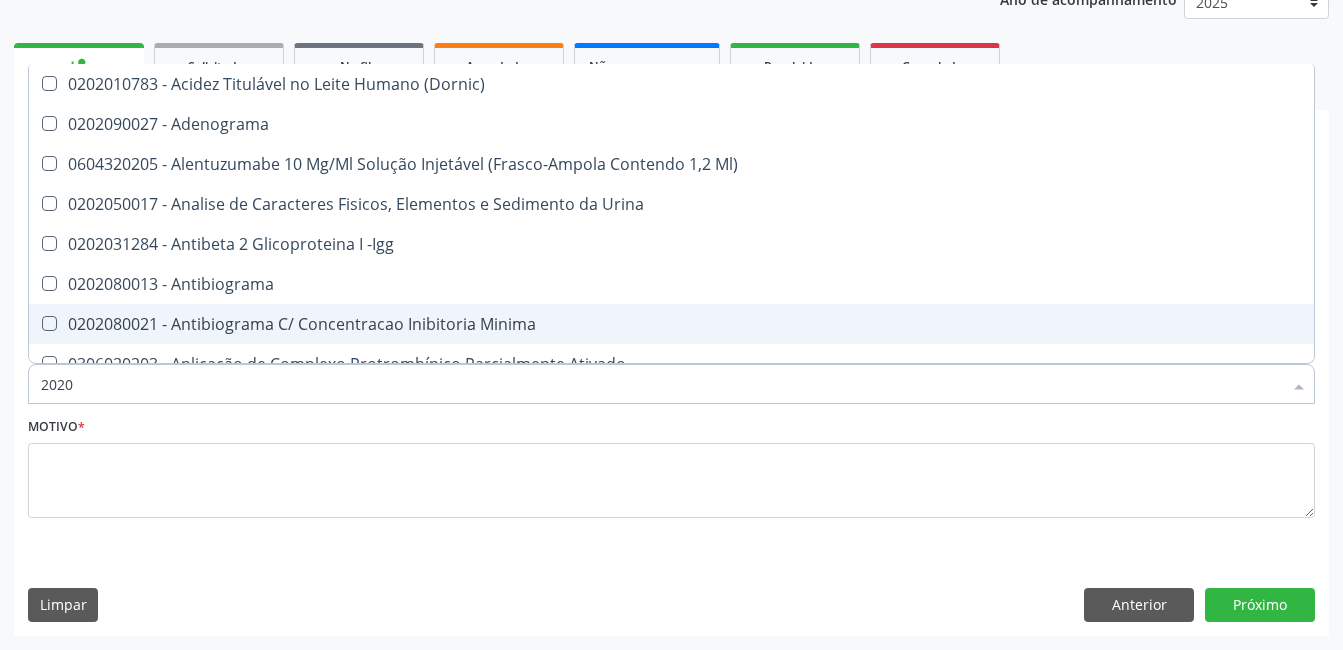 type on "20201" 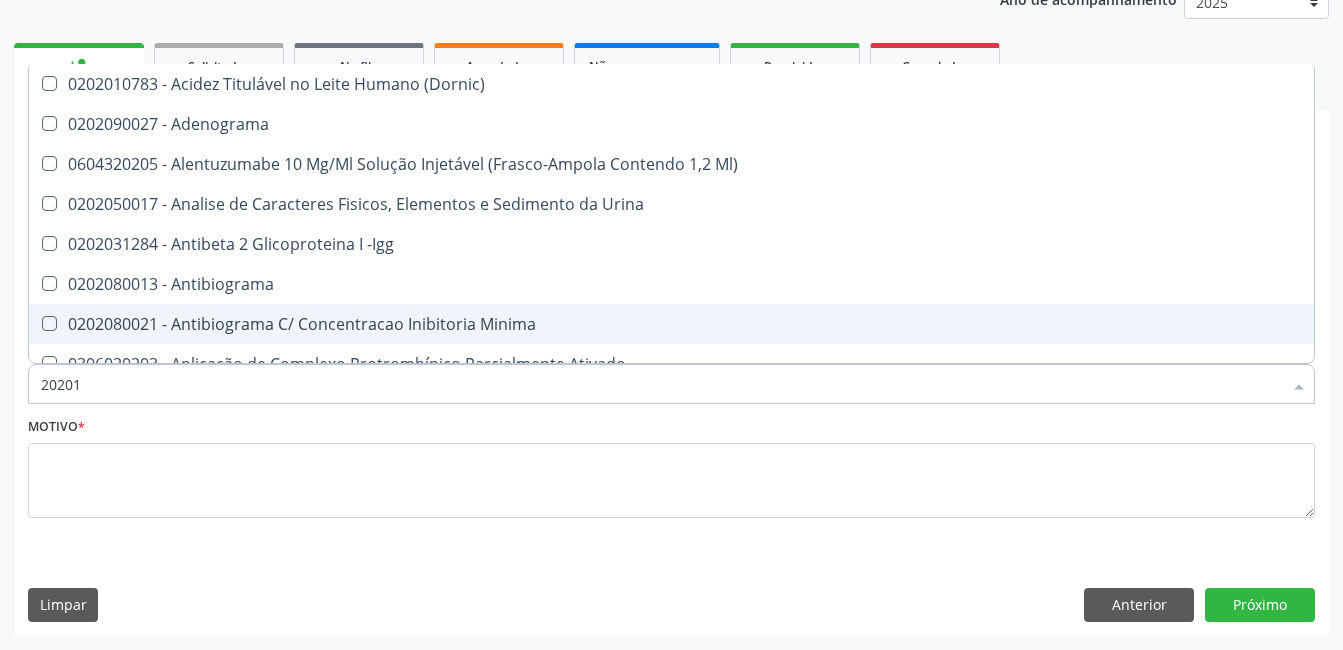type on "202010" 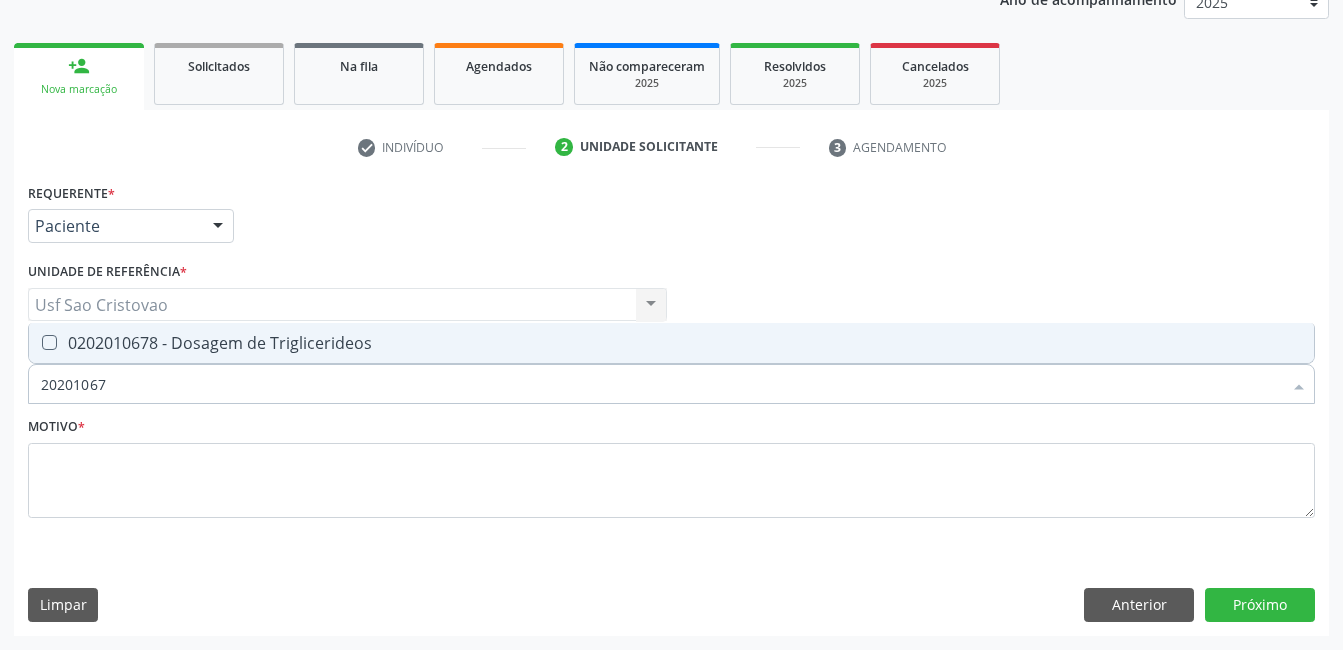type on "202010678" 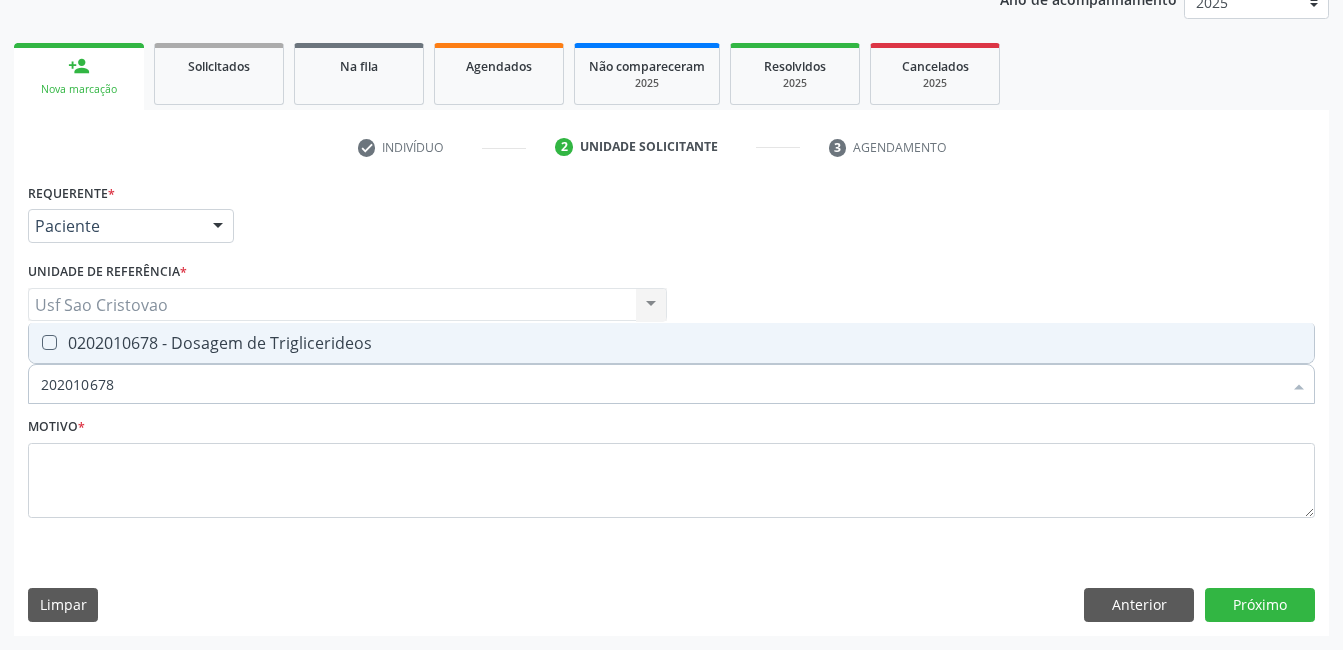 click at bounding box center [49, 342] 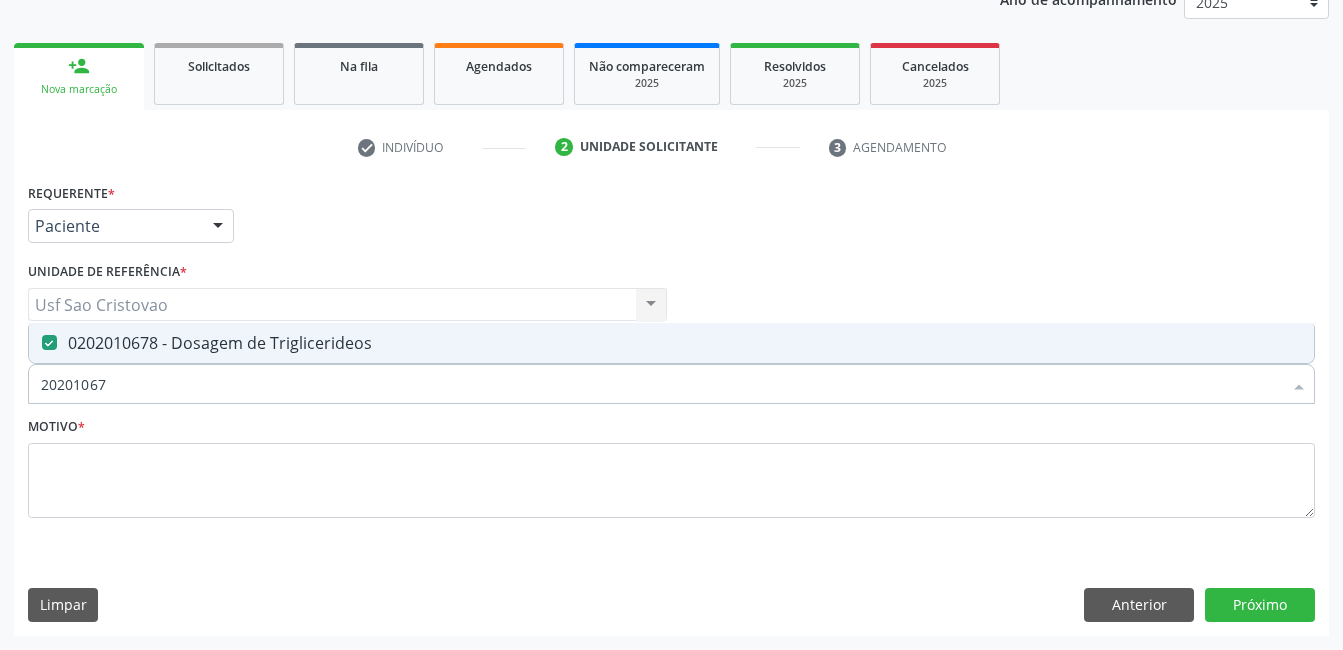 type on "2020106" 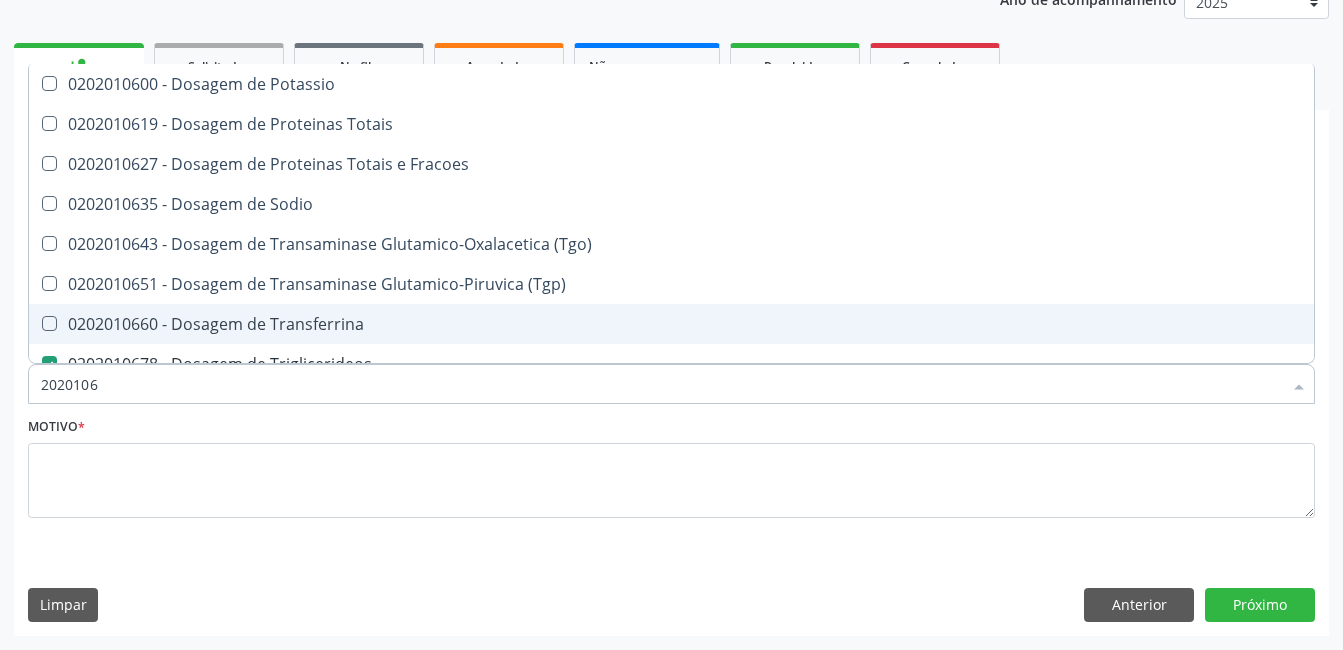 type on "202010" 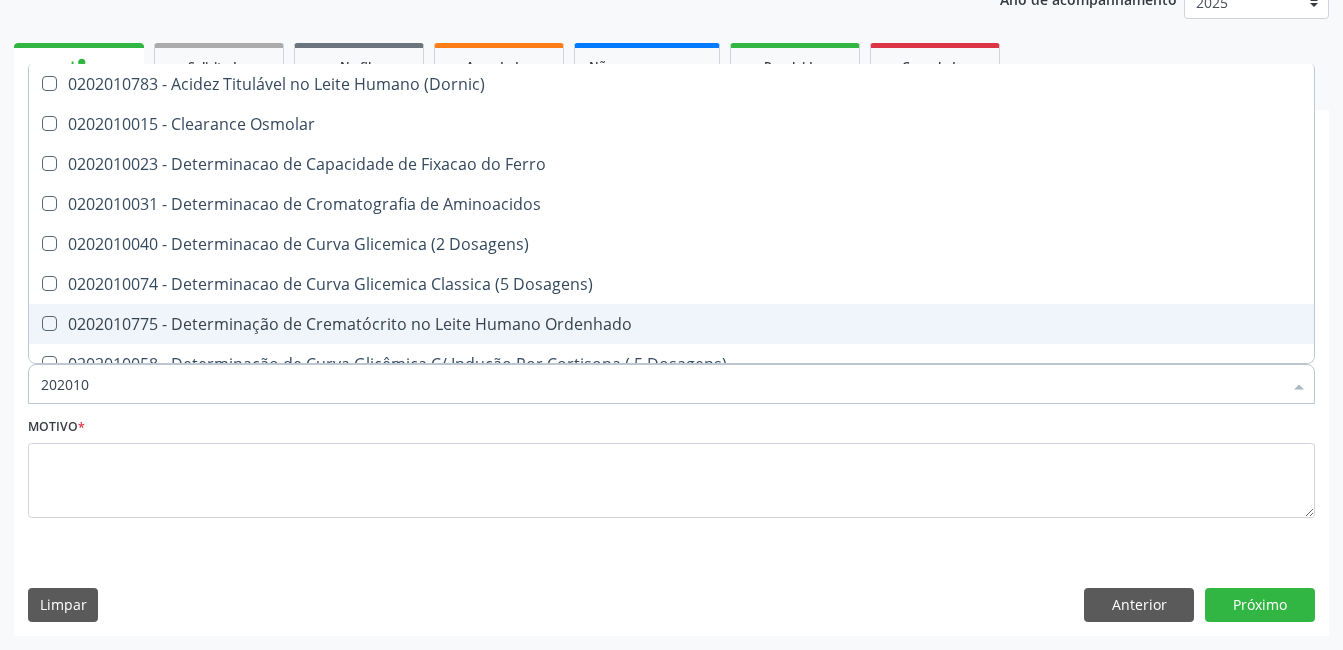 type on "20201" 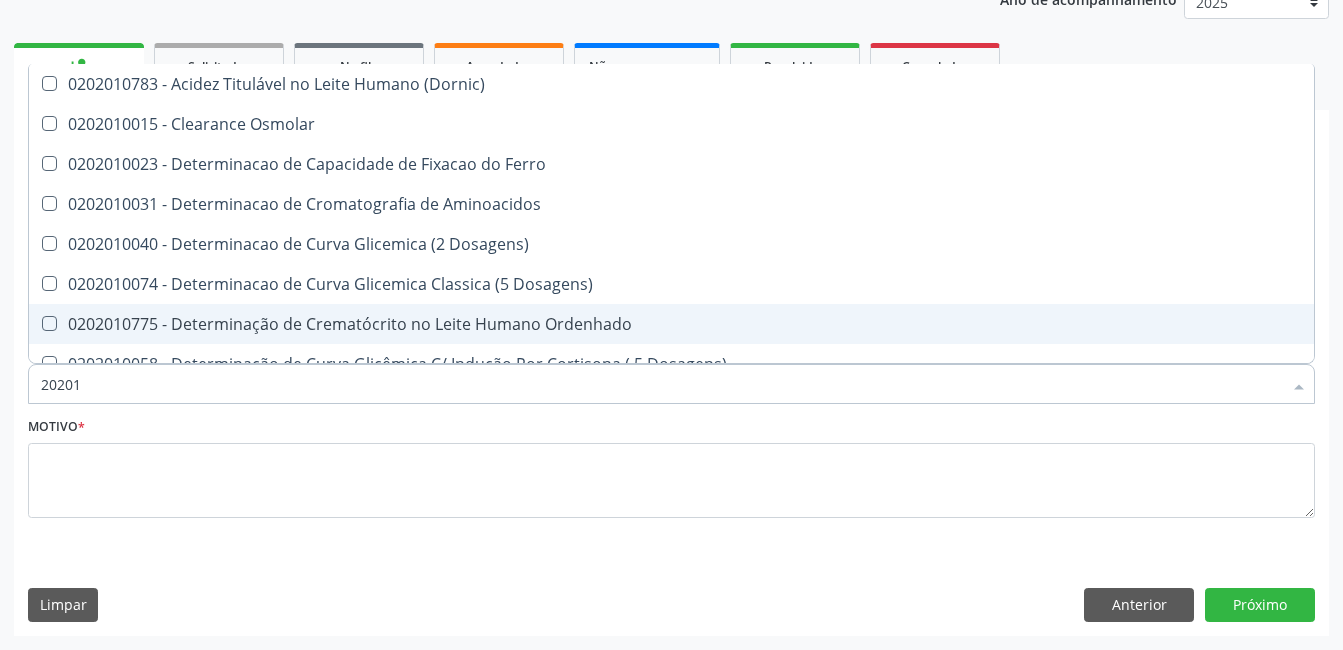 type on "2020" 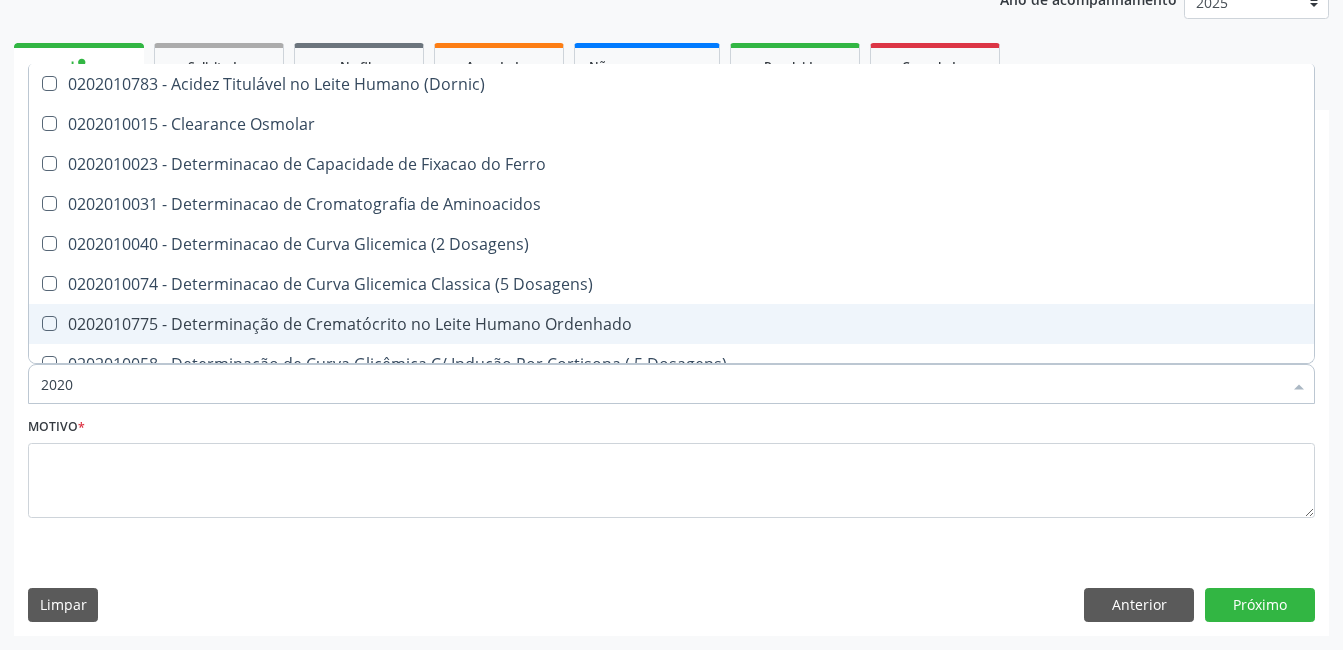 checkbox on "false" 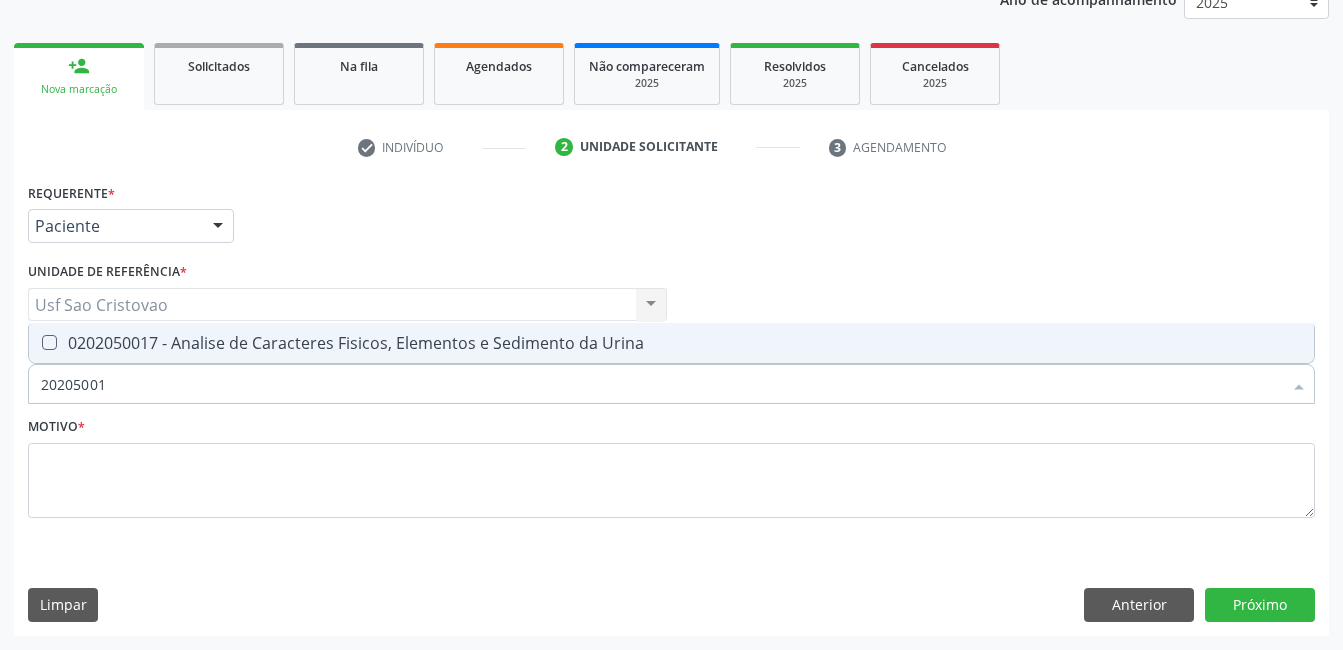 type on "202050017" 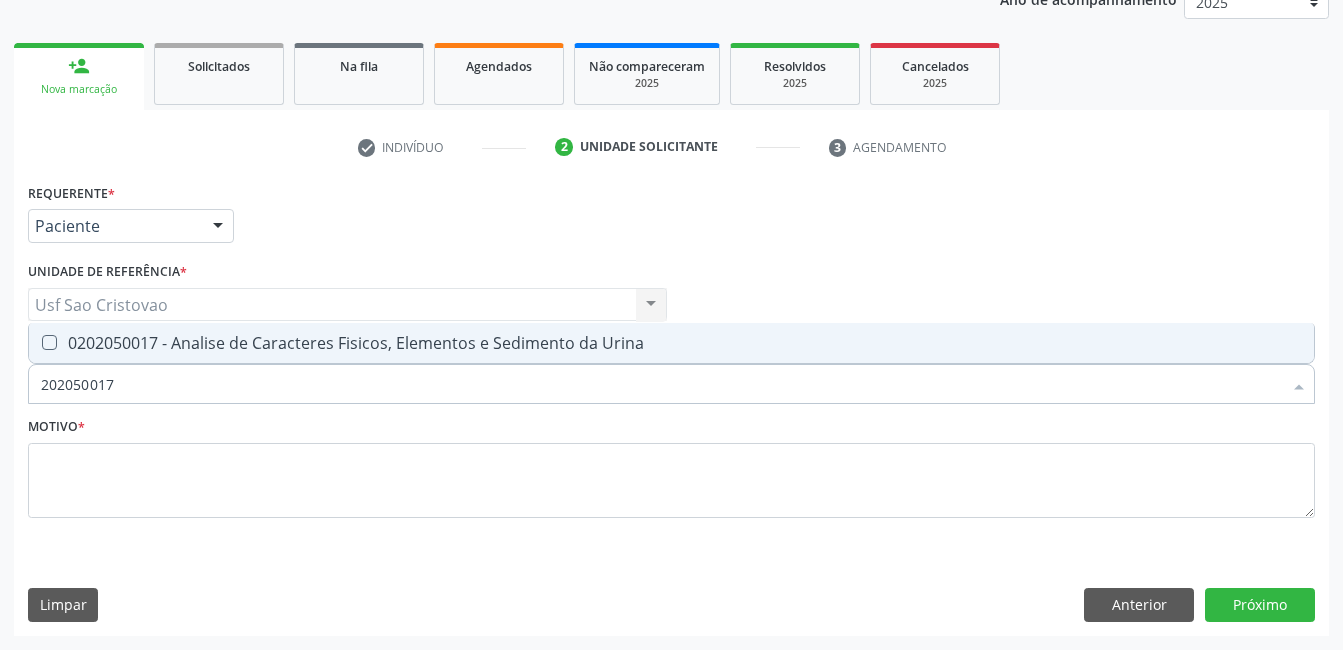 click at bounding box center [49, 342] 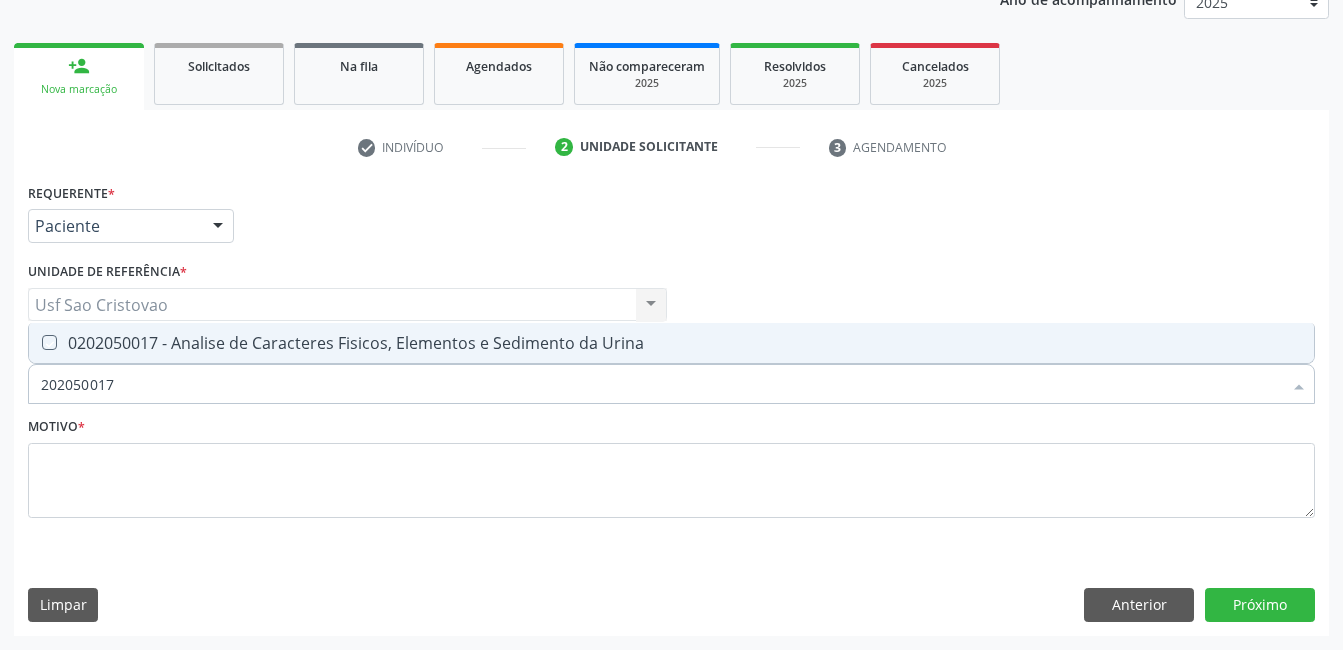 click at bounding box center (35, 342) 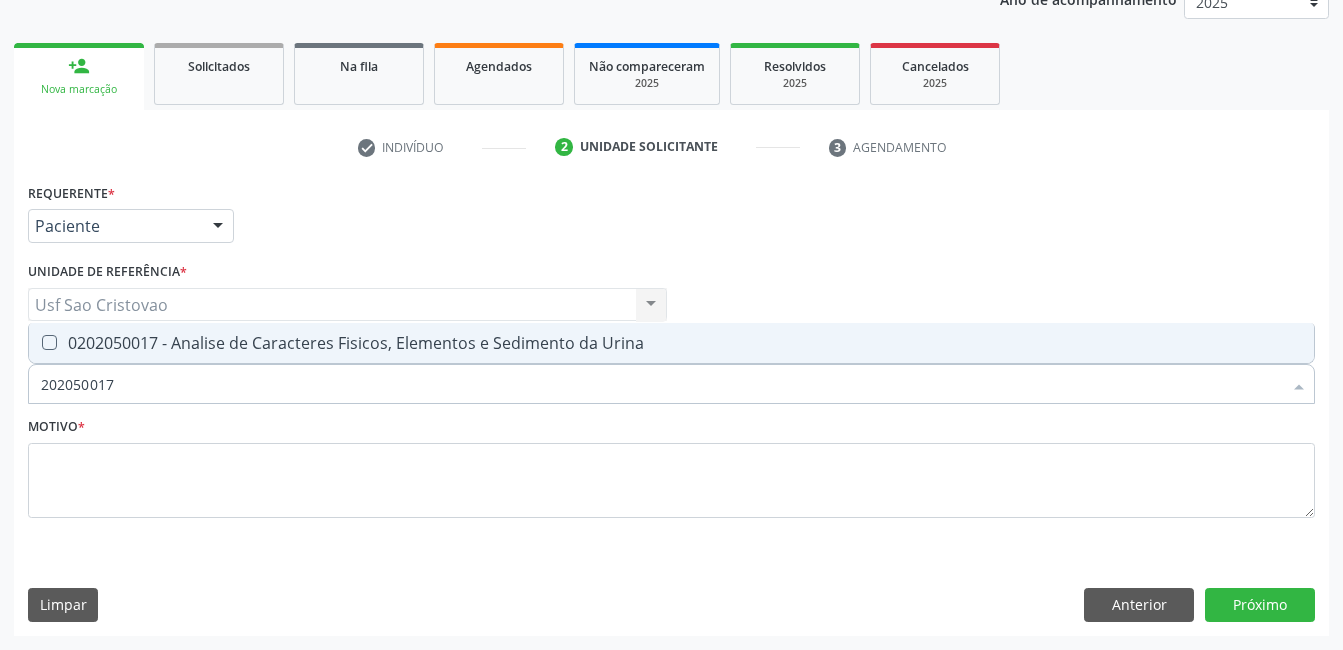 checkbox on "true" 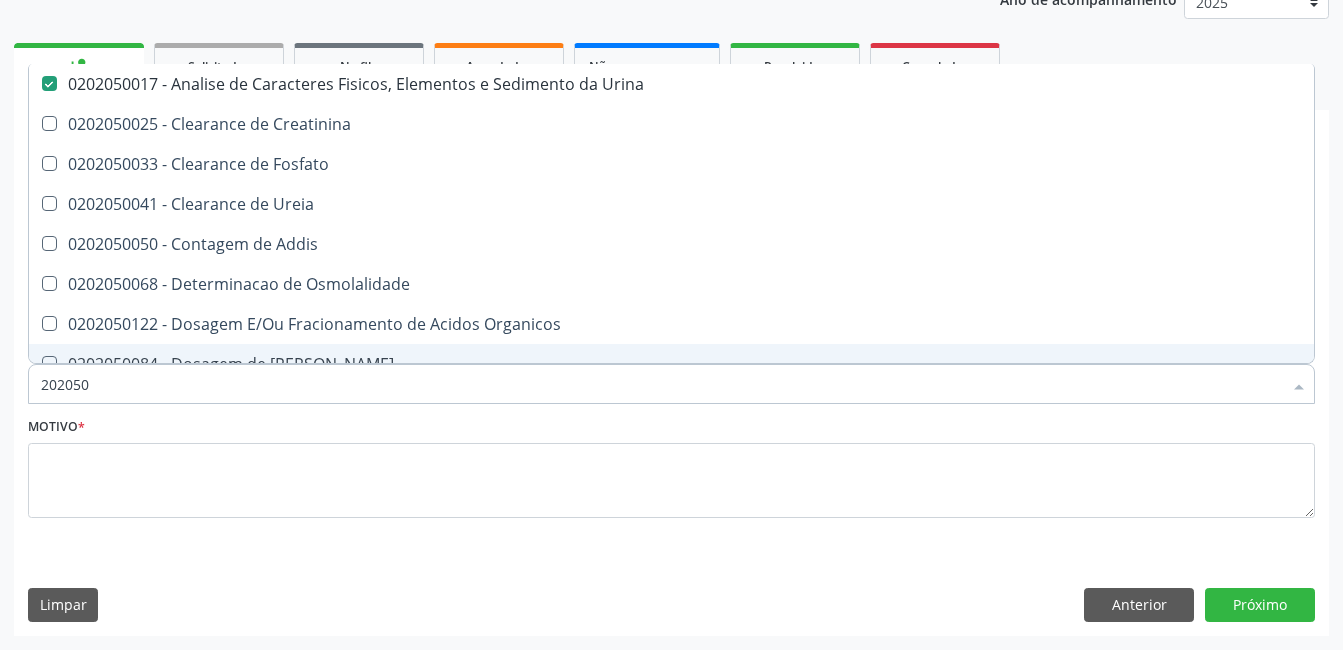 type on "20205" 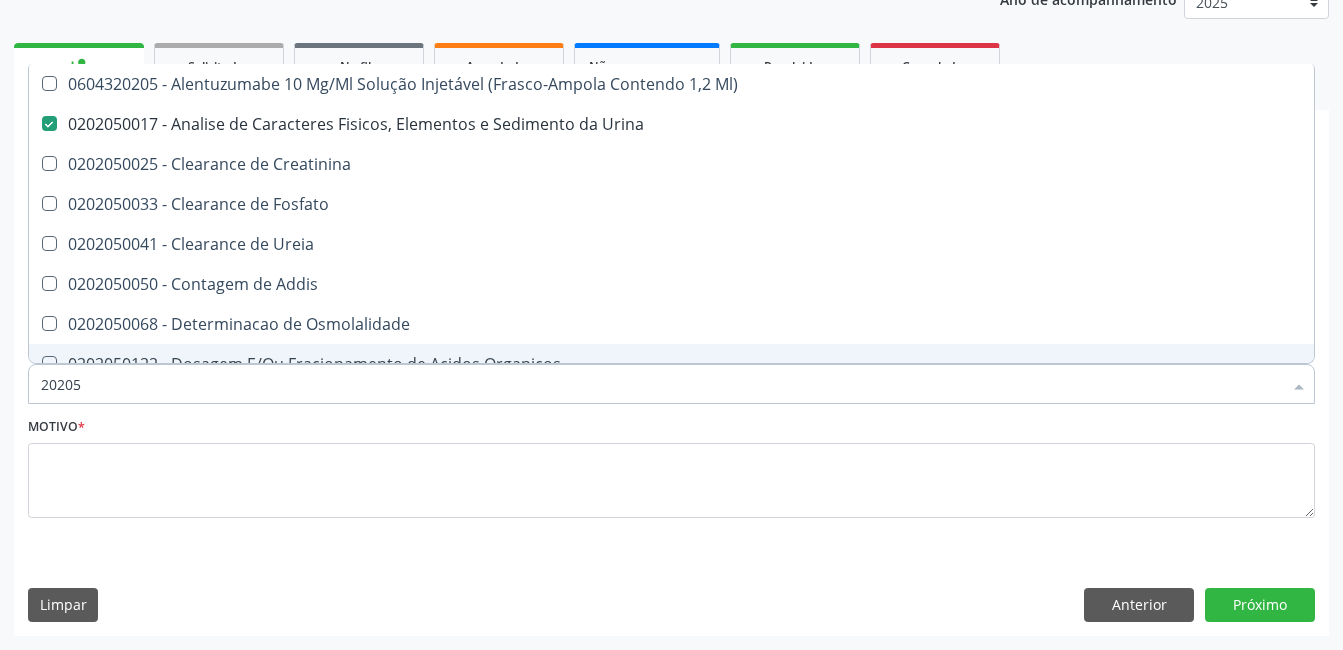 type on "2020" 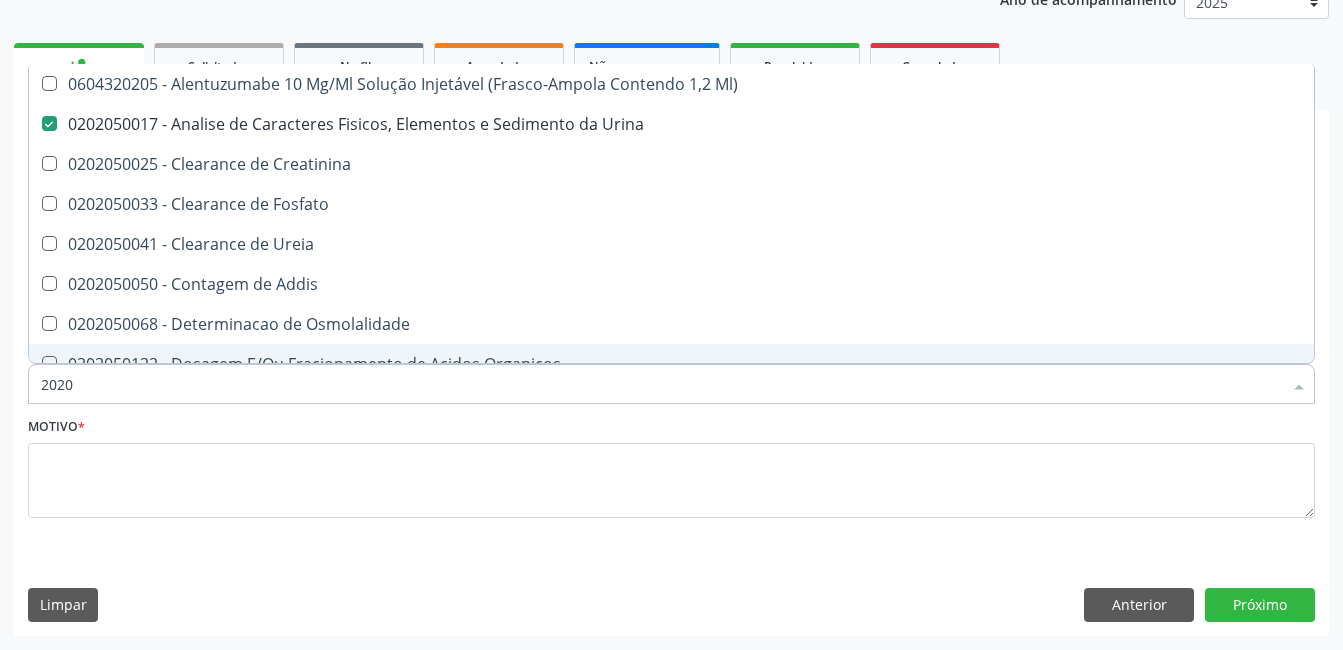 checkbox on "false" 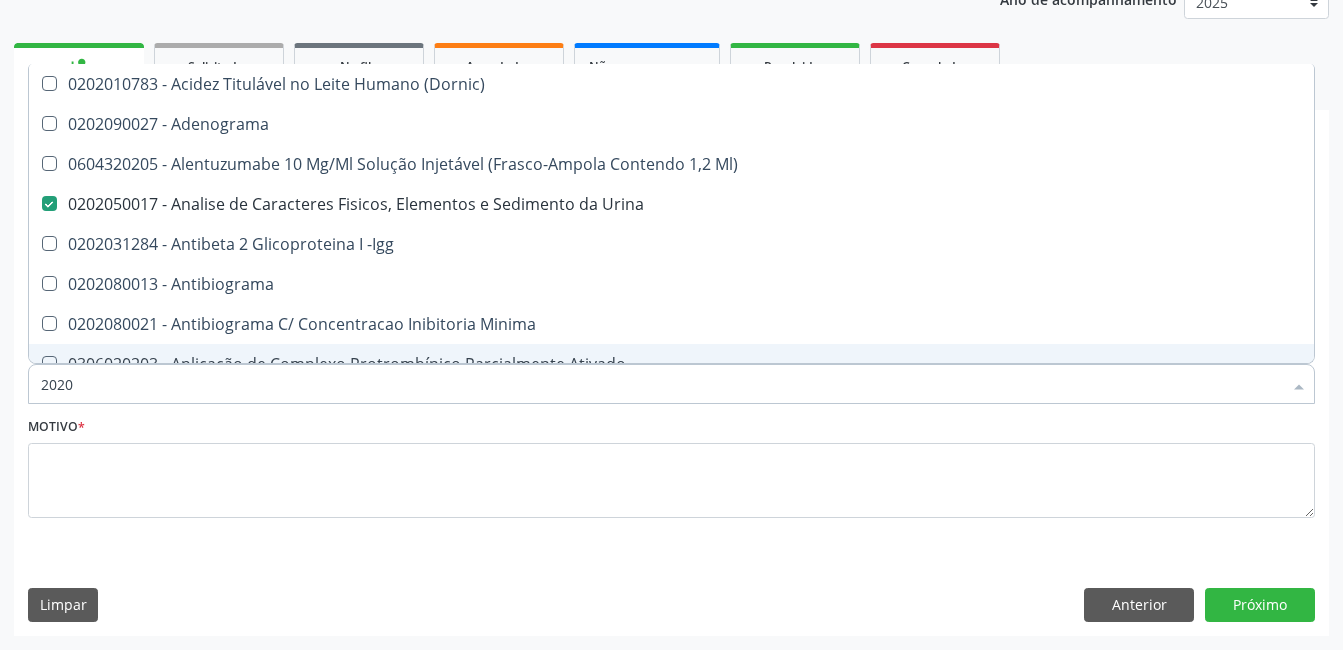 type on "20201" 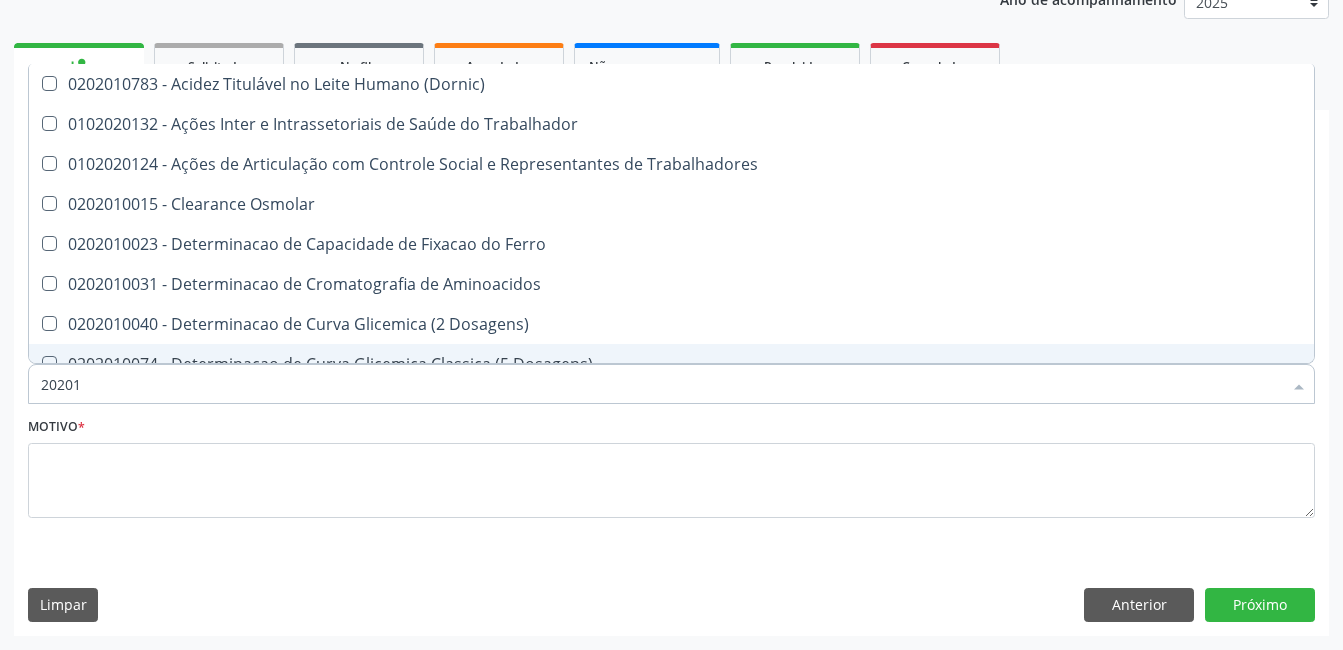 type on "202010" 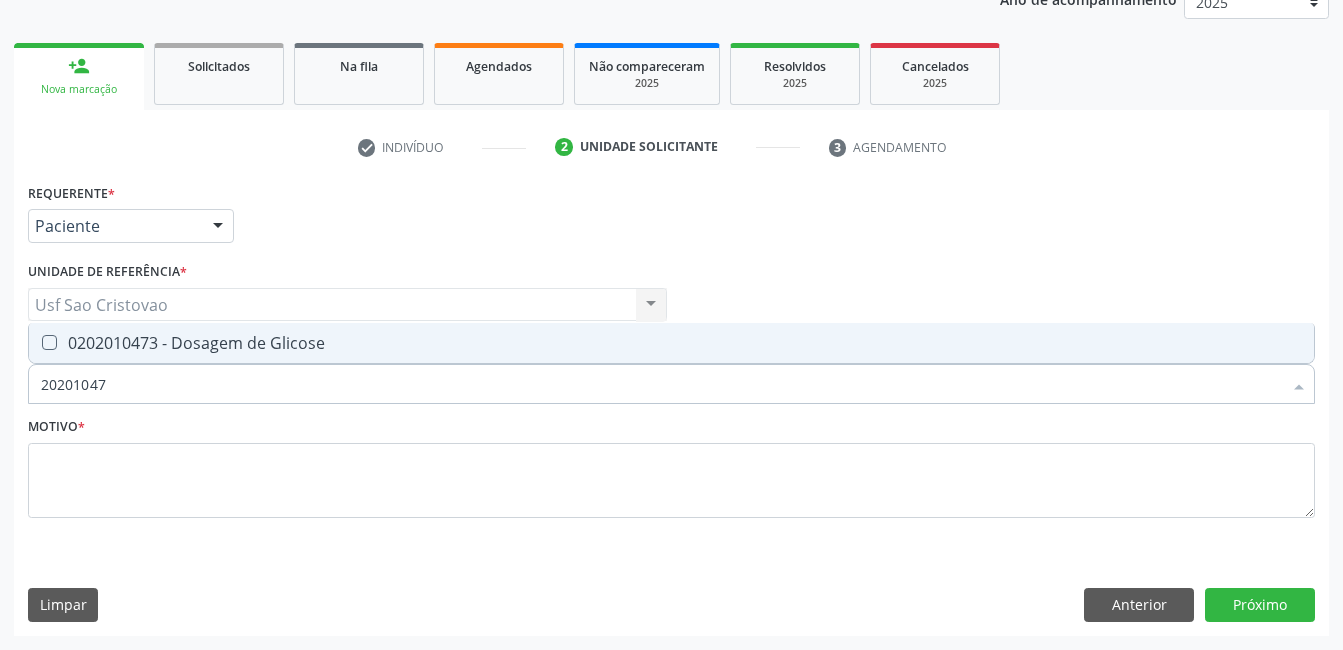 type on "202010473" 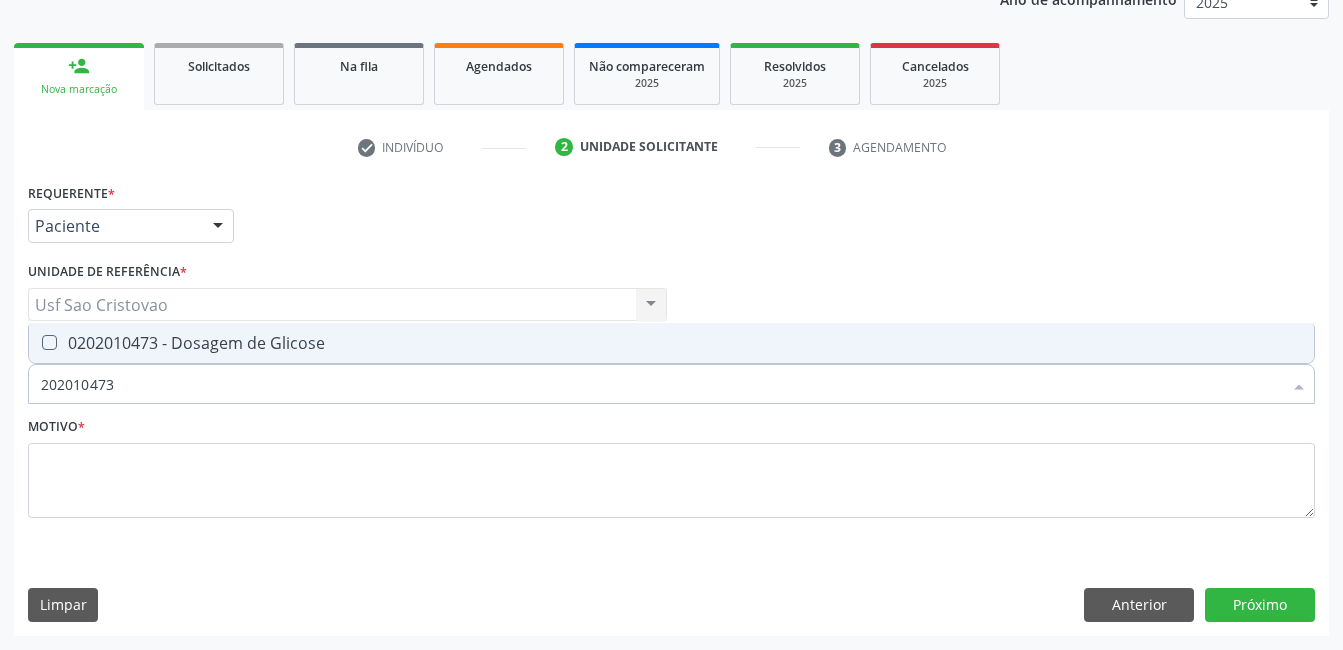 click at bounding box center (49, 342) 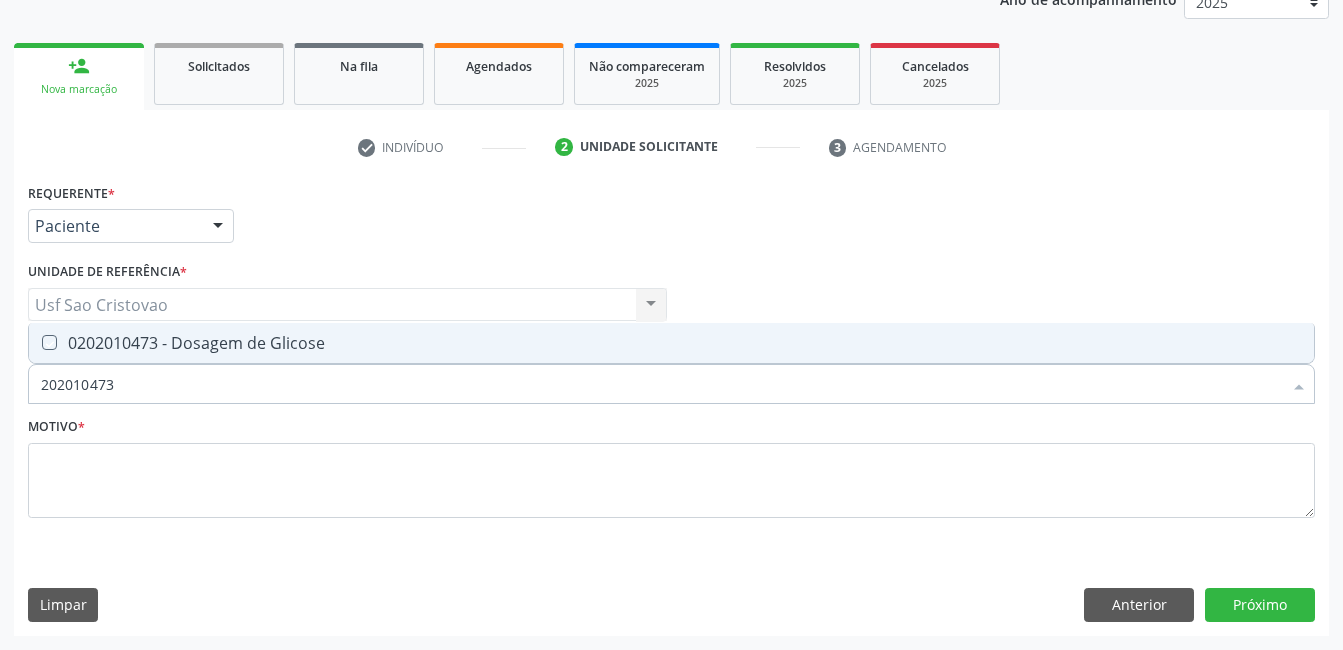 click at bounding box center (35, 342) 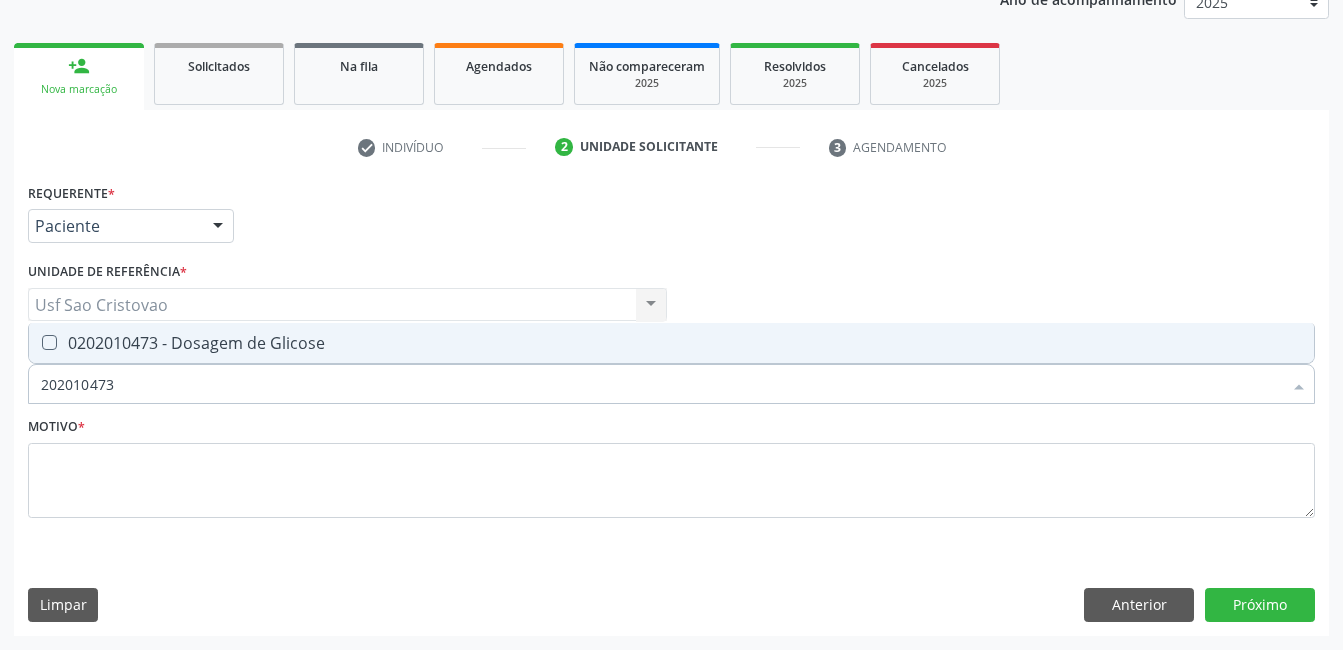 checkbox on "true" 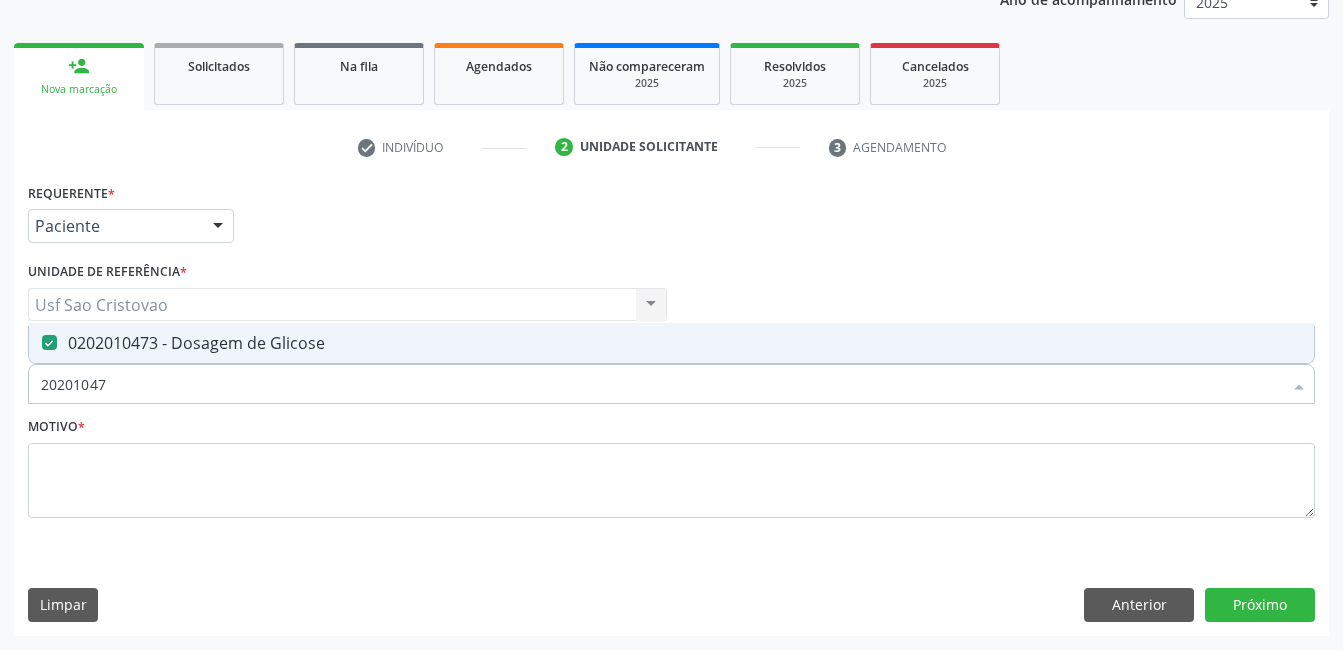 type on "2020104" 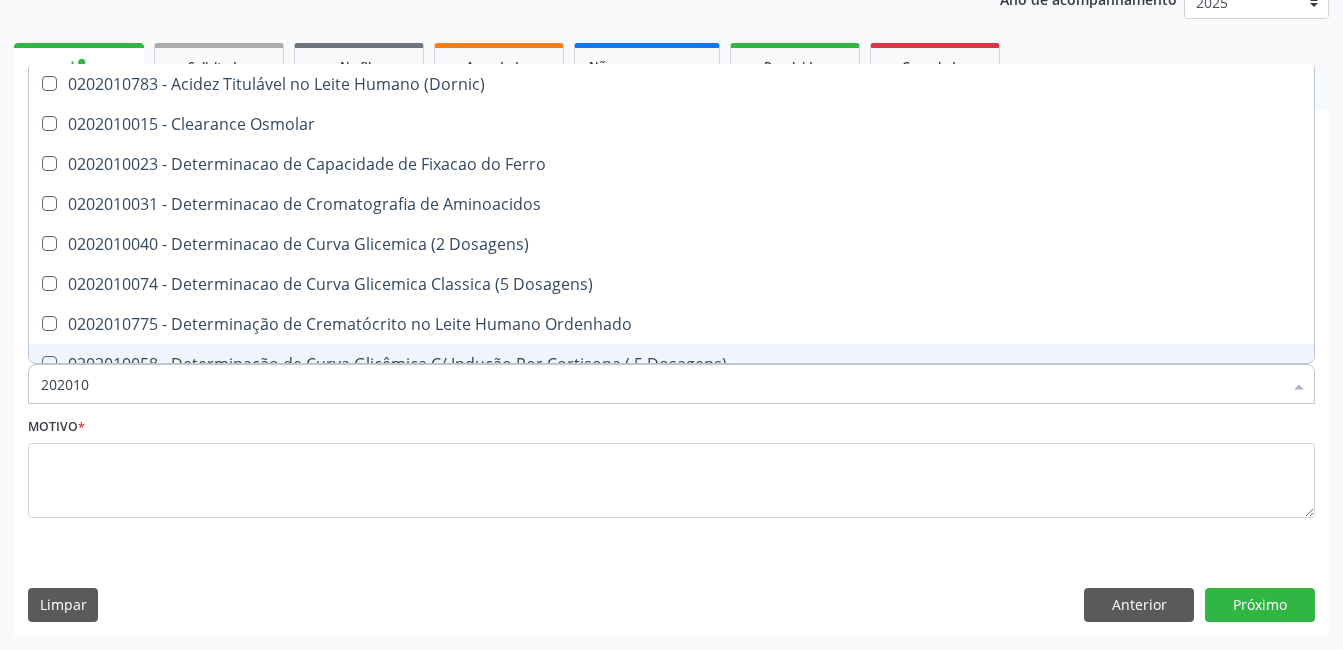 type on "20201" 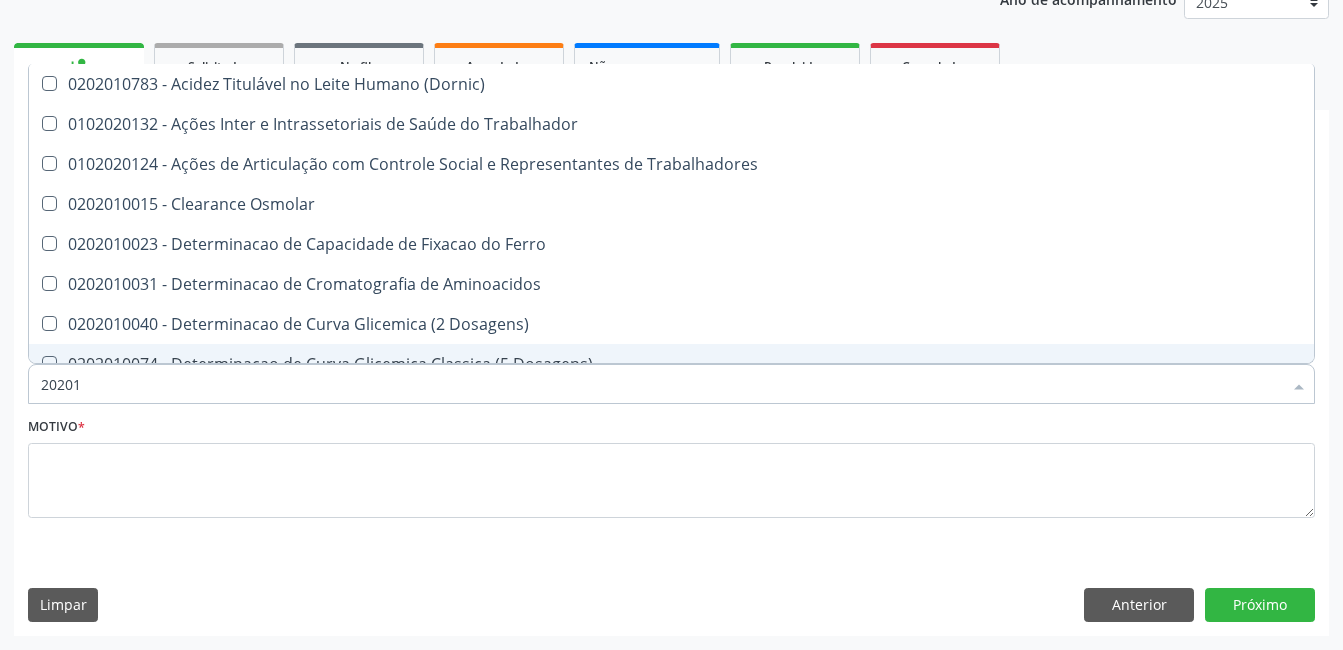 type on "2020" 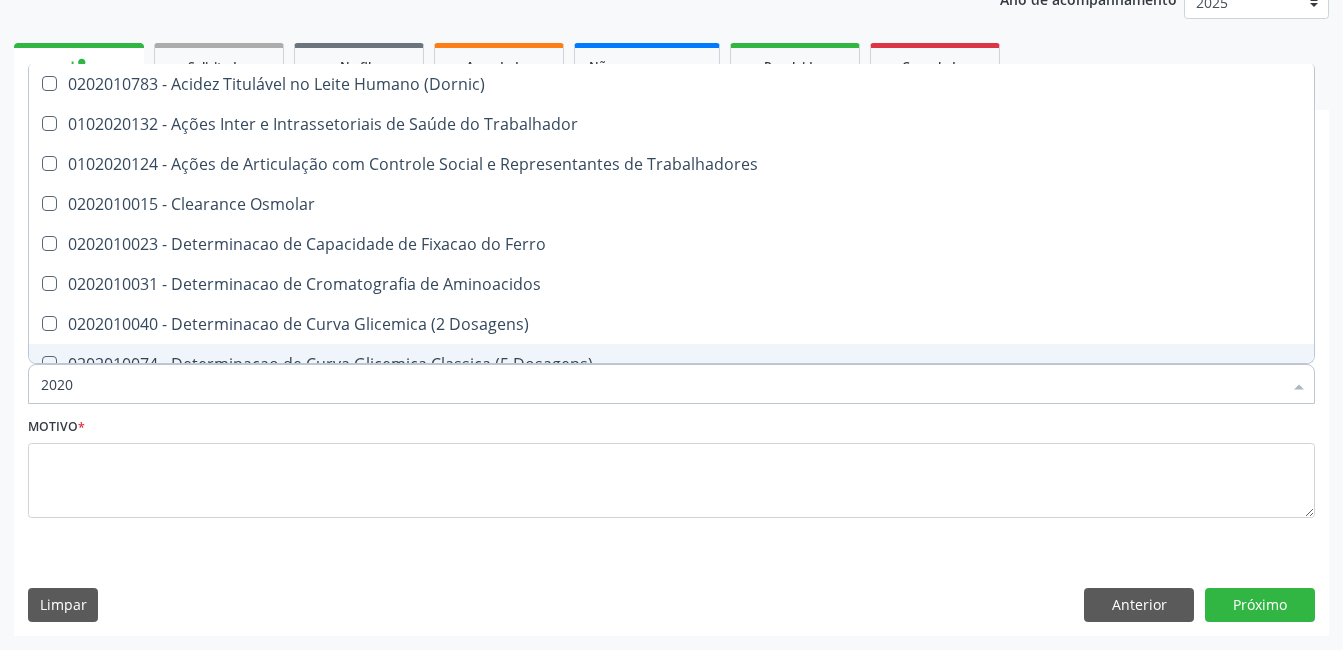 checkbox on "true" 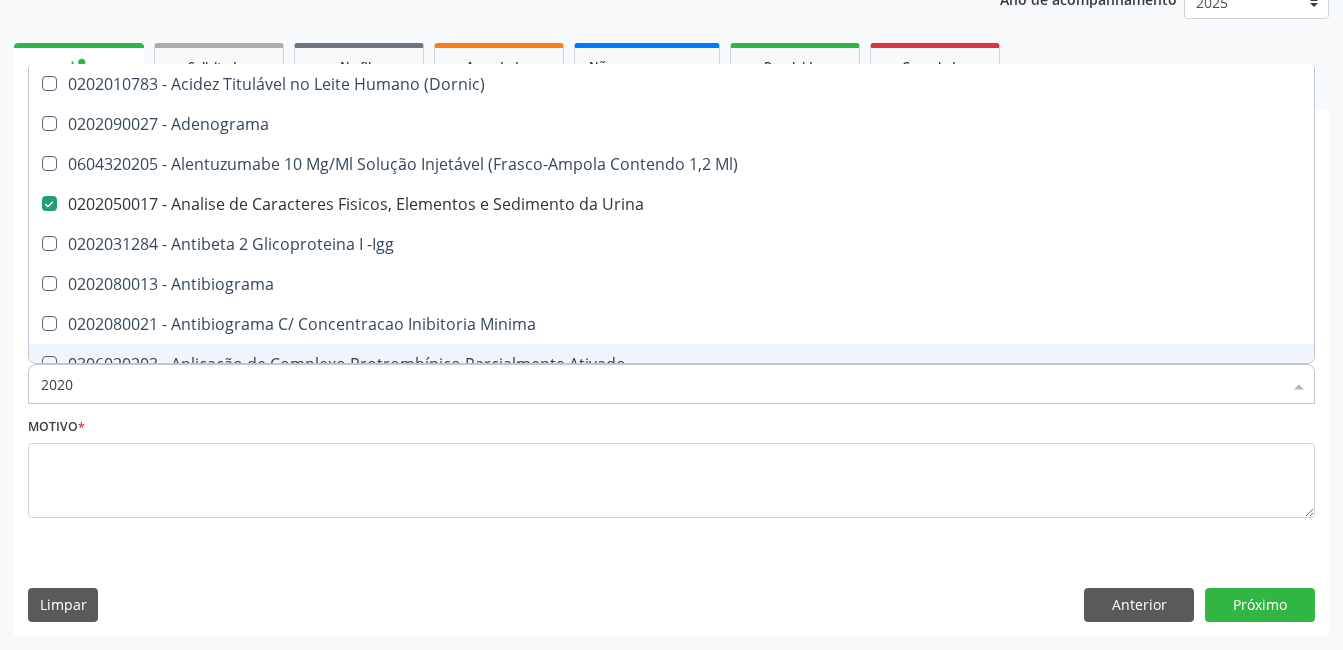 type on "20202" 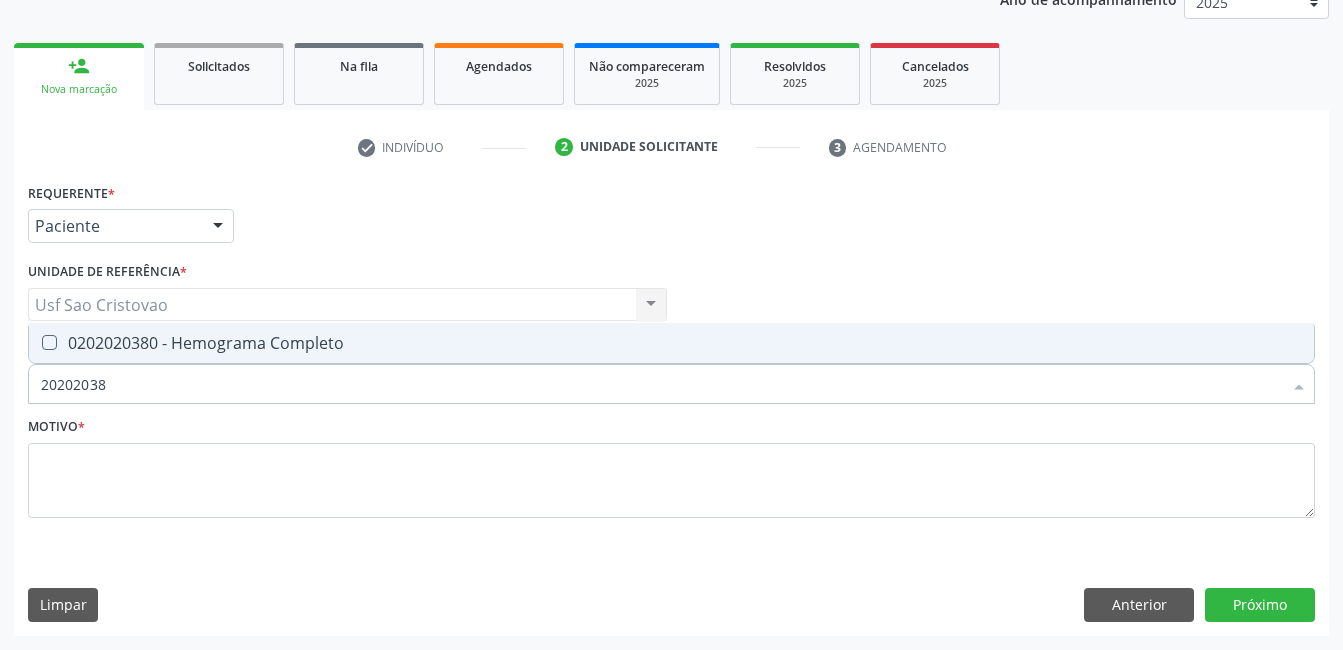 type 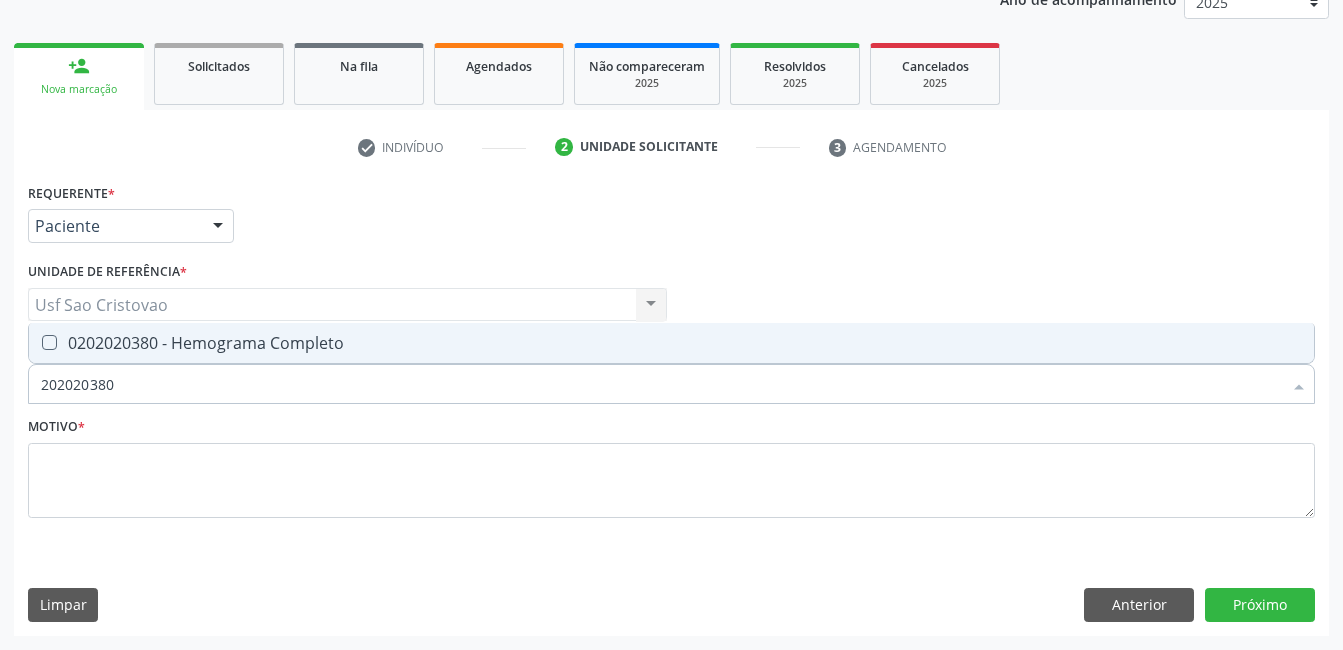 click at bounding box center (49, 342) 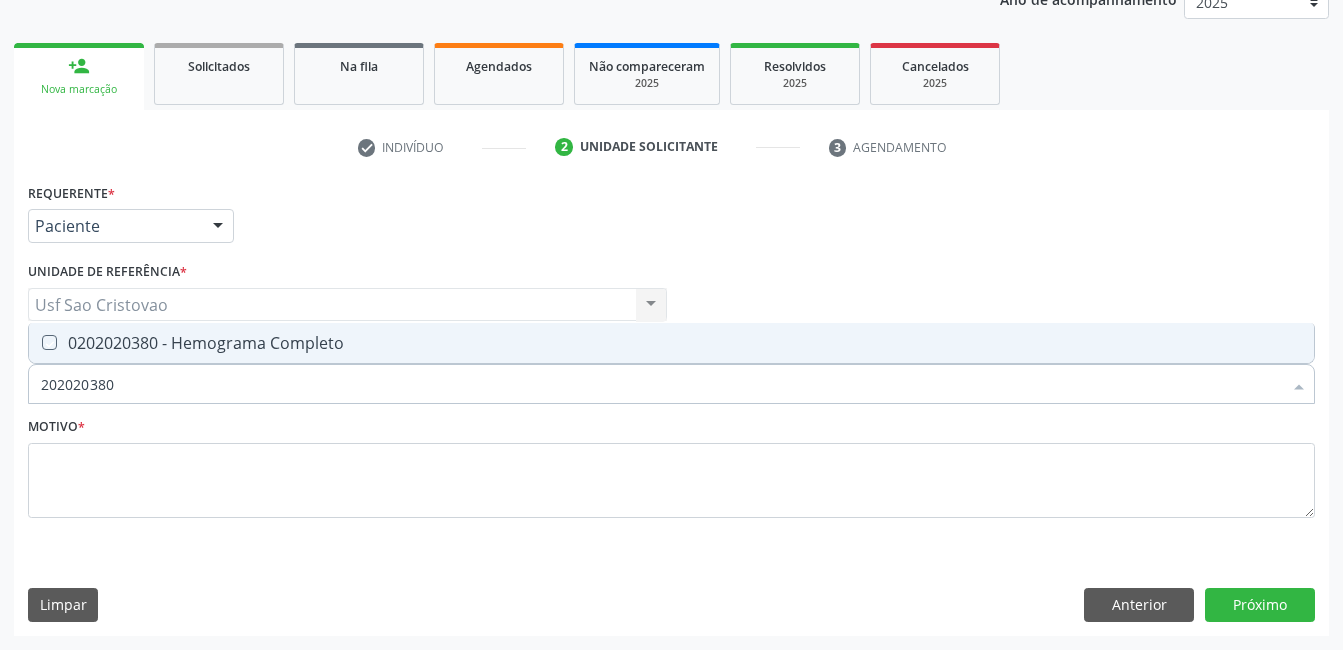 click at bounding box center [35, 342] 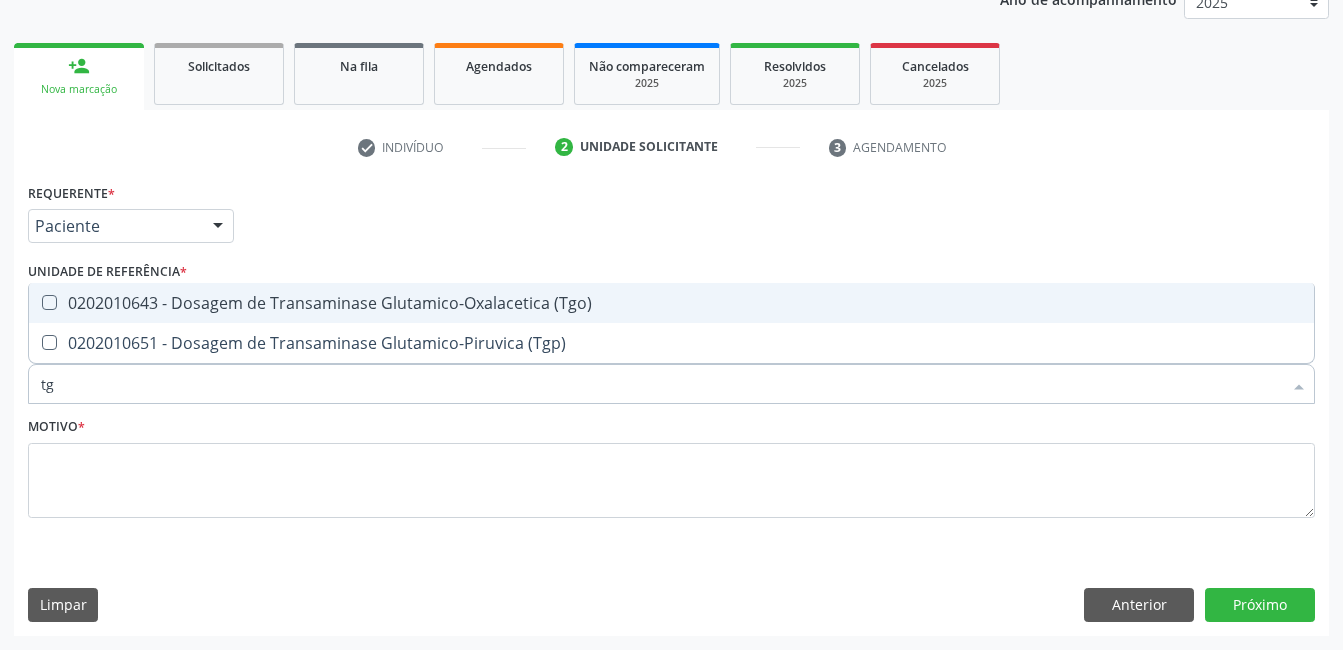 click on "0202010643 - Dosagem de Transaminase Glutamico-Oxalacetica (Tgo)" at bounding box center [671, 303] 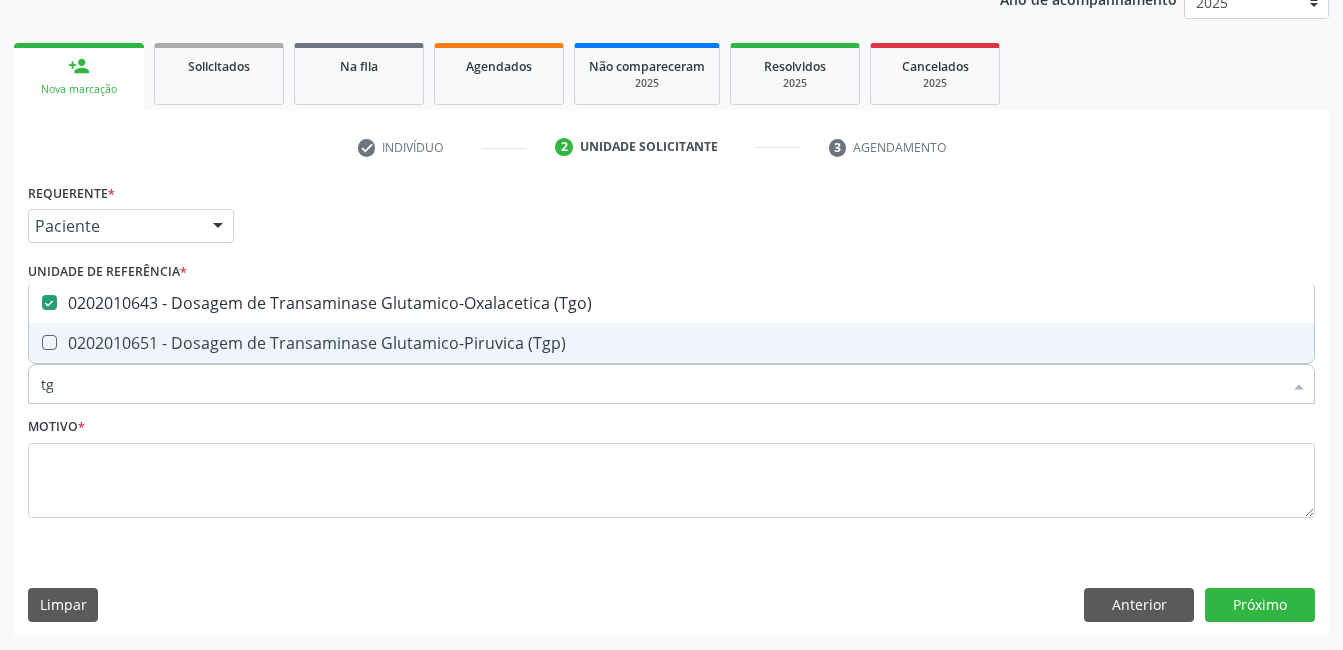 click at bounding box center [49, 342] 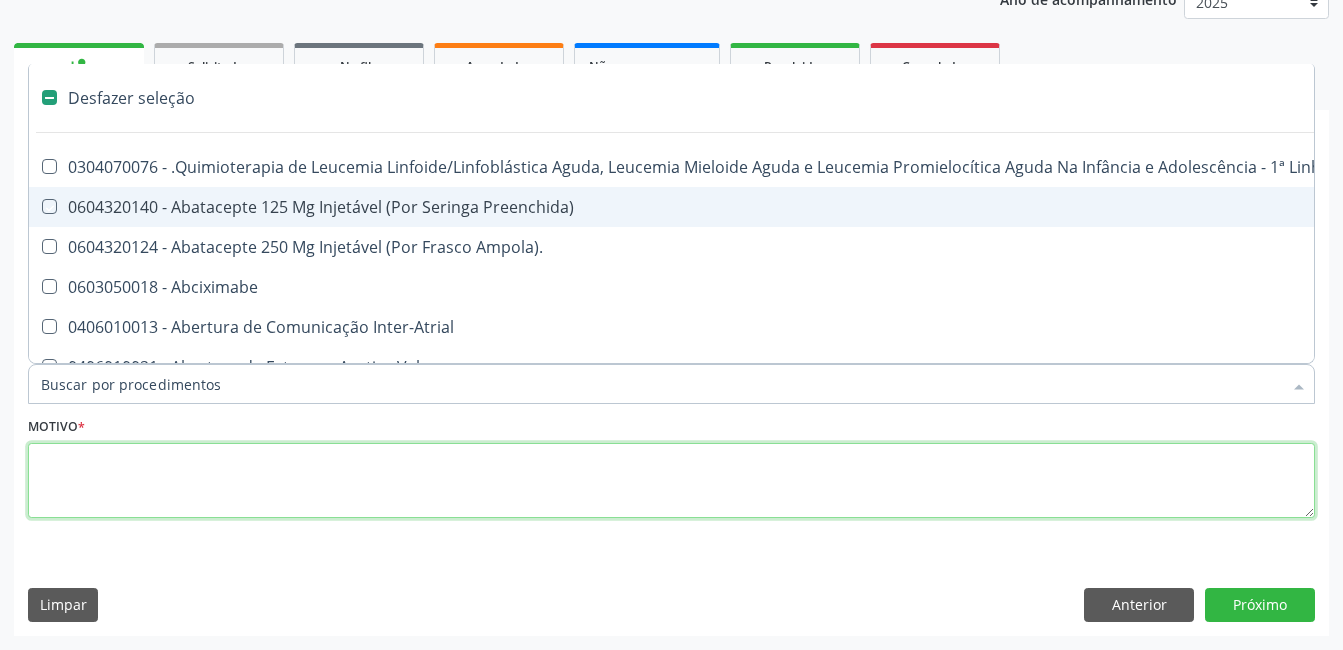 click at bounding box center [671, 481] 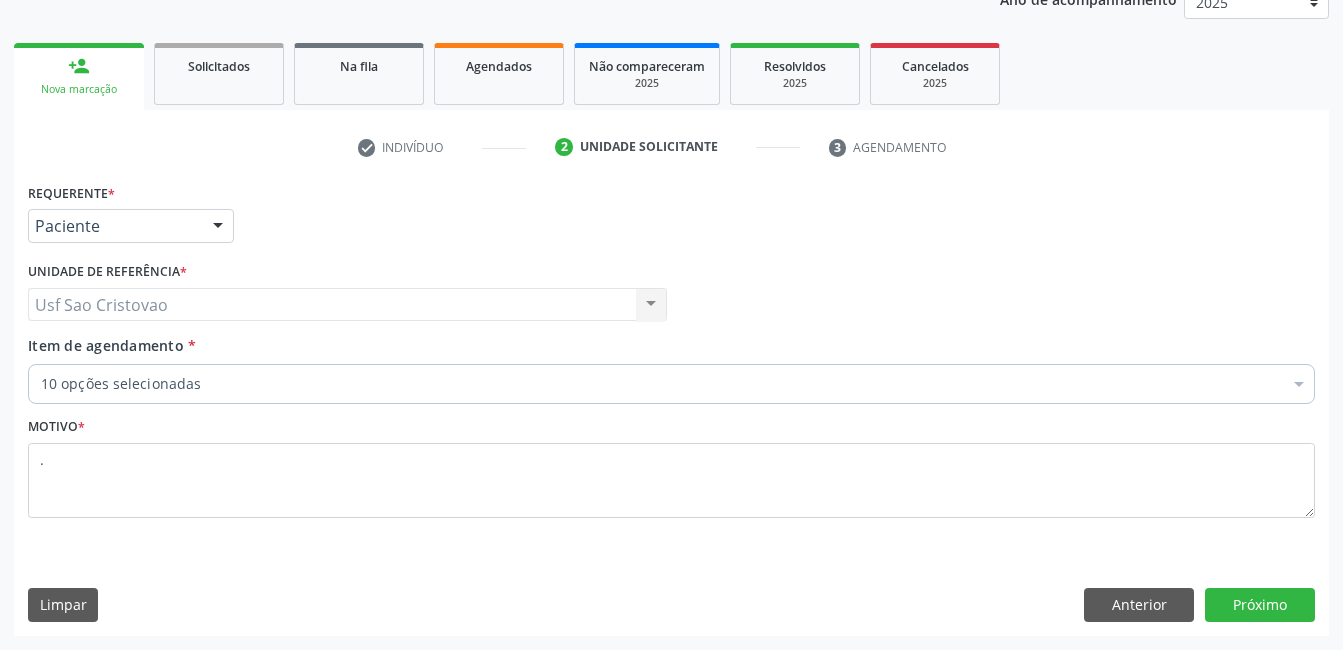 click on "Limpar
Anterior
Próximo" at bounding box center [671, 605] 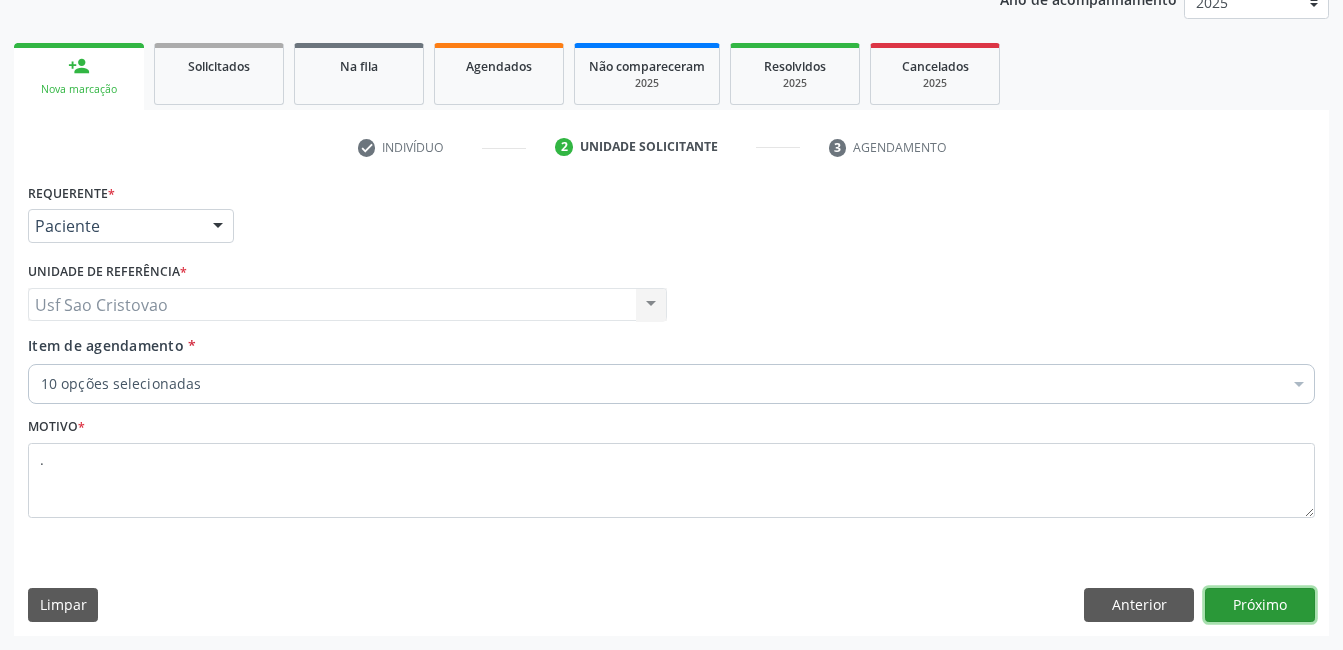 click on "Próximo" at bounding box center [1260, 605] 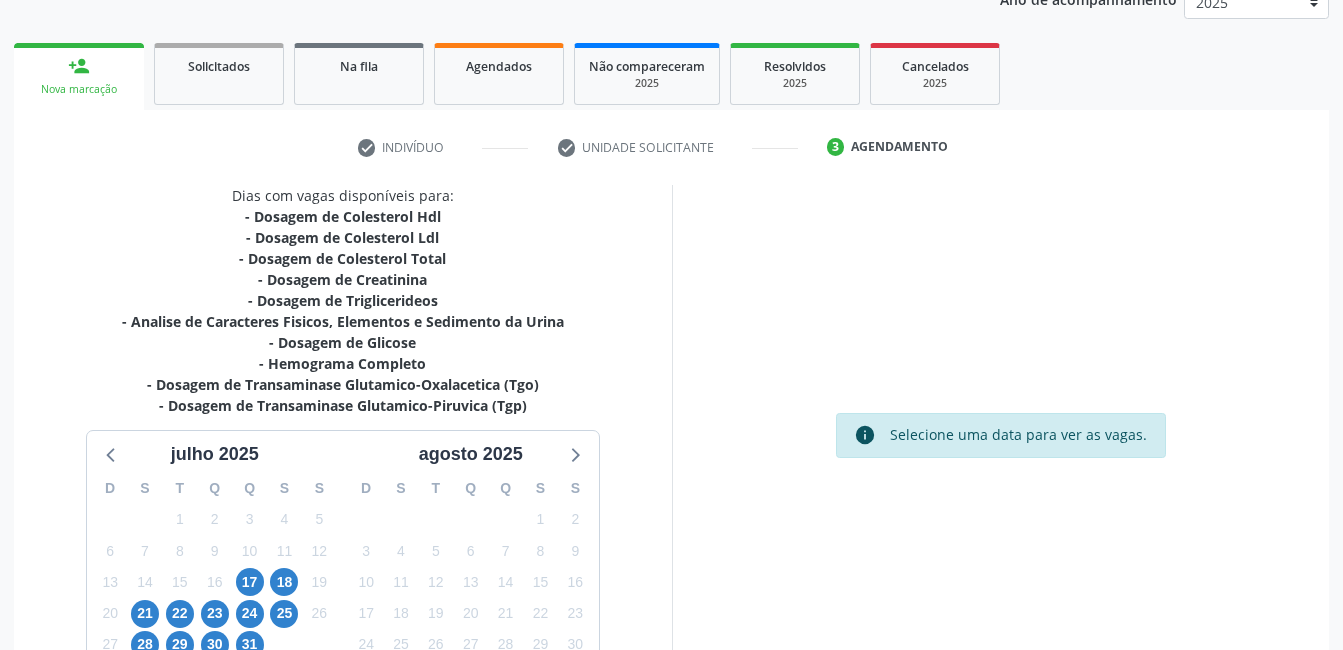 scroll, scrollTop: 409, scrollLeft: 0, axis: vertical 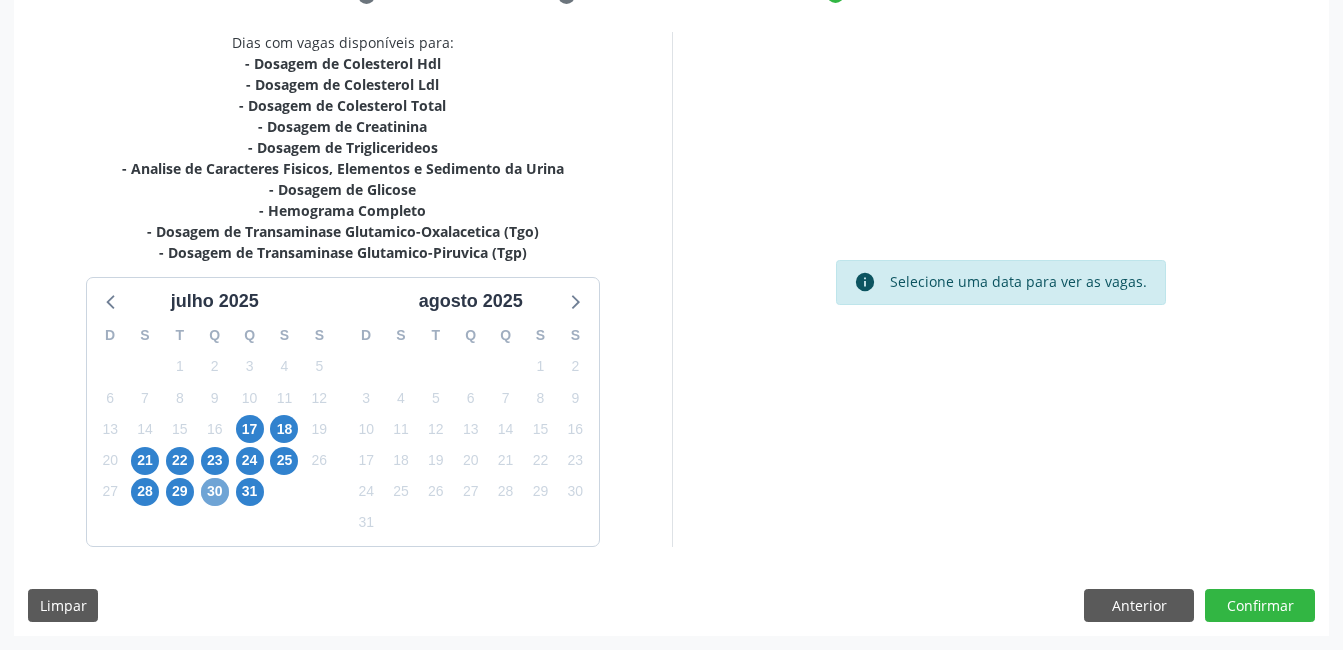 click on "30" at bounding box center [215, 492] 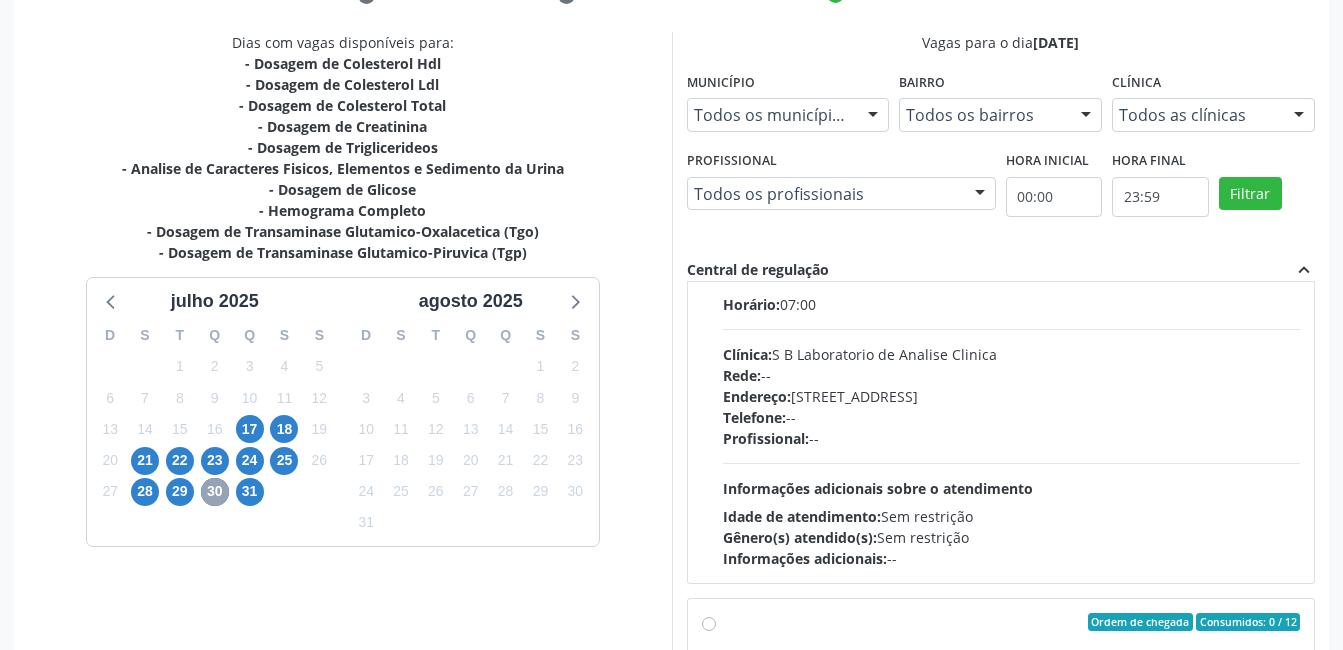 scroll, scrollTop: 1000, scrollLeft: 0, axis: vertical 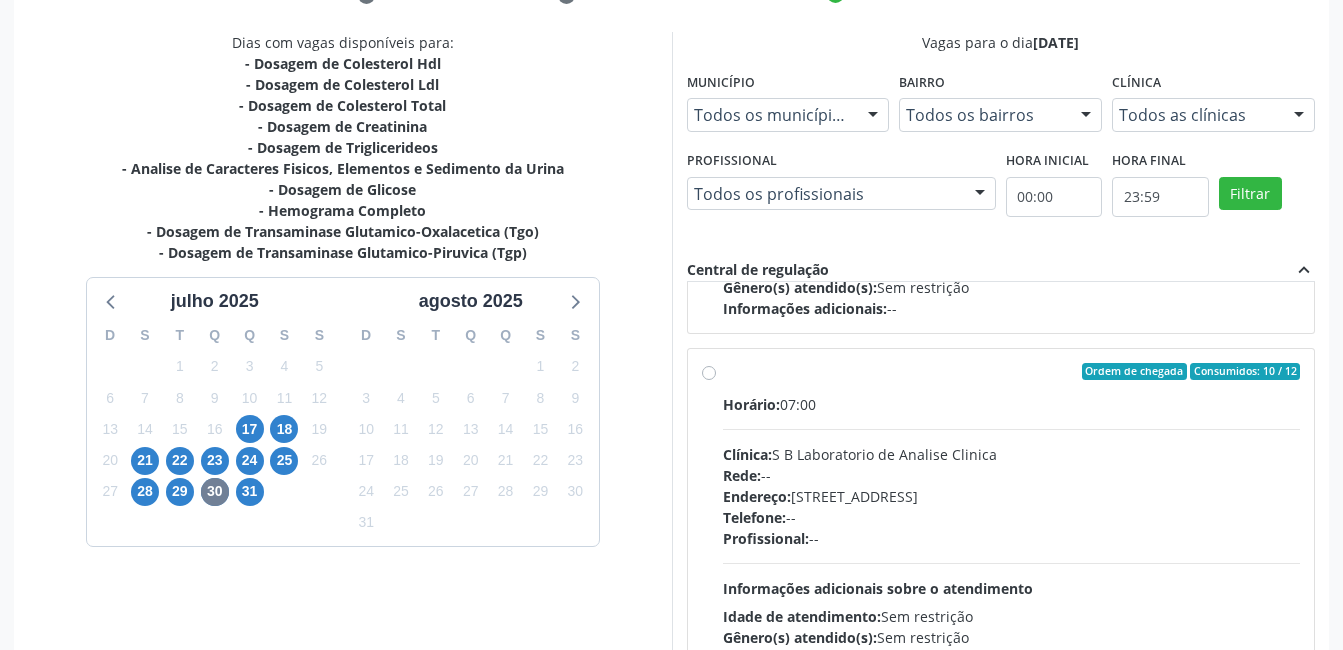 click on "Ordem de chegada
Consumidos: 10 / 12
Horário:   07:00
Clínica:  S B Laboratorio de Analise Clinica
Rede:
--
Endereço:   Casa, nº 679, Centro, Serra Talhada - PE
Telefone:   --
Profissional:
--
Informações adicionais sobre o atendimento
Idade de atendimento:
Sem restrição
Gênero(s) atendido(s):
Sem restrição
Informações adicionais:
--" at bounding box center (1012, 516) 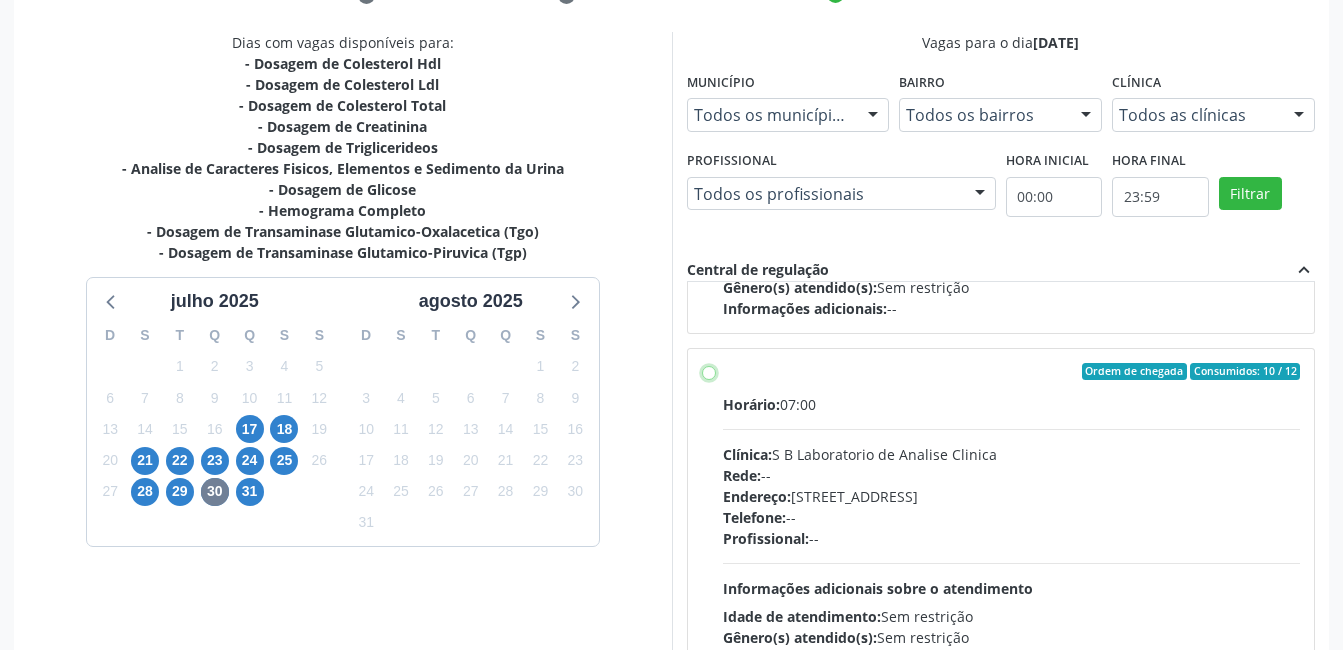 click on "Ordem de chegada
Consumidos: 10 / 12
Horário:   07:00
Clínica:  S B Laboratorio de Analise Clinica
Rede:
--
Endereço:   Casa, nº 679, Centro, Serra Talhada - PE
Telefone:   --
Profissional:
--
Informações adicionais sobre o atendimento
Idade de atendimento:
Sem restrição
Gênero(s) atendido(s):
Sem restrição
Informações adicionais:
--" at bounding box center (709, 372) 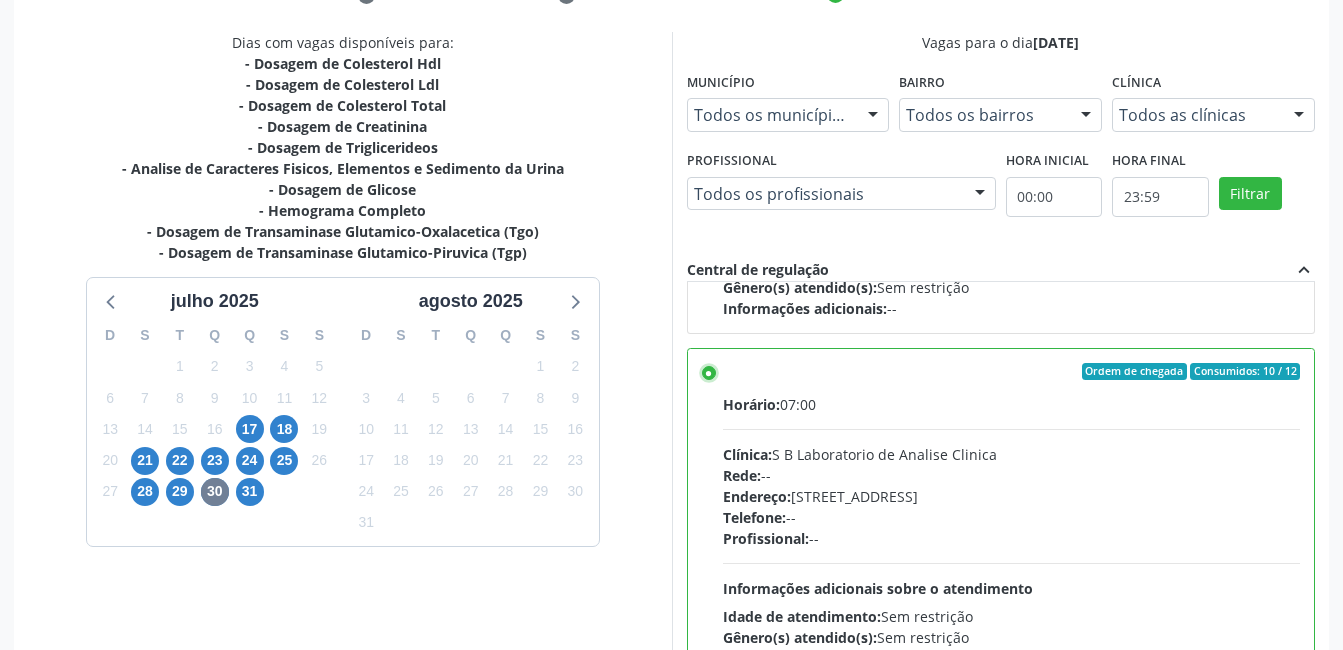 scroll, scrollTop: 545, scrollLeft: 0, axis: vertical 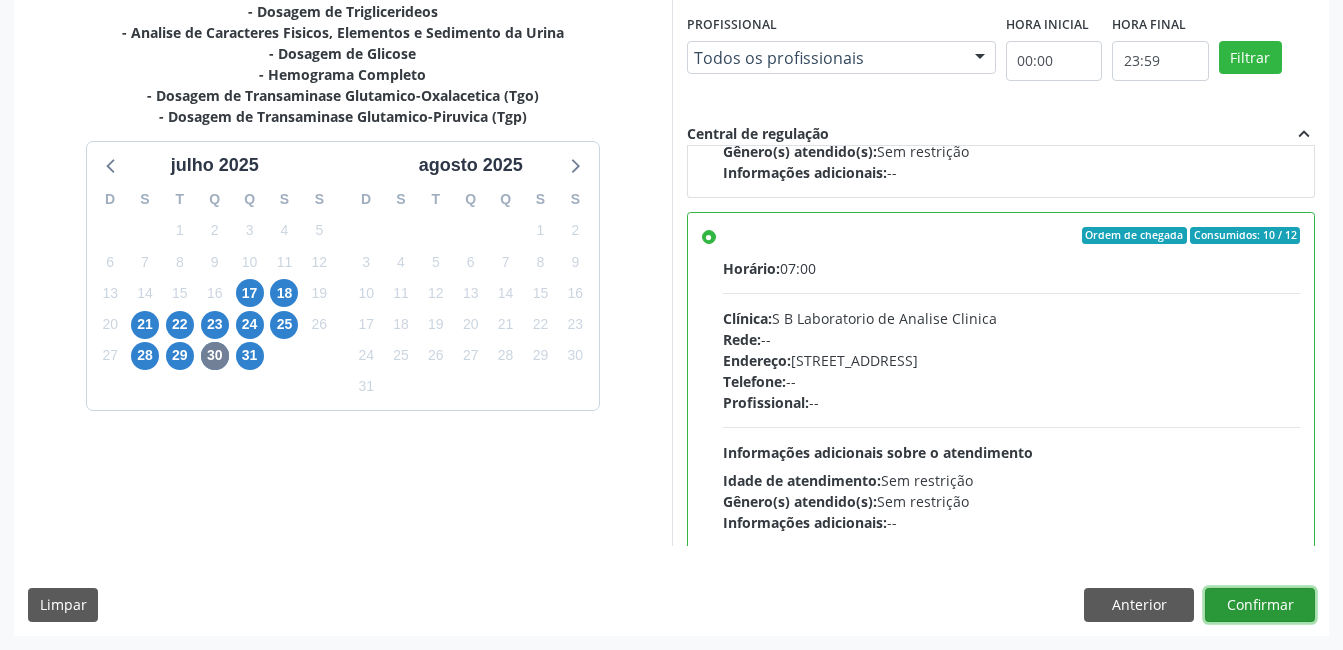 click on "Confirmar" at bounding box center (1260, 605) 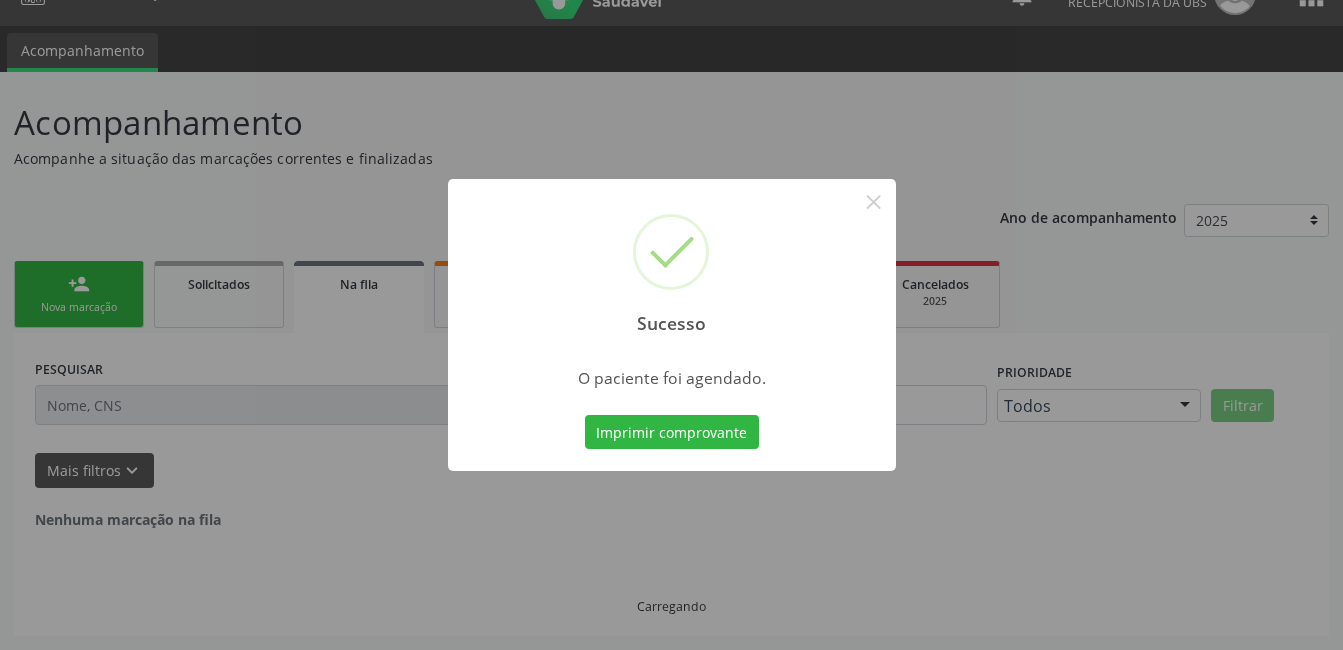 scroll, scrollTop: 0, scrollLeft: 0, axis: both 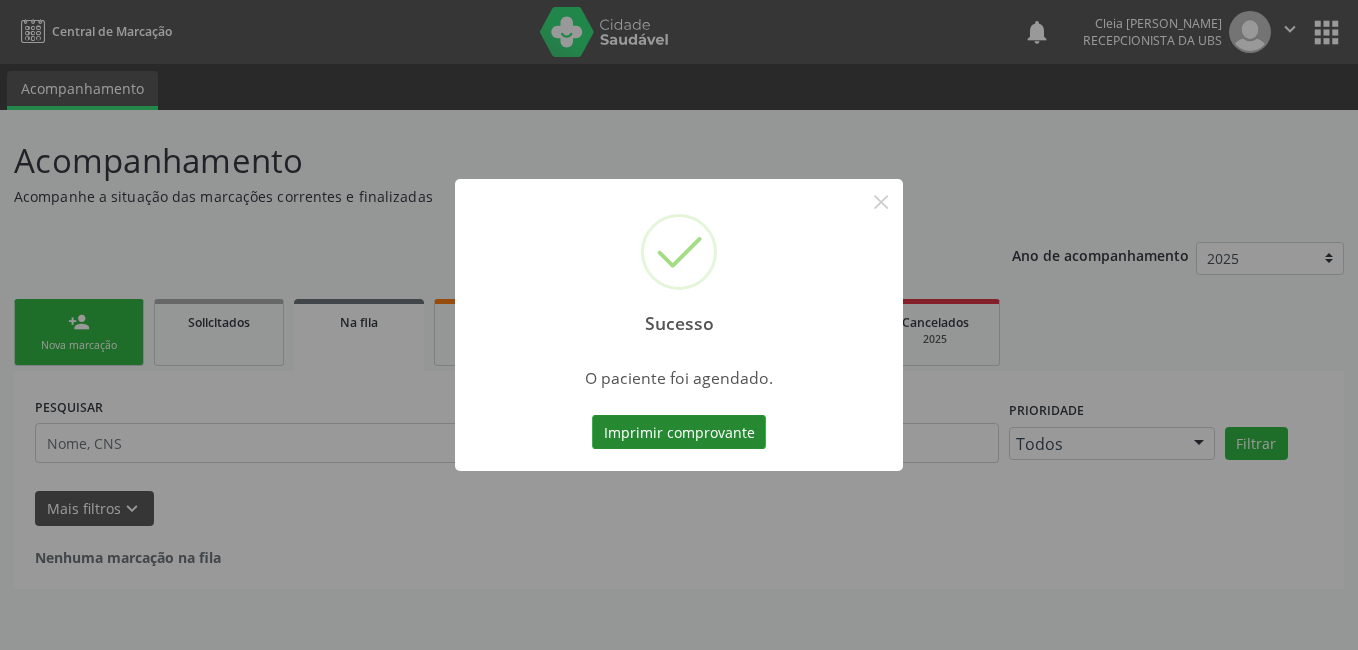 click on "Imprimir comprovante" at bounding box center [679, 432] 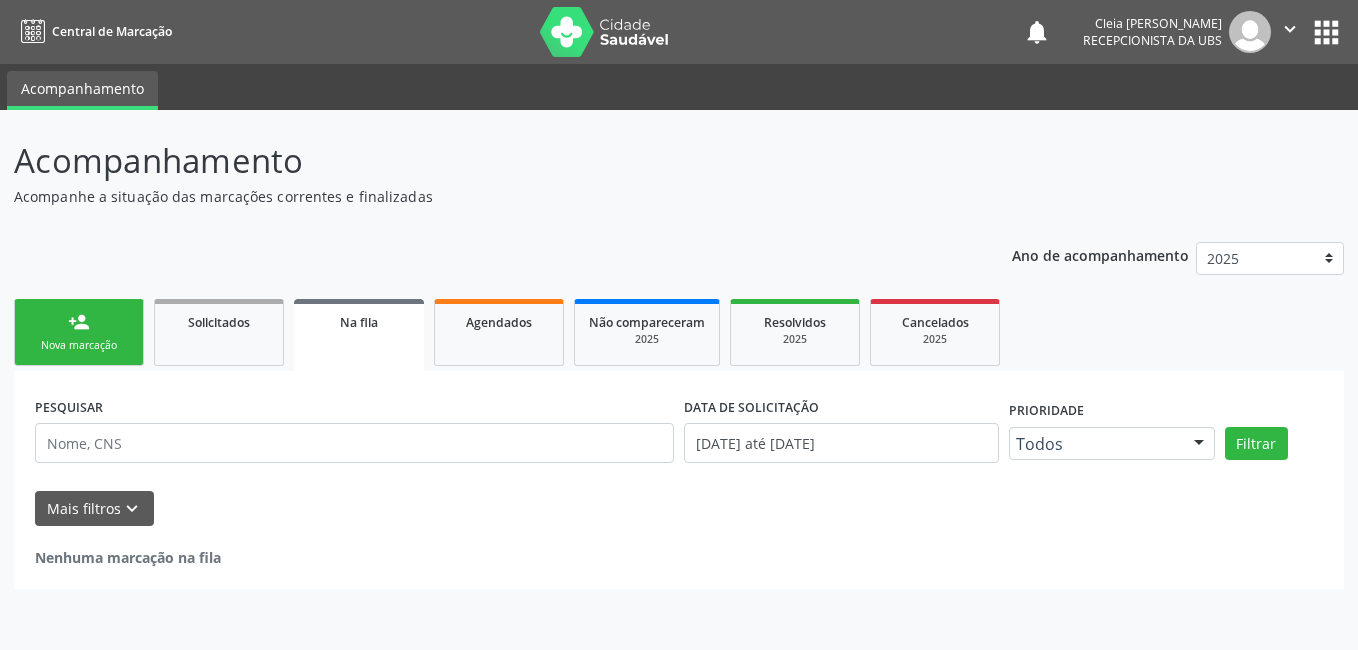click on "Nova marcação" at bounding box center (79, 345) 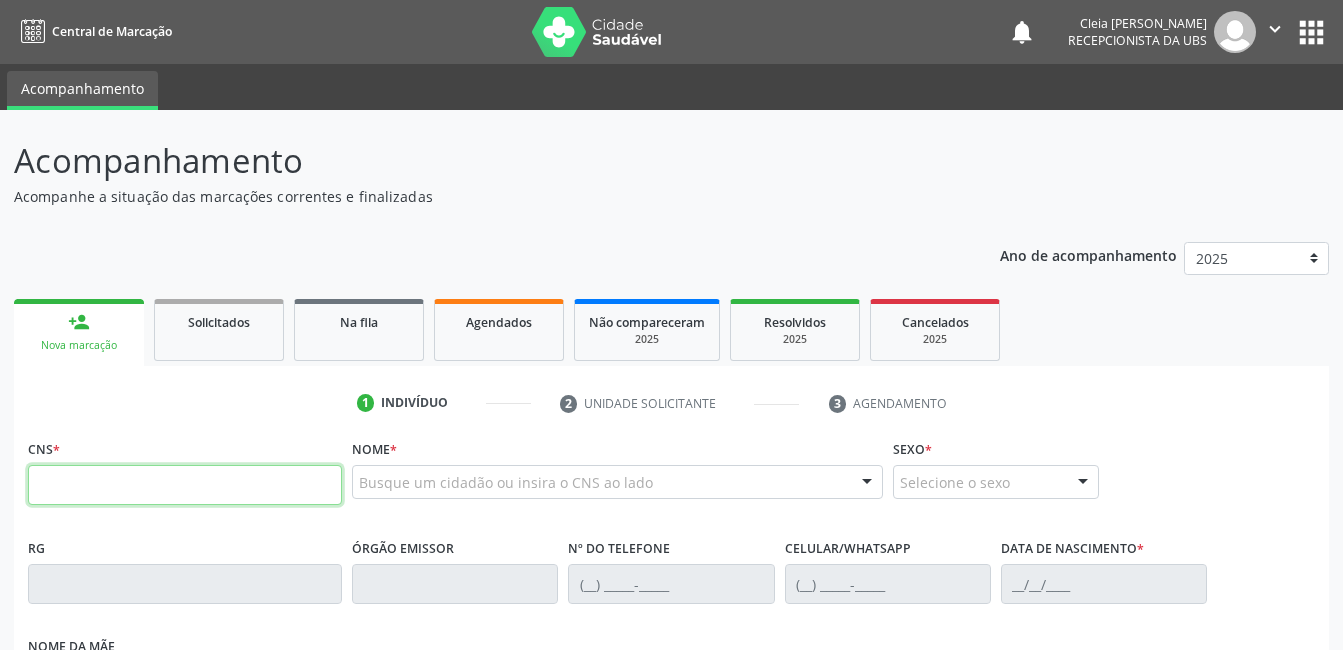 click at bounding box center [185, 485] 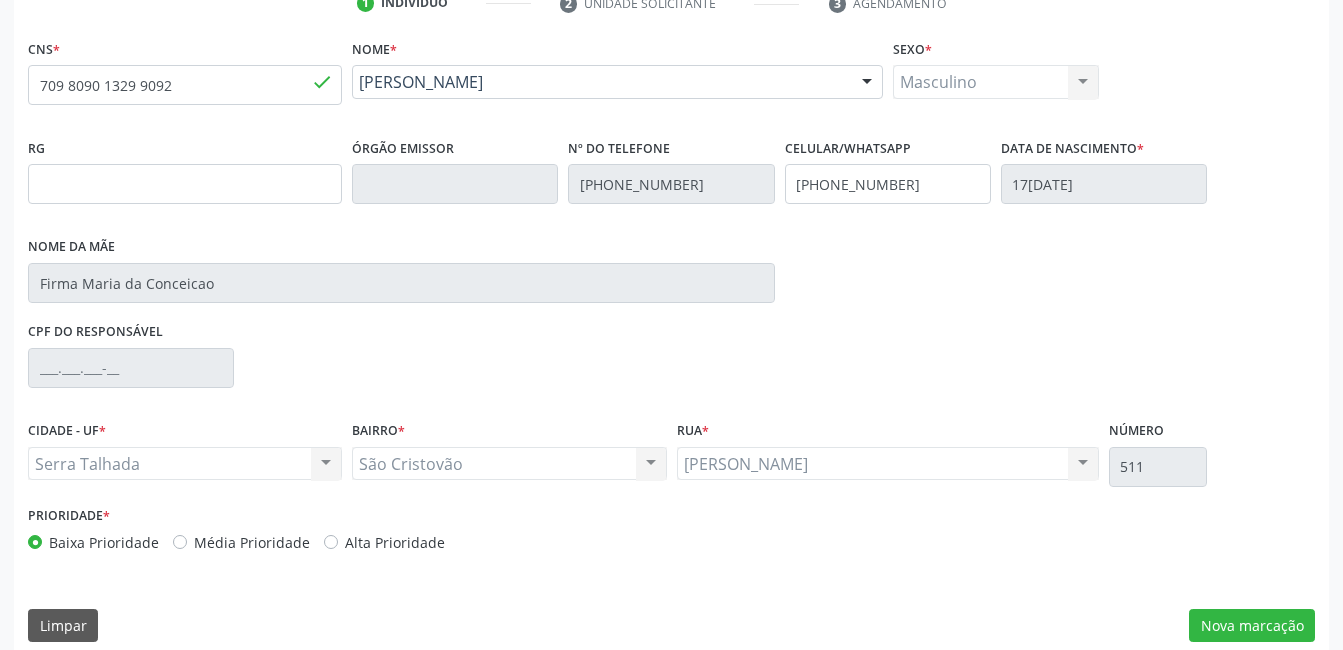 scroll, scrollTop: 420, scrollLeft: 0, axis: vertical 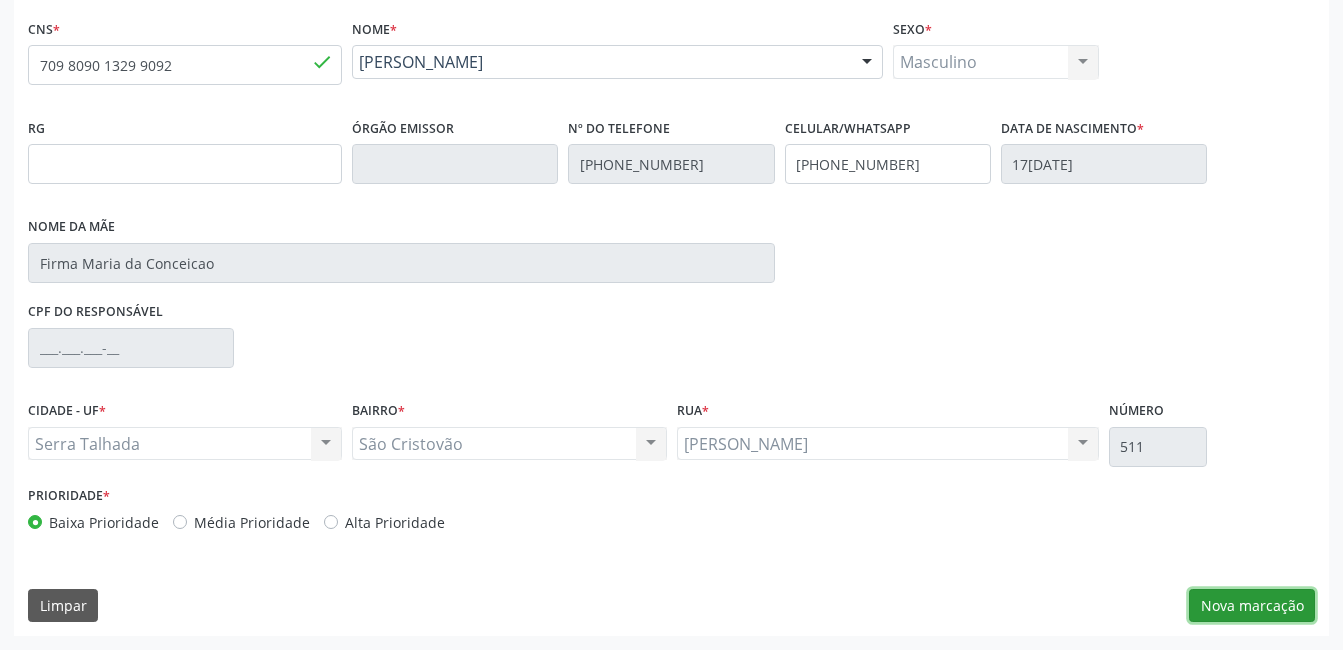 click on "Nova marcação" at bounding box center [1252, 606] 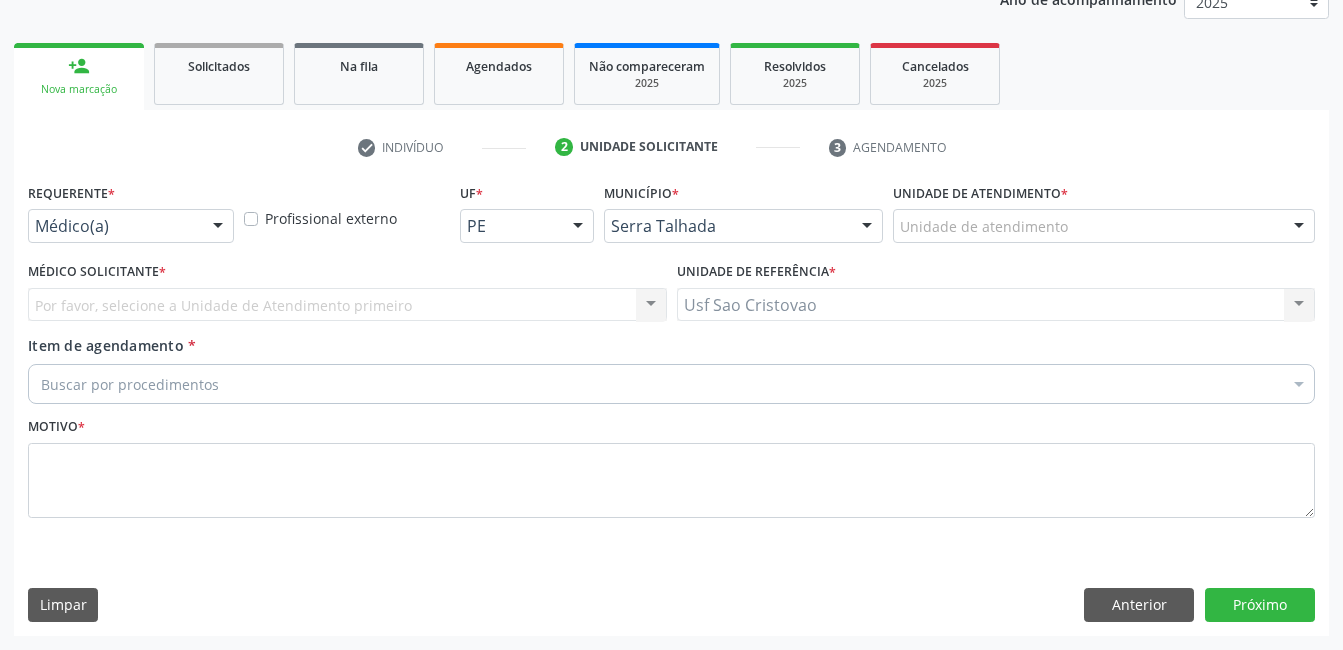scroll, scrollTop: 256, scrollLeft: 0, axis: vertical 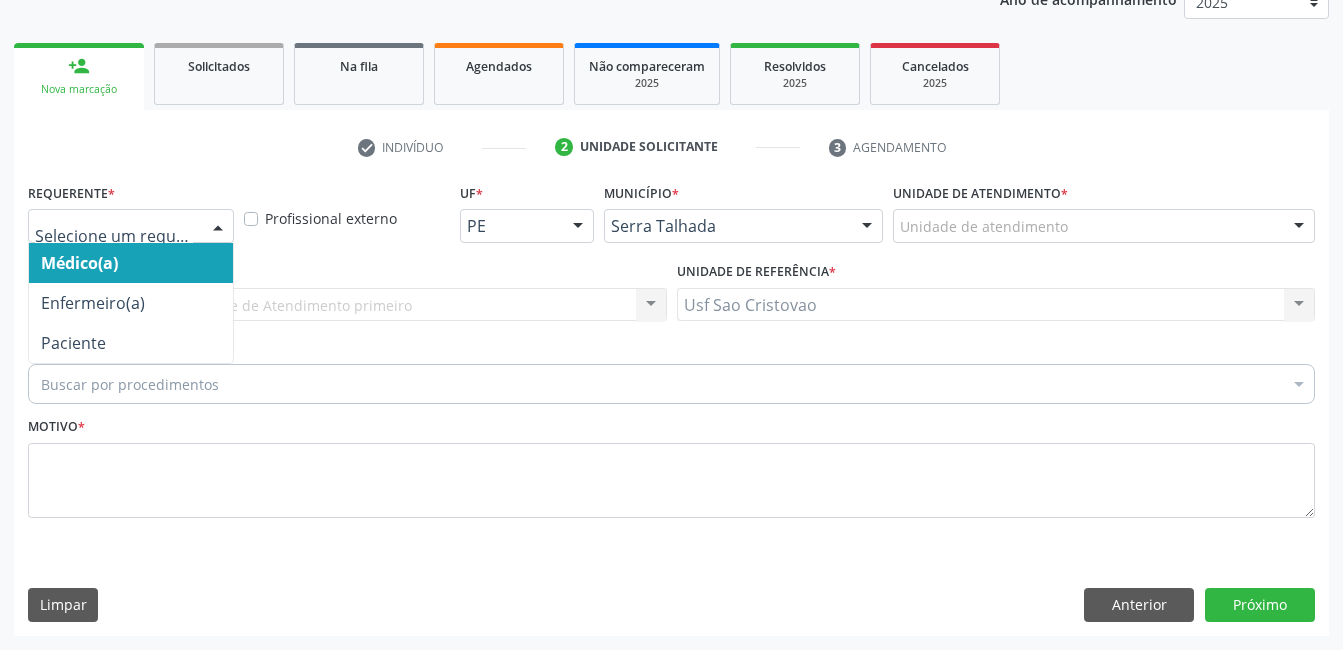 click at bounding box center (218, 227) 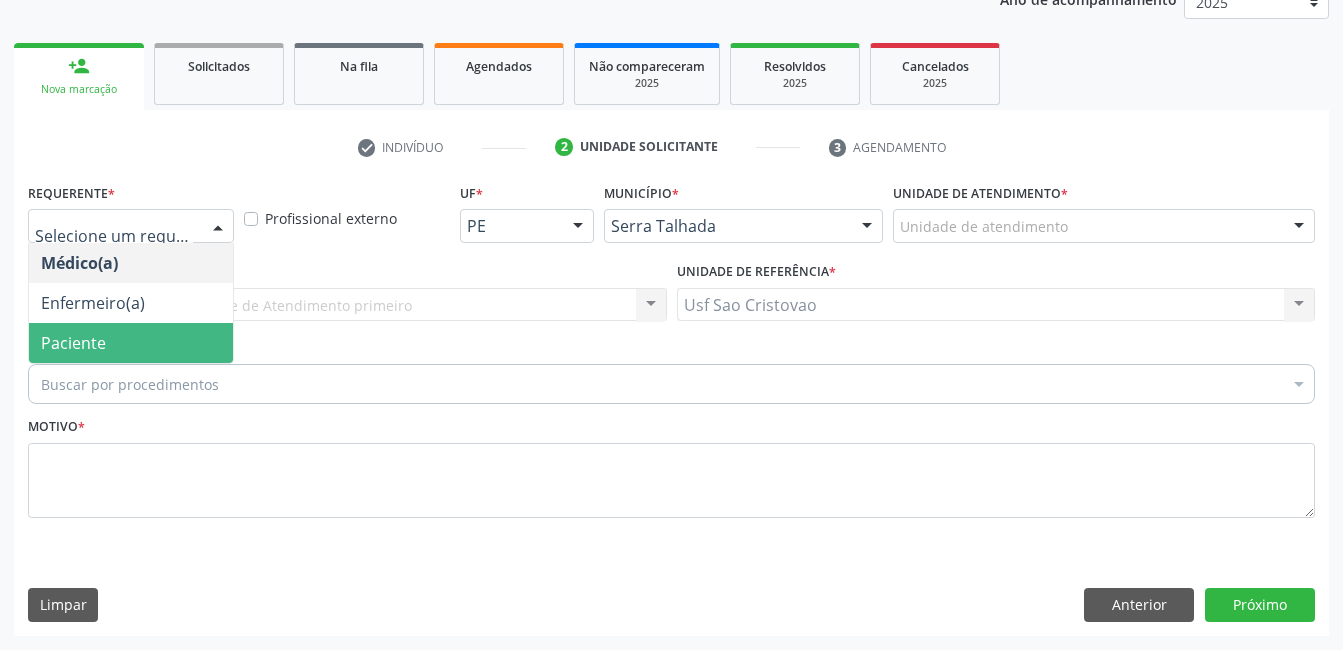 click on "Paciente" at bounding box center [131, 343] 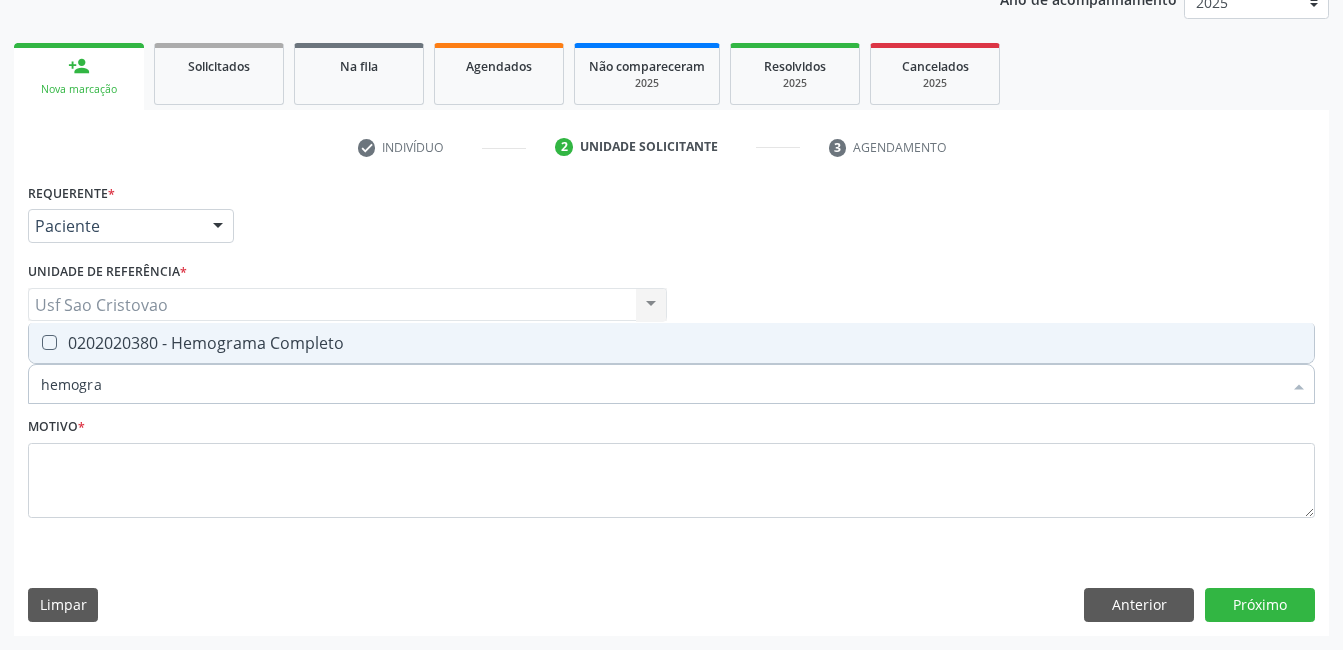 click at bounding box center [49, 342] 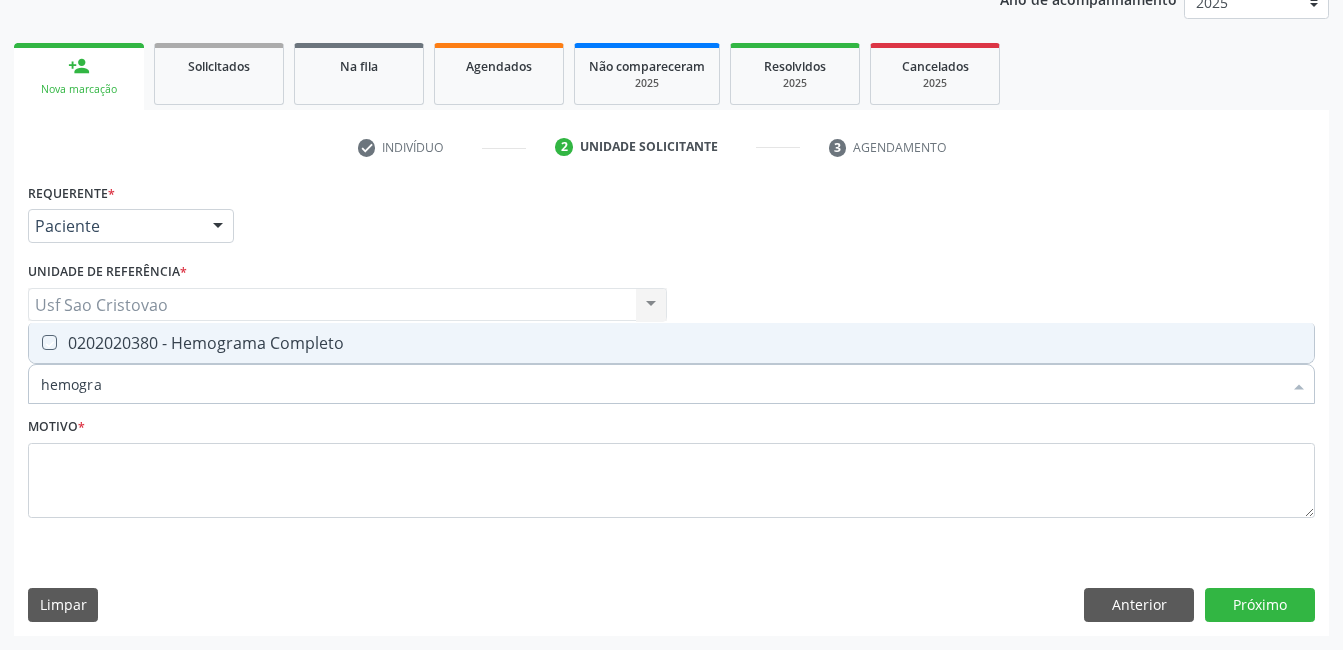 click at bounding box center (35, 342) 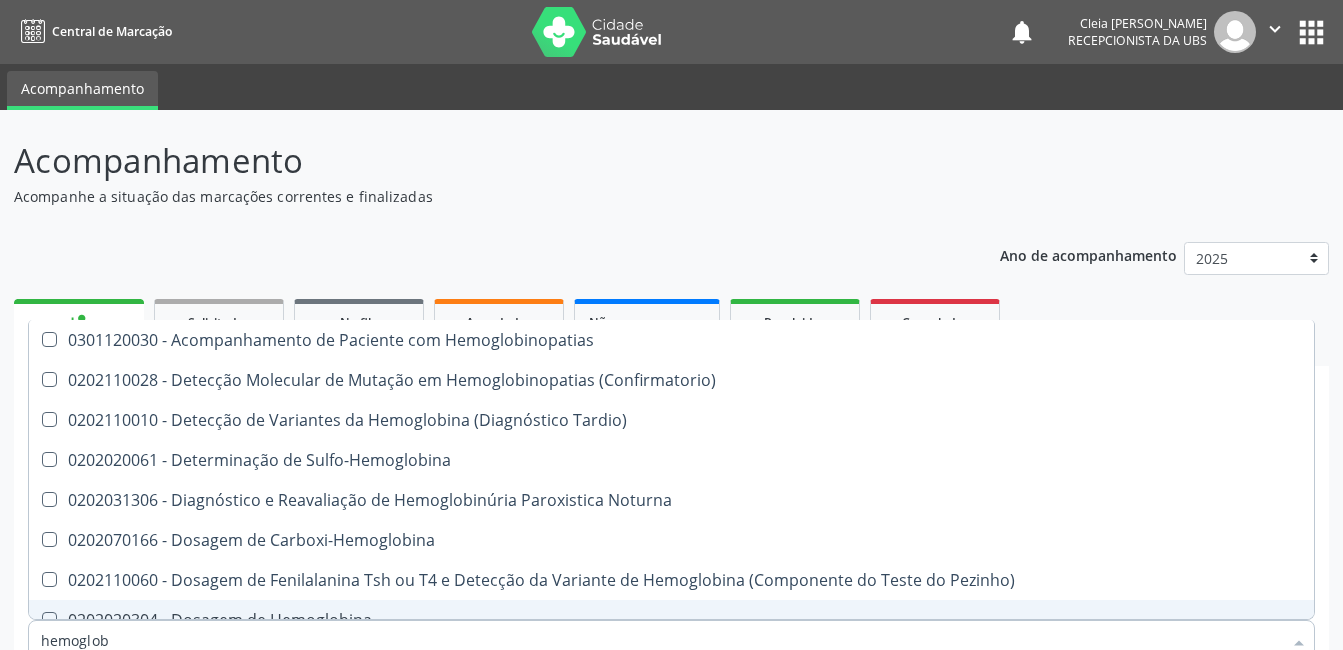 scroll, scrollTop: 256, scrollLeft: 0, axis: vertical 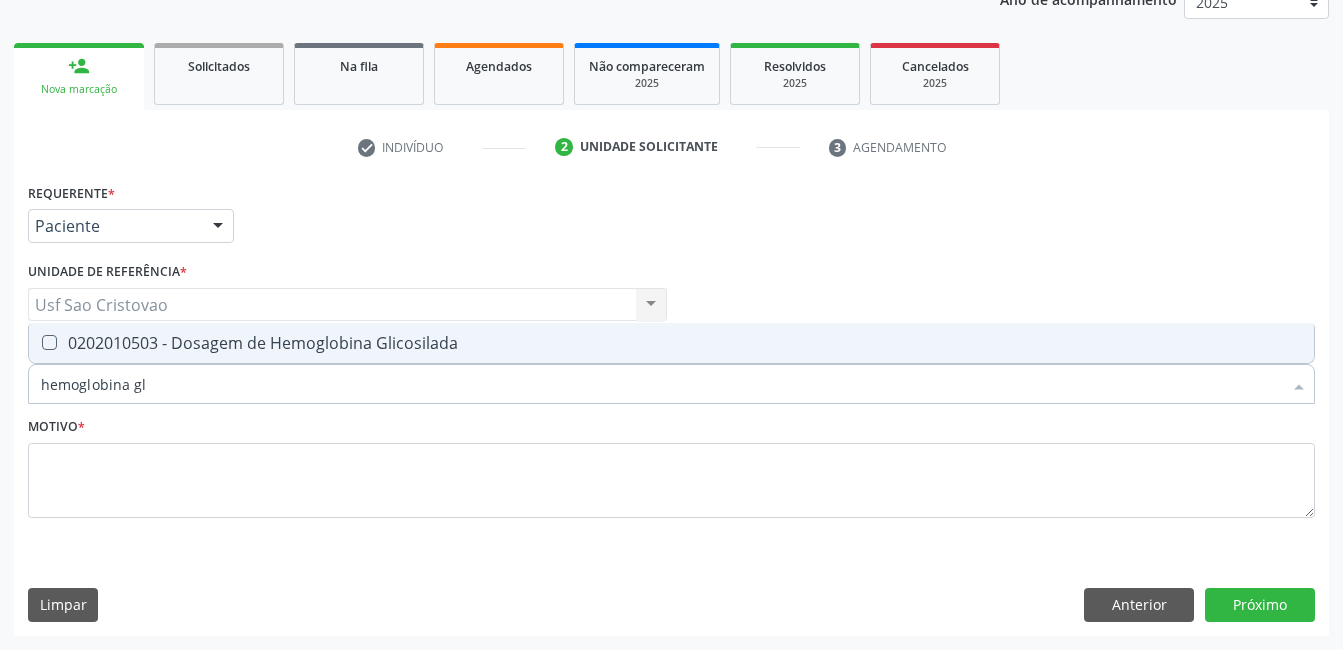 type on "hemoglobina gli" 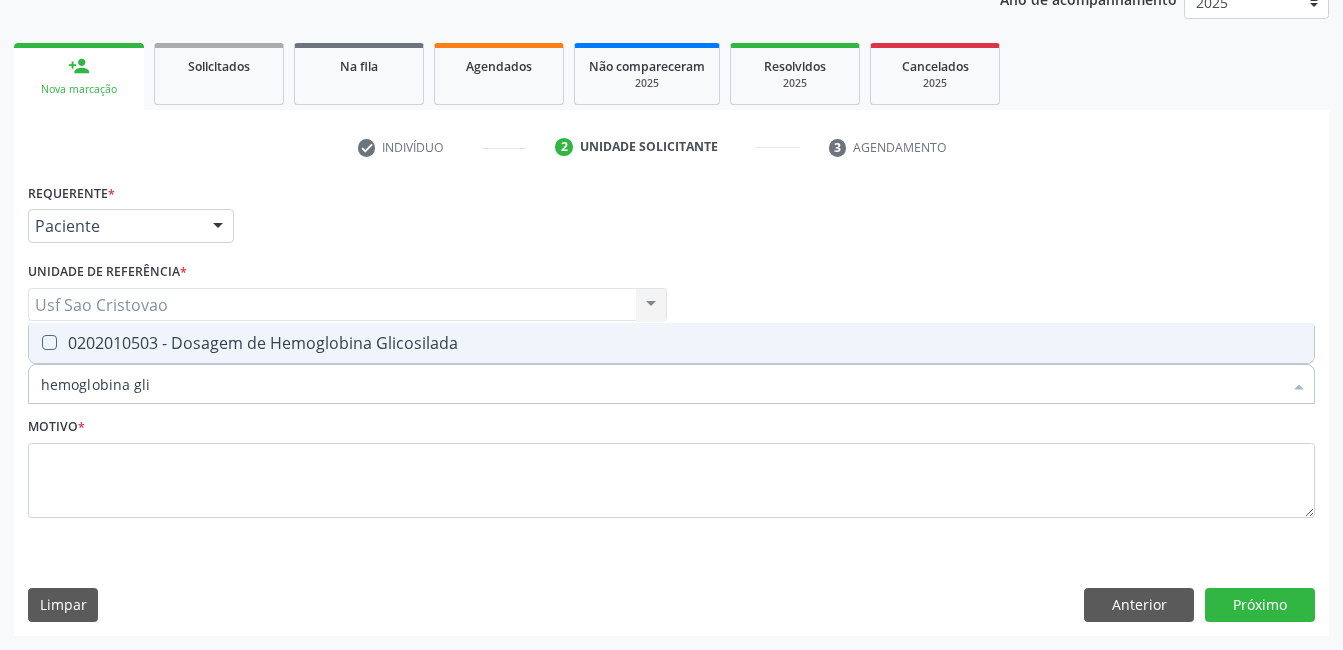 click at bounding box center [49, 342] 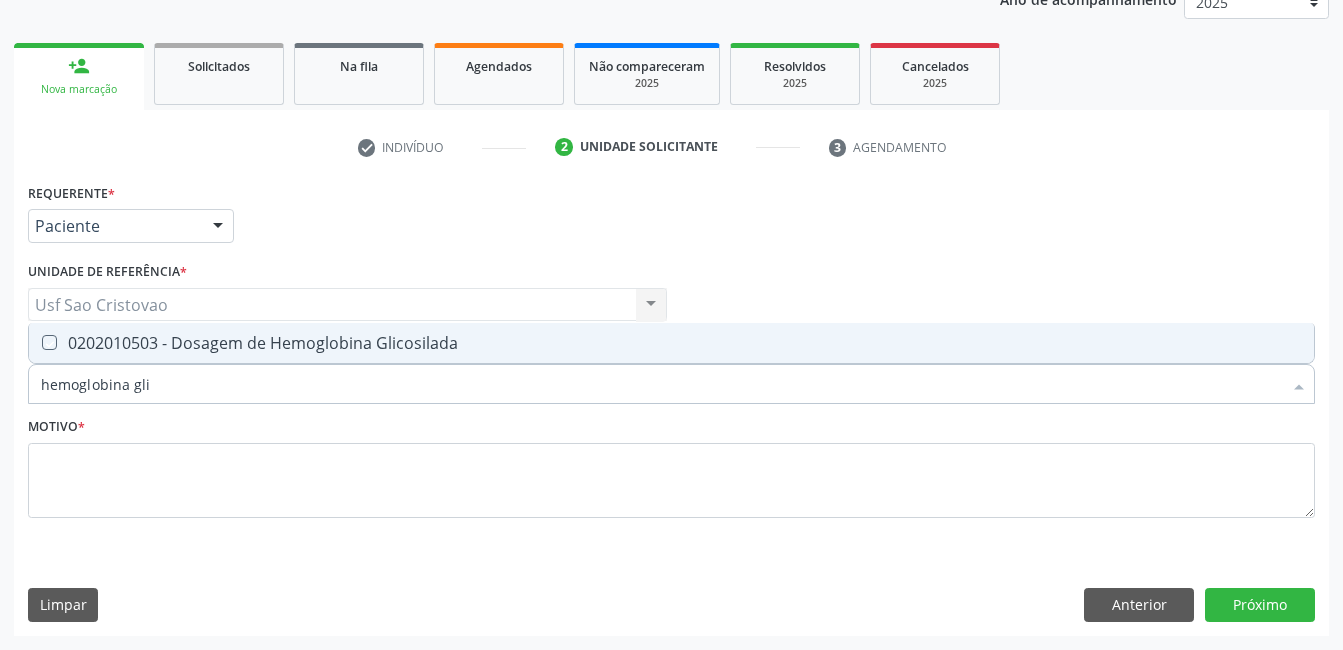 click at bounding box center (35, 342) 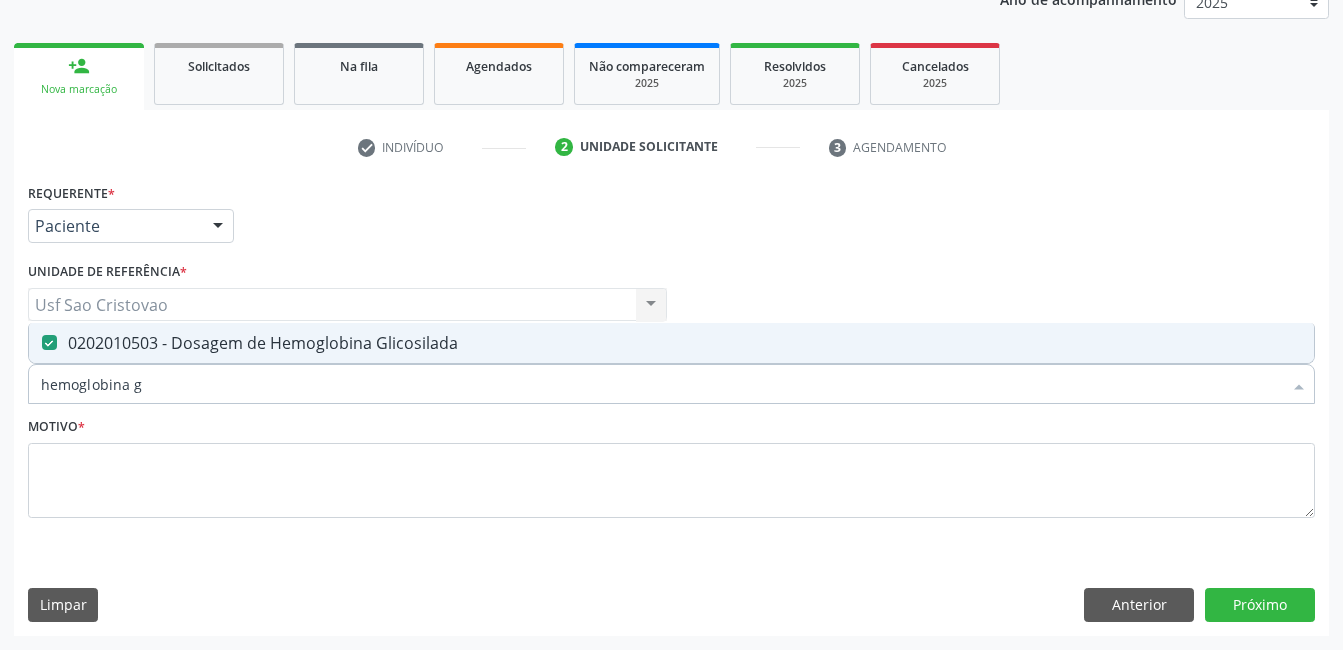 type on "hemoglobina" 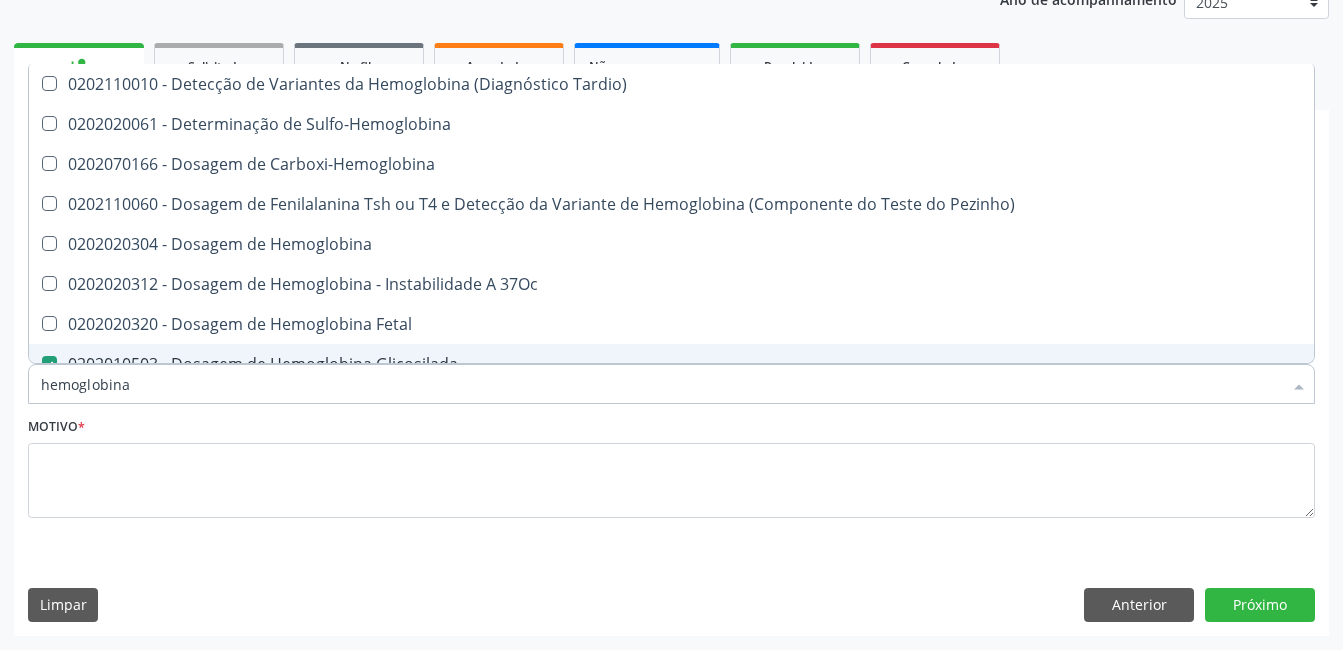type on "hemoglobin" 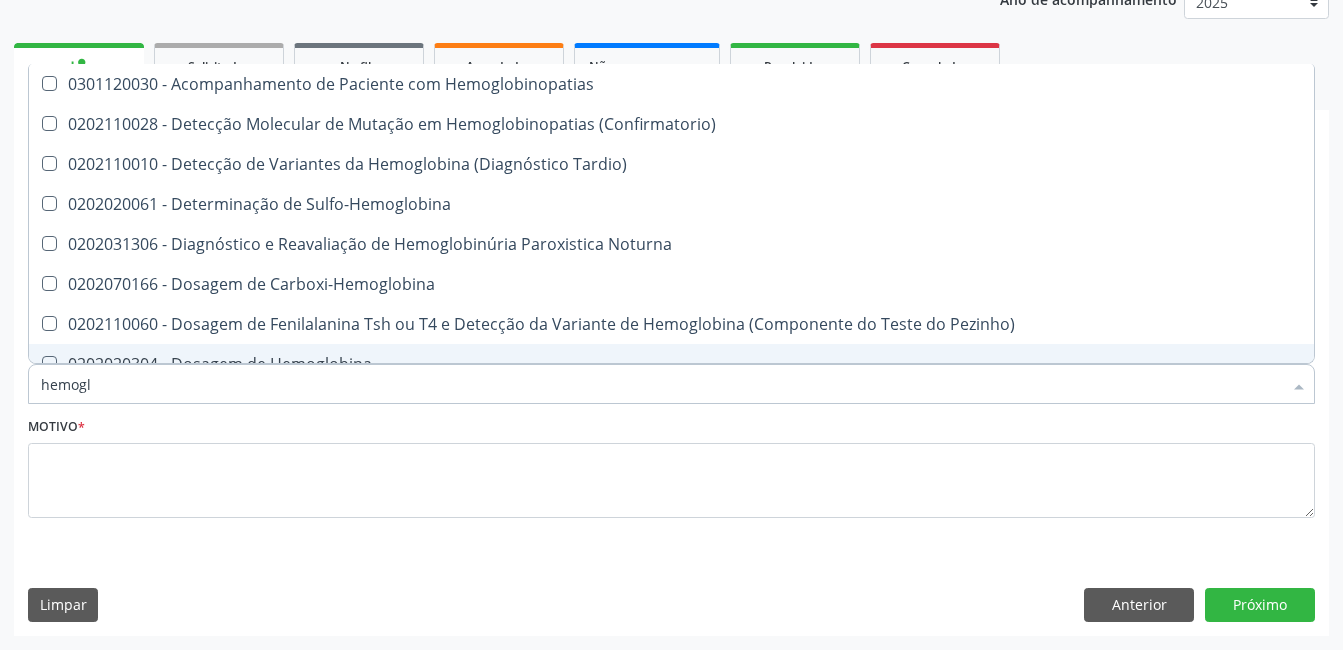 type on "hemog" 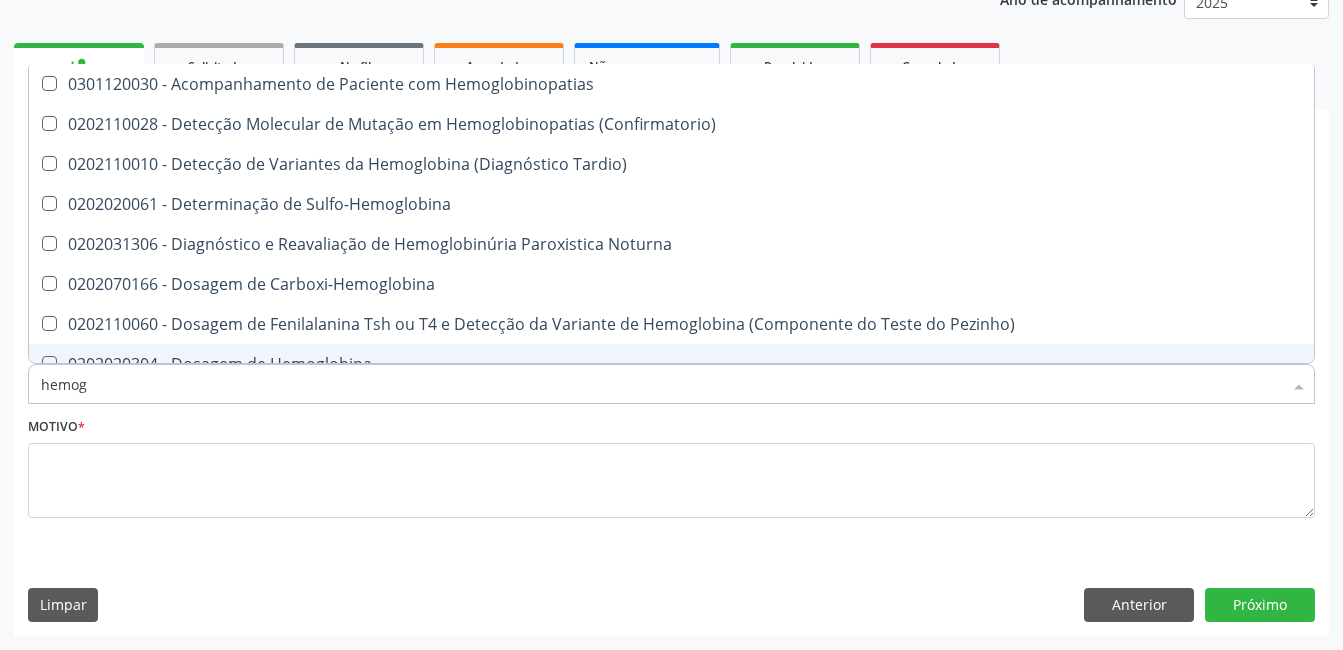 type on "hemo" 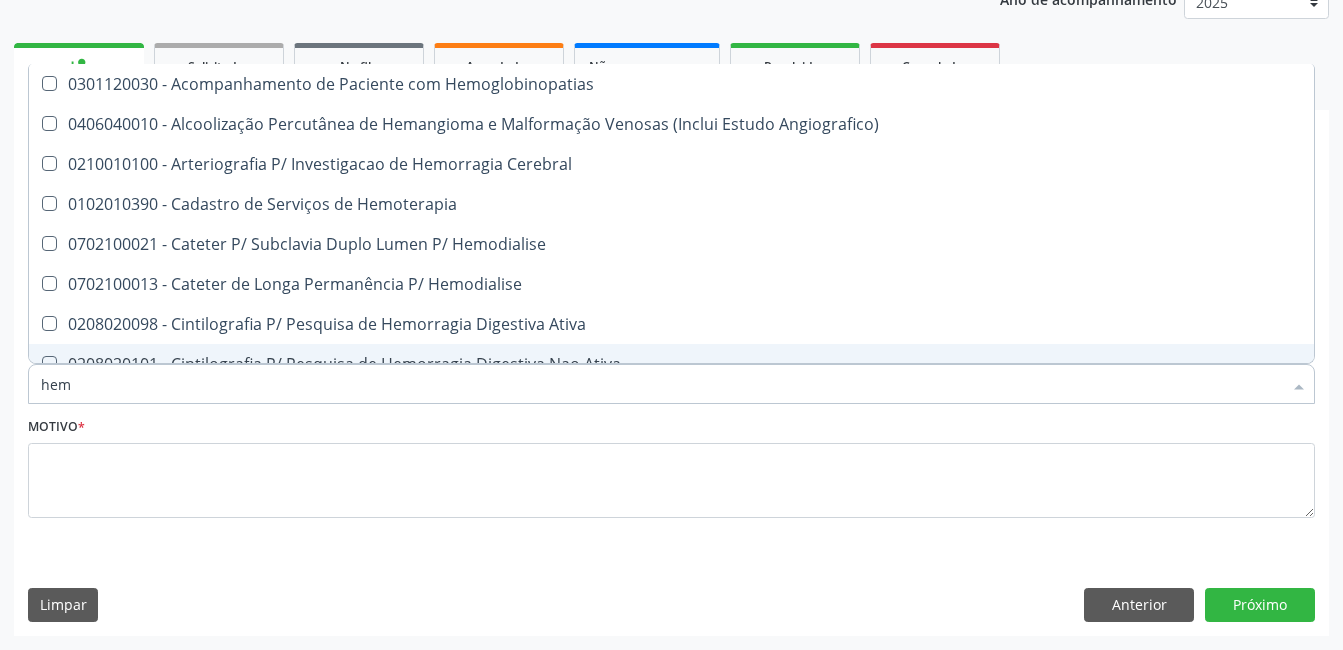 type on "he" 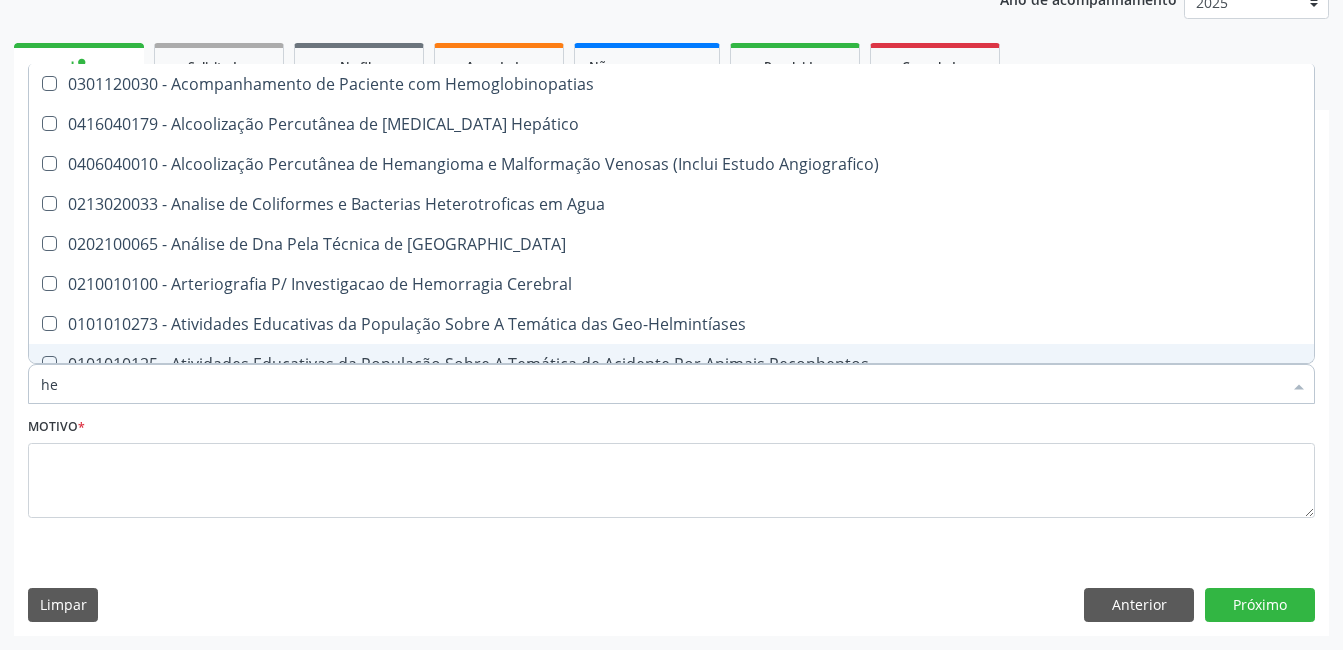 type on "h" 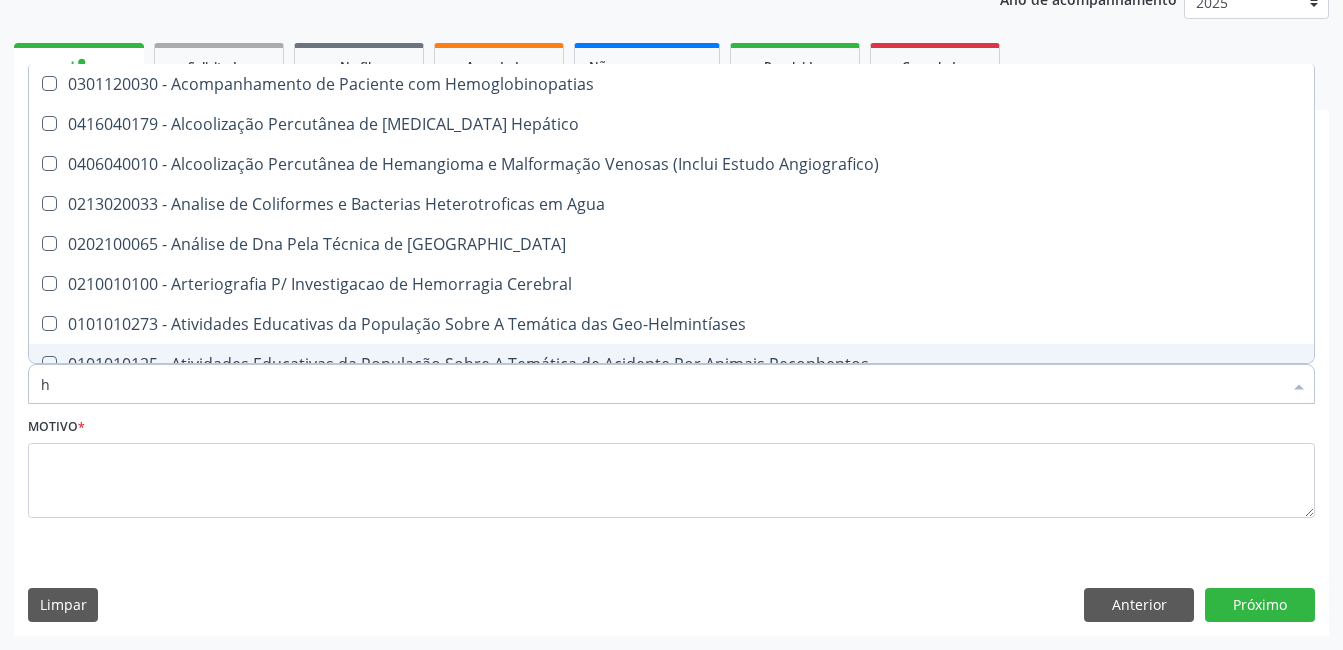 checkbox on "false" 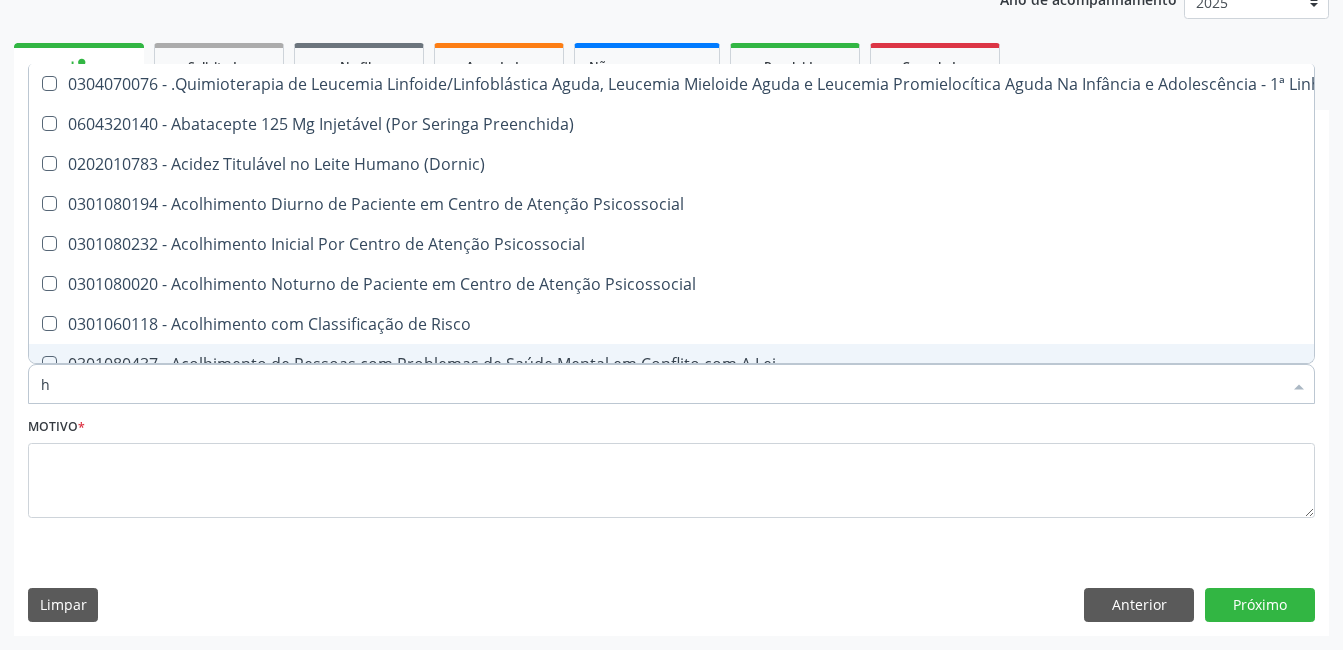 type 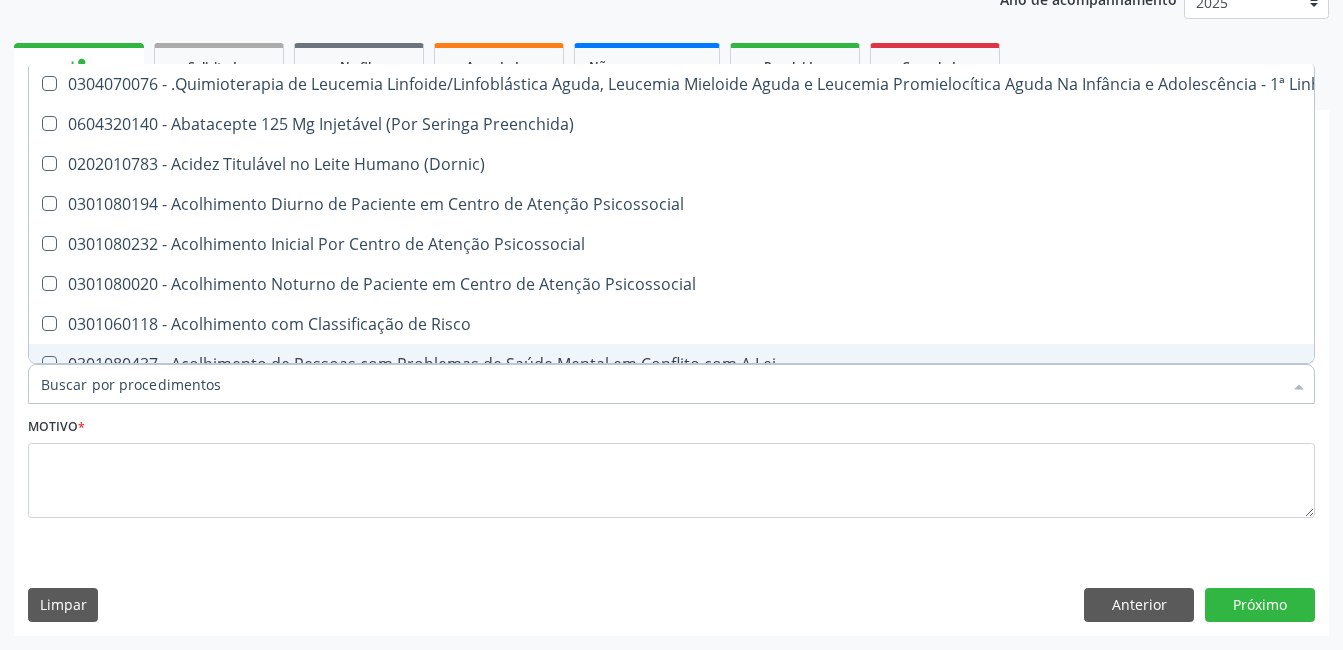 checkbox on "false" 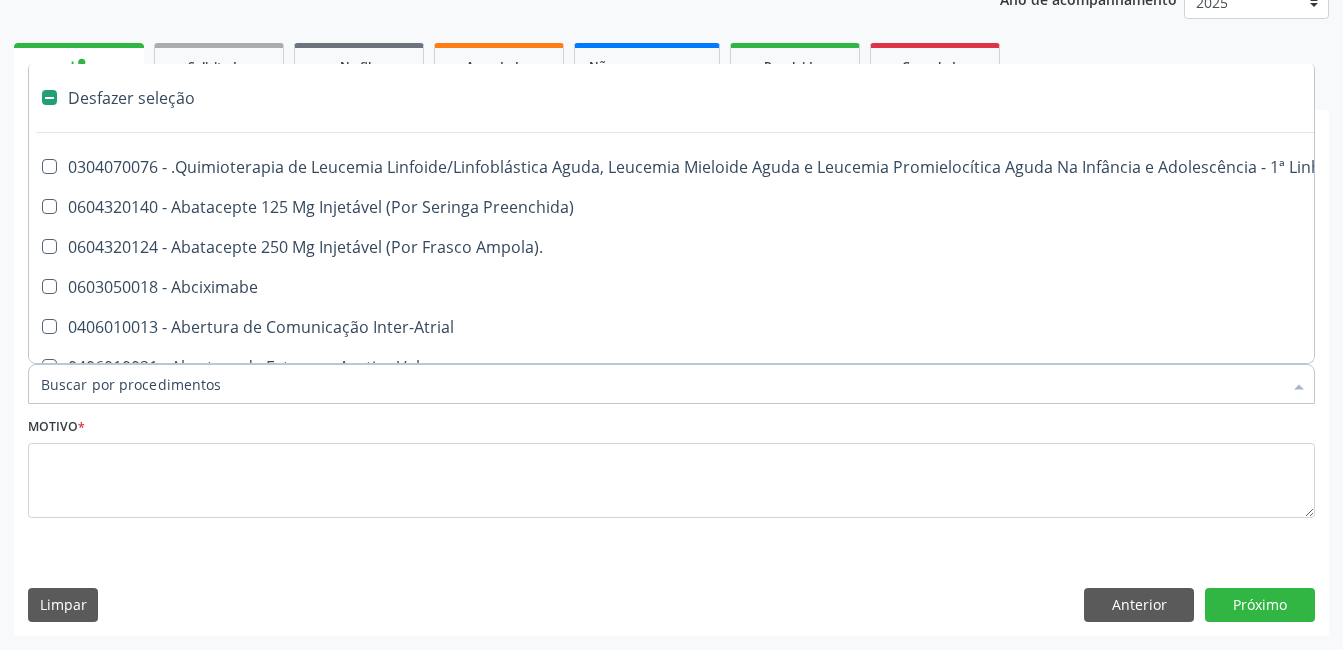 type on "2" 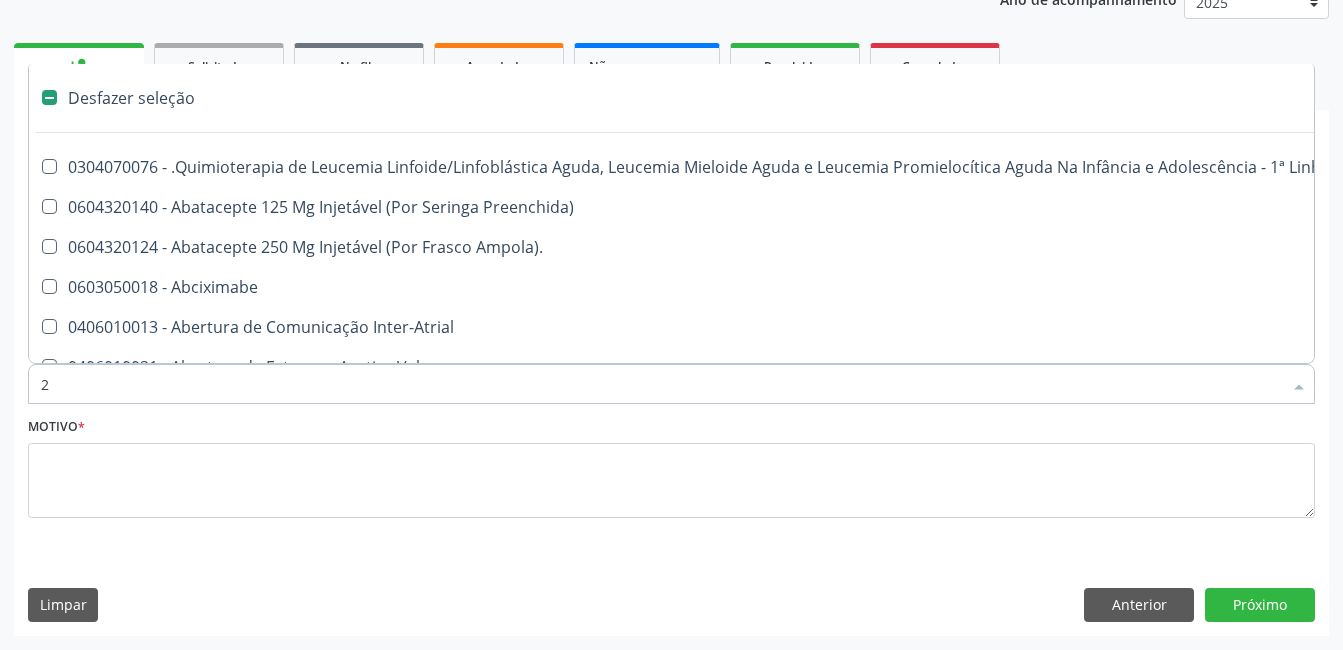 checkbox on "true" 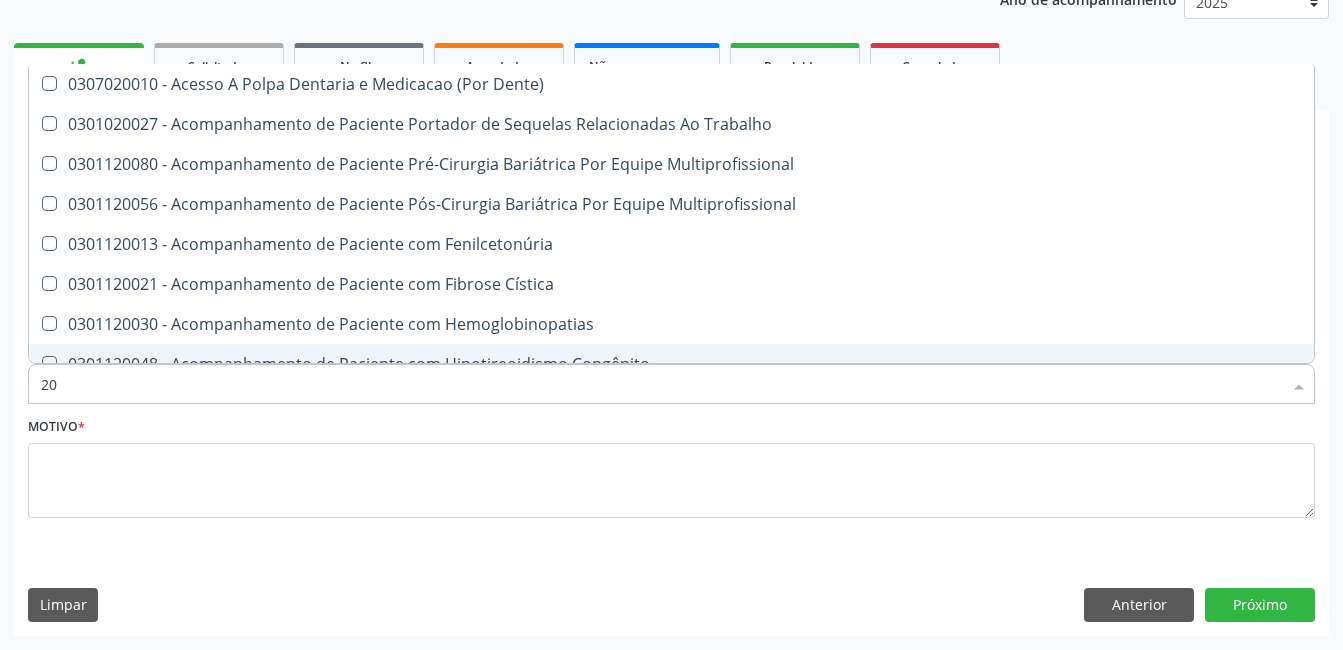 type on "2" 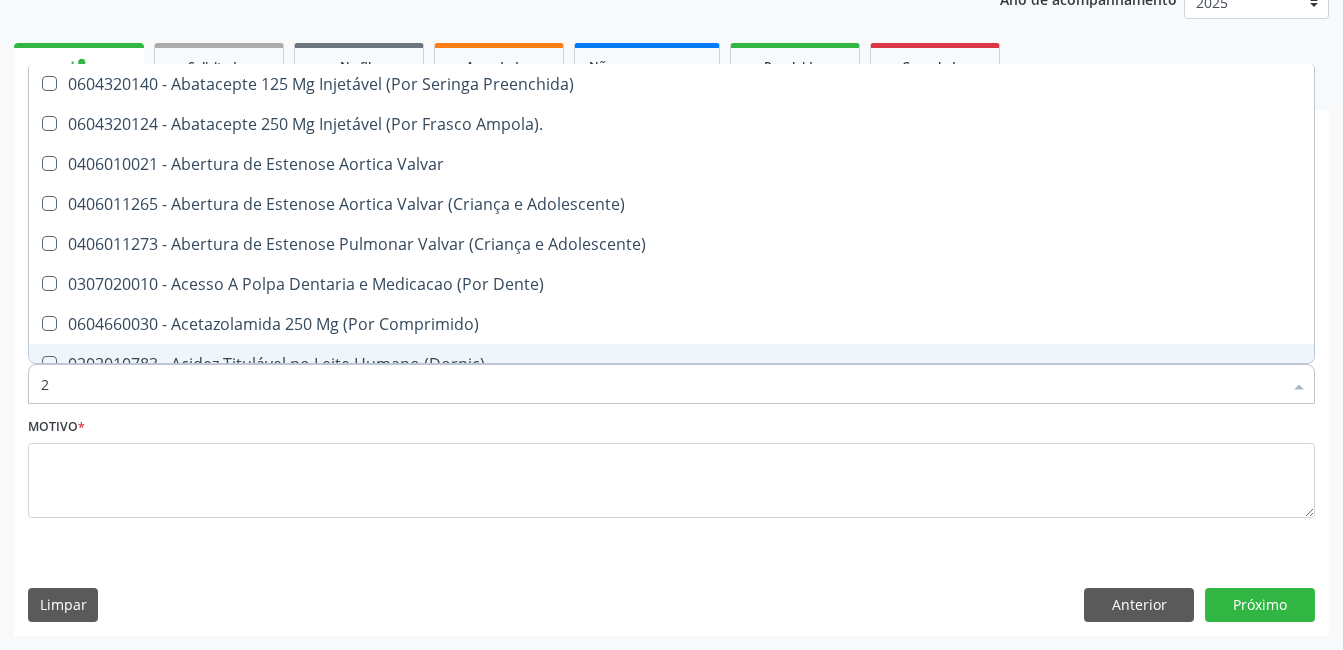 type 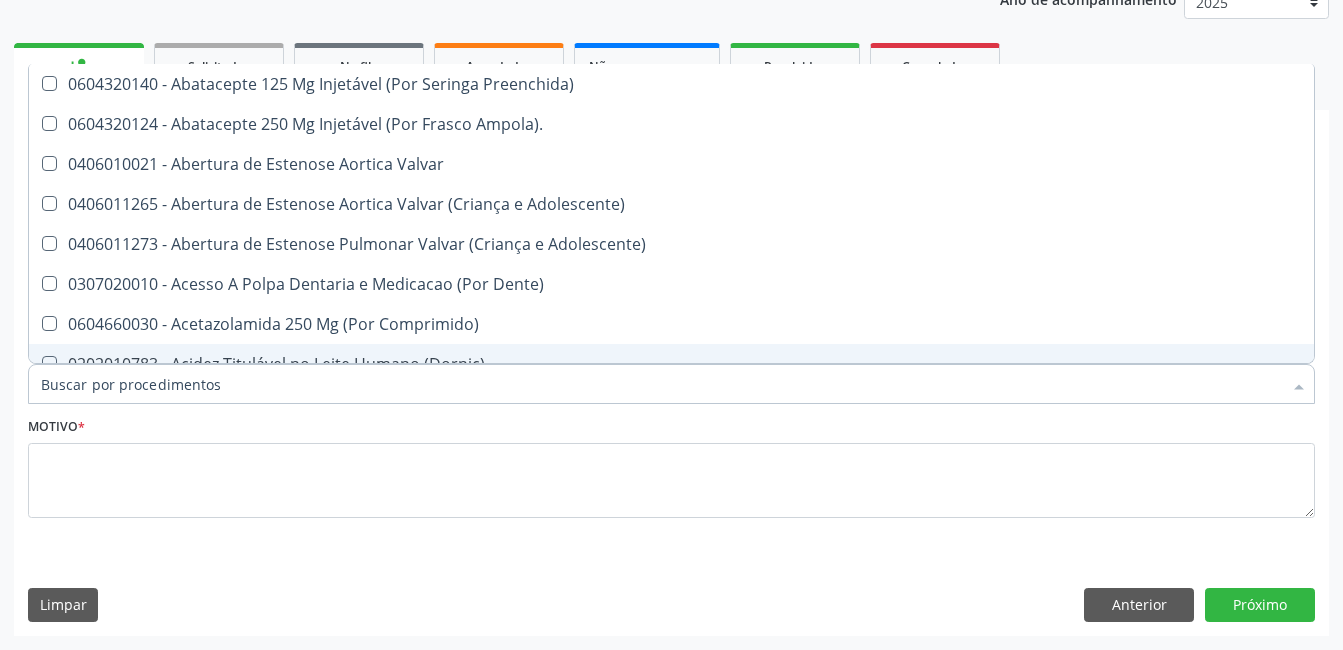 checkbox on "false" 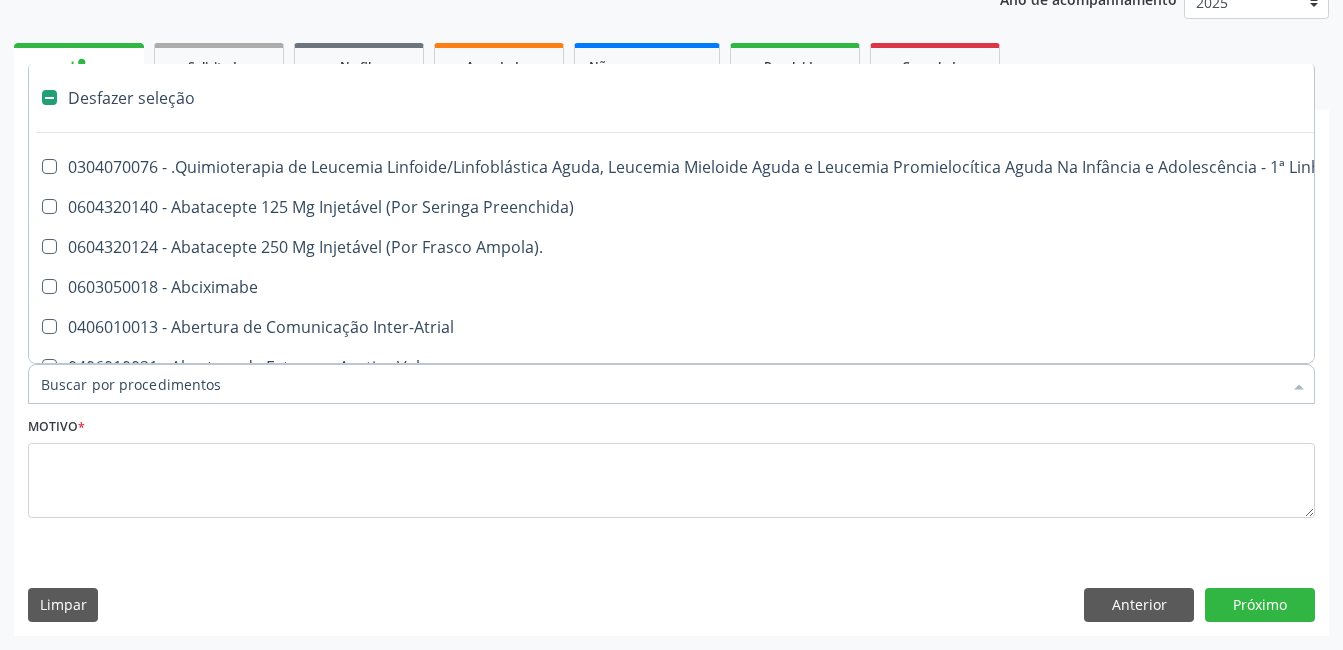 type on "2" 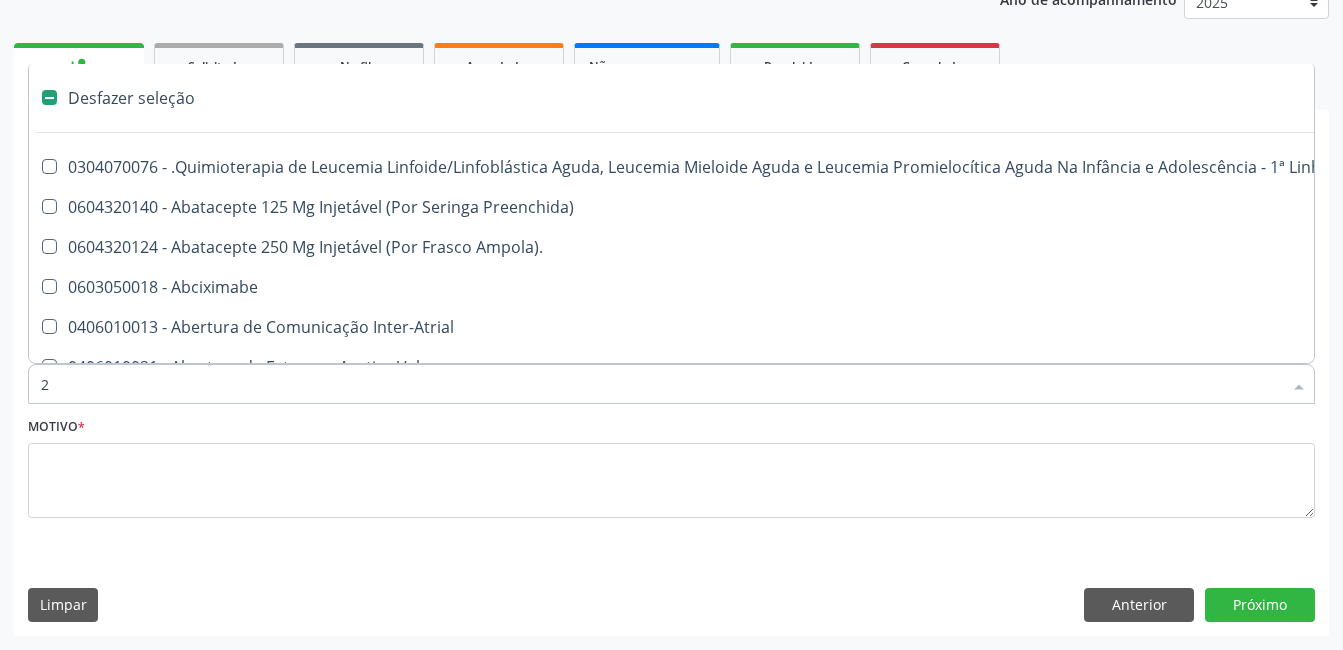 checkbox on "true" 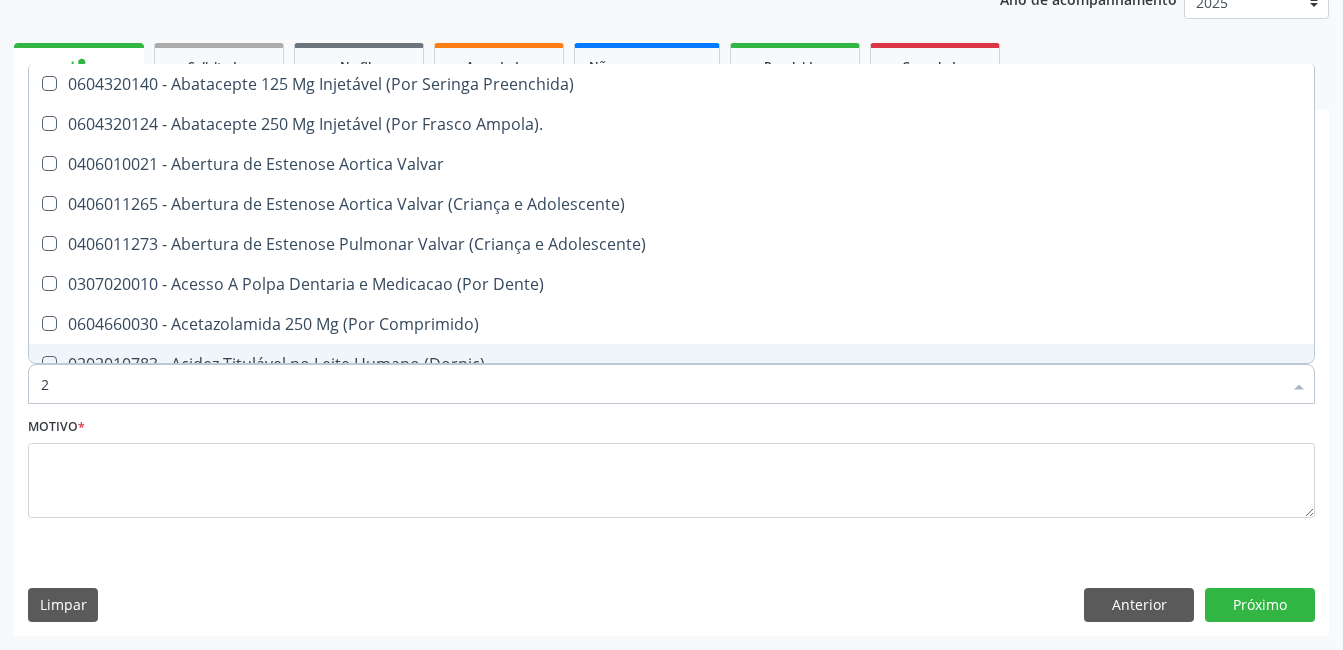 type on "20" 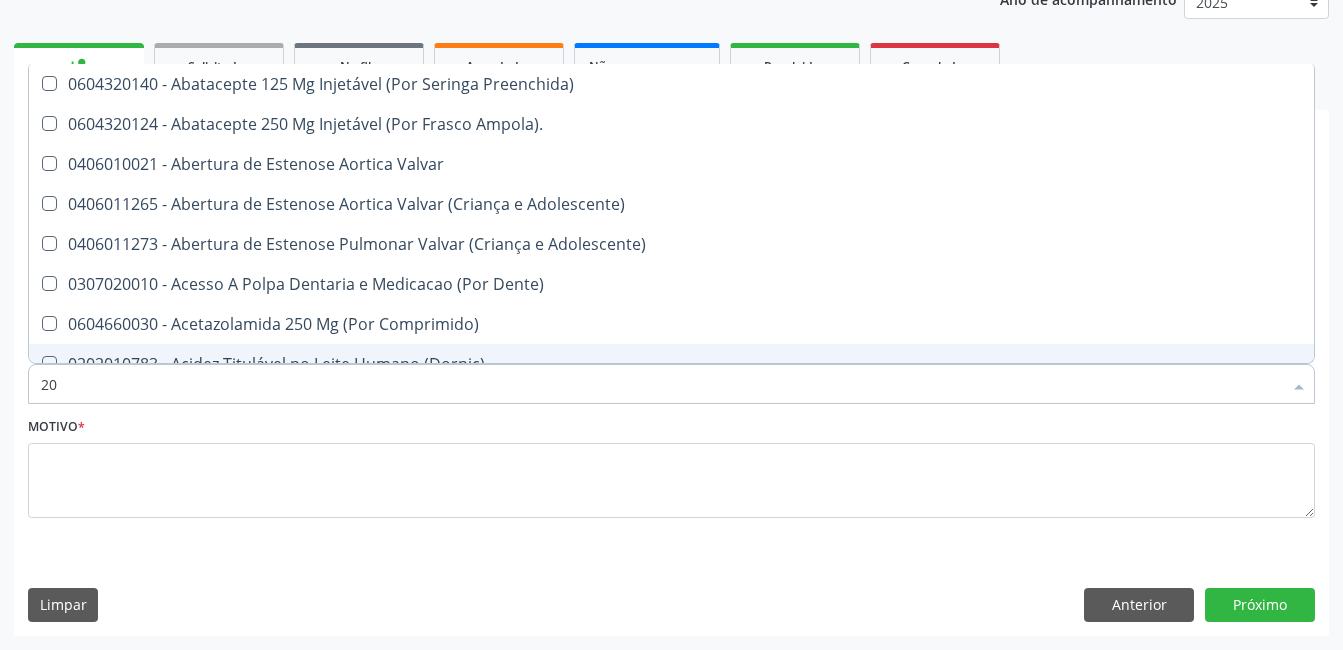 checkbox on "true" 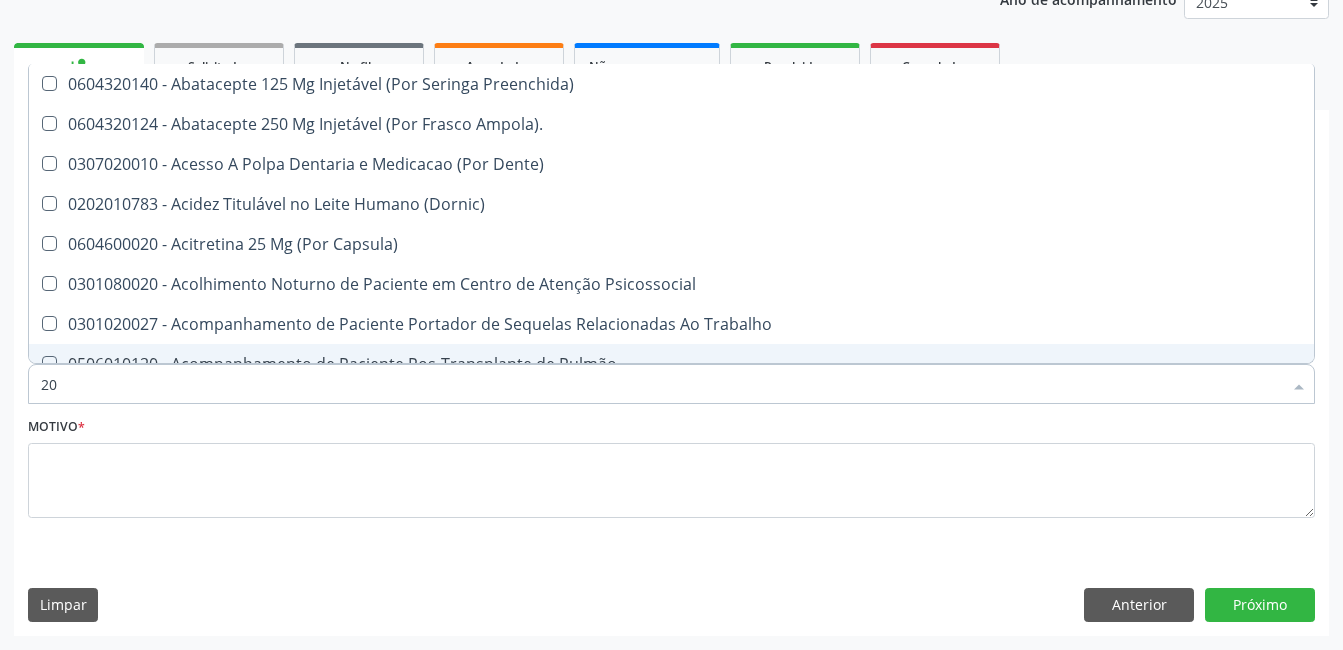 type on "202" 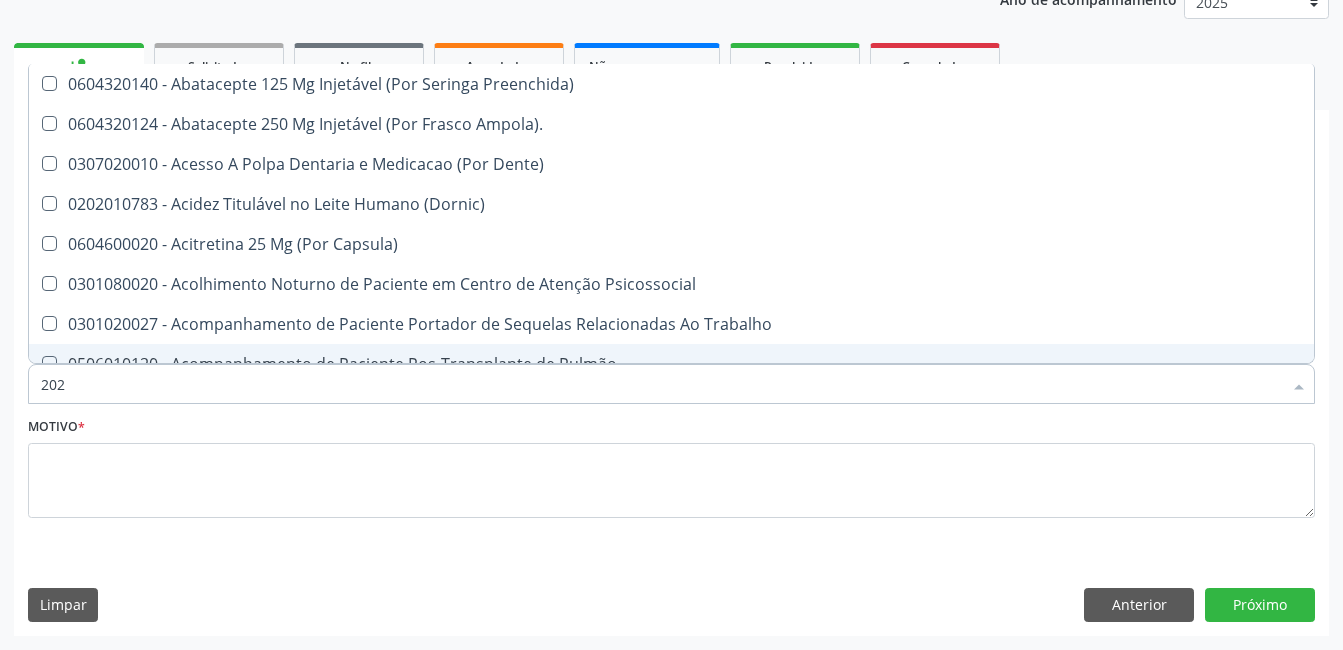checkbox on "true" 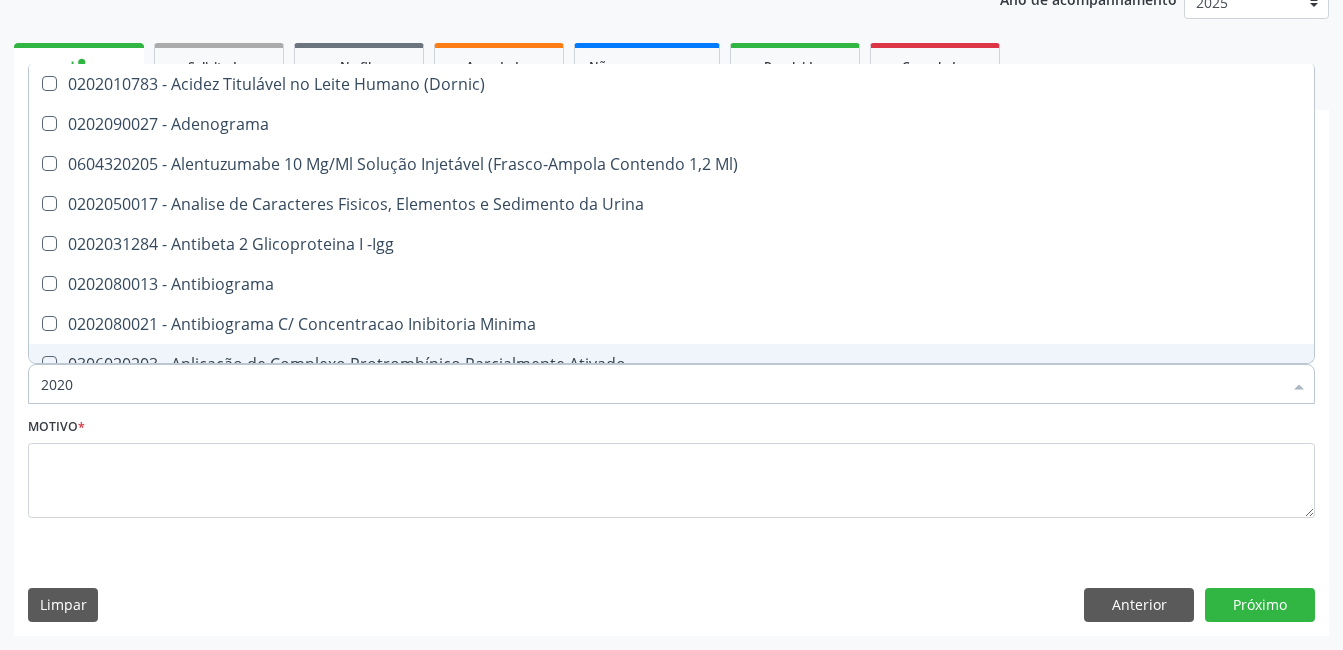type on "20202" 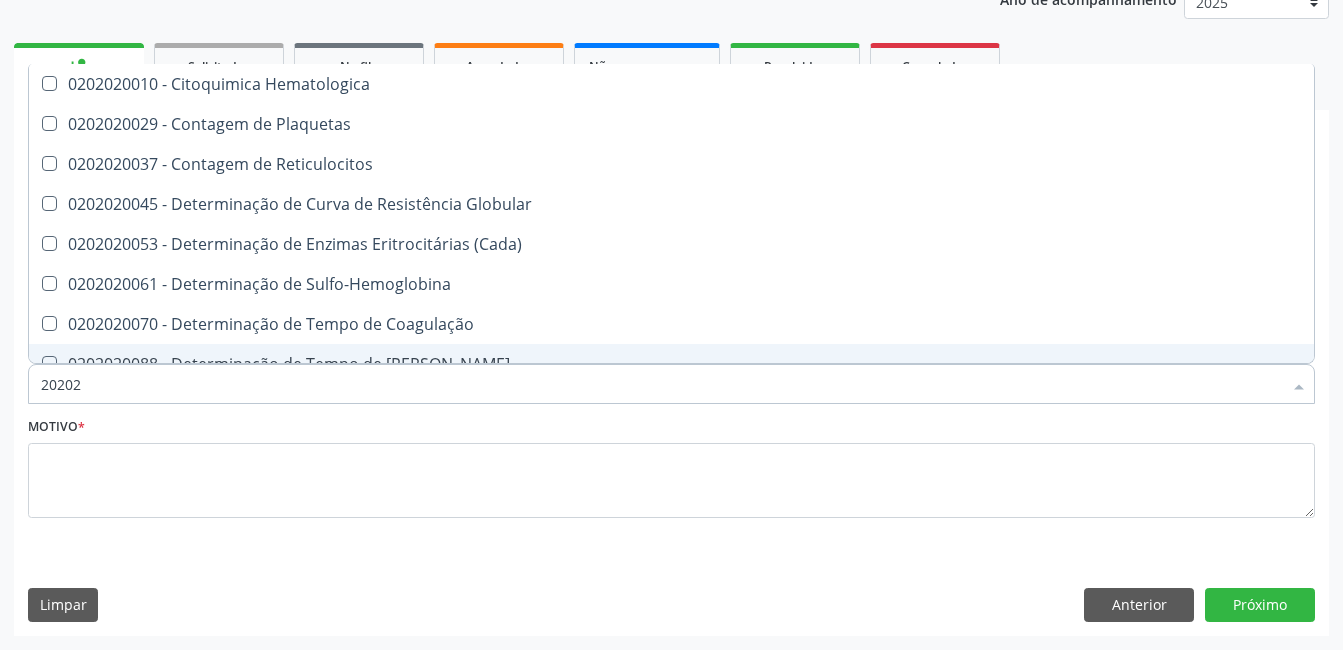 type on "202020" 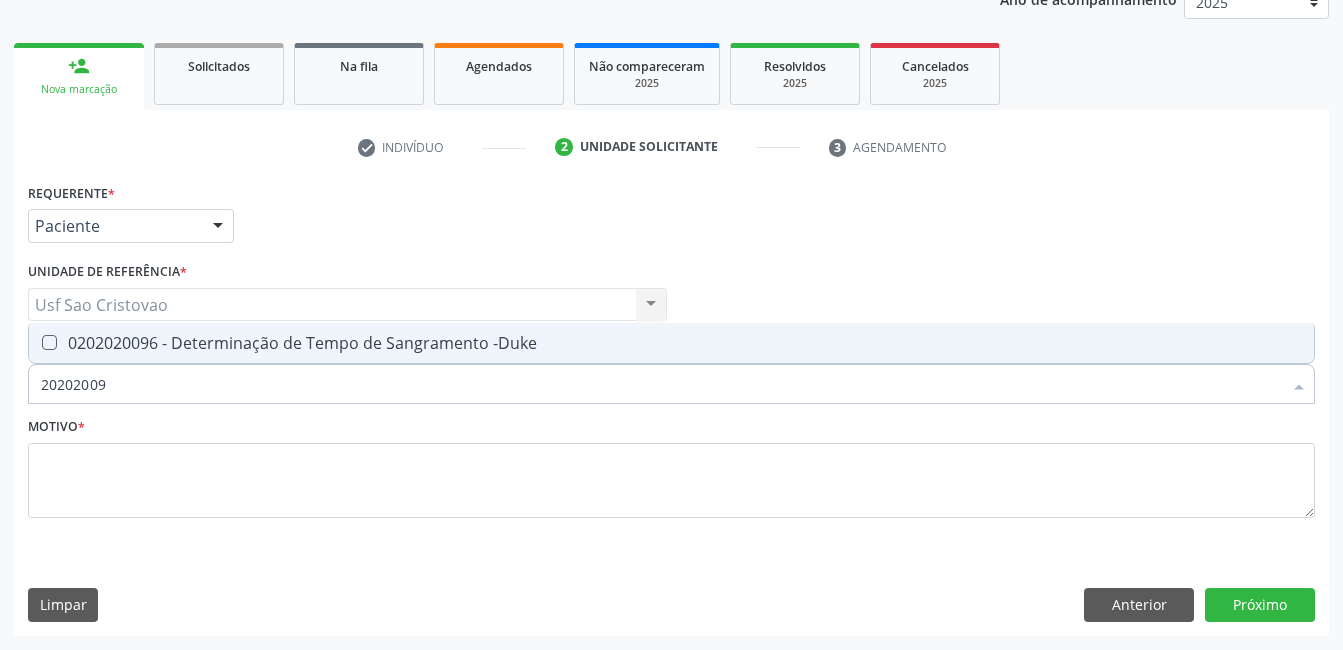 type on "202020096" 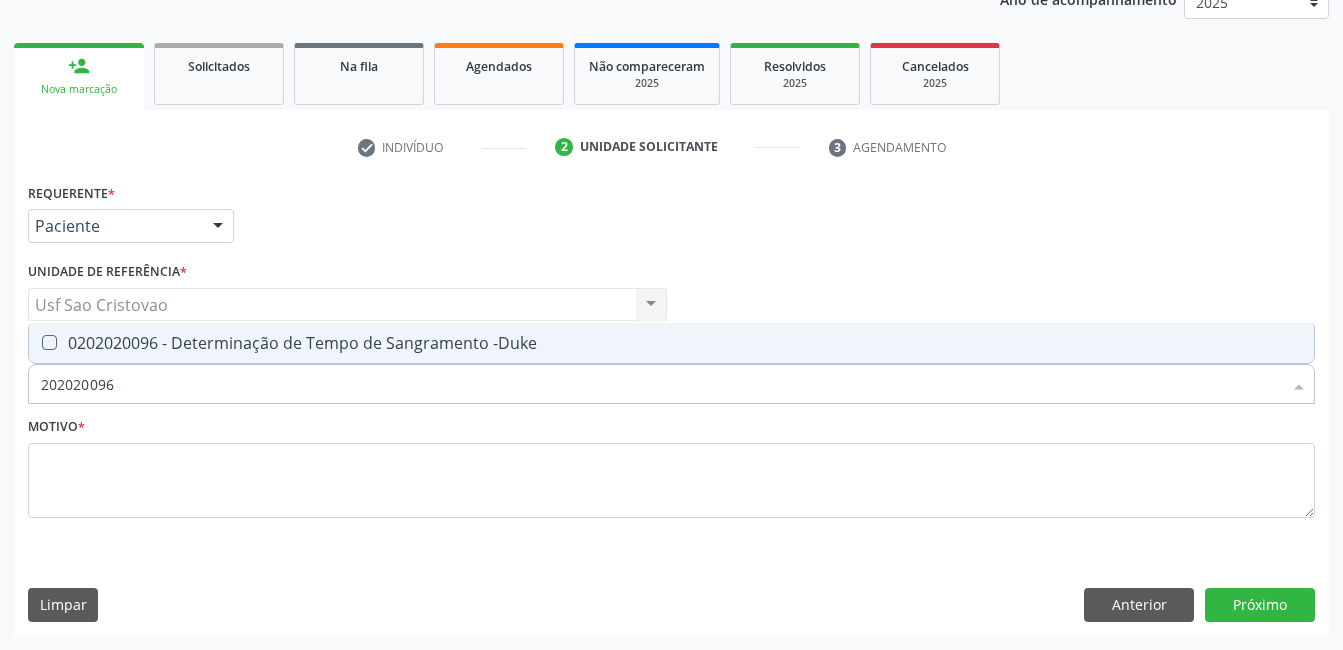 click at bounding box center (49, 342) 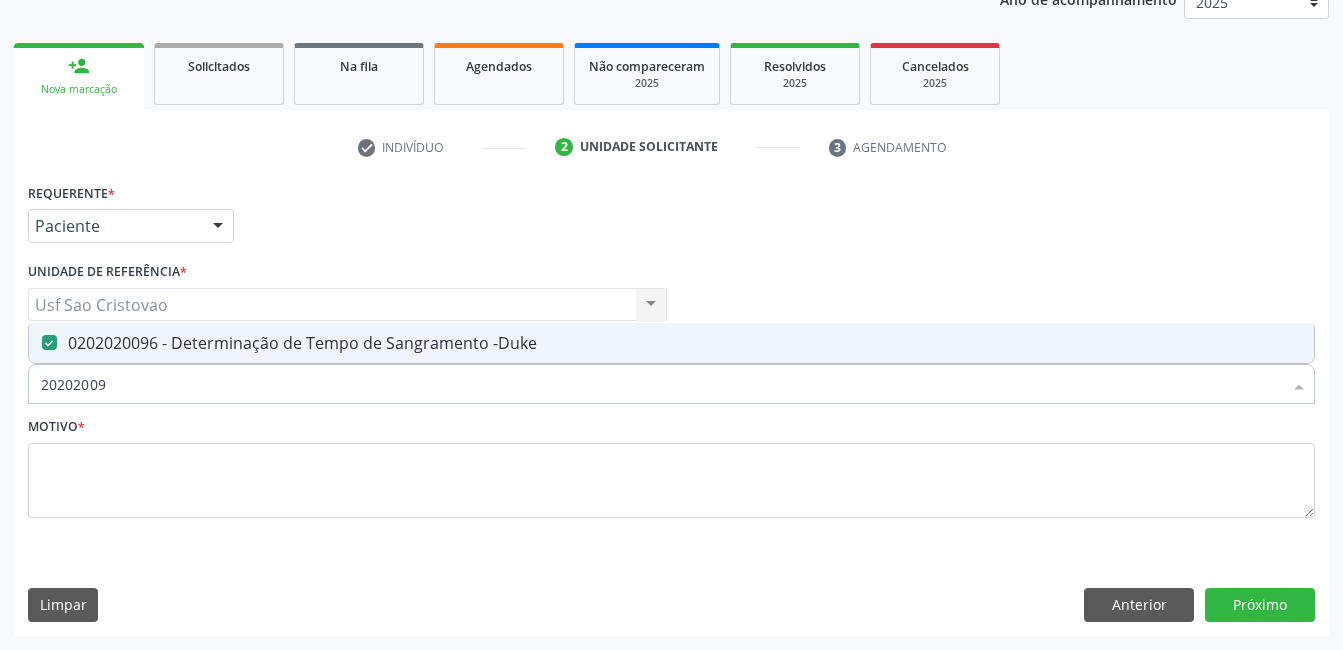 type on "2020200" 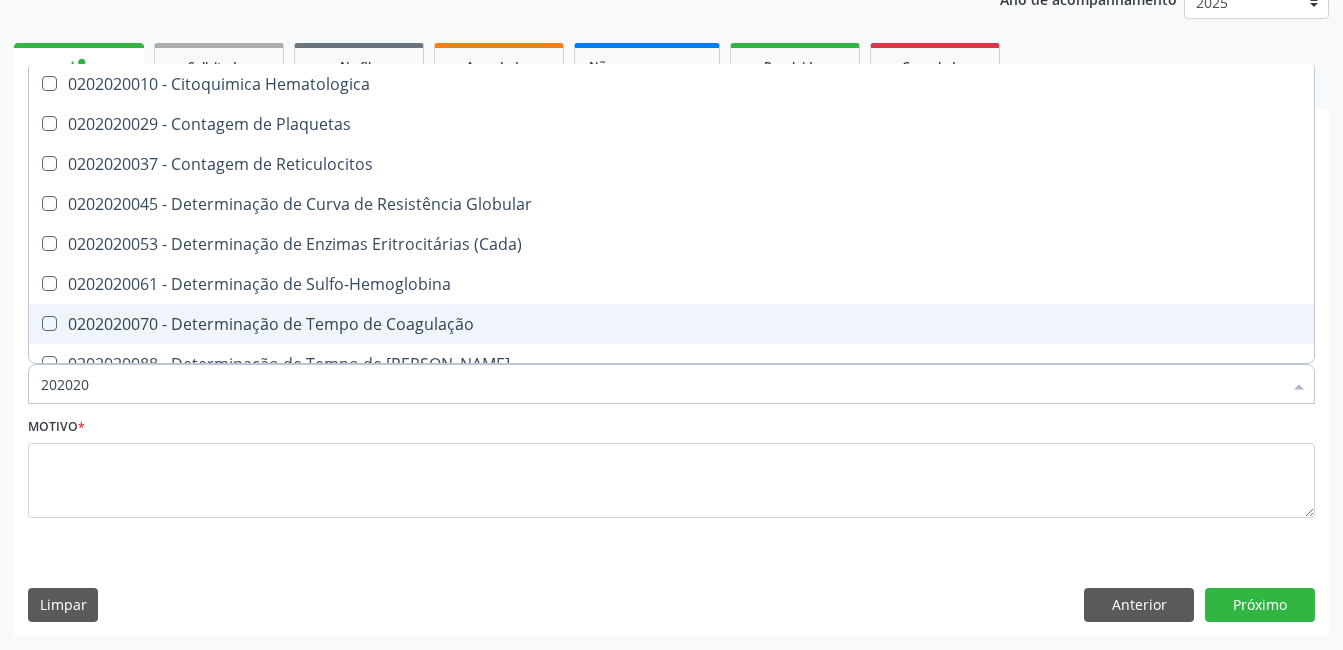 type on "20202" 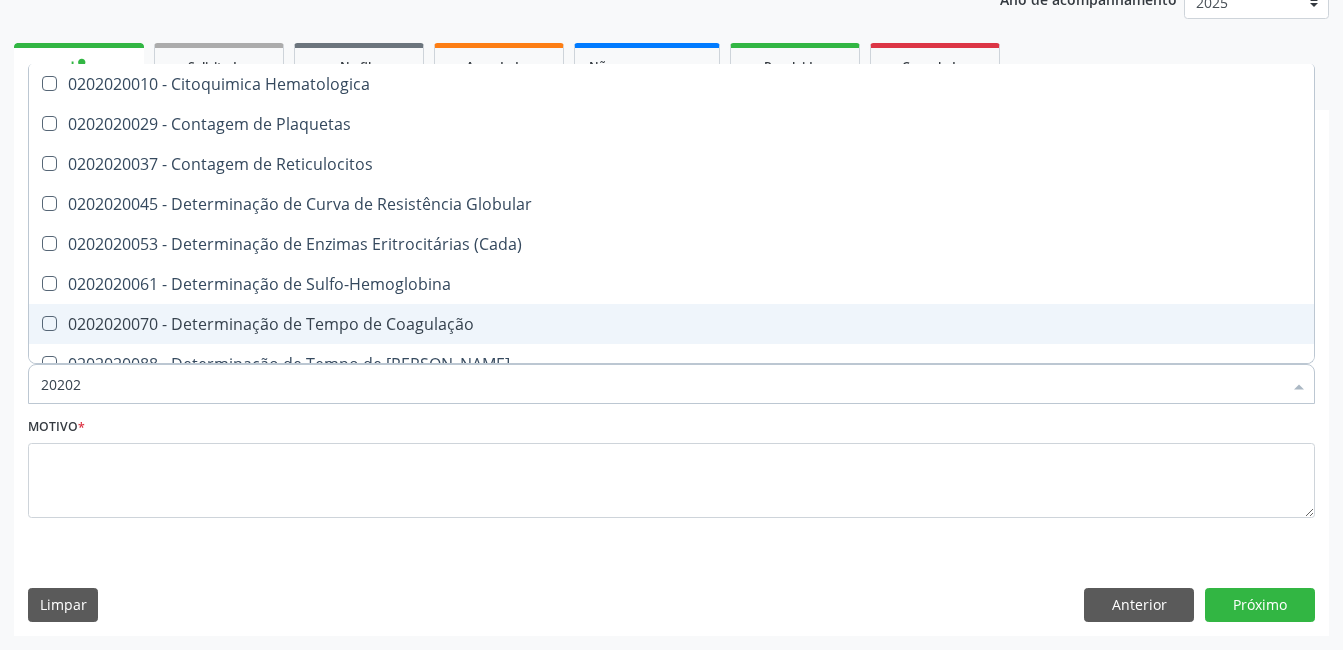 type on "2020" 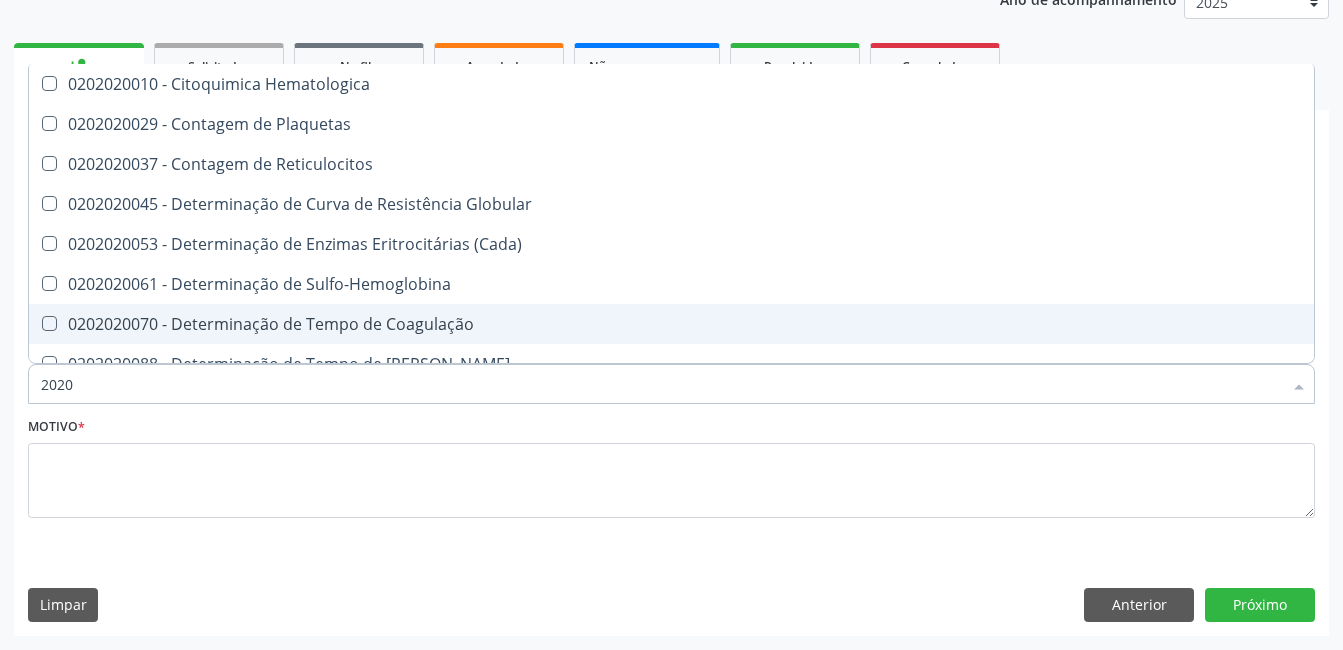 checkbox on "false" 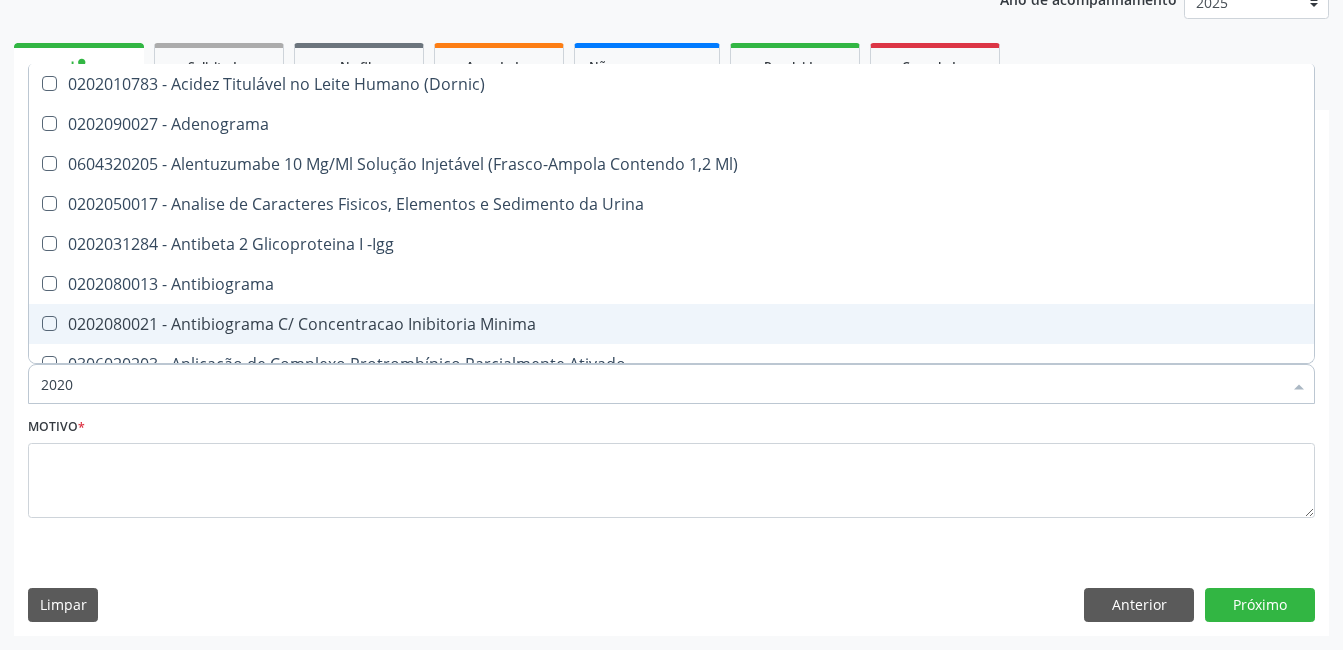 type on "20202" 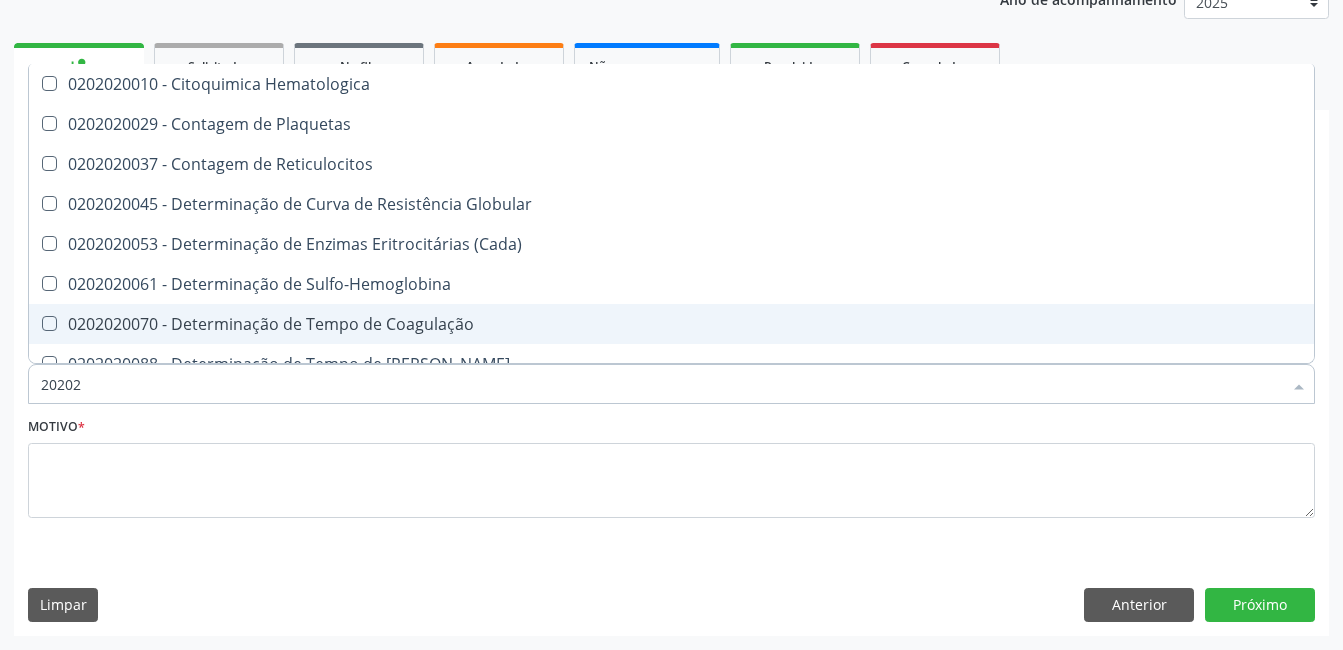 type on "202020" 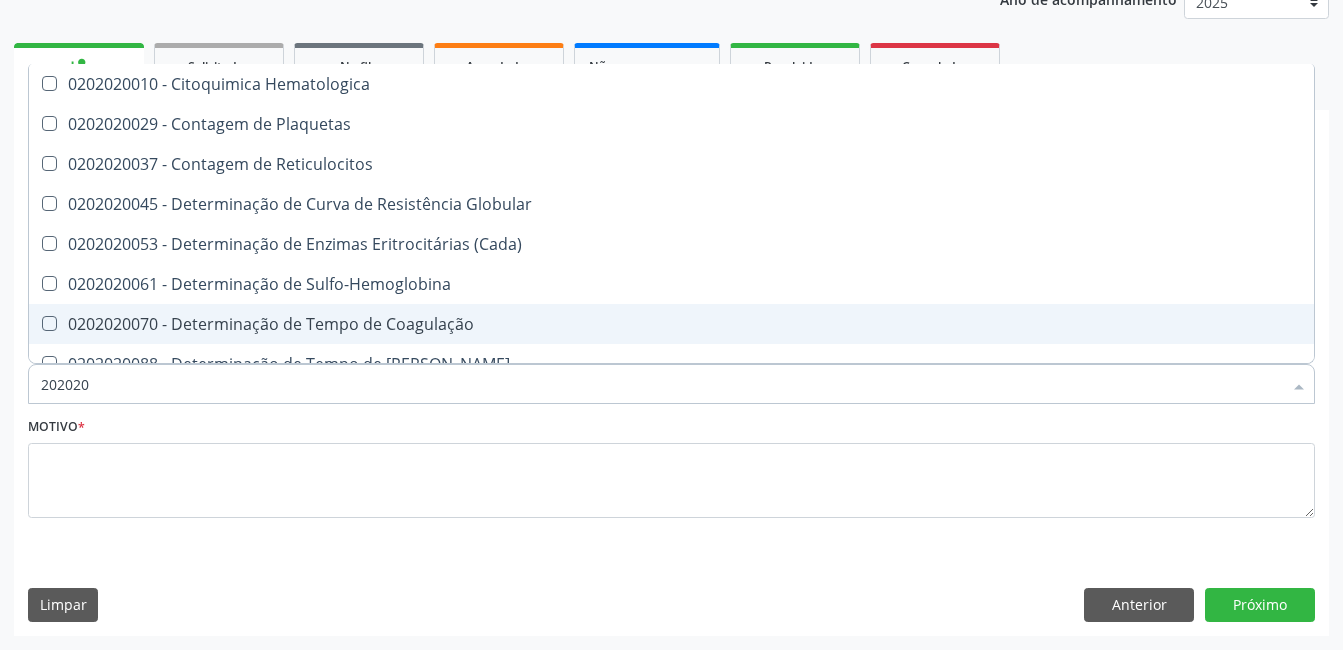 checkbox on "true" 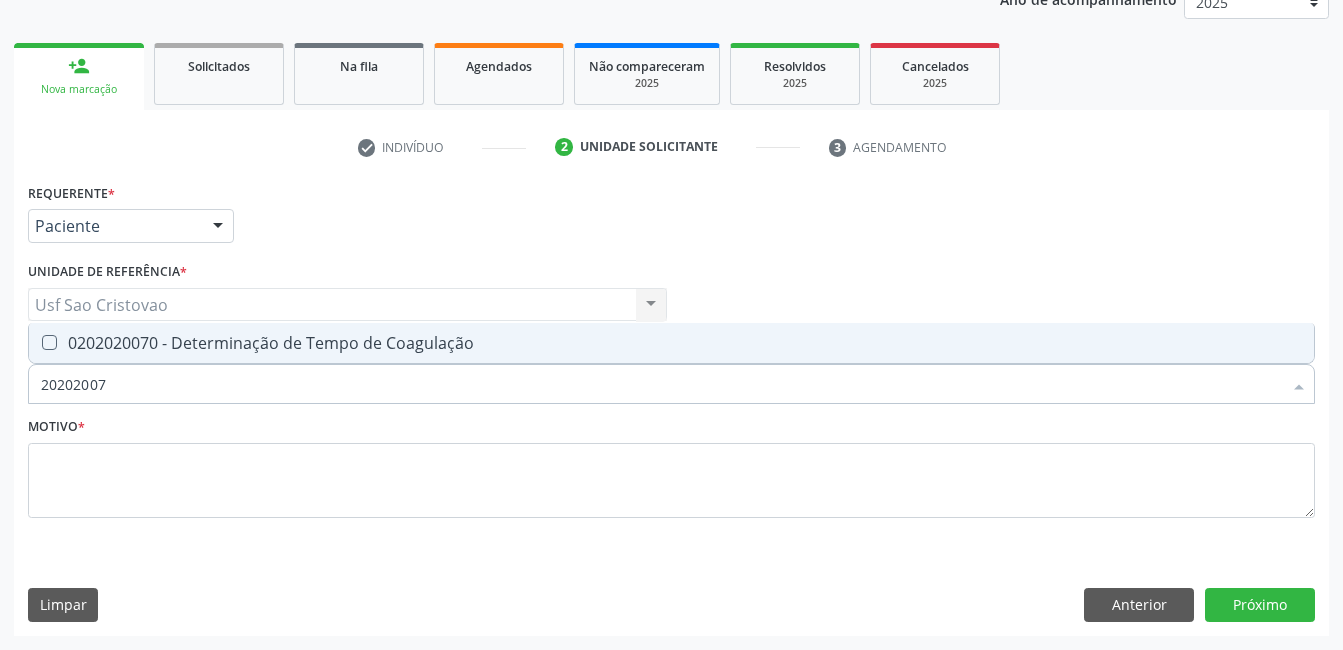 type on "202020070" 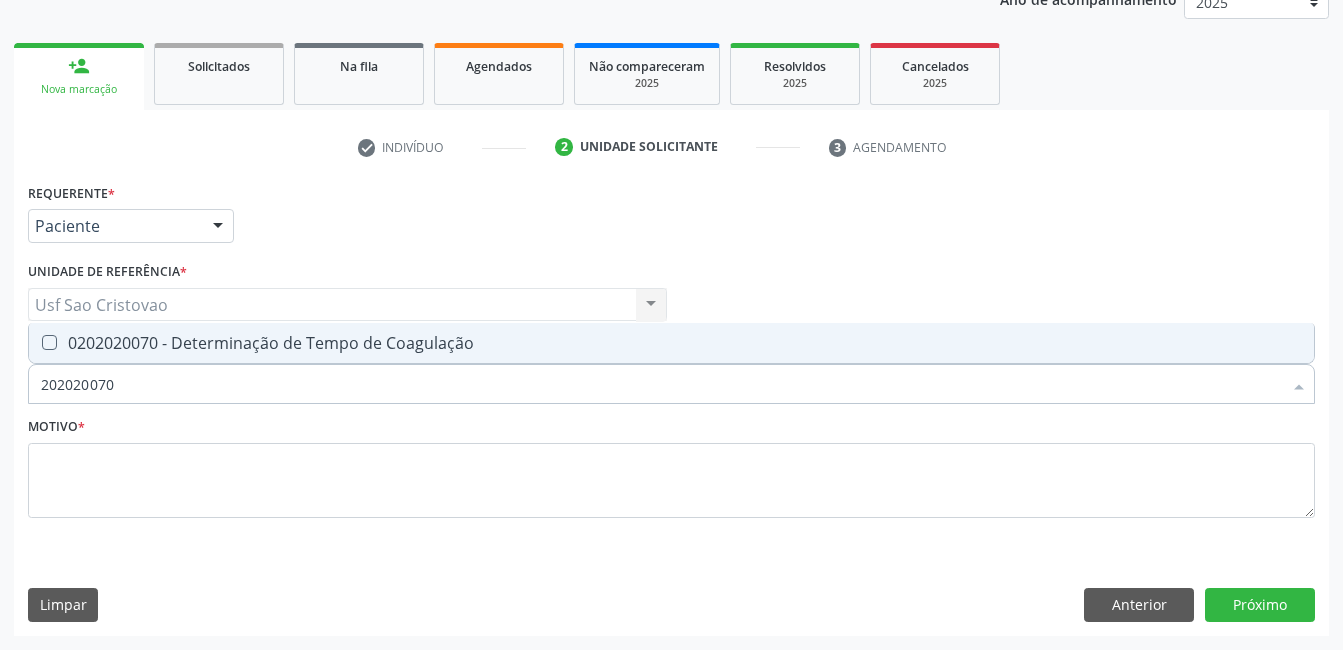 click at bounding box center (49, 342) 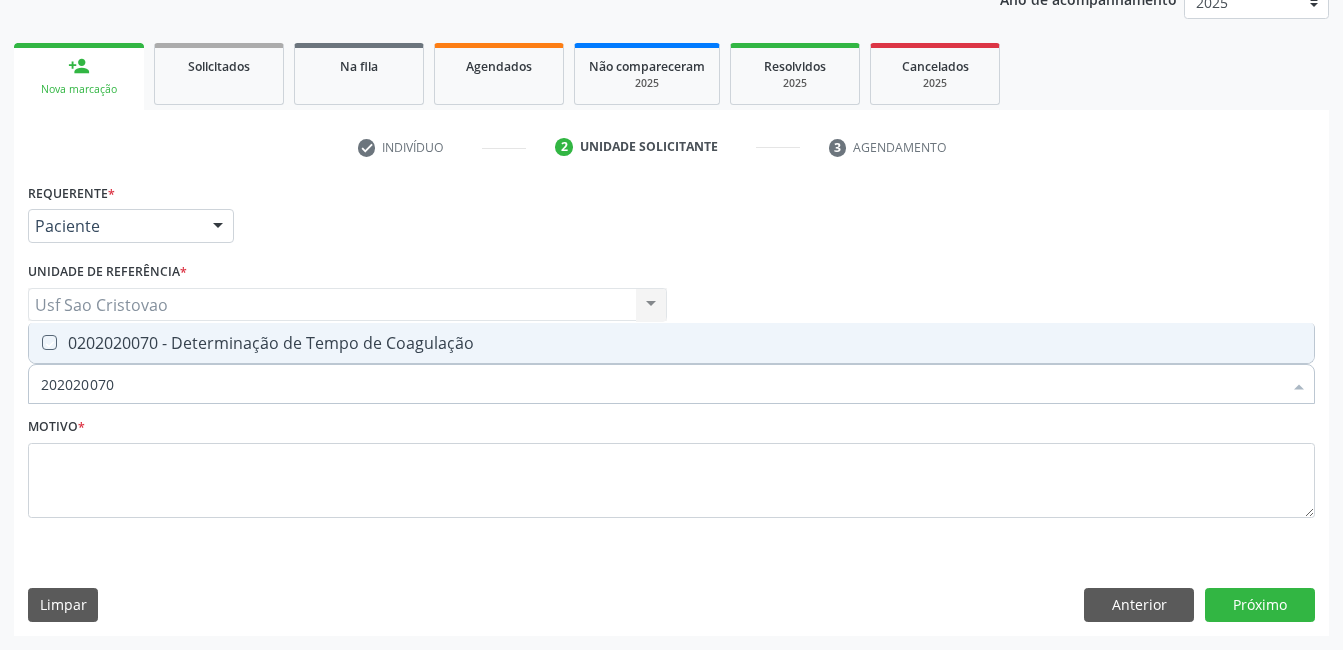 checkbox on "true" 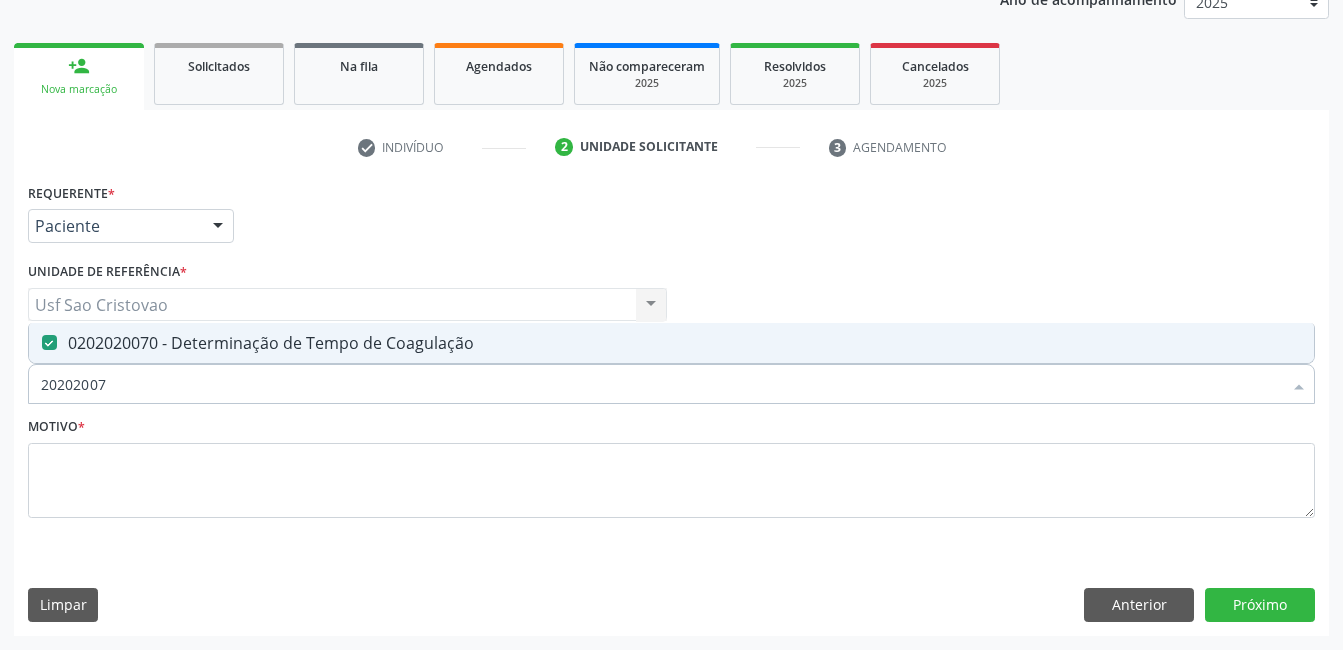 type on "2020200" 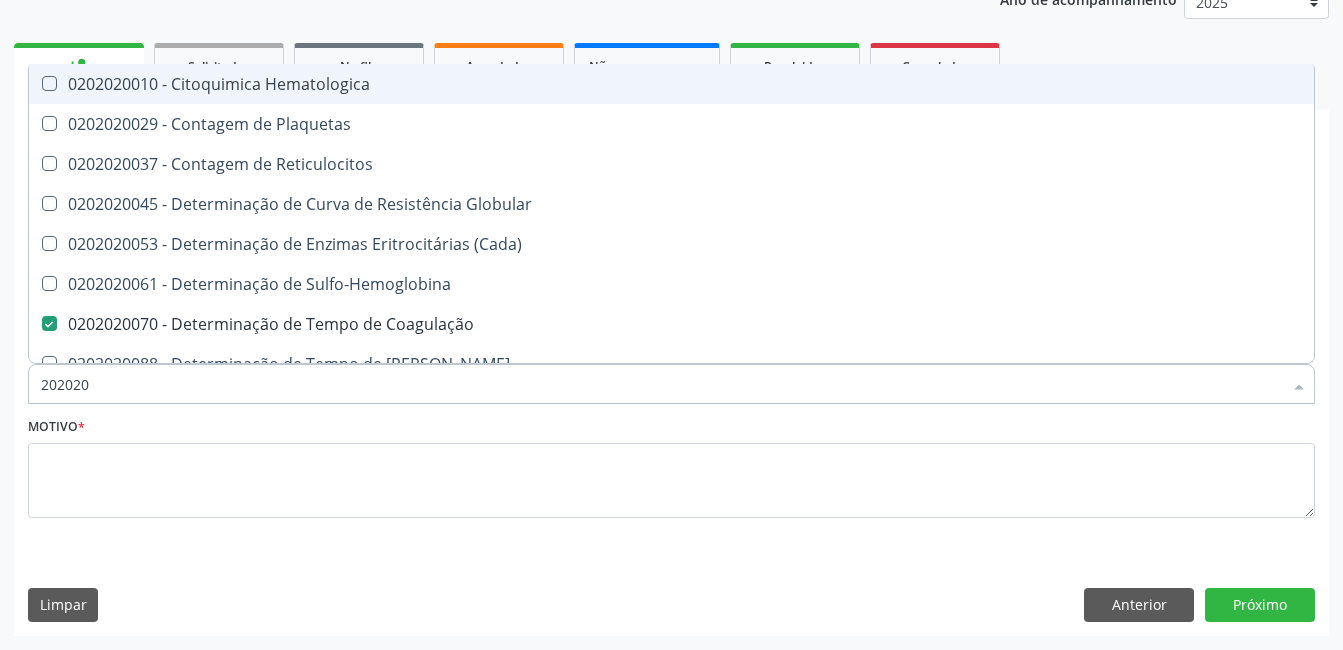 type on "2020201" 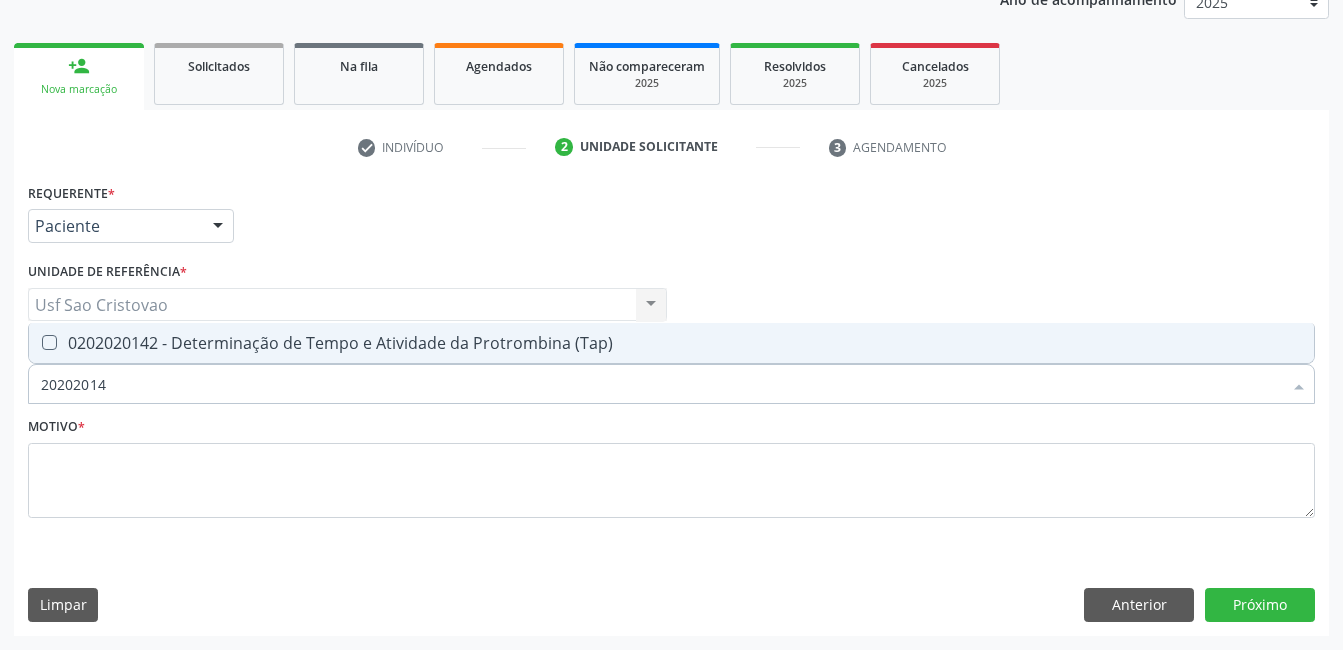 type on "202020142" 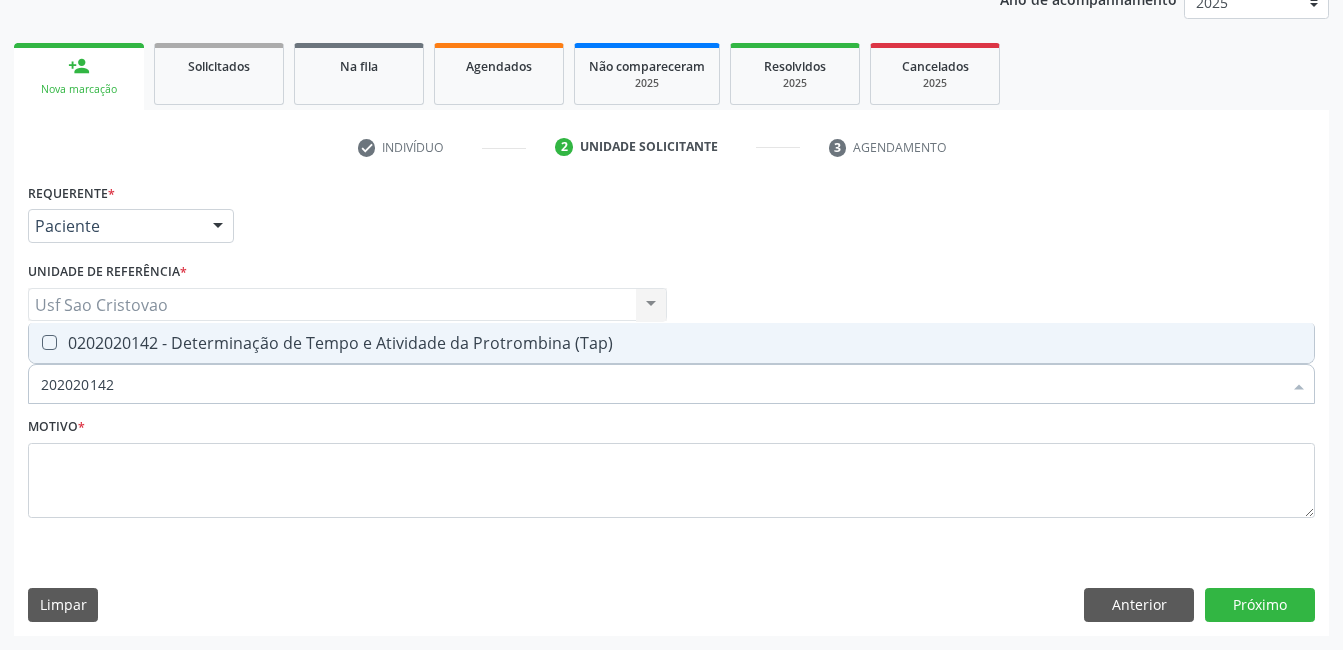 click at bounding box center [49, 342] 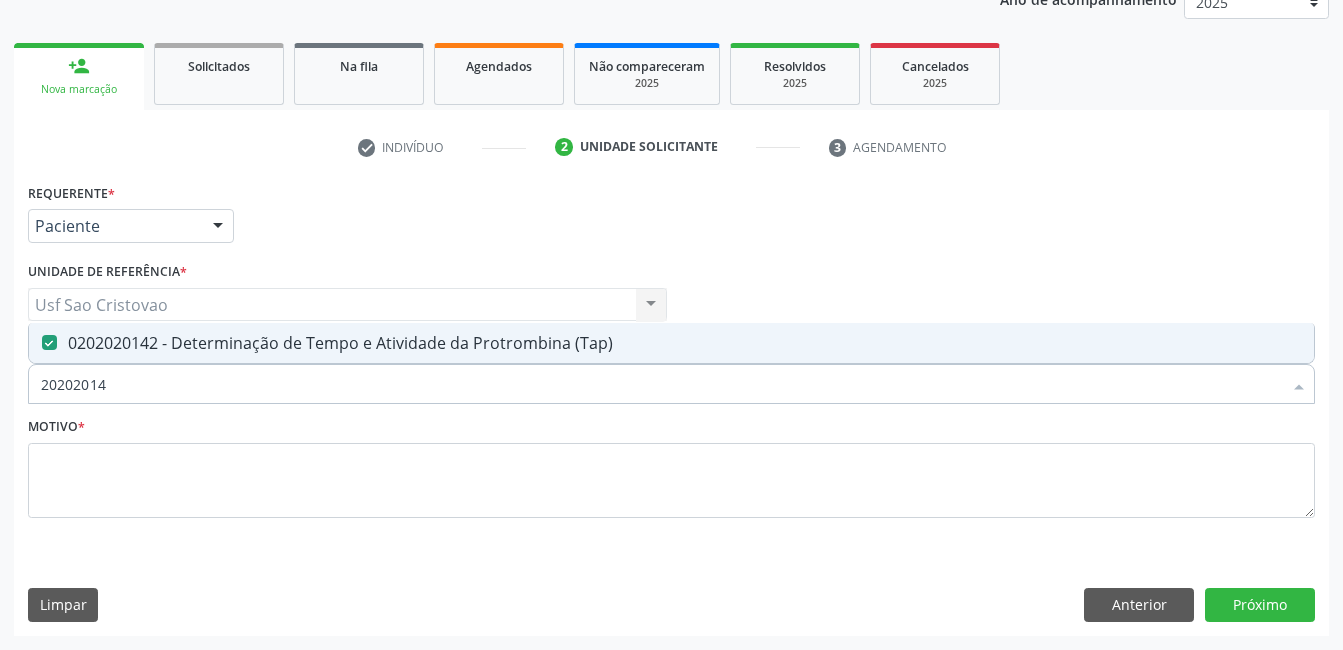 type on "2020201" 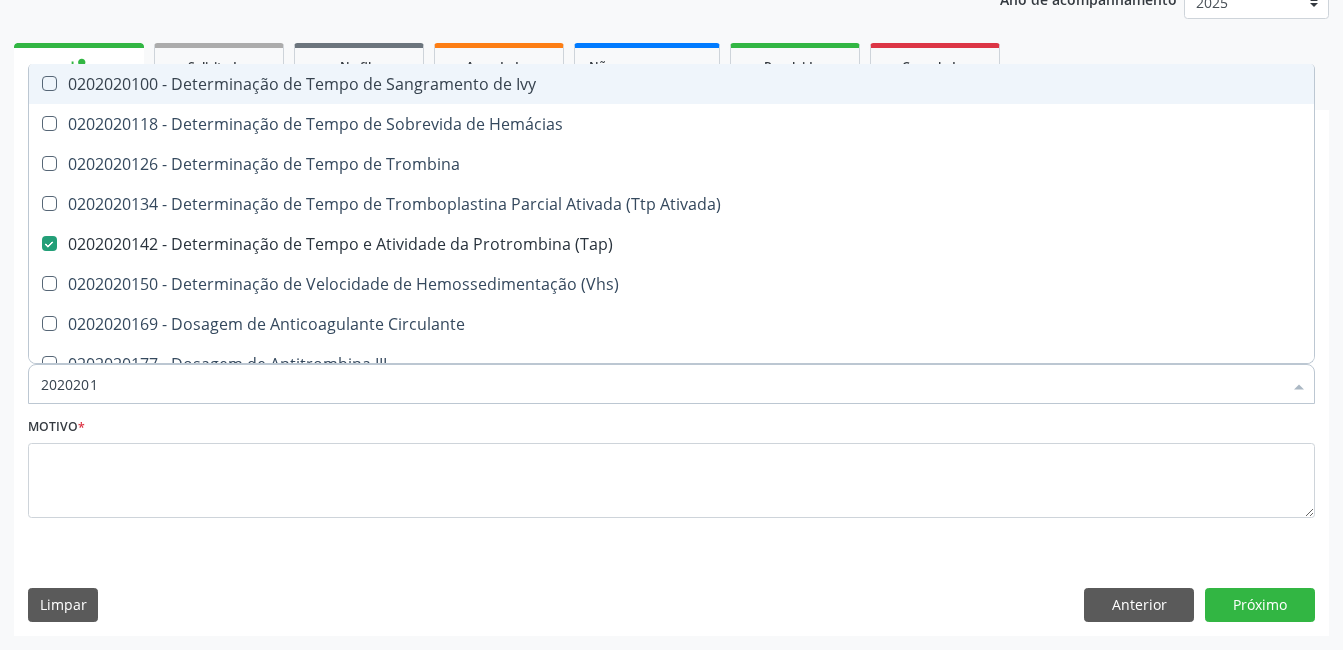 type on "202020" 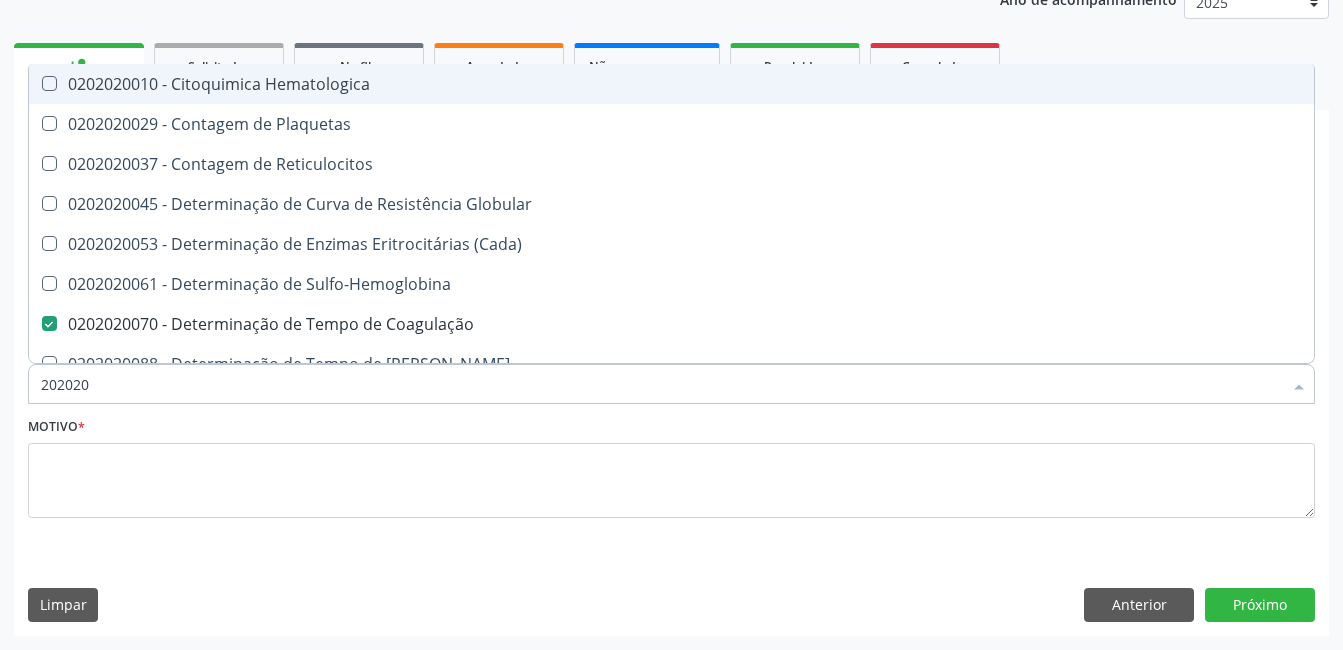 type on "20202" 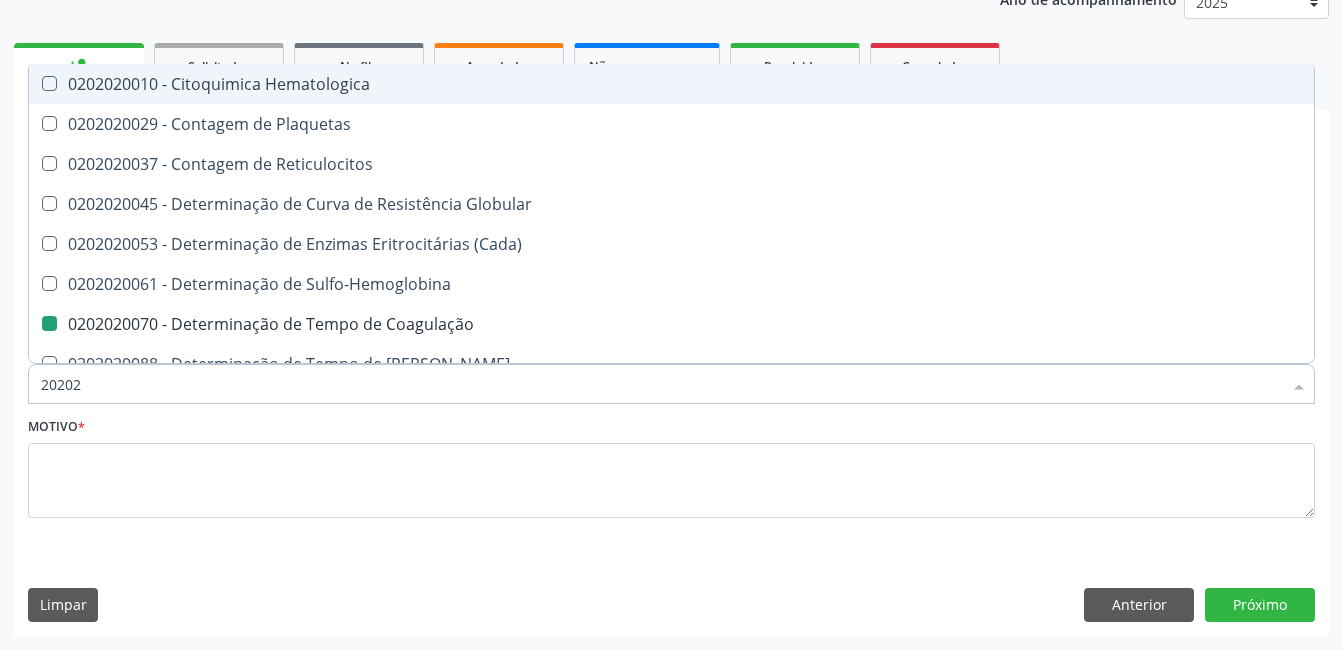 type on "2020" 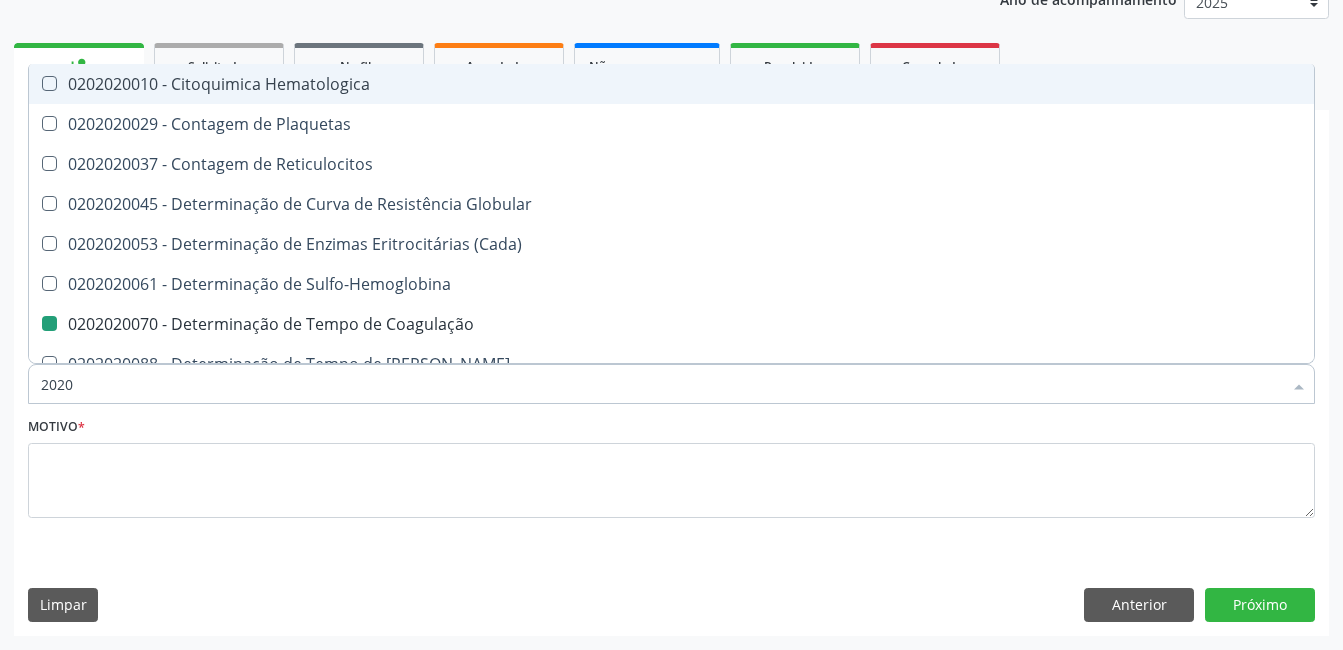 checkbox on "false" 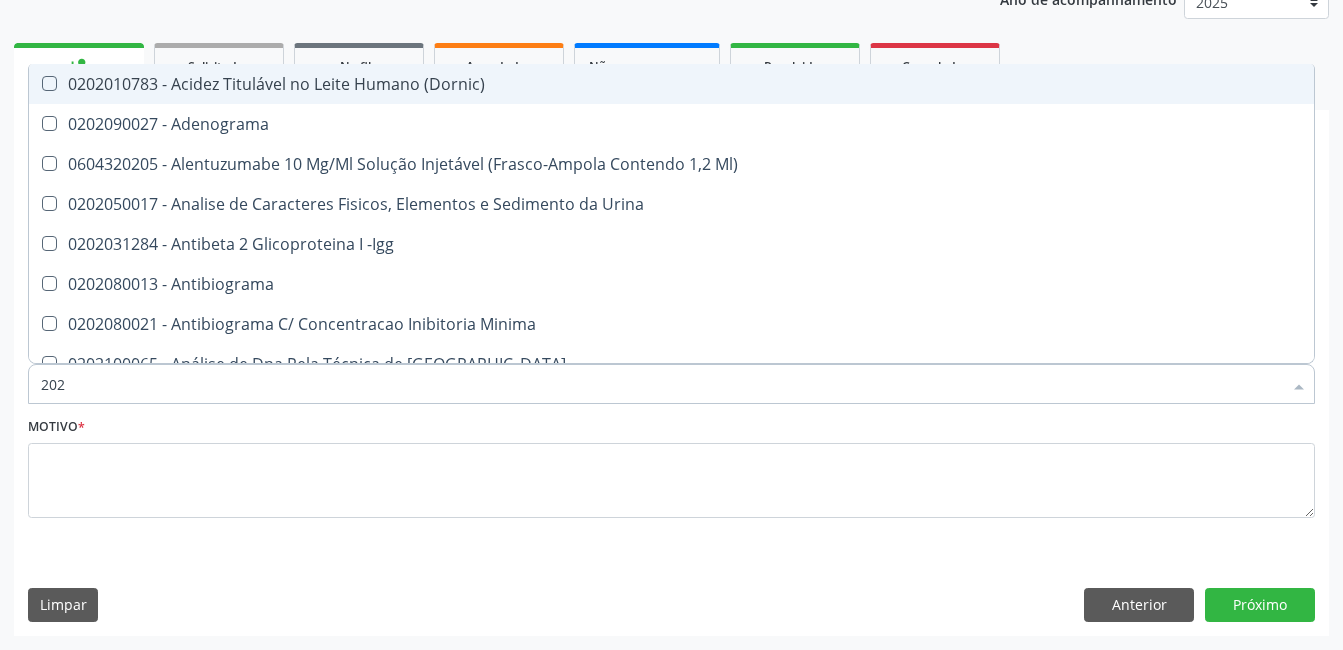 type on "20" 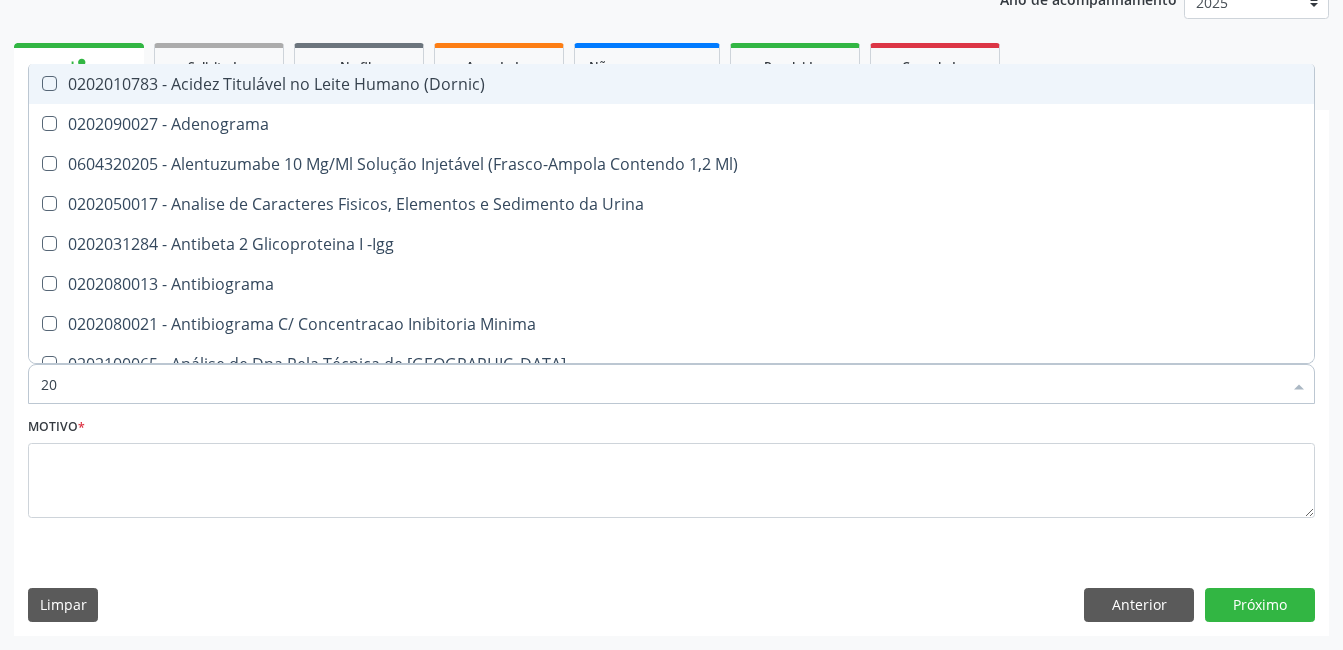 checkbox on "false" 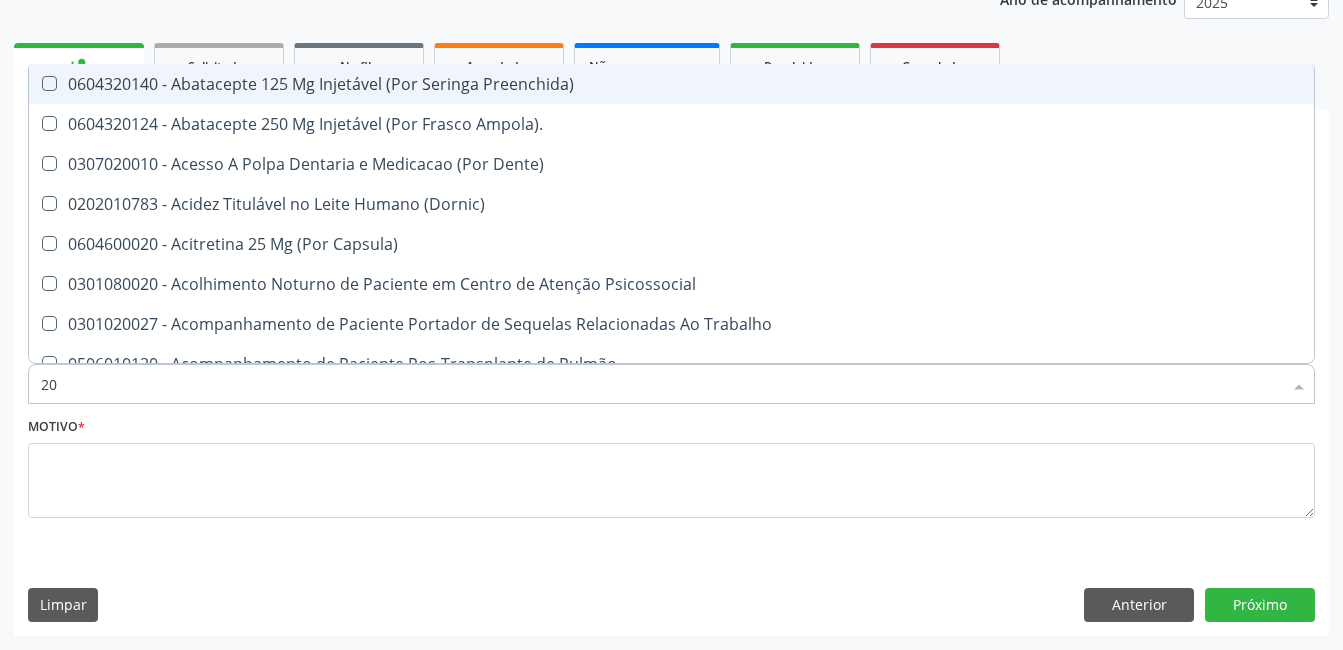 type on "2" 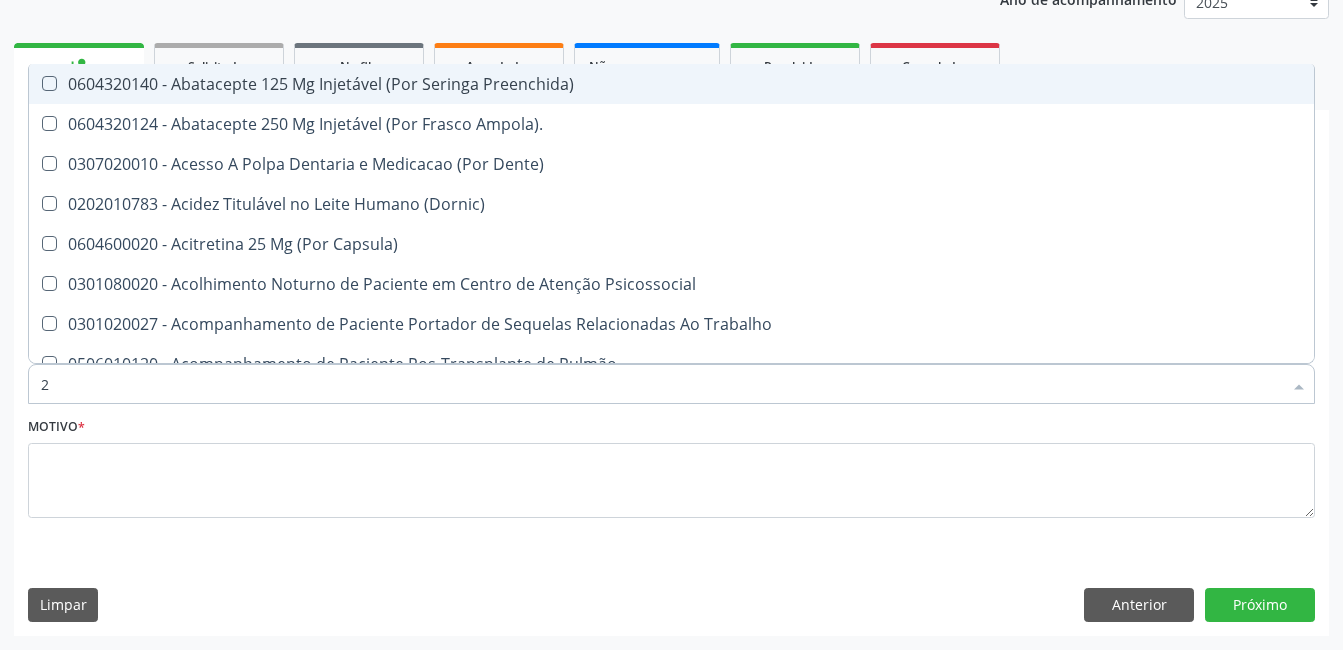 checkbox on "false" 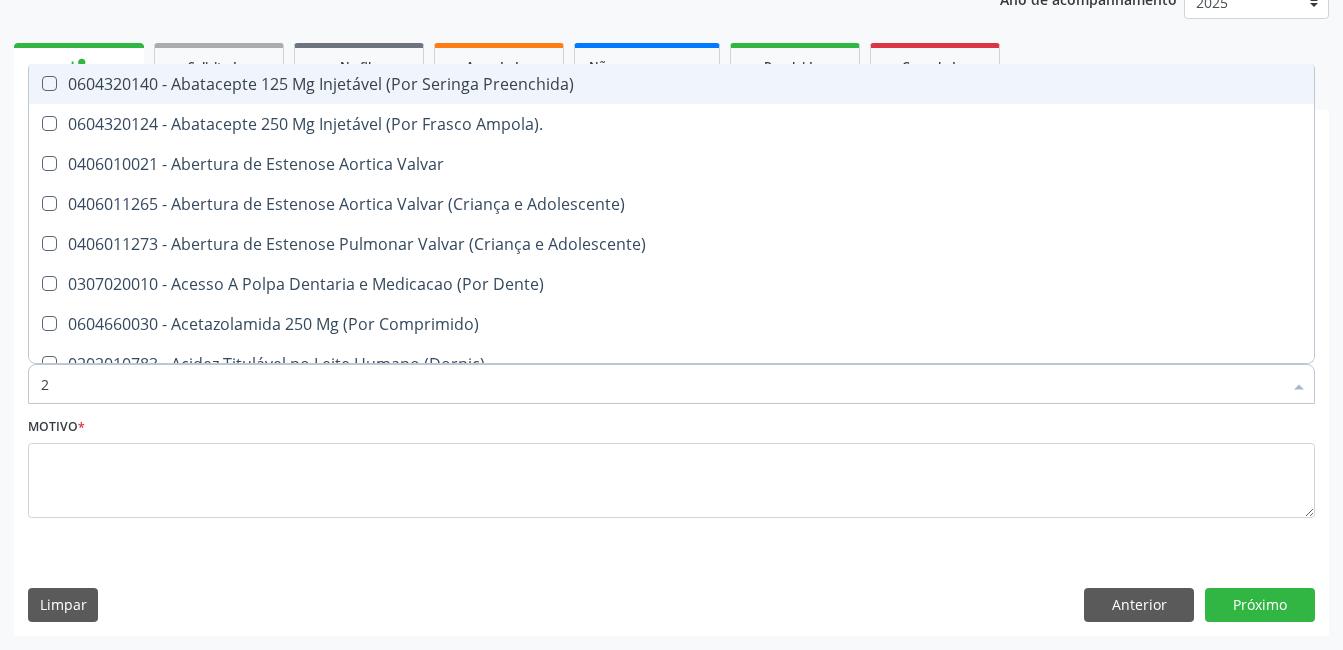 type 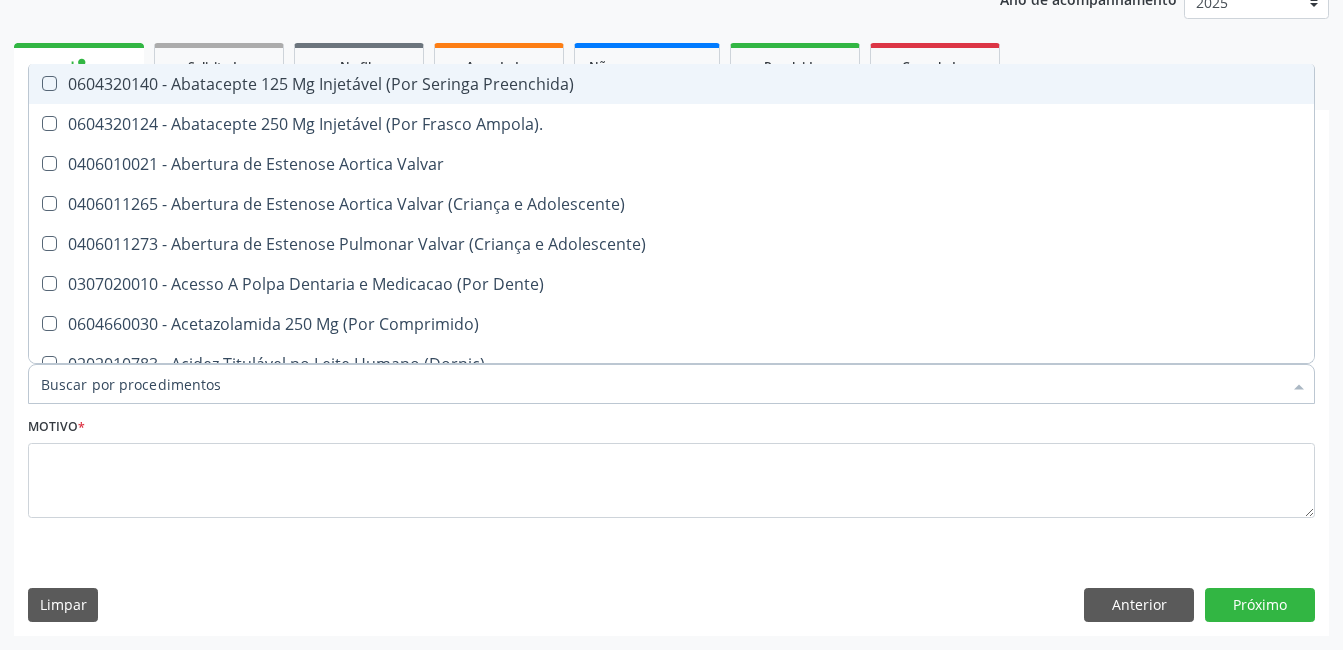 checkbox on "false" 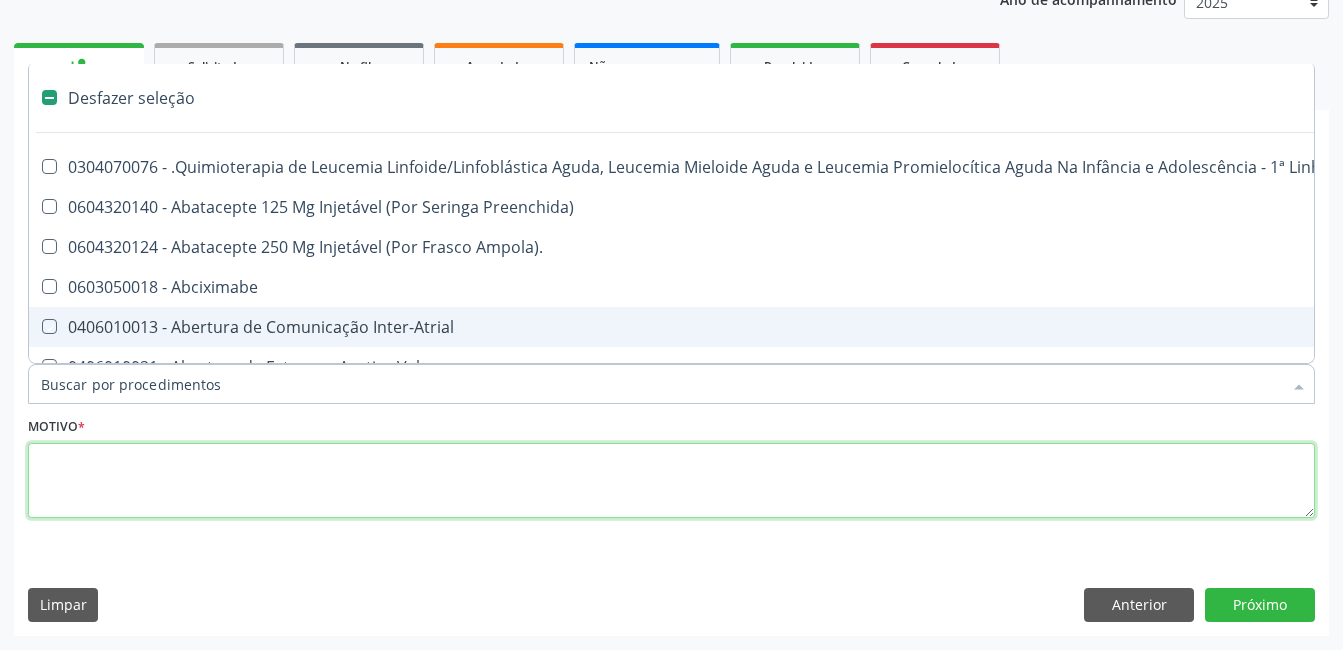 click at bounding box center [671, 481] 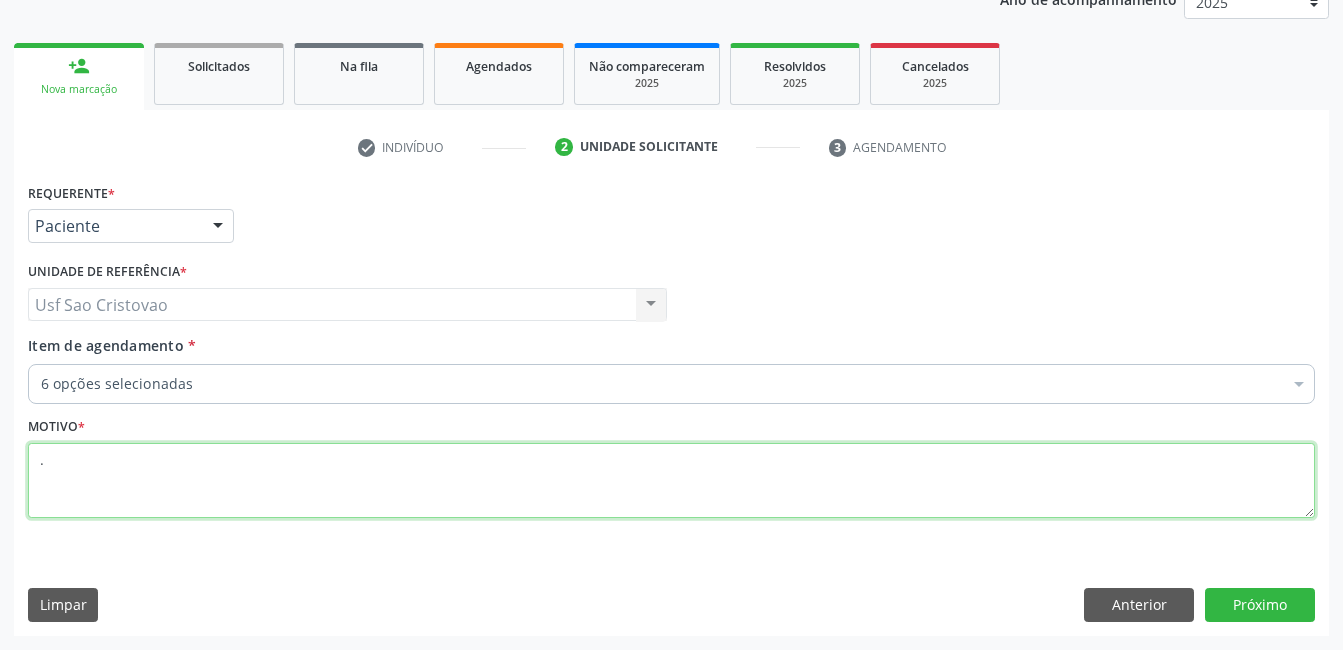 type on "." 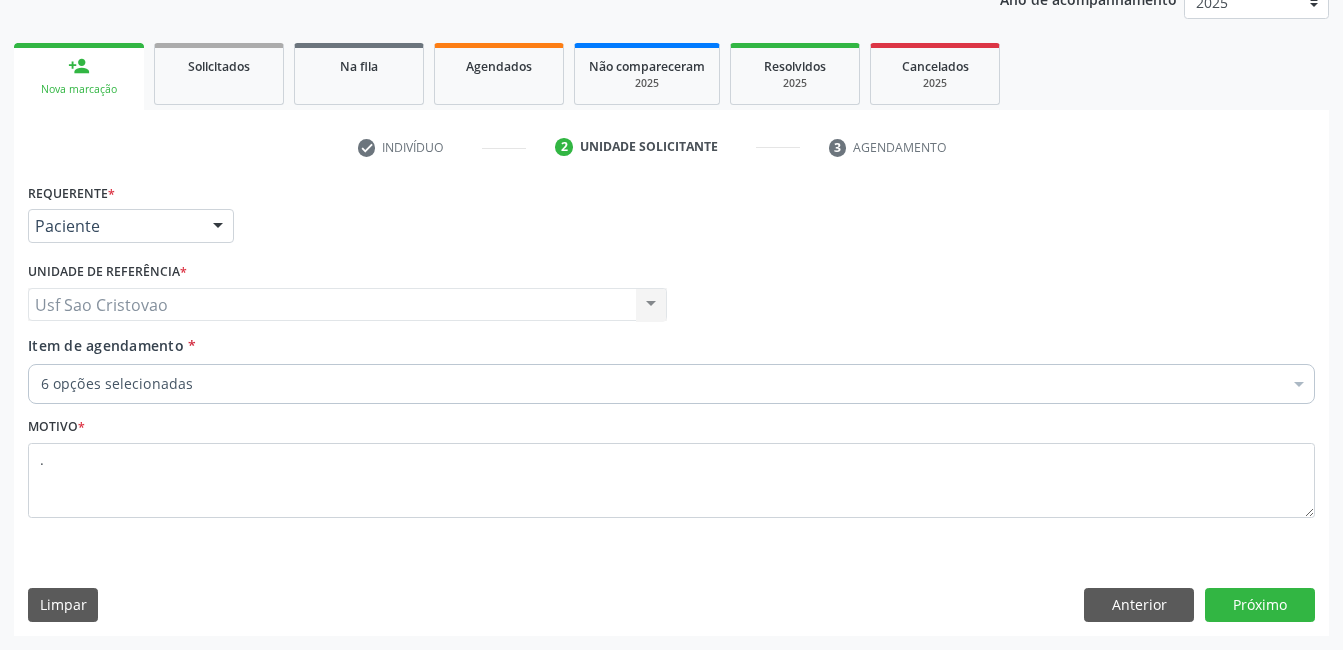 click on "Limpar
Anterior
Próximo" at bounding box center (671, 605) 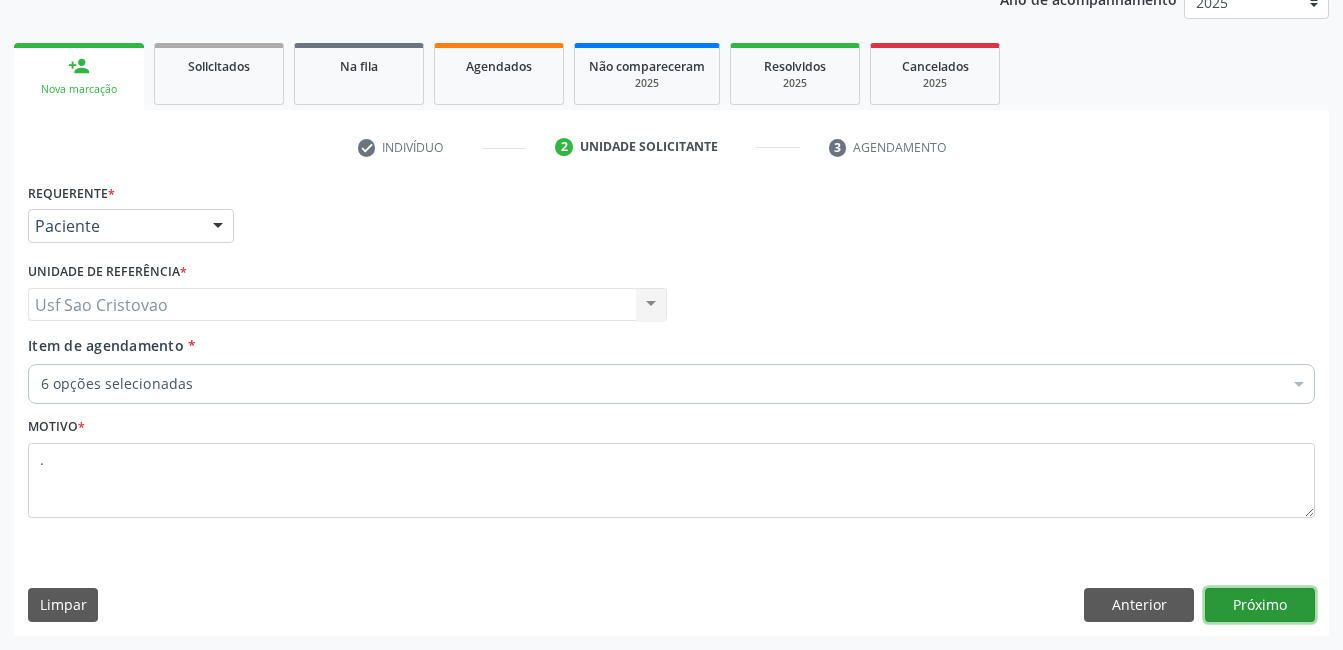 click on "Próximo" at bounding box center (1260, 605) 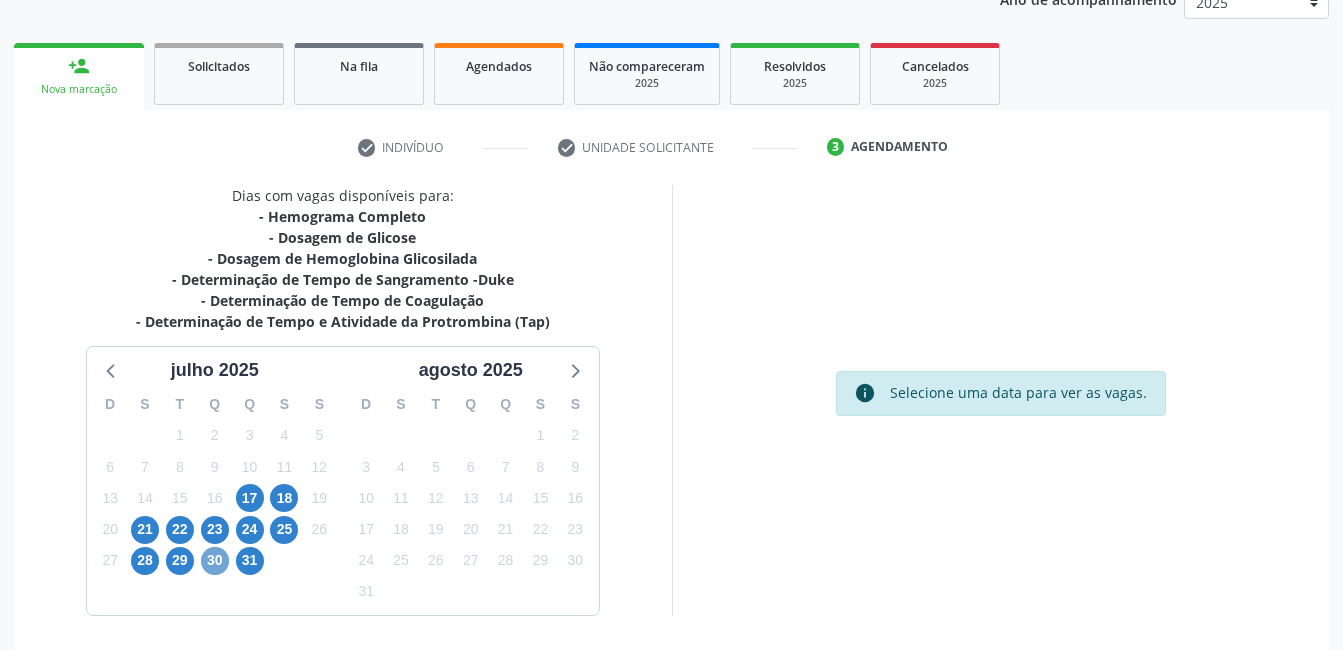 click on "30" at bounding box center [215, 561] 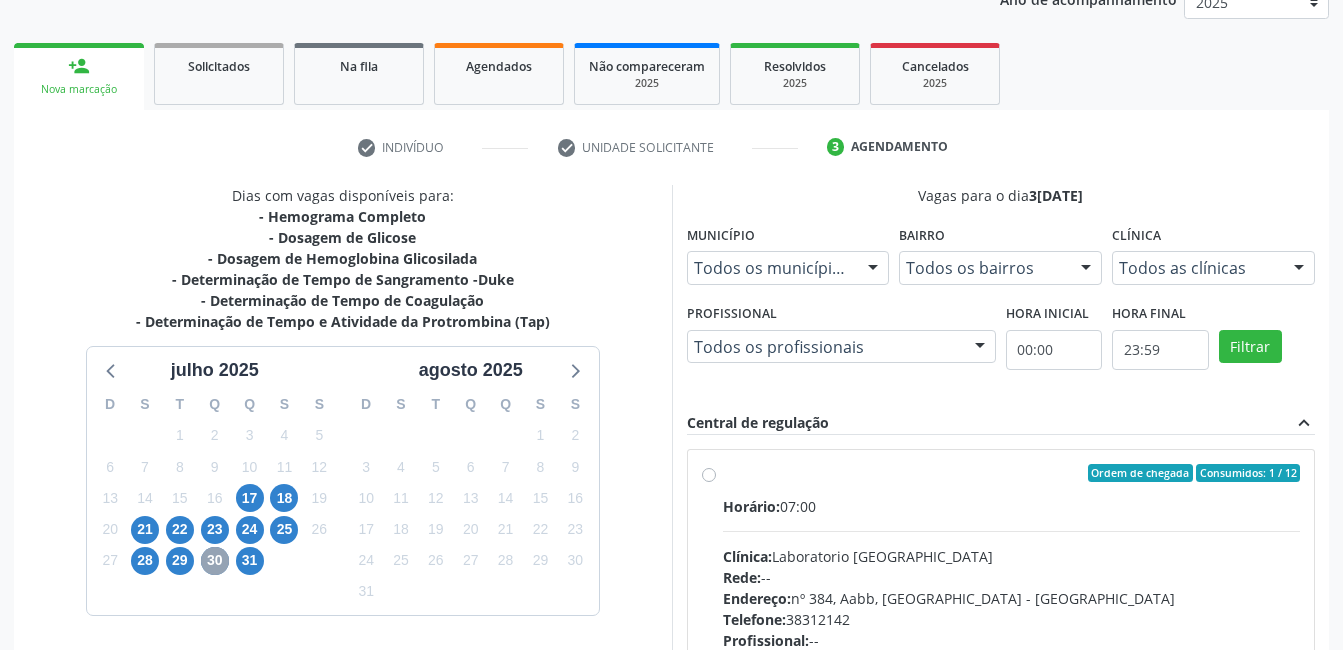 scroll, scrollTop: 456, scrollLeft: 0, axis: vertical 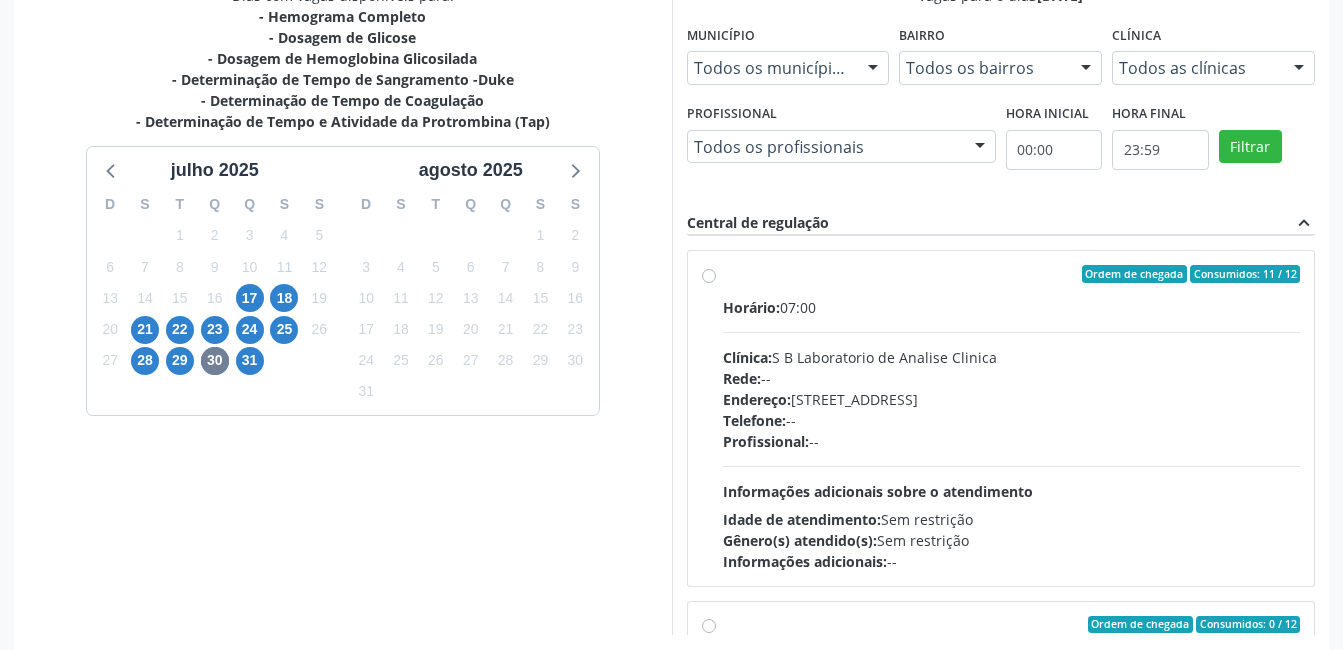 click on "Ordem de chegada
Consumidos: 11 / 12
Horário:   07:00
Clínica:  S B Laboratorio de Analise Clinica
Rede:
--
Endereço:   [STREET_ADDRESS]
Telefone:   --
Profissional:
--
Informações adicionais sobre o atendimento
Idade de atendimento:
Sem restrição
Gênero(s) atendido(s):
Sem restrição
Informações adicionais:
--" at bounding box center [1012, 418] 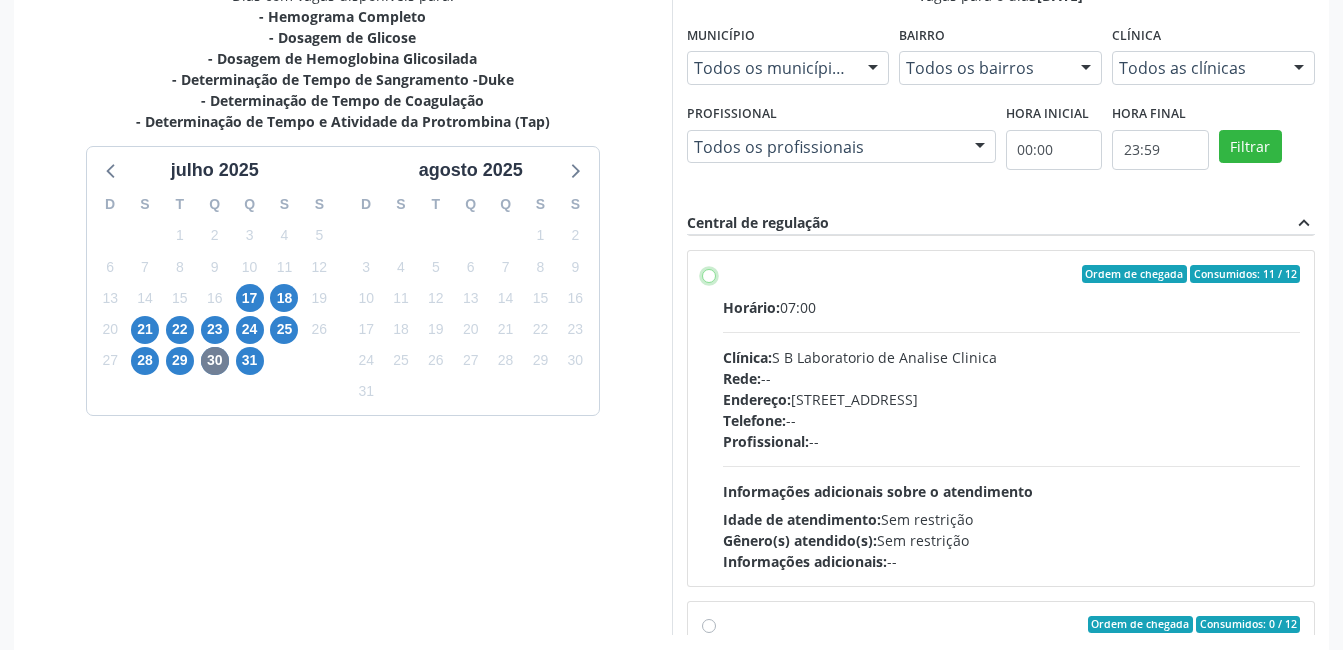click on "Ordem de chegada
Consumidos: 11 / 12
Horário:   07:00
Clínica:  S B Laboratorio de Analise Clinica
Rede:
--
Endereço:   [STREET_ADDRESS]
Telefone:   --
Profissional:
--
Informações adicionais sobre o atendimento
Idade de atendimento:
Sem restrição
Gênero(s) atendido(s):
Sem restrição
Informações adicionais:
--" at bounding box center [709, 274] 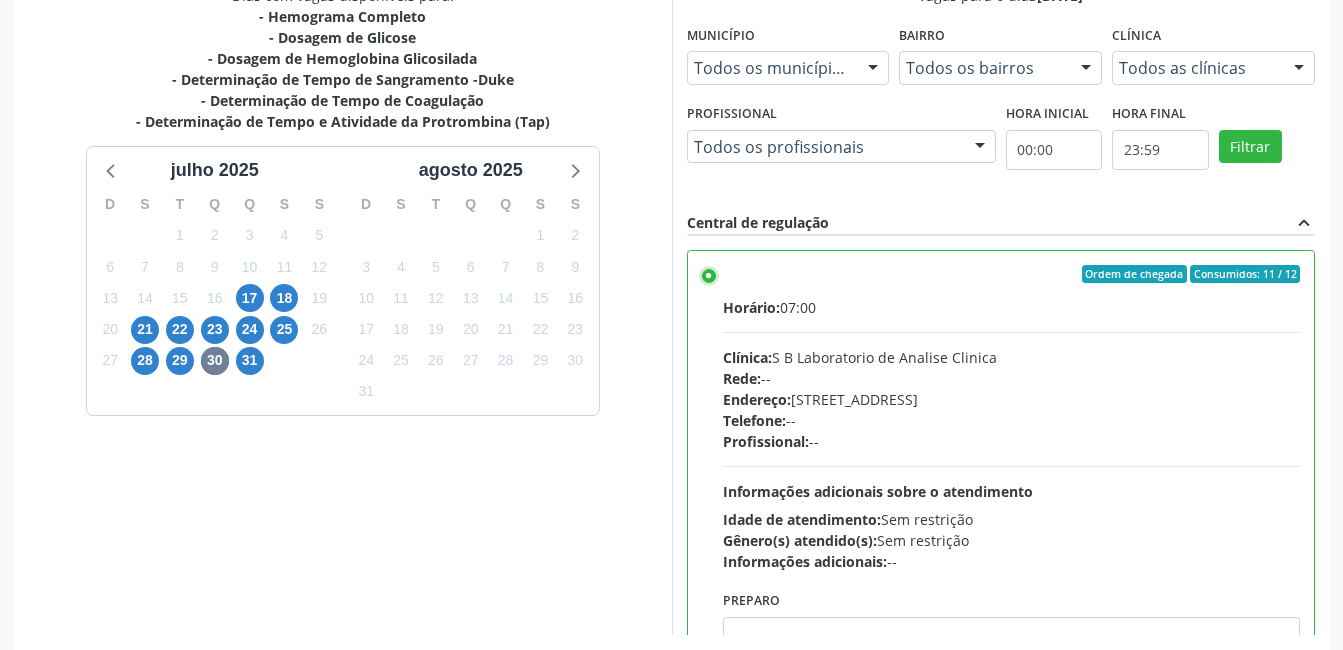 scroll, scrollTop: 545, scrollLeft: 0, axis: vertical 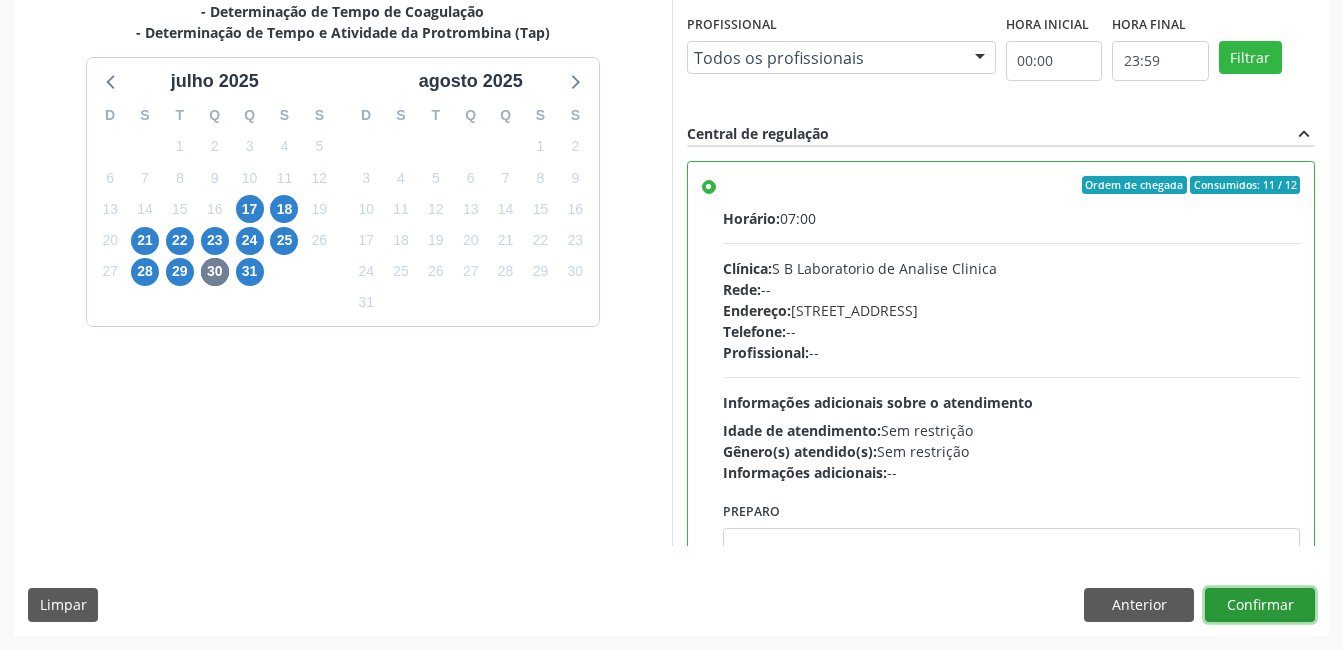 click on "Confirmar" at bounding box center (1260, 605) 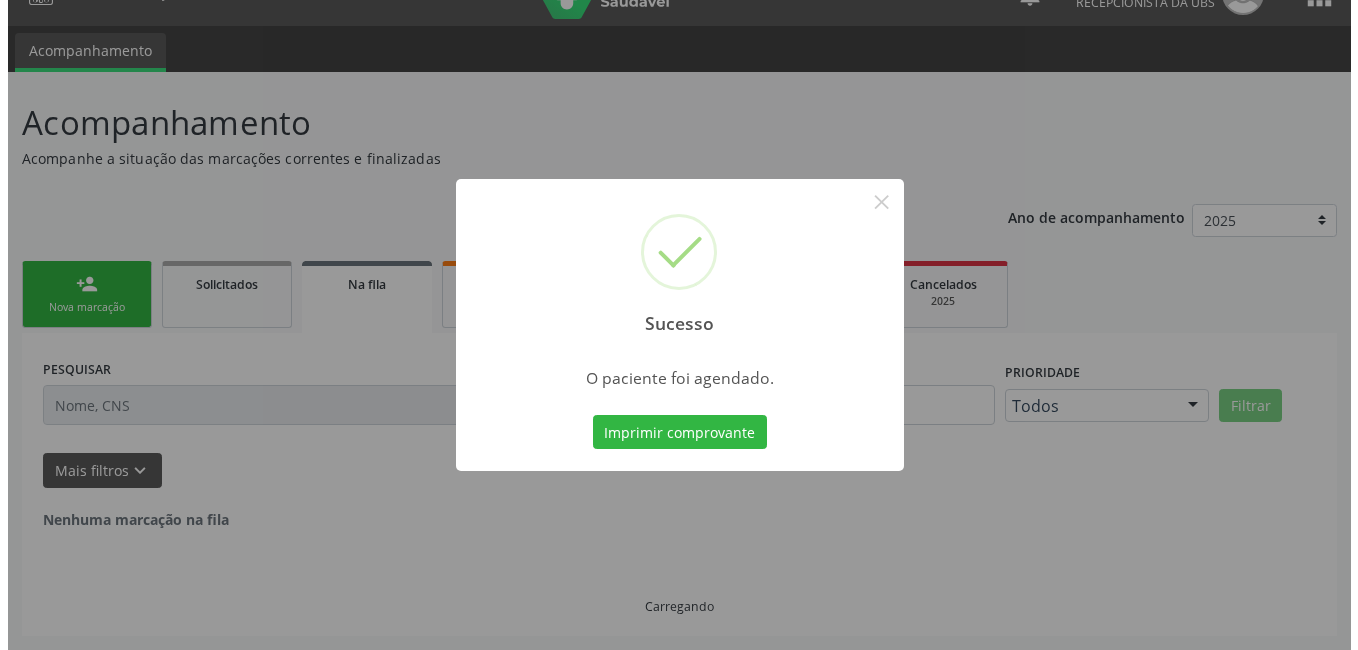 scroll, scrollTop: 0, scrollLeft: 0, axis: both 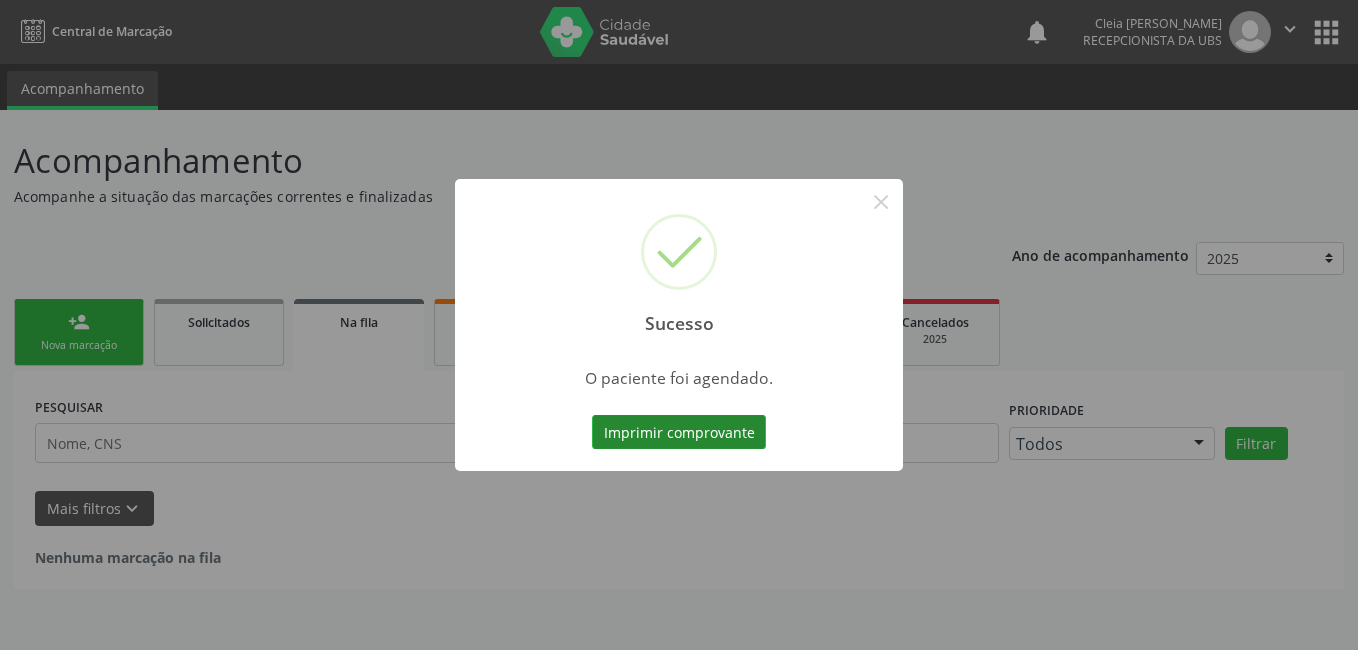 click on "Imprimir comprovante" at bounding box center (679, 432) 